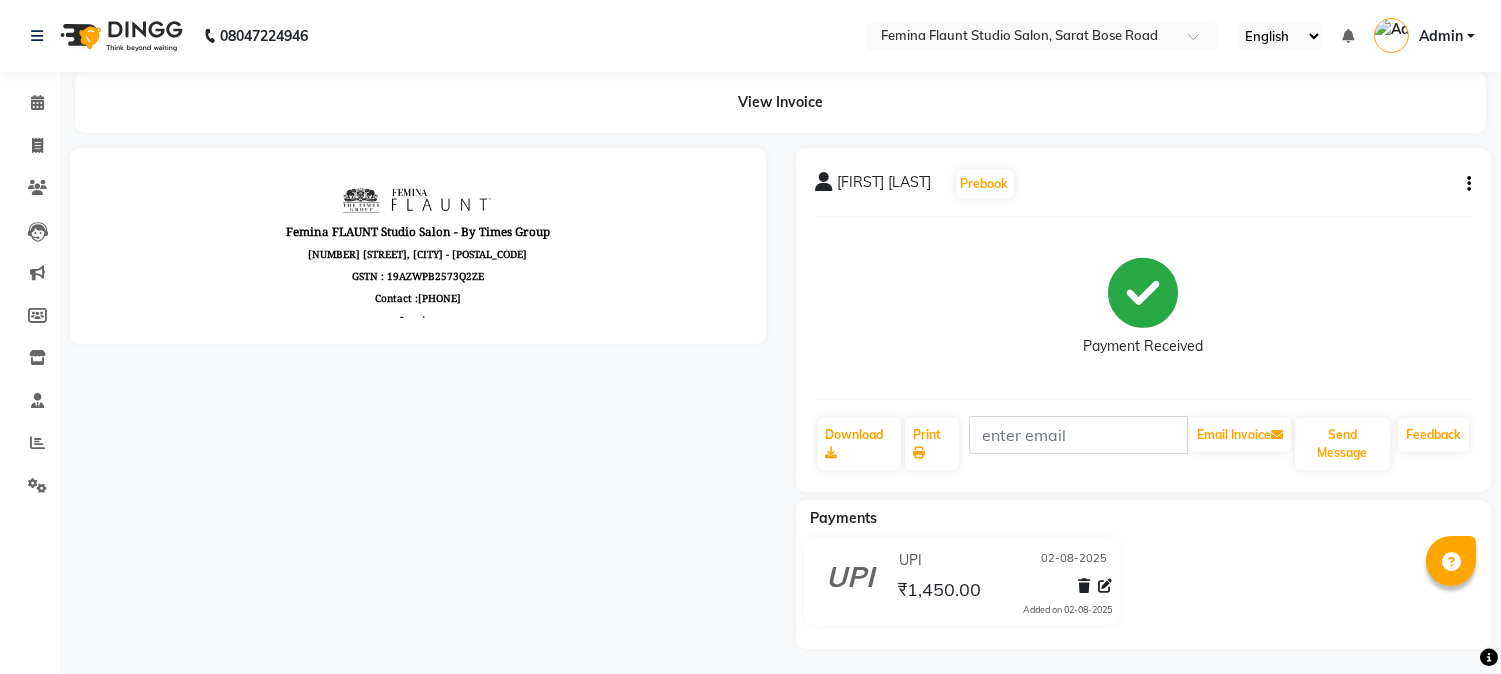 scroll, scrollTop: 0, scrollLeft: 0, axis: both 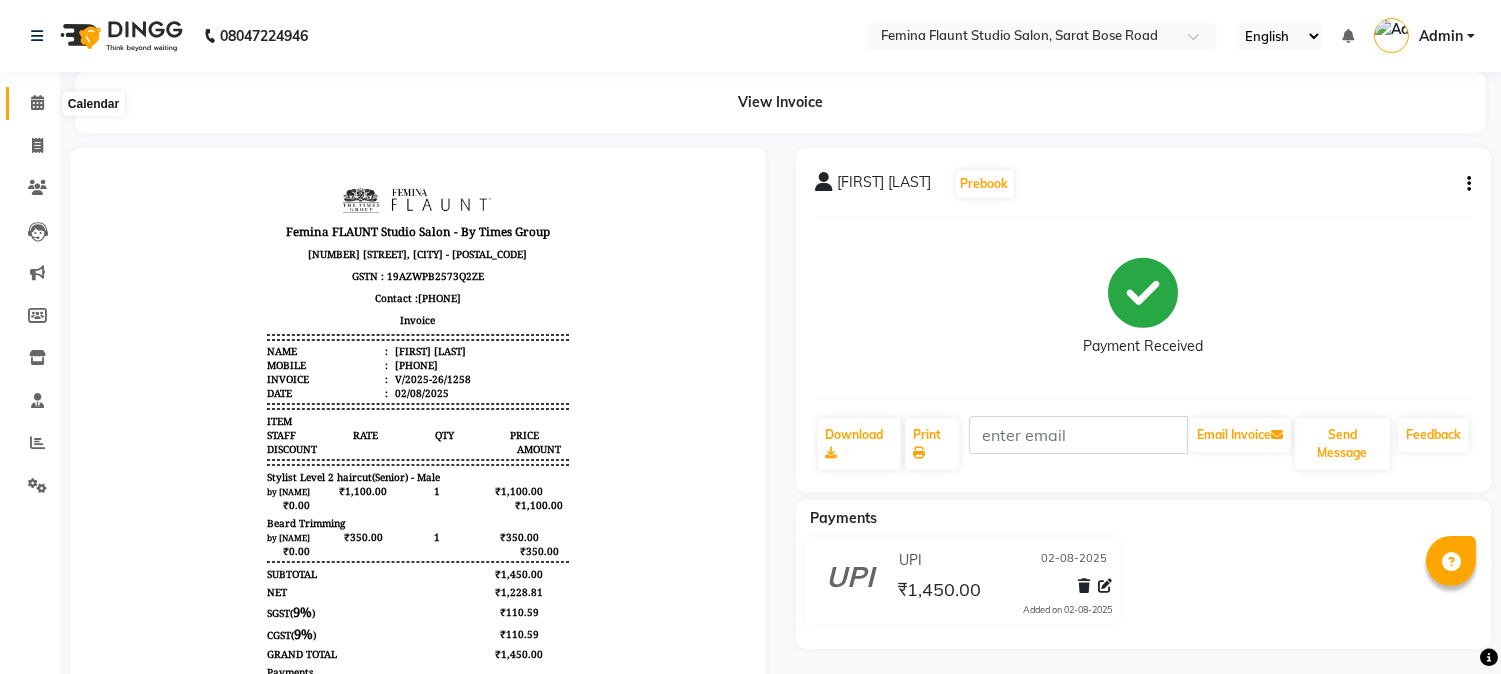 click 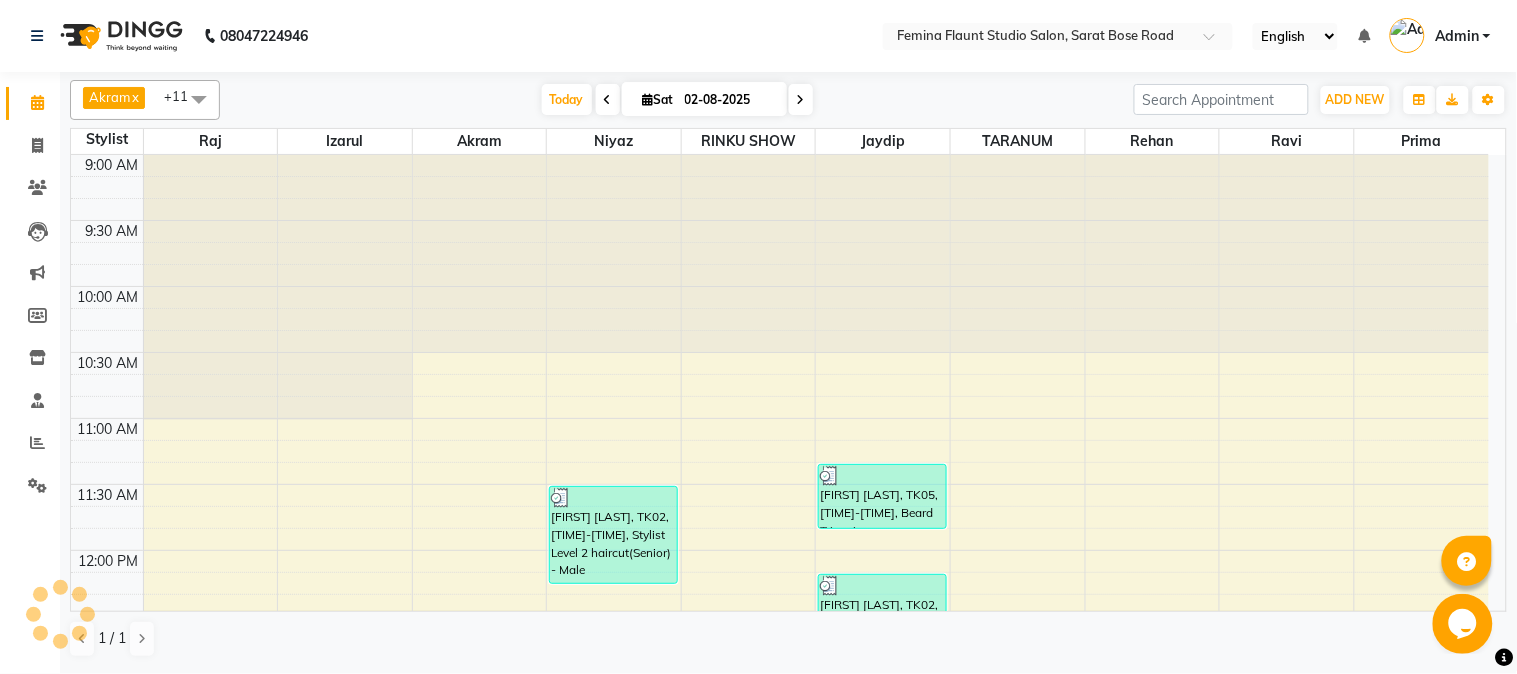 scroll, scrollTop: 0, scrollLeft: 0, axis: both 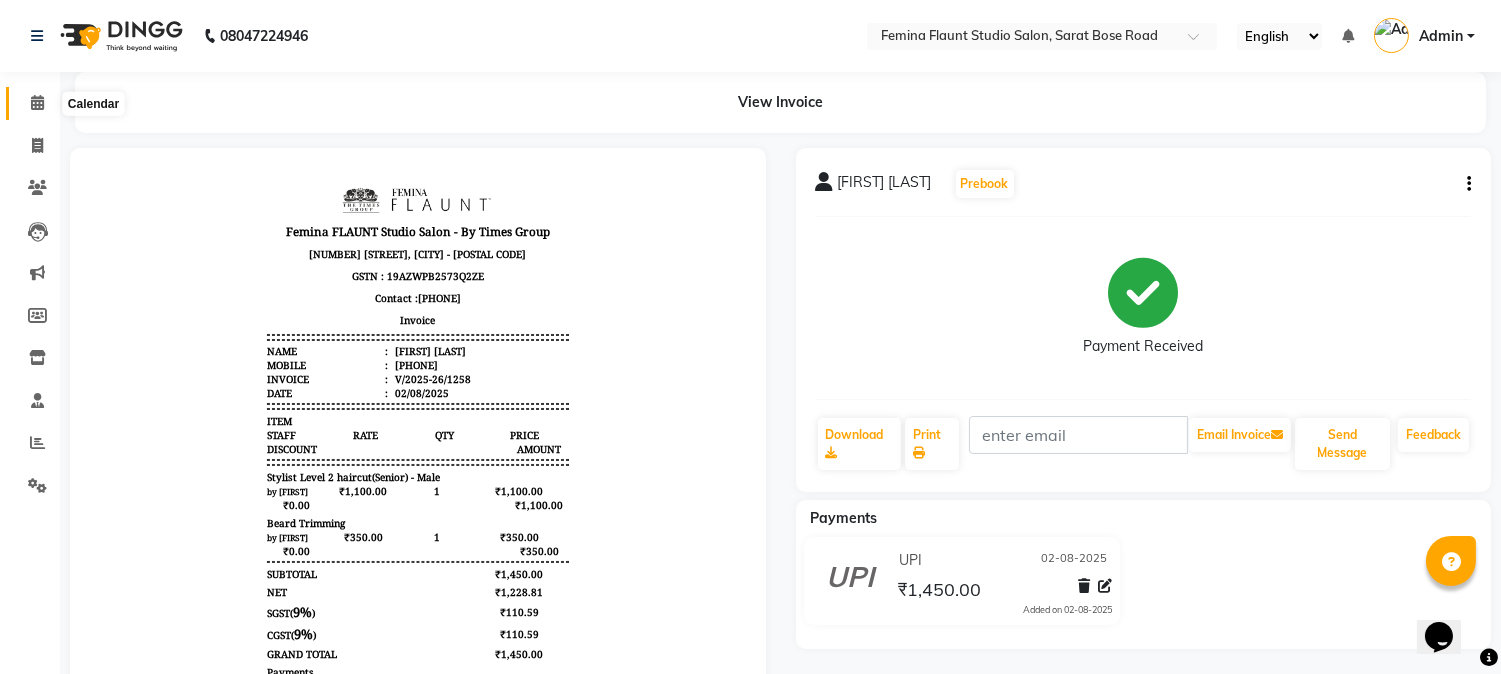 click 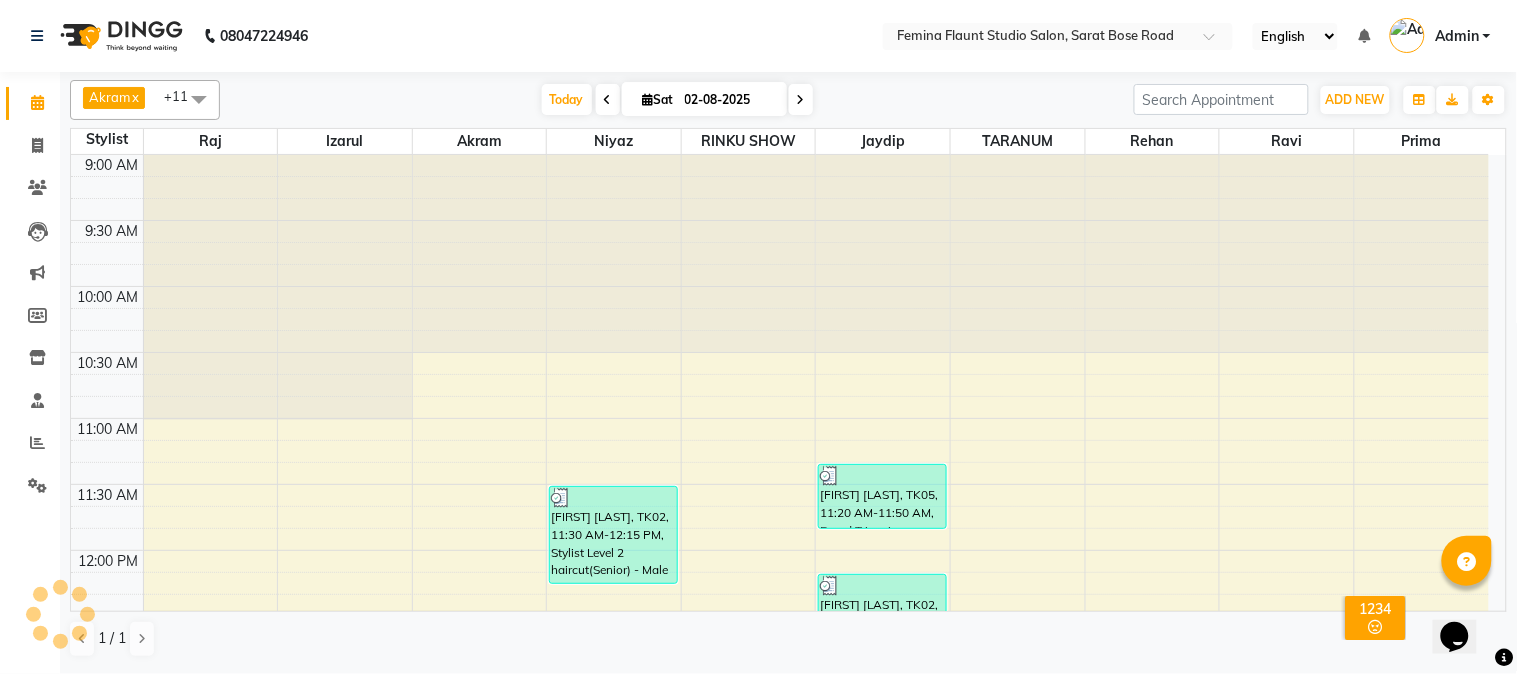 scroll, scrollTop: 531, scrollLeft: 0, axis: vertical 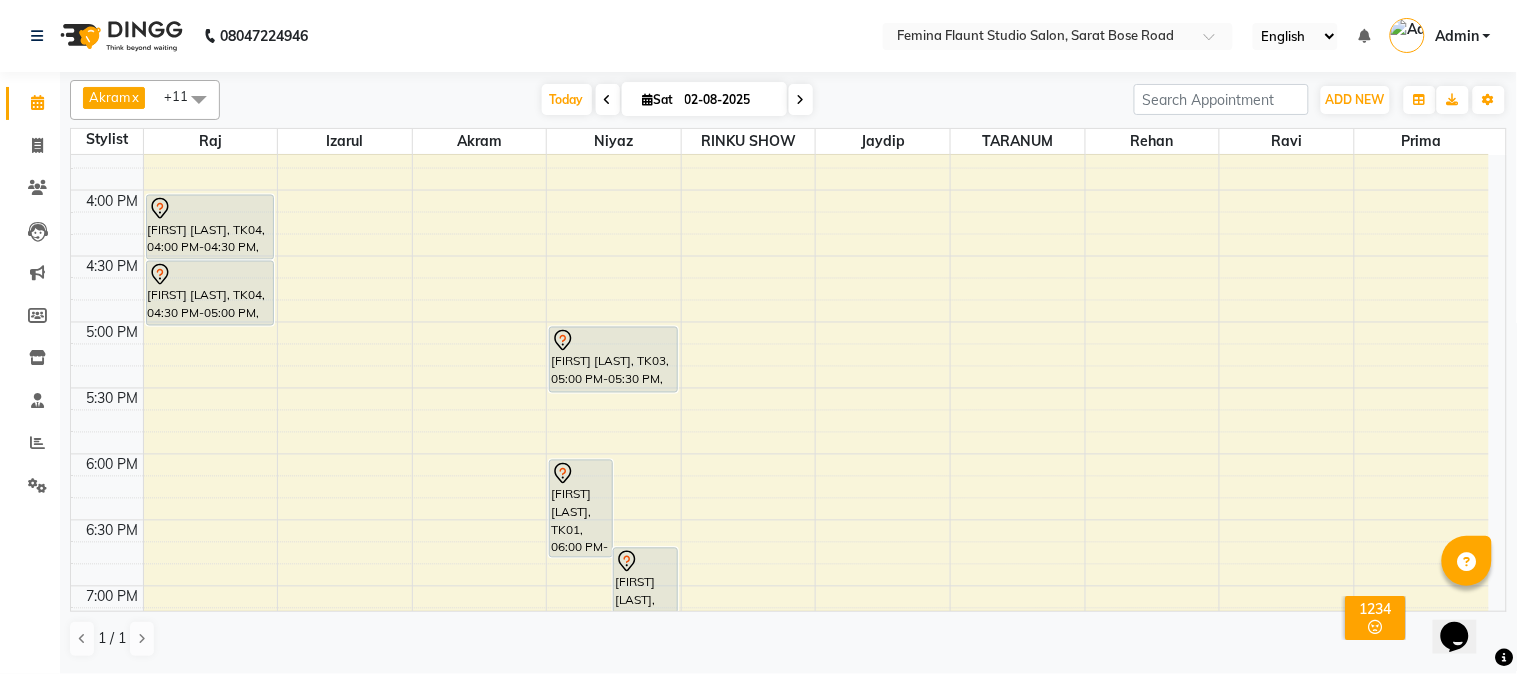 click on "9:00 AM 9:30 AM 10:00 AM 10:30 AM 11:00 AM 11:30 AM 12:00 PM 12:30 PM 1:00 PM 1:30 PM 2:00 PM 2:30 PM 3:00 PM 3:30 PM 4:00 PM 4:30 PM 5:00 PM 5:30 PM 6:00 PM 6:30 PM 7:00 PM 7:30 PM 8:00 PM 8:30 PM 9:00 PM 9:30 PM             [FIRST] [LAST], TK04, 04:00 PM-04:30 PM, Hair Spa Treatment Hair spa - Long              [FIRST] [LAST], TK04, 04:30 PM-05:00 PM, Hair Spa Treatment Hair spa - Long              [FIRST] [LAST], TK01, 06:00 PM-06:45 PM, Stylist Level 2 haircut(Senior) - Male             [FIRST] [LAST], TK01, 06:40 PM-07:10 PM, Beard Trimming     [FIRST] [LAST], TK02, 11:30 AM-12:15 PM, Stylist Level 2 haircut(Senior) - Male             [FIRST] [LAST], TK03, 05:00 PM-05:30 PM, Blow Dry - pH     [FIRST] [LAST], TK05, 11:20 AM-11:50 AM, Beard Trimming     [FIRST] [LAST], TK02, 12:10 PM-12:40 PM, Beard Trimming" at bounding box center [780, 124] 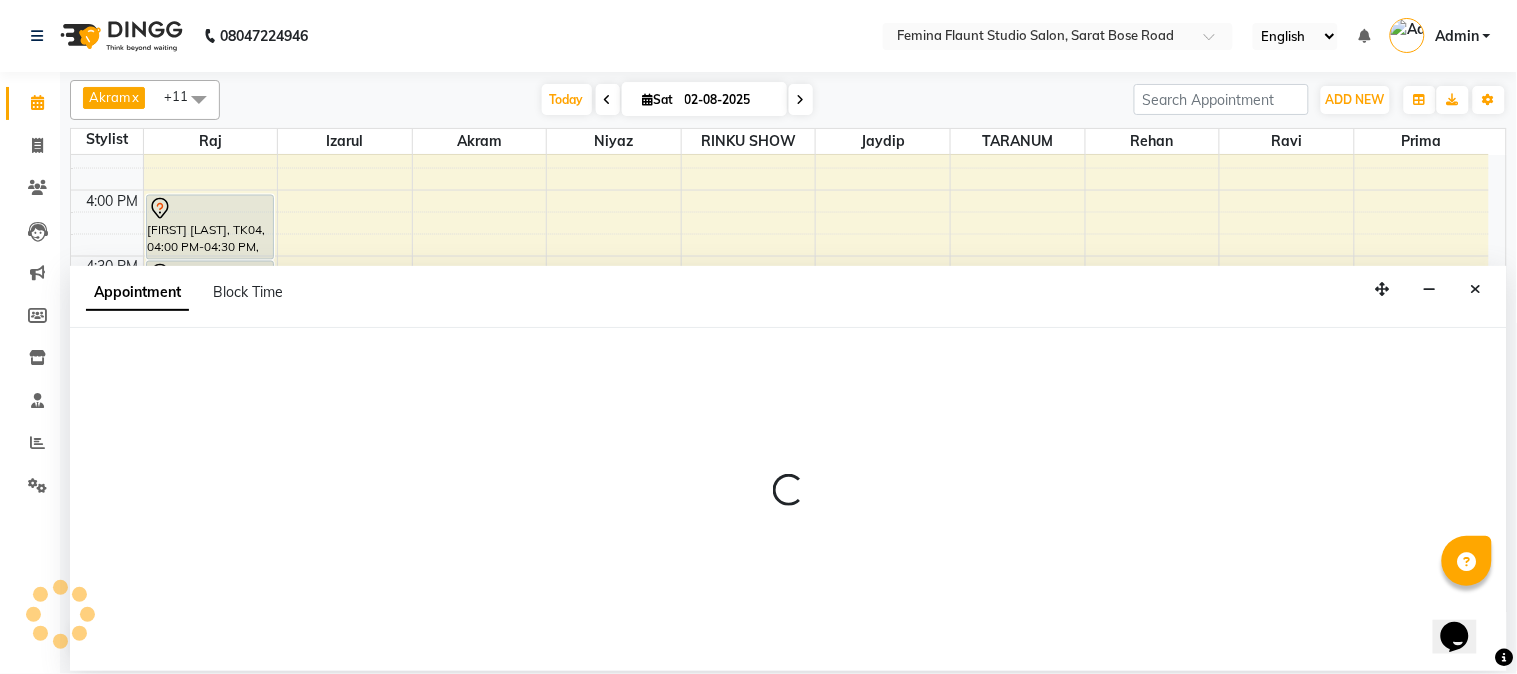 select on "37645" 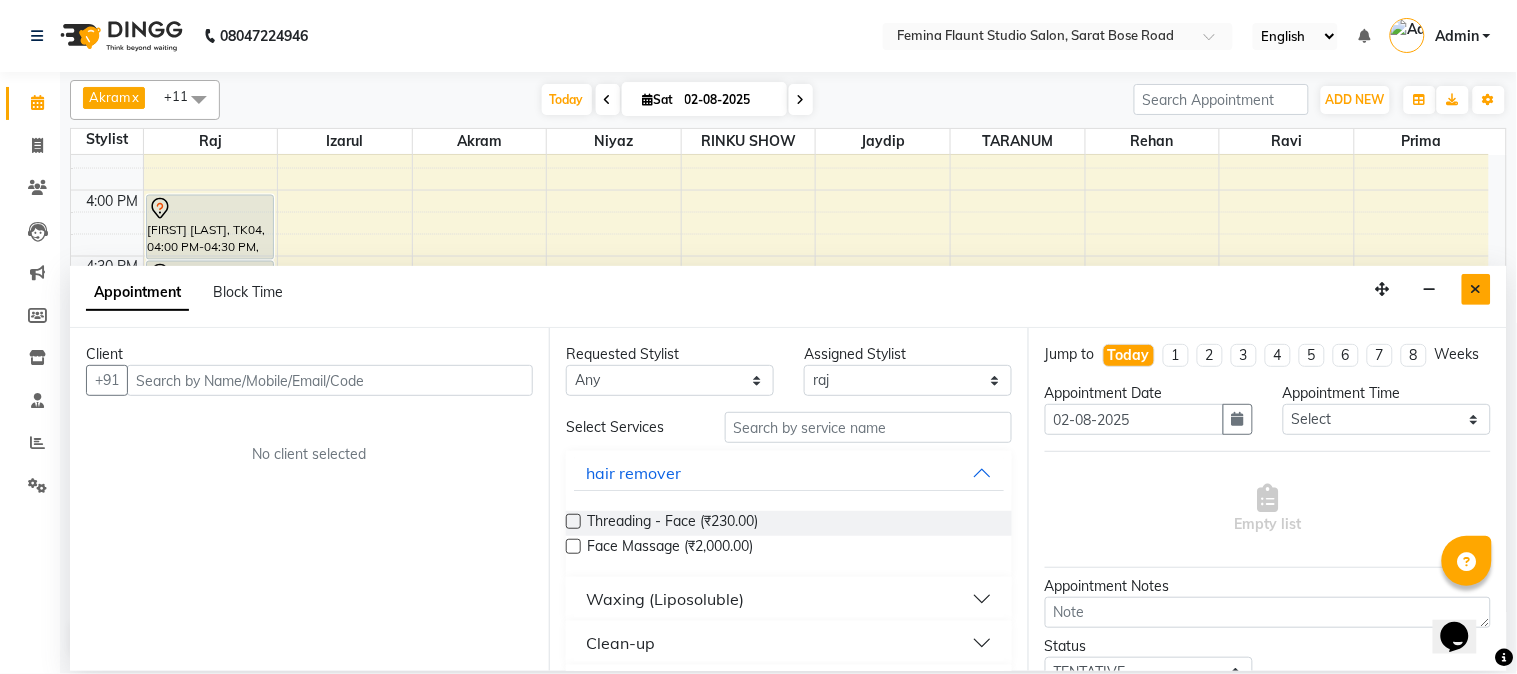 click at bounding box center [1476, 289] 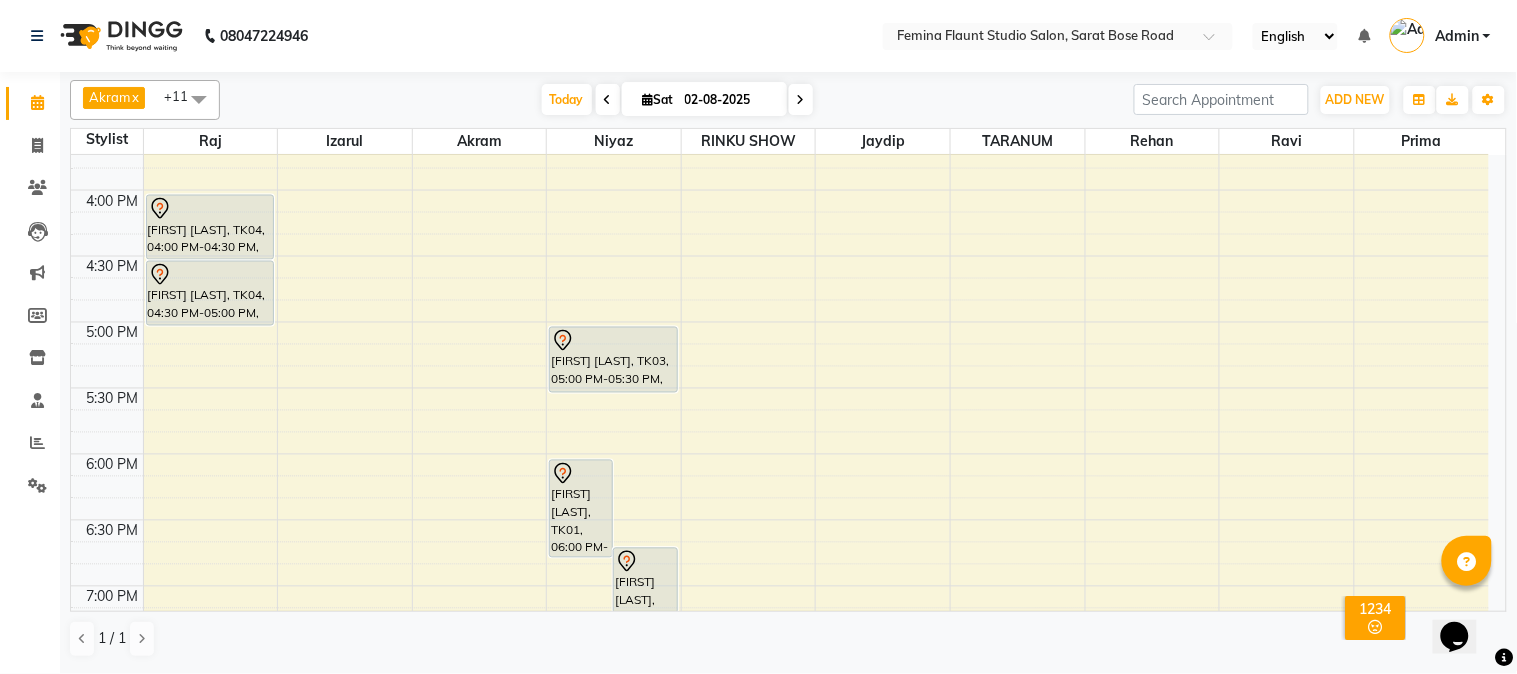 click on "Stylist [FIRST] [FIRST] [FIRST] [FIRST] [FIRST] [FIRST] [FIRST] [FIRST] [FIRST] 9:00 AM 9:30 AM 10:00 AM 10:30 AM 11:00 AM 11:30 AM 12:00 PM 12:30 PM 1:00 PM 1:30 PM 2:00 PM 2:30 PM 3:00 PM 3:30 PM 4:00 PM 4:30 PM 5:00 PM 5:30 PM 6:00 PM 6:30 PM 7:00 PM 7:30 PM 8:00 PM 8:30 PM 9:00 PM 9:30 PM             [FIRST] [LAST], TK04, 04:00 PM-04:30 PM, Hair Spa Treatment Hair spa - Long              [FIRST] [LAST], TK04, 04:30 PM-05:00 PM, Hair Spa Treatment Hair spa - Long              [FIRST] [LAST], TK01, 06:00 PM-06:45 PM, Stylist Level 2 haircut(Senior) - Male             [FIRST] [LAST], TK01, 06:40 PM-07:10 PM, Beard Trimming     [FIRST] [LAST], TK02, 11:30 AM-12:15 PM, Stylist Level 2 haircut(Senior) - Male             [FIRST] [LAST], TK03, 05:00 PM-05:30 PM, Blow Dry - pH     [FIRST] [LAST], TK05, 11:20 AM-11:50 AM, Beard Trimming     [FIRST] [LAST], TK02, 12:10 PM-12:40 PM, Beard Trimming" at bounding box center [788, 370] 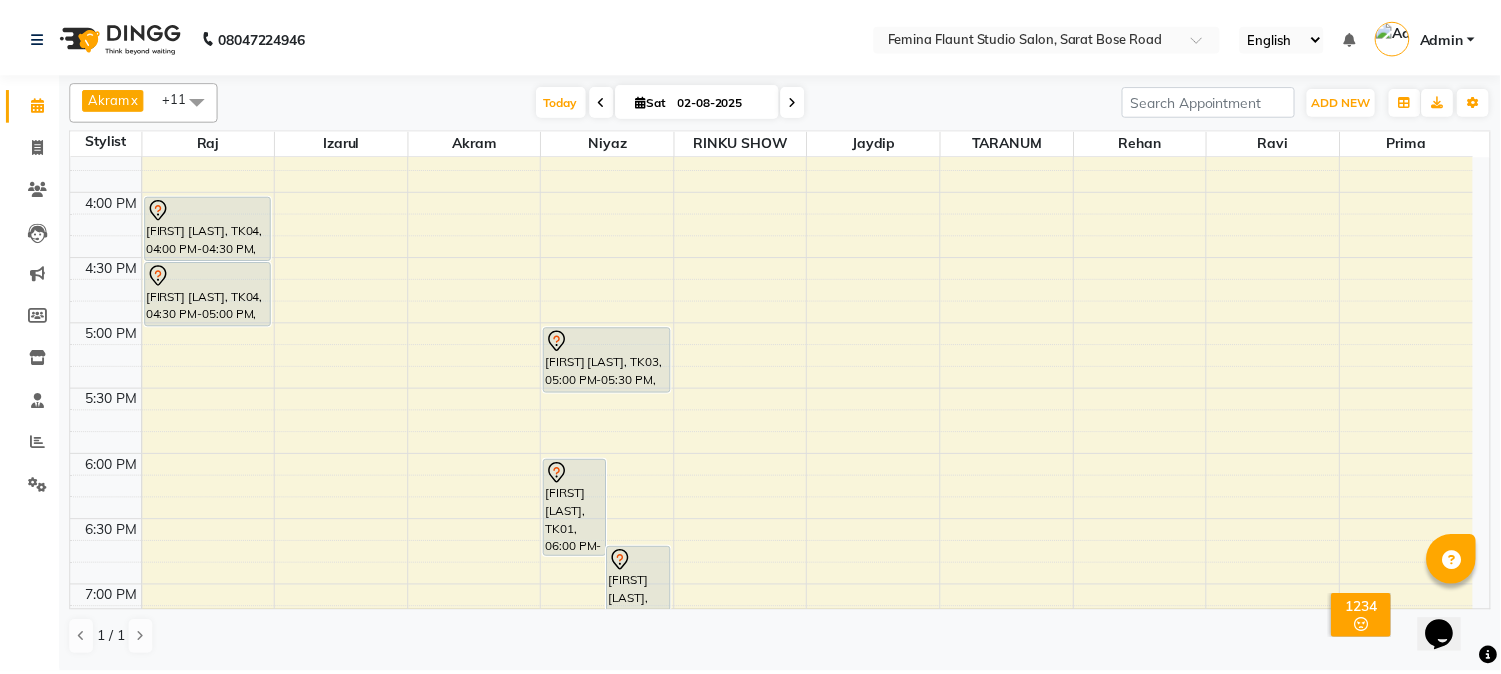 scroll, scrollTop: 862, scrollLeft: 0, axis: vertical 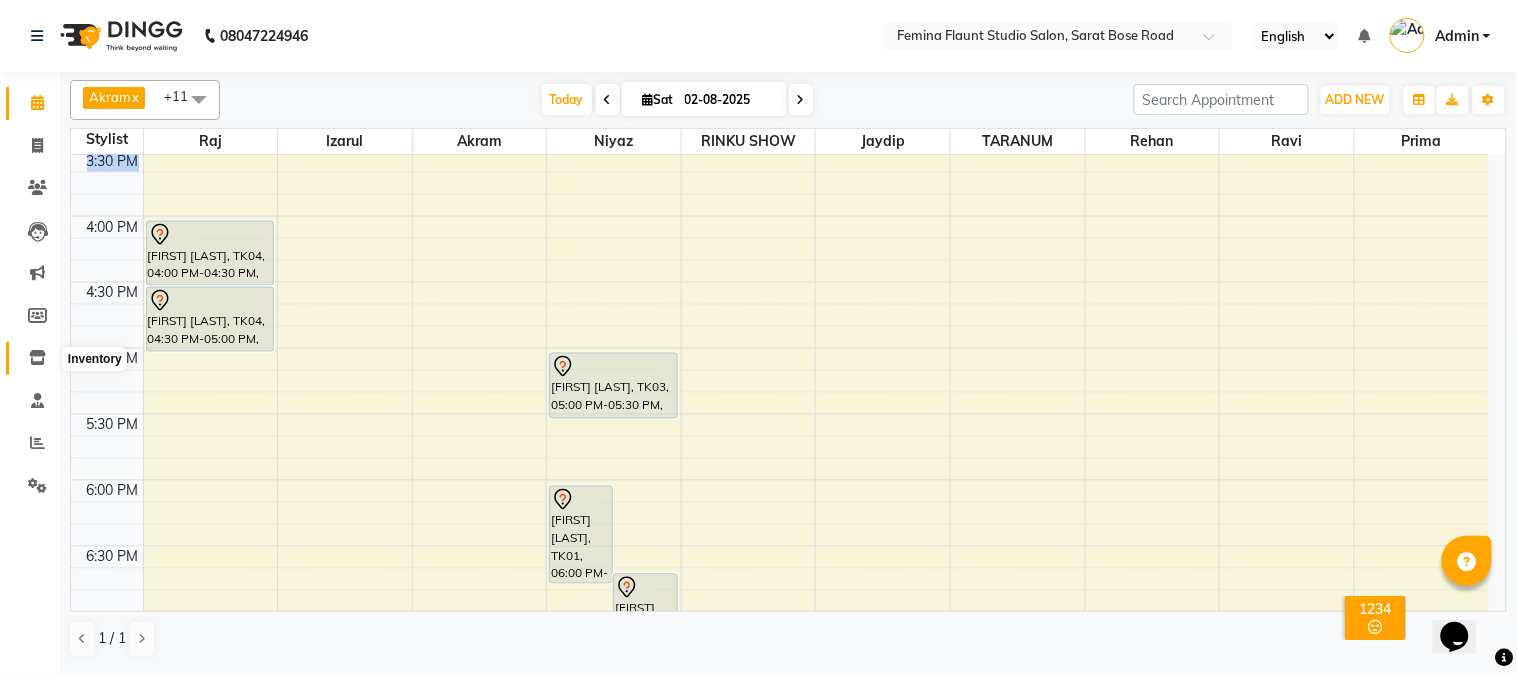 click 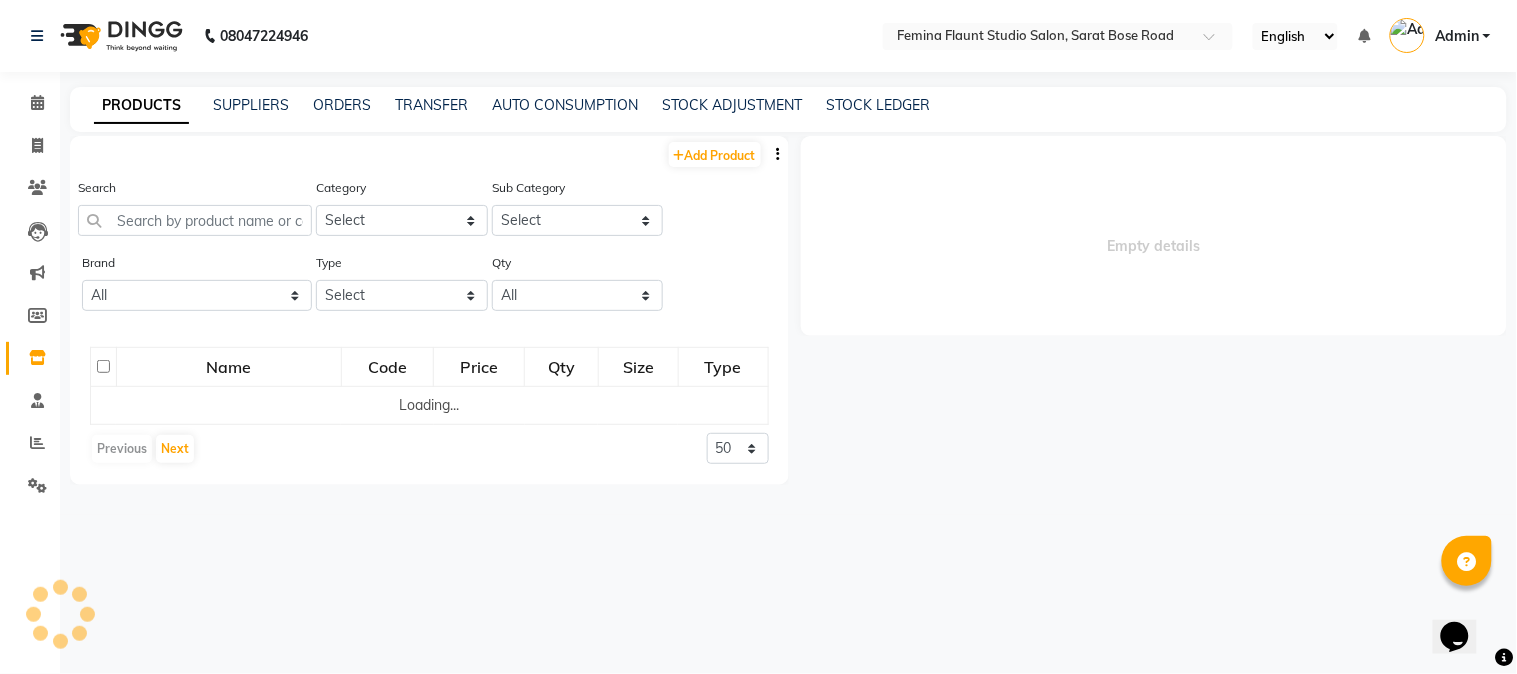 select 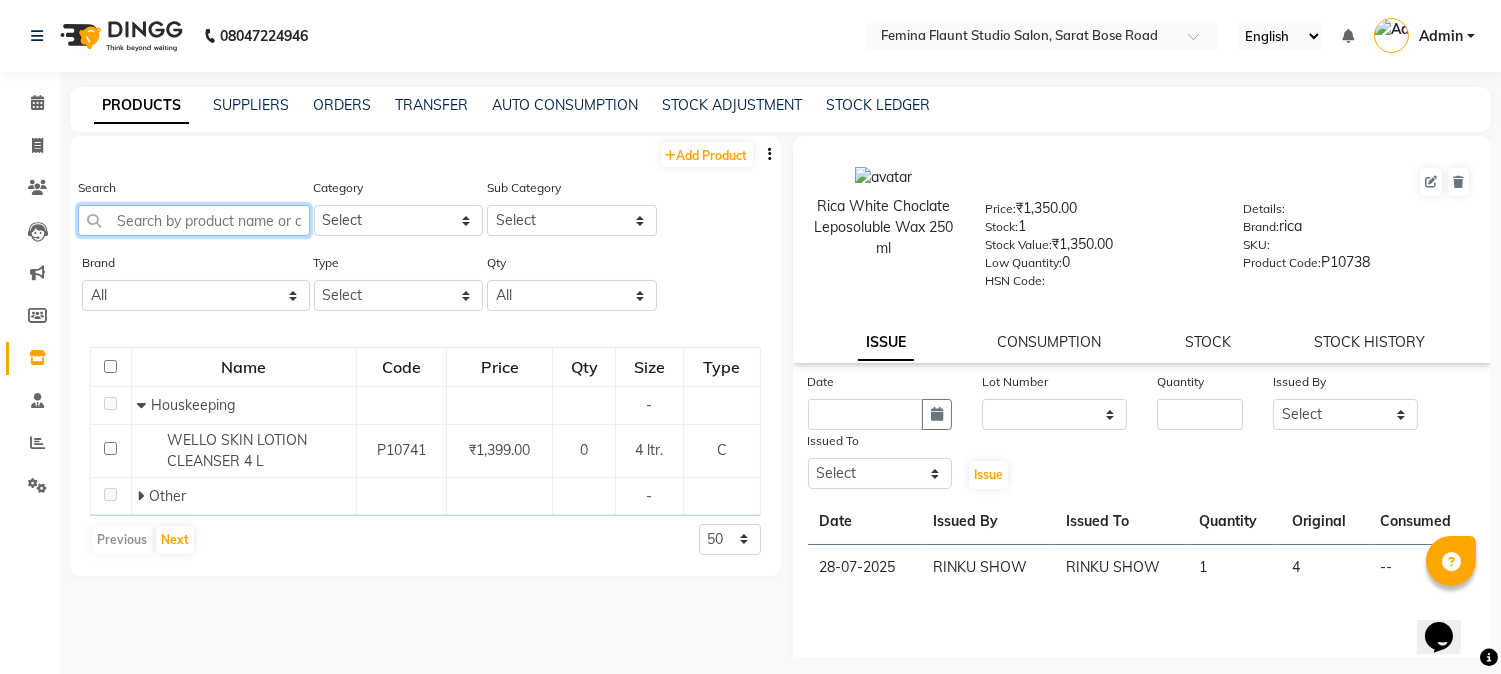 click 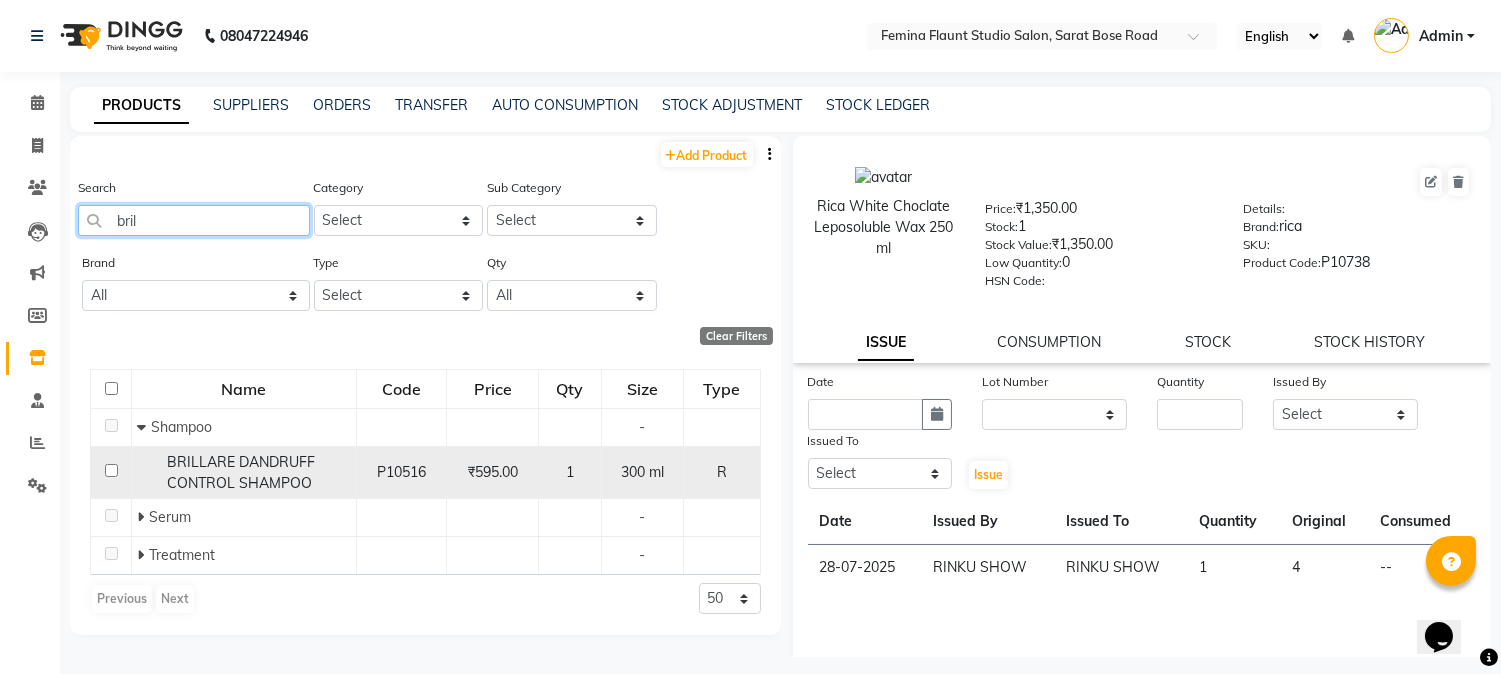 type on "bril" 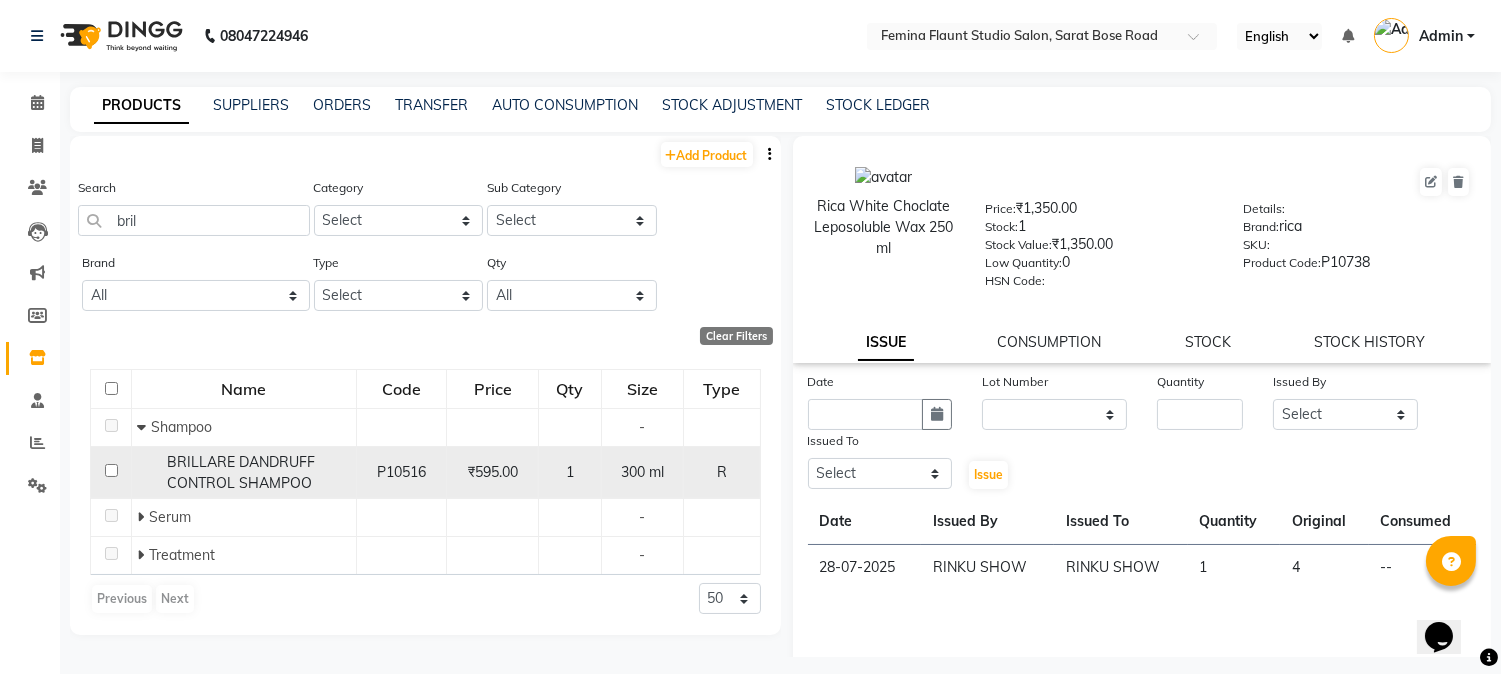 click on "BRILLARE DANDRUFF CONTROL SHAMPOO" 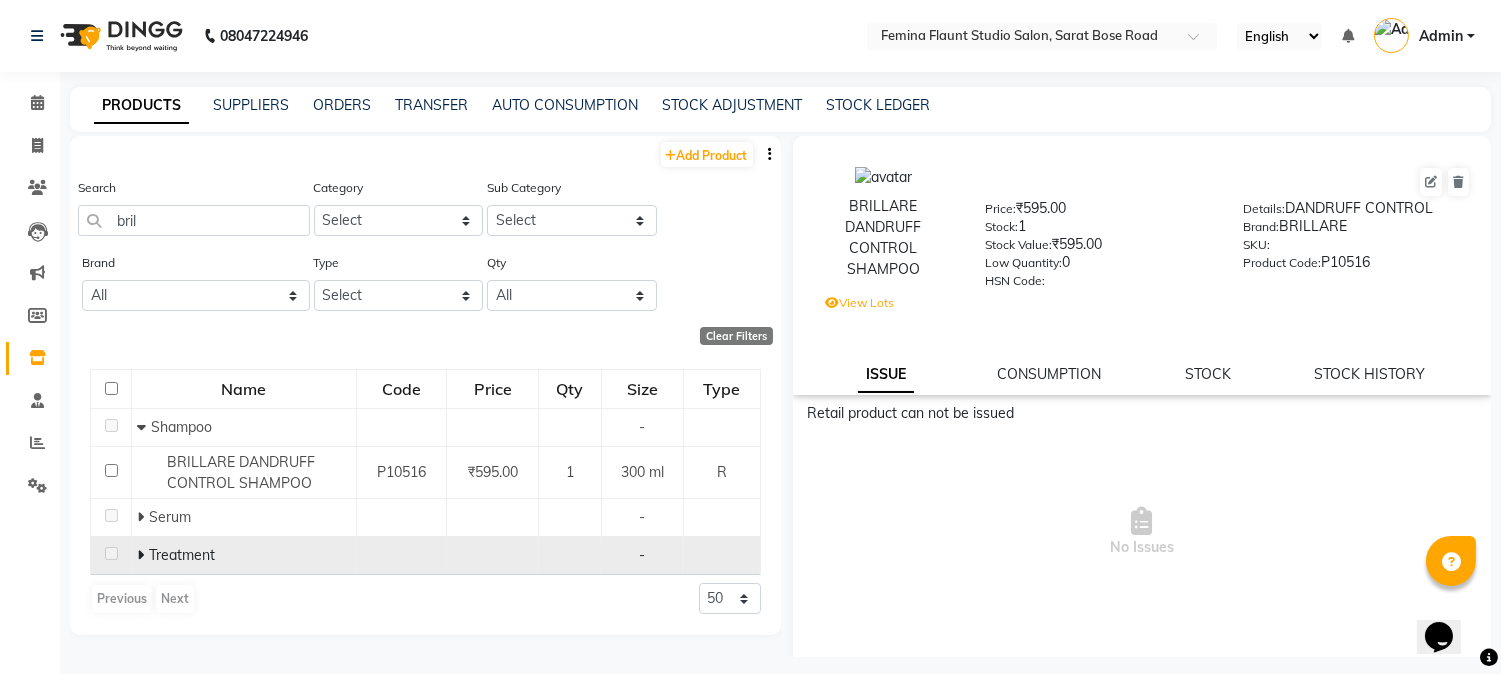 click on "Treatment" 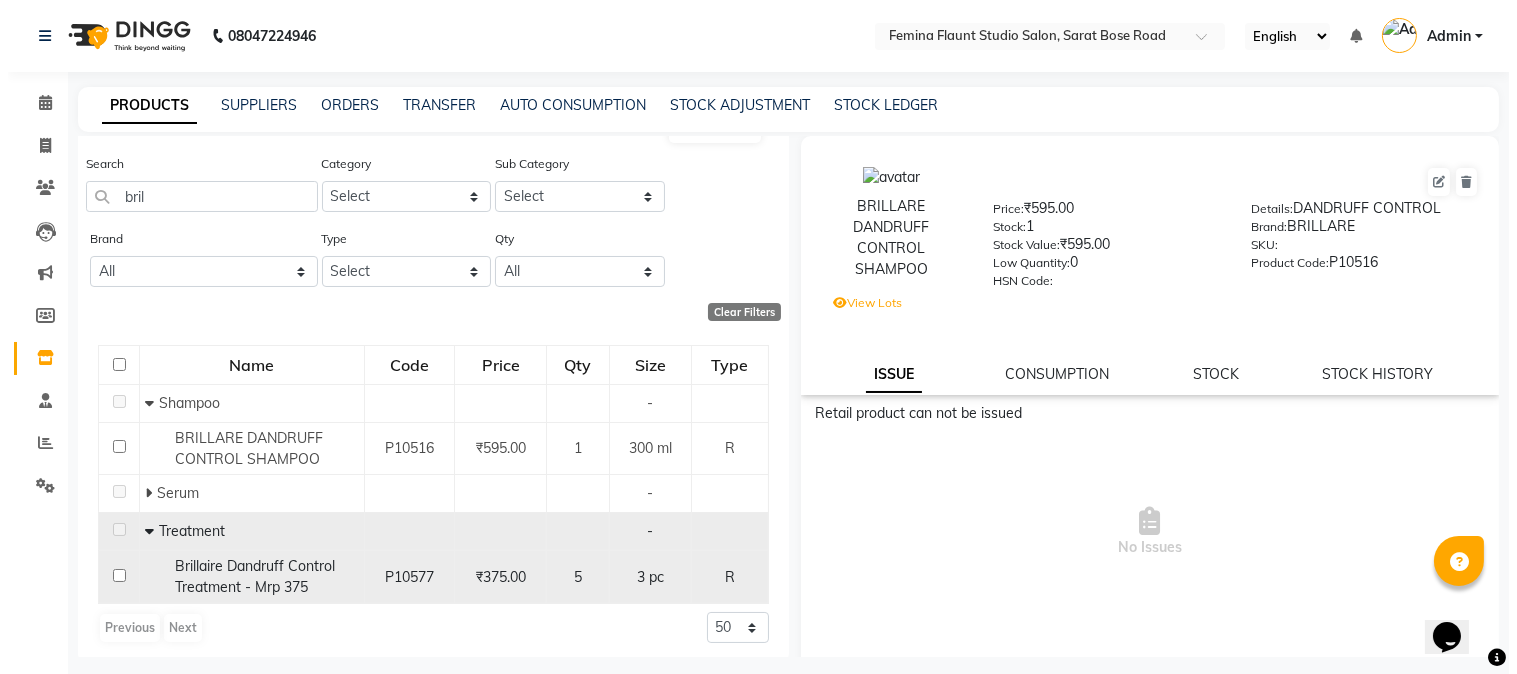 scroll, scrollTop: 32, scrollLeft: 0, axis: vertical 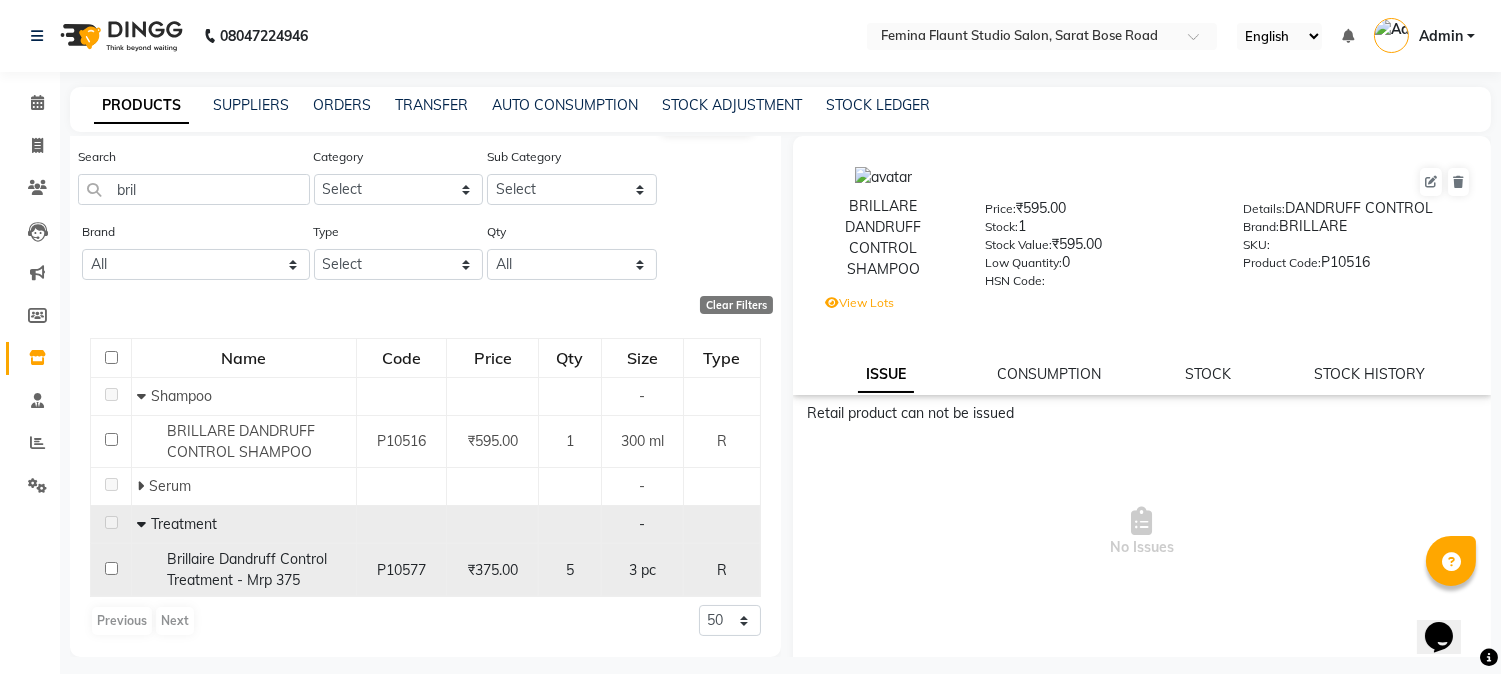 click on "Brillaire Dandruff Control Treatment  - Mrp 375" 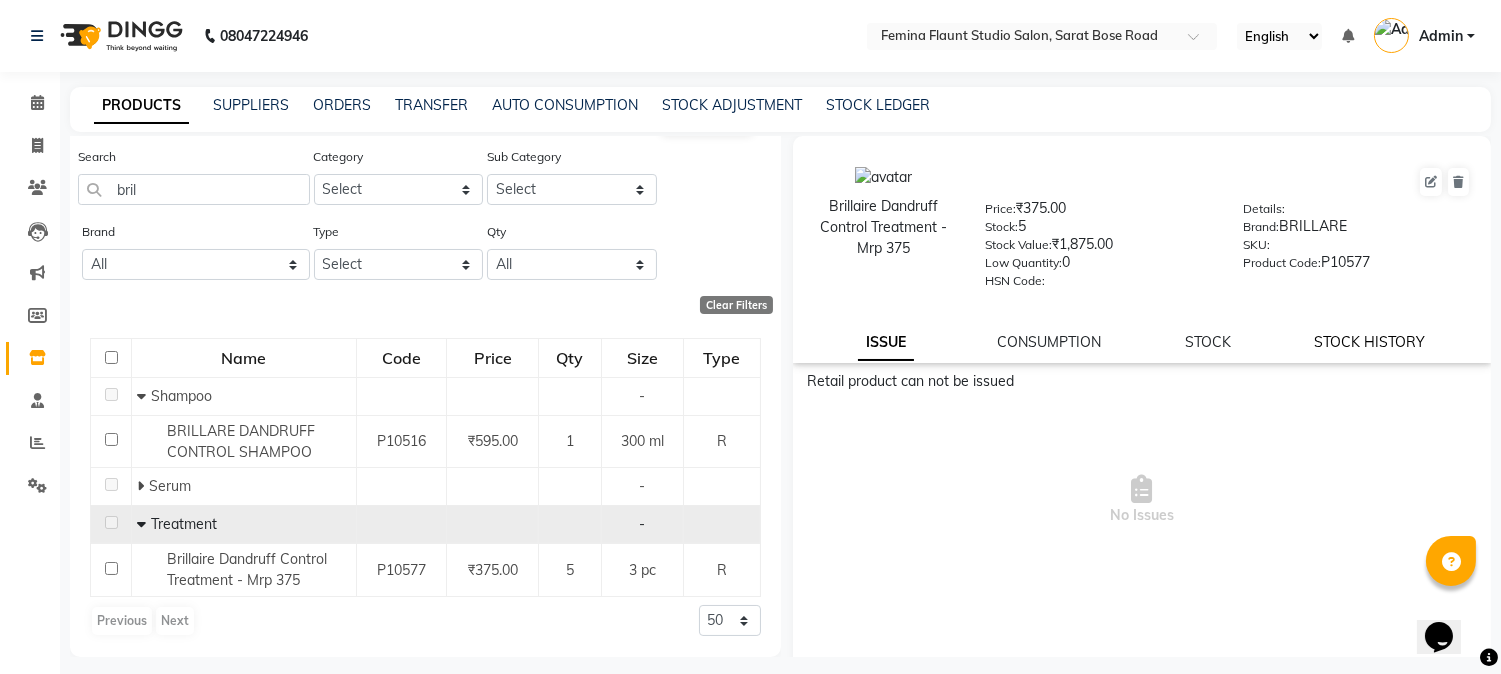 click on "STOCK HISTORY" 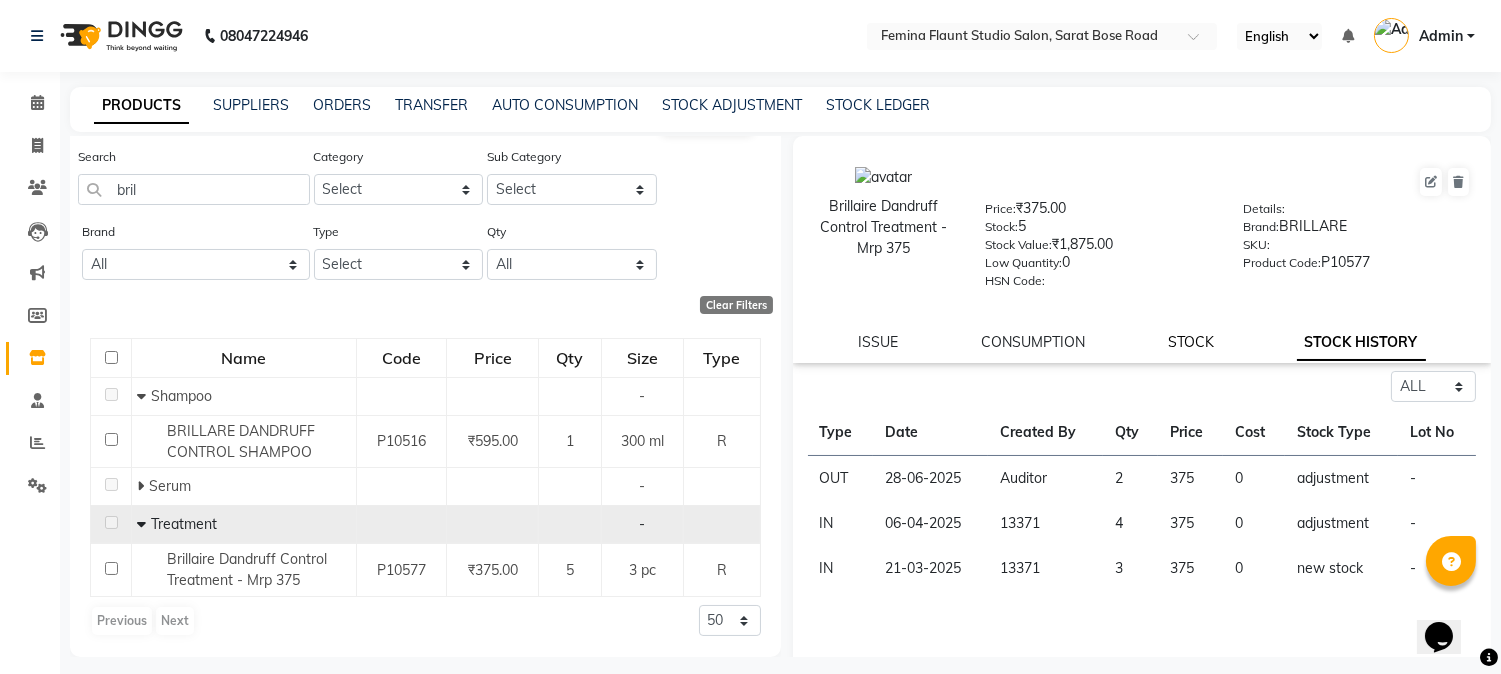 click on "STOCK" 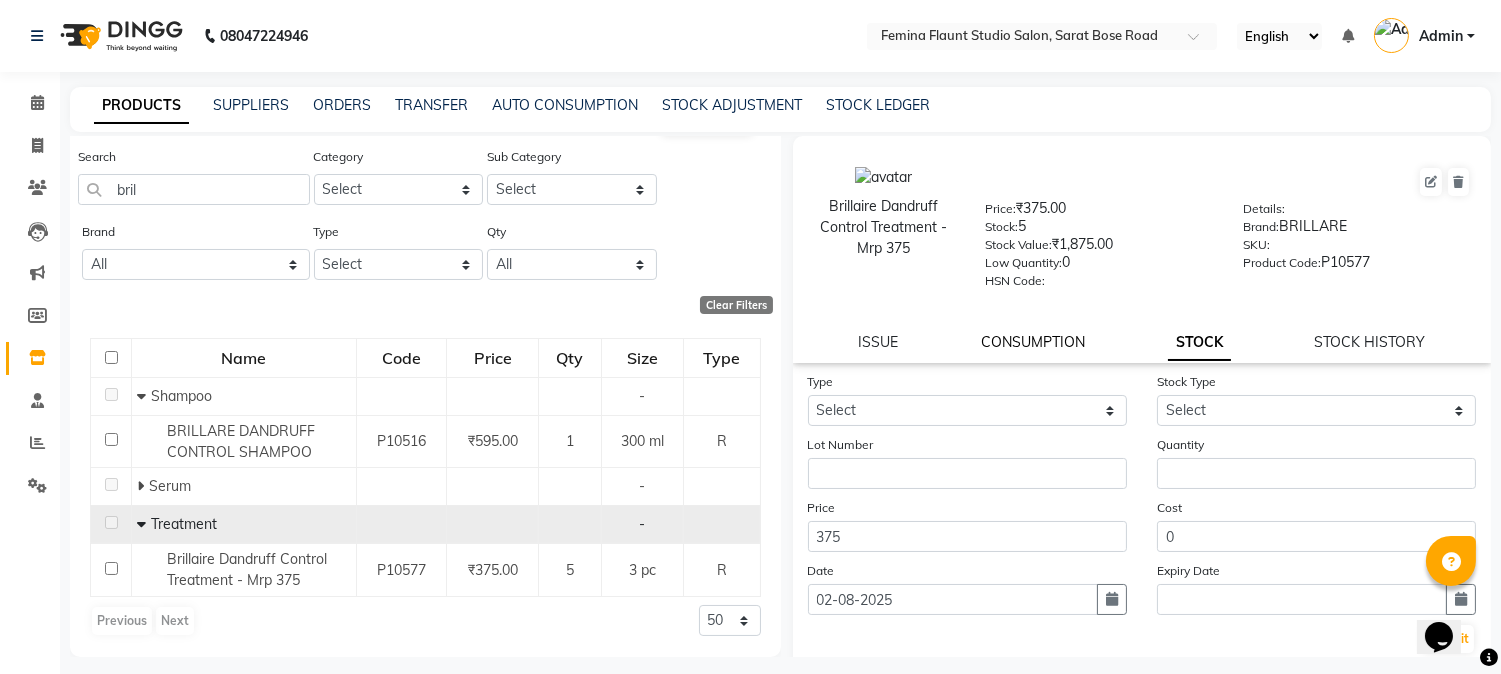click on "CONSUMPTION" 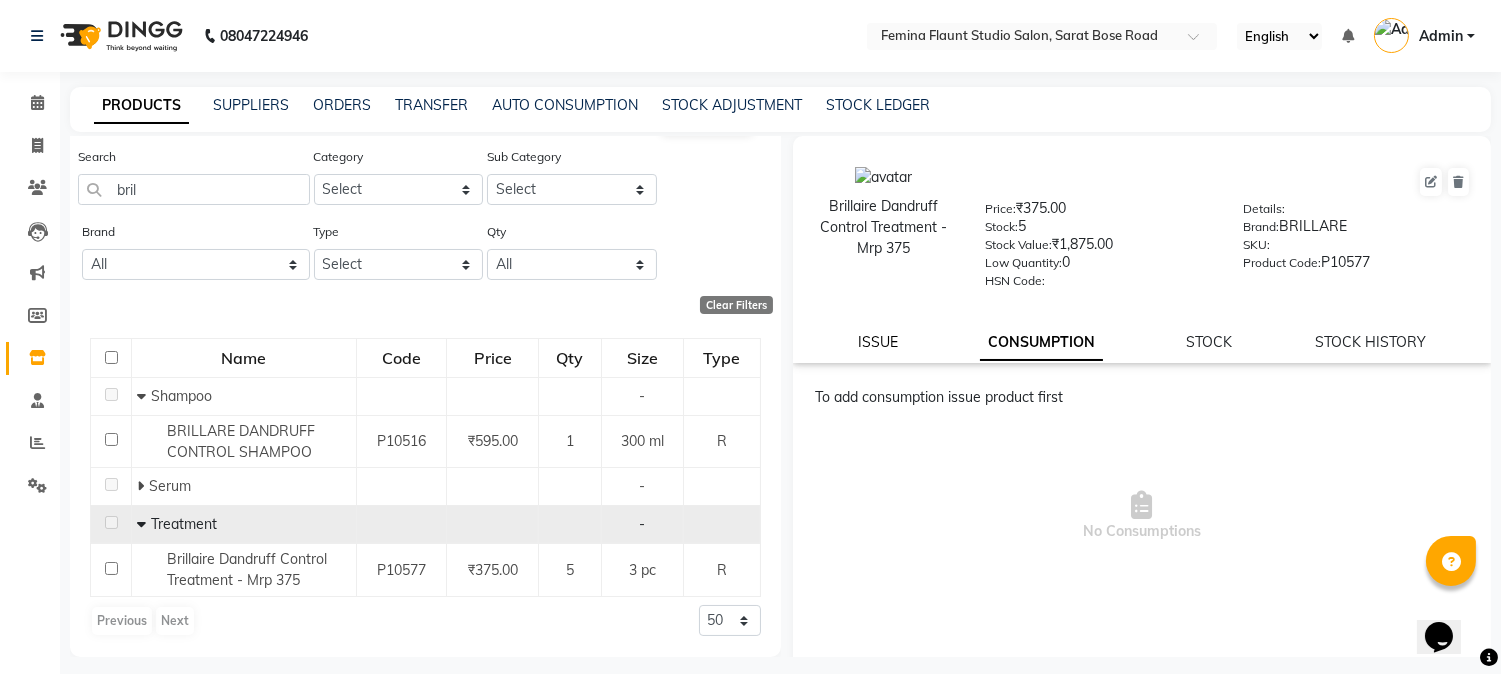 click on "ISSUE" 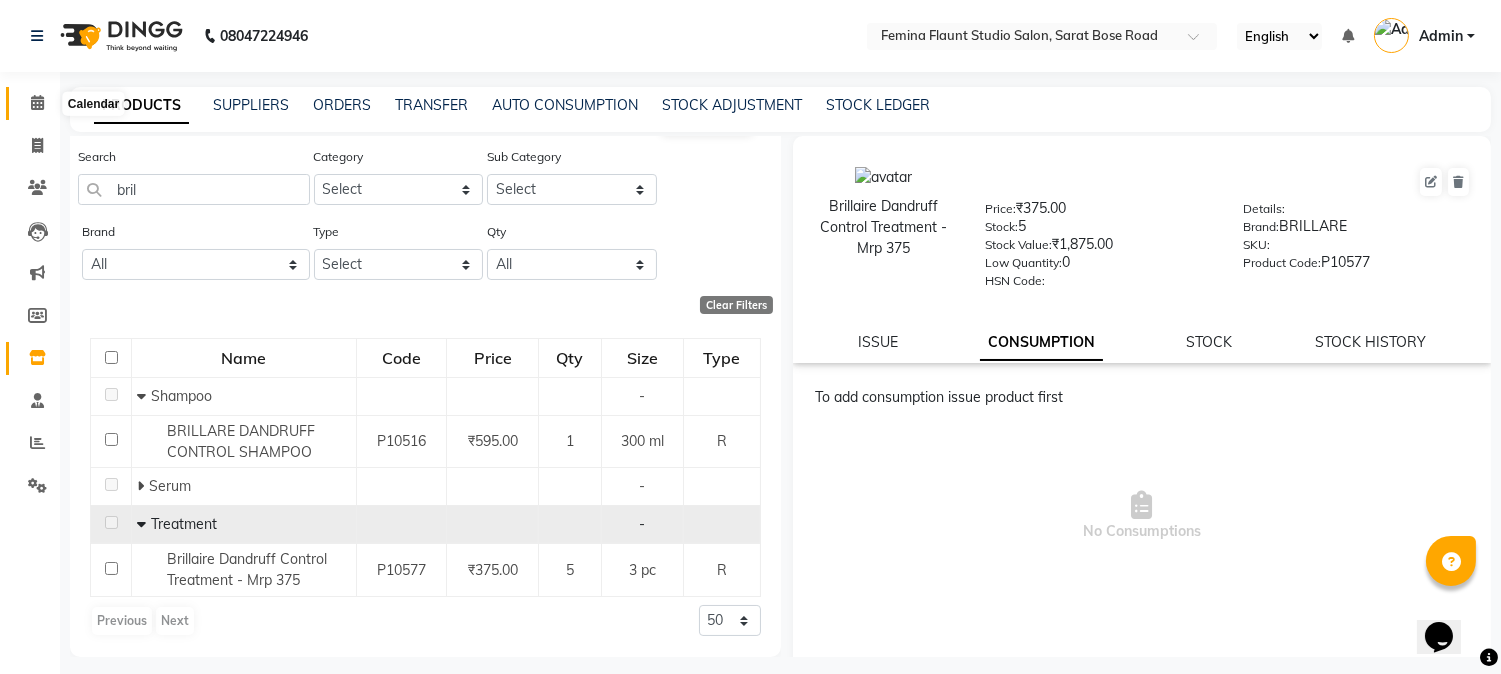 click 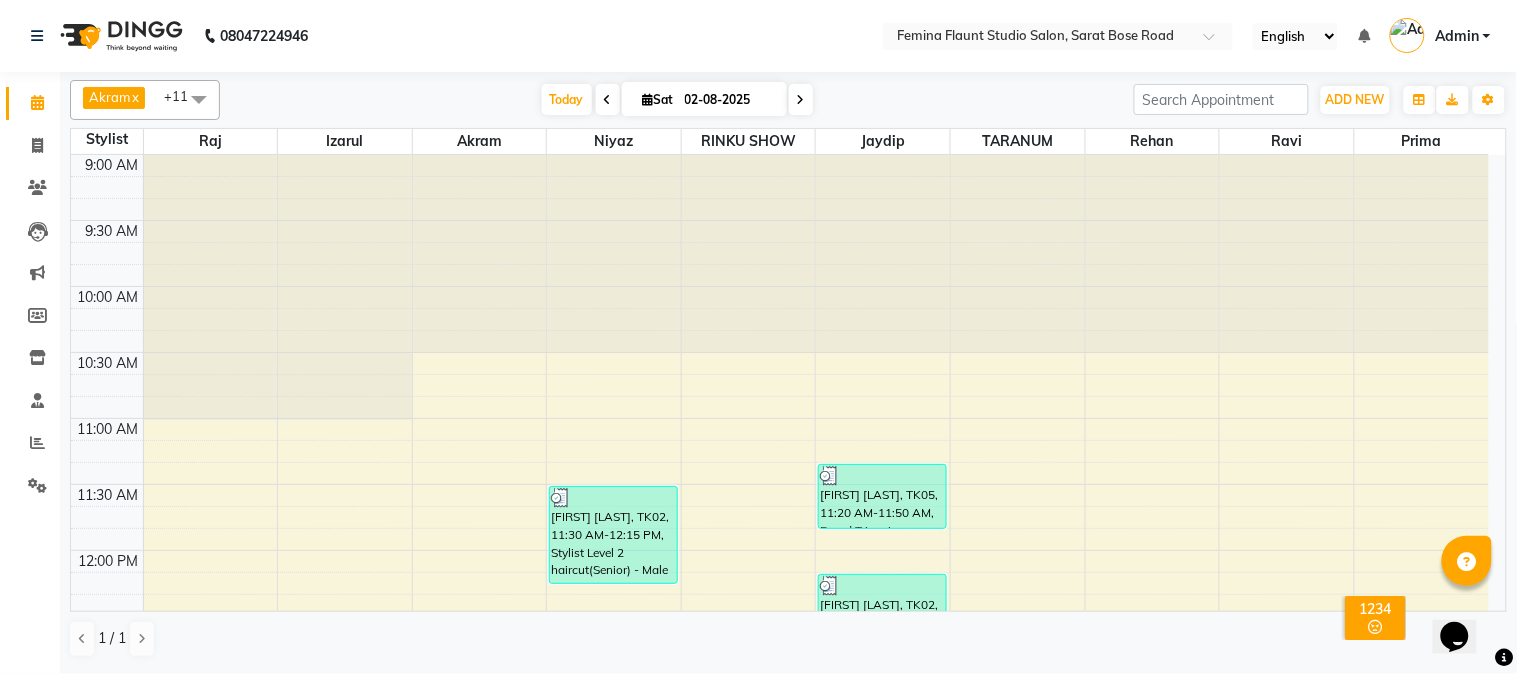 click at bounding box center (608, 99) 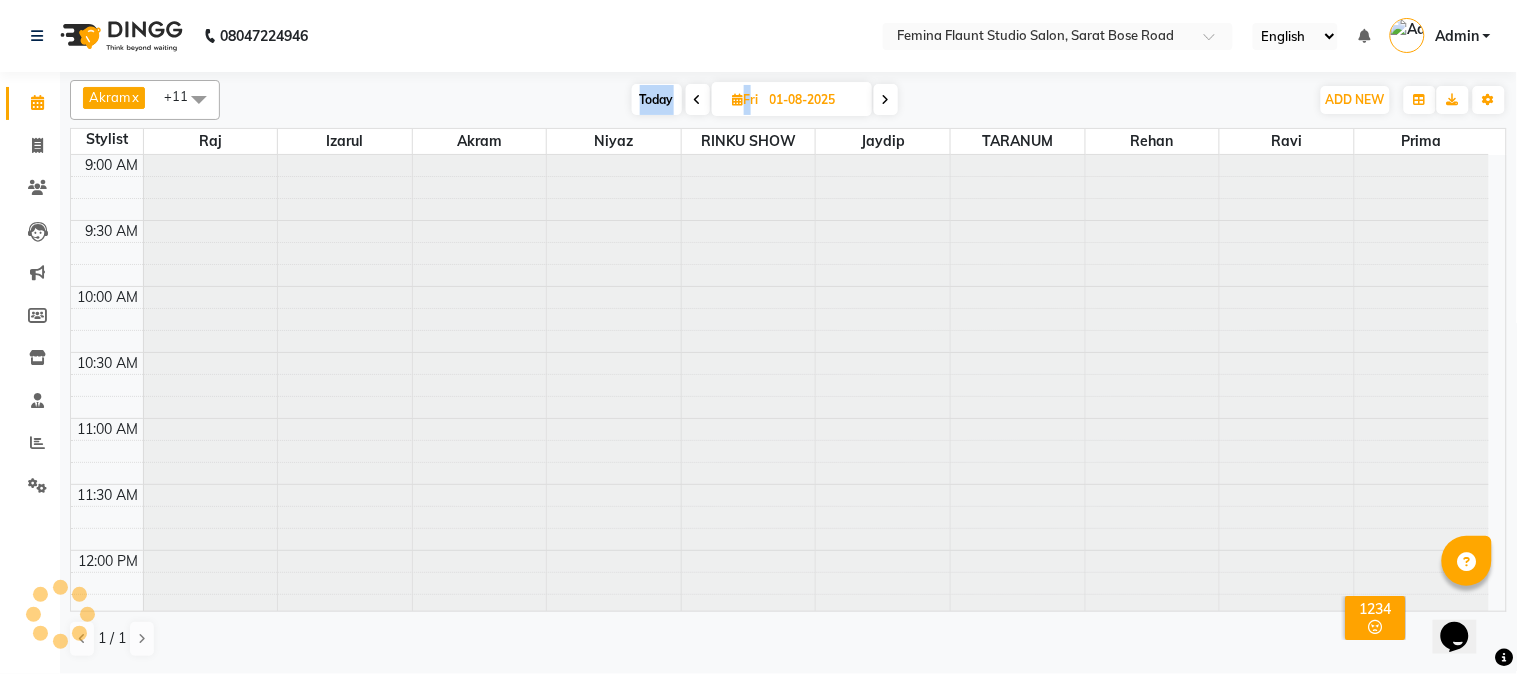 scroll, scrollTop: 531, scrollLeft: 0, axis: vertical 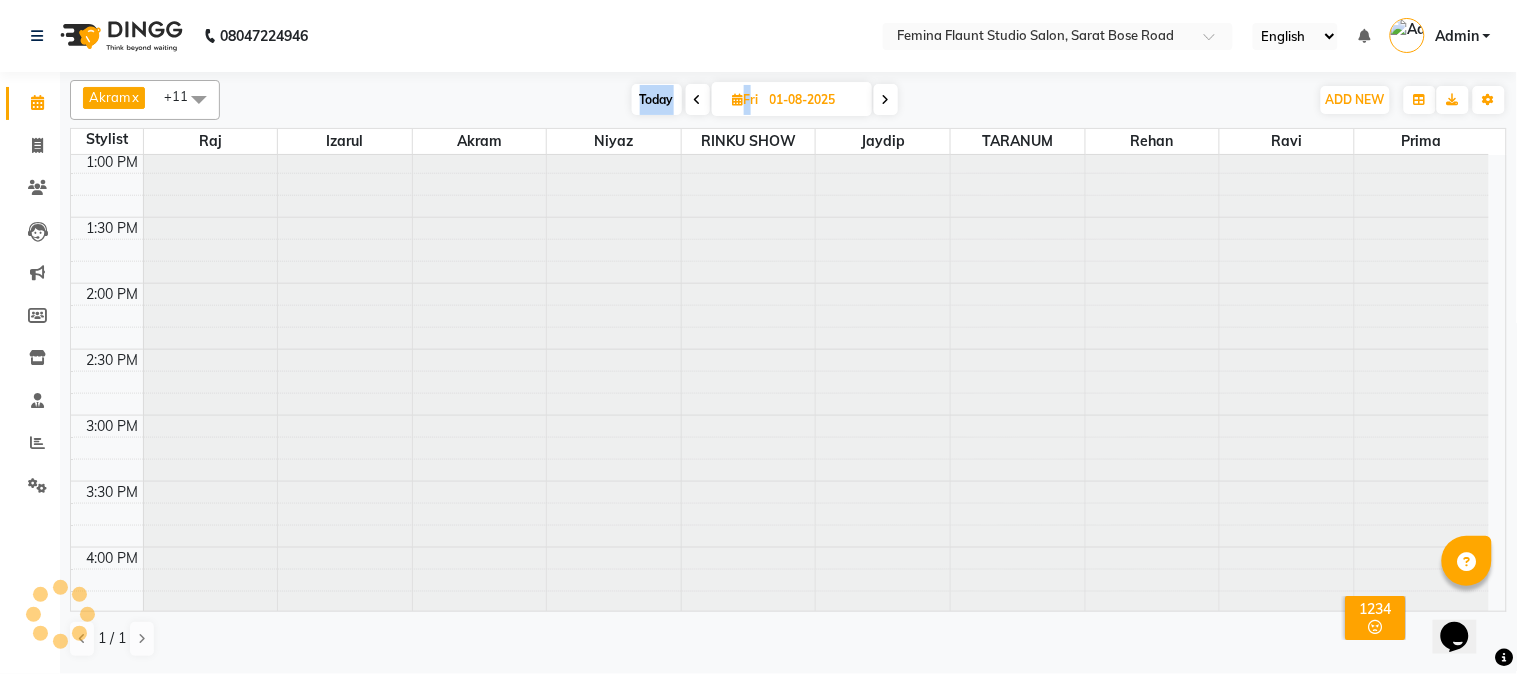 click on "Today  Fri 01-08-2025" at bounding box center (764, 100) 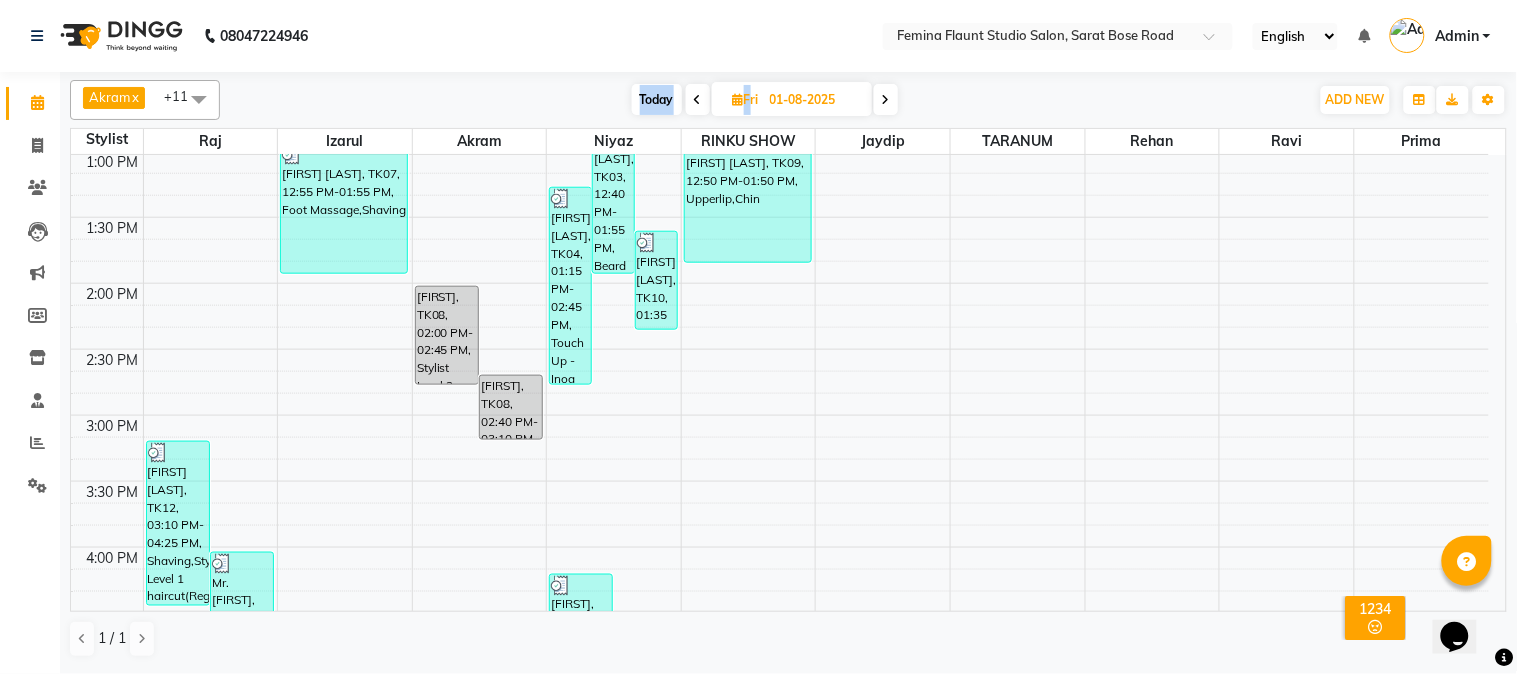 click at bounding box center (698, 99) 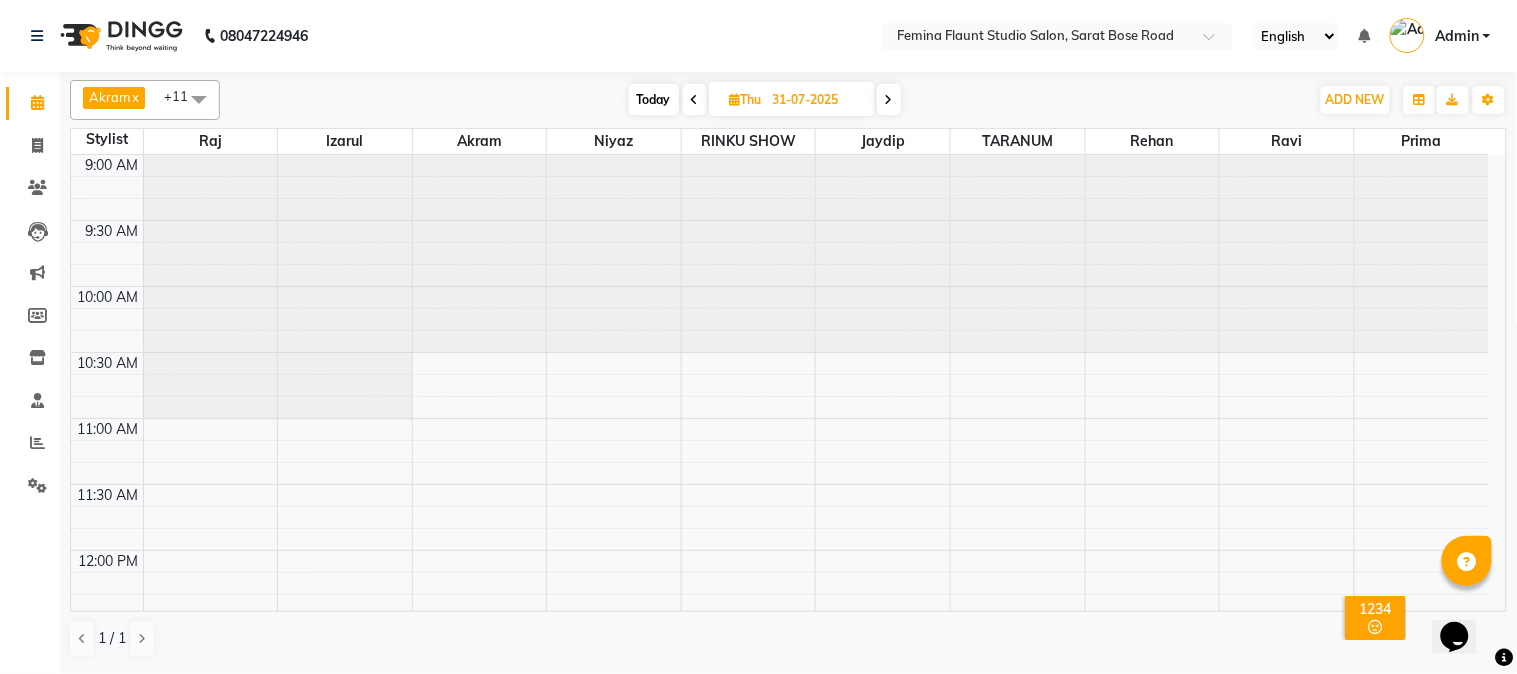 scroll, scrollTop: 531, scrollLeft: 0, axis: vertical 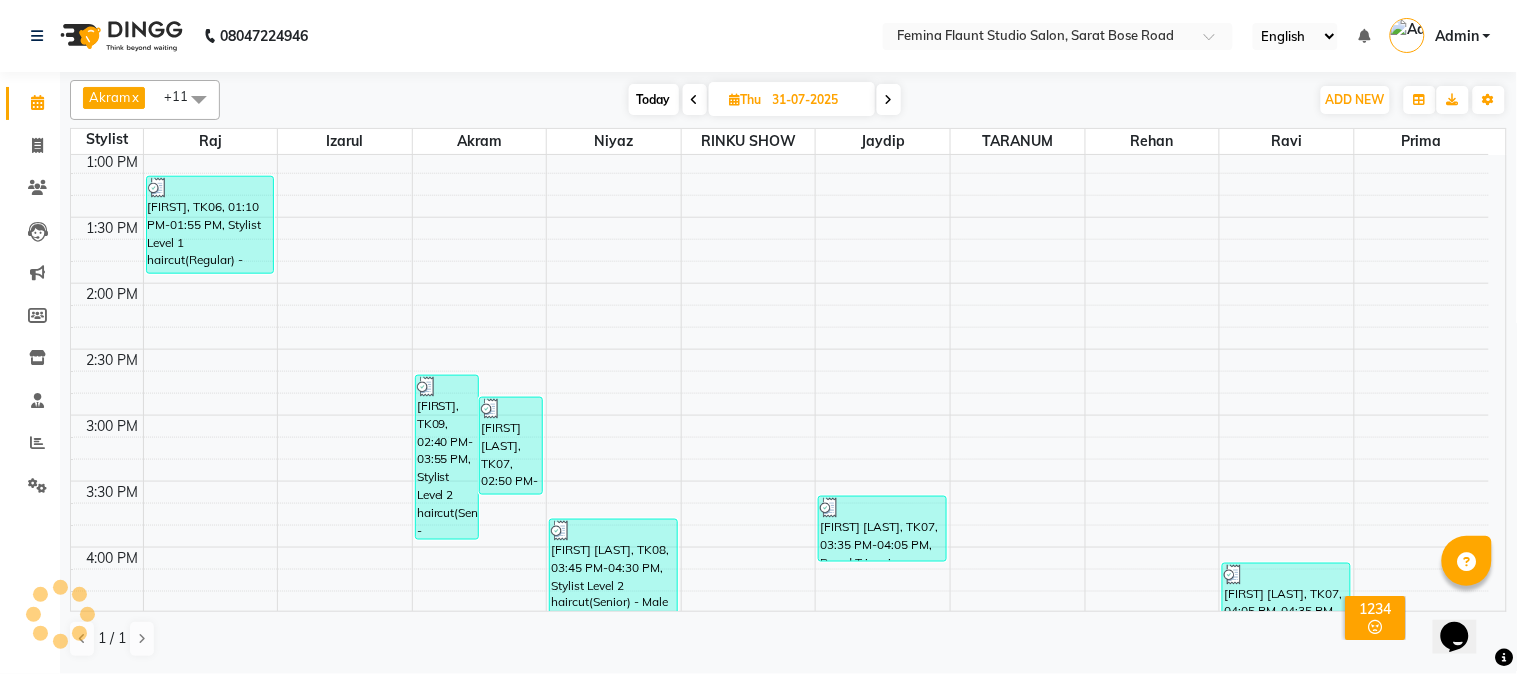 click at bounding box center [695, 100] 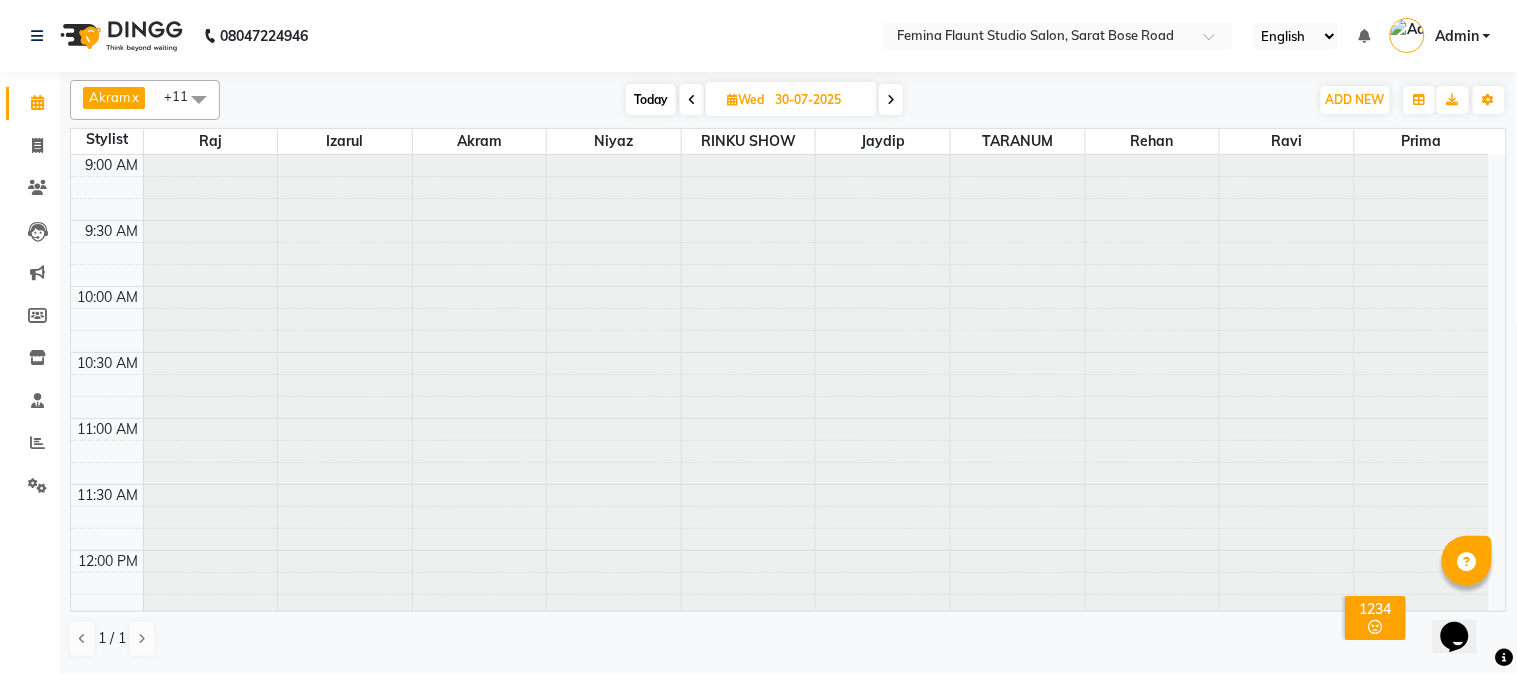 scroll, scrollTop: 531, scrollLeft: 0, axis: vertical 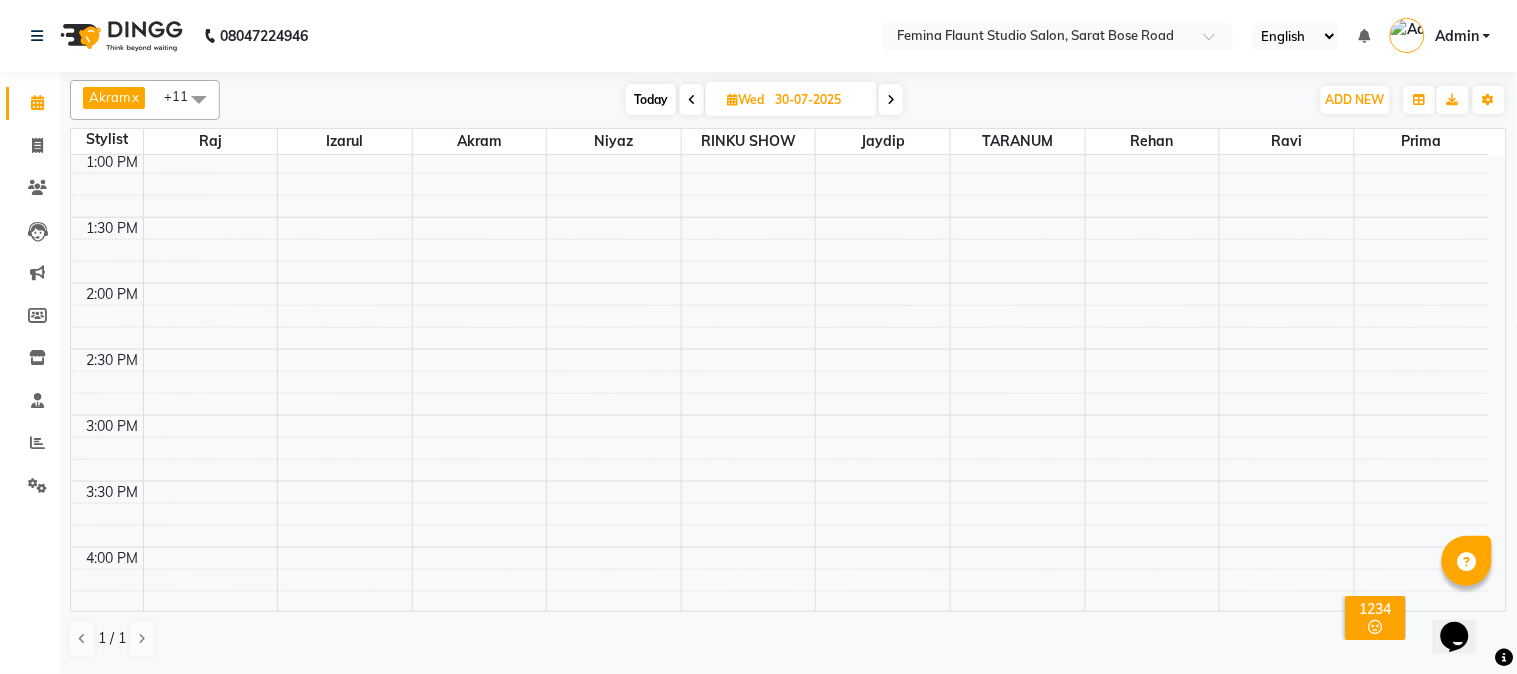 click at bounding box center [692, 99] 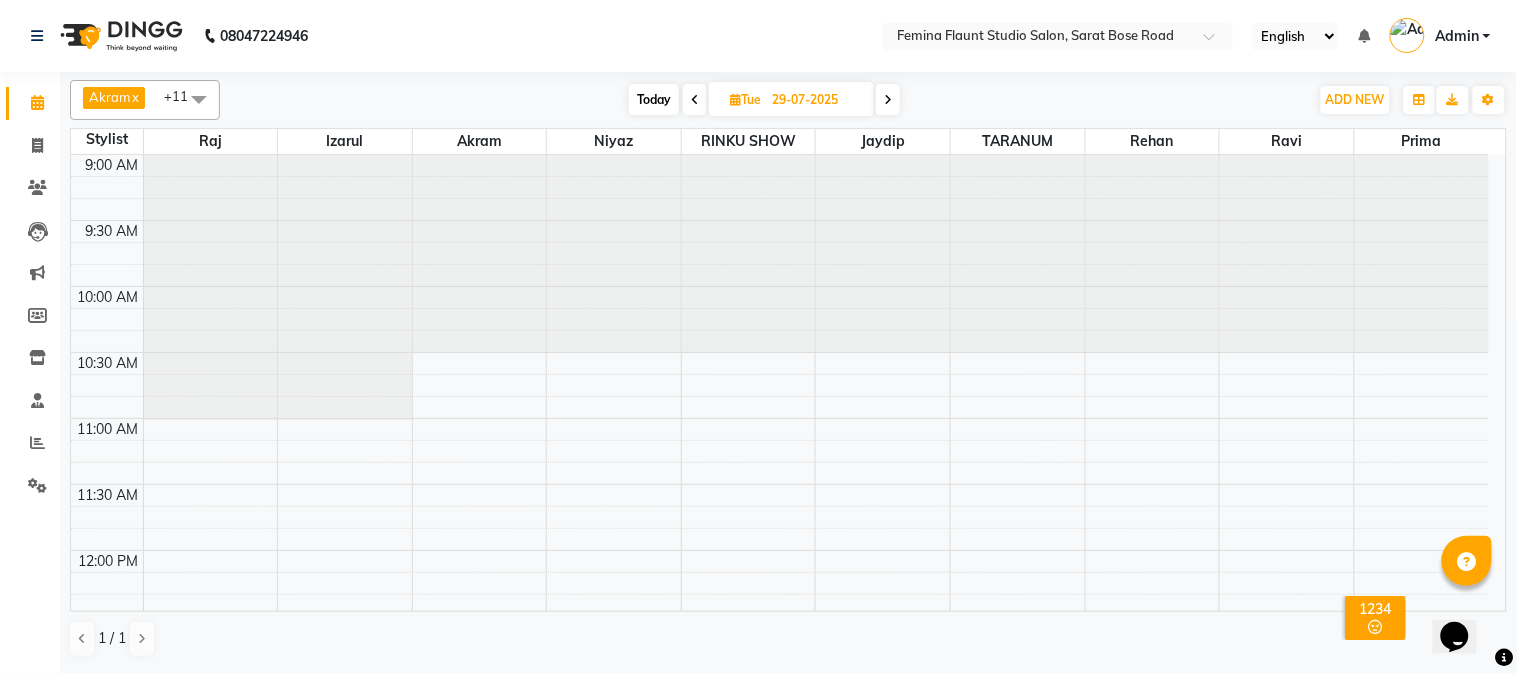 scroll, scrollTop: 531, scrollLeft: 0, axis: vertical 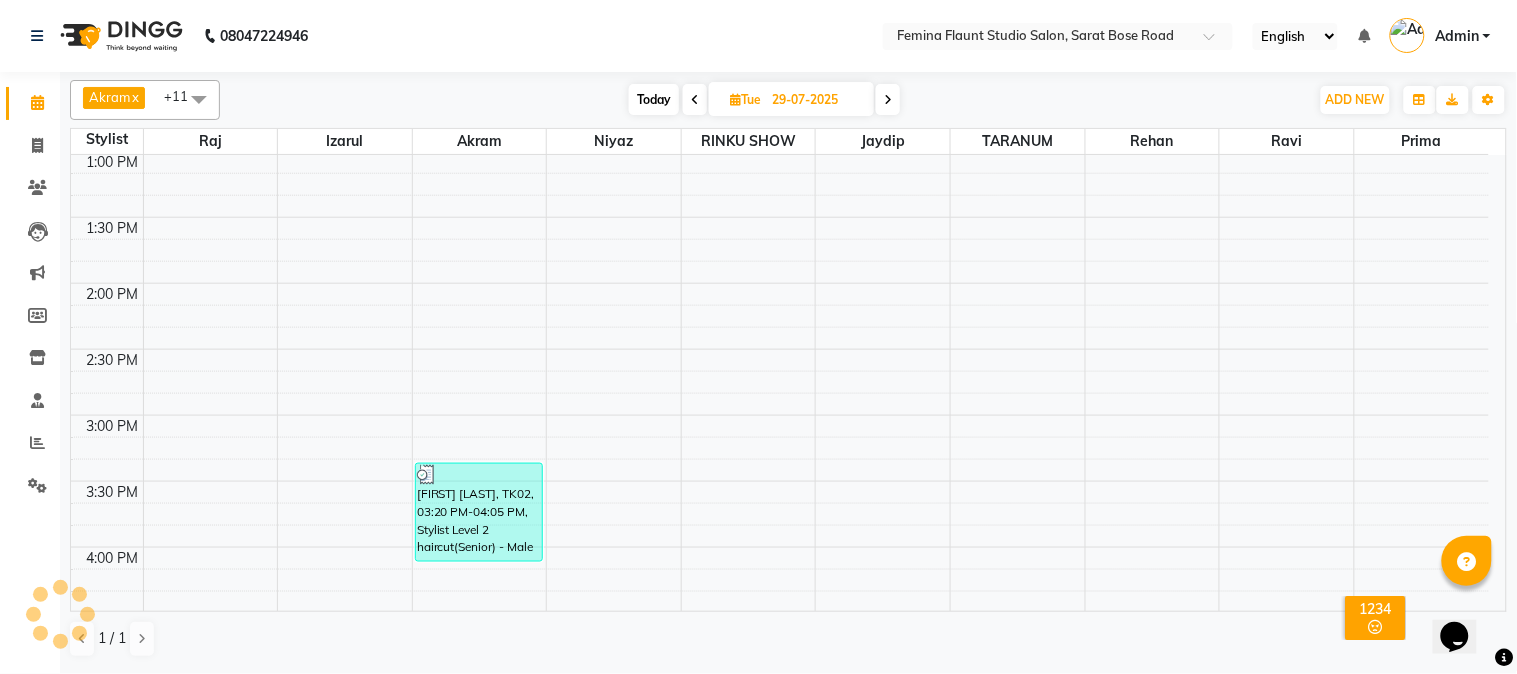 click at bounding box center (695, 100) 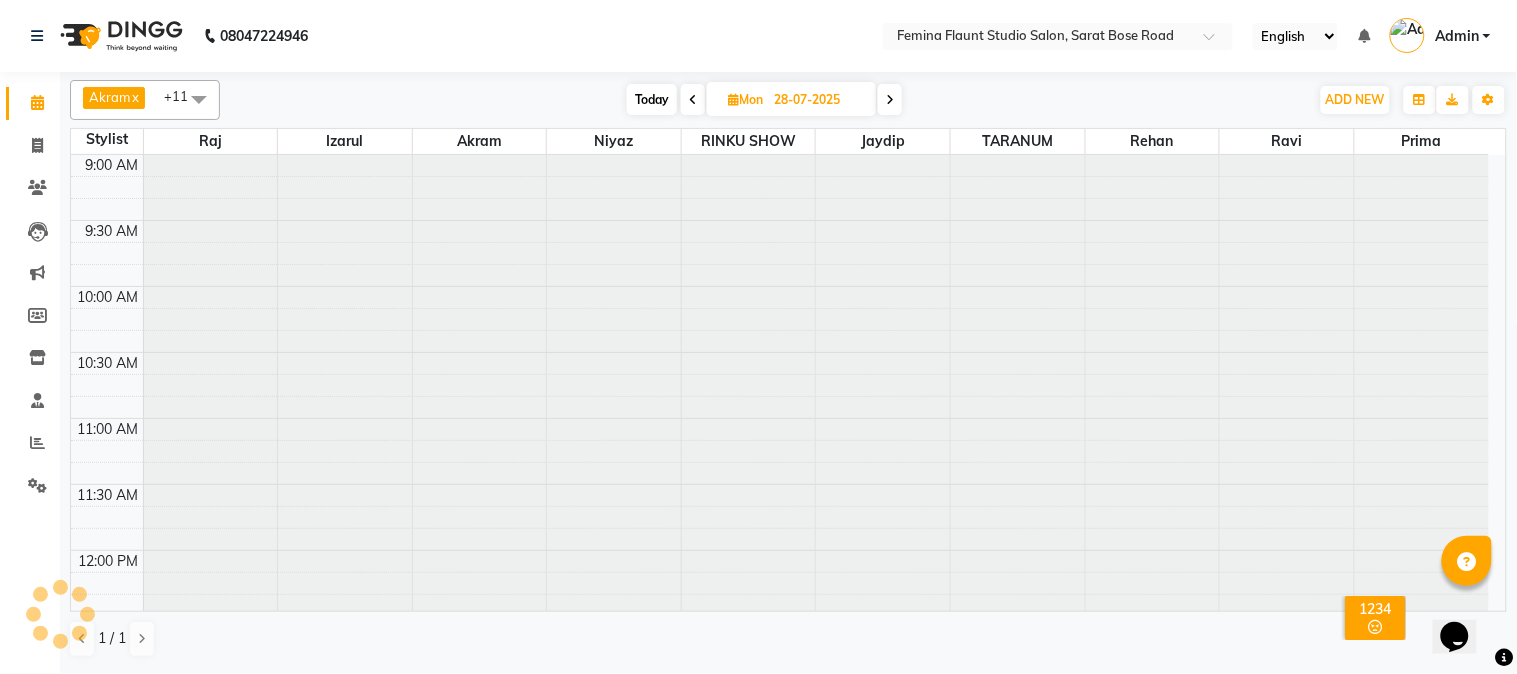 scroll, scrollTop: 531, scrollLeft: 0, axis: vertical 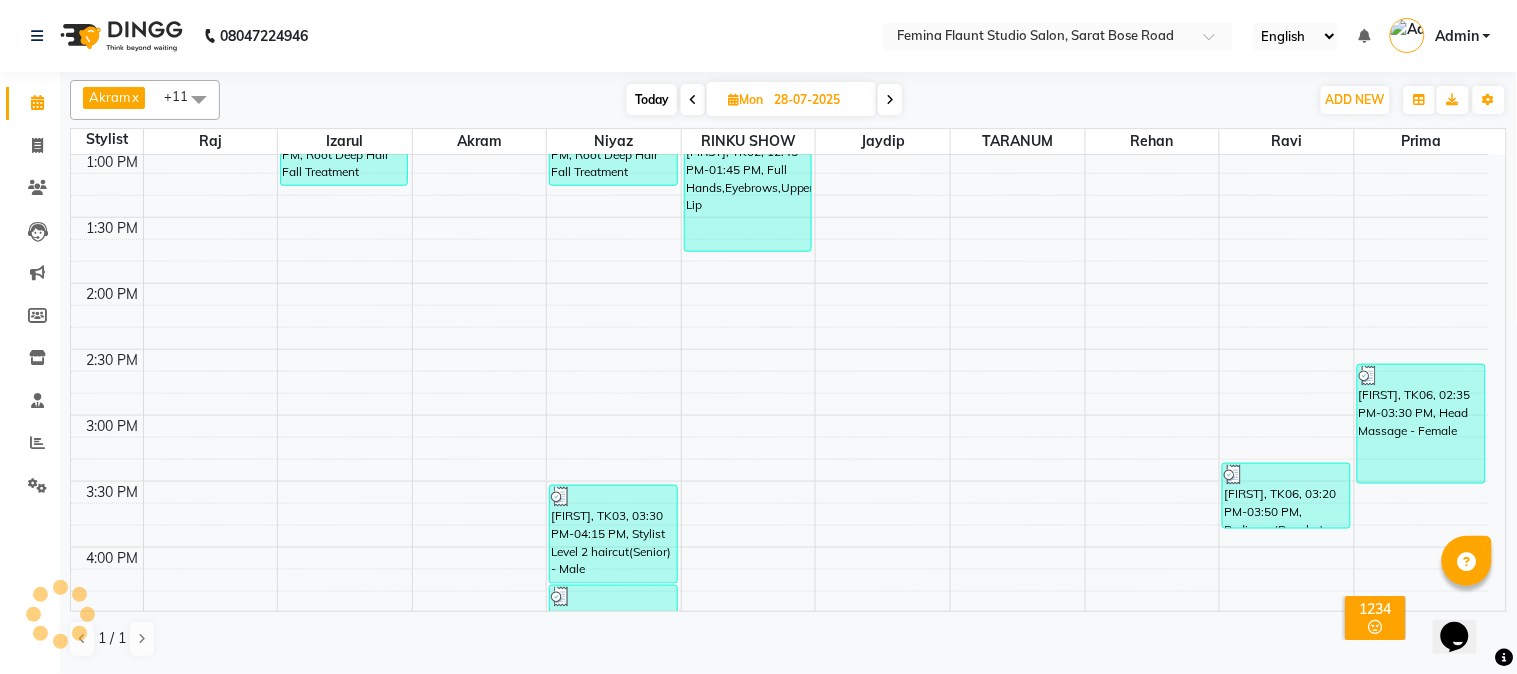 click at bounding box center [693, 99] 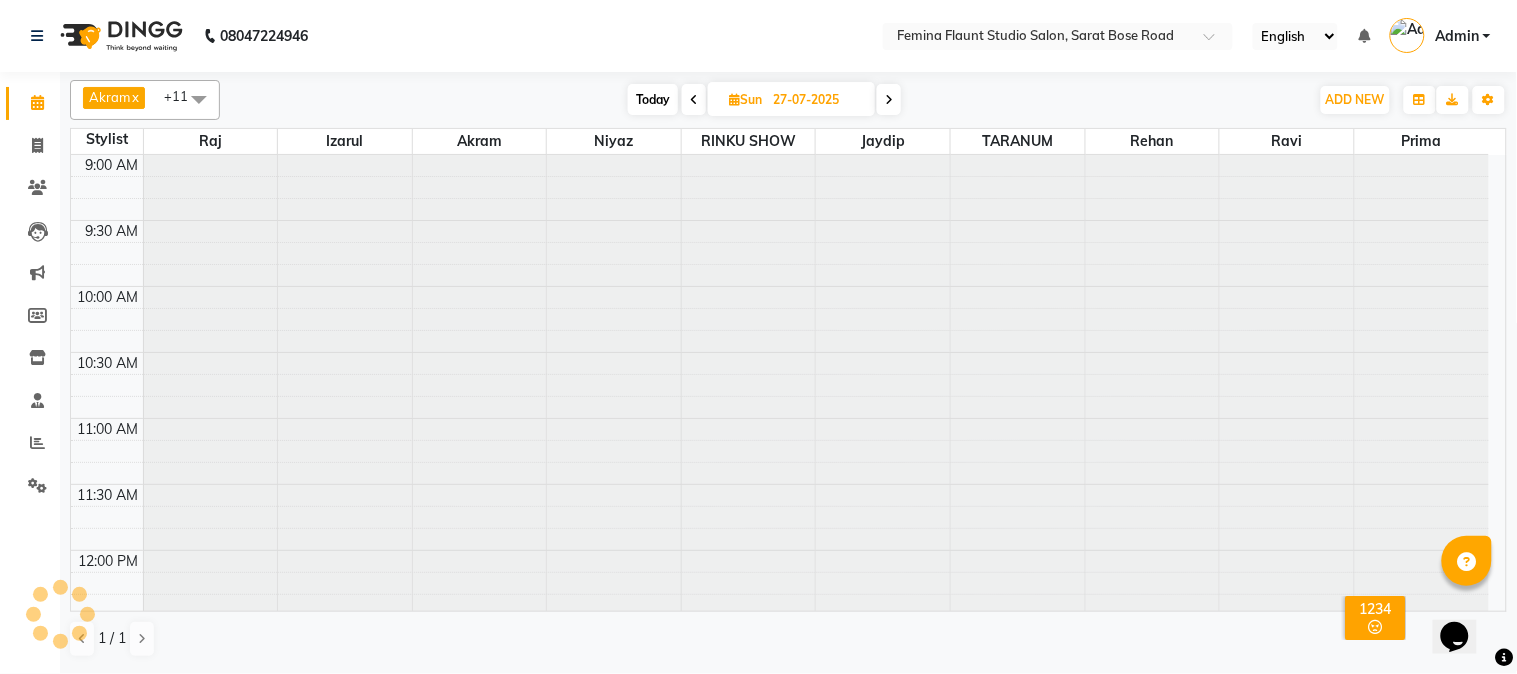 scroll, scrollTop: 531, scrollLeft: 0, axis: vertical 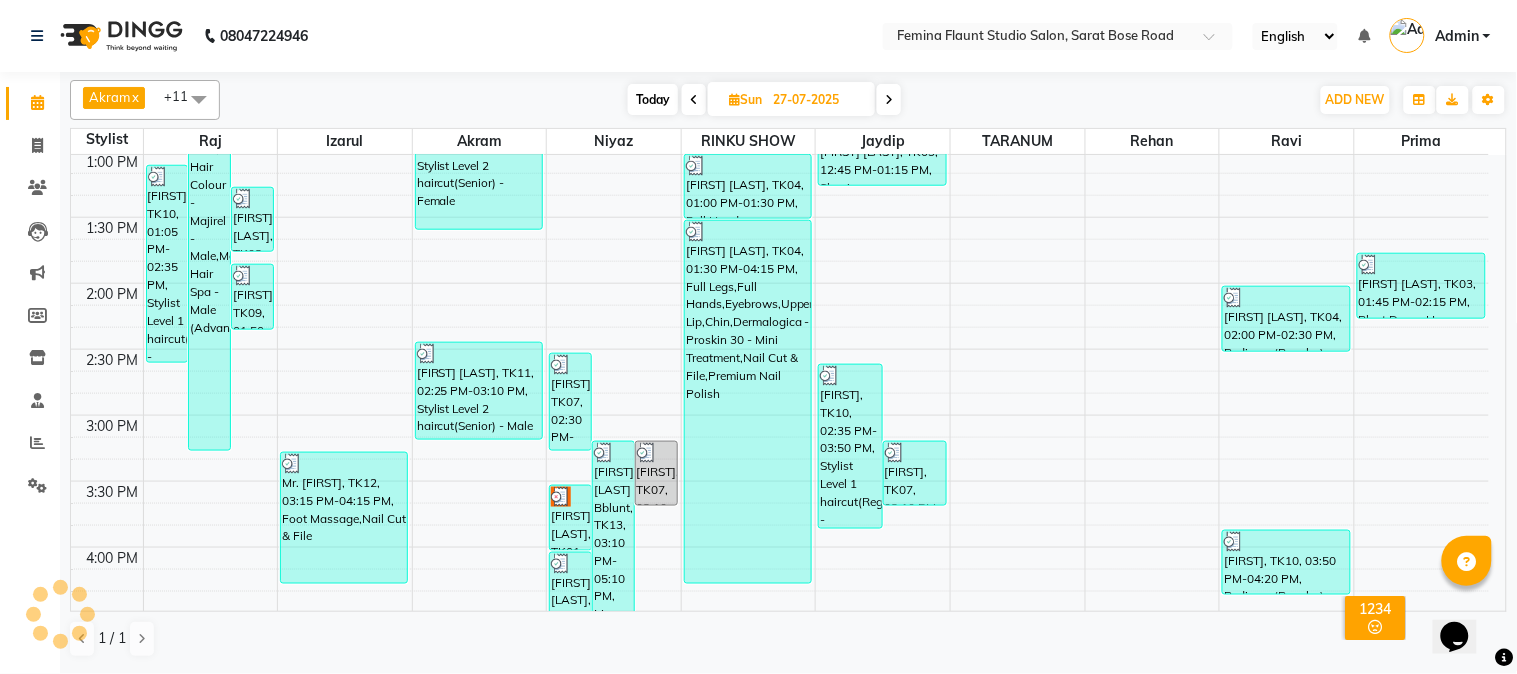 click at bounding box center (694, 100) 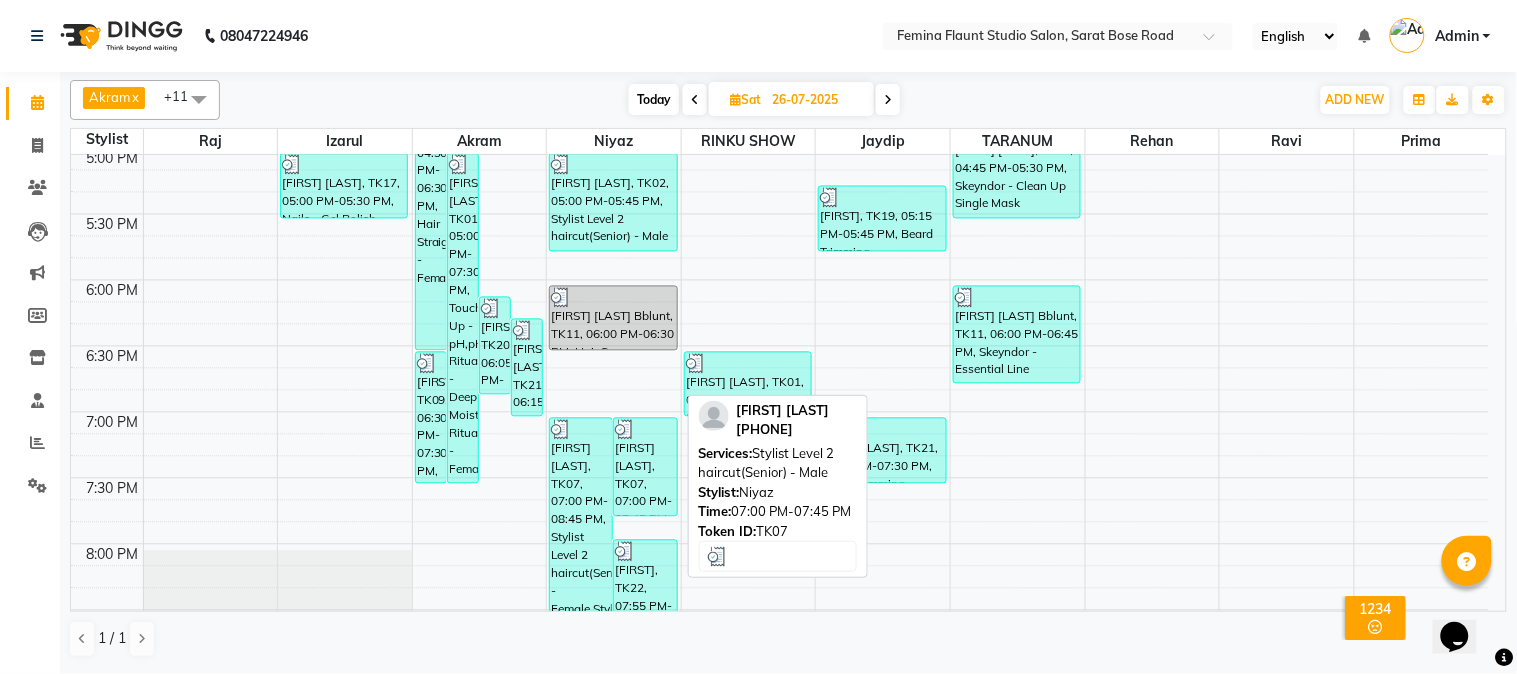 scroll, scrollTop: 1111, scrollLeft: 0, axis: vertical 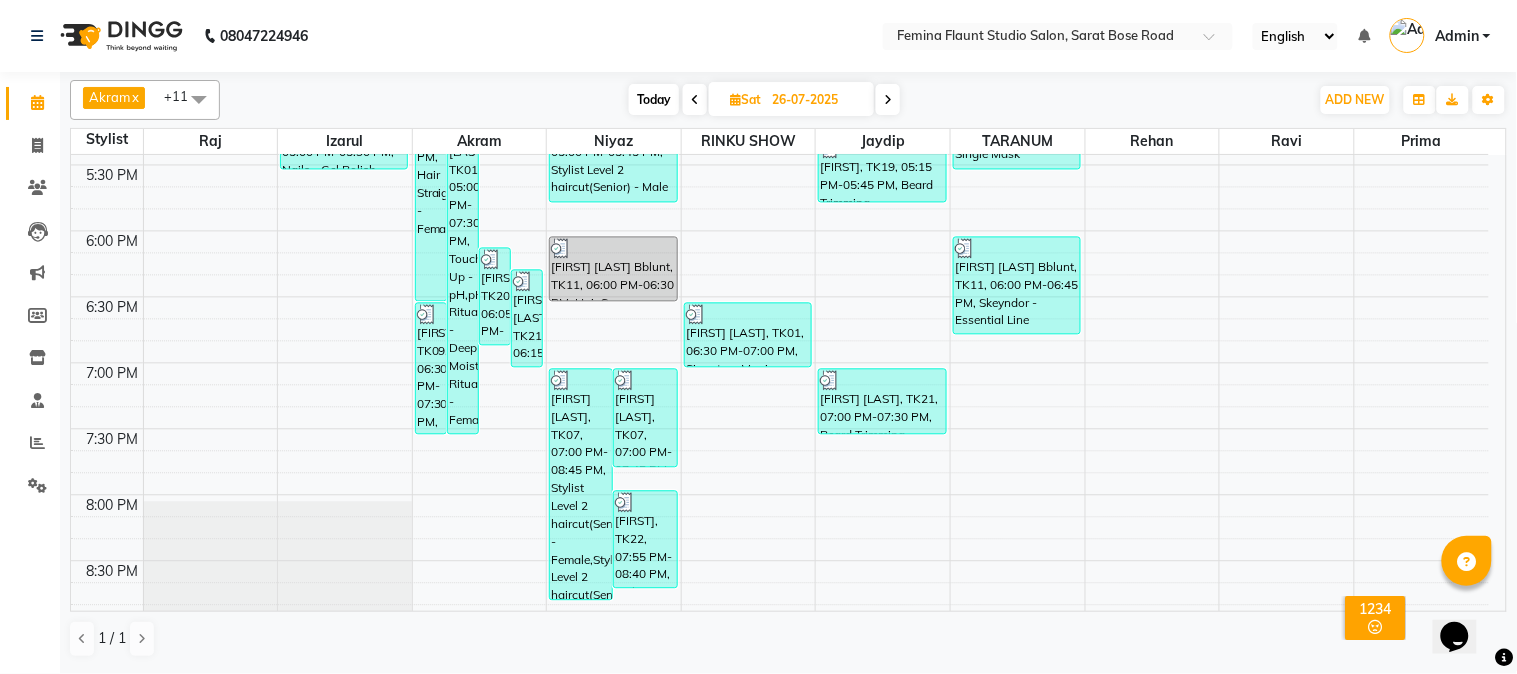 click at bounding box center (888, 99) 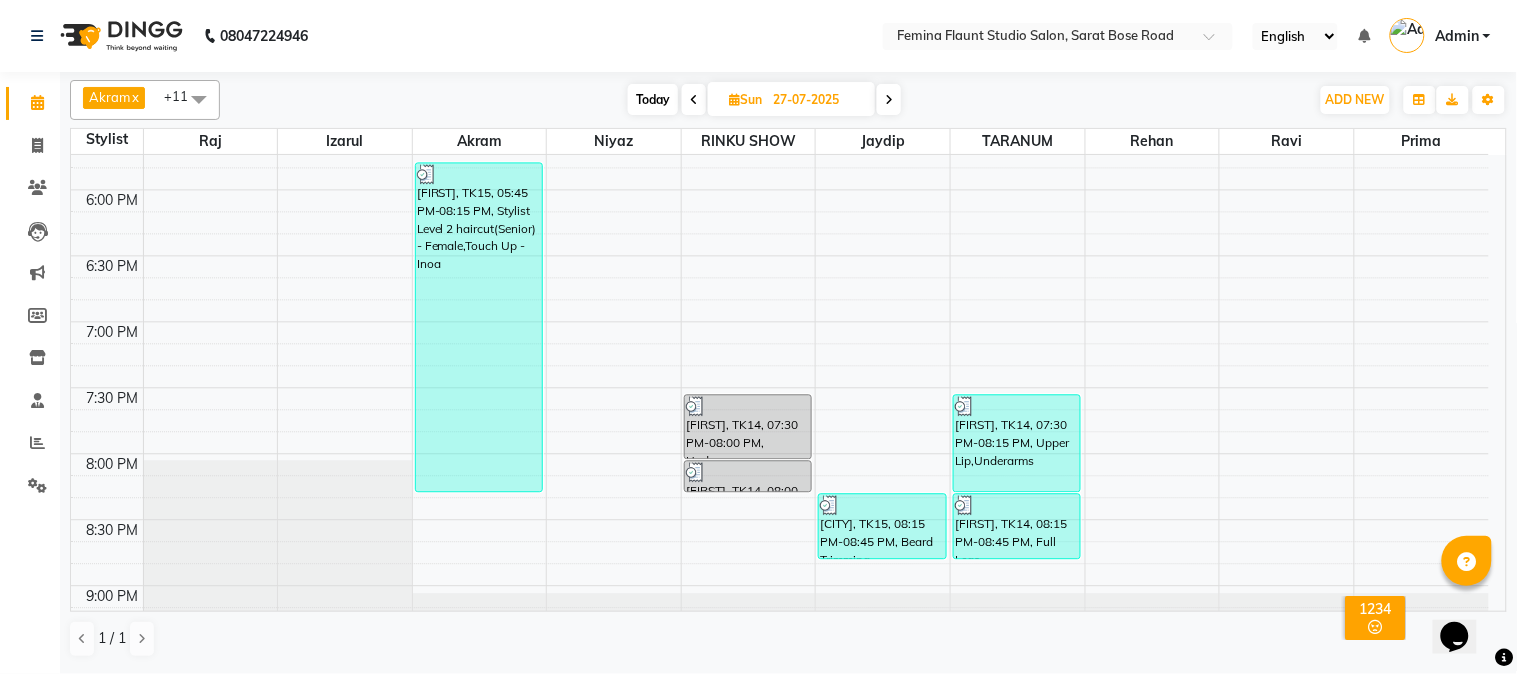 scroll, scrollTop: 1222, scrollLeft: 0, axis: vertical 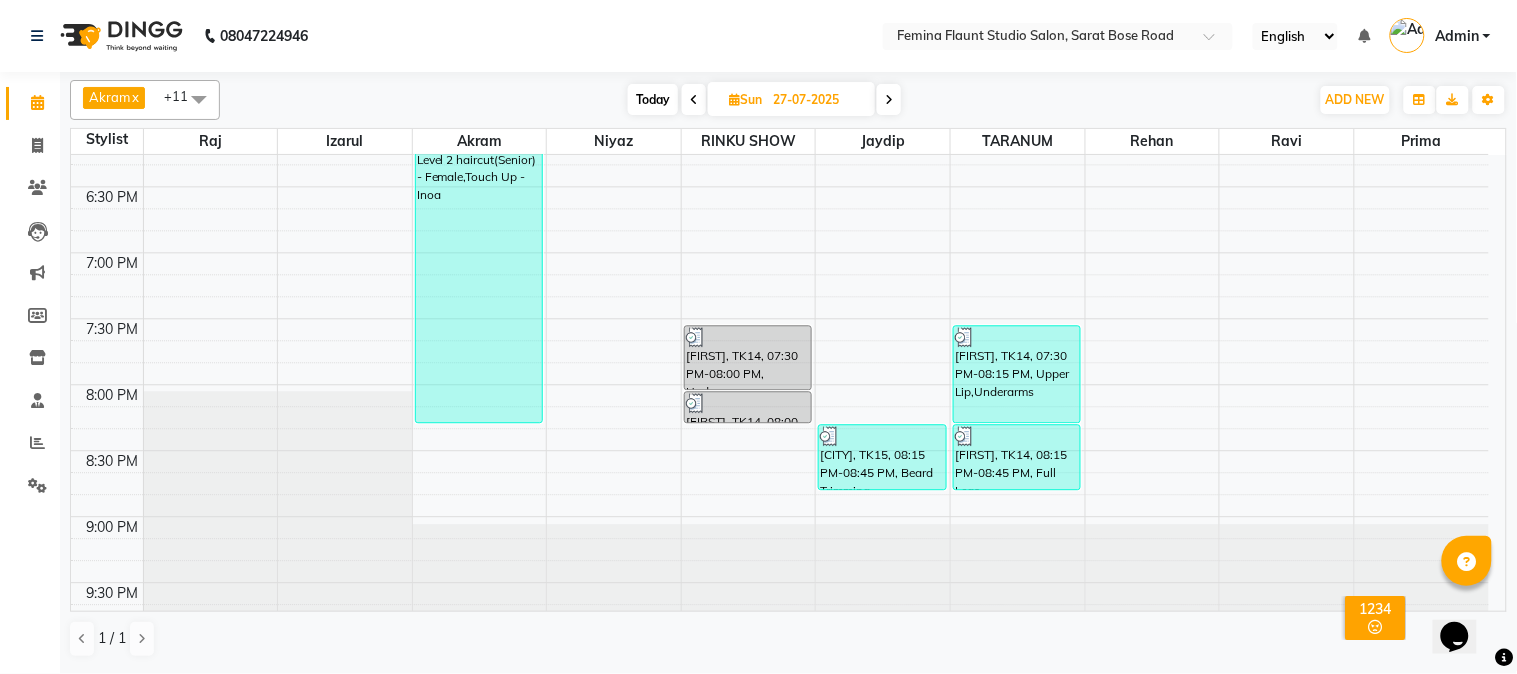 click at bounding box center [889, 99] 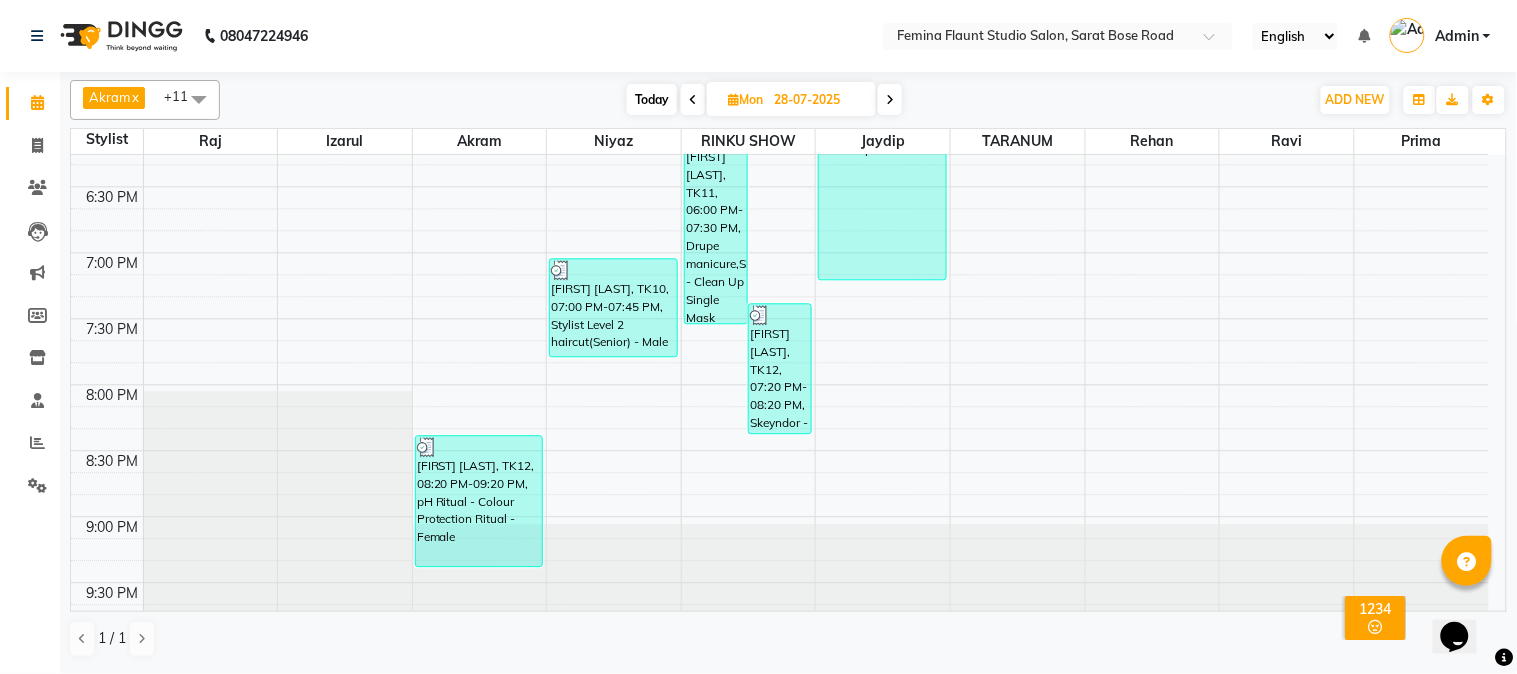 scroll, scrollTop: 1267, scrollLeft: 0, axis: vertical 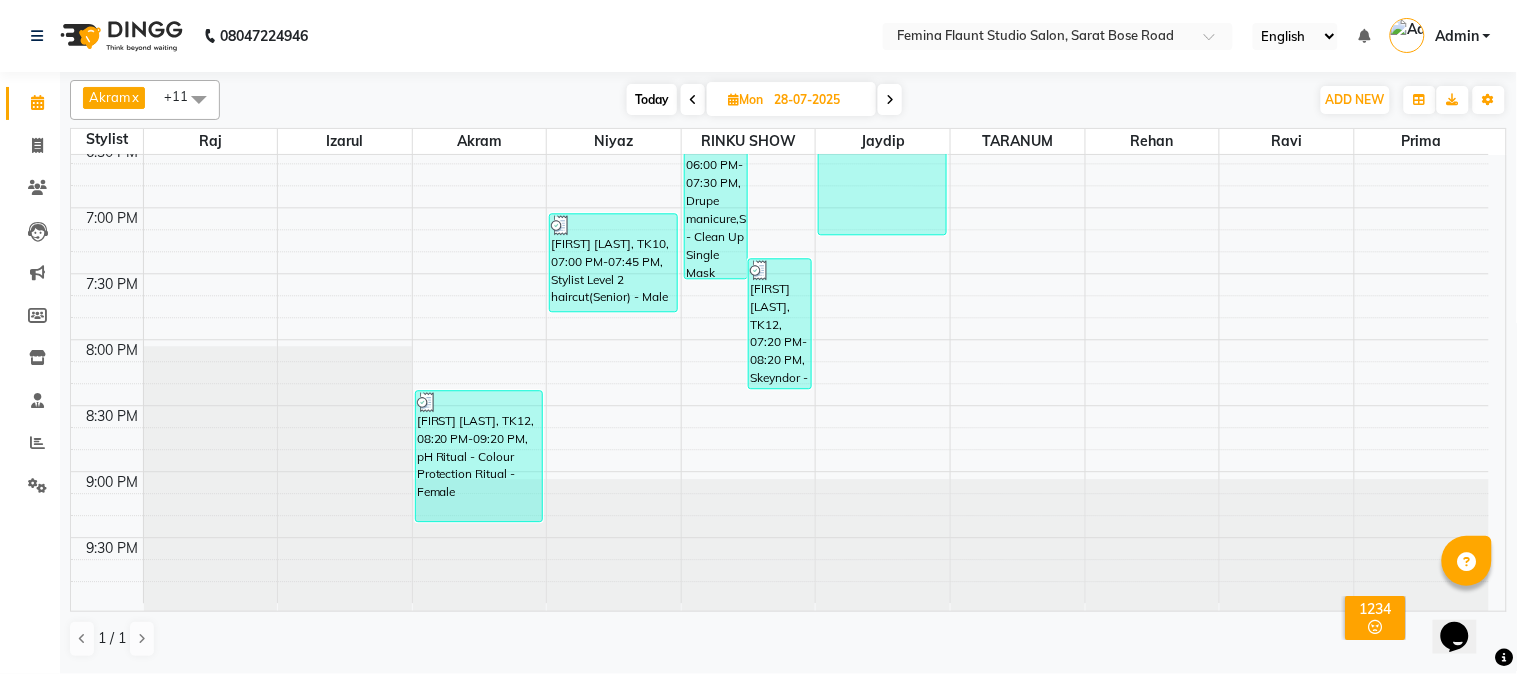 click at bounding box center (890, 99) 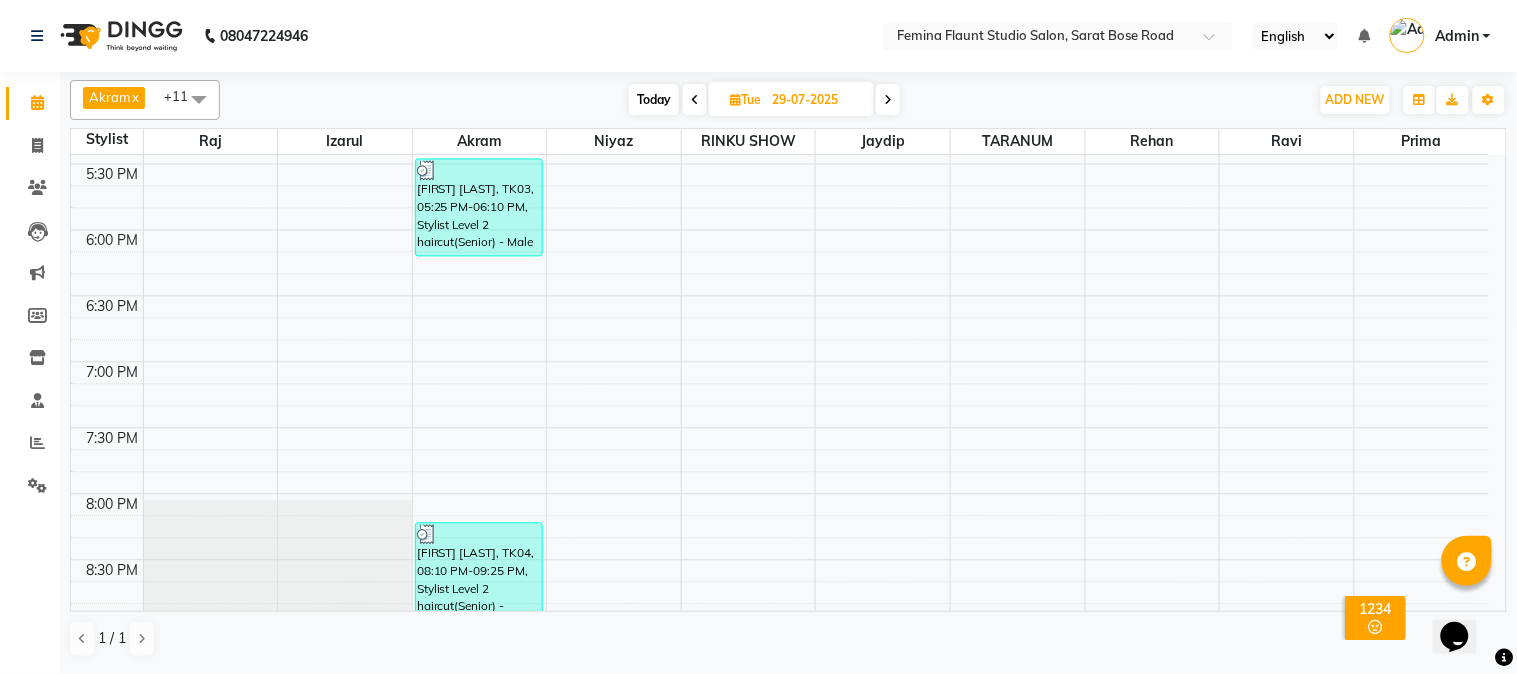scroll, scrollTop: 1267, scrollLeft: 0, axis: vertical 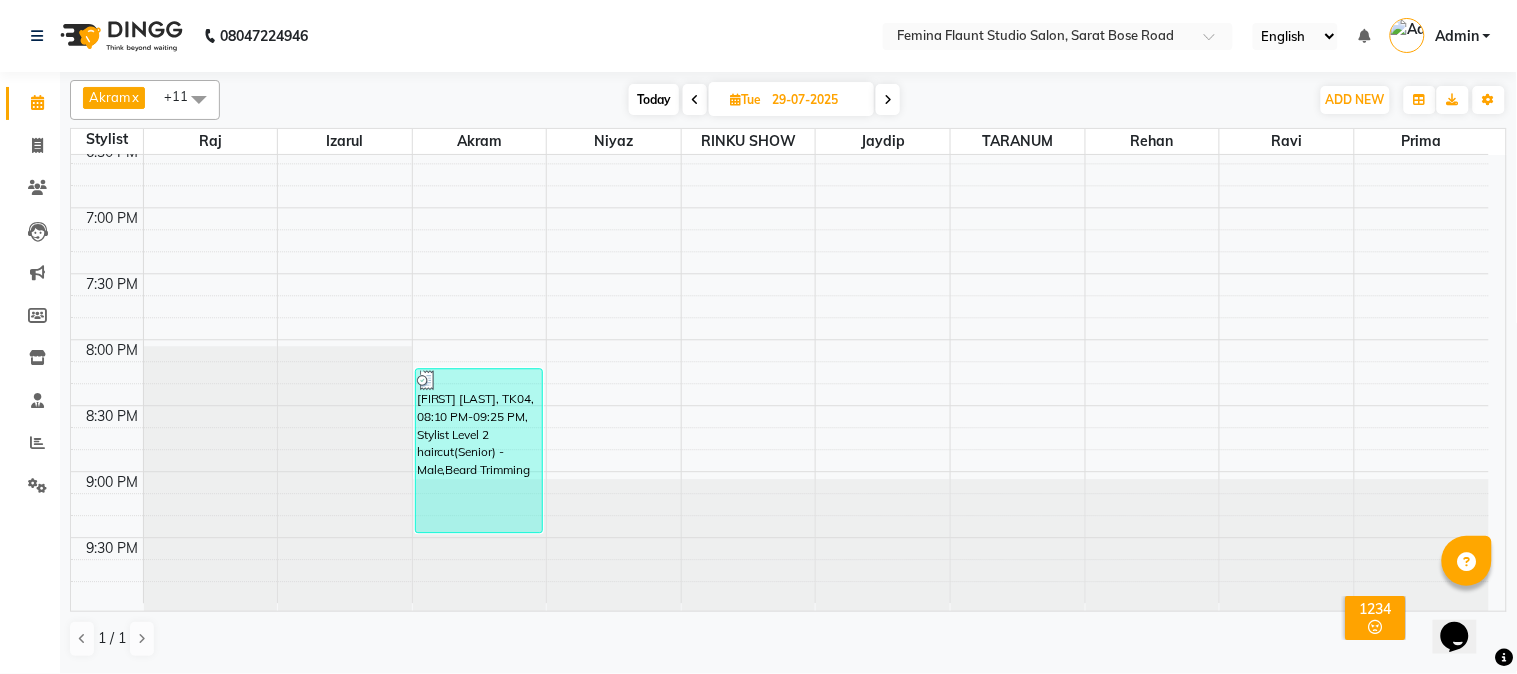 click at bounding box center (888, 99) 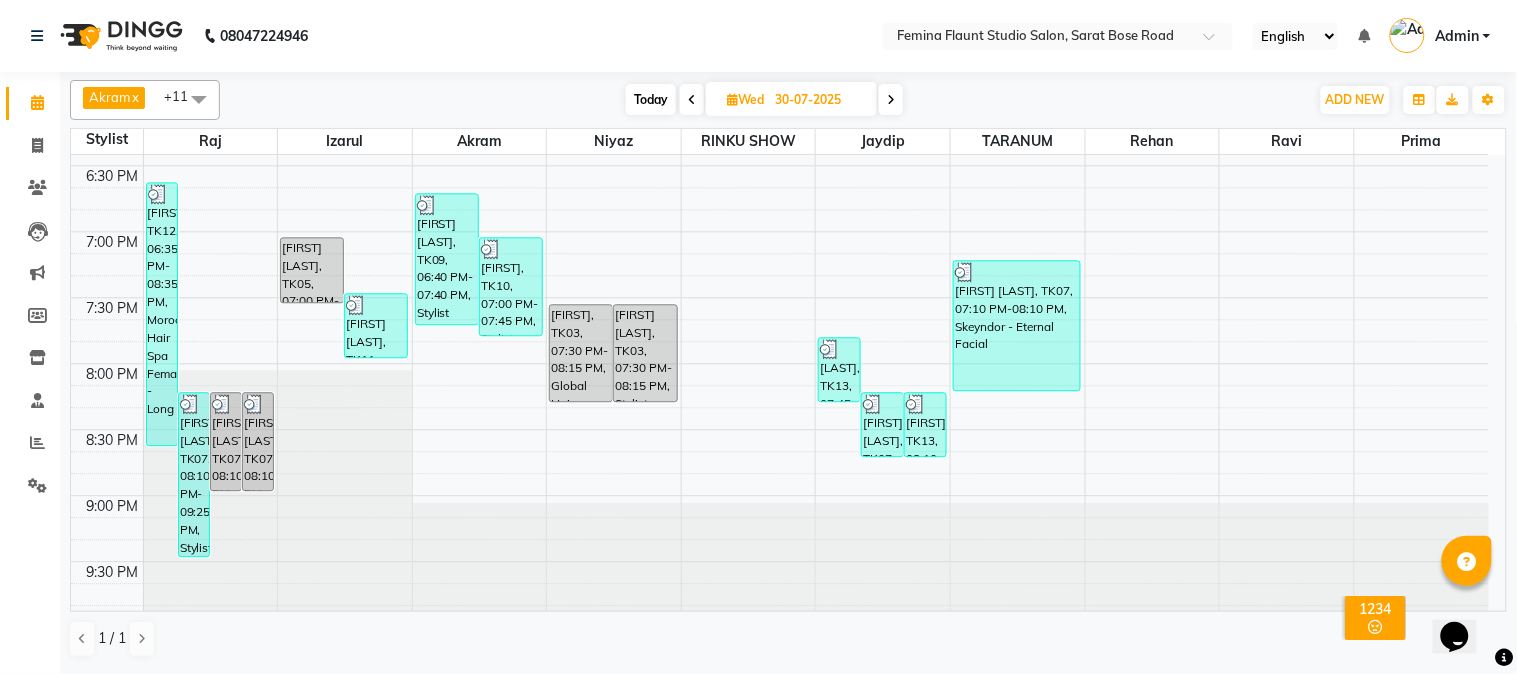 scroll, scrollTop: 1267, scrollLeft: 0, axis: vertical 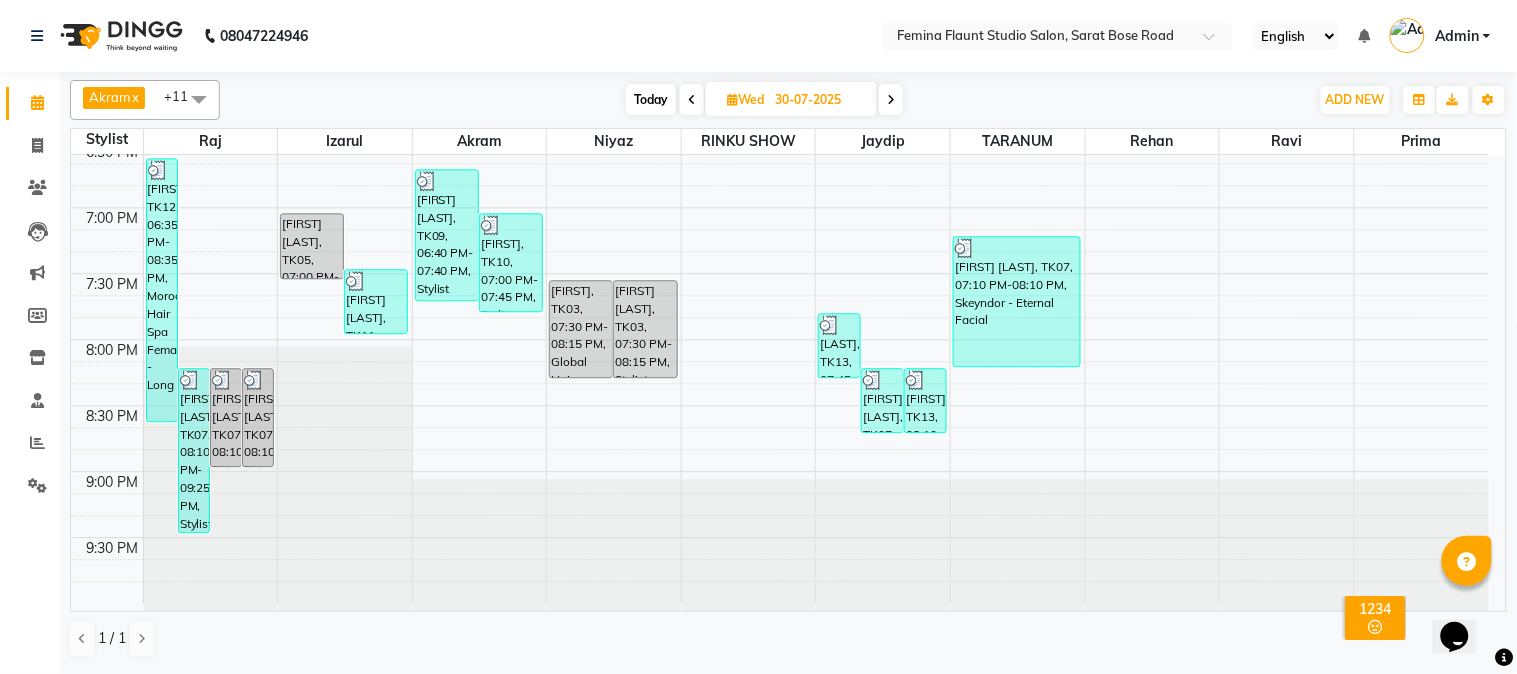 click at bounding box center [891, 99] 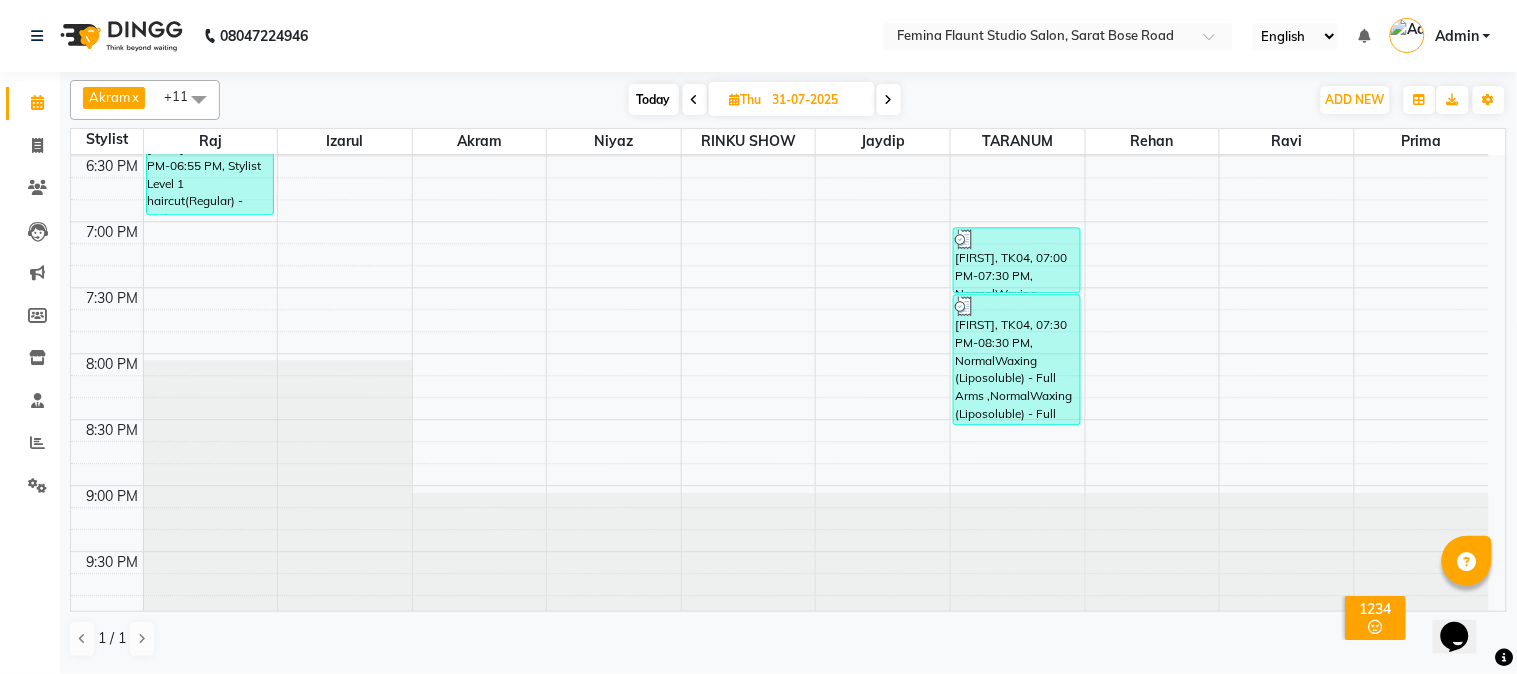 scroll, scrollTop: 1267, scrollLeft: 0, axis: vertical 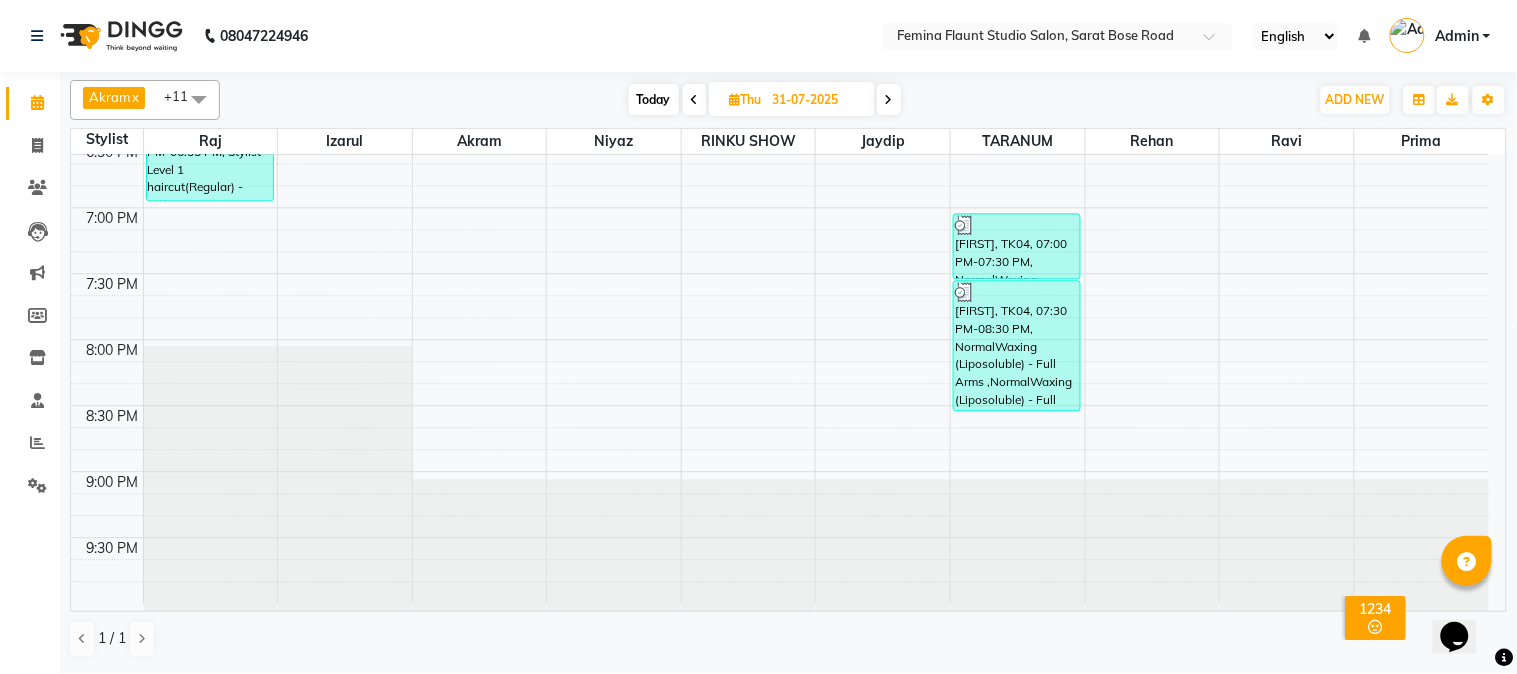 click at bounding box center (889, 100) 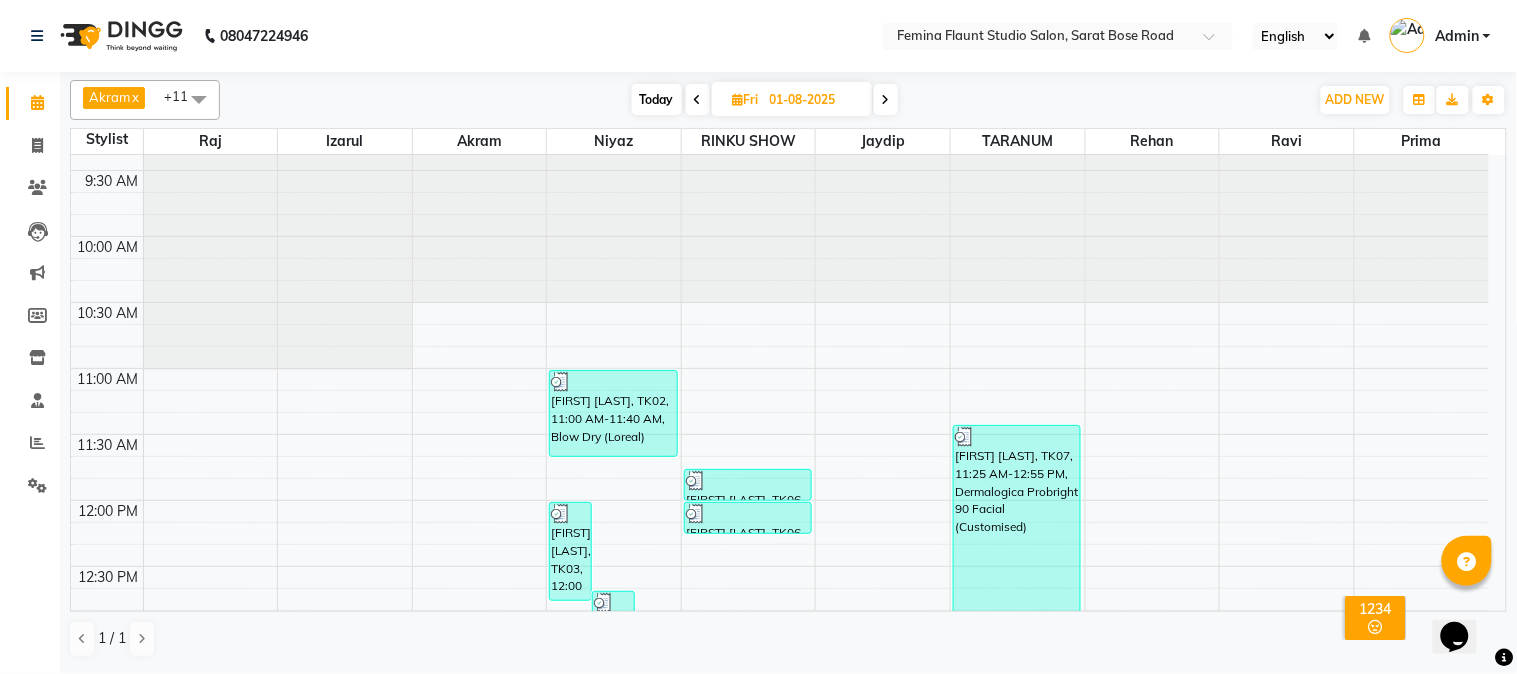 scroll, scrollTop: 0, scrollLeft: 0, axis: both 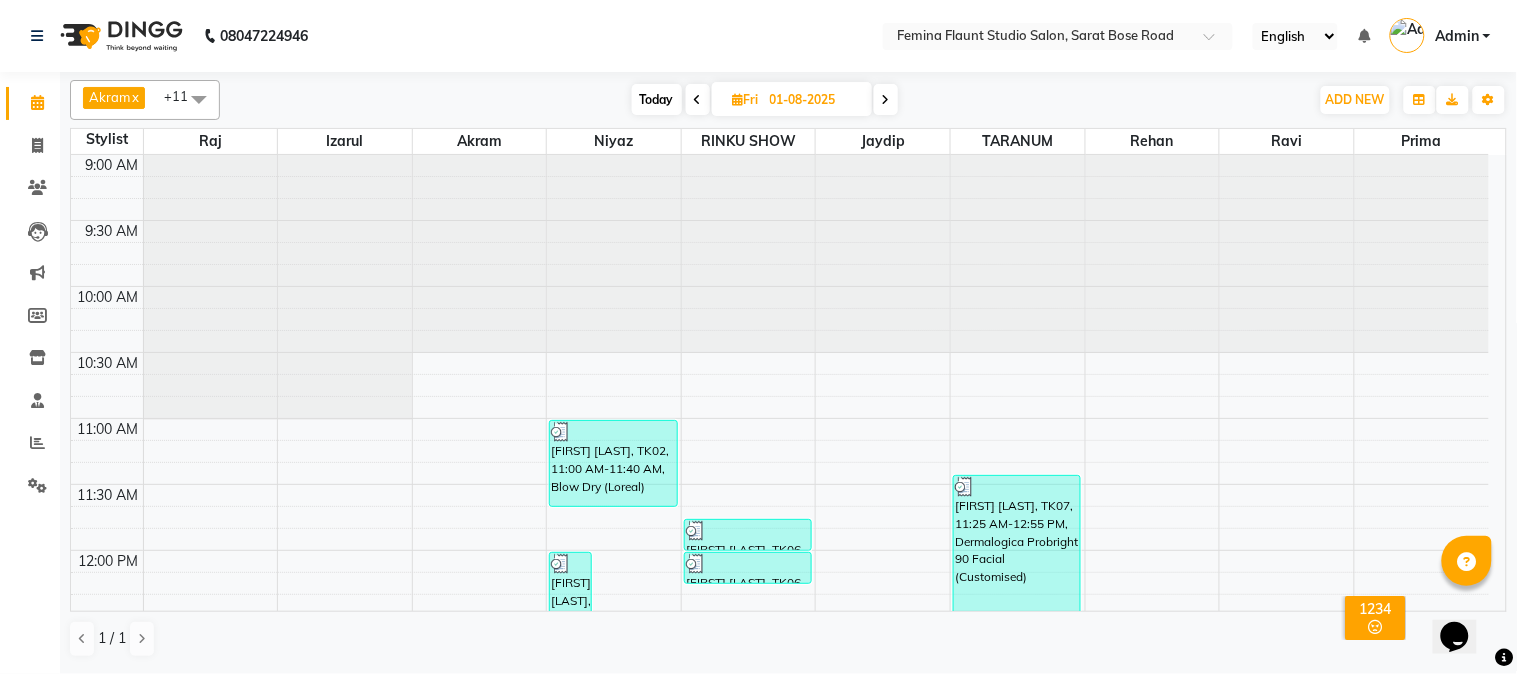 click at bounding box center (698, 99) 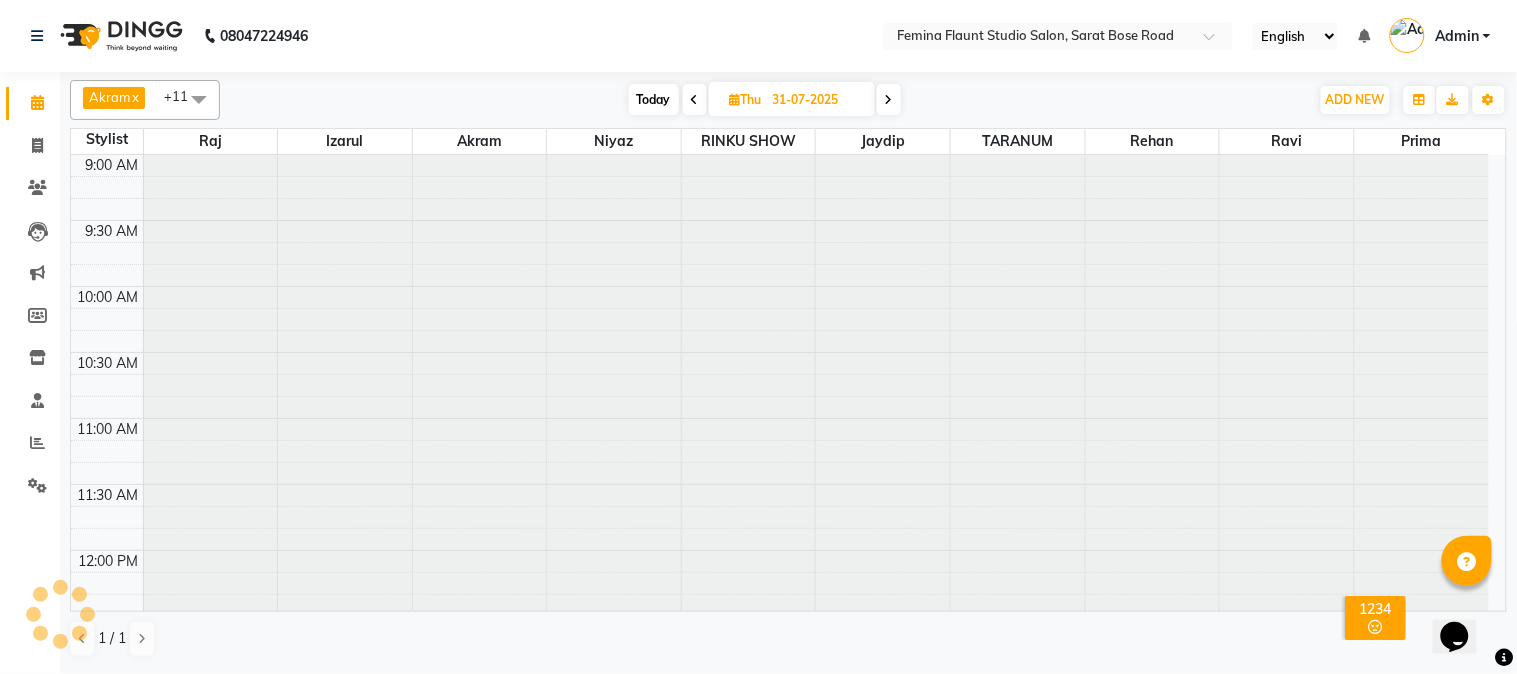 click at bounding box center [695, 99] 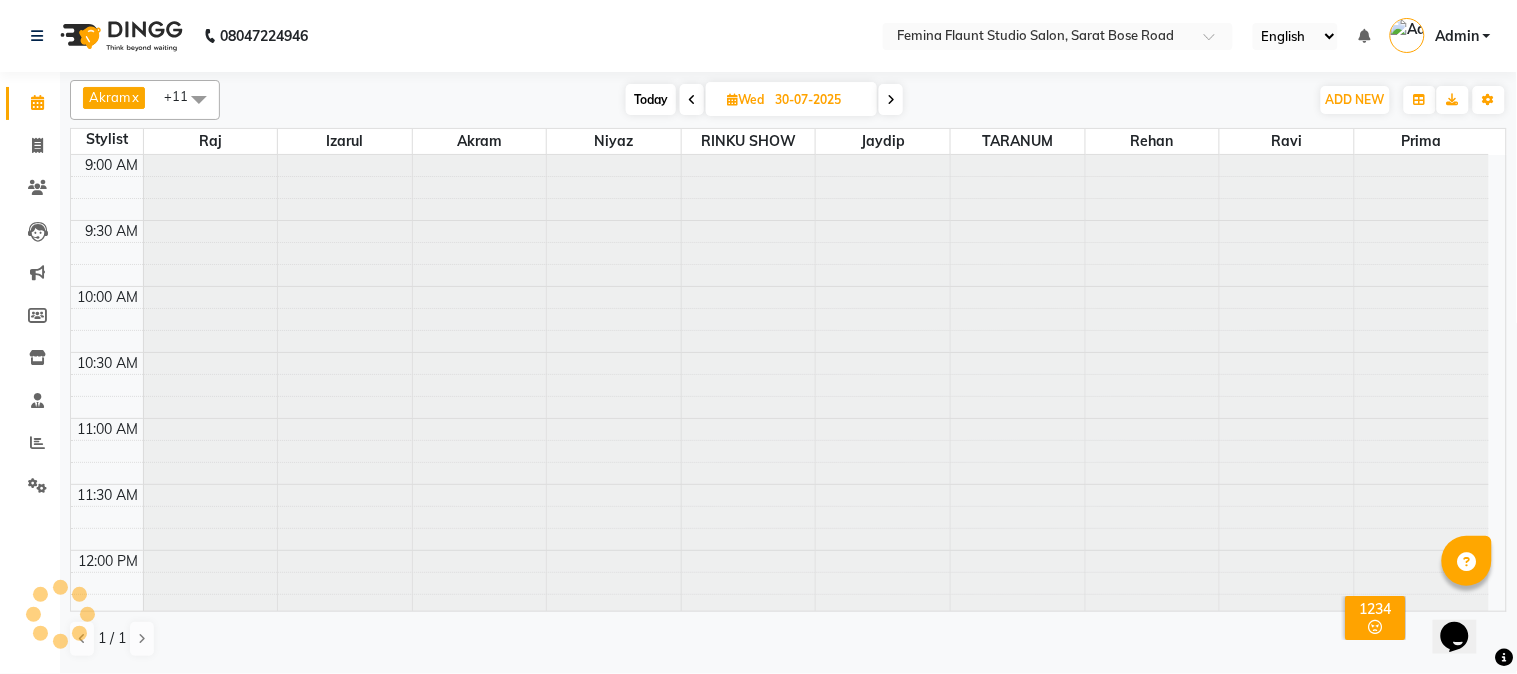 scroll, scrollTop: 0, scrollLeft: 0, axis: both 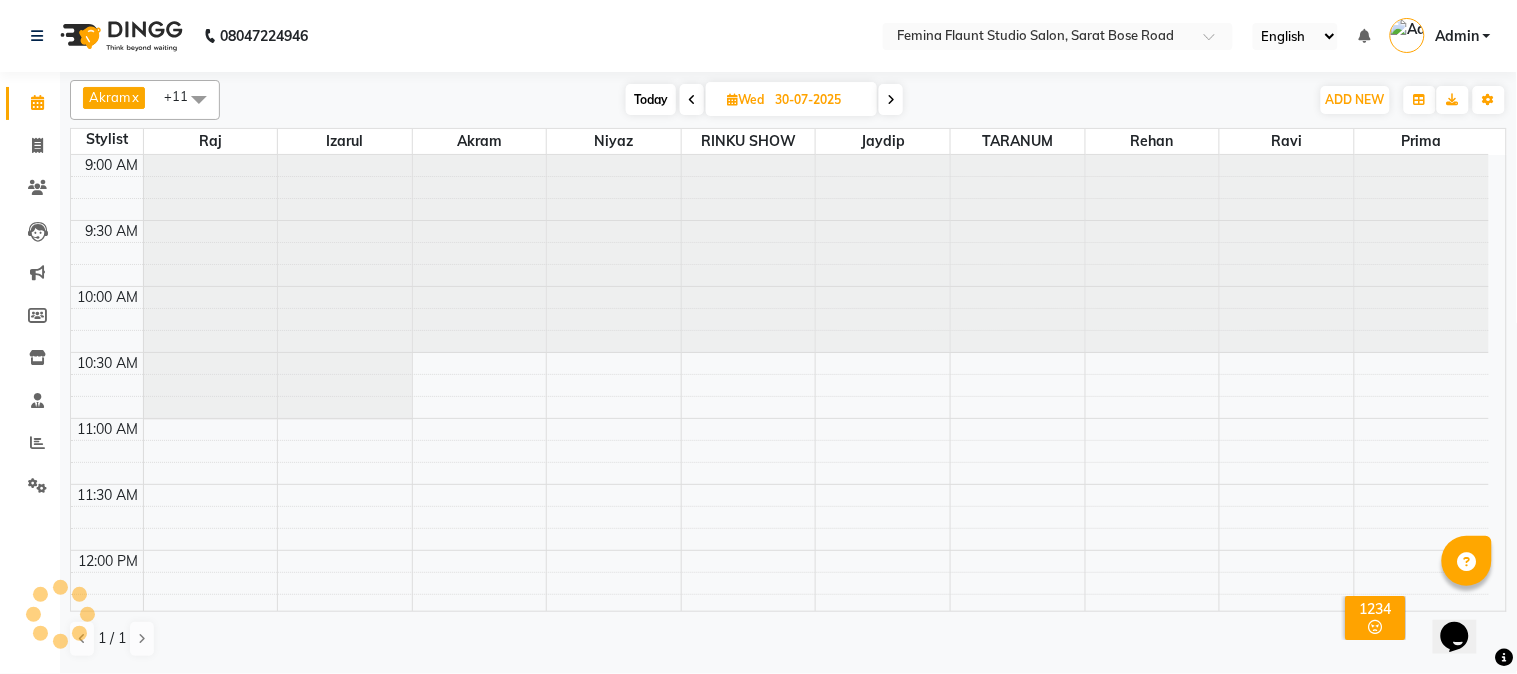 click on "Today  Wed 30-07-2025" at bounding box center (764, 100) 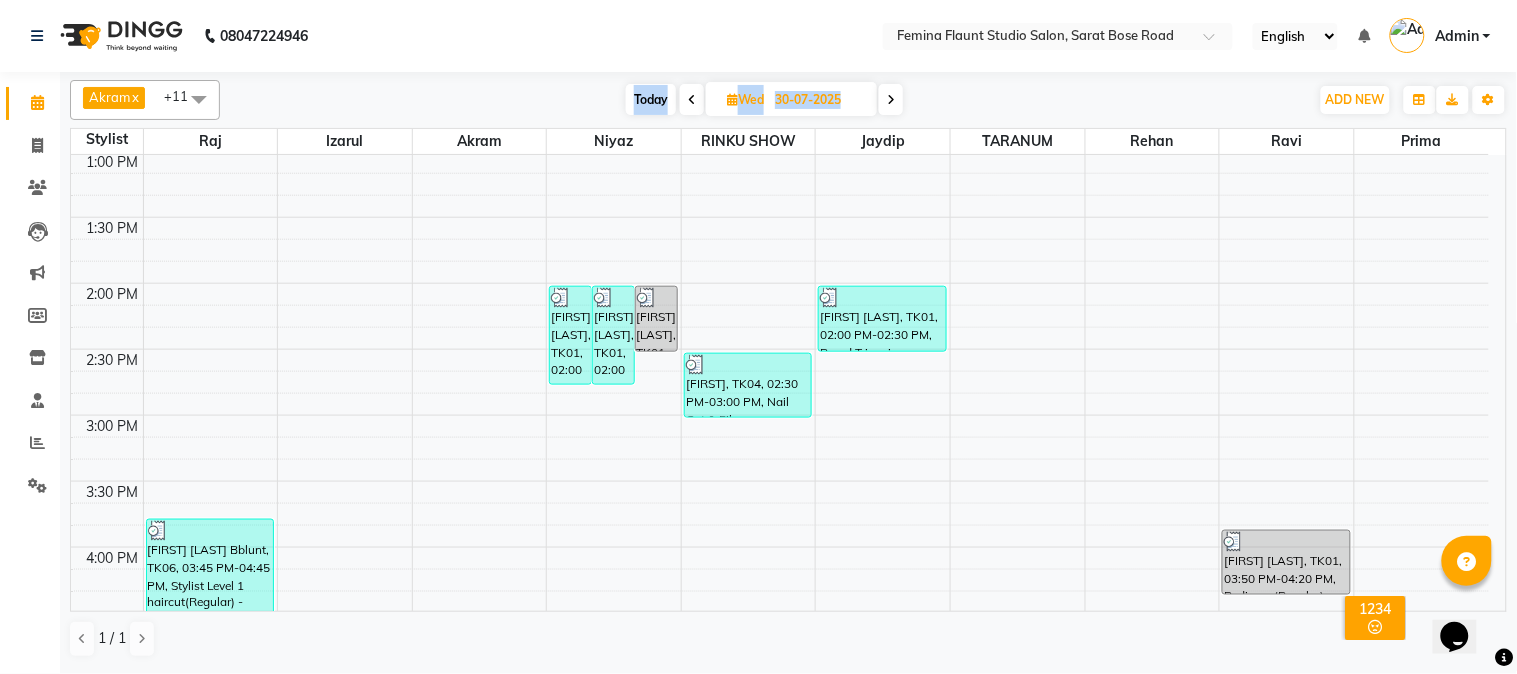 click on "Today  Wed 30-07-2025" at bounding box center (764, 100) 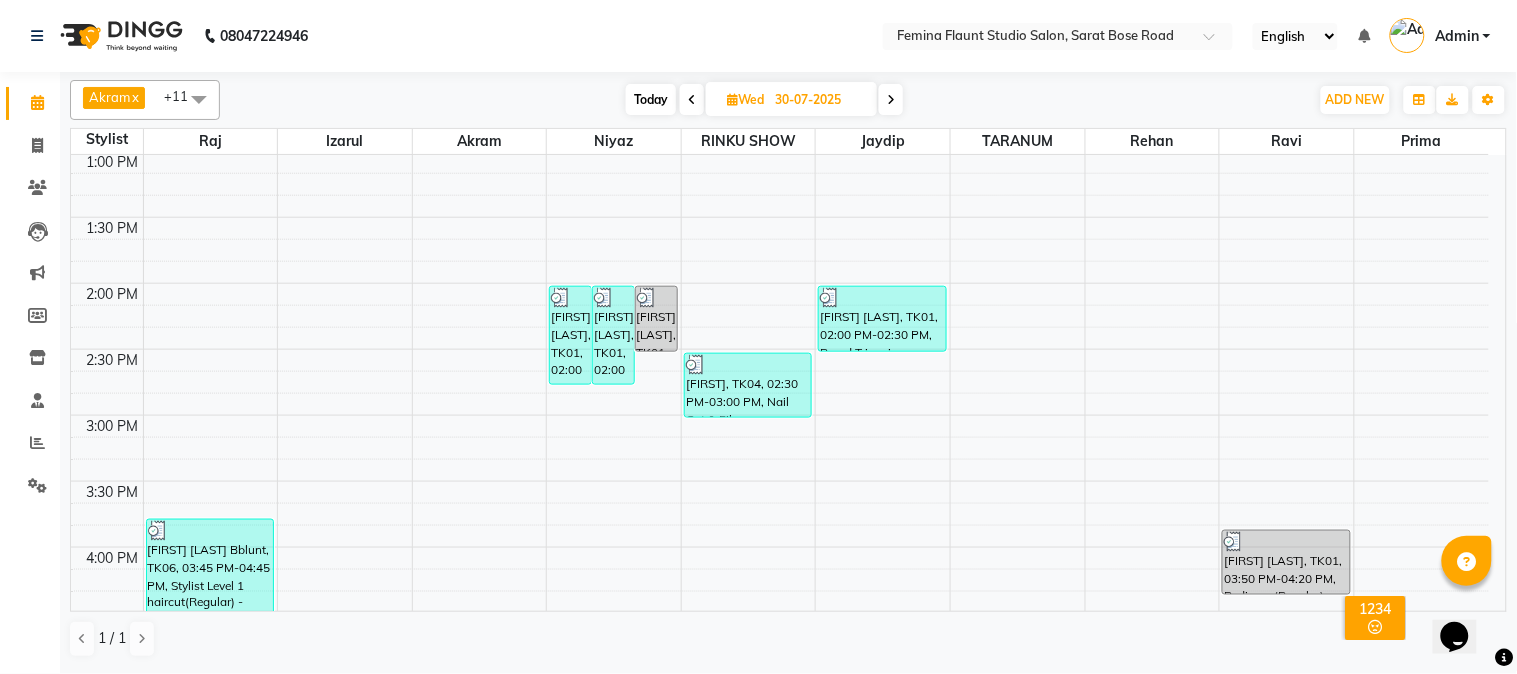 click at bounding box center [692, 99] 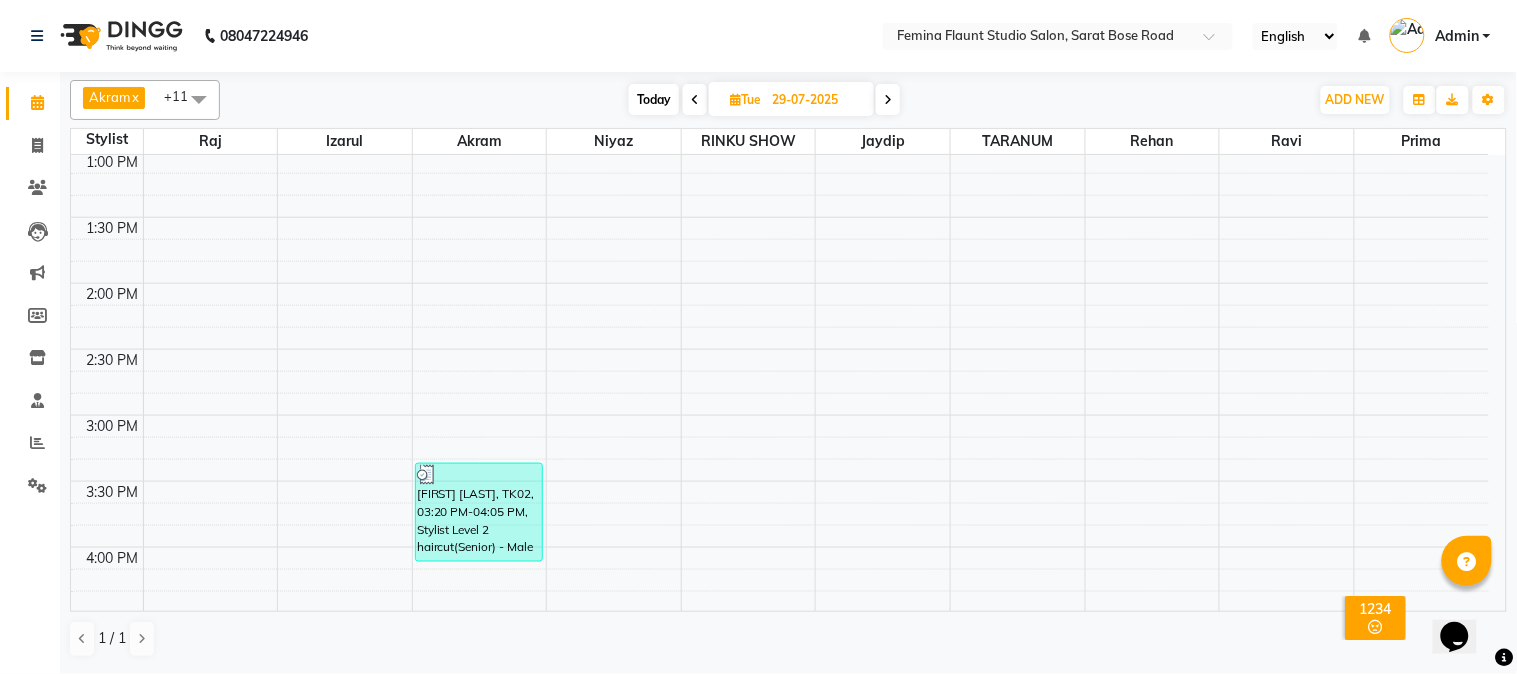 click at bounding box center (695, 99) 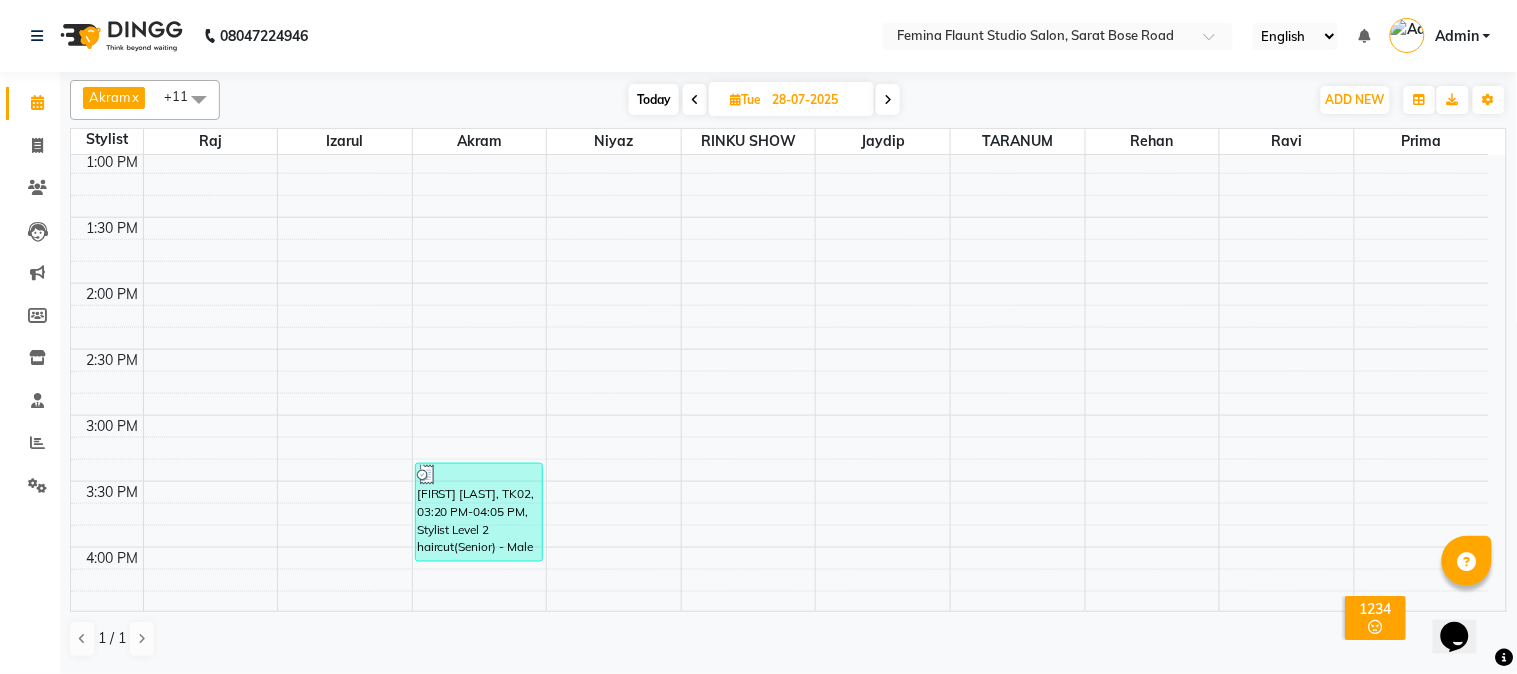 scroll, scrollTop: 531, scrollLeft: 0, axis: vertical 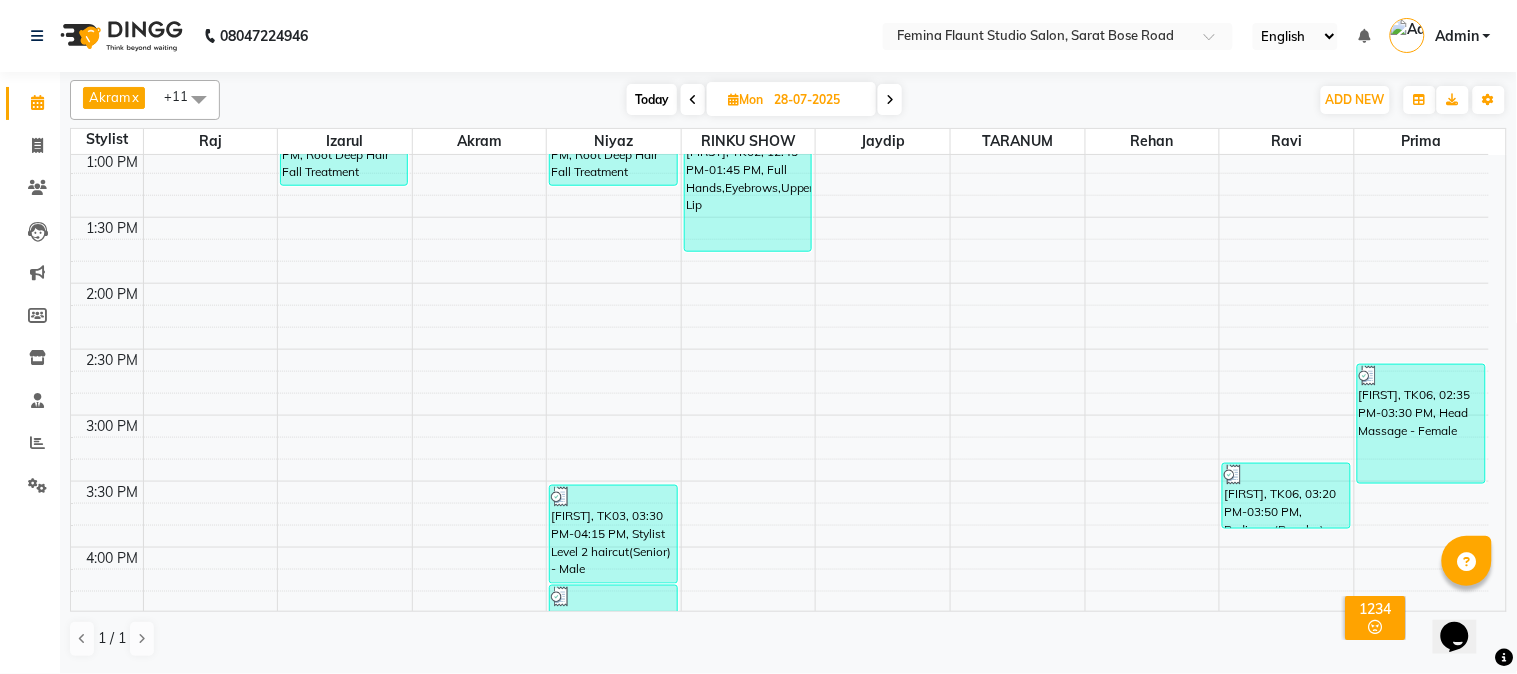 click at bounding box center [693, 99] 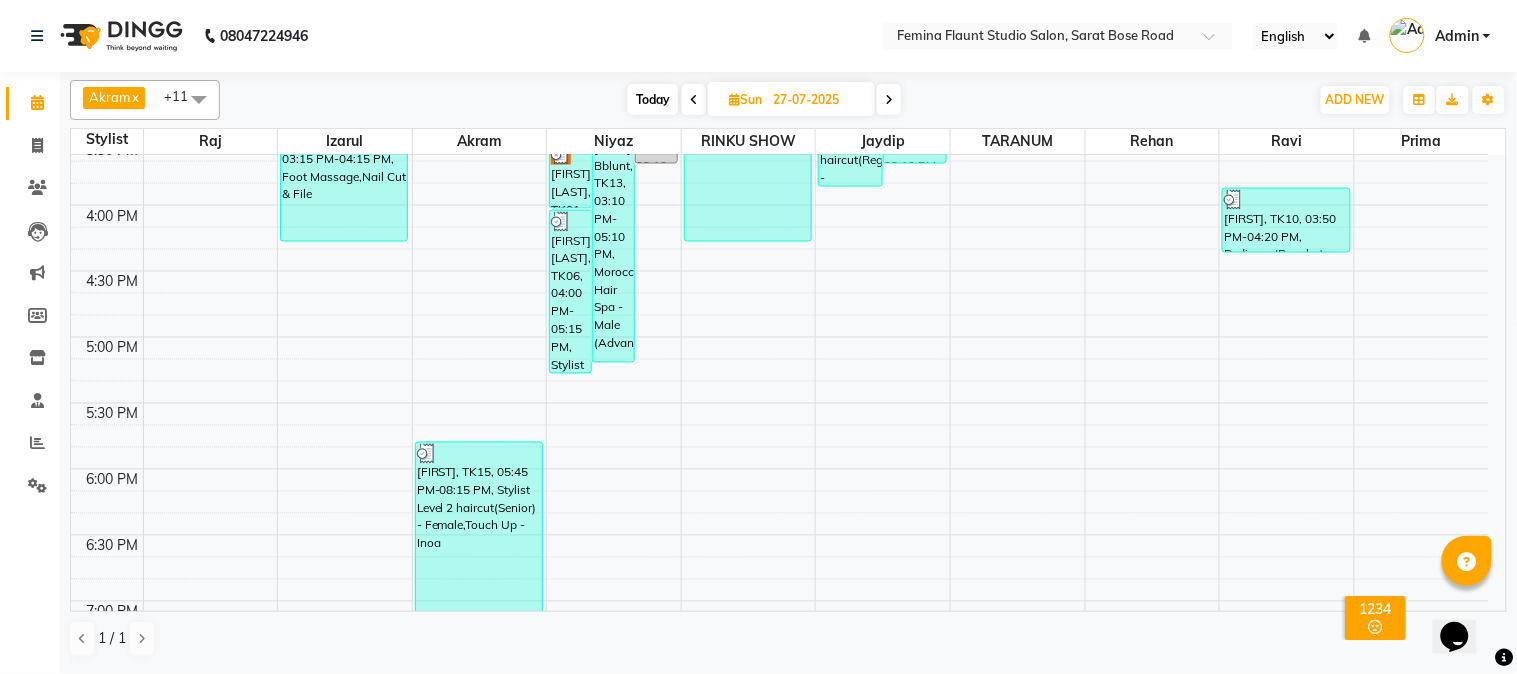 scroll, scrollTop: 823, scrollLeft: 0, axis: vertical 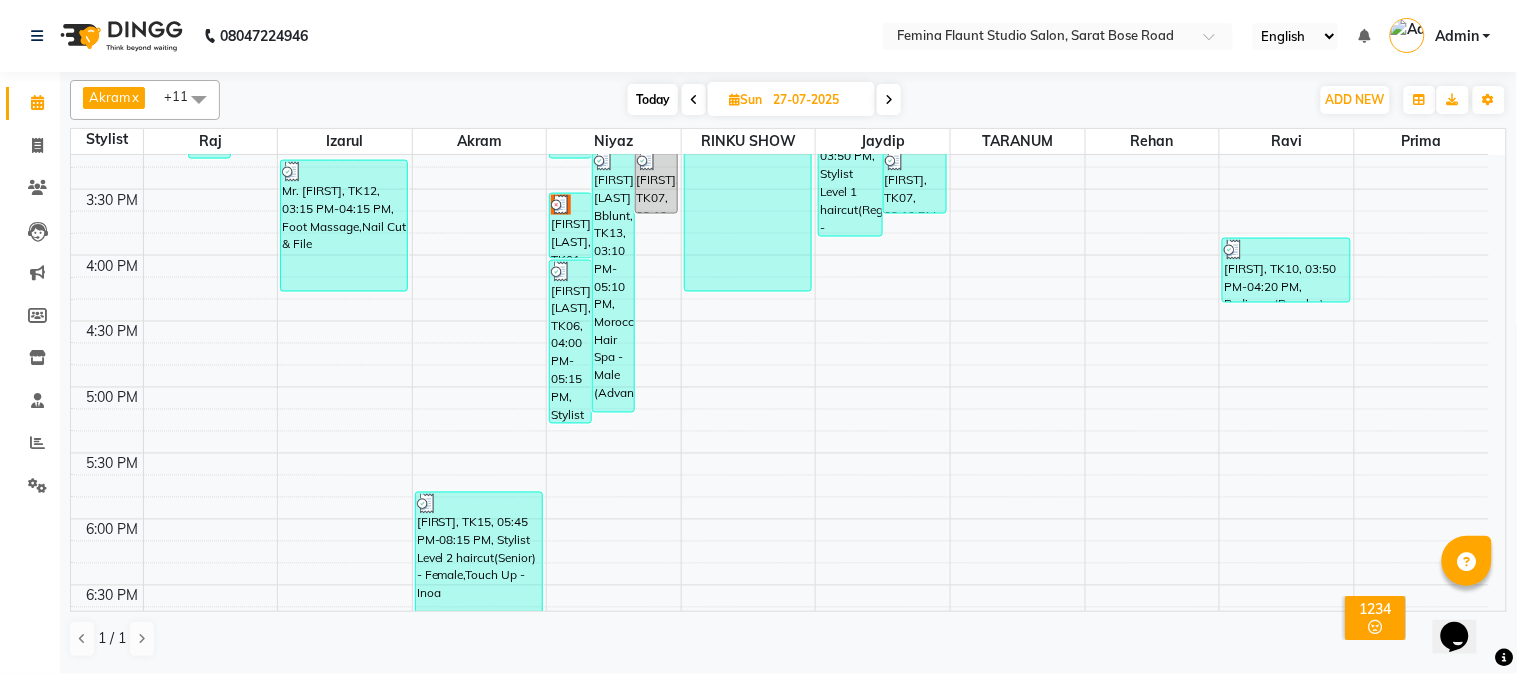 click at bounding box center [889, 99] 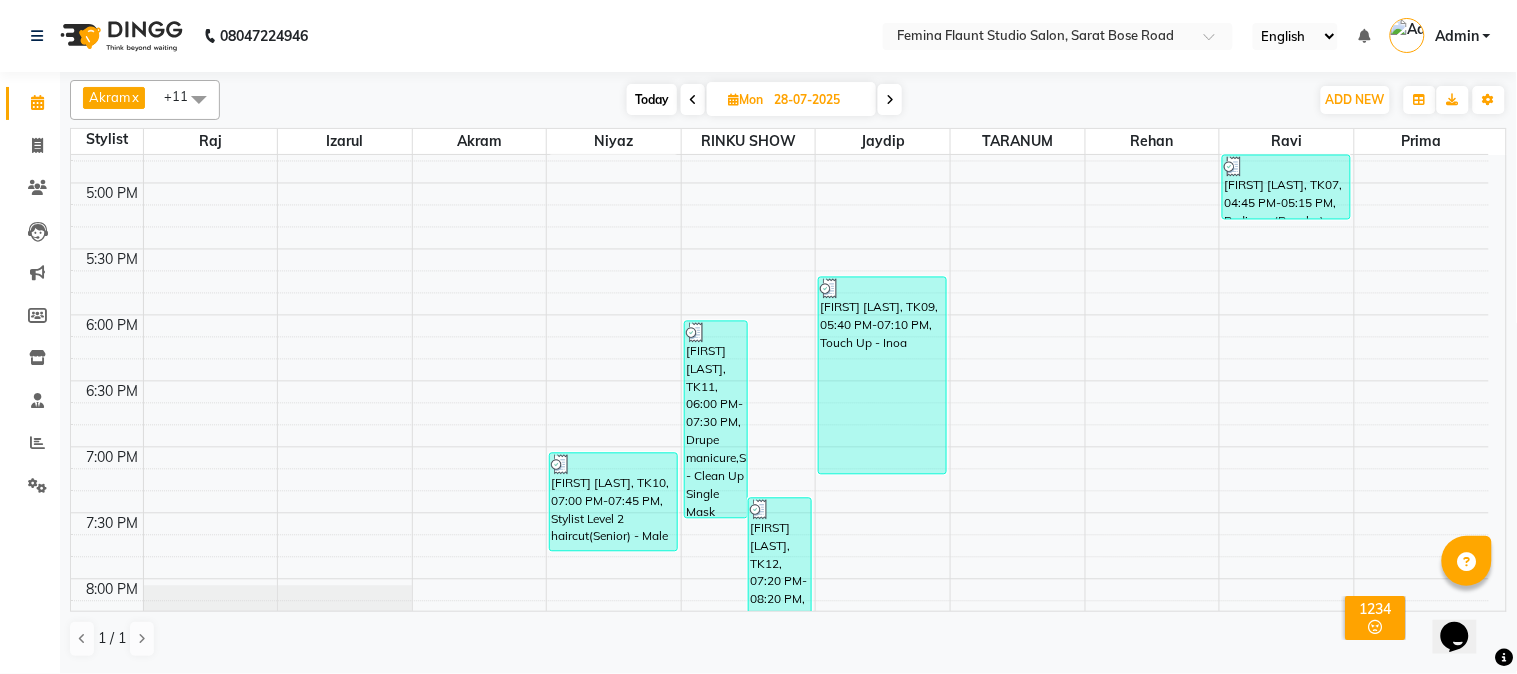 scroll, scrollTop: 1045, scrollLeft: 0, axis: vertical 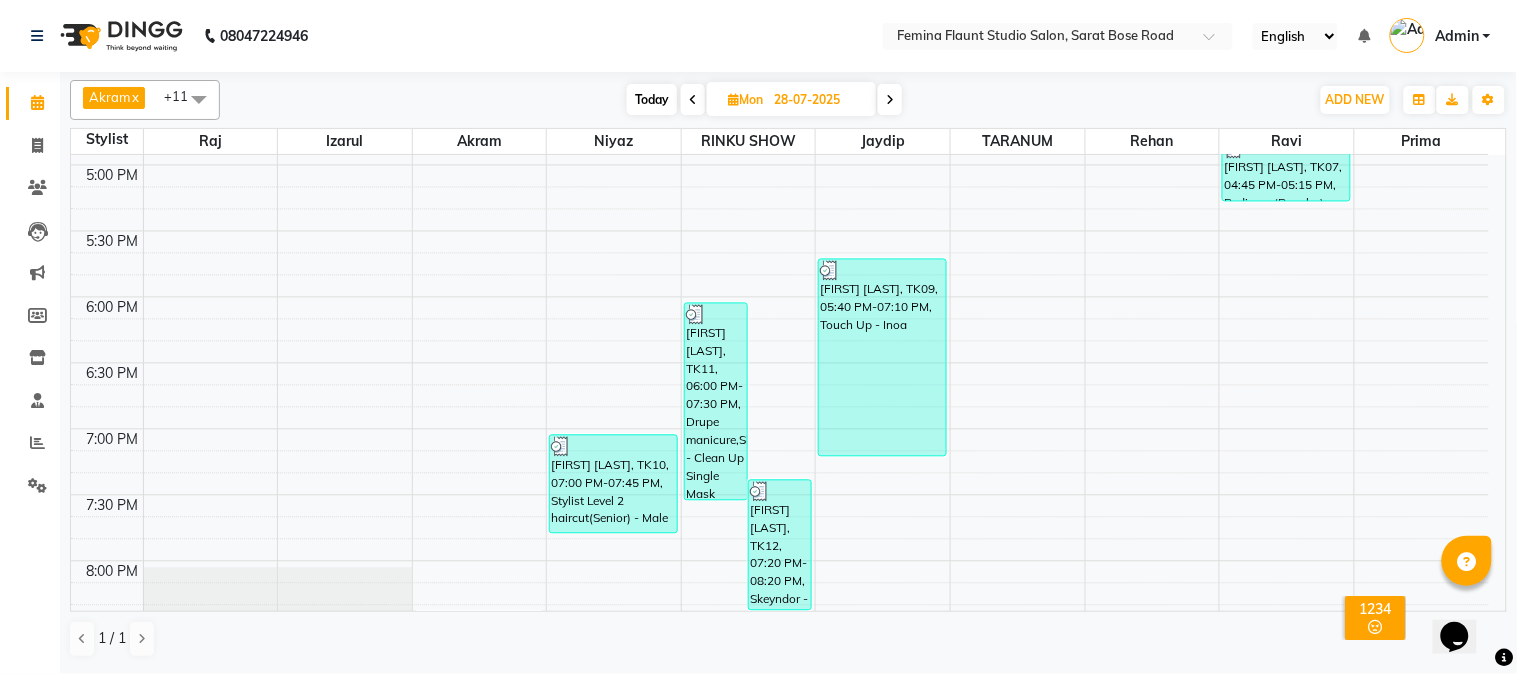 click at bounding box center (890, 99) 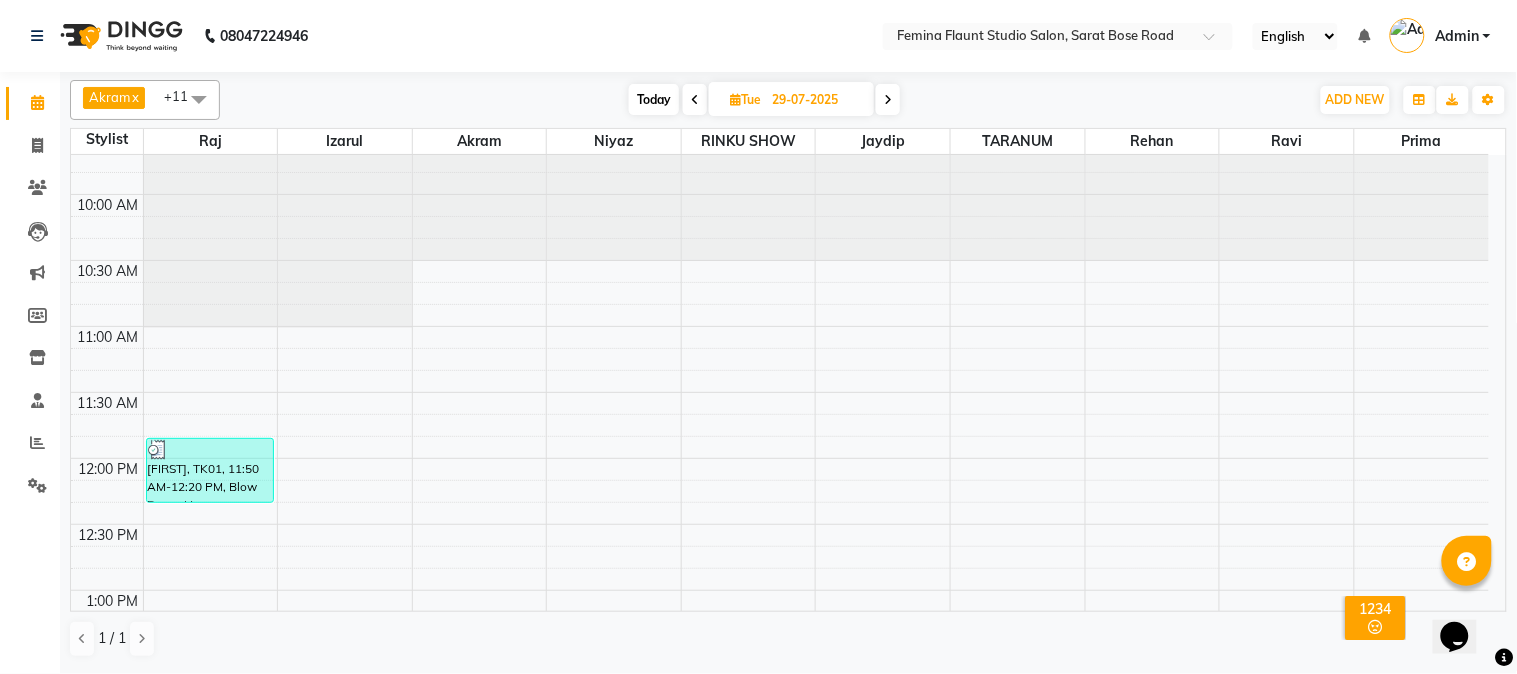 scroll, scrollTop: 45, scrollLeft: 0, axis: vertical 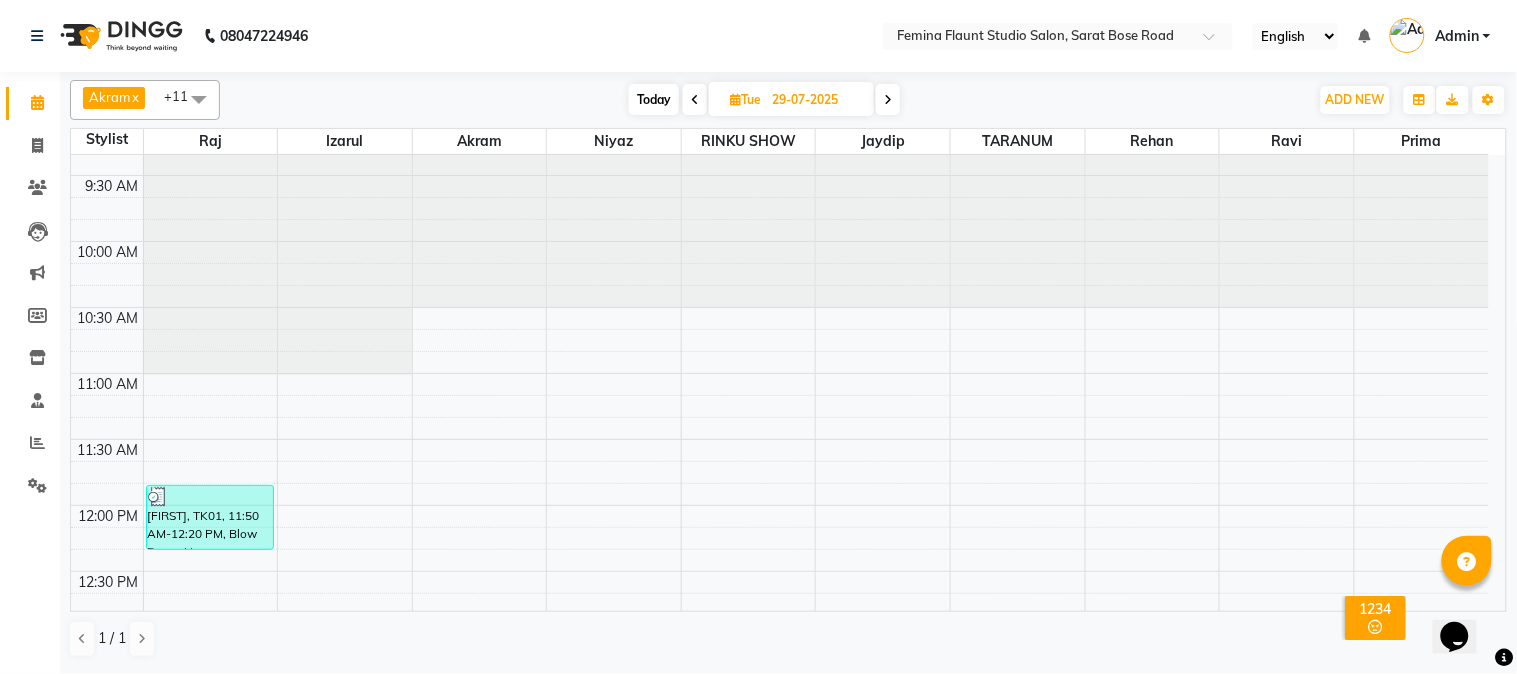 click at bounding box center (695, 100) 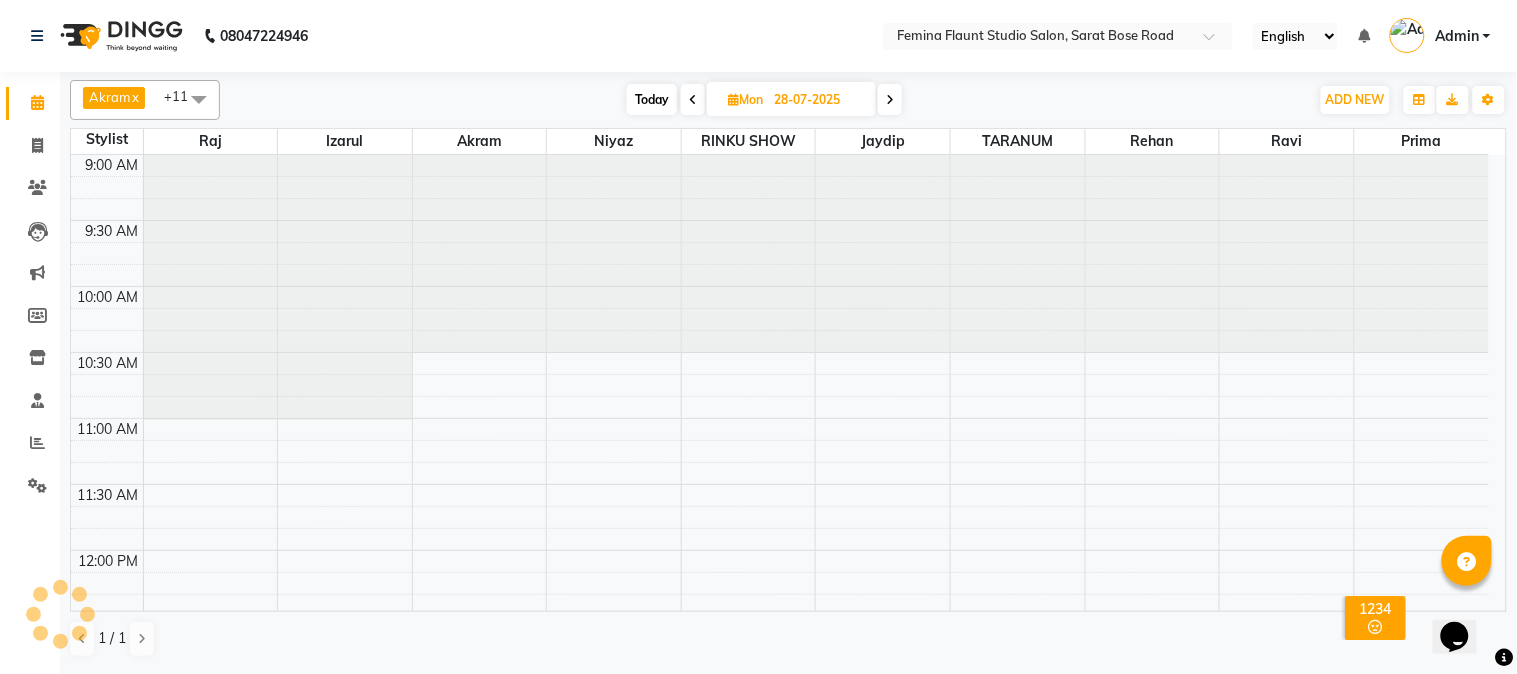 scroll, scrollTop: 531, scrollLeft: 0, axis: vertical 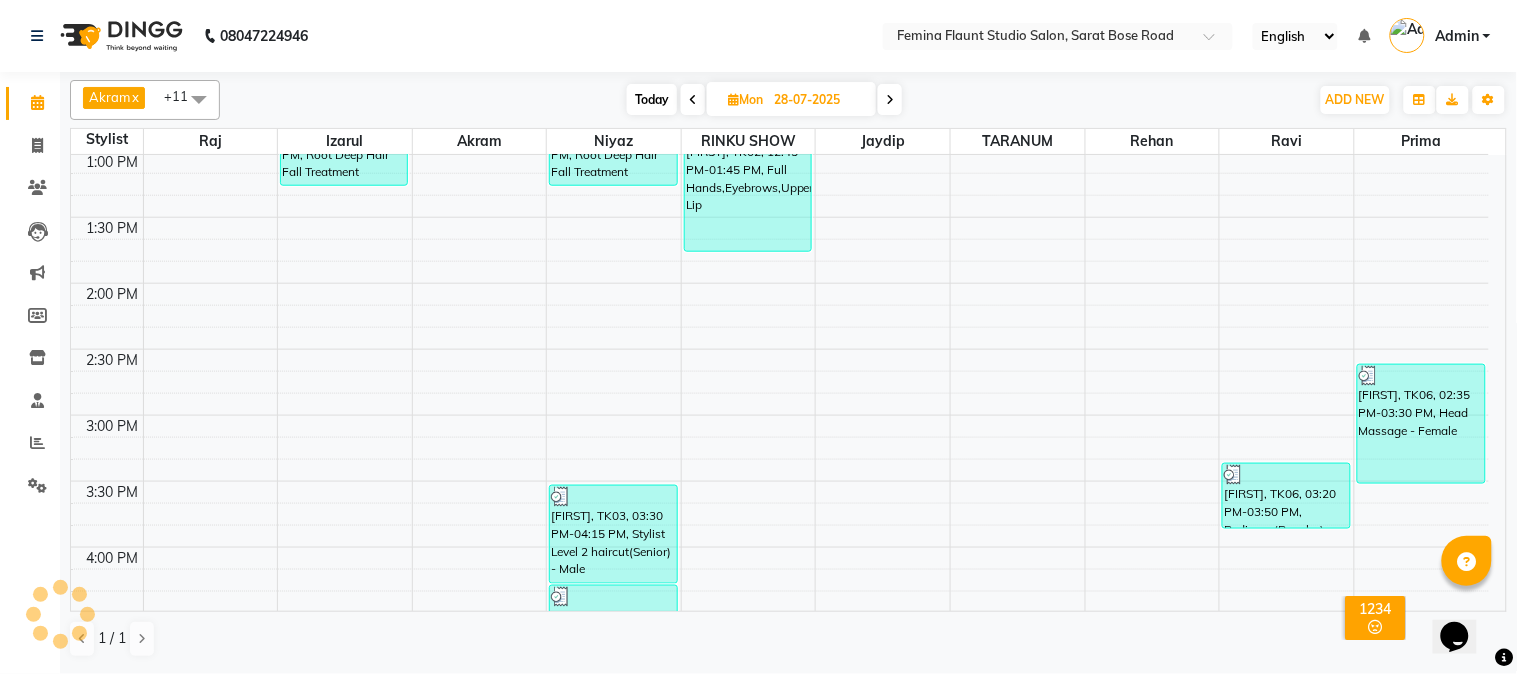 click at bounding box center (693, 100) 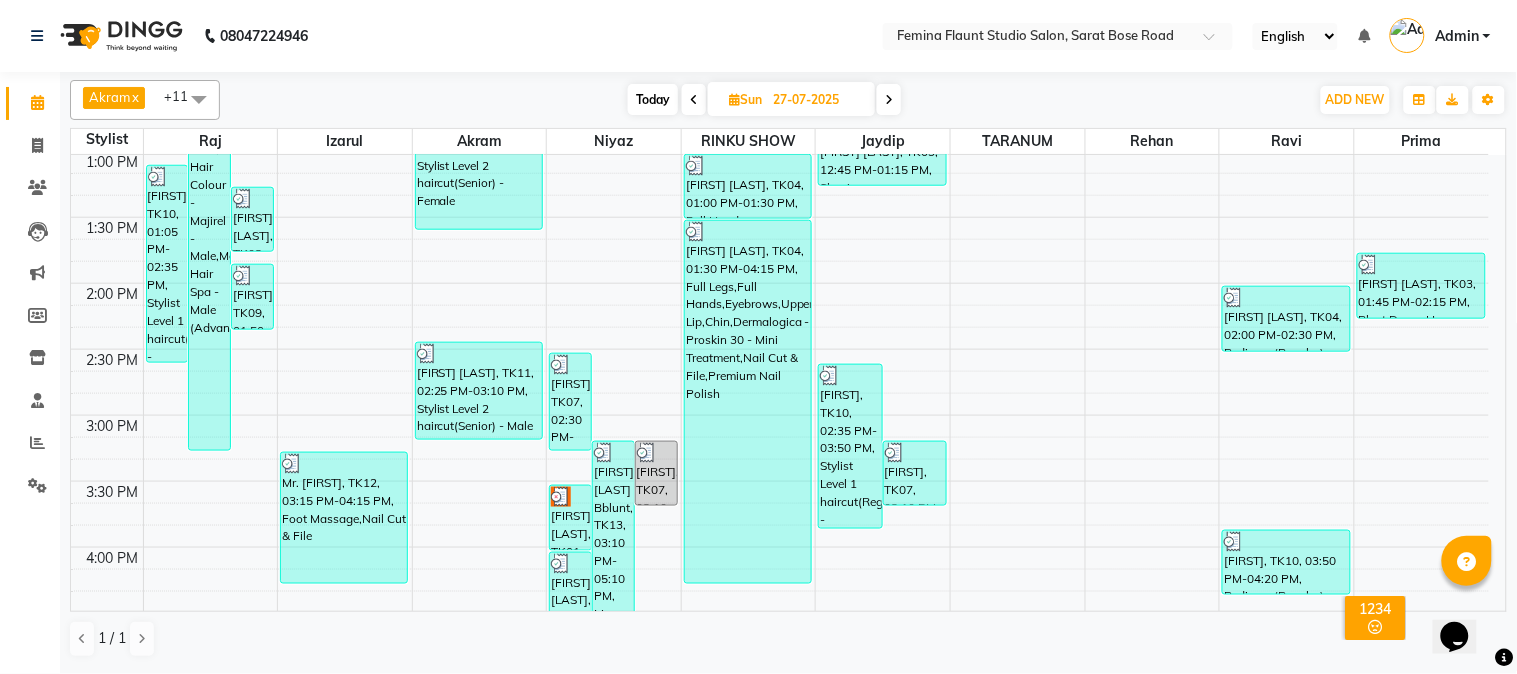 click at bounding box center (694, 100) 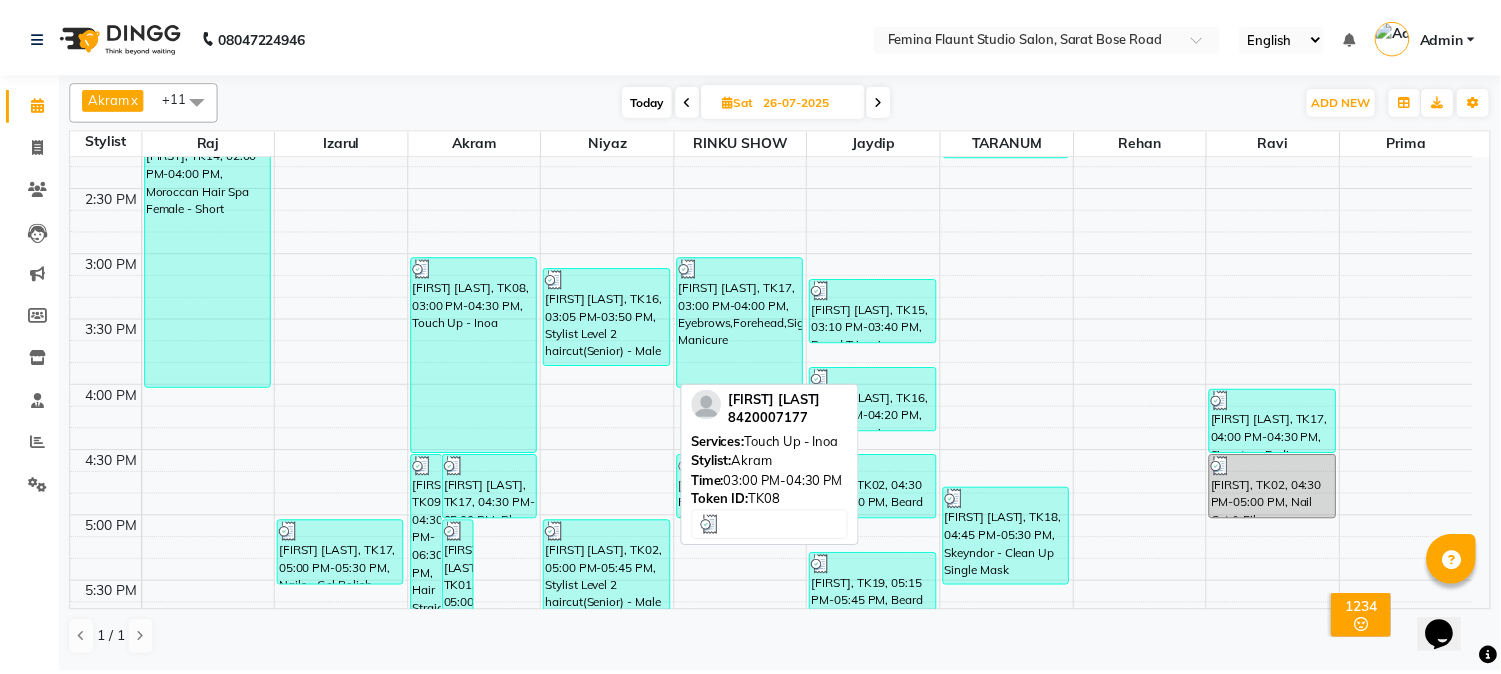 scroll, scrollTop: 777, scrollLeft: 0, axis: vertical 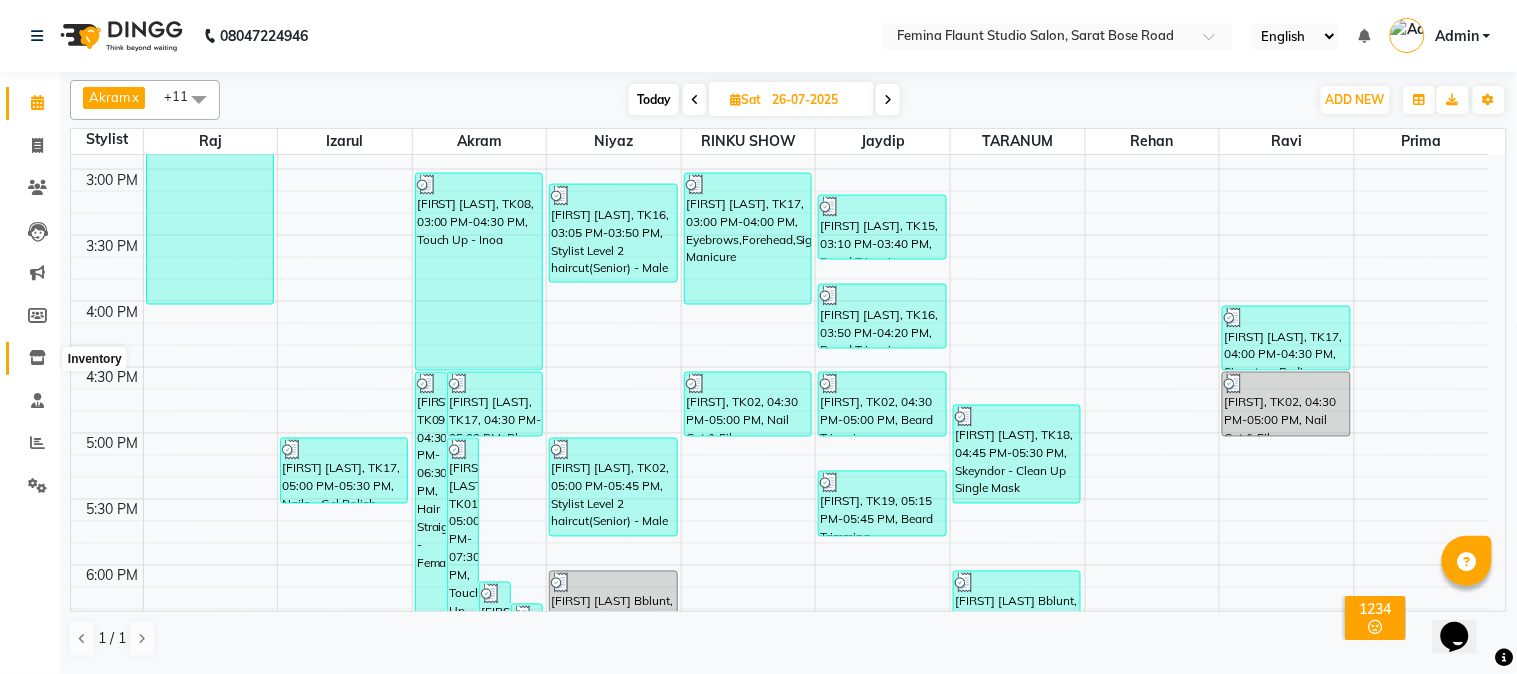 click 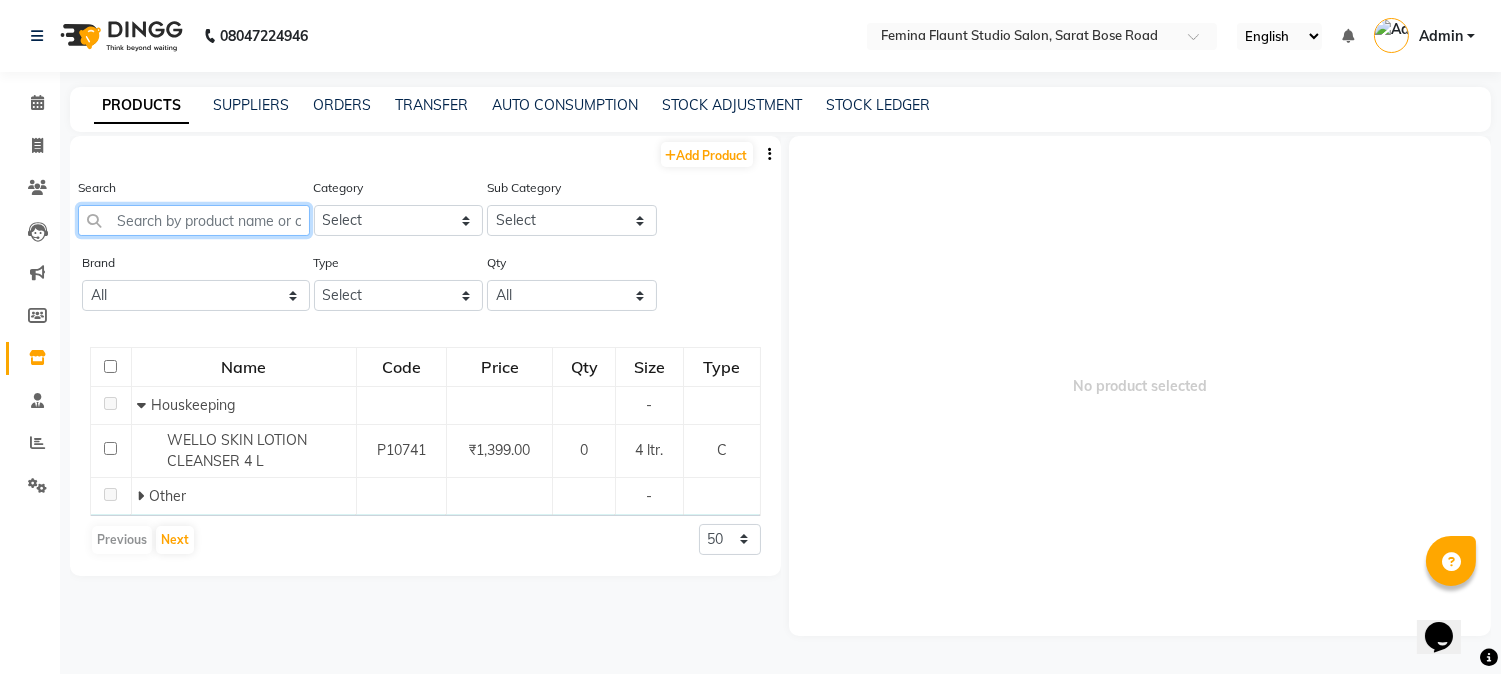 click 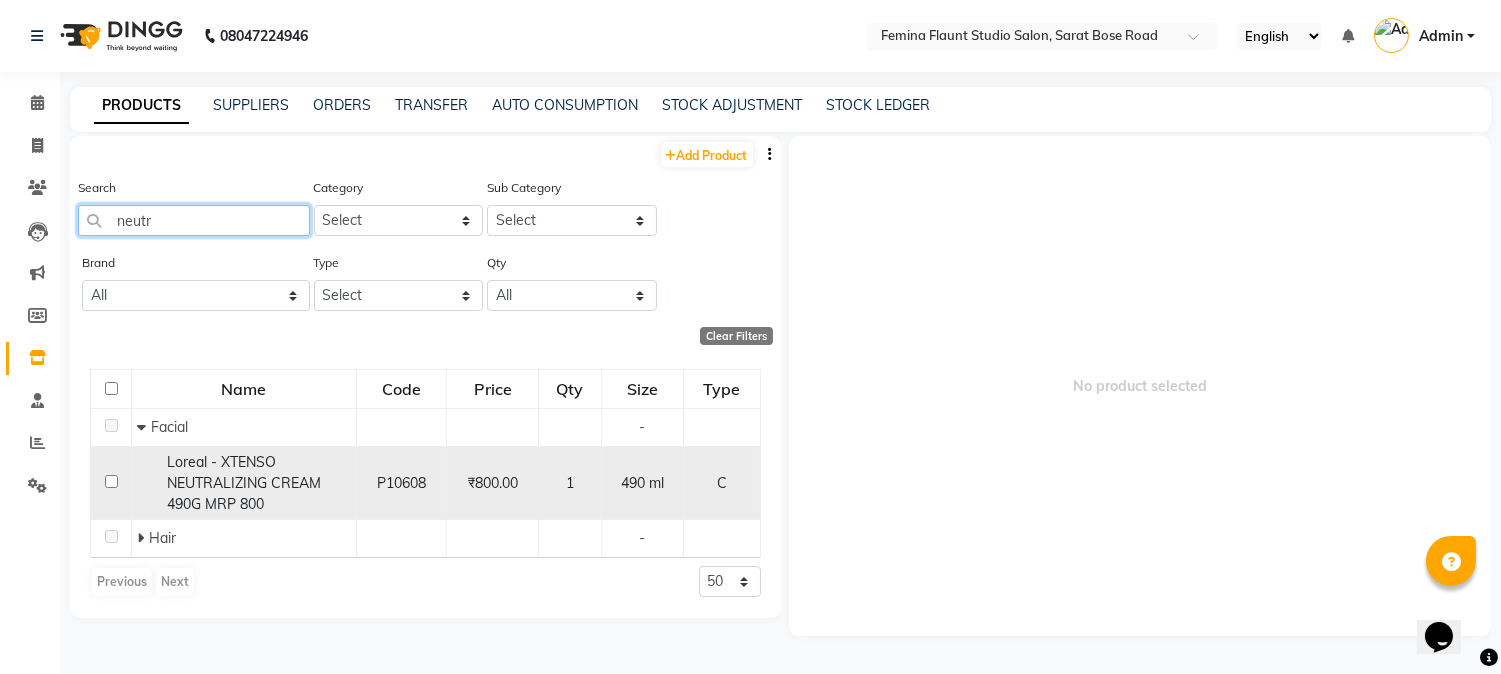 type on "neutr" 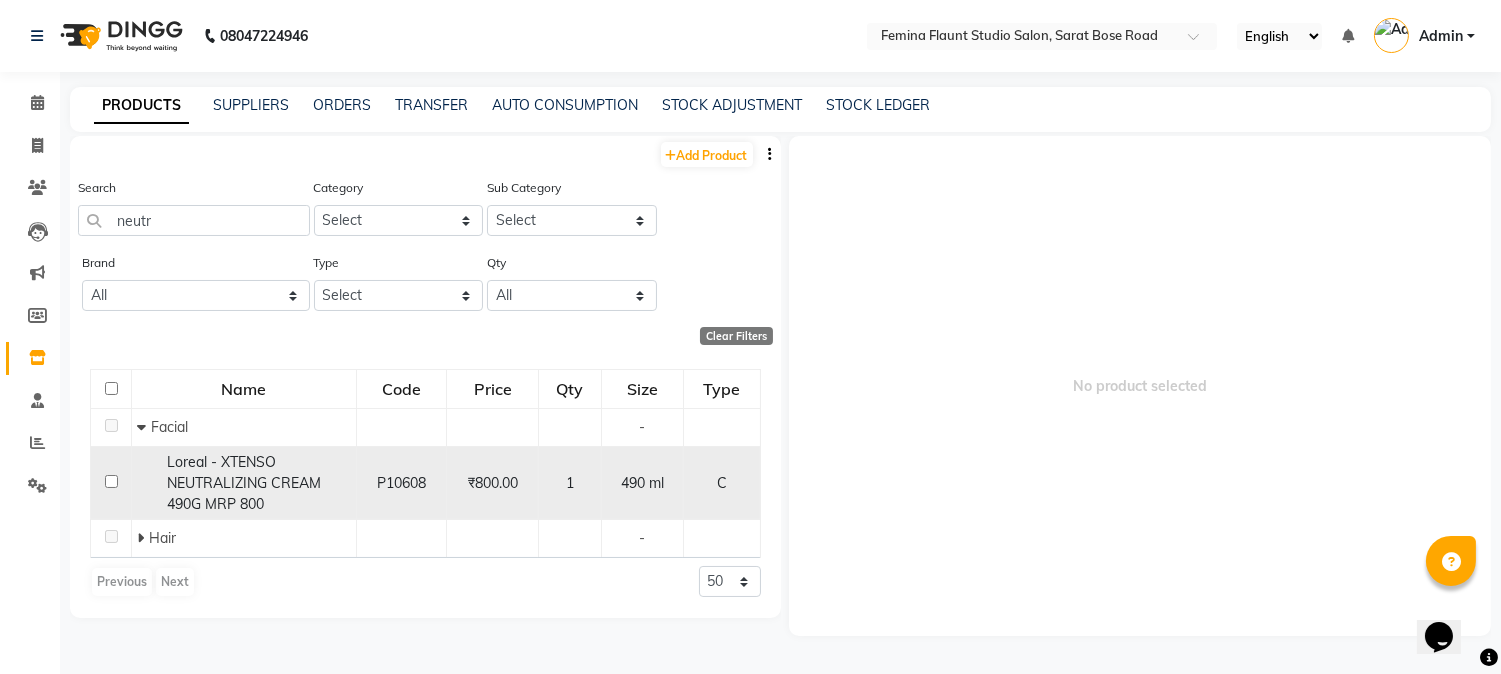 click on "Loreal - XTENSO NEUTRALIZING CREAM 490G MRP 800" 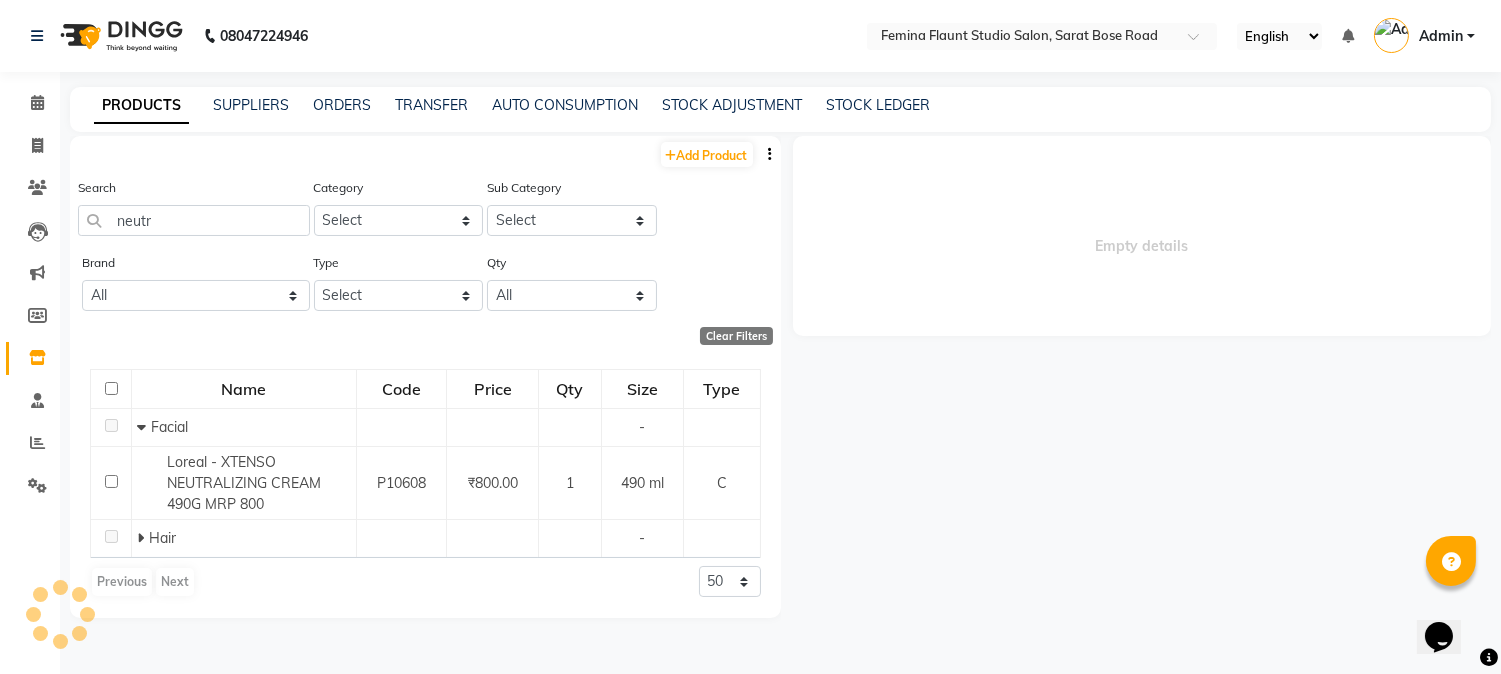 select 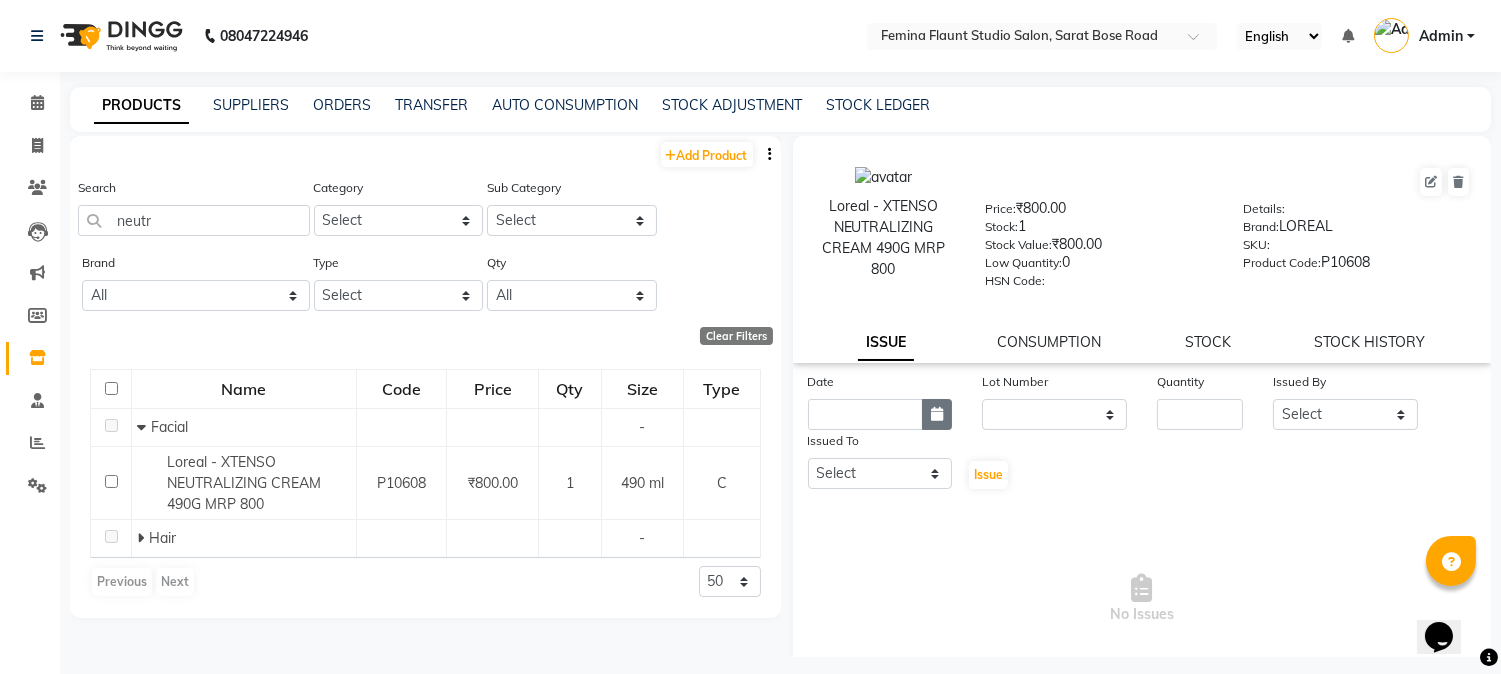 click 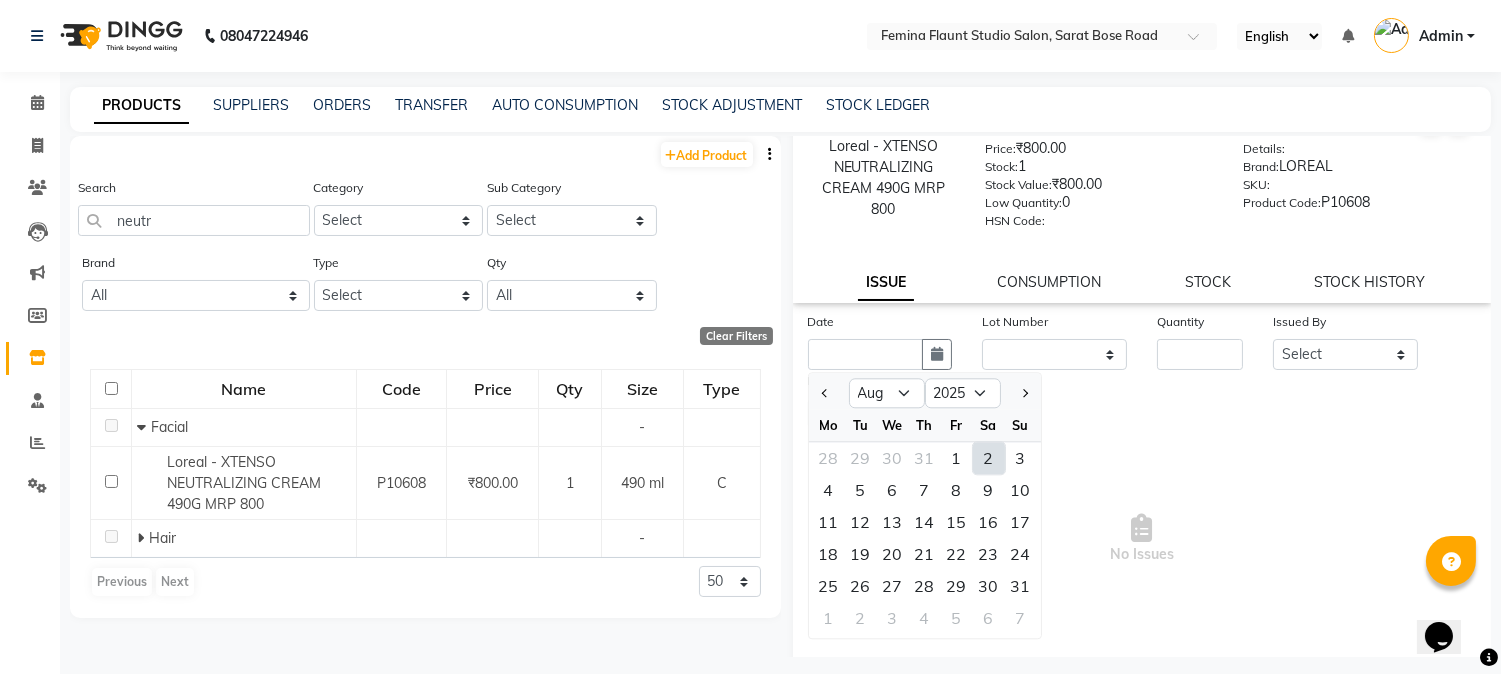 scroll, scrollTop: 111, scrollLeft: 0, axis: vertical 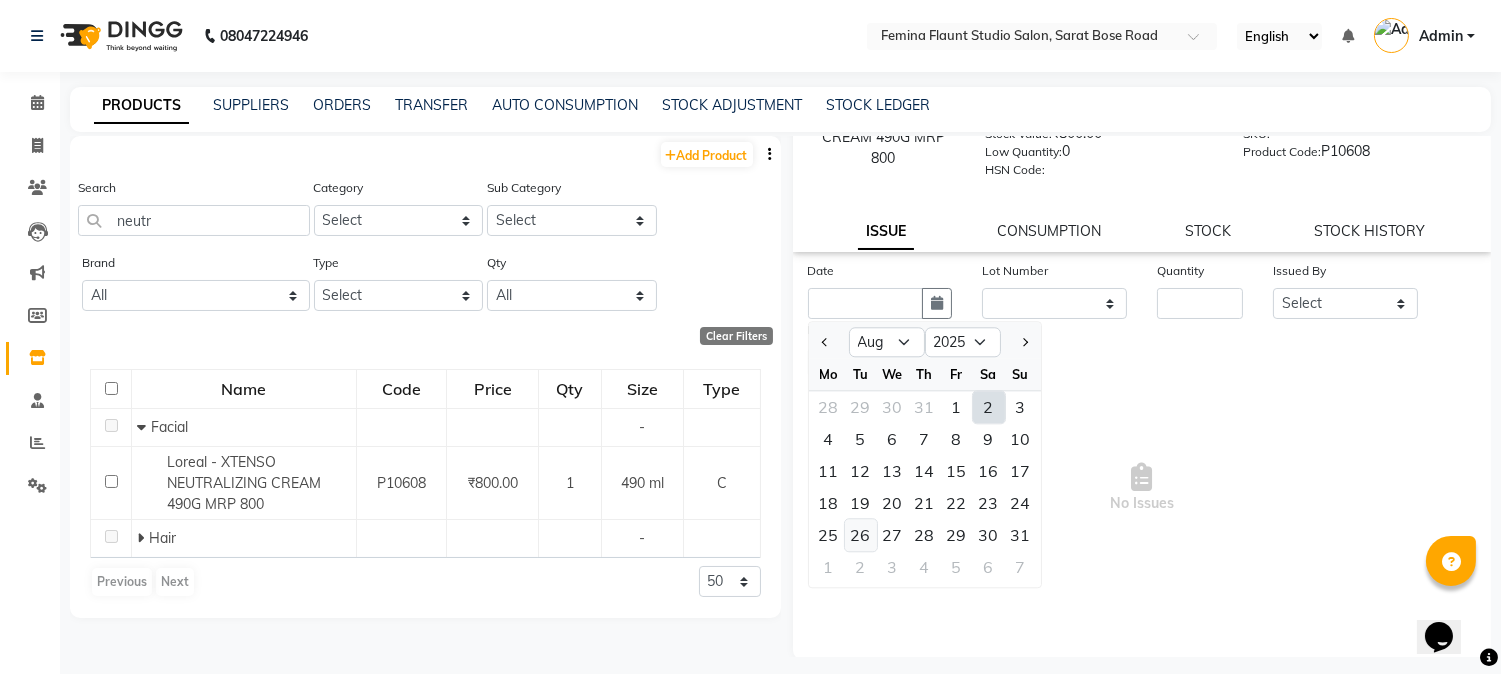 click on "26" 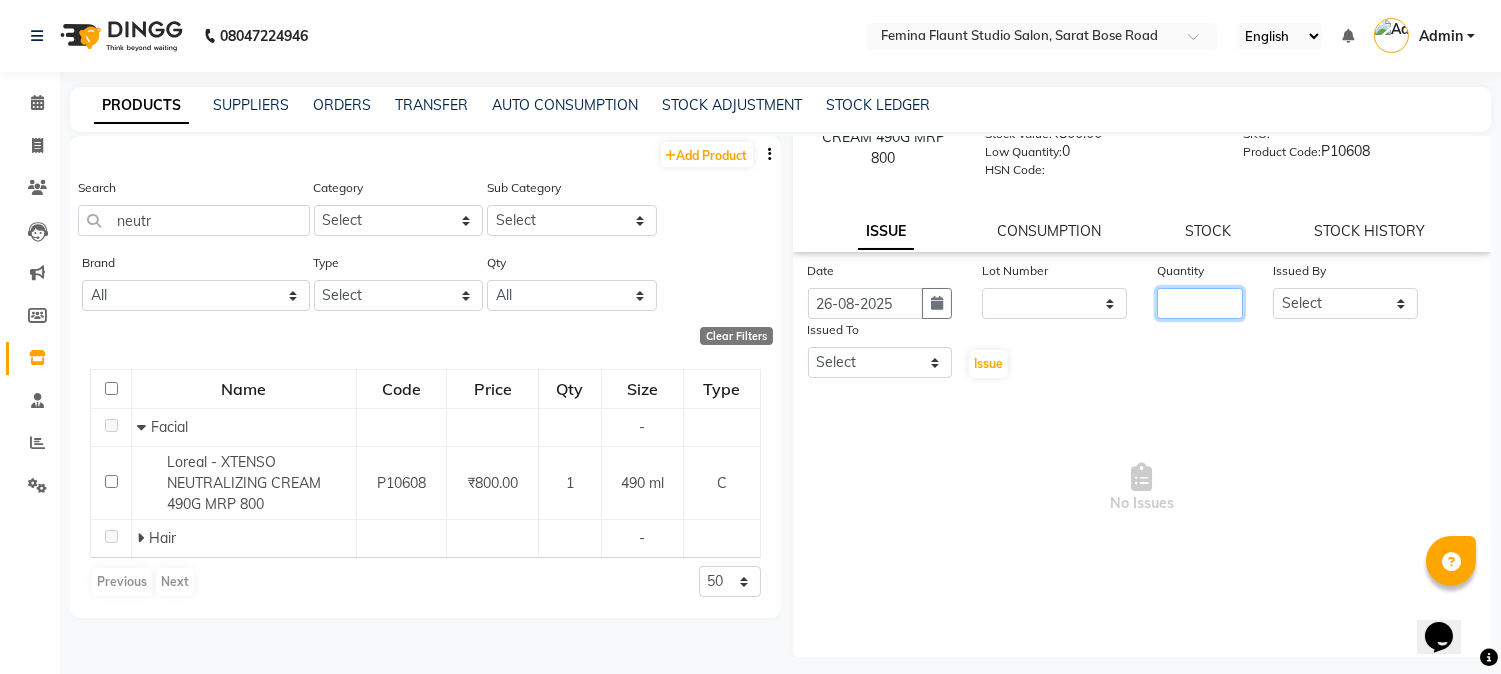 click 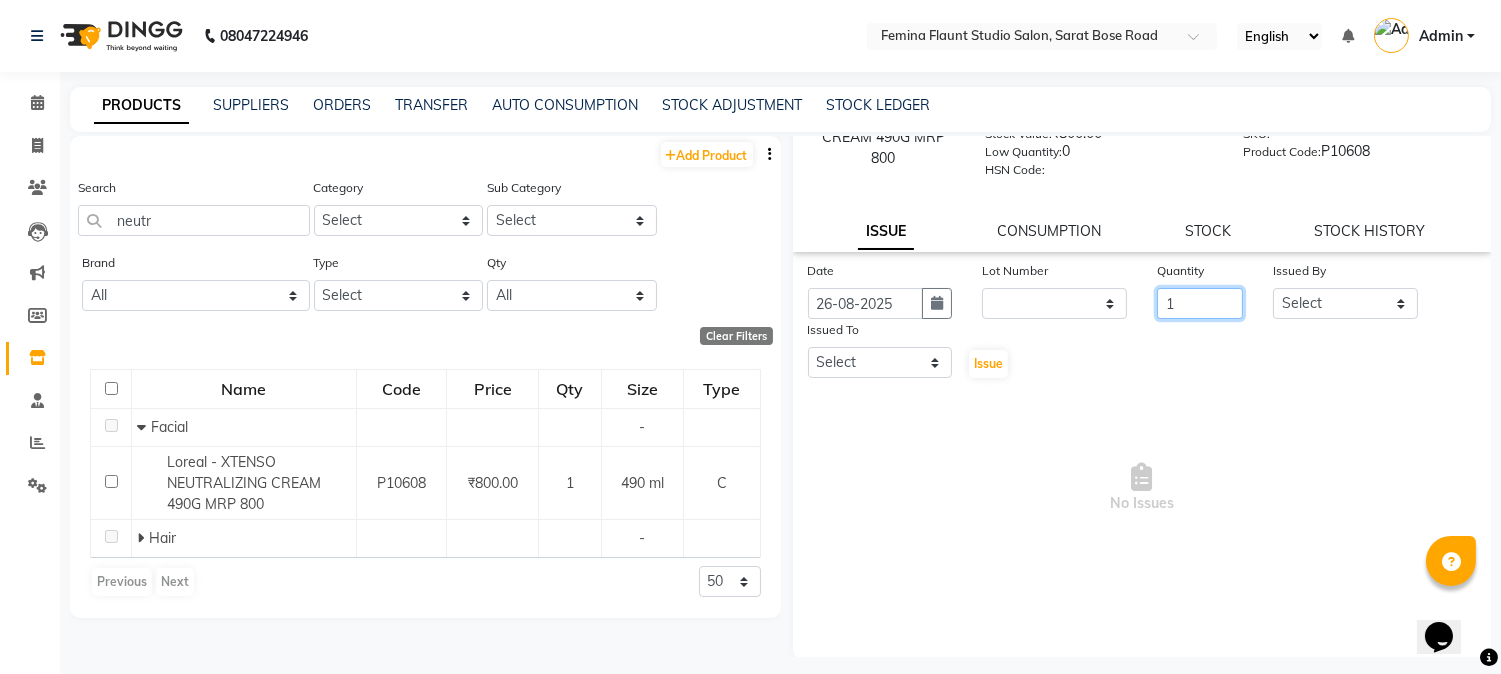 type on "1" 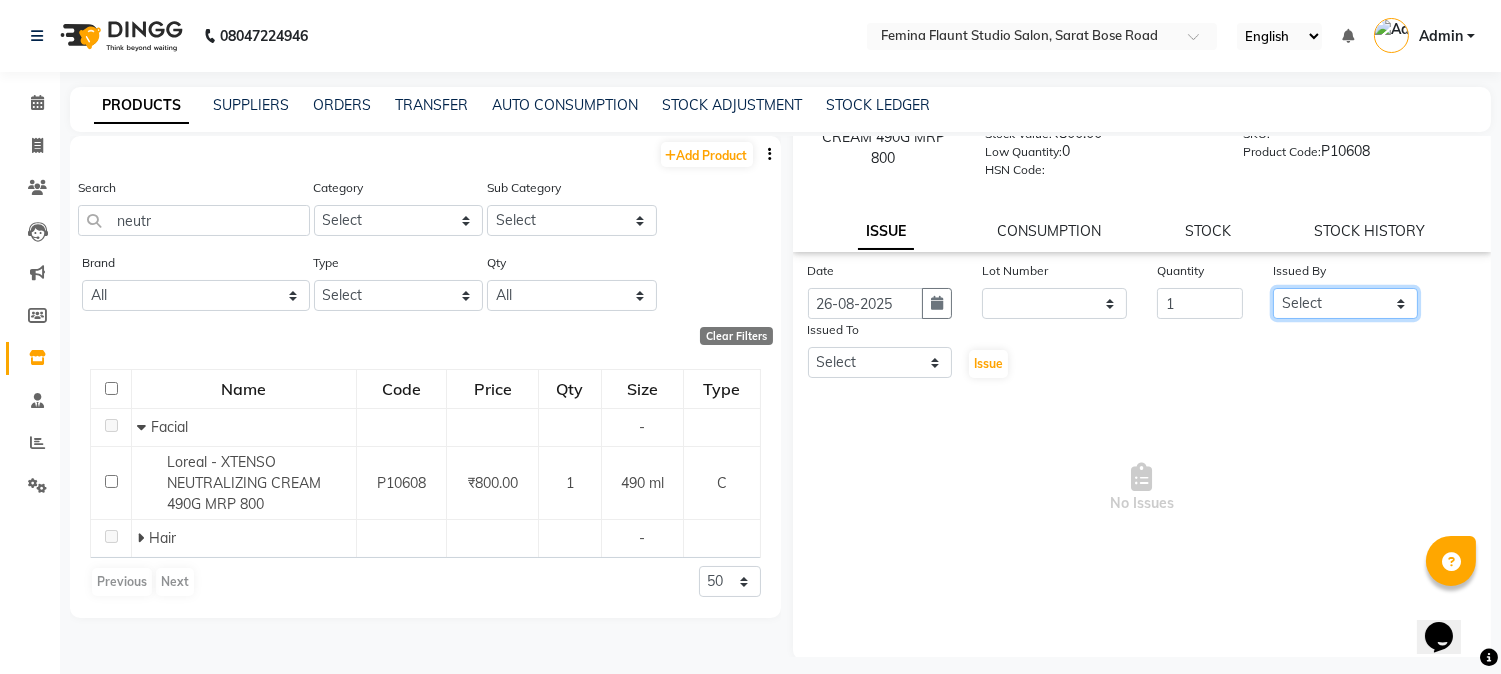 click on "Select [FIRST] [LAST] [FIRST] [LAST] [FIRST] [FIRST] [FIRST] [FIRST] [FIRST] [FIRST] [FIRST] [FIRST] 9:00 AM 9:30 AM 10:00 AM 10:30 AM 11:00 AM 11:30 AM 12:00 PM 12:30 PM 1:00 PM 1:30 PM 2:00 PM 2:30 PM 3:00 PM 3:30 PM 4:00 PM 4:30 PM 5:00 PM 5:30 PM 6:00 PM 6:30 PM 7:00 PM 7:30 PM 8:00 PM 8:30 PM 9:00 PM 9:30 PM             [FIRST] [LAST], TK04, 04:00 PM-04:30 PM, Hair Spa Treatment Hair spa - Long              [FIRST] [LAST], TK04, 04:30 PM-05:00 PM, Hair Spa Treatment Hair spa - Long              [FIRST] [LAST], TK01, 06:00 PM-06:45 PM, Stylist Level 2 haircut(Senior) - Male             [FIRST] [LAST], TK01, 06:40 PM-07:10 PM, Beard Trimming     [FIRST] [LAST], TK02, 11:30 AM-12:15 PM, Stylist Level 2 haircut(Senior) - Male             [FIRST] [LAST], TK03, 05:00 PM-05:30 PM, Blow Dry - pH     [FIRST] [LAST], TK05, 11:20 AM-11:50 AM, Beard Trimming     [FIRST] [LAST], TK02, 12:10 PM-12:40 PM, Beard Trimming" 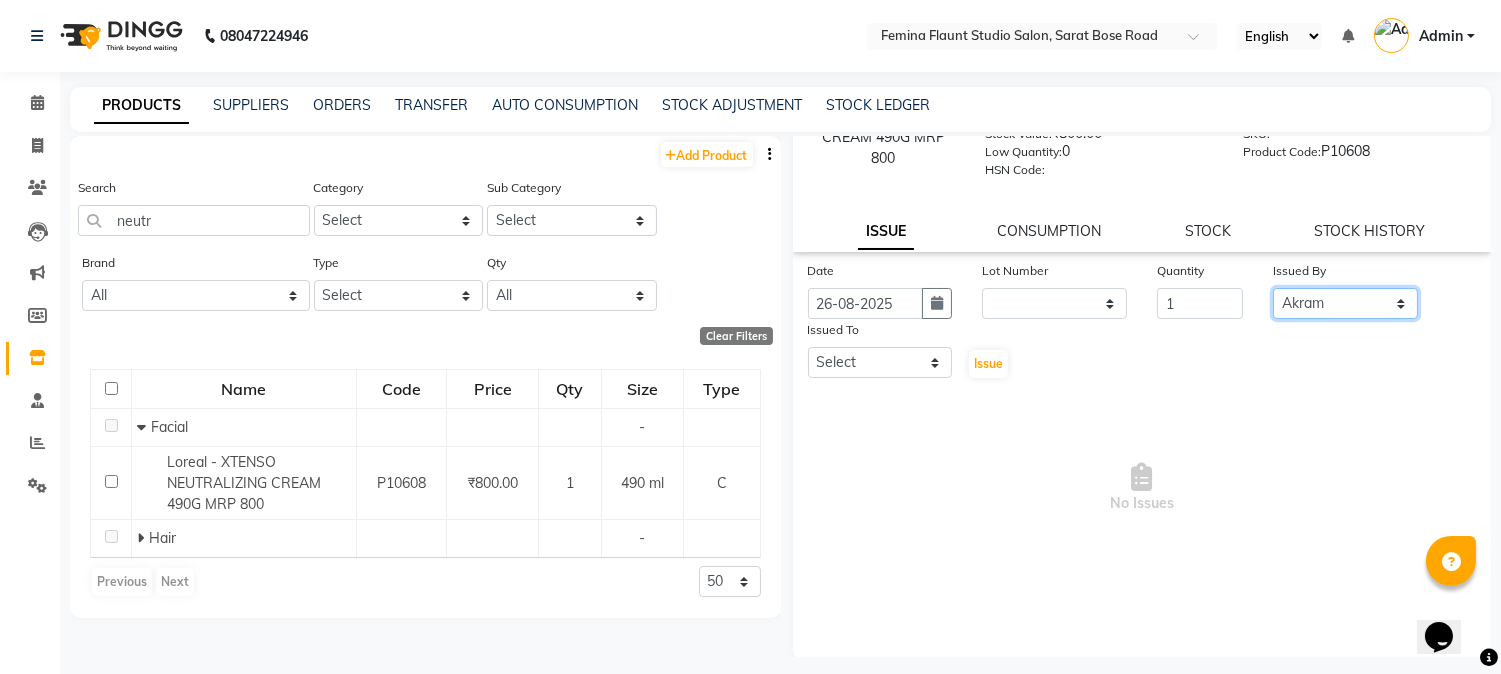 click on "Select [FIRST] [LAST] [FIRST] [LAST] [FIRST] [FIRST] [FIRST] [FIRST] [FIRST] [FIRST] [FIRST] [FIRST] 9:00 AM 9:30 AM 10:00 AM 10:30 AM 11:00 AM 11:30 AM 12:00 PM 12:30 PM 1:00 PM 1:30 PM 2:00 PM 2:30 PM 3:00 PM 3:30 PM 4:00 PM 4:30 PM 5:00 PM 5:30 PM 6:00 PM 6:30 PM 7:00 PM 7:30 PM 8:00 PM 8:30 PM 9:00 PM 9:30 PM             [FIRST] [LAST], TK04, 04:00 PM-04:30 PM, Hair Spa Treatment Hair spa - Long              [FIRST] [LAST], TK04, 04:30 PM-05:00 PM, Hair Spa Treatment Hair spa - Long              [FIRST] [LAST], TK01, 06:00 PM-06:45 PM, Stylist Level 2 haircut(Senior) - Male             [FIRST] [LAST], TK01, 06:40 PM-07:10 PM, Beard Trimming     [FIRST] [LAST], TK02, 11:30 AM-12:15 PM, Stylist Level 2 haircut(Senior) - Male             [FIRST] [LAST], TK03, 05:00 PM-05:30 PM, Blow Dry - pH     [FIRST] [LAST], TK05, 11:20 AM-11:50 AM, Beard Trimming     [FIRST] [LAST], TK02, 12:10 PM-12:40 PM, Beard Trimming" 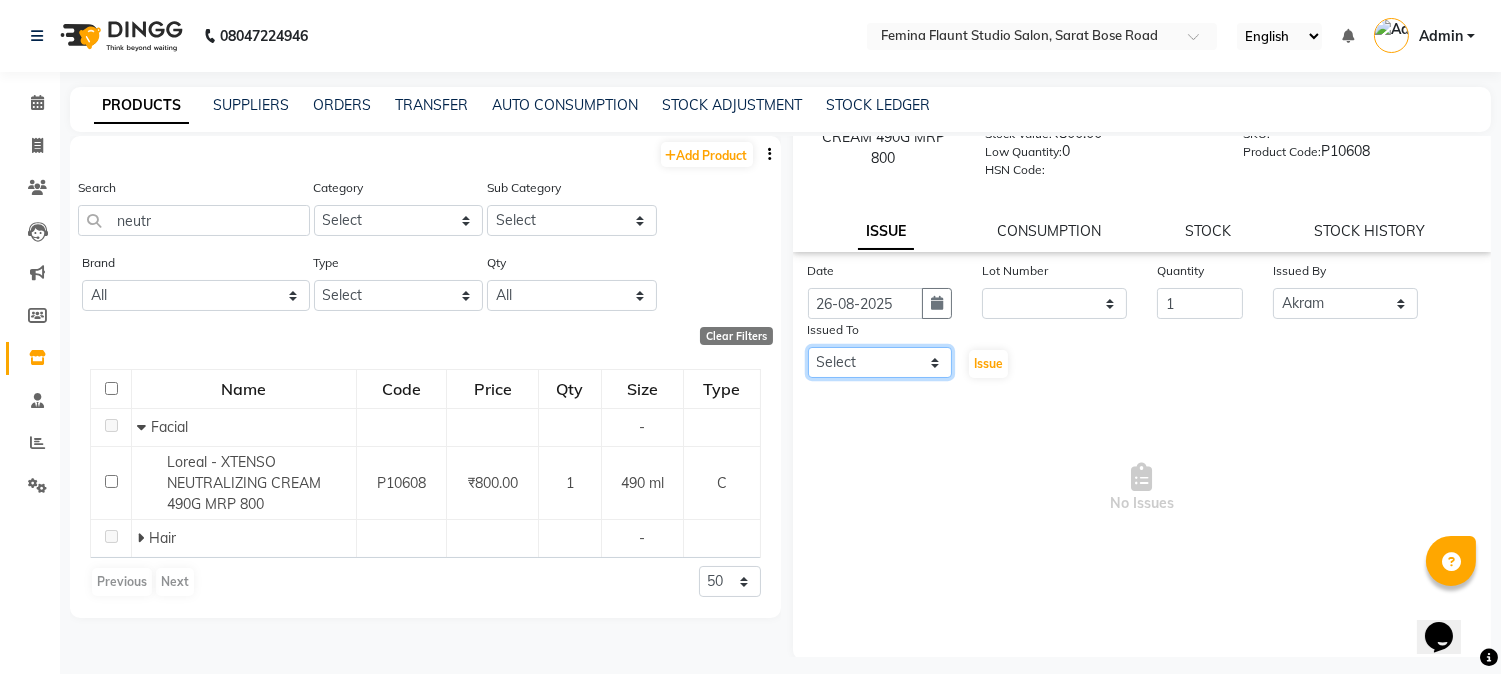 click on "Select [FIRST] [LAST] [FIRST] [LAST] [FIRST] [FIRST] [FIRST] [FIRST] [FIRST] [FIRST] [FIRST] [FIRST] 9:00 AM 9:30 AM 10:00 AM 10:30 AM 11:00 AM 11:30 AM 12:00 PM 12:30 PM 1:00 PM 1:30 PM 2:00 PM 2:30 PM 3:00 PM 3:30 PM 4:00 PM 4:30 PM 5:00 PM 5:30 PM 6:00 PM 6:30 PM 7:00 PM 7:30 PM 8:00 PM 8:30 PM 9:00 PM 9:30 PM             [FIRST] [LAST], TK04, 04:00 PM-04:30 PM, Hair Spa Treatment Hair spa - Long              [FIRST] [LAST], TK04, 04:30 PM-05:00 PM, Hair Spa Treatment Hair spa - Long              [FIRST] [LAST], TK01, 06:00 PM-06:45 PM, Stylist Level 2 haircut(Senior) - Male             [FIRST] [LAST], TK01, 06:40 PM-07:10 PM, Beard Trimming     [FIRST] [LAST], TK02, 11:30 AM-12:15 PM, Stylist Level 2 haircut(Senior) - Male             [FIRST] [LAST], TK03, 05:00 PM-05:30 PM, Blow Dry - pH     [FIRST] [LAST], TK05, 11:20 AM-11:50 AM, Beard Trimming     [FIRST] [LAST], TK02, 12:10 PM-12:40 PM, Beard Trimming" 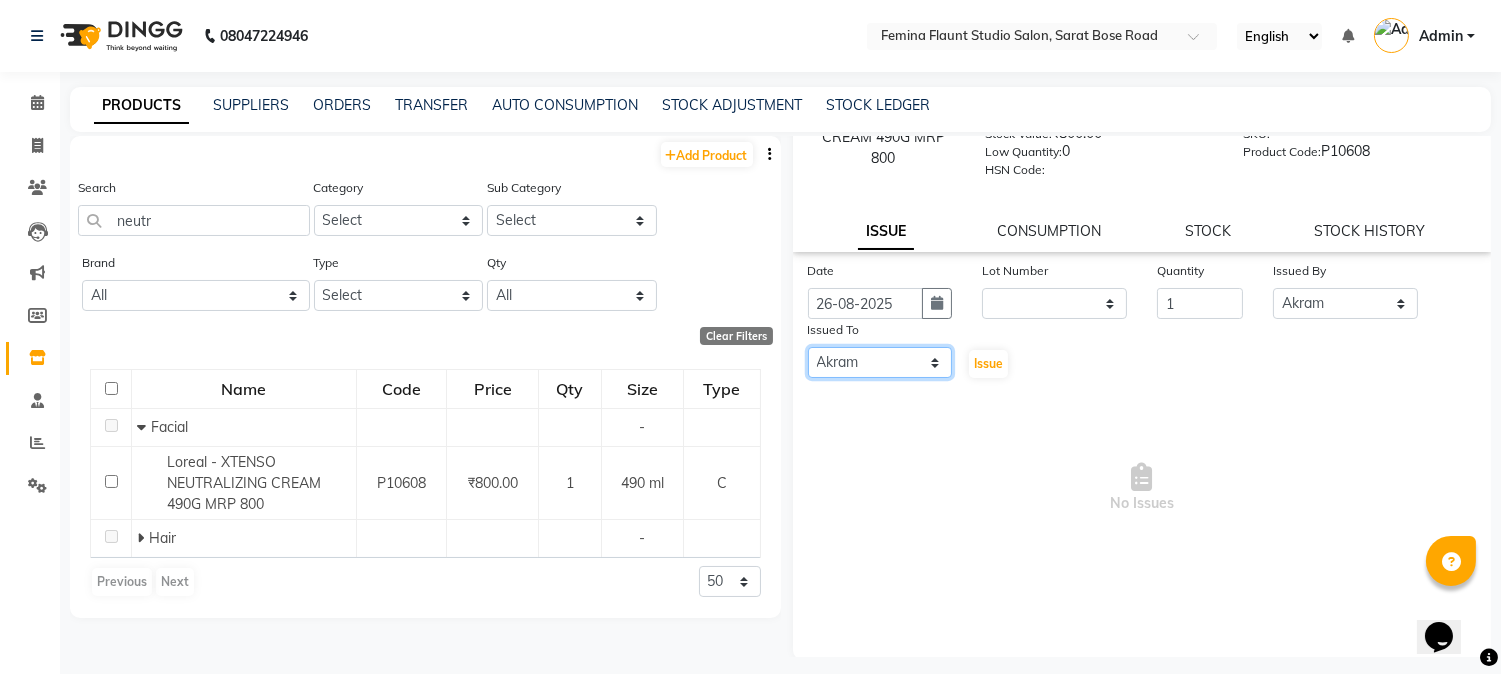 click on "Select [FIRST] [LAST] [FIRST] [LAST] [FIRST] [FIRST] [FIRST] [FIRST] [FIRST] [FIRST] [FIRST] [FIRST] 9:00 AM 9:30 AM 10:00 AM 10:30 AM 11:00 AM 11:30 AM 12:00 PM 12:30 PM 1:00 PM 1:30 PM 2:00 PM 2:30 PM 3:00 PM 3:30 PM 4:00 PM 4:30 PM 5:00 PM 5:30 PM 6:00 PM 6:30 PM 7:00 PM 7:30 PM 8:00 PM 8:30 PM 9:00 PM 9:30 PM             [FIRST] [LAST], TK04, 04:00 PM-04:30 PM, Hair Spa Treatment Hair spa - Long              [FIRST] [LAST], TK04, 04:30 PM-05:00 PM, Hair Spa Treatment Hair spa - Long              [FIRST] [LAST], TK01, 06:00 PM-06:45 PM, Stylist Level 2 haircut(Senior) - Male             [FIRST] [LAST], TK01, 06:40 PM-07:10 PM, Beard Trimming     [FIRST] [LAST], TK02, 11:30 AM-12:15 PM, Stylist Level 2 haircut(Senior) - Male             [FIRST] [LAST], TK03, 05:00 PM-05:30 PM, Blow Dry - pH     [FIRST] [LAST], TK05, 11:20 AM-11:50 AM, Beard Trimming     [FIRST] [LAST], TK02, 12:10 PM-12:40 PM, Beard Trimming" 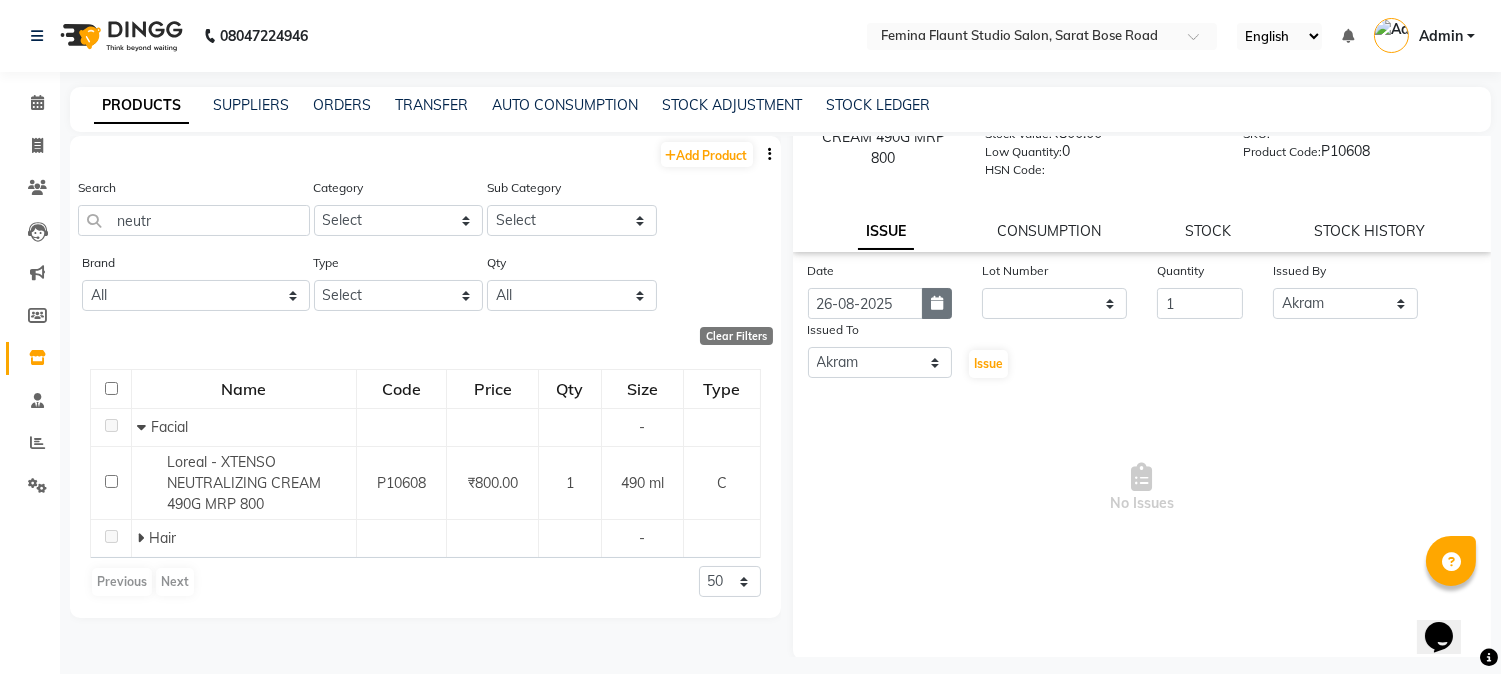 click 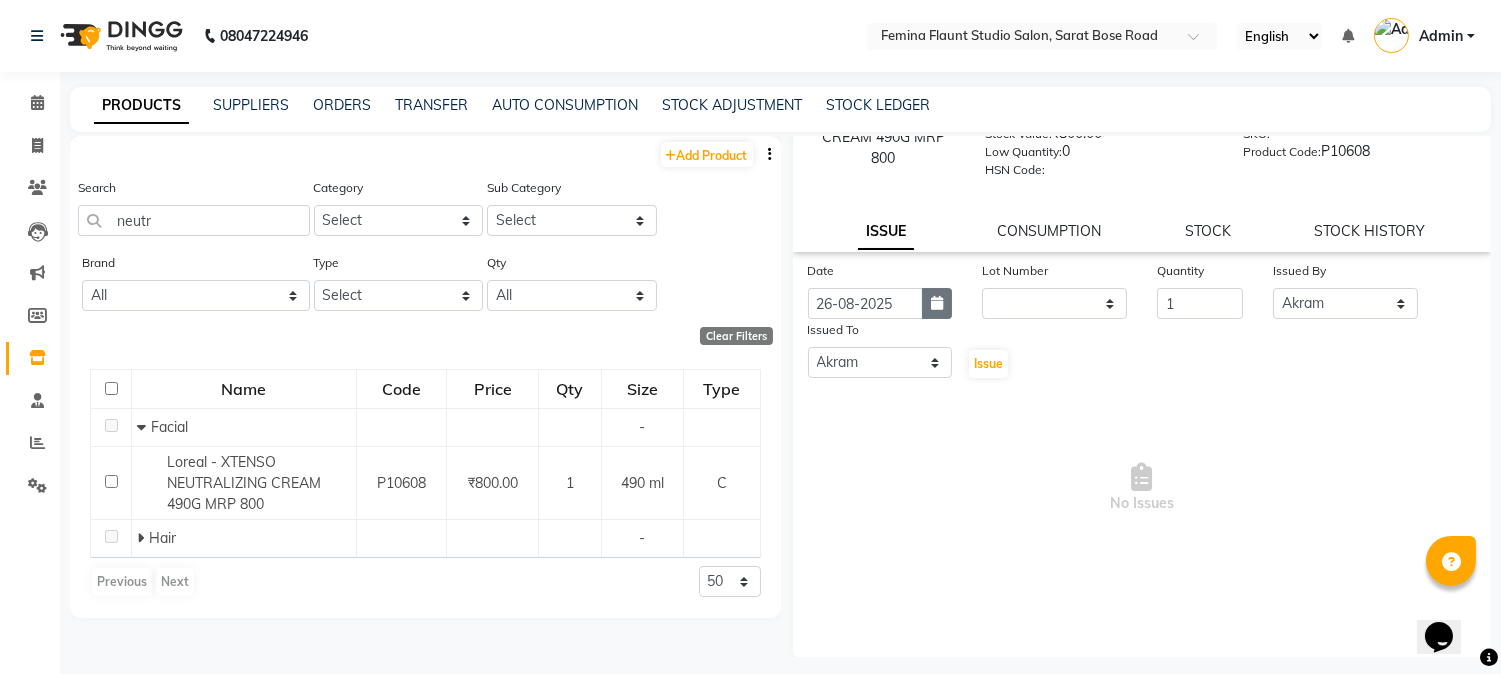 select on "8" 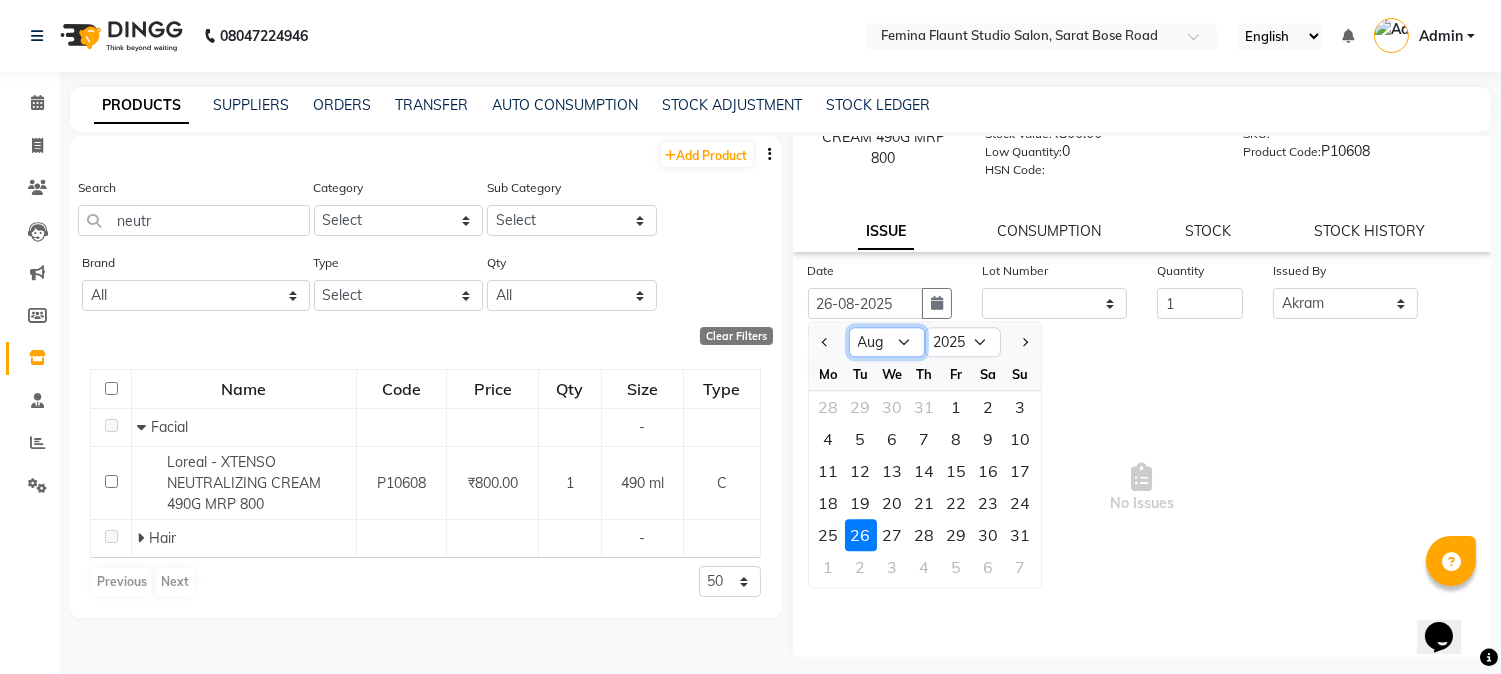 click on "Jan Feb Mar Apr May Jun Jul Aug Sep Oct Nov Dec" 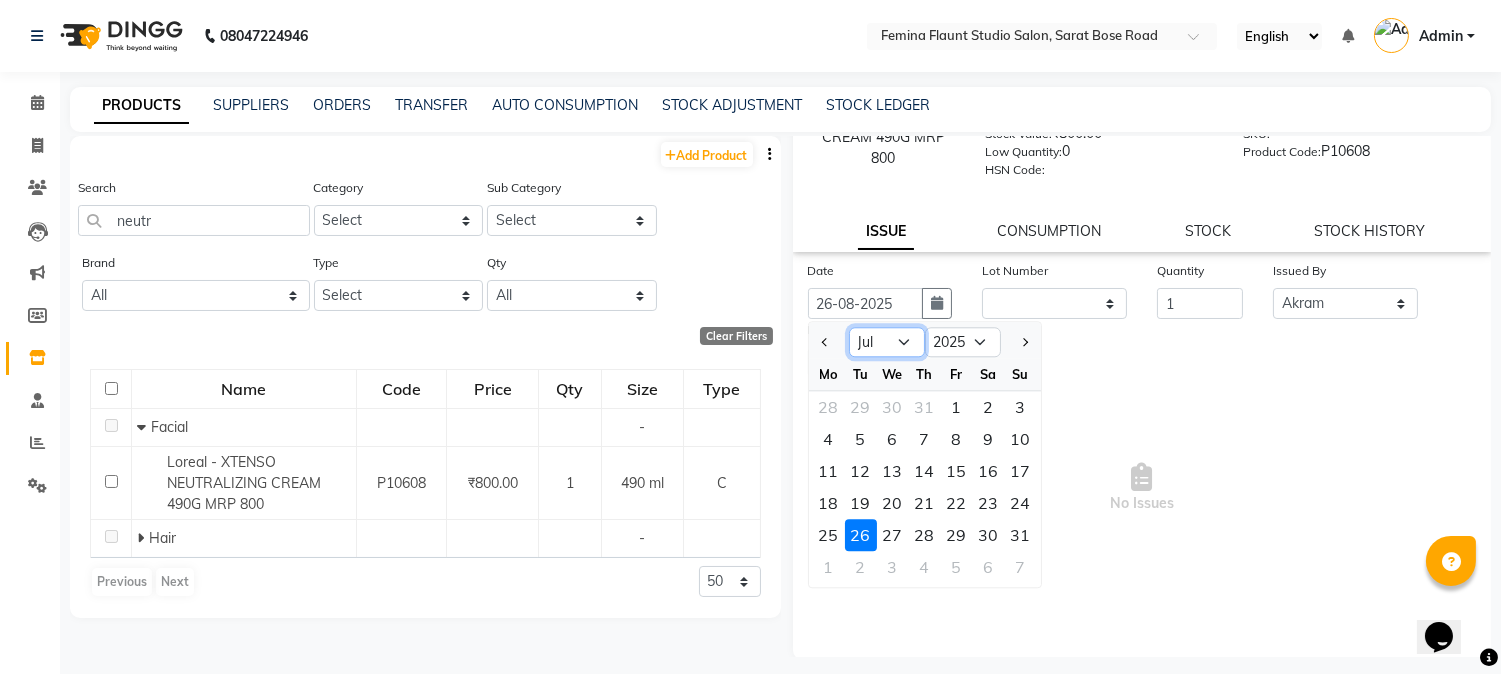 click on "Jan Feb Mar Apr May Jun Jul Aug Sep Oct Nov Dec" 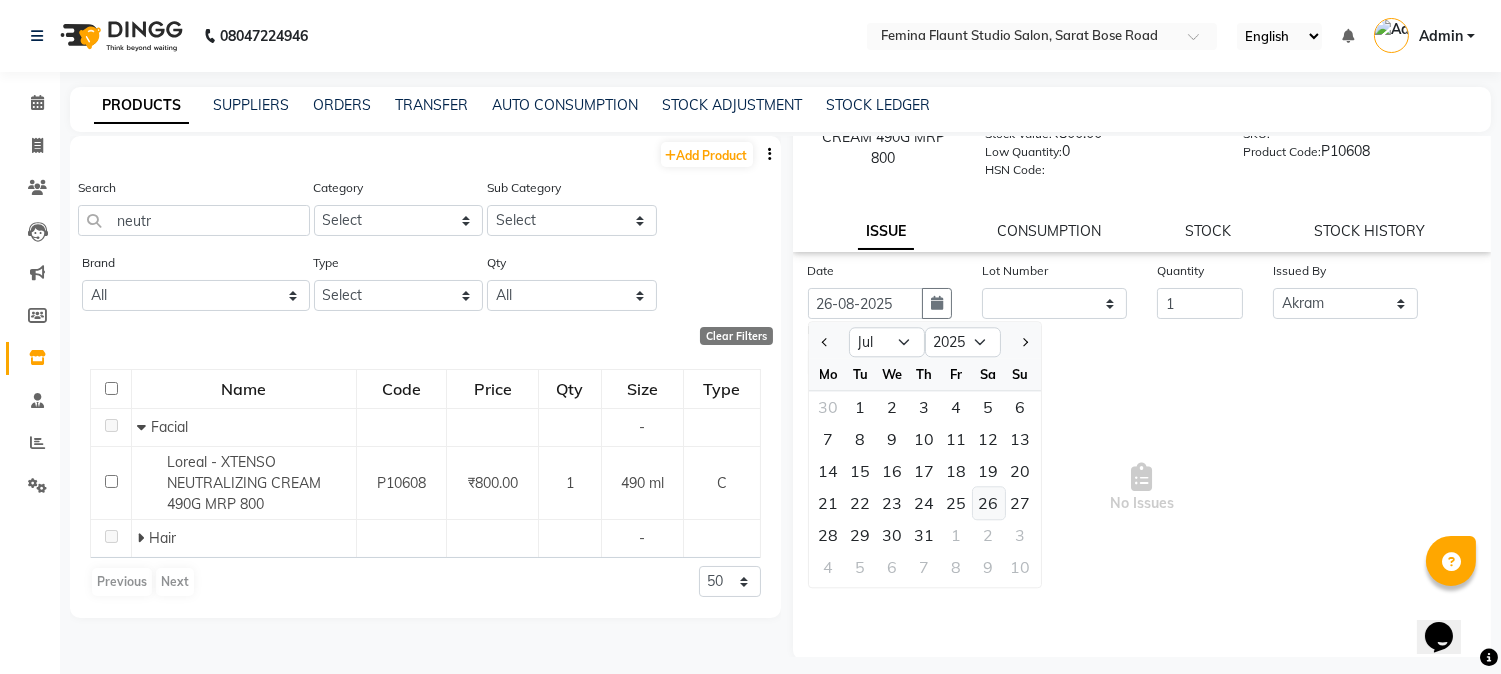 click on "26" 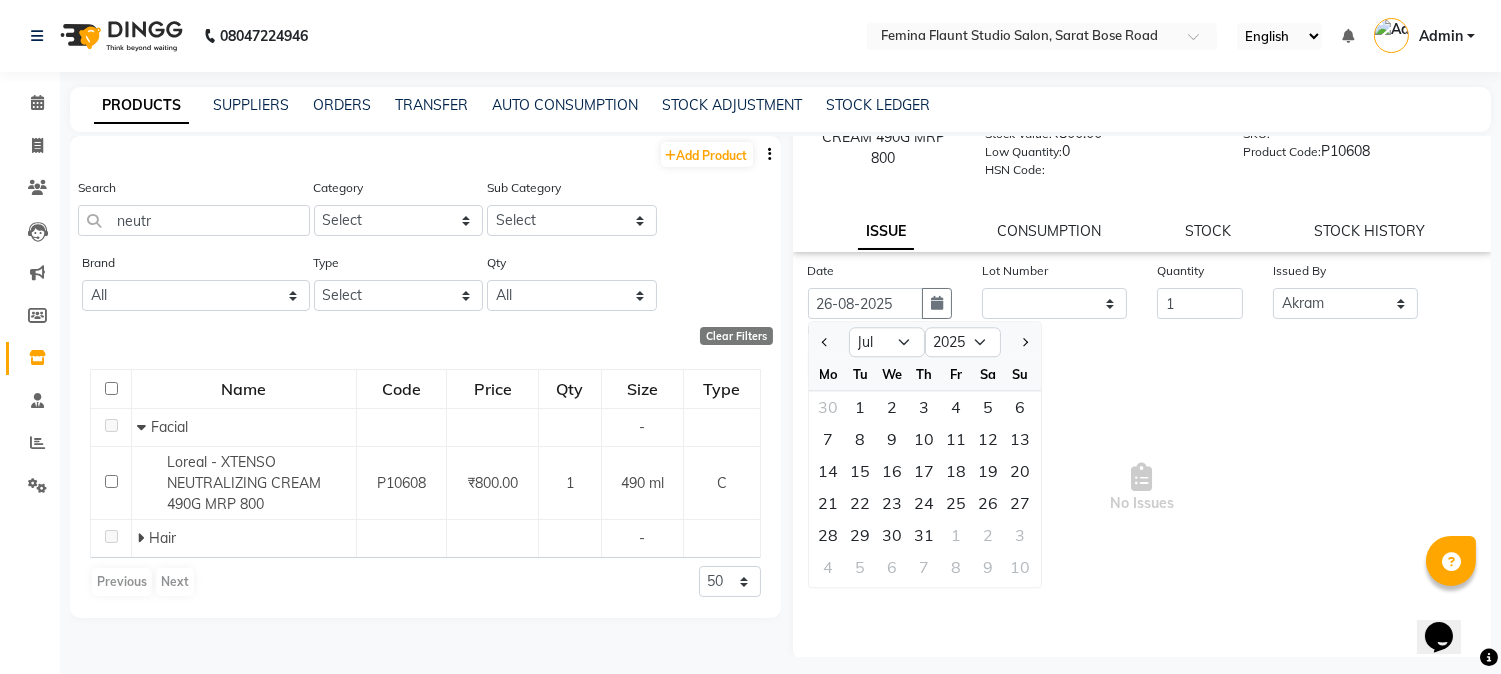 type on "26-07-2025" 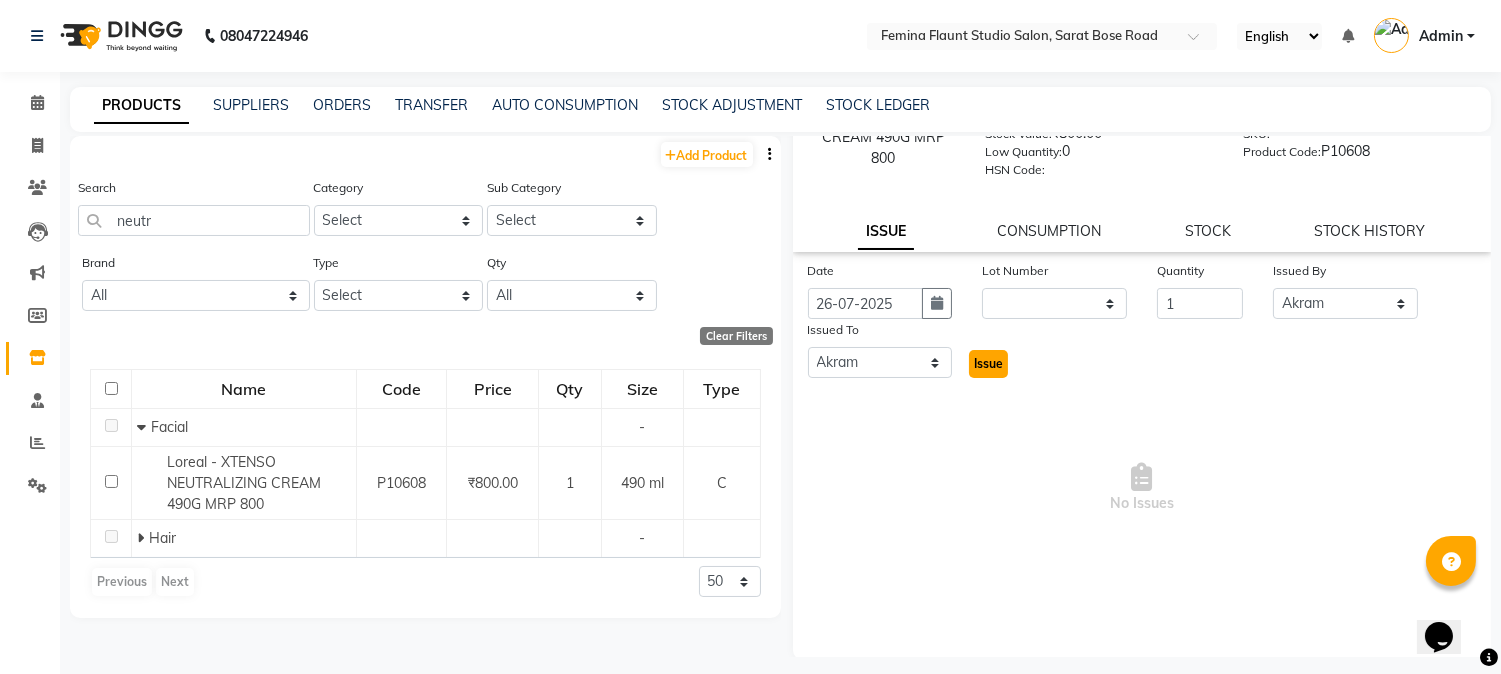 click on "Issue" 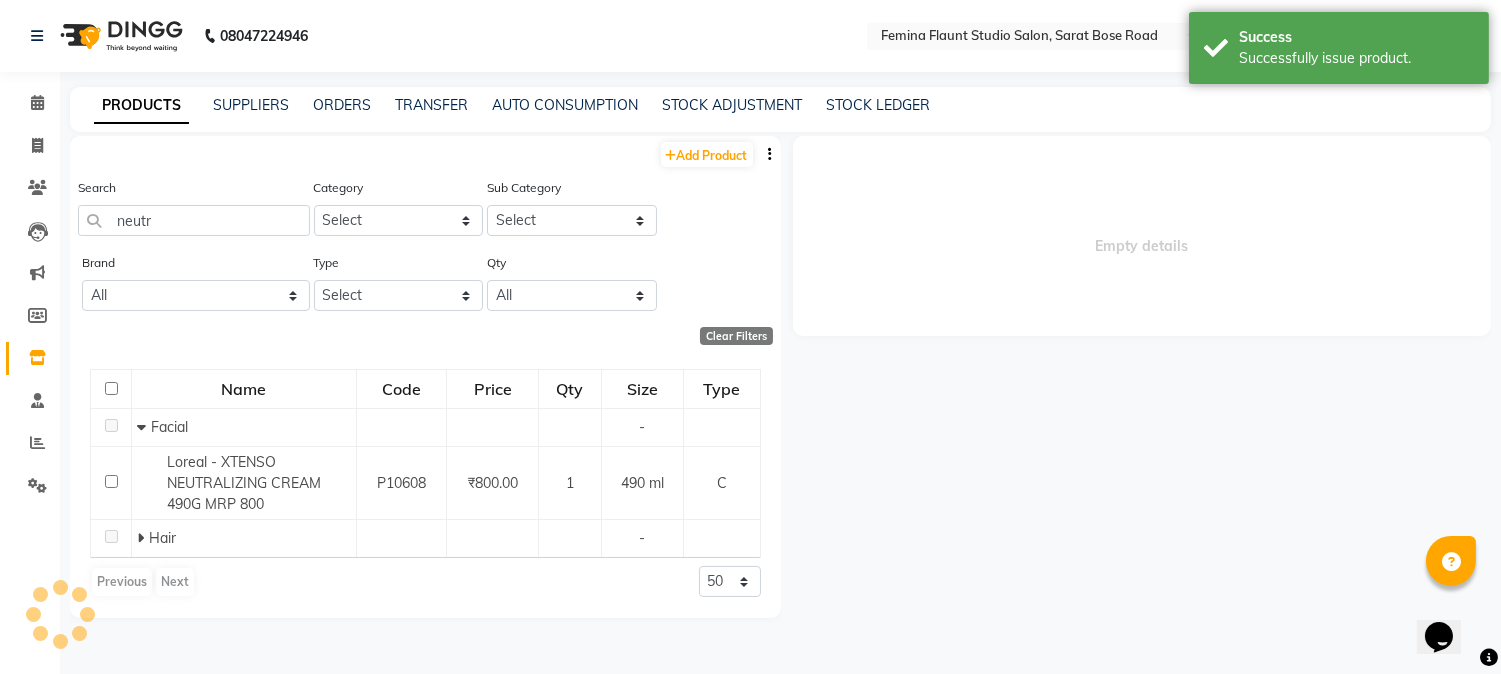 scroll, scrollTop: 0, scrollLeft: 0, axis: both 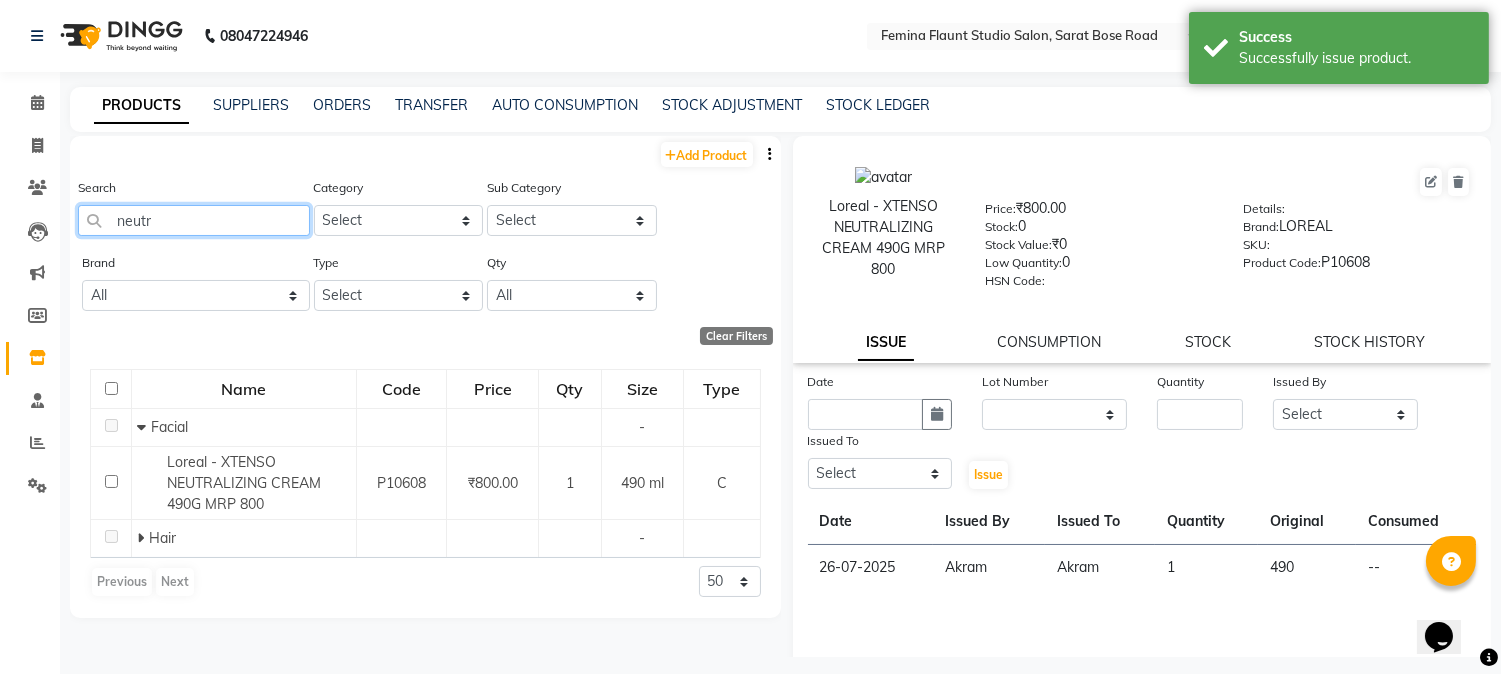 drag, startPoint x: 181, startPoint y: 205, endPoint x: 91, endPoint y: 210, distance: 90.13878 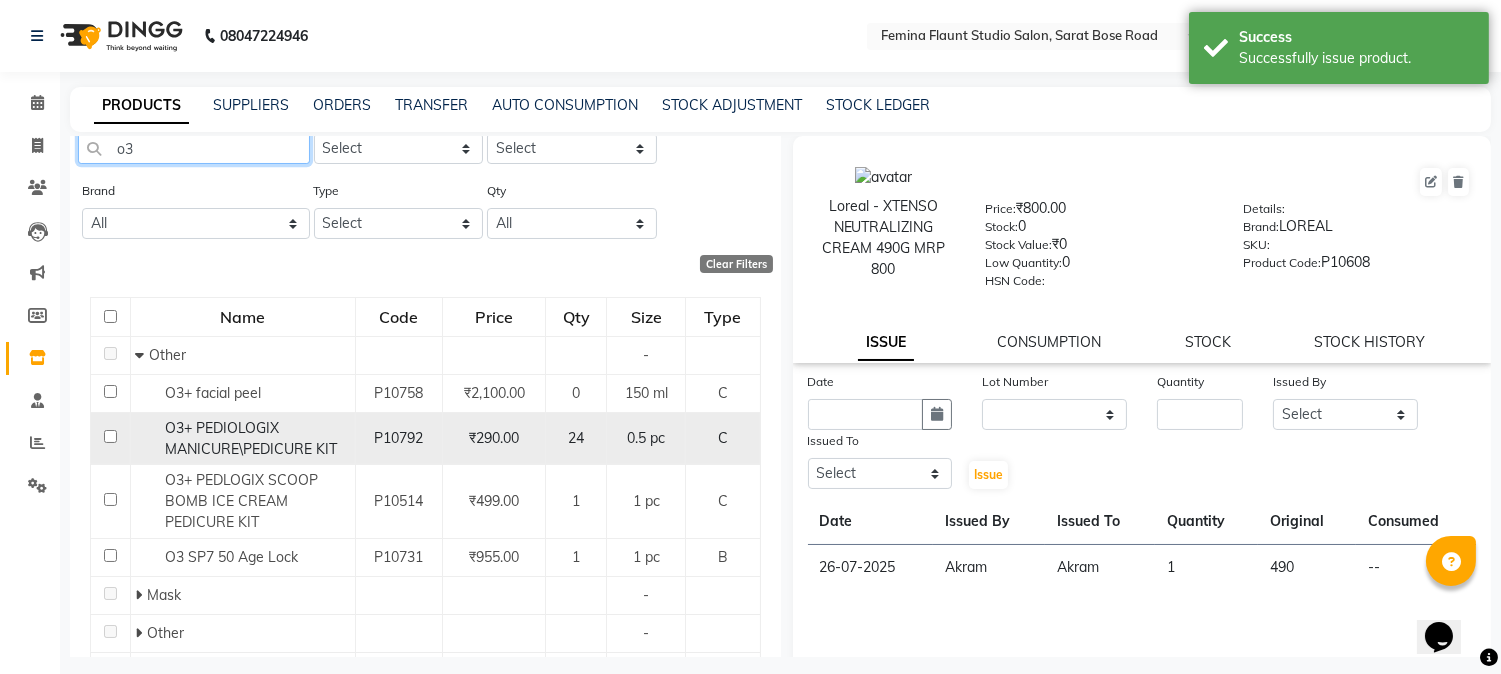 scroll, scrollTop: 111, scrollLeft: 0, axis: vertical 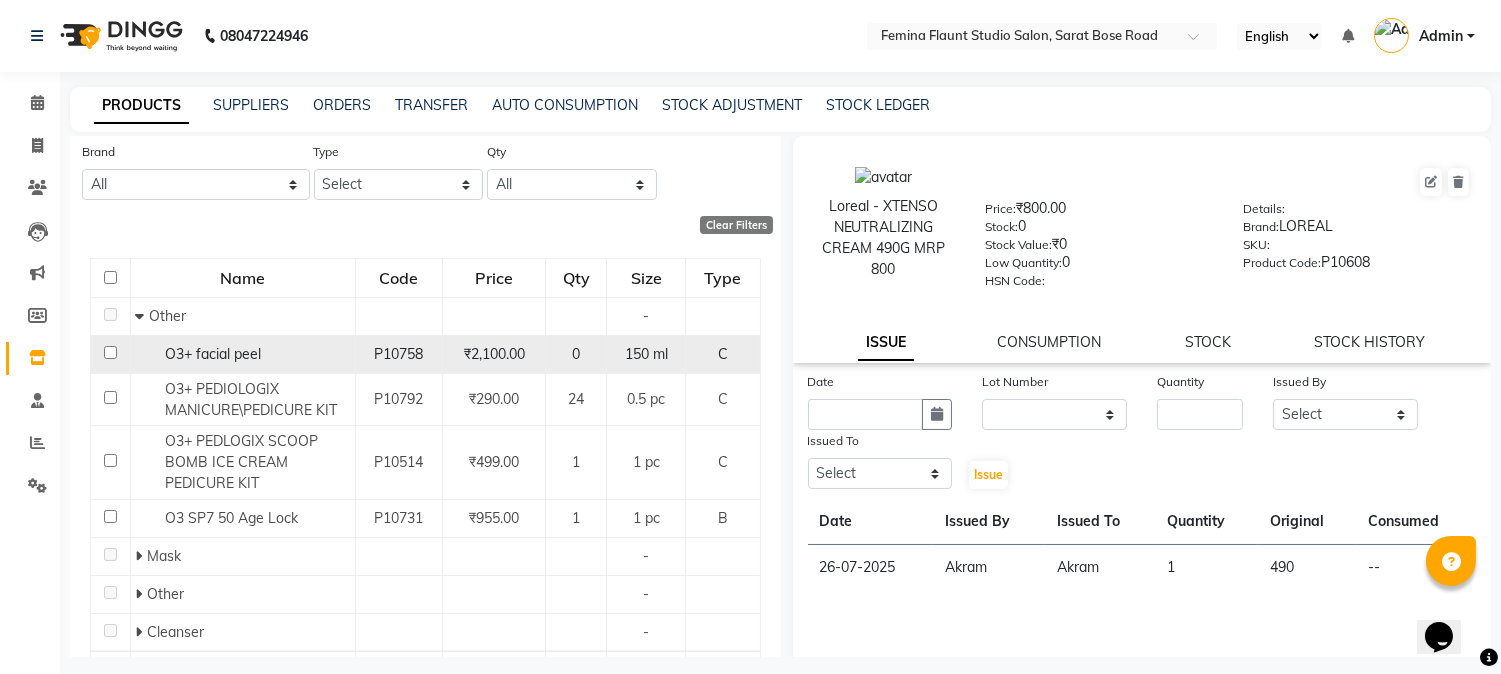 type on "o3" 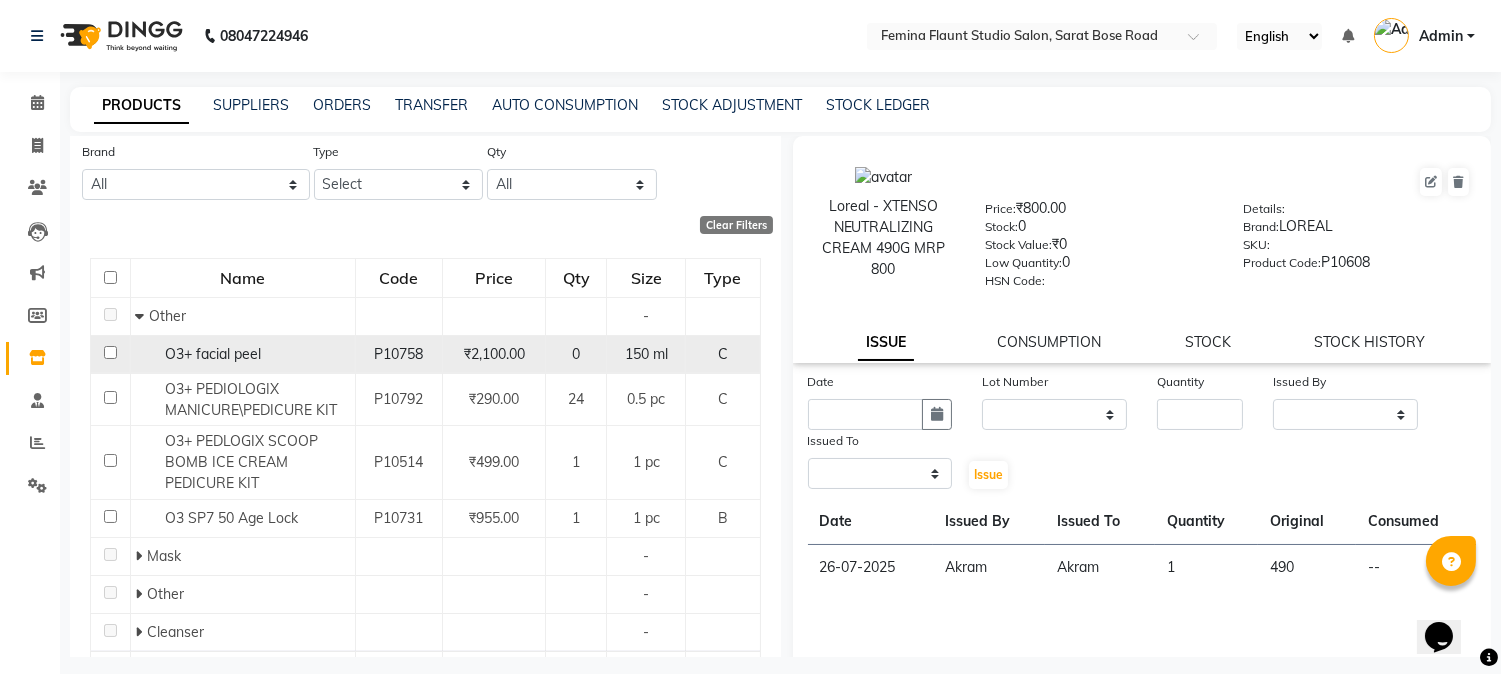 select 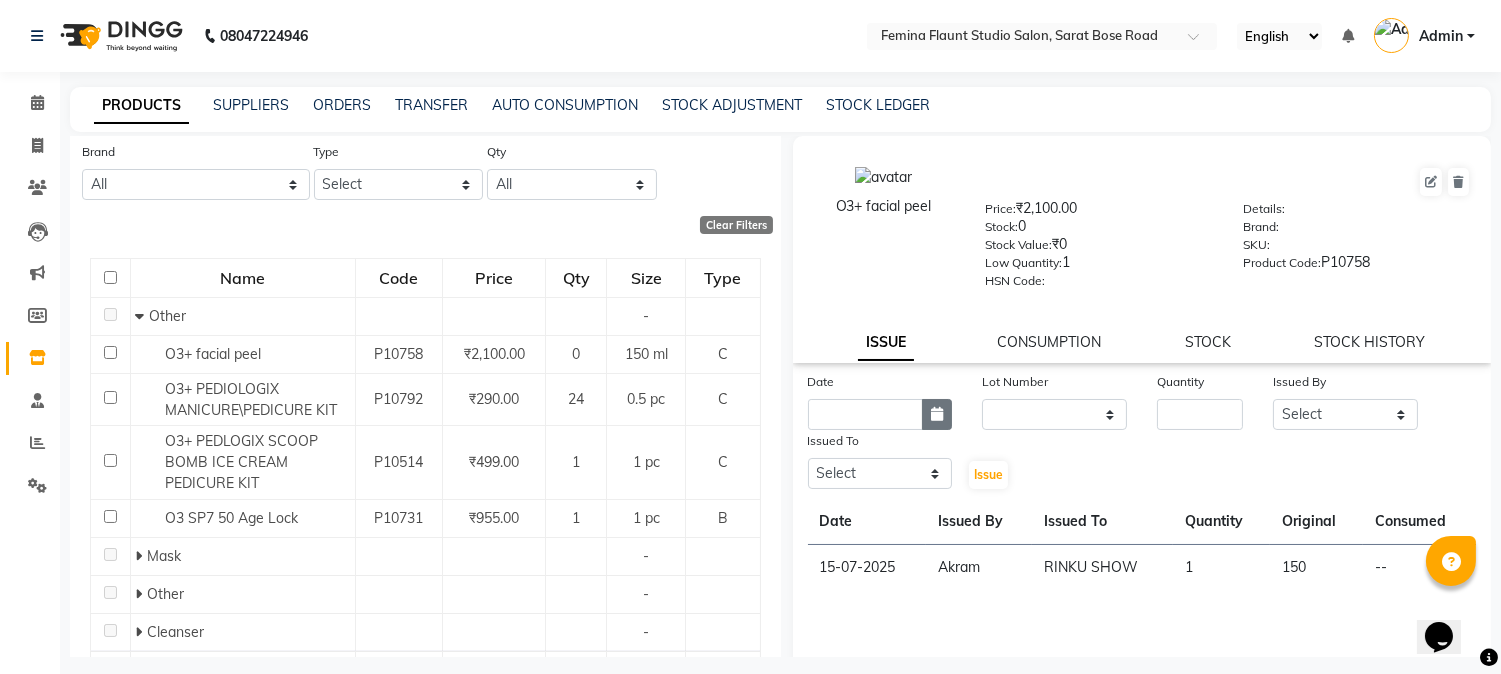 click 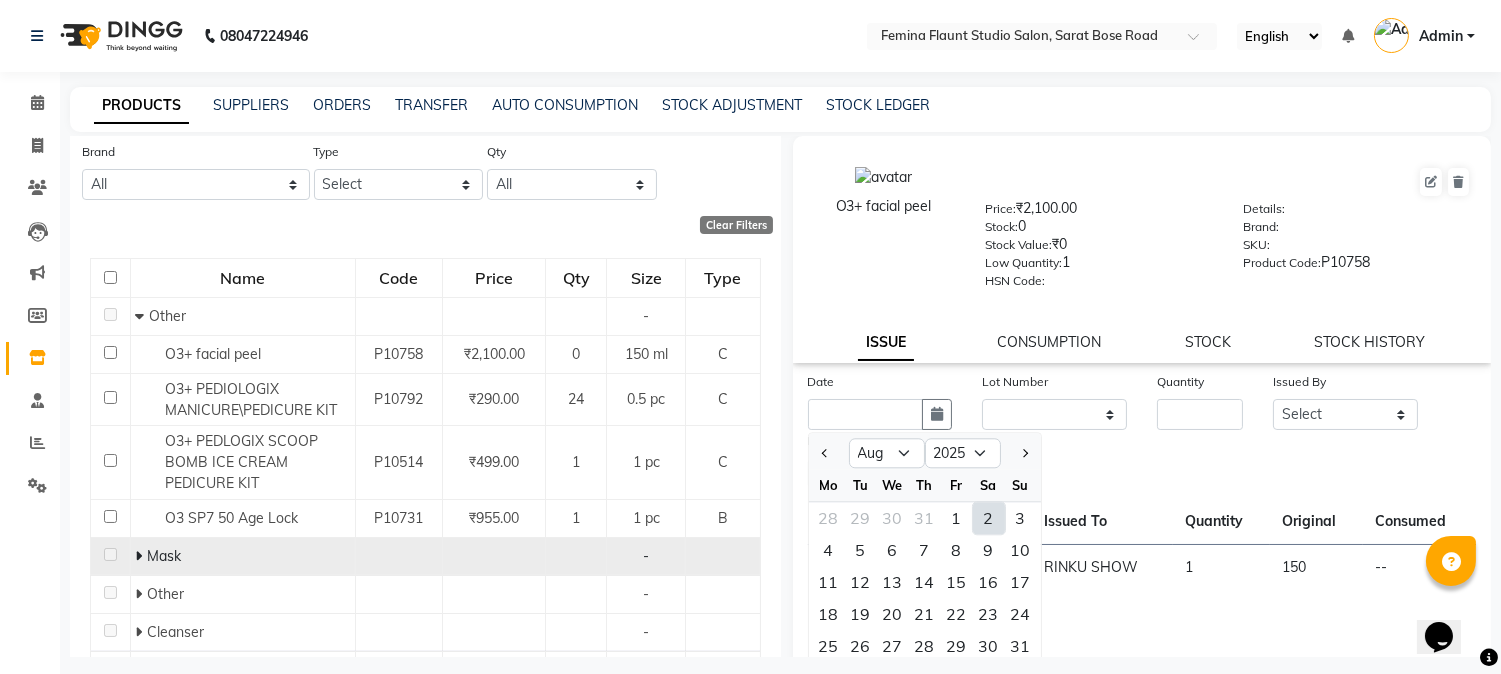 click 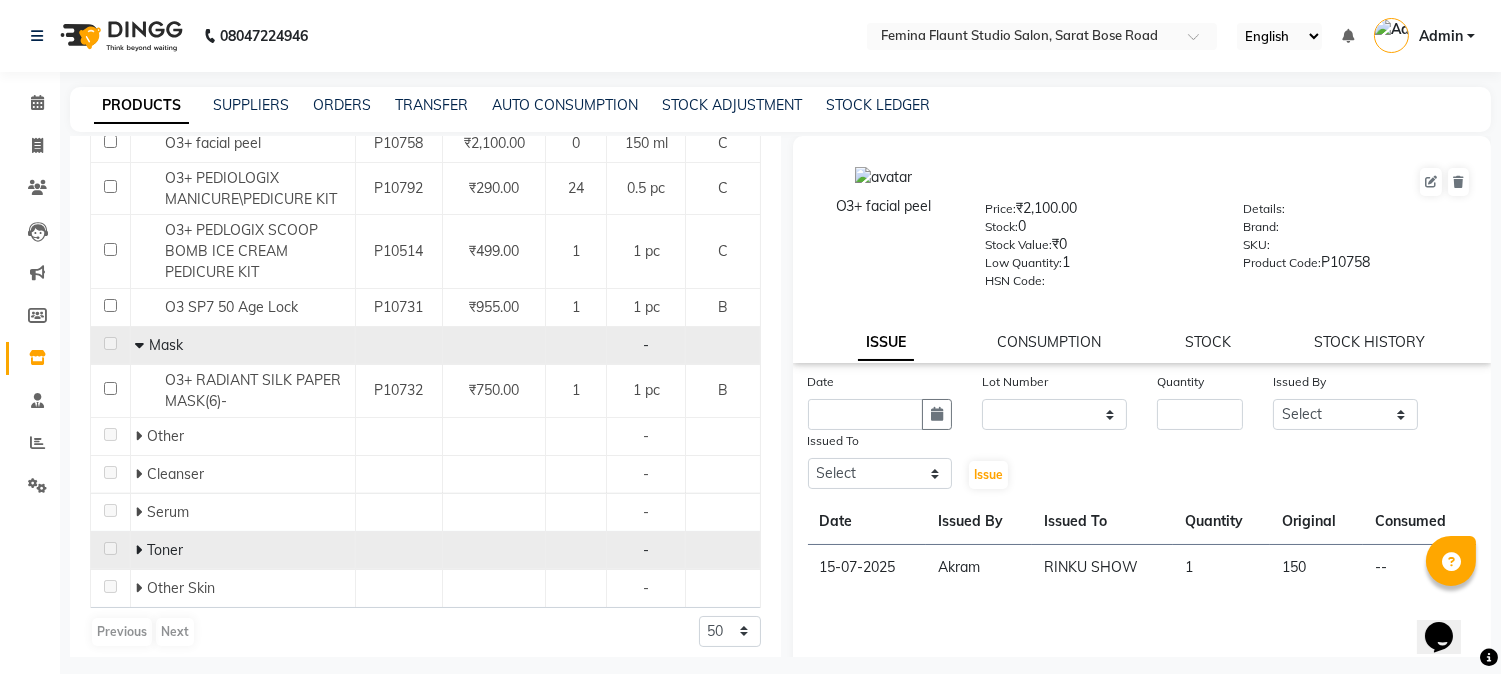 scroll, scrollTop: 334, scrollLeft: 0, axis: vertical 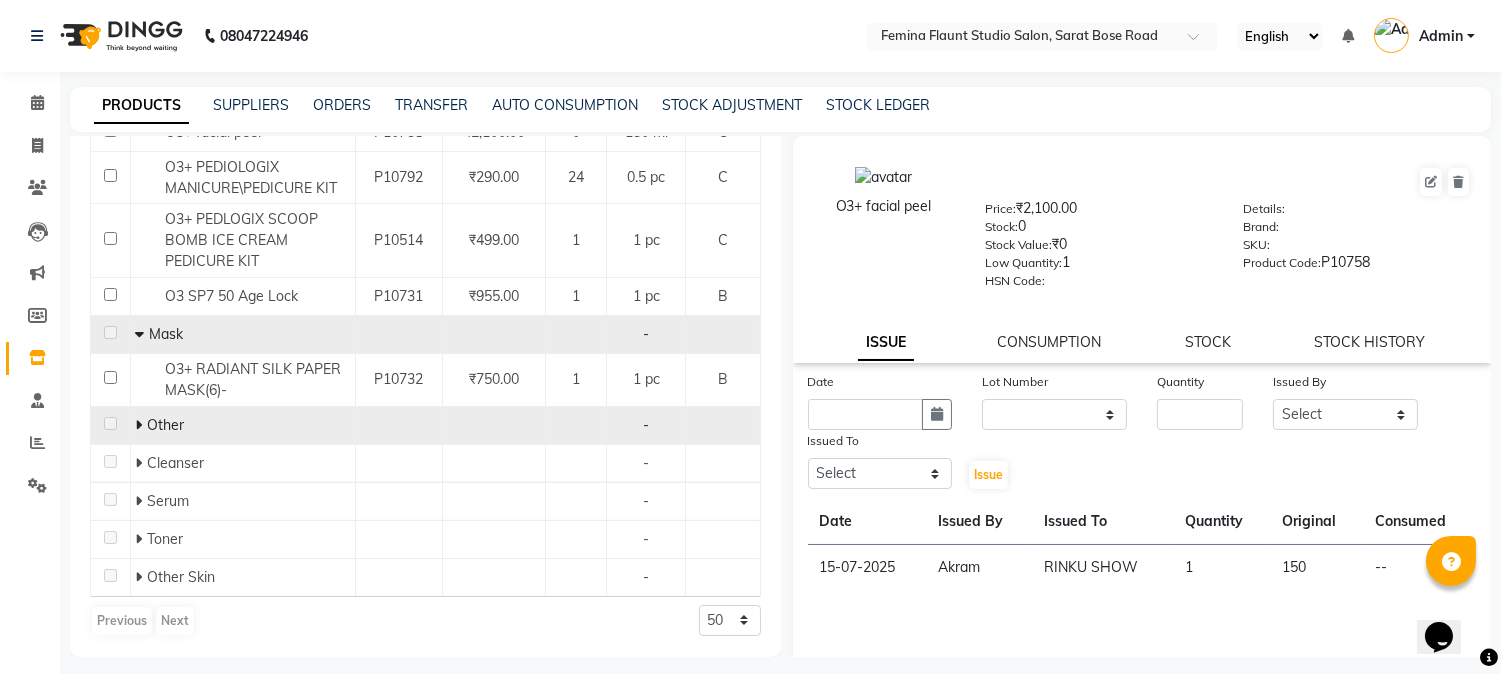 click 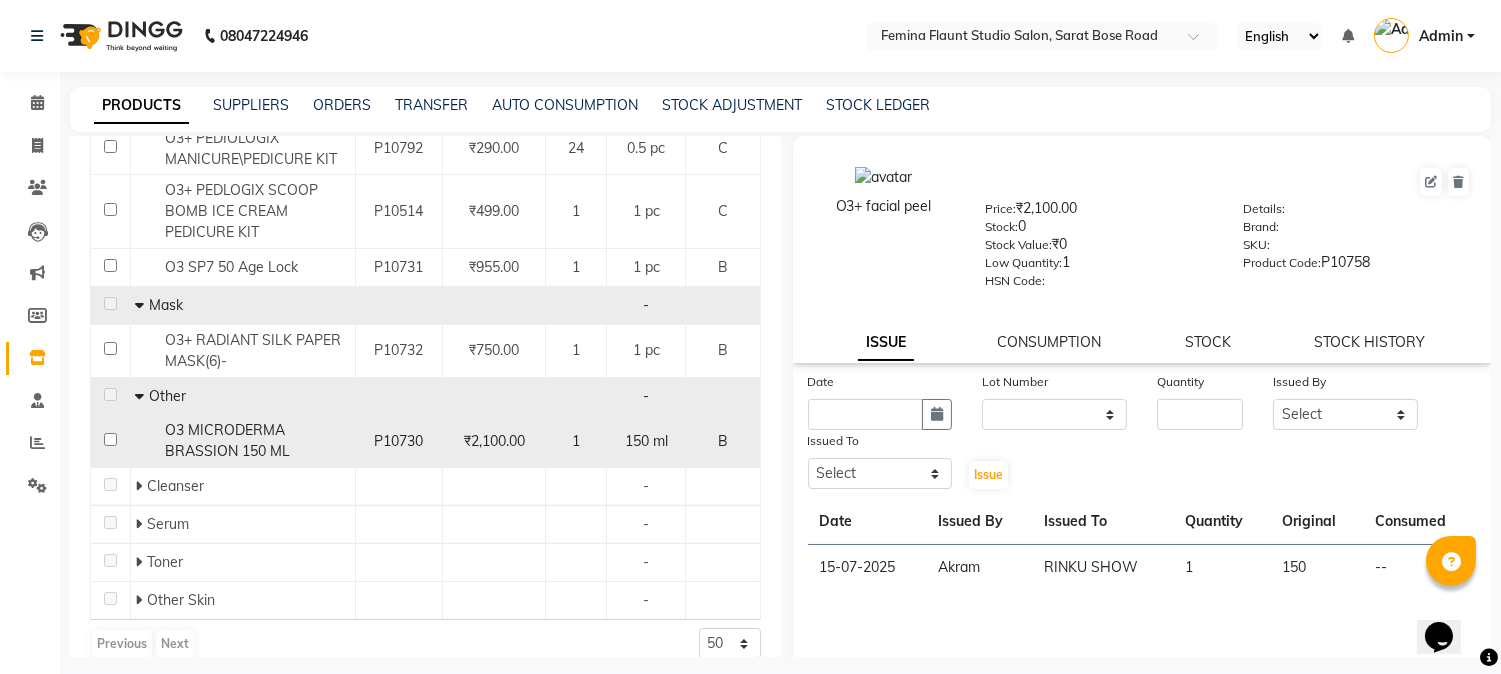 scroll, scrollTop: 386, scrollLeft: 0, axis: vertical 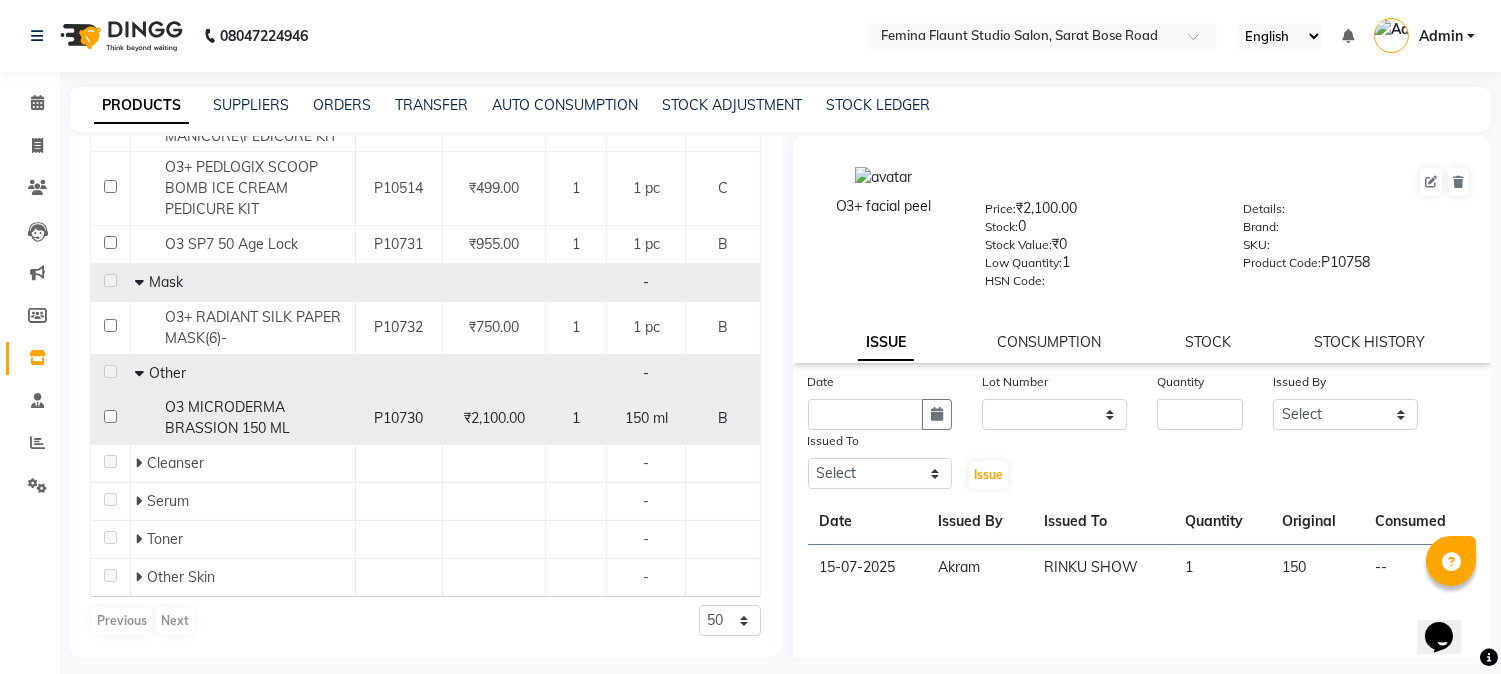 click on "O3 MICRODERMA BRASSION 150 ML" 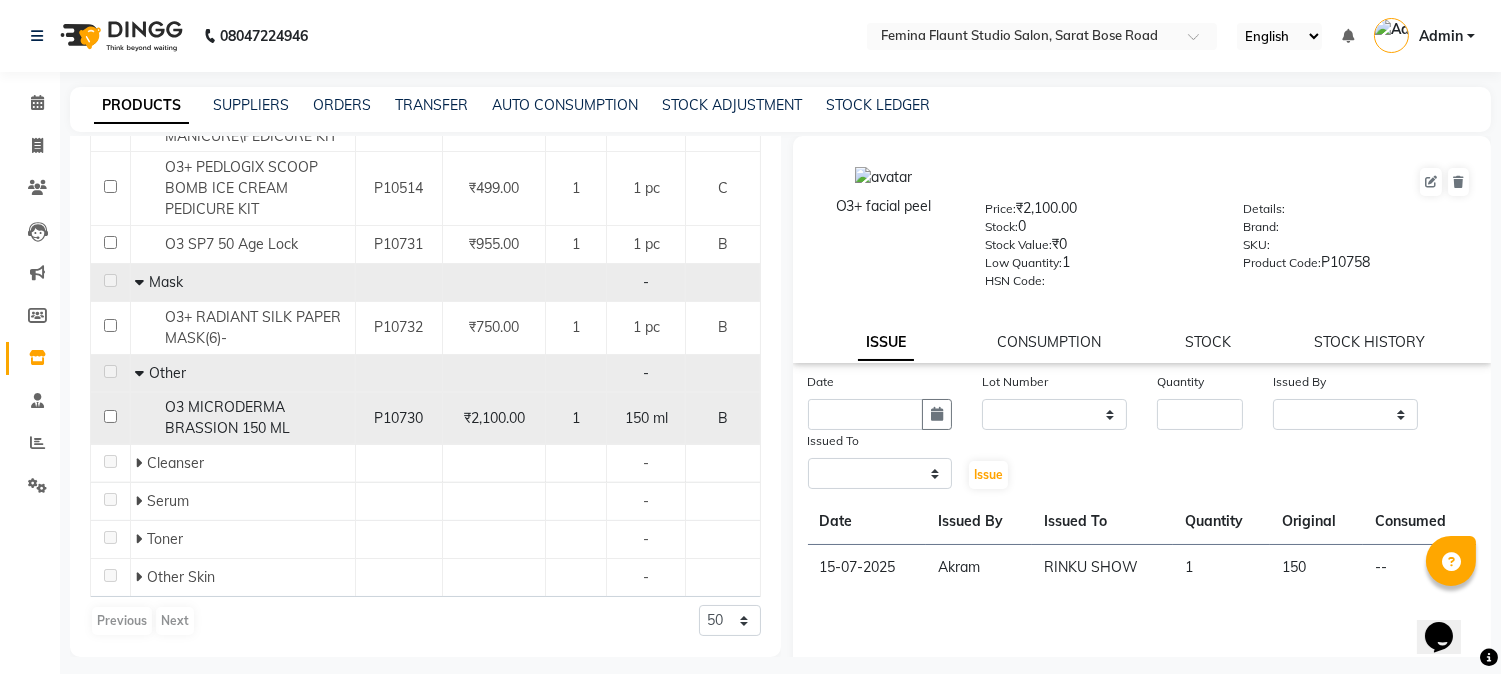 select 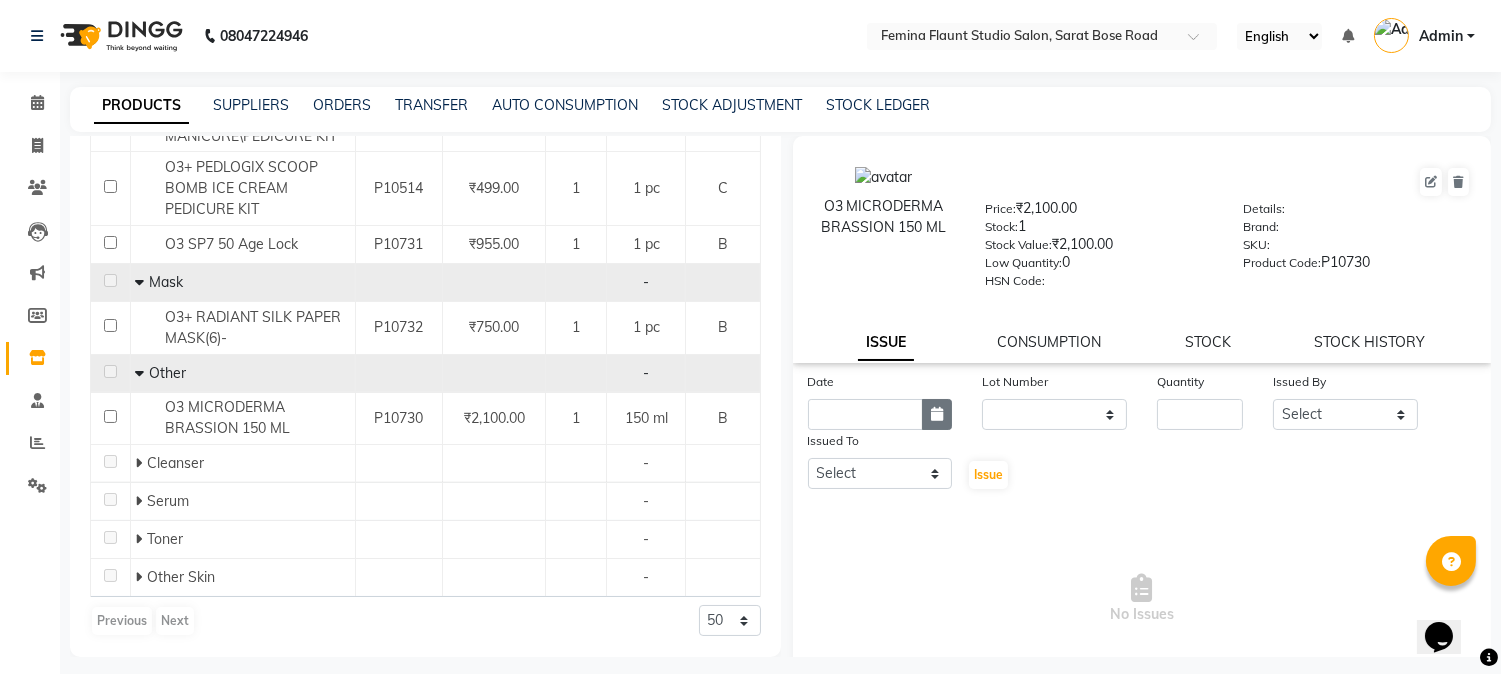click 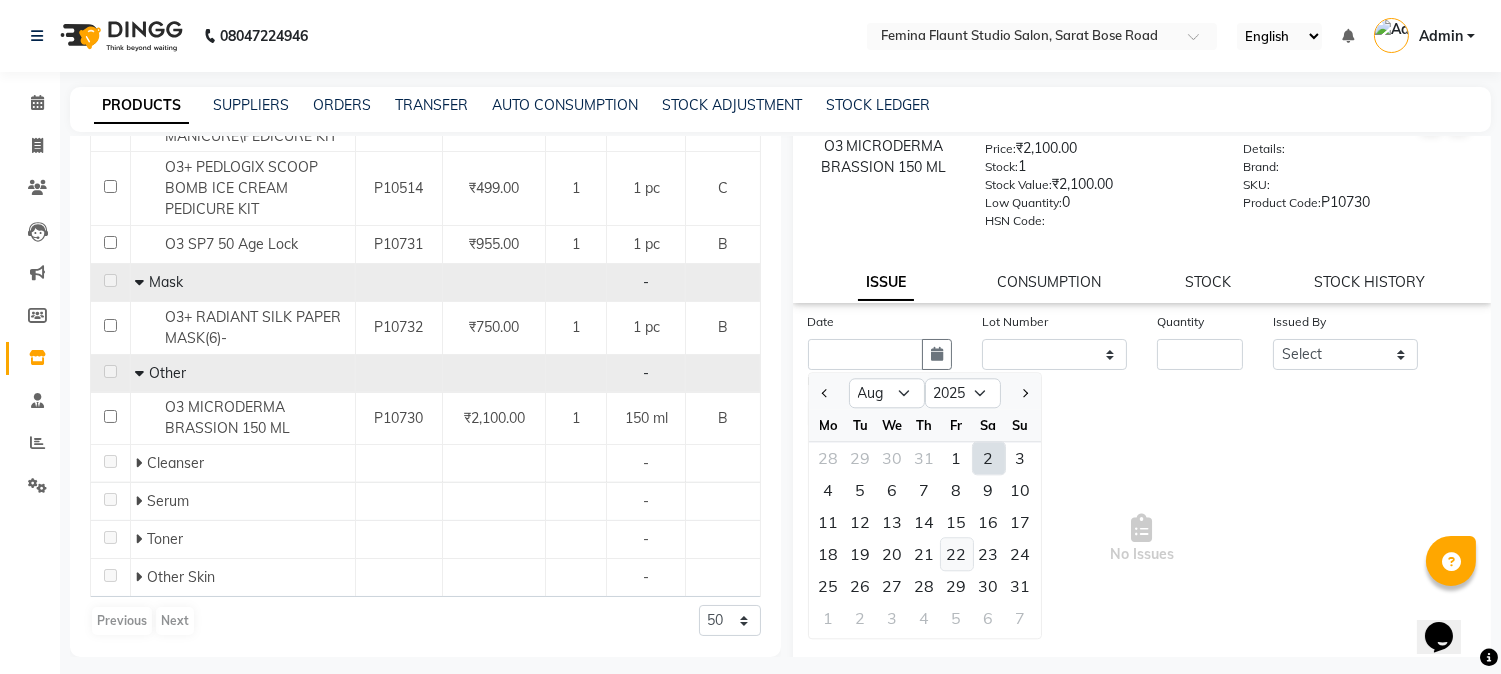 scroll, scrollTop: 114, scrollLeft: 0, axis: vertical 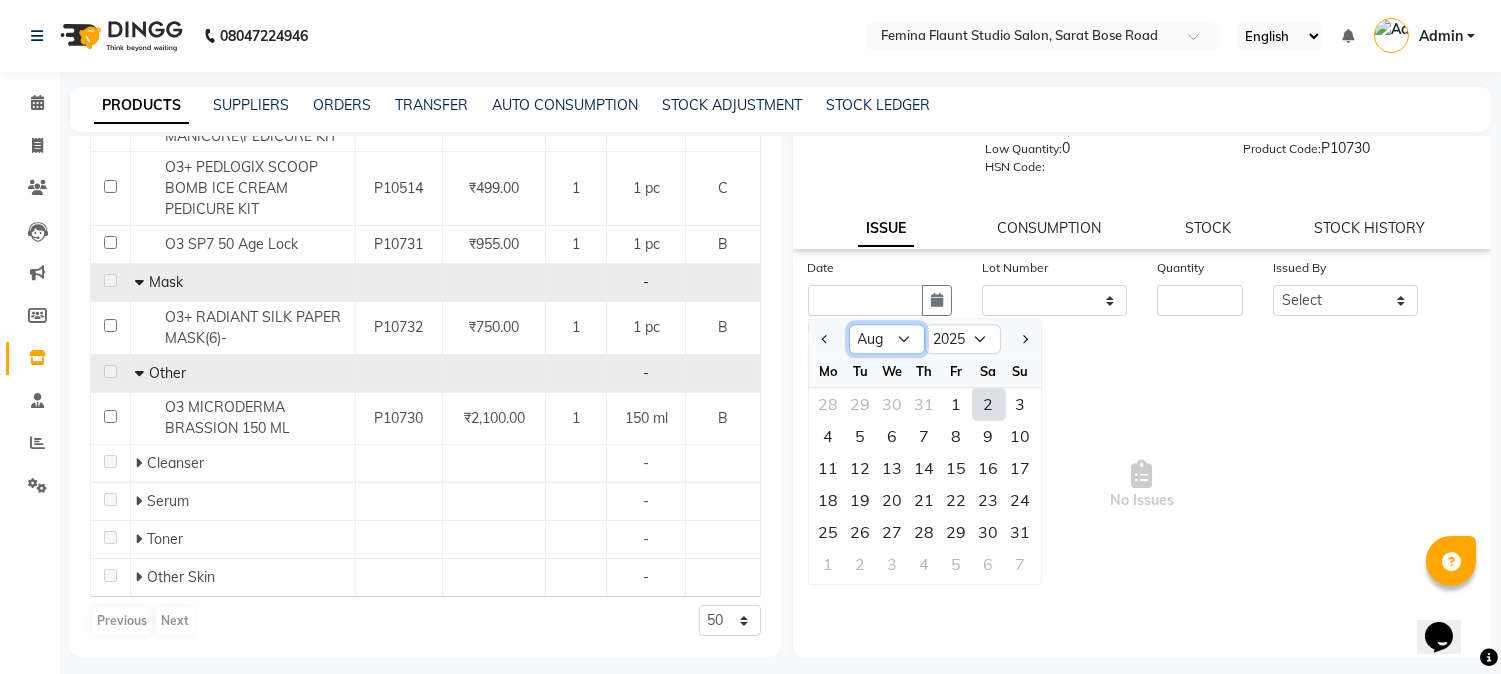 click on "Jan Feb Mar Apr May Jun Jul Aug Sep Oct Nov Dec" 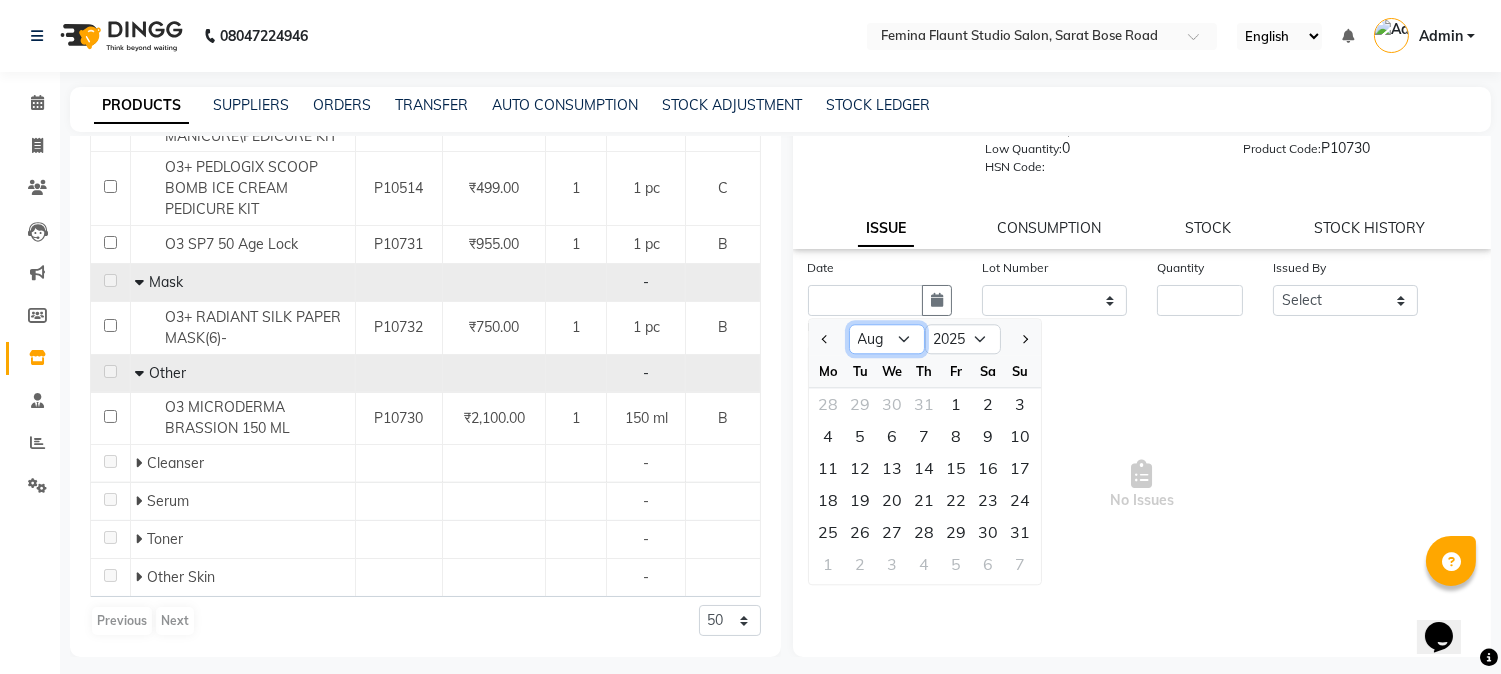 select on "7" 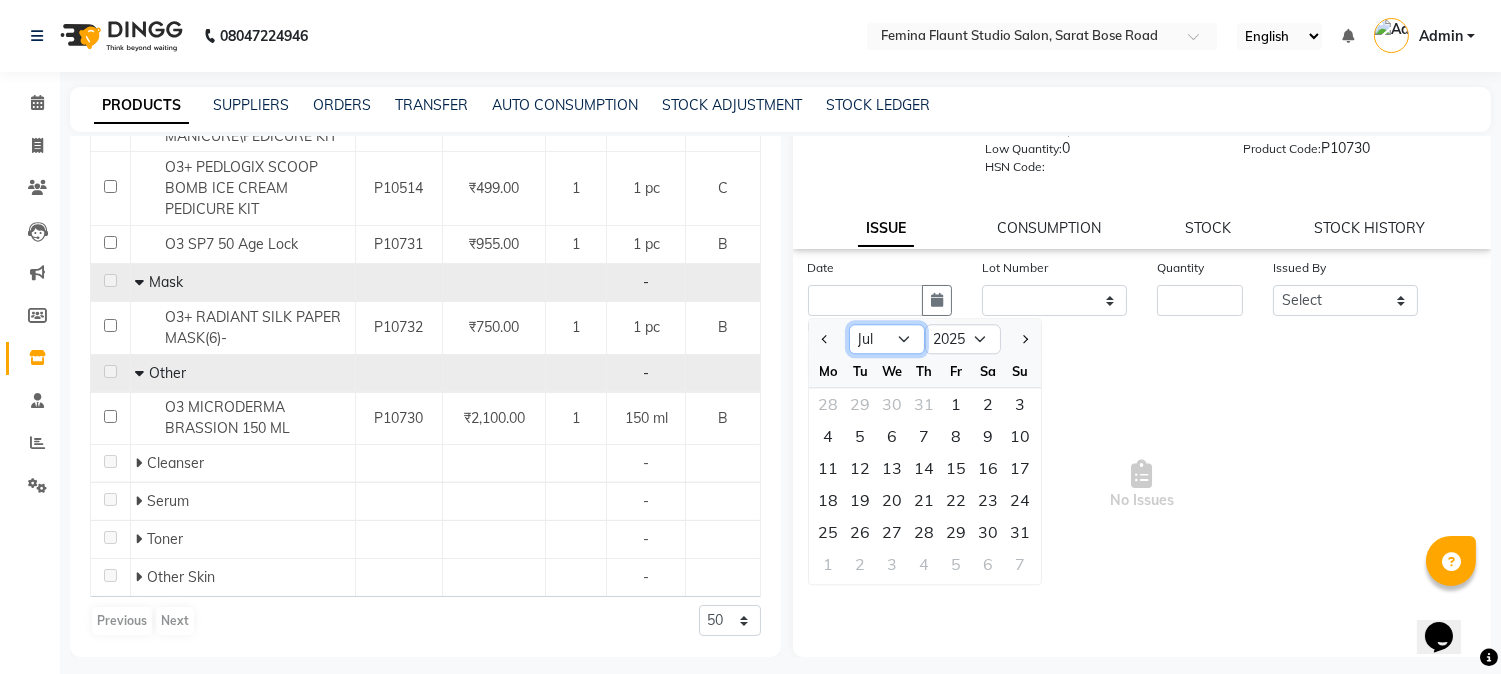 click on "Jan Feb Mar Apr May Jun Jul Aug Sep Oct Nov Dec" 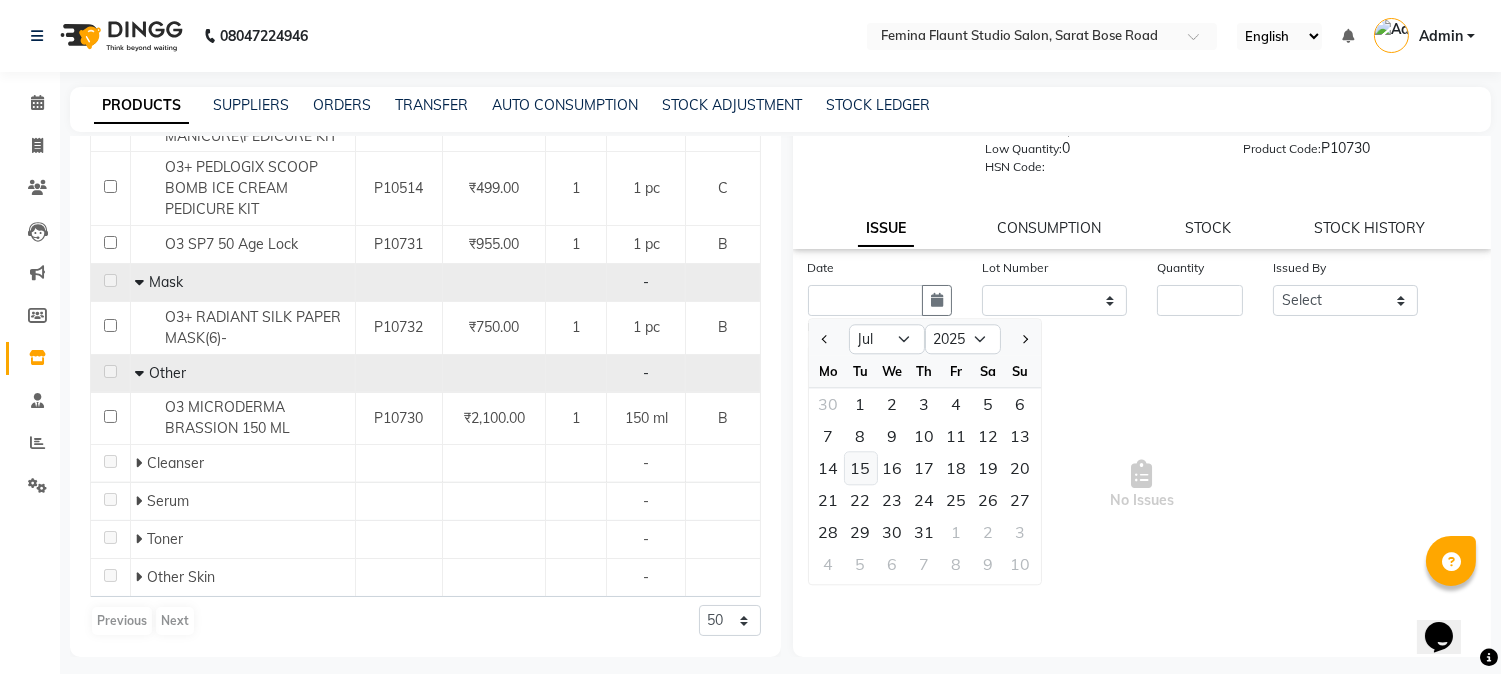 click on "15" 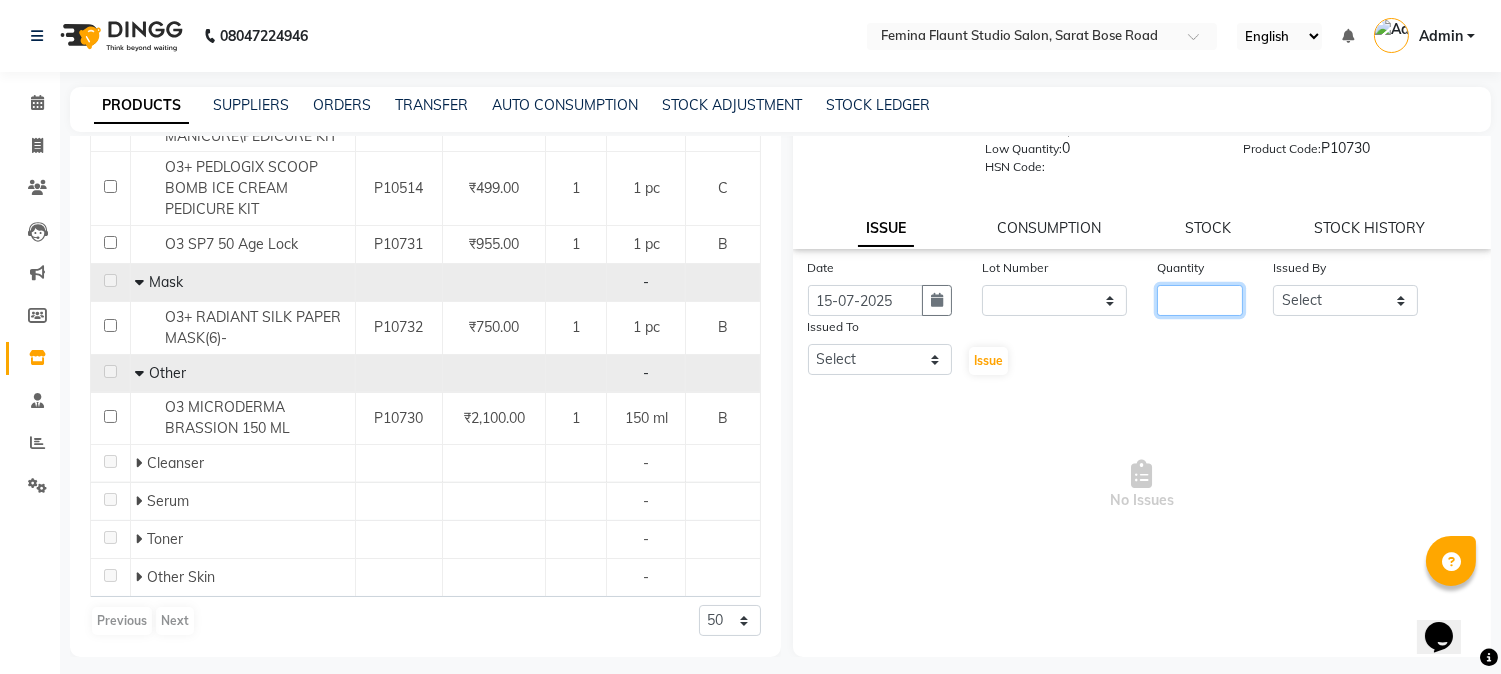 click 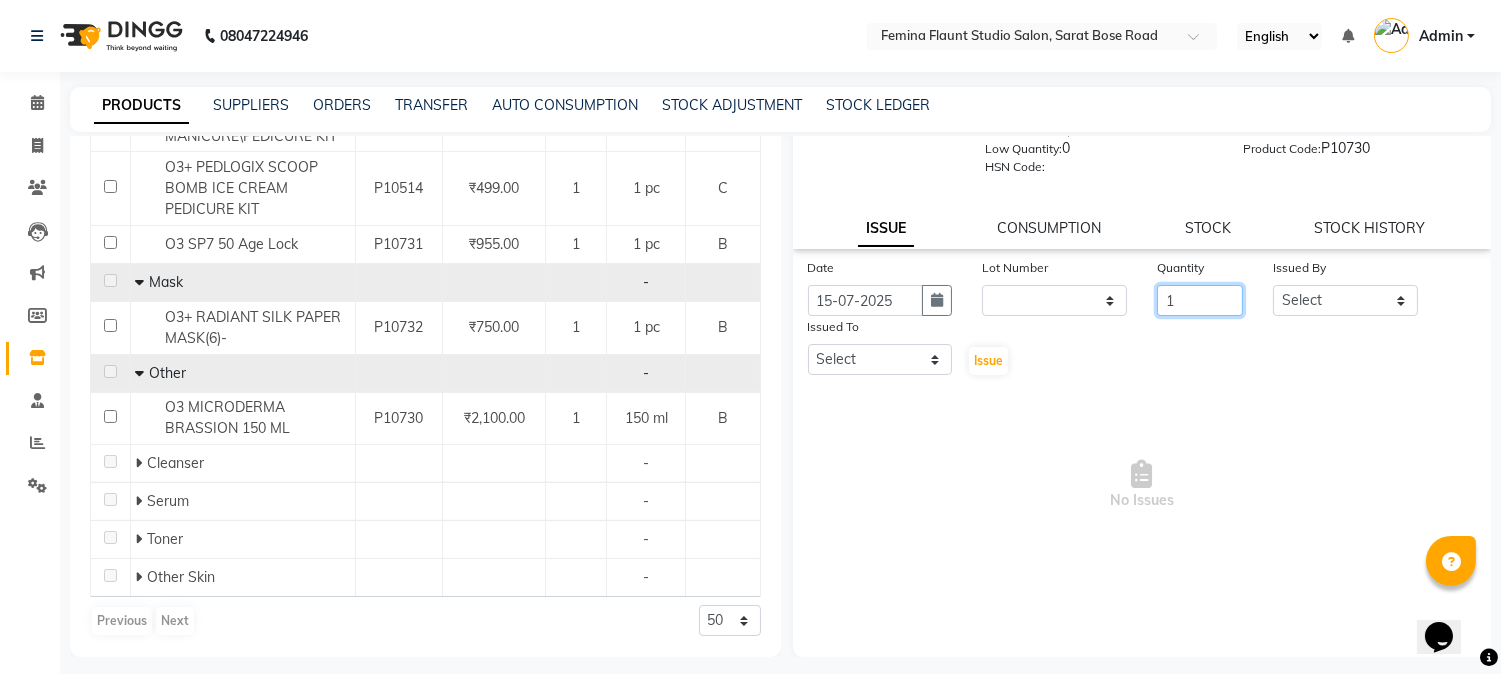 type on "1" 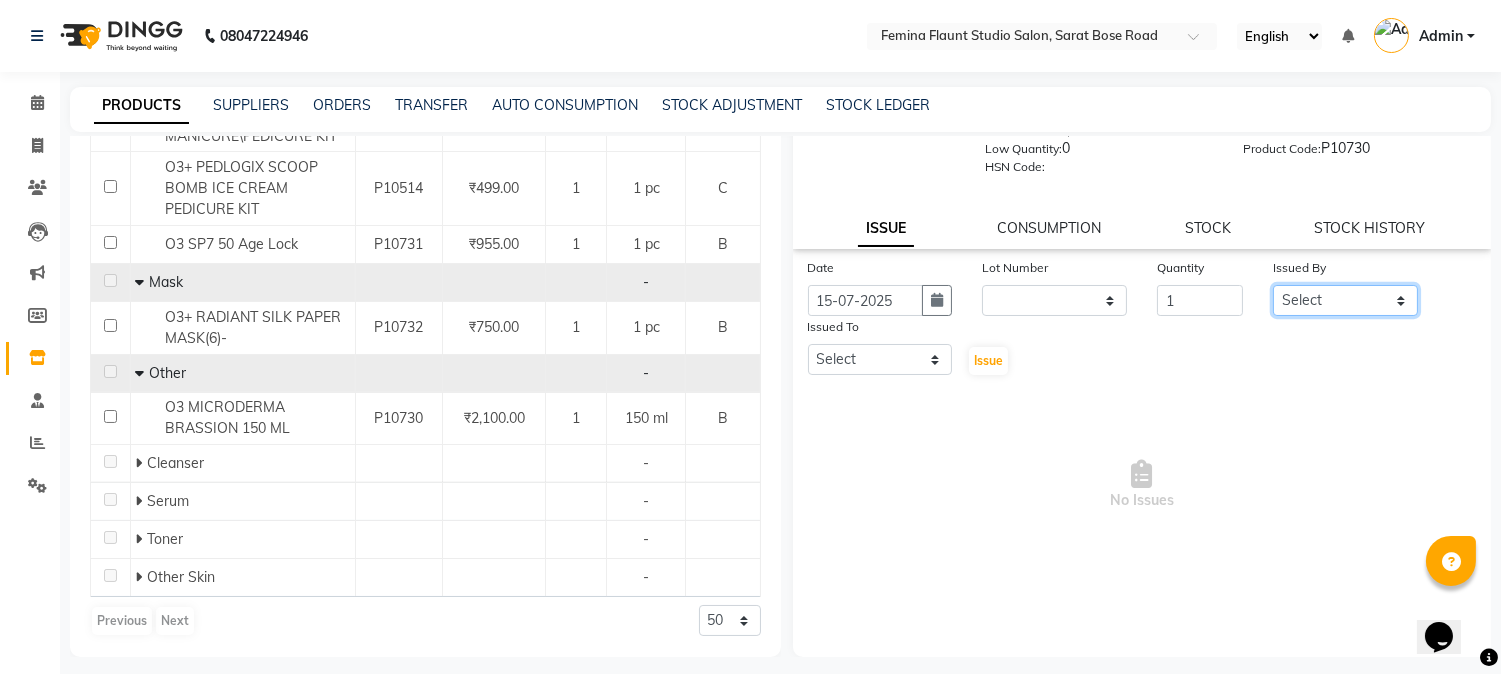 click on "Select [FIRST] [LAST] [FIRST] [LAST] [FIRST] [FIRST] [FIRST] [FIRST] [FIRST] [FIRST] [FIRST] [FIRST] 9:00 AM 9:30 AM 10:00 AM 10:30 AM 11:00 AM 11:30 AM 12:00 PM 12:30 PM 1:00 PM 1:30 PM 2:00 PM 2:30 PM 3:00 PM 3:30 PM 4:00 PM 4:30 PM 5:00 PM 5:30 PM 6:00 PM 6:30 PM 7:00 PM 7:30 PM 8:00 PM 8:30 PM 9:00 PM 9:30 PM             [FIRST] [LAST], TK04, 04:00 PM-04:30 PM, Hair Spa Treatment Hair spa - Long              [FIRST] [LAST], TK04, 04:30 PM-05:00 PM, Hair Spa Treatment Hair spa - Long              [FIRST] [LAST], TK01, 06:00 PM-06:45 PM, Stylist Level 2 haircut(Senior) - Male             [FIRST] [LAST], TK01, 06:40 PM-07:10 PM, Beard Trimming     [FIRST] [LAST], TK02, 11:30 AM-12:15 PM, Stylist Level 2 haircut(Senior) - Male             [FIRST] [LAST], TK03, 05:00 PM-05:30 PM, Blow Dry - pH     [FIRST] [LAST], TK05, 11:20 AM-11:50 AM, Beard Trimming     [FIRST] [LAST], TK02, 12:10 PM-12:40 PM, Beard Trimming" 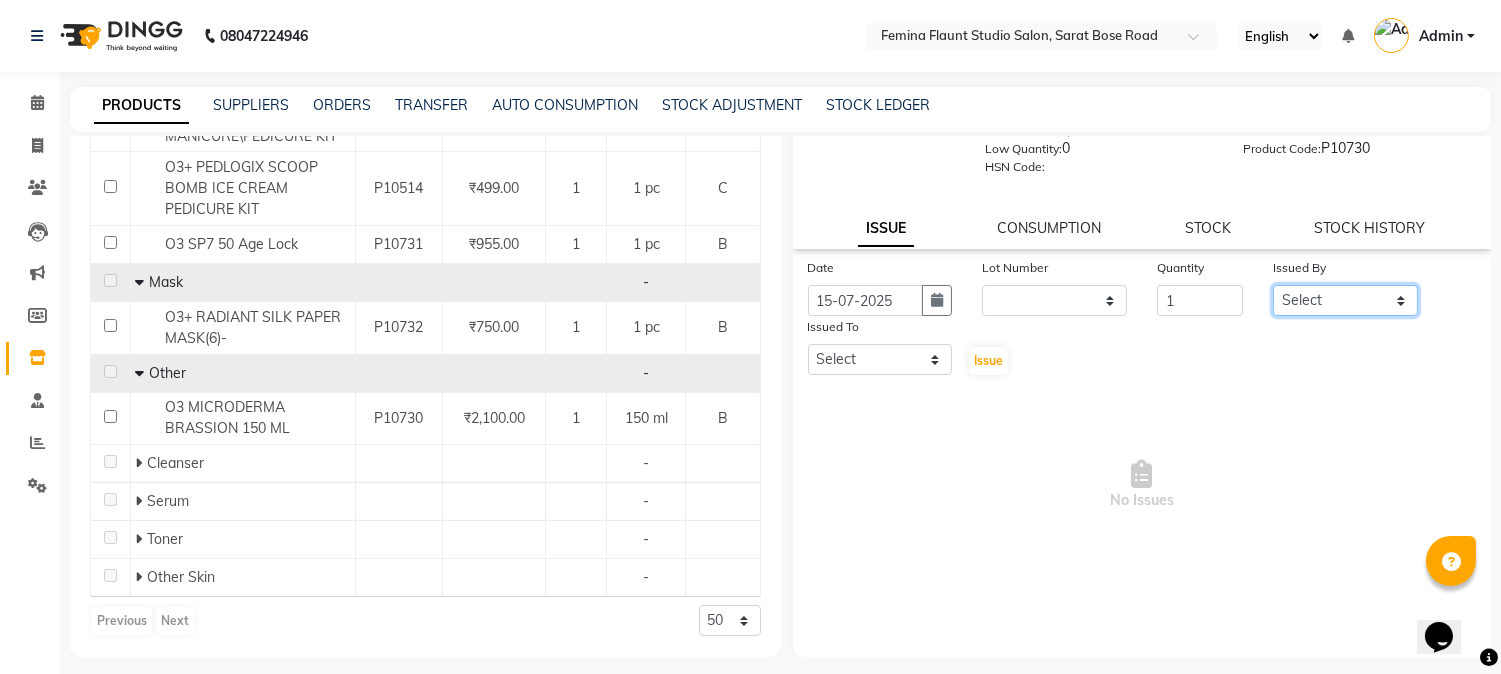 select on "83121" 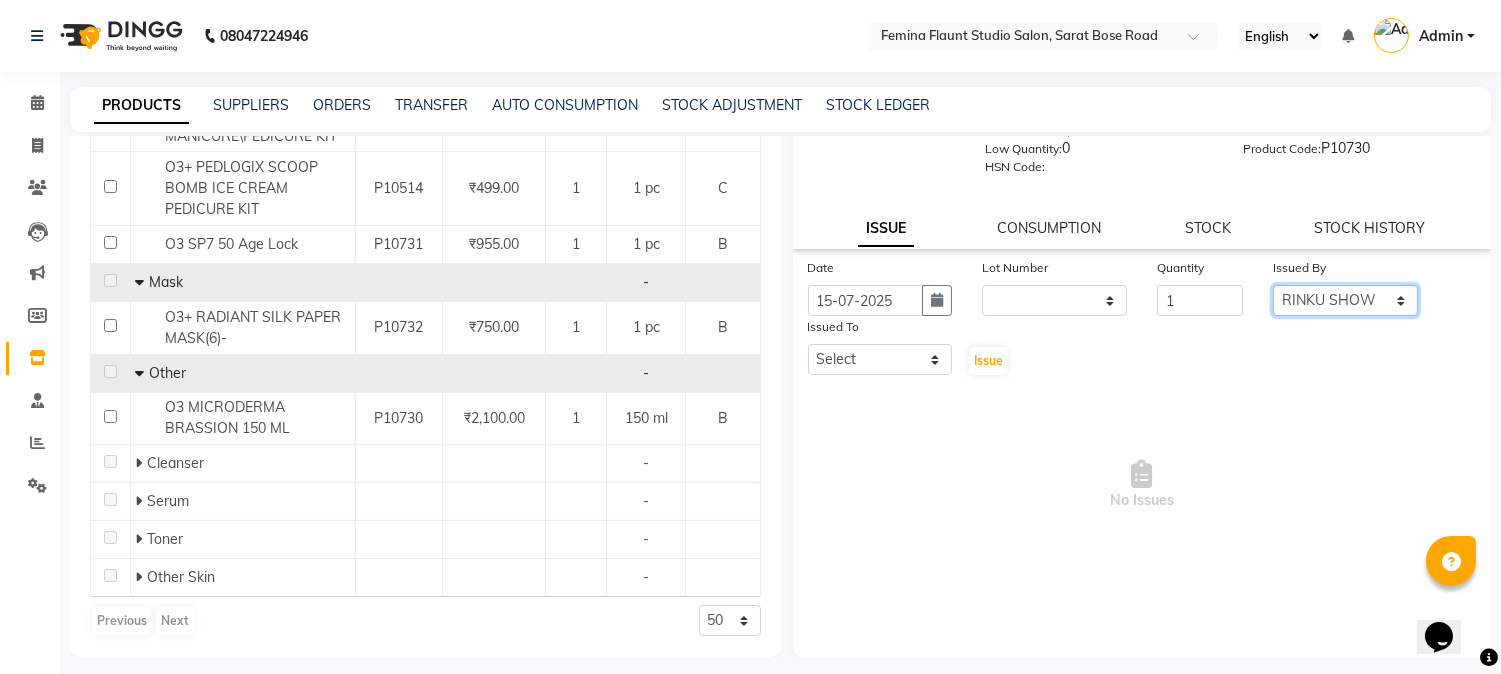 click on "Select [FIRST] [LAST] [FIRST] [LAST] [FIRST] [FIRST] [FIRST] [FIRST] [FIRST] [FIRST] [FIRST] [FIRST] 9:00 AM 9:30 AM 10:00 AM 10:30 AM 11:00 AM 11:30 AM 12:00 PM 12:30 PM 1:00 PM 1:30 PM 2:00 PM 2:30 PM 3:00 PM 3:30 PM 4:00 PM 4:30 PM 5:00 PM 5:30 PM 6:00 PM 6:30 PM 7:00 PM 7:30 PM 8:00 PM 8:30 PM 9:00 PM 9:30 PM             [FIRST] [LAST], TK04, 04:00 PM-04:30 PM, Hair Spa Treatment Hair spa - Long              [FIRST] [LAST], TK04, 04:30 PM-05:00 PM, Hair Spa Treatment Hair spa - Long              [FIRST] [LAST], TK01, 06:00 PM-06:45 PM, Stylist Level 2 haircut(Senior) - Male             [FIRST] [LAST], TK01, 06:40 PM-07:10 PM, Beard Trimming     [FIRST] [LAST], TK02, 11:30 AM-12:15 PM, Stylist Level 2 haircut(Senior) - Male             [FIRST] [LAST], TK03, 05:00 PM-05:30 PM, Blow Dry - pH     [FIRST] [LAST], TK05, 11:20 AM-11:50 AM, Beard Trimming     [FIRST] [LAST], TK02, 12:10 PM-12:40 PM, Beard Trimming" 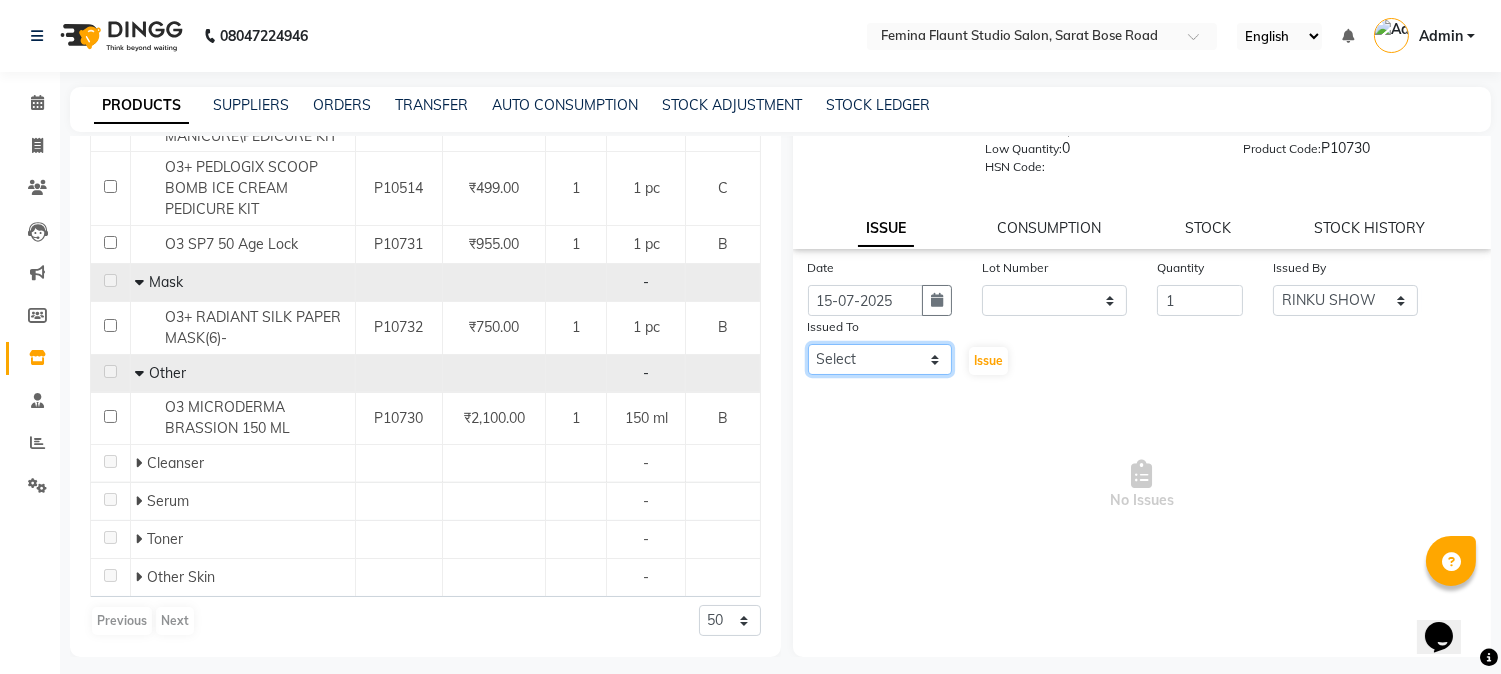 click on "Select [FIRST] [LAST] [FIRST] [LAST] [FIRST] [FIRST] [FIRST] [FIRST] [FIRST] [FIRST] [FIRST] [FIRST] 9:00 AM 9:30 AM 10:00 AM 10:30 AM 11:00 AM 11:30 AM 12:00 PM 12:30 PM 1:00 PM 1:30 PM 2:00 PM 2:30 PM 3:00 PM 3:30 PM 4:00 PM 4:30 PM 5:00 PM 5:30 PM 6:00 PM 6:30 PM 7:00 PM 7:30 PM 8:00 PM 8:30 PM 9:00 PM 9:30 PM             [FIRST] [LAST], TK04, 04:00 PM-04:30 PM, Hair Spa Treatment Hair spa - Long              [FIRST] [LAST], TK04, 04:30 PM-05:00 PM, Hair Spa Treatment Hair spa - Long              [FIRST] [LAST], TK01, 06:00 PM-06:45 PM, Stylist Level 2 haircut(Senior) - Male             [FIRST] [LAST], TK01, 06:40 PM-07:10 PM, Beard Trimming     [FIRST] [LAST], TK02, 11:30 AM-12:15 PM, Stylist Level 2 haircut(Senior) - Male             [FIRST] [LAST], TK03, 05:00 PM-05:30 PM, Blow Dry - pH     [FIRST] [LAST], TK05, 11:20 AM-11:50 AM, Beard Trimming     [FIRST] [LAST], TK02, 12:10 PM-12:40 PM, Beard Trimming" 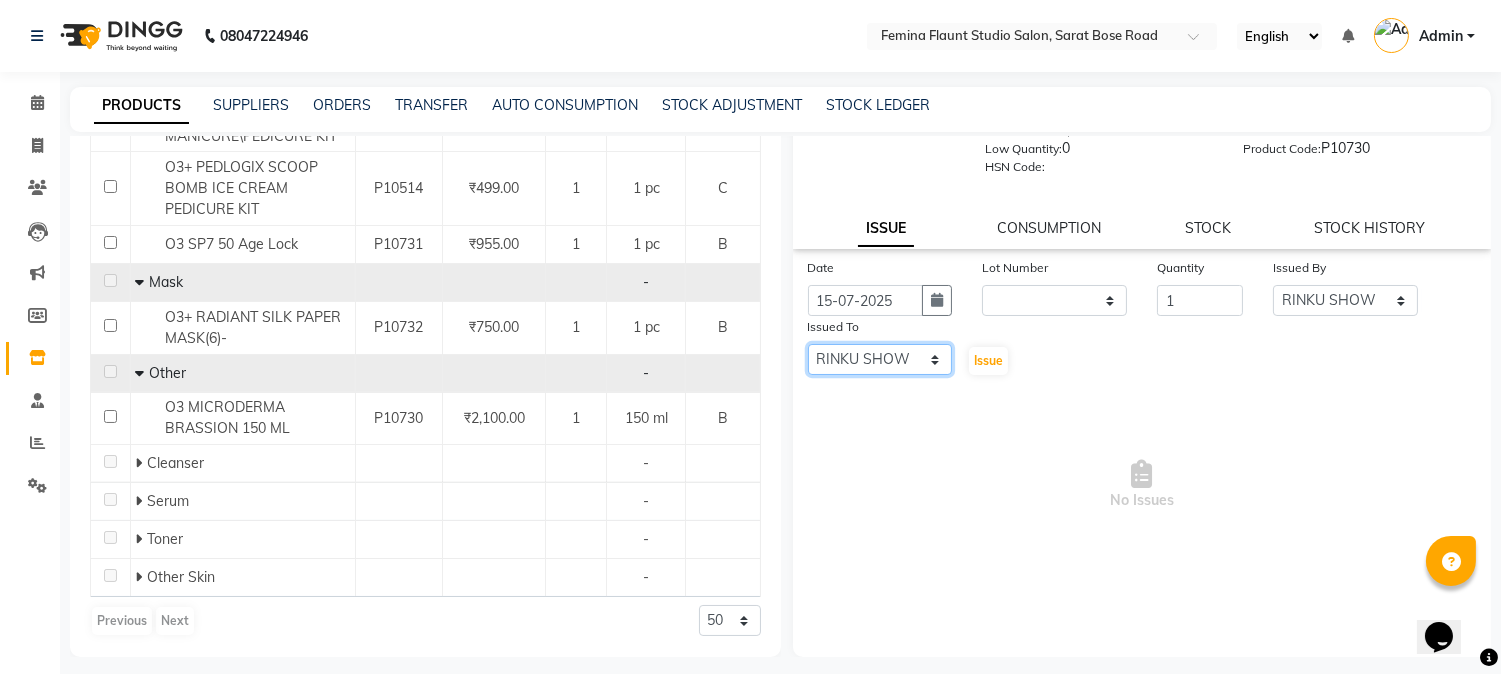click on "Select [FIRST] [LAST] [FIRST] [LAST] [FIRST] [FIRST] [FIRST] [FIRST] [FIRST] [FIRST] [FIRST] [FIRST] 9:00 AM 9:30 AM 10:00 AM 10:30 AM 11:00 AM 11:30 AM 12:00 PM 12:30 PM 1:00 PM 1:30 PM 2:00 PM 2:30 PM 3:00 PM 3:30 PM 4:00 PM 4:30 PM 5:00 PM 5:30 PM 6:00 PM 6:30 PM 7:00 PM 7:30 PM 8:00 PM 8:30 PM 9:00 PM 9:30 PM             [FIRST] [LAST], TK04, 04:00 PM-04:30 PM, Hair Spa Treatment Hair spa - Long              [FIRST] [LAST], TK04, 04:30 PM-05:00 PM, Hair Spa Treatment Hair spa - Long              [FIRST] [LAST], TK01, 06:00 PM-06:45 PM, Stylist Level 2 haircut(Senior) - Male             [FIRST] [LAST], TK01, 06:40 PM-07:10 PM, Beard Trimming     [FIRST] [LAST], TK02, 11:30 AM-12:15 PM, Stylist Level 2 haircut(Senior) - Male             [FIRST] [LAST], TK03, 05:00 PM-05:30 PM, Blow Dry - pH     [FIRST] [LAST], TK05, 11:20 AM-11:50 AM, Beard Trimming     [FIRST] [LAST], TK02, 12:10 PM-12:40 PM, Beard Trimming" 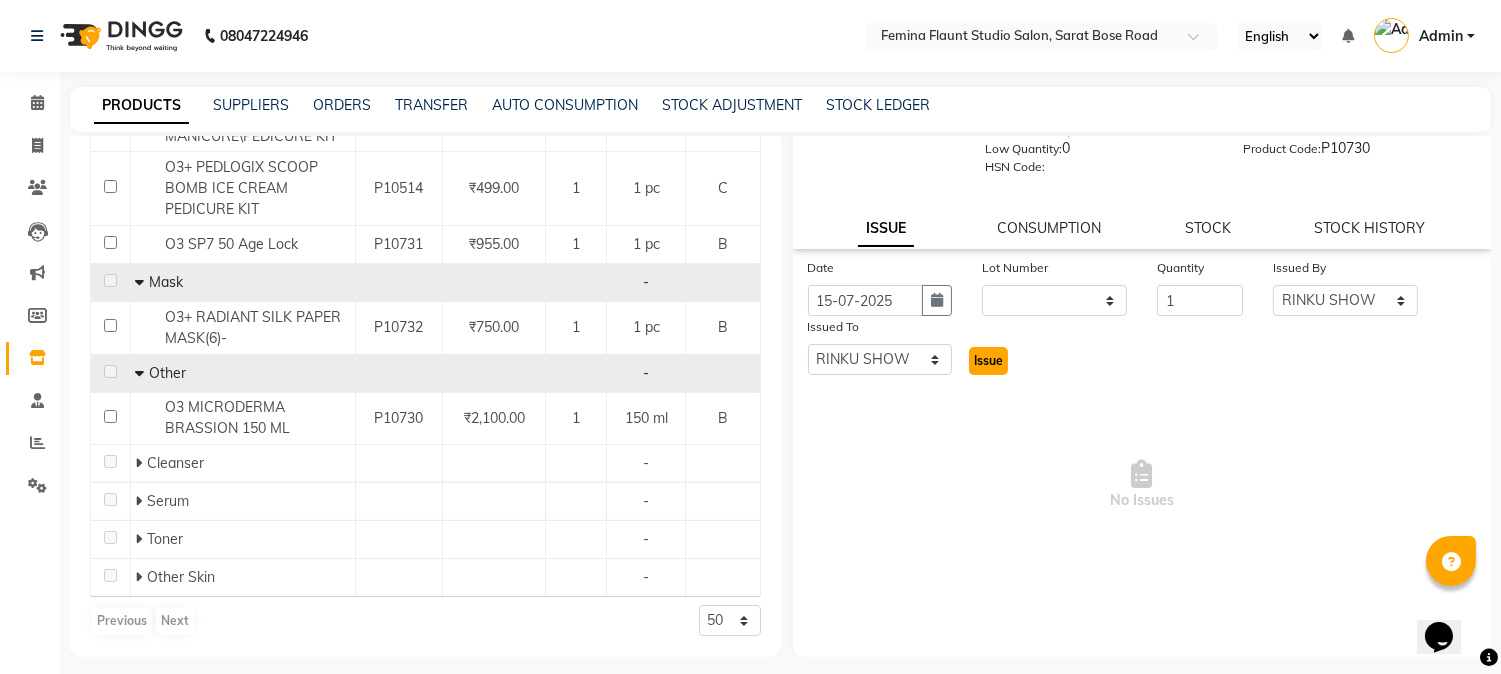 click on "Issue" 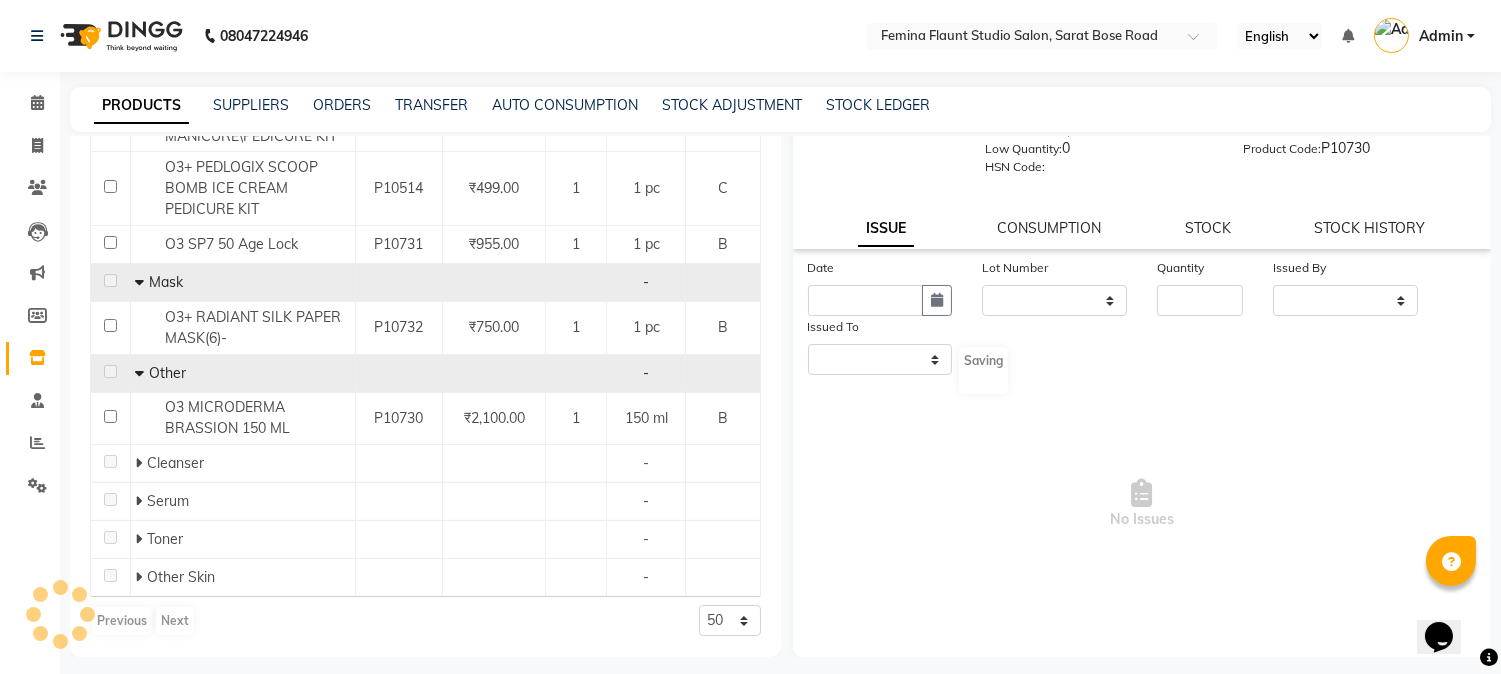 scroll, scrollTop: 0, scrollLeft: 0, axis: both 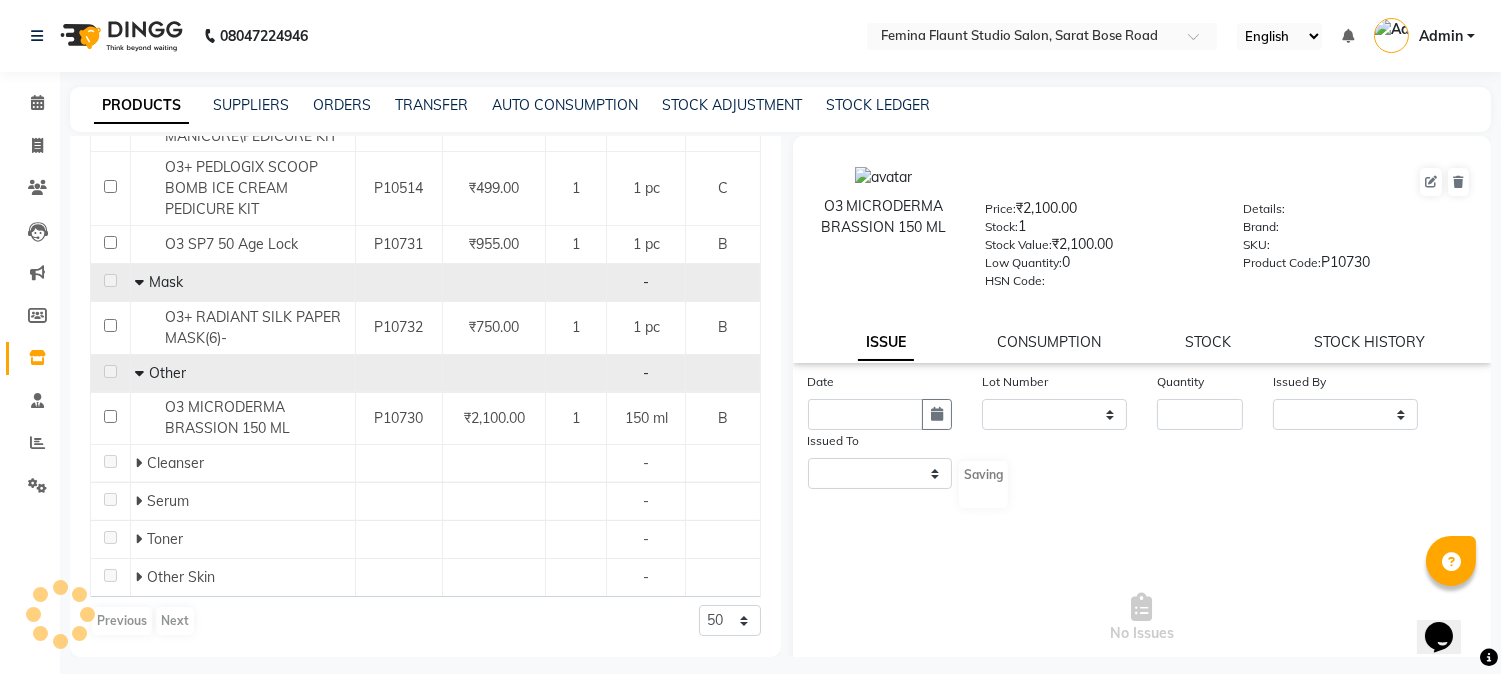 select 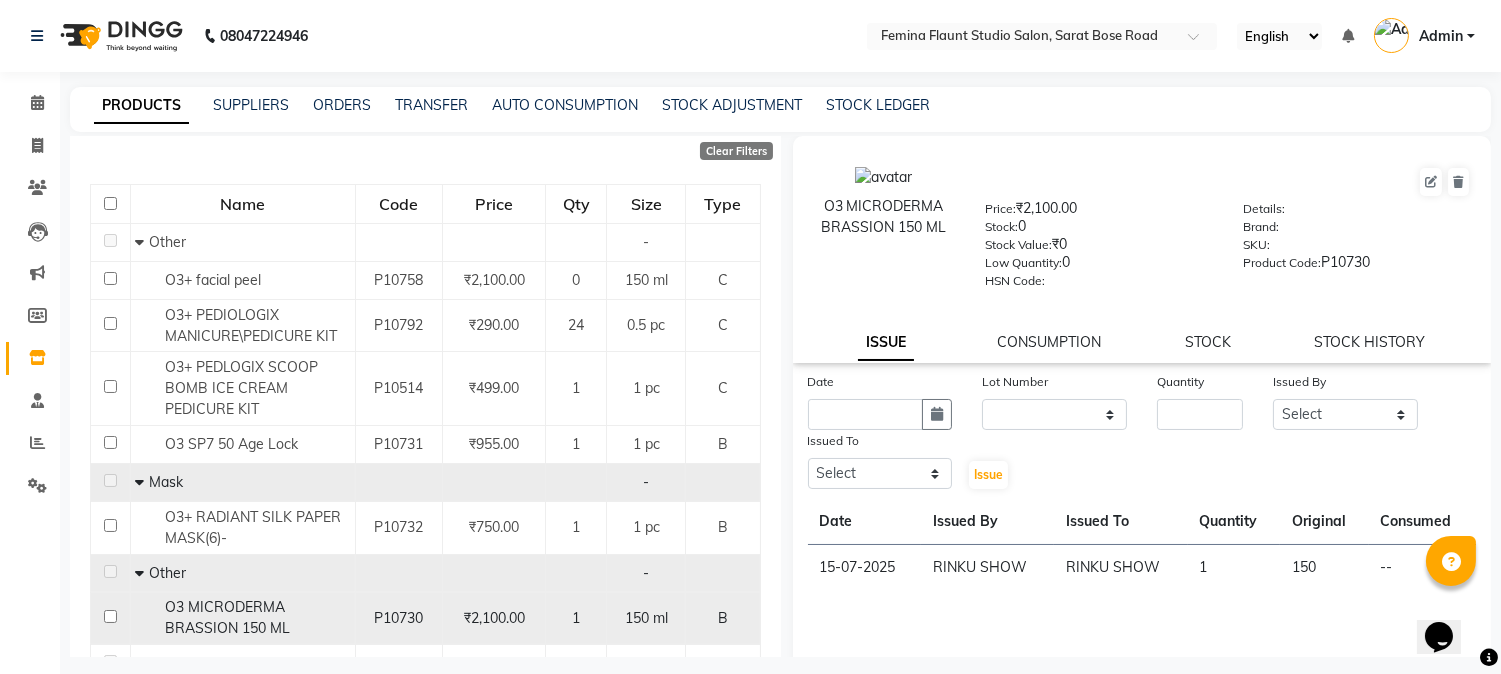 scroll, scrollTop: 0, scrollLeft: 0, axis: both 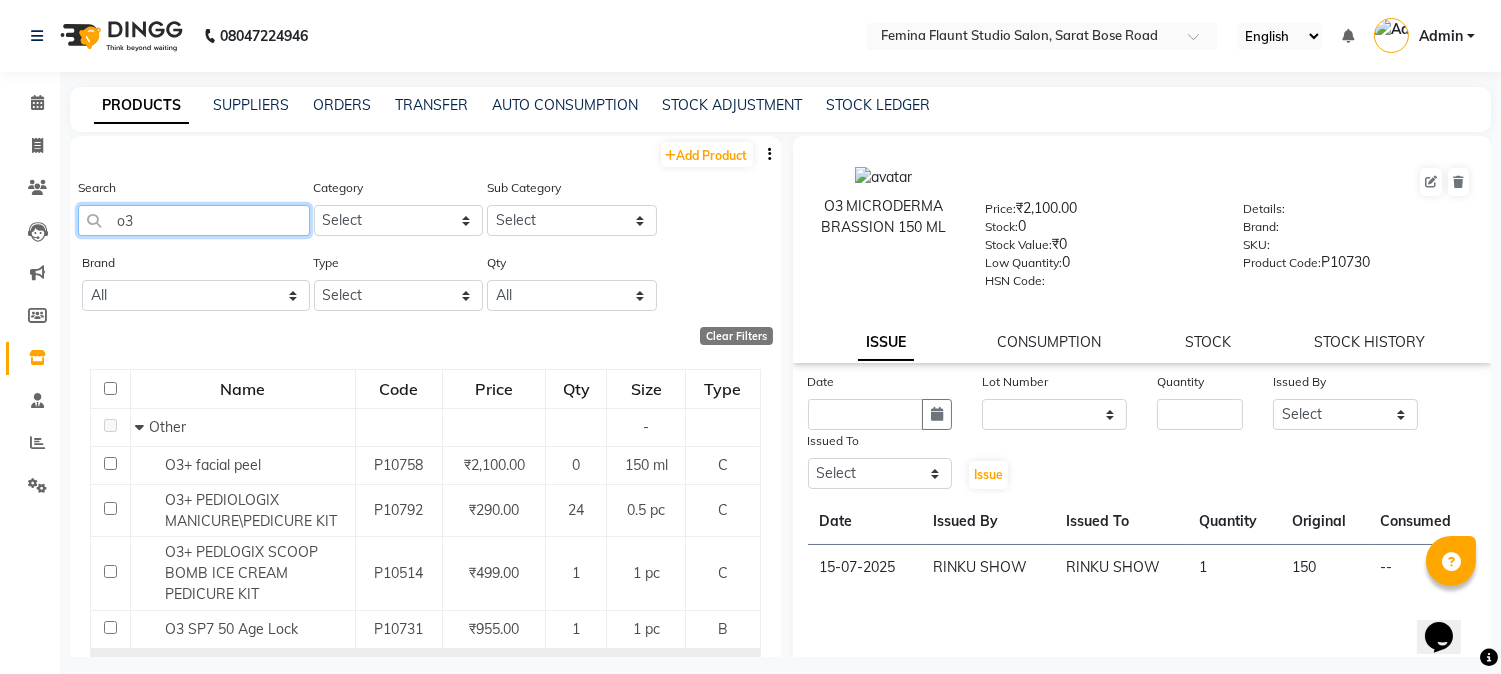 drag, startPoint x: 165, startPoint y: 225, endPoint x: 102, endPoint y: 230, distance: 63.1981 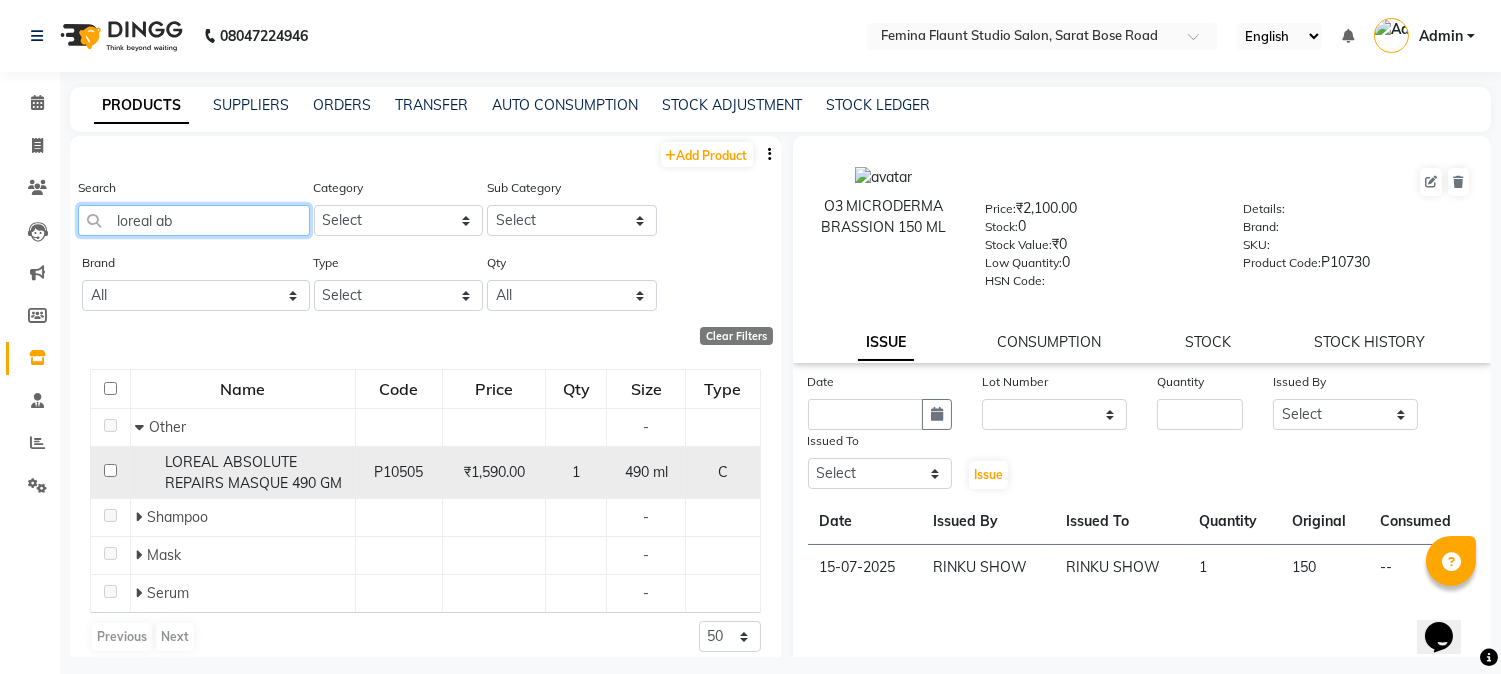 type on "loreal ab" 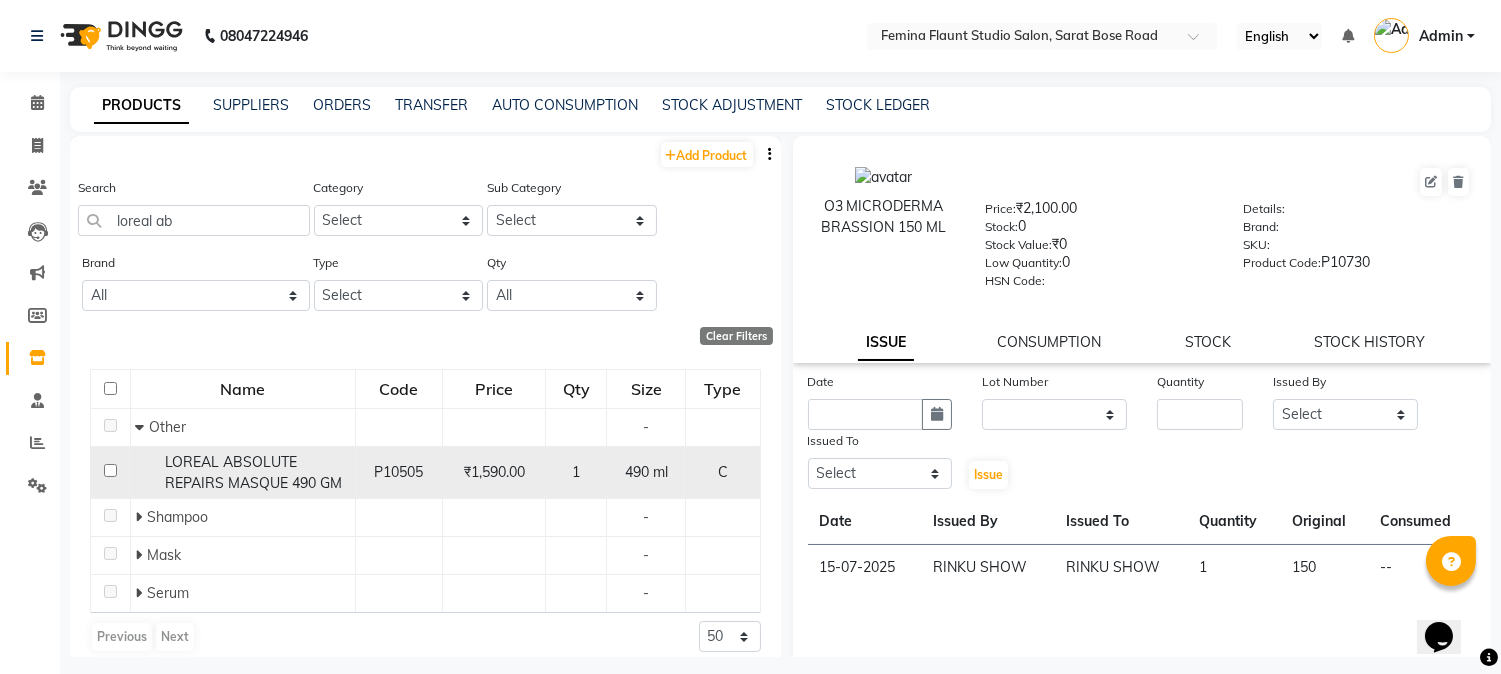 click on "LOREAL ABSOLUTE REPAIRS MASQUE 490 GM" 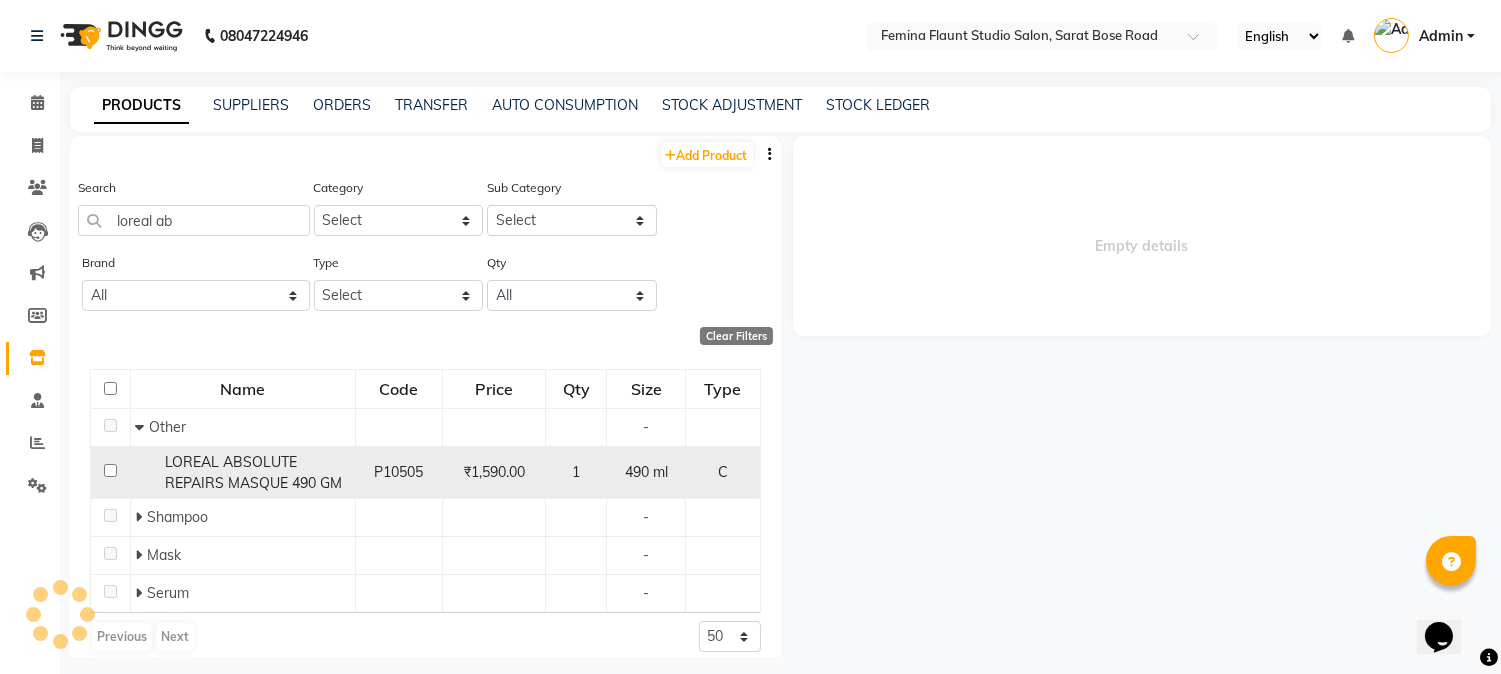 select 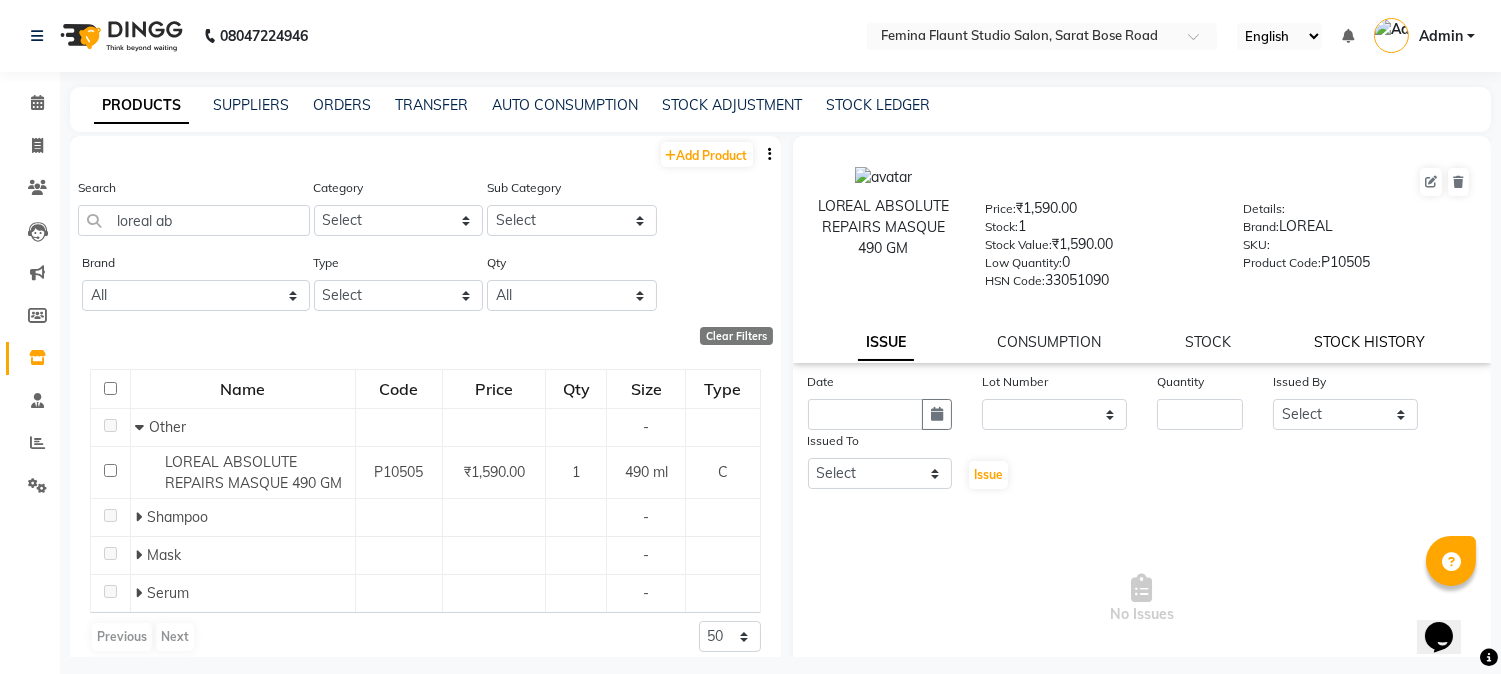 click on "STOCK HISTORY" 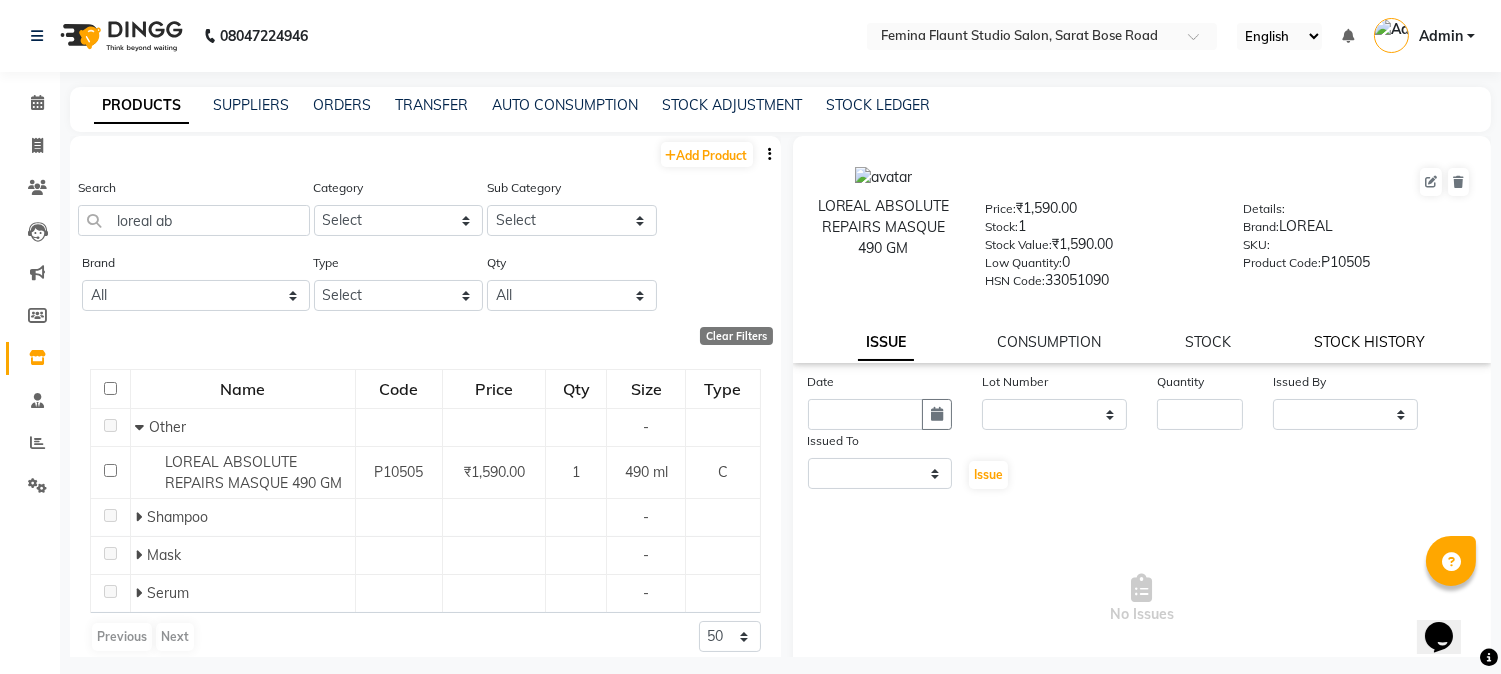 select on "all" 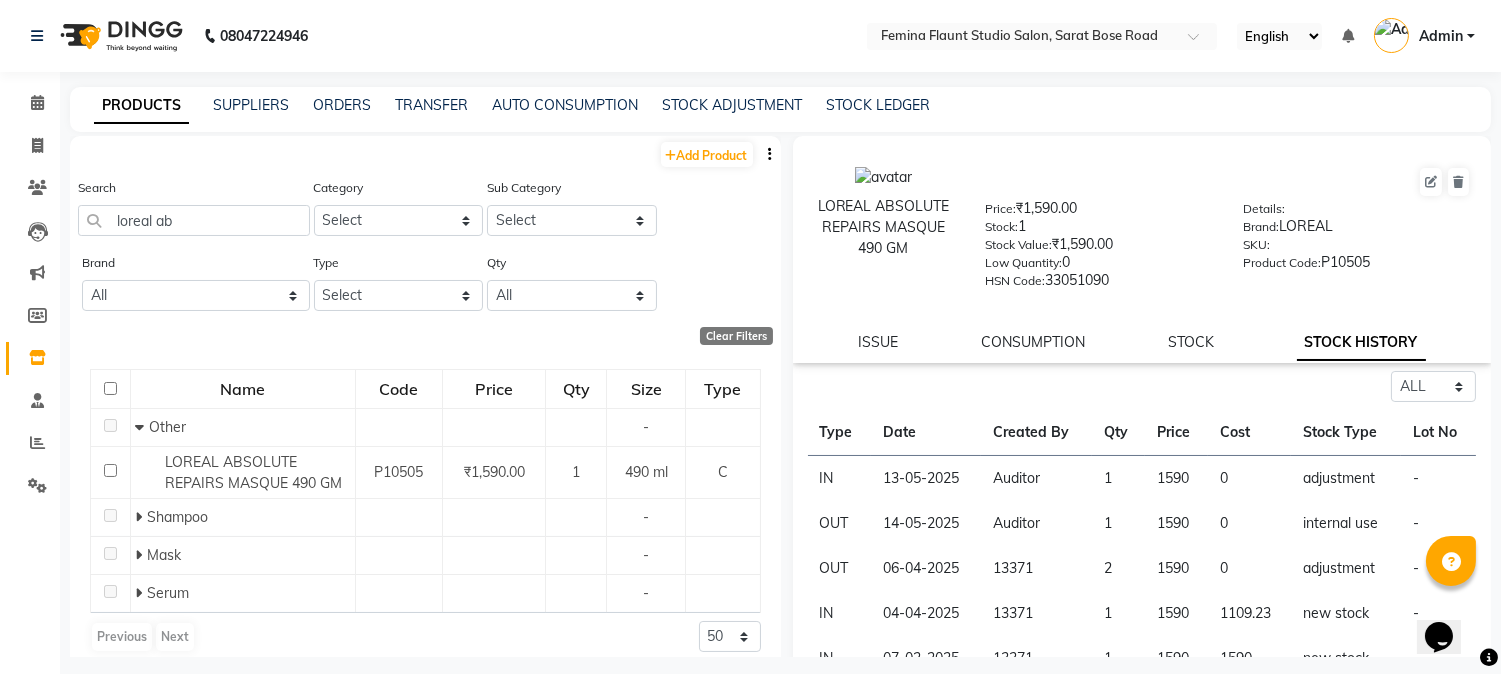 click on "STOCK HISTORY" 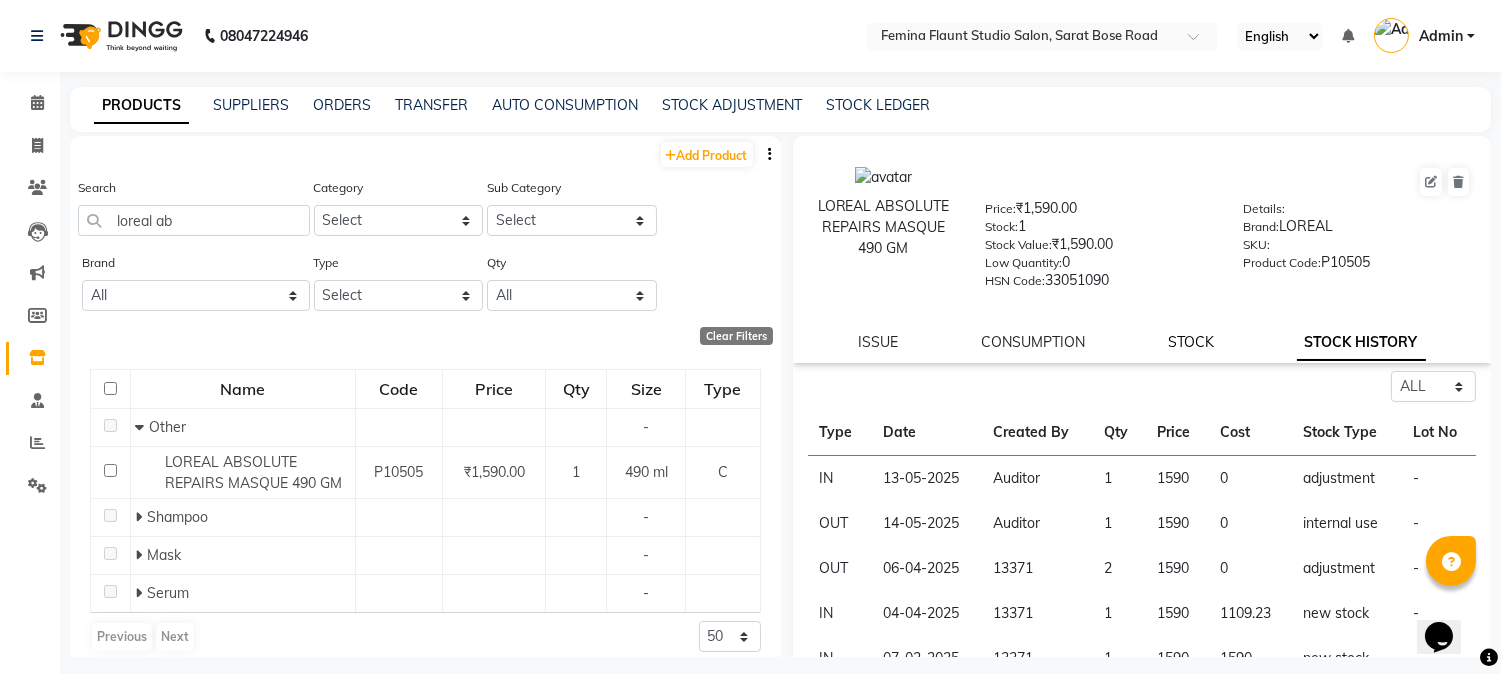 click on "STOCK" 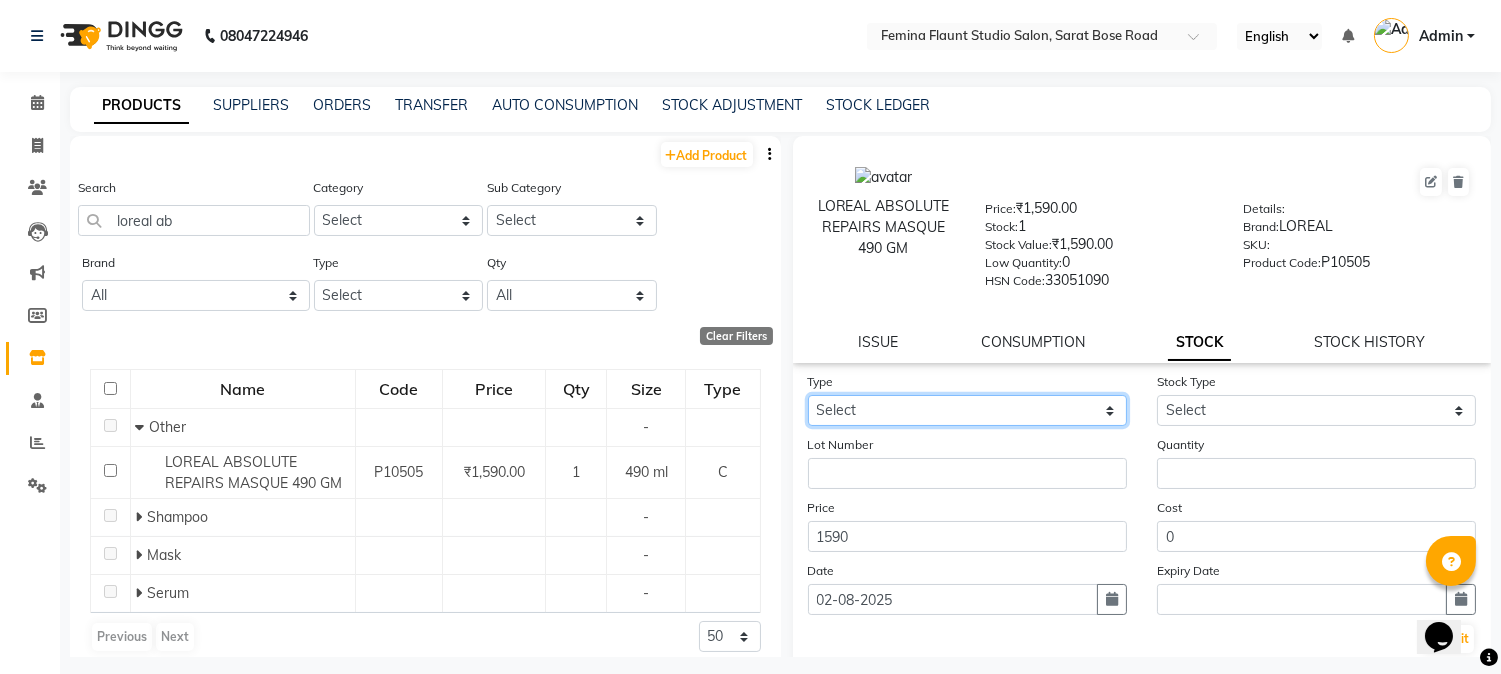 click on "Select In Out" 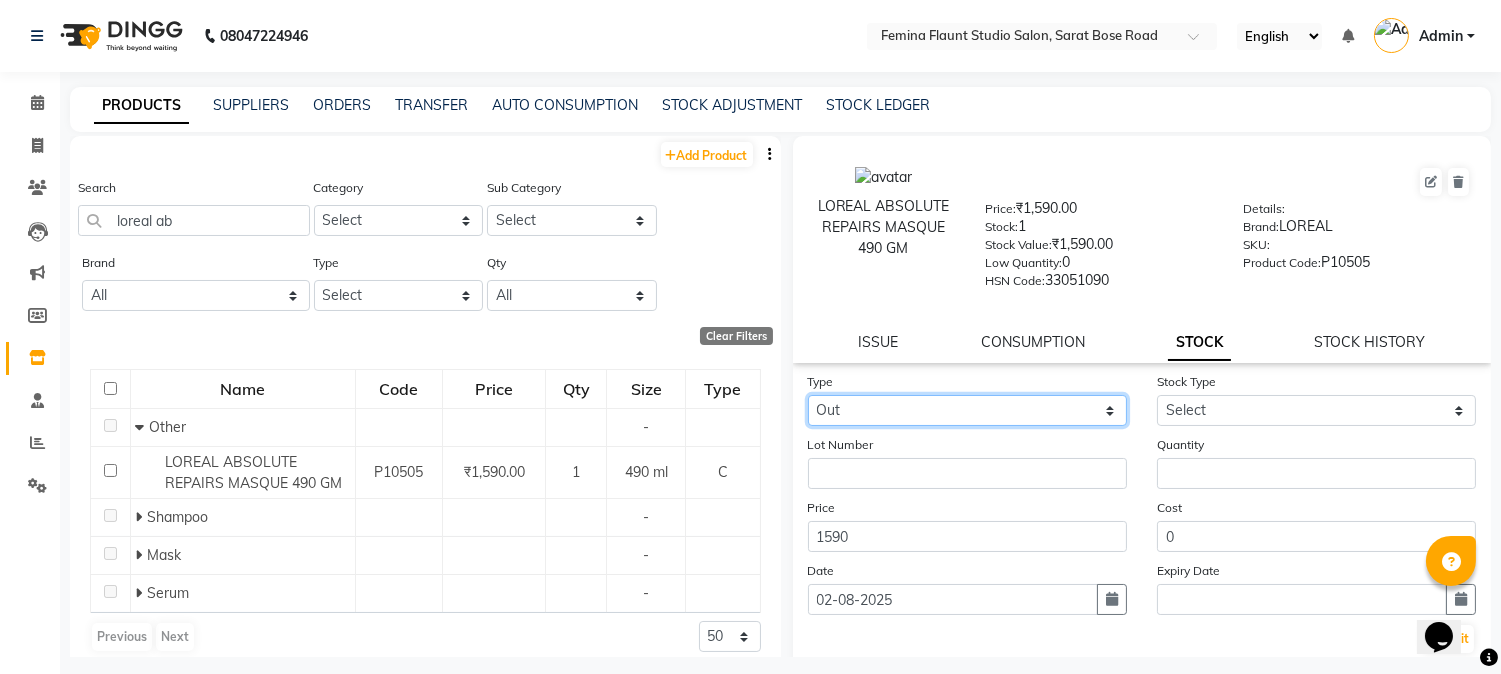 click on "Select In Out" 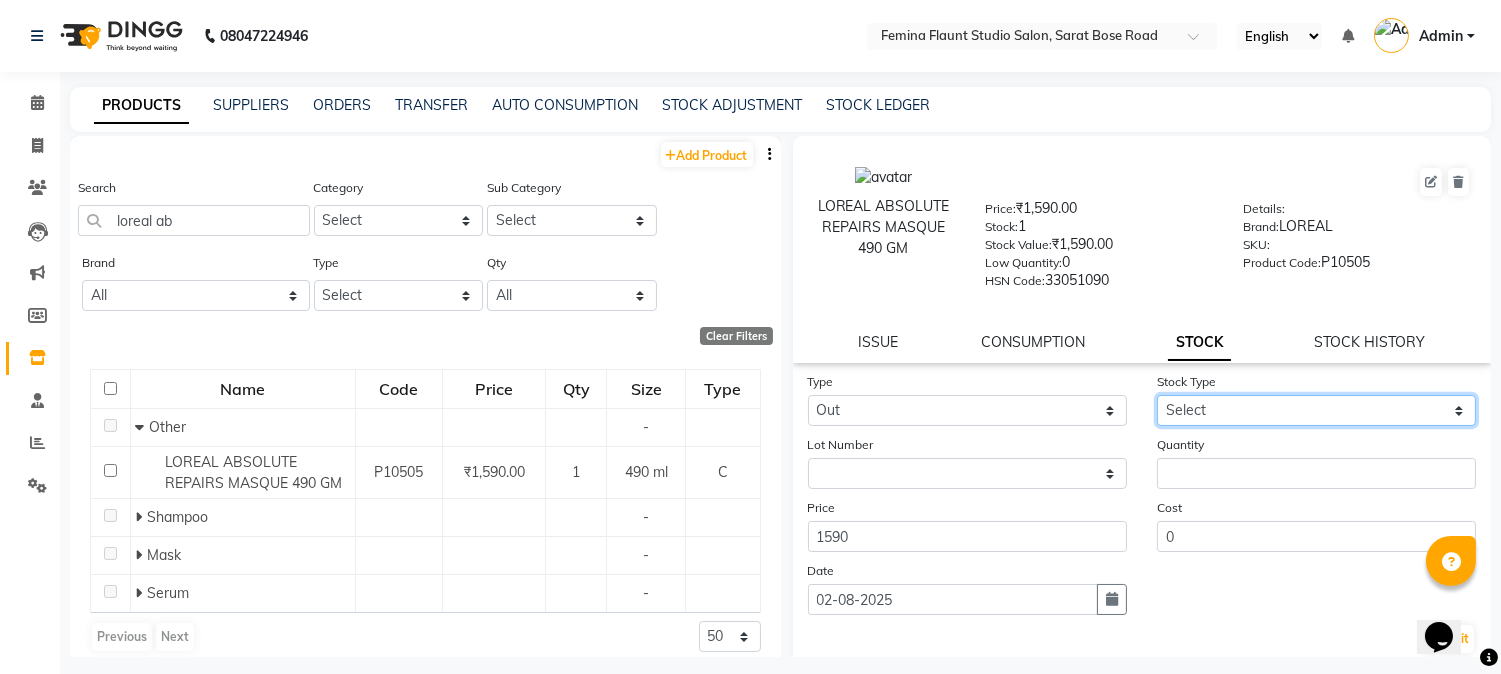 click on "Select Internal Use Damaged Expired Adjustment Return Other" 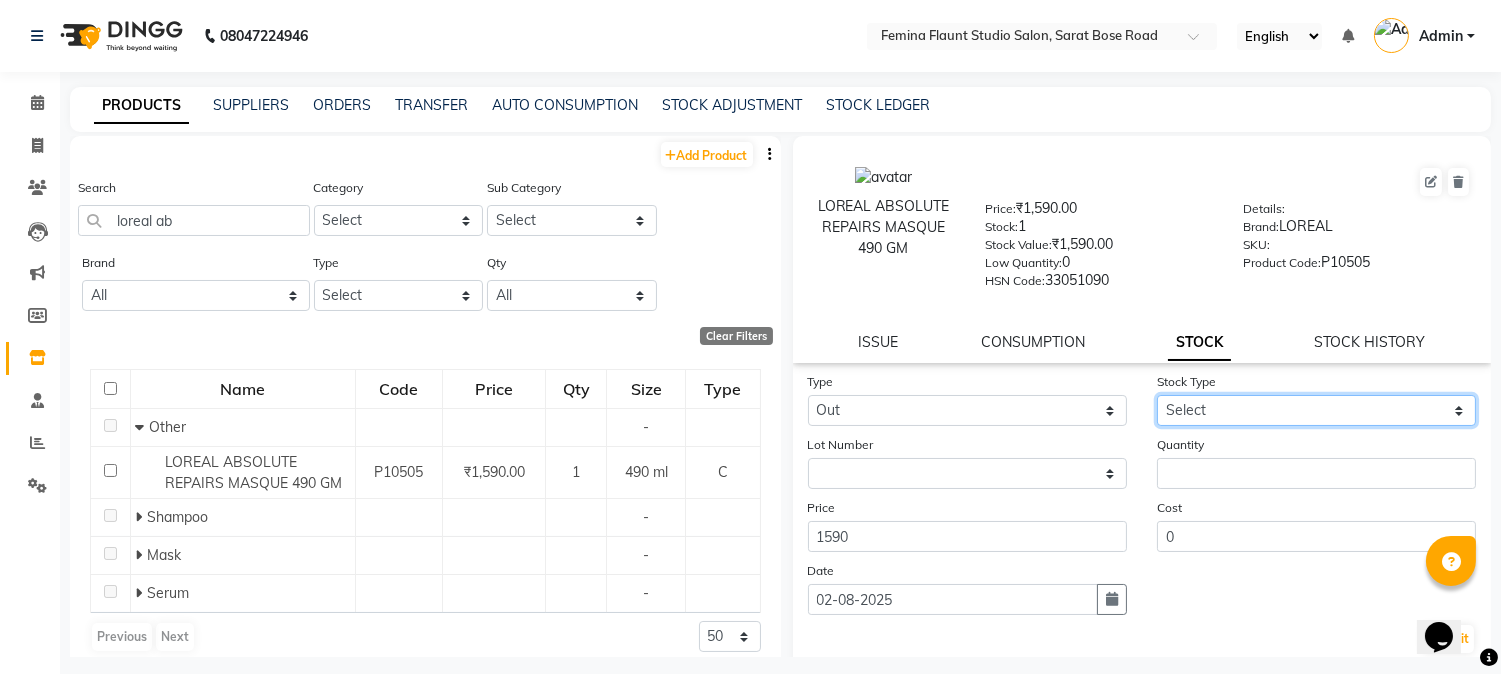 select on "adjustment" 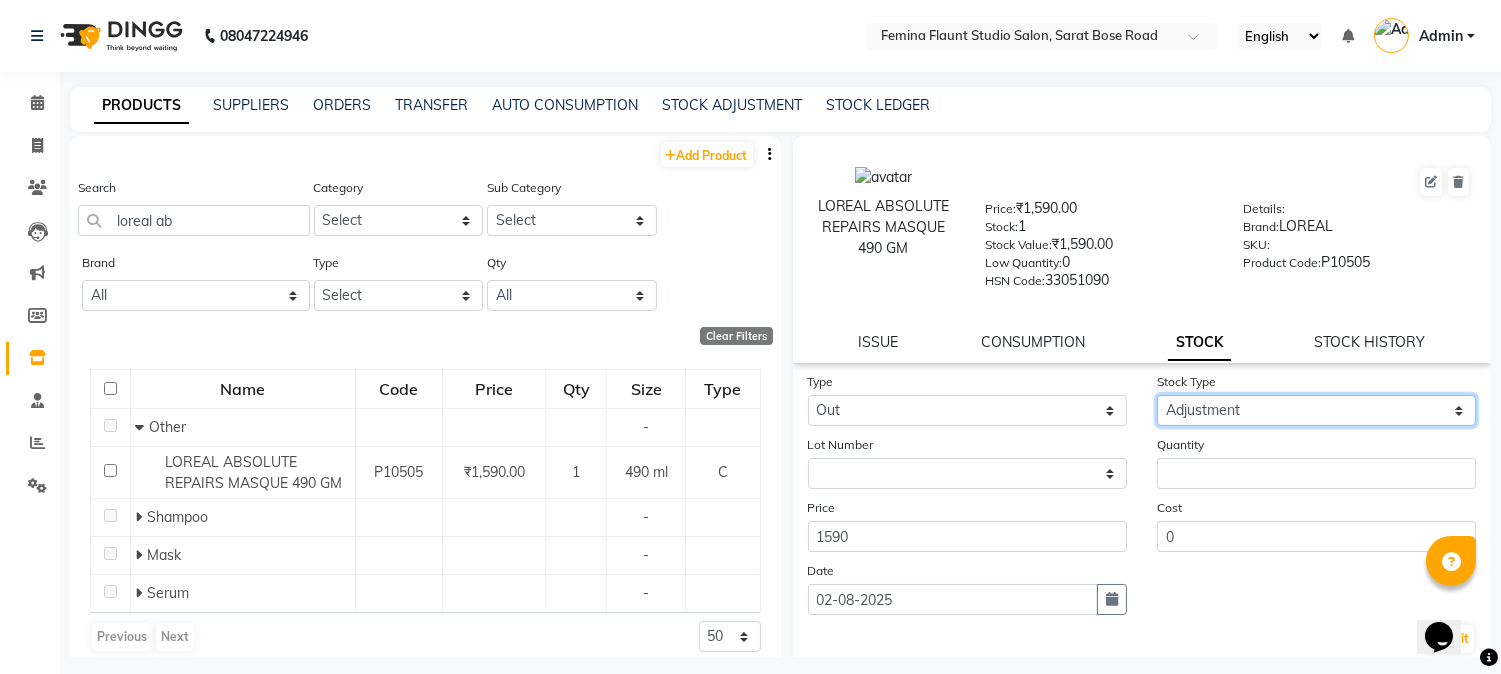 click on "Select Internal Use Damaged Expired Adjustment Return Other" 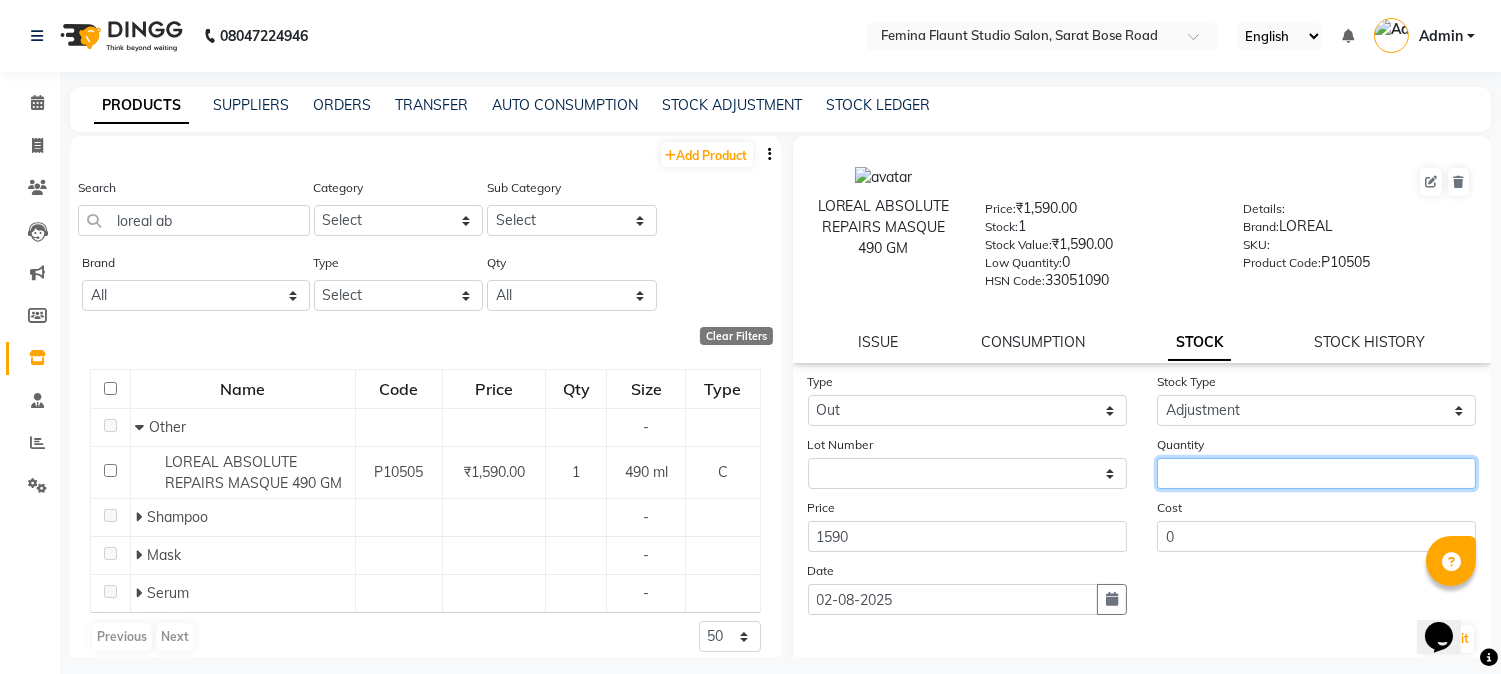 click 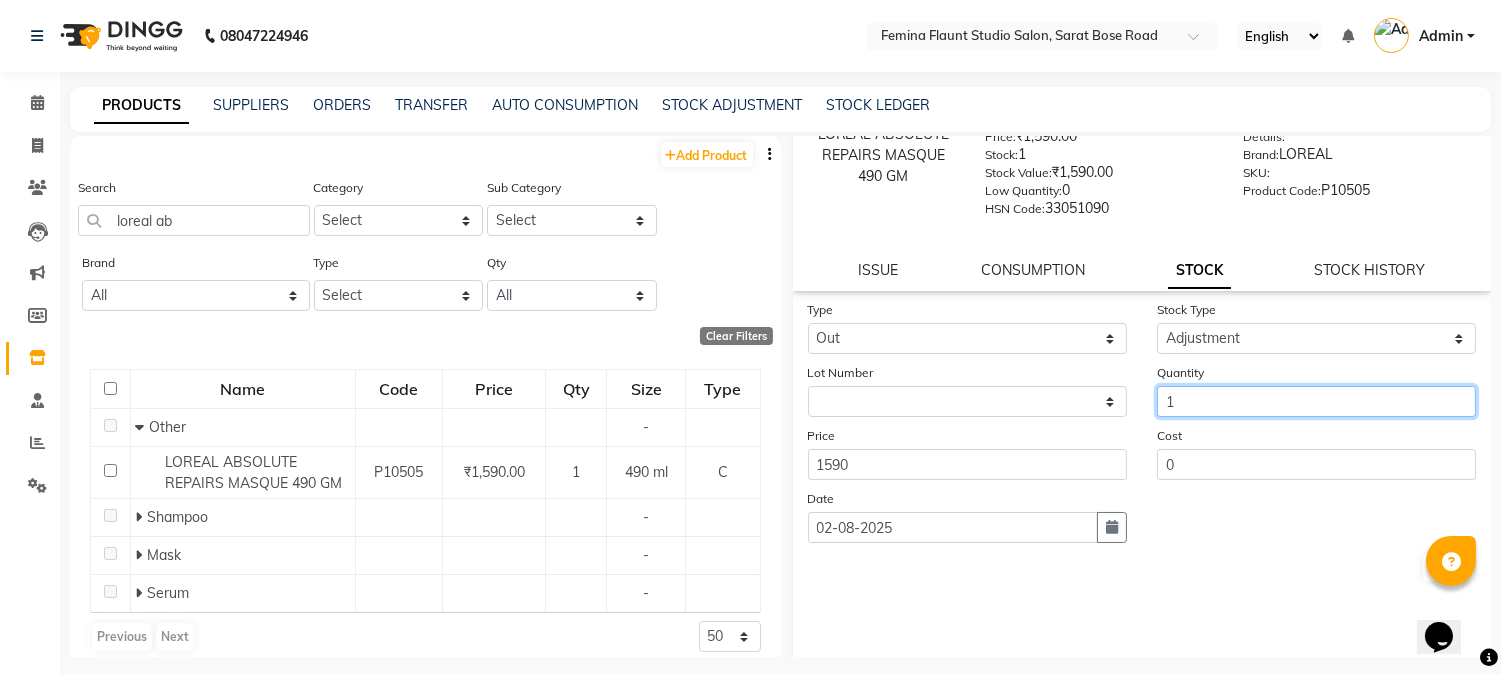 scroll, scrollTop: 114, scrollLeft: 0, axis: vertical 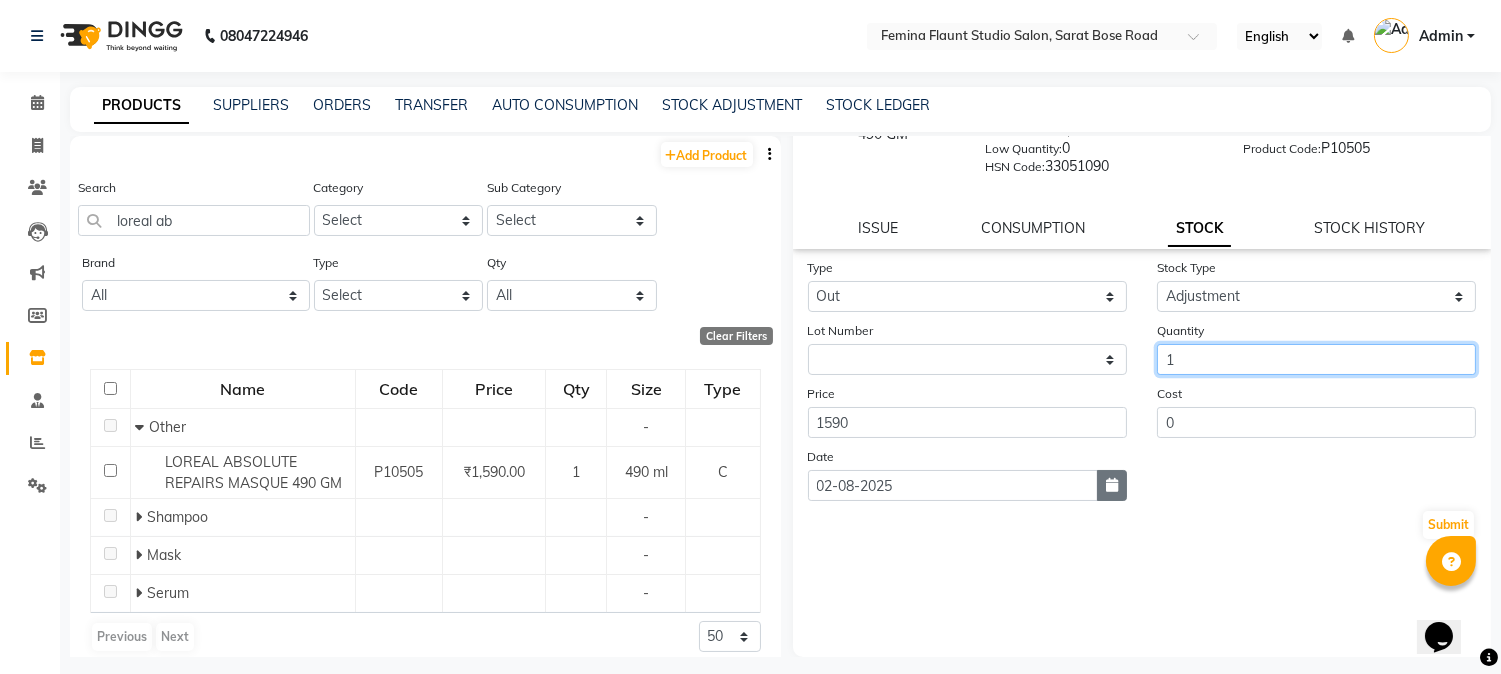 type on "1" 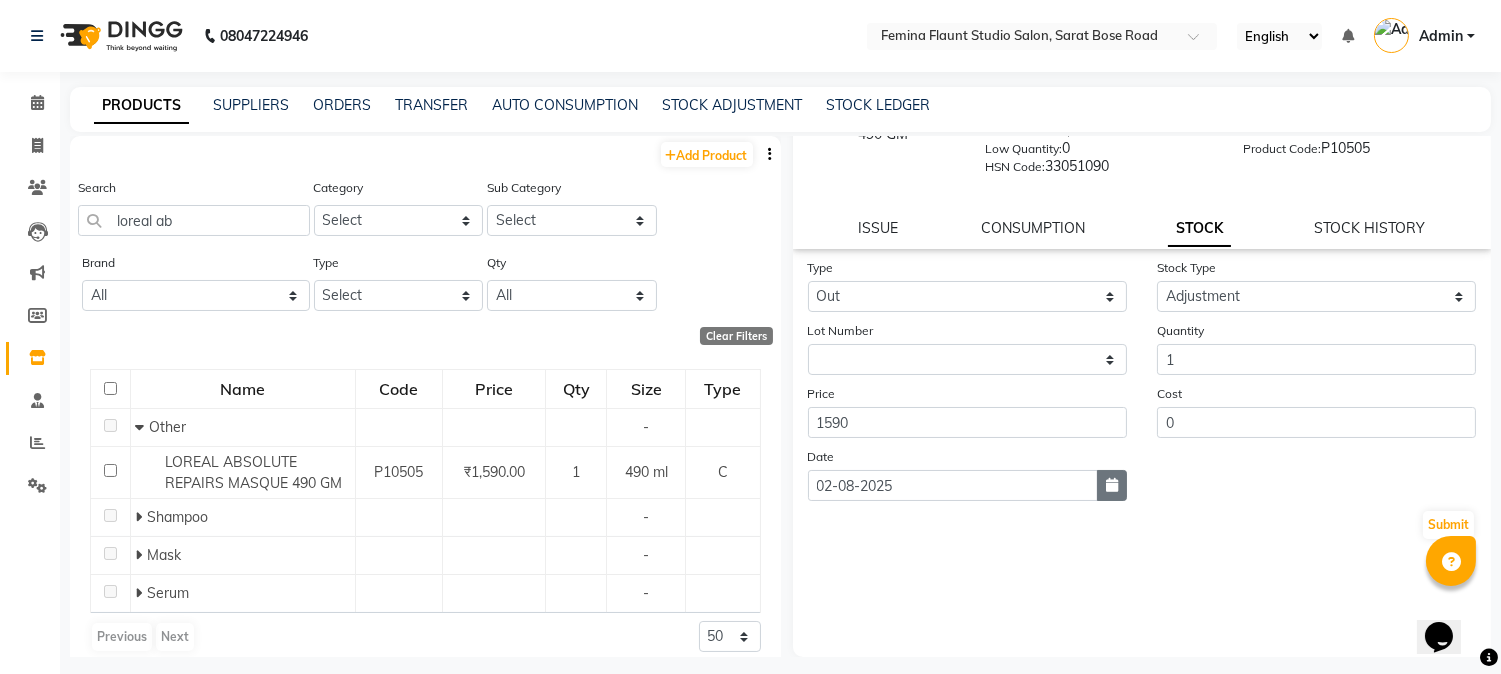 click 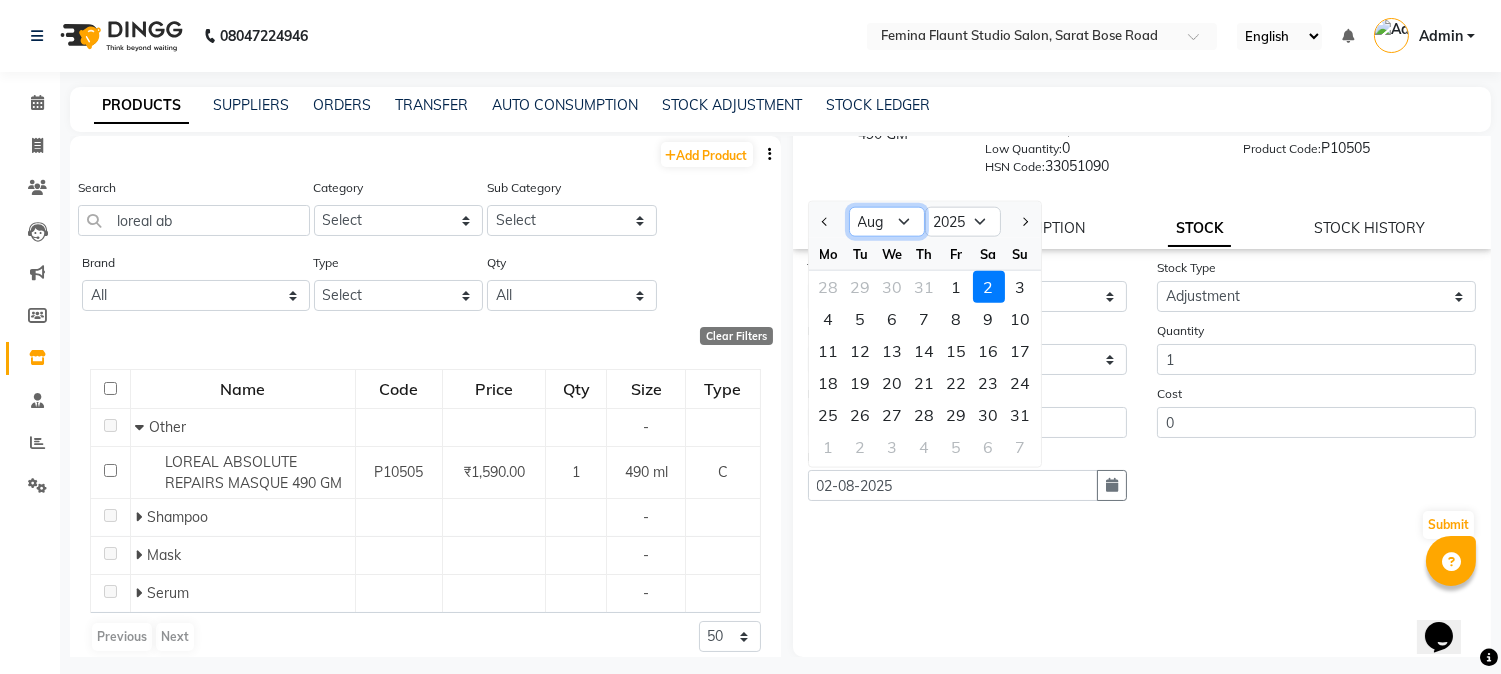 click on "Jan Feb Mar Apr May Jun Jul Aug Sep Oct Nov Dec" 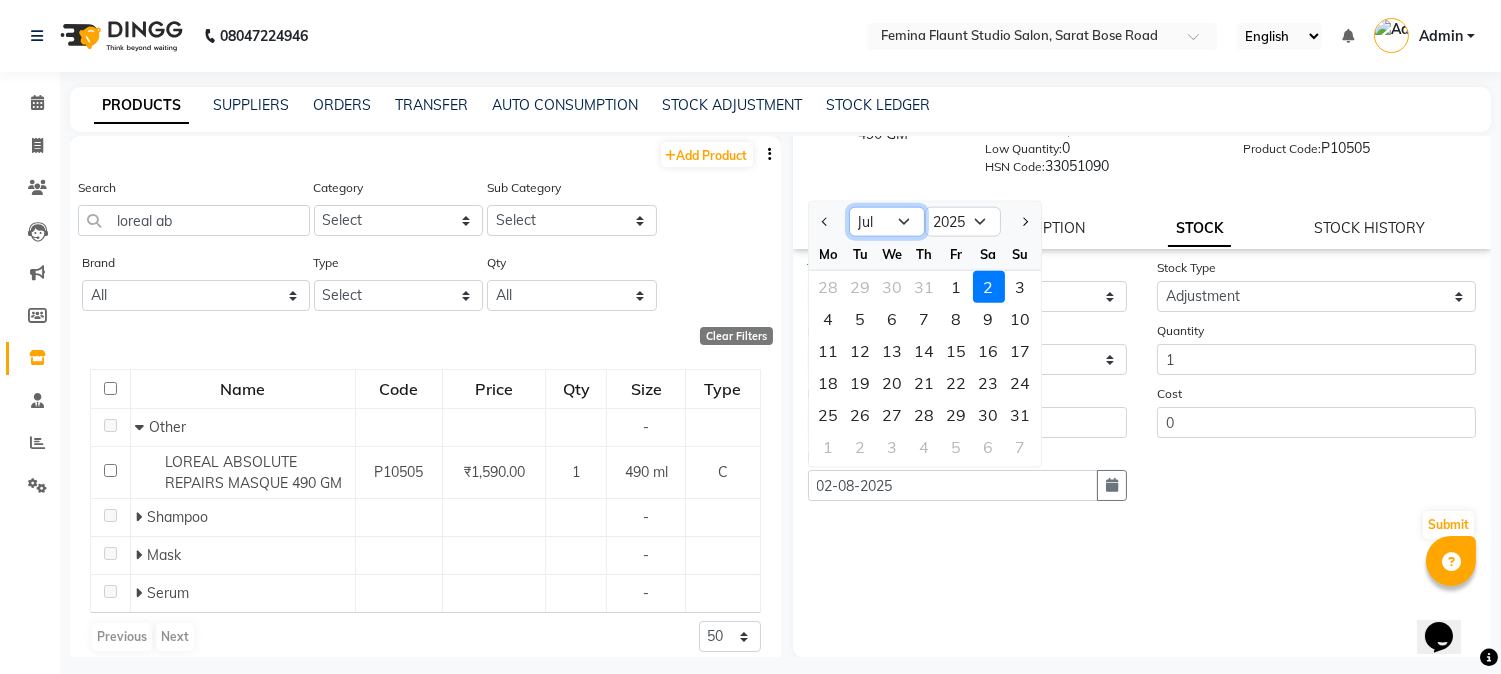 click on "Jan Feb Mar Apr May Jun Jul Aug Sep Oct Nov Dec" 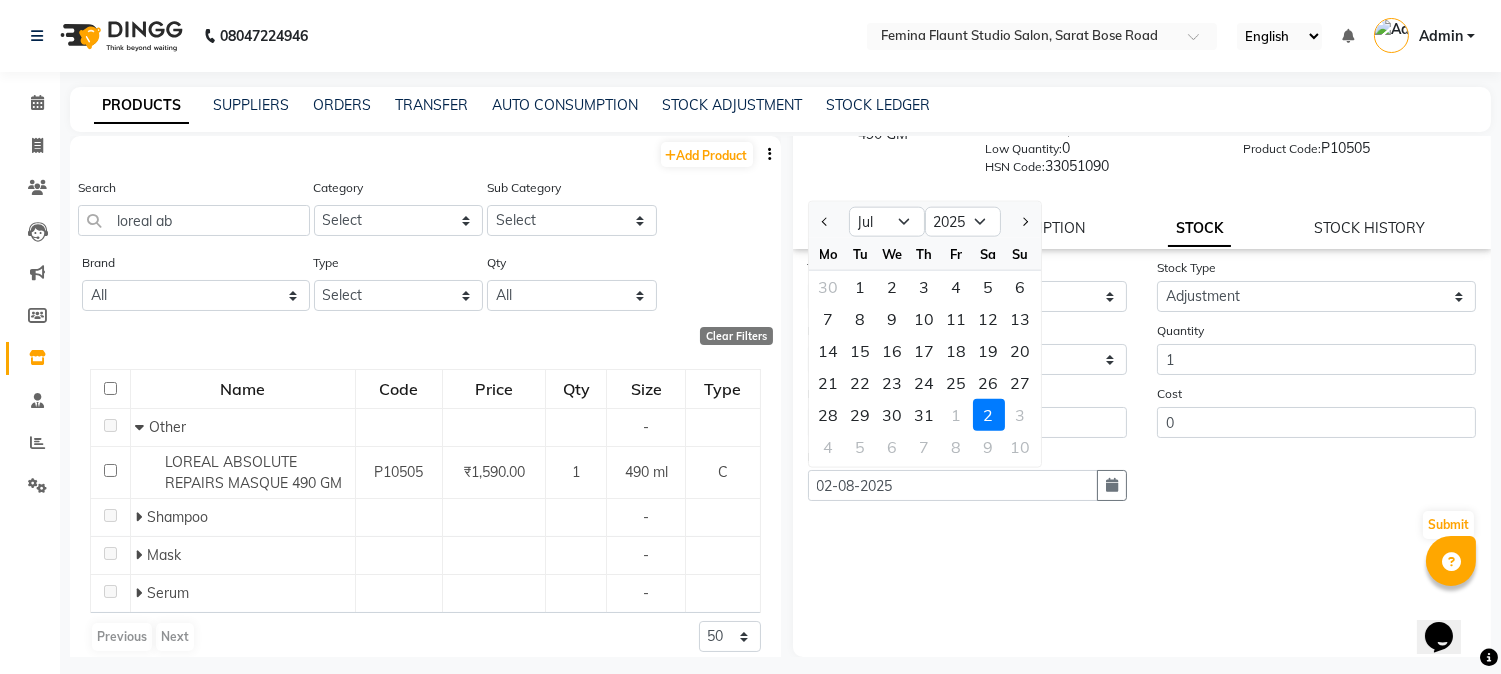 click on "1" 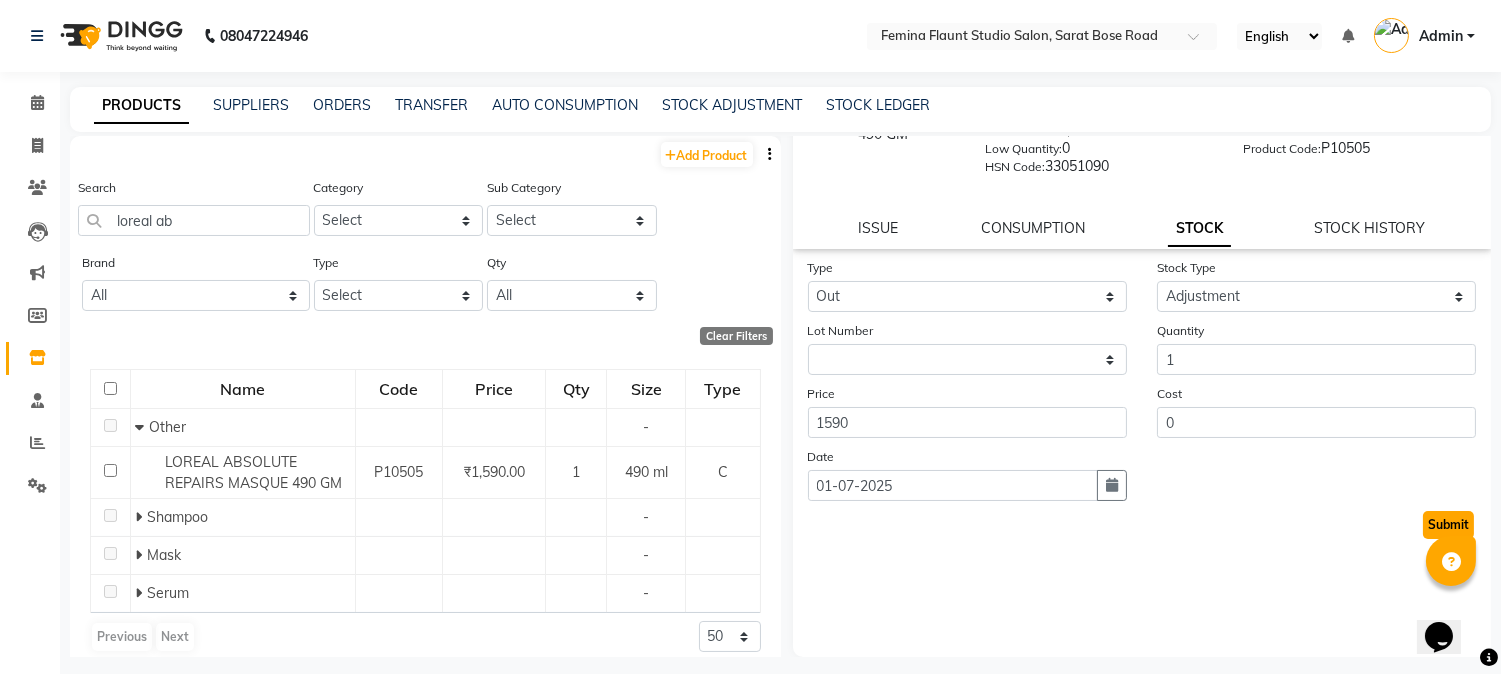 click on "Submit" 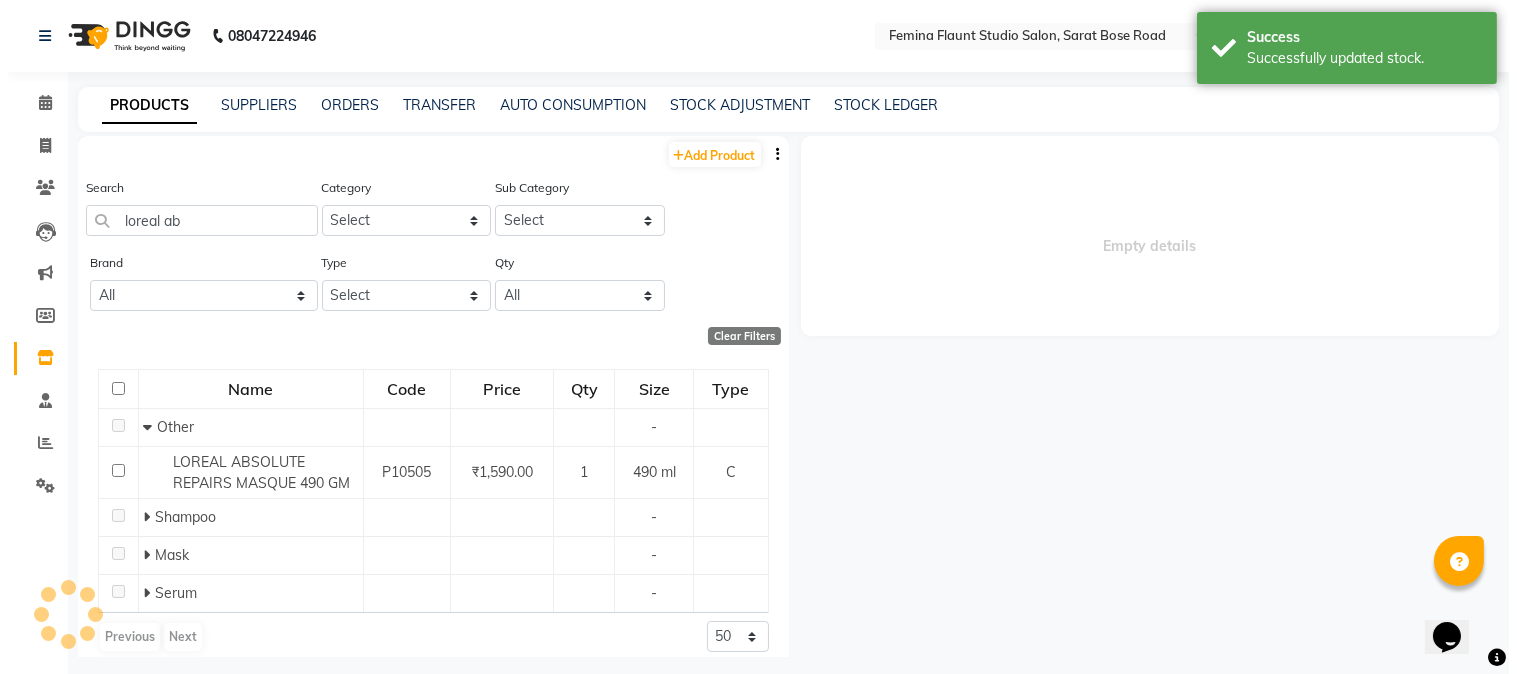 scroll, scrollTop: 0, scrollLeft: 0, axis: both 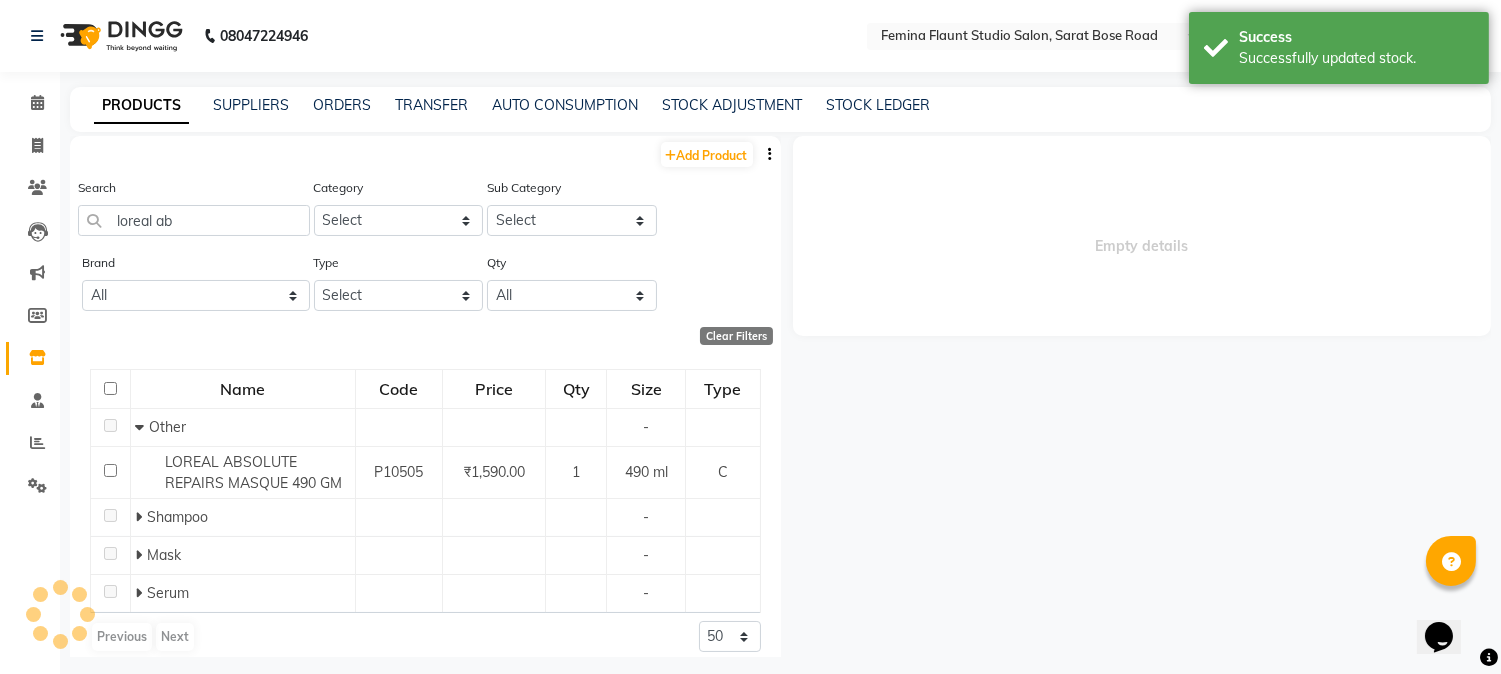 select 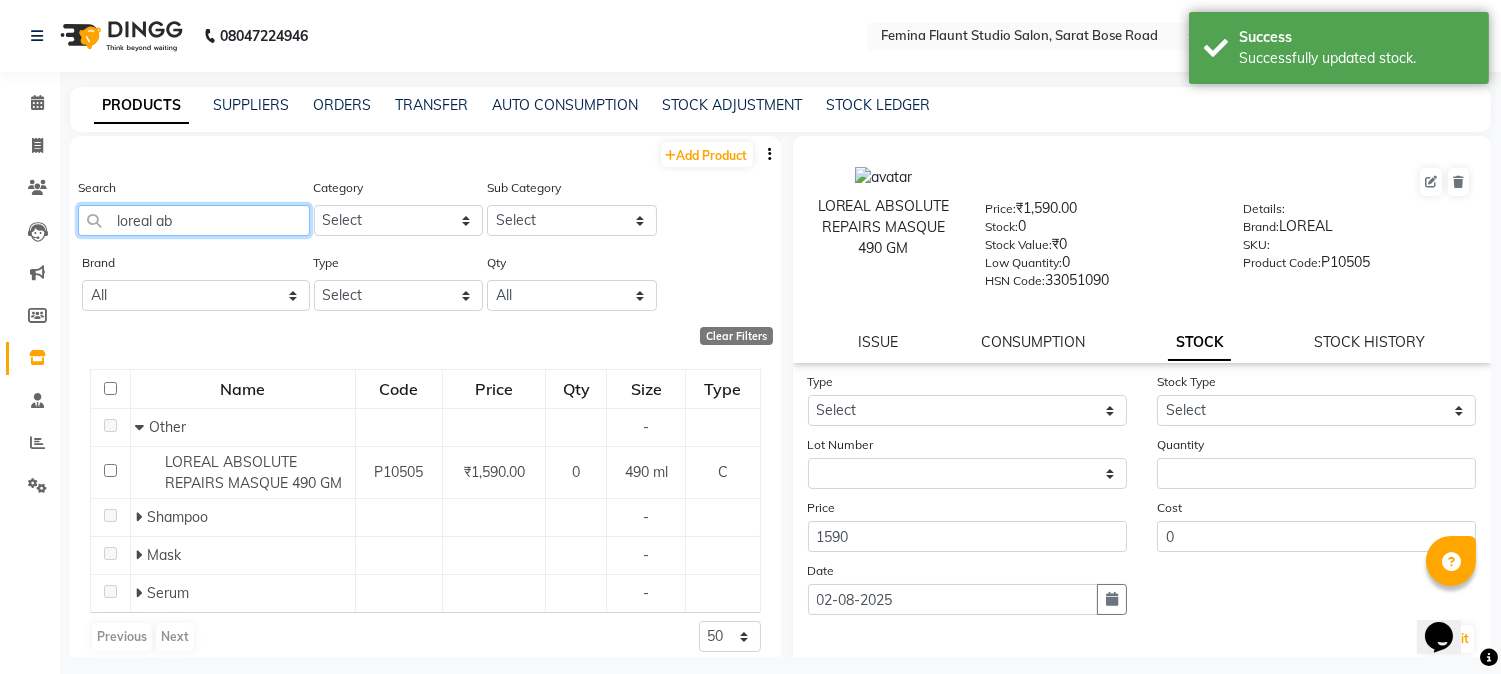 click on "loreal ab" 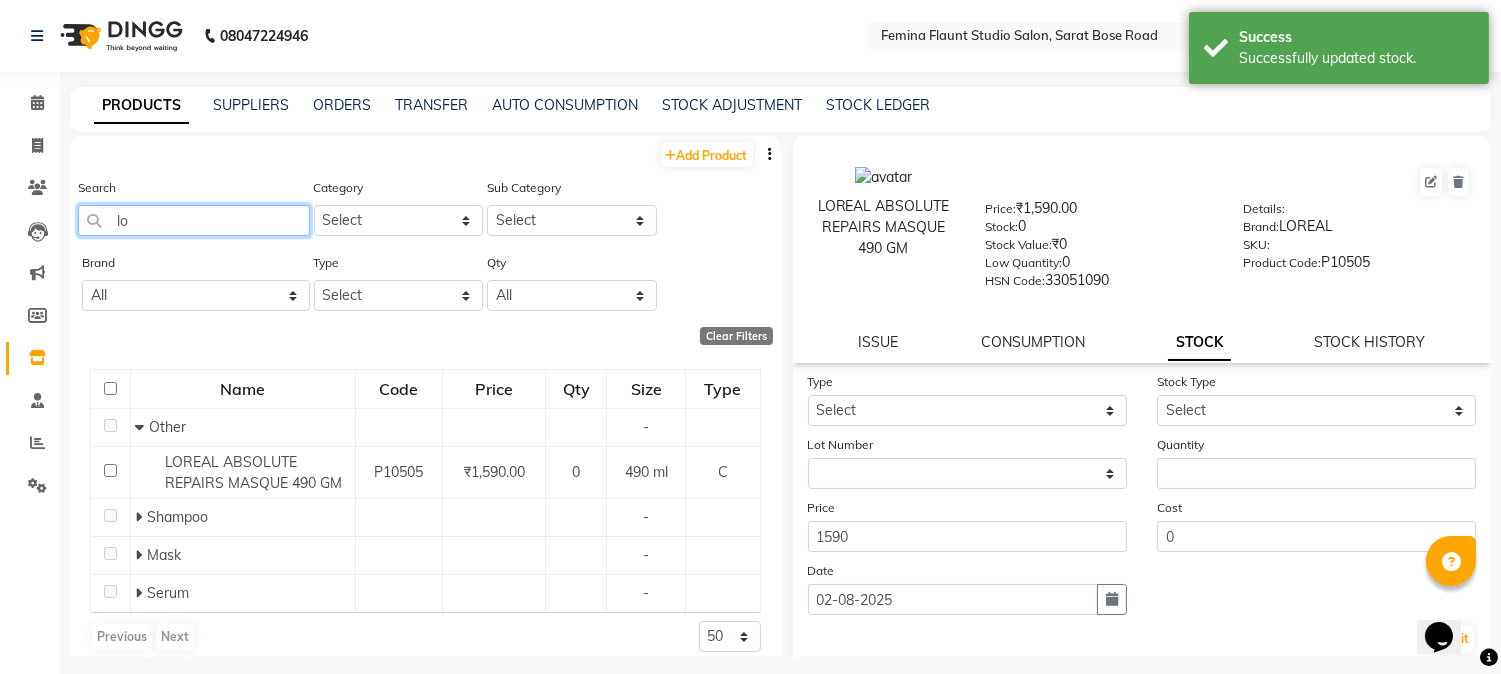 type on "l" 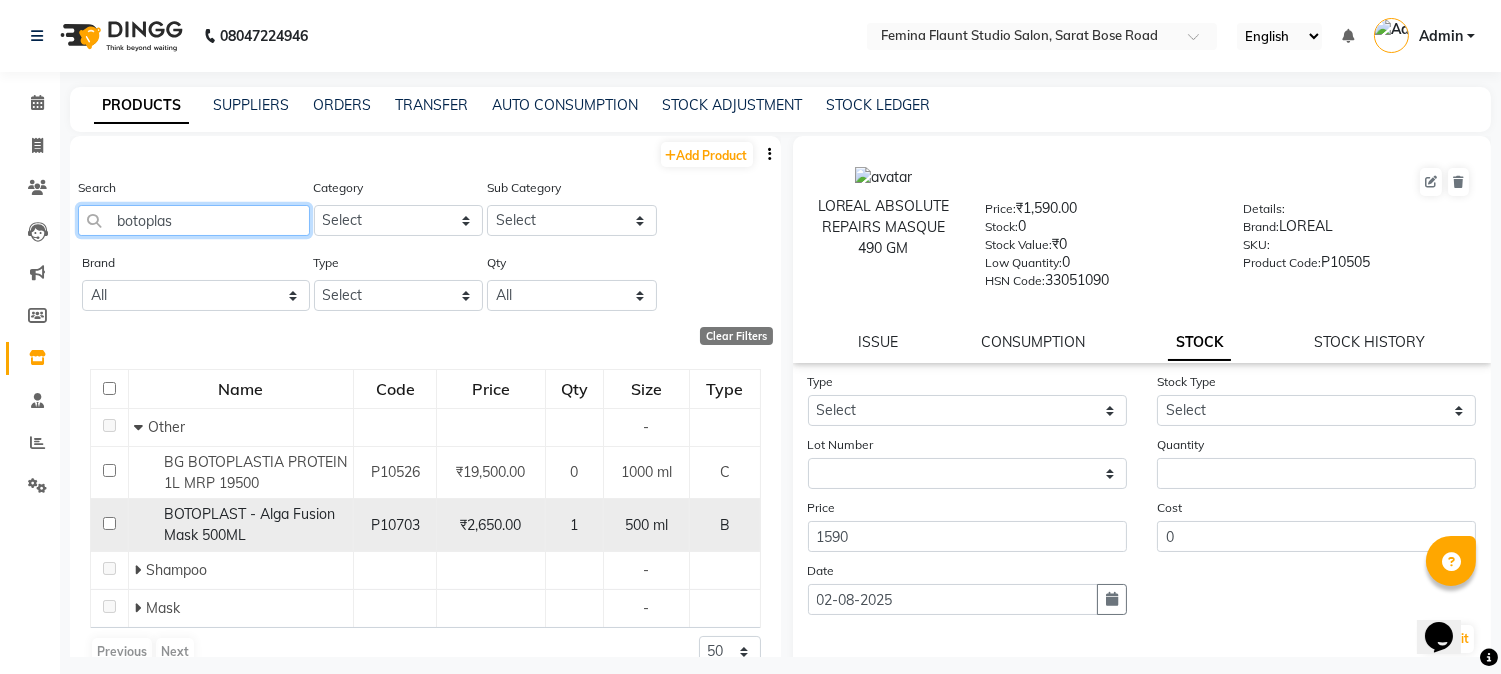 type on "botoplas" 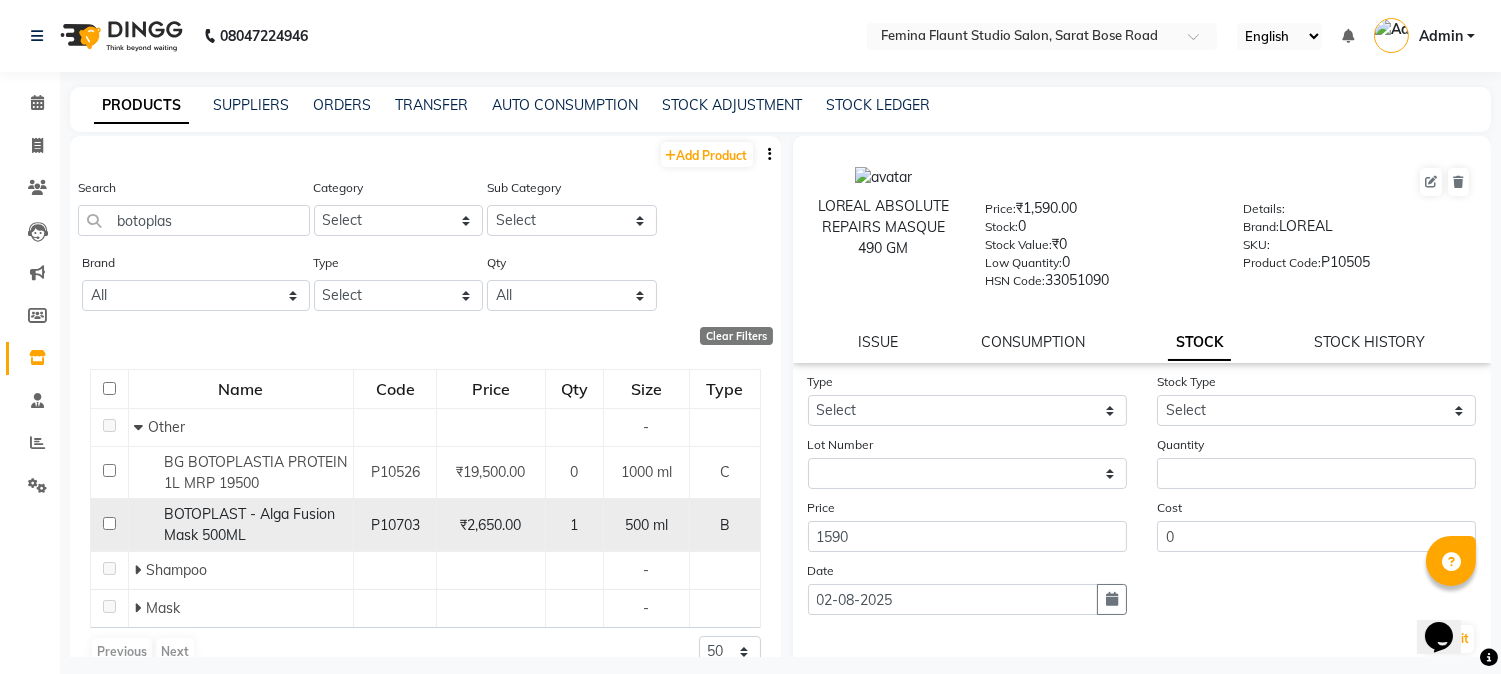 click on "₹2,650.00" 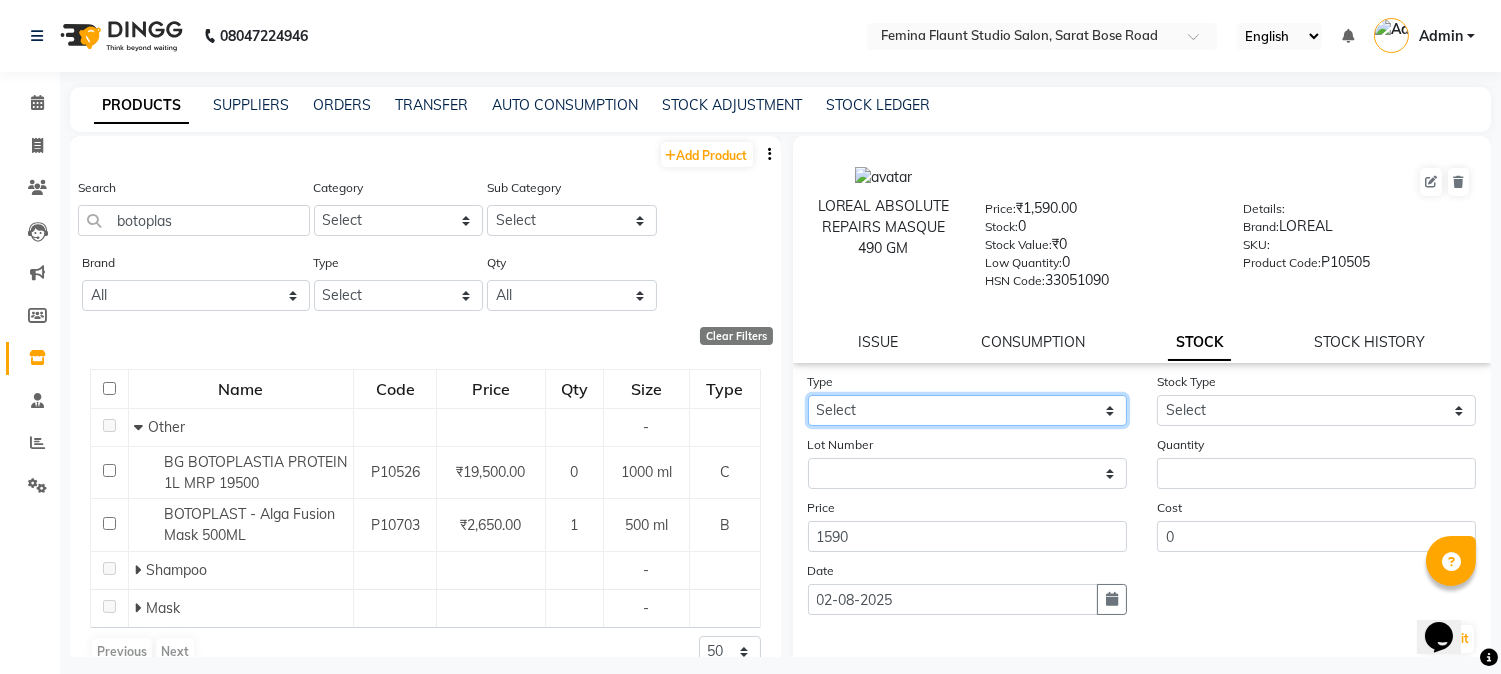 click on "Select In Out" 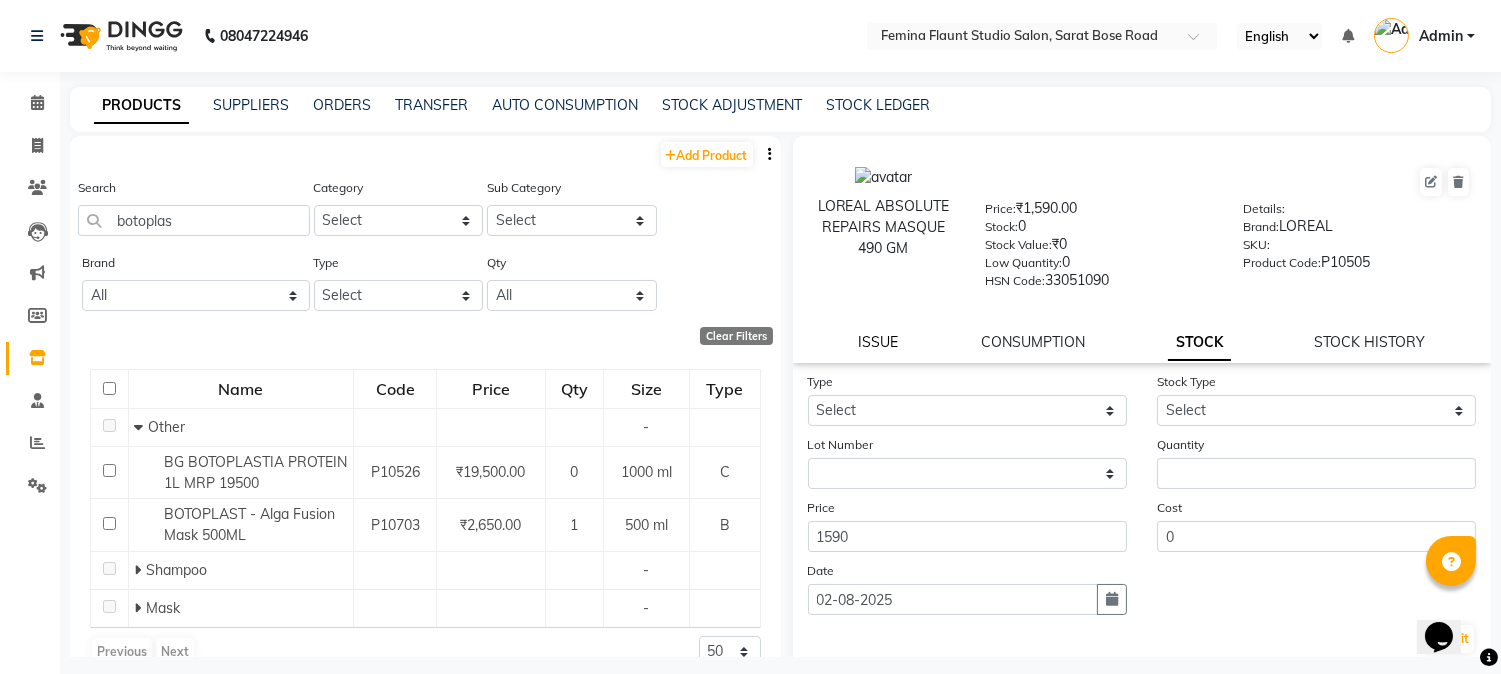 click on "ISSUE" 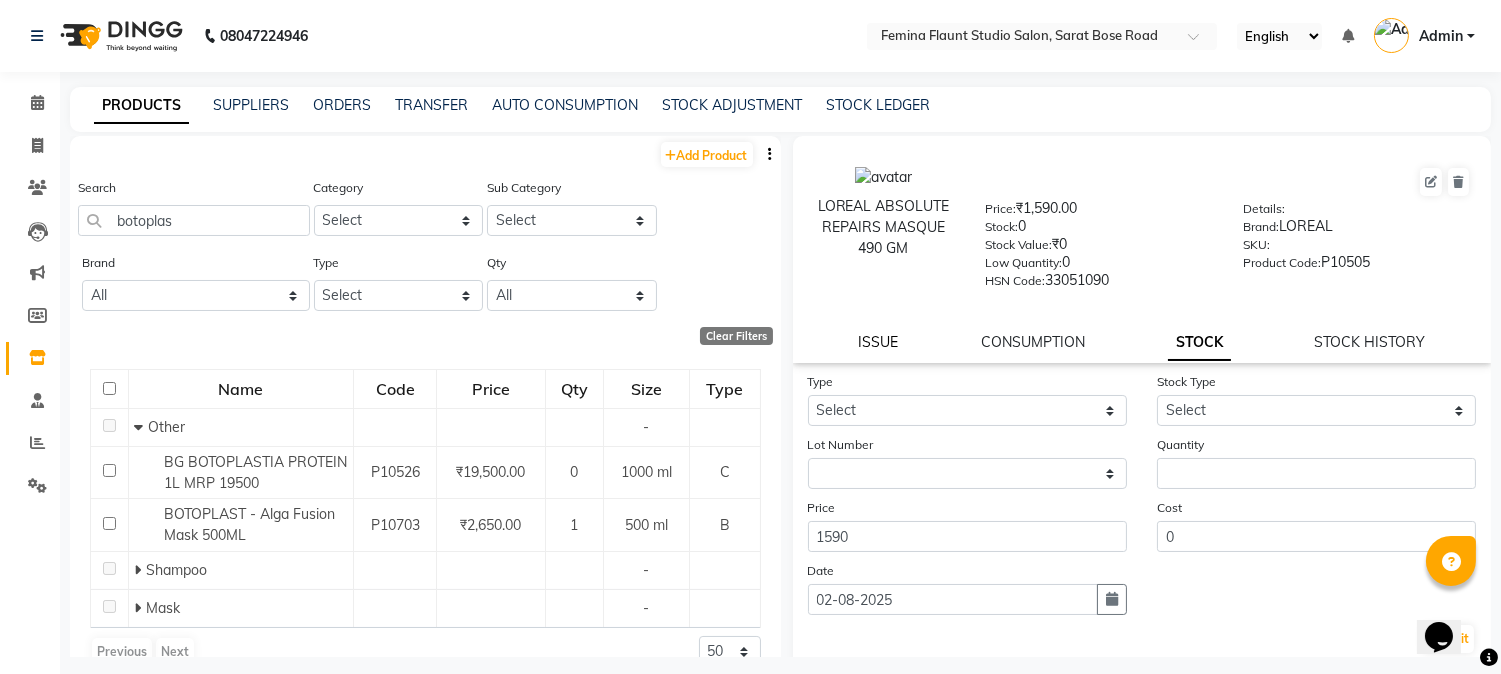 select 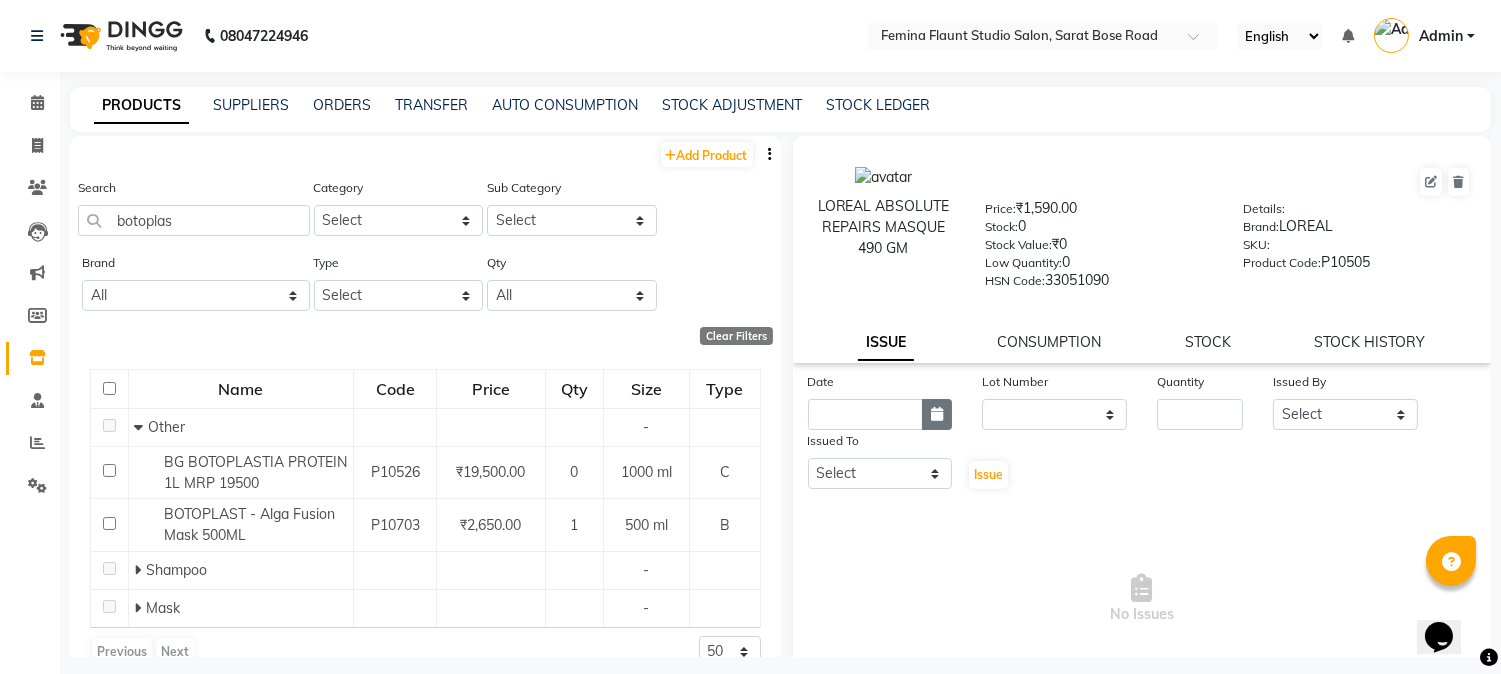 click 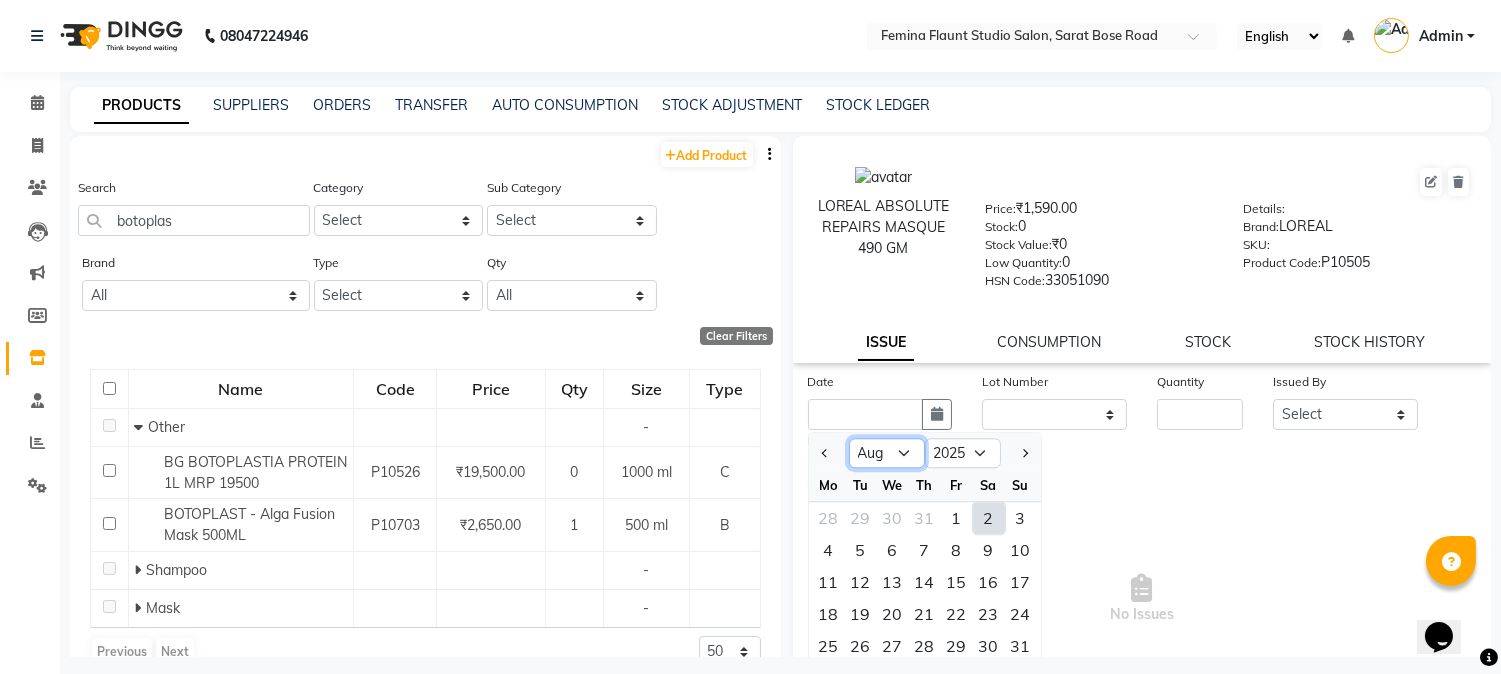 click on "Jan Feb Mar Apr May Jun Jul Aug Sep Oct Nov Dec" 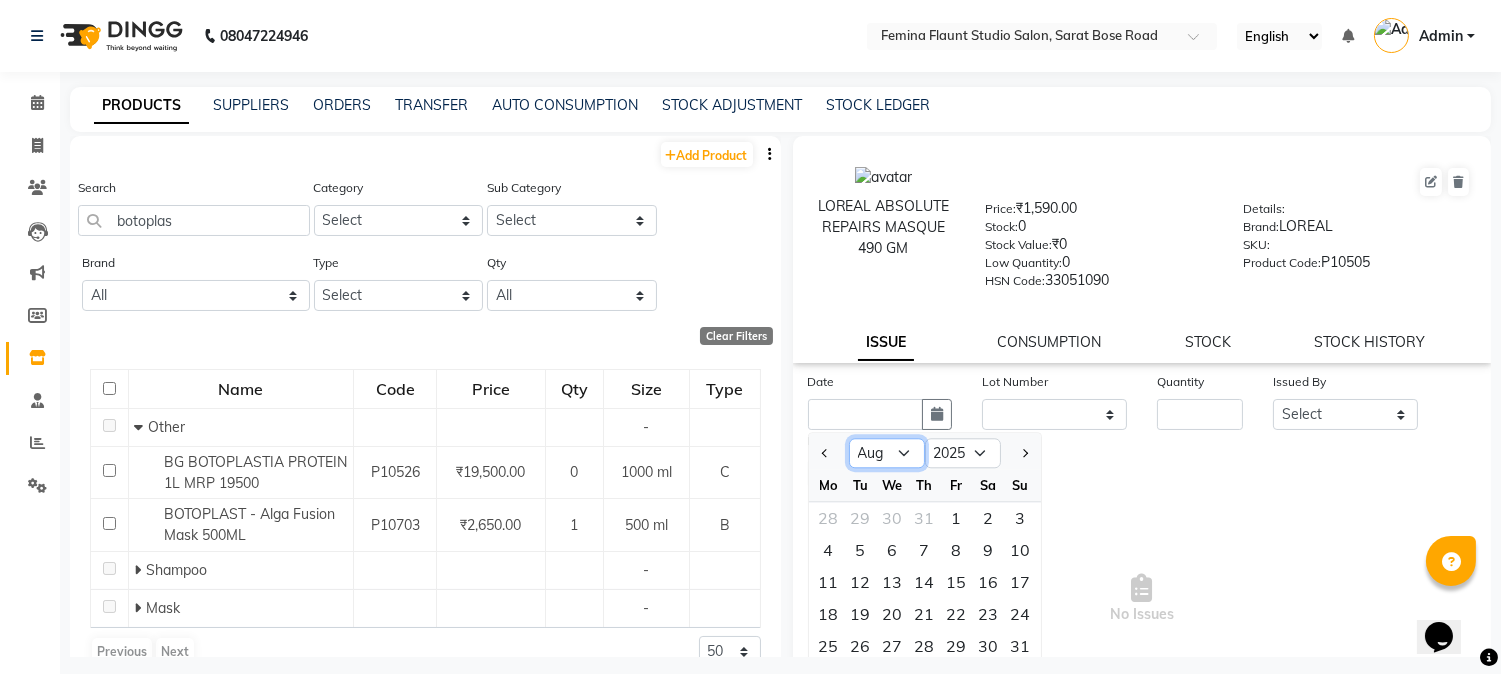 select on "7" 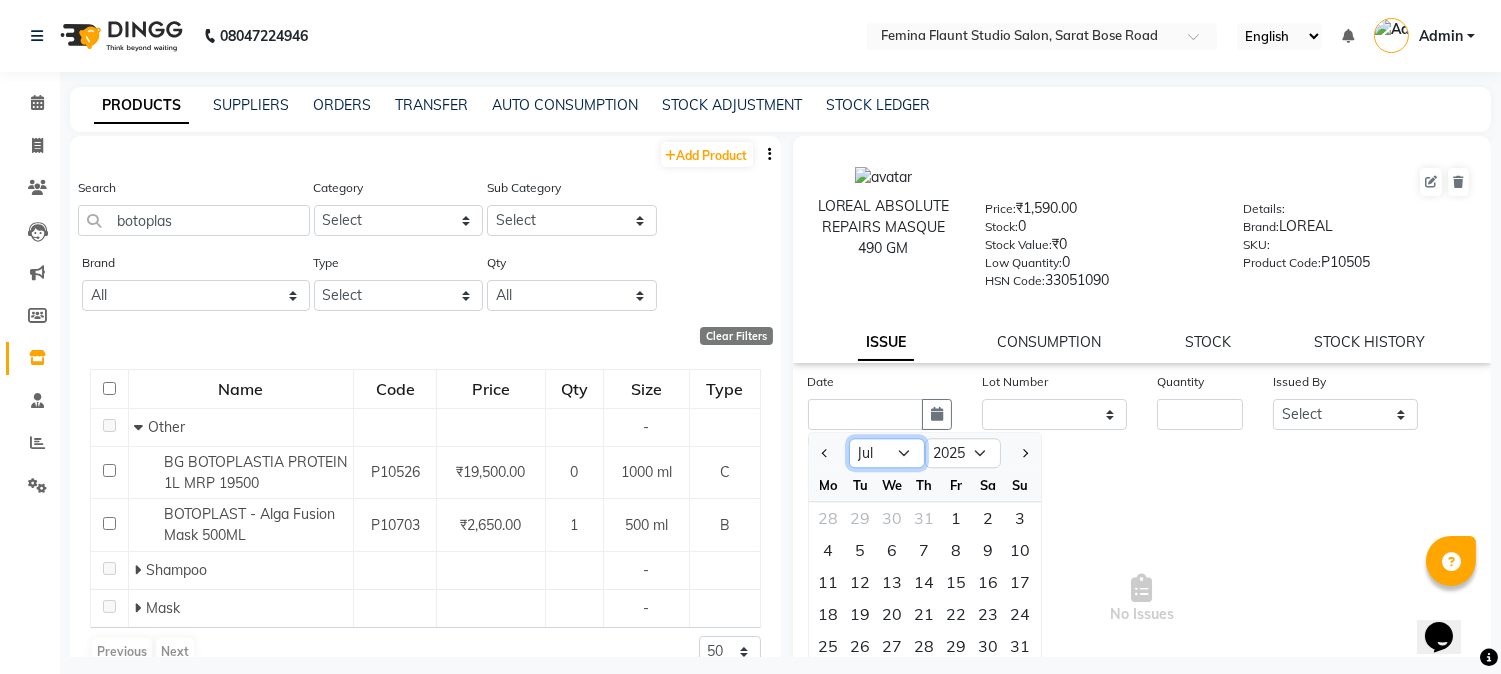 click on "Jan Feb Mar Apr May Jun Jul Aug Sep Oct Nov Dec" 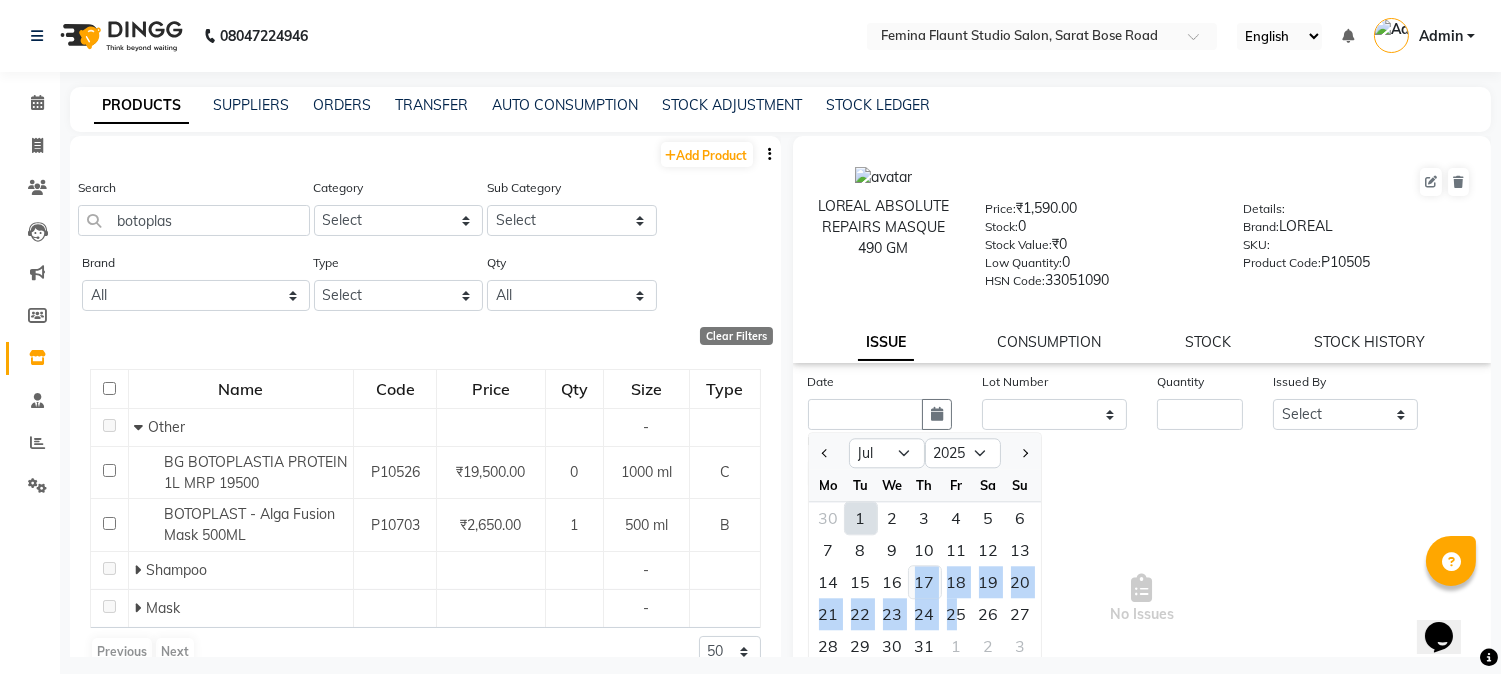 drag, startPoint x: 955, startPoint y: 614, endPoint x: 910, endPoint y: 567, distance: 65.06919 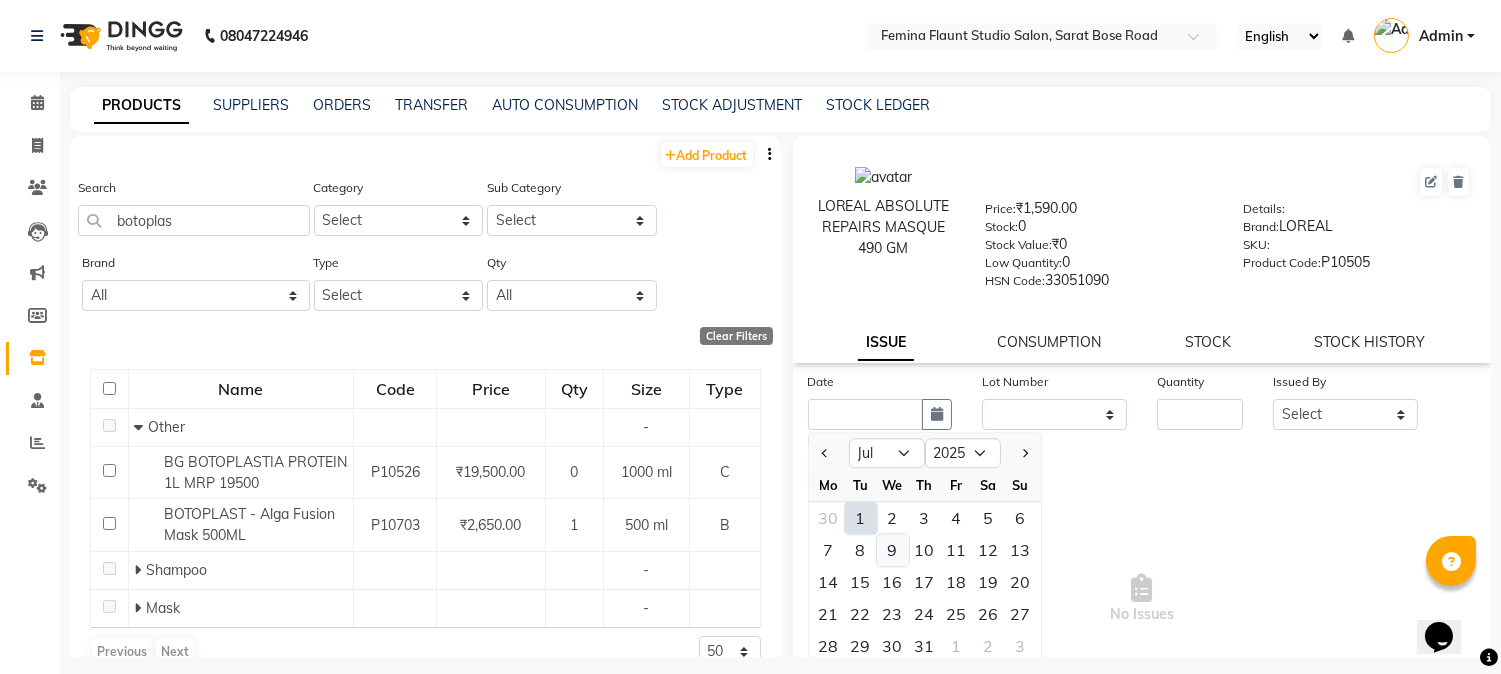 click on "9" 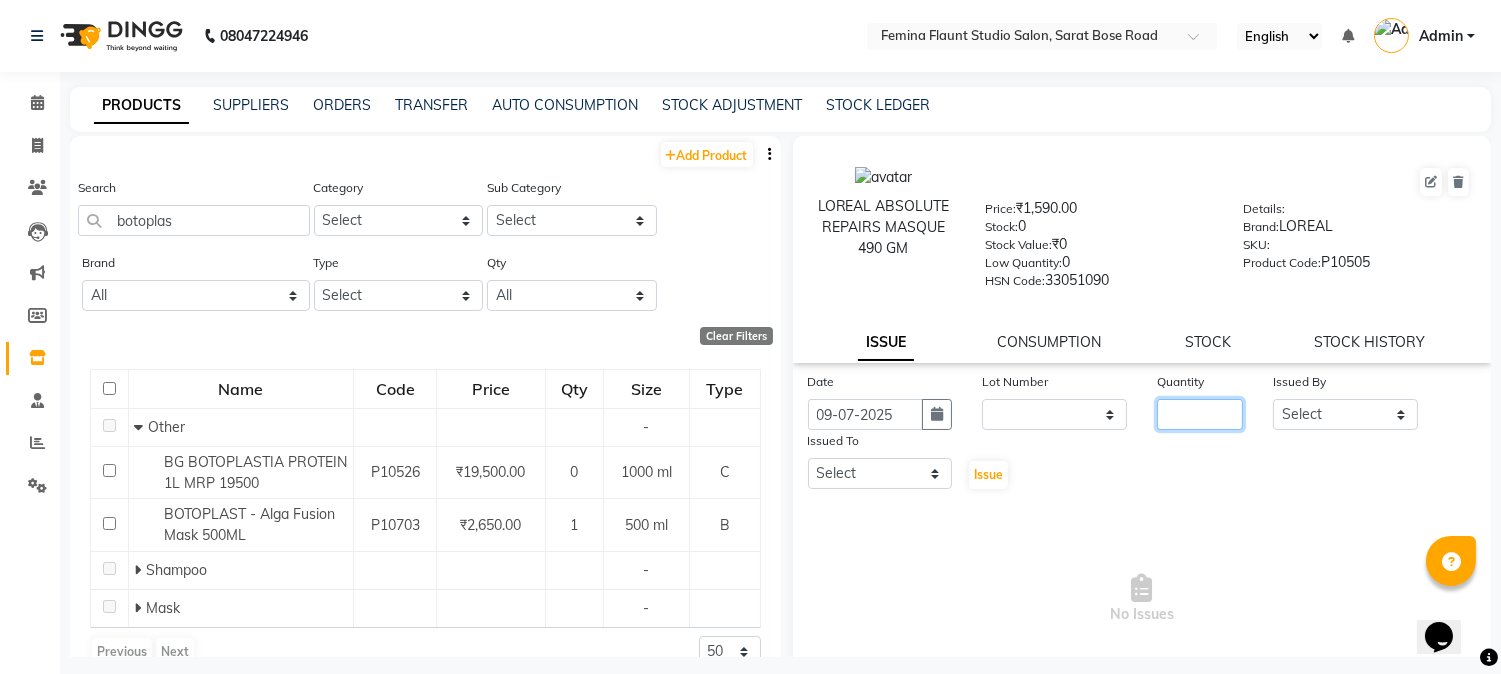 click 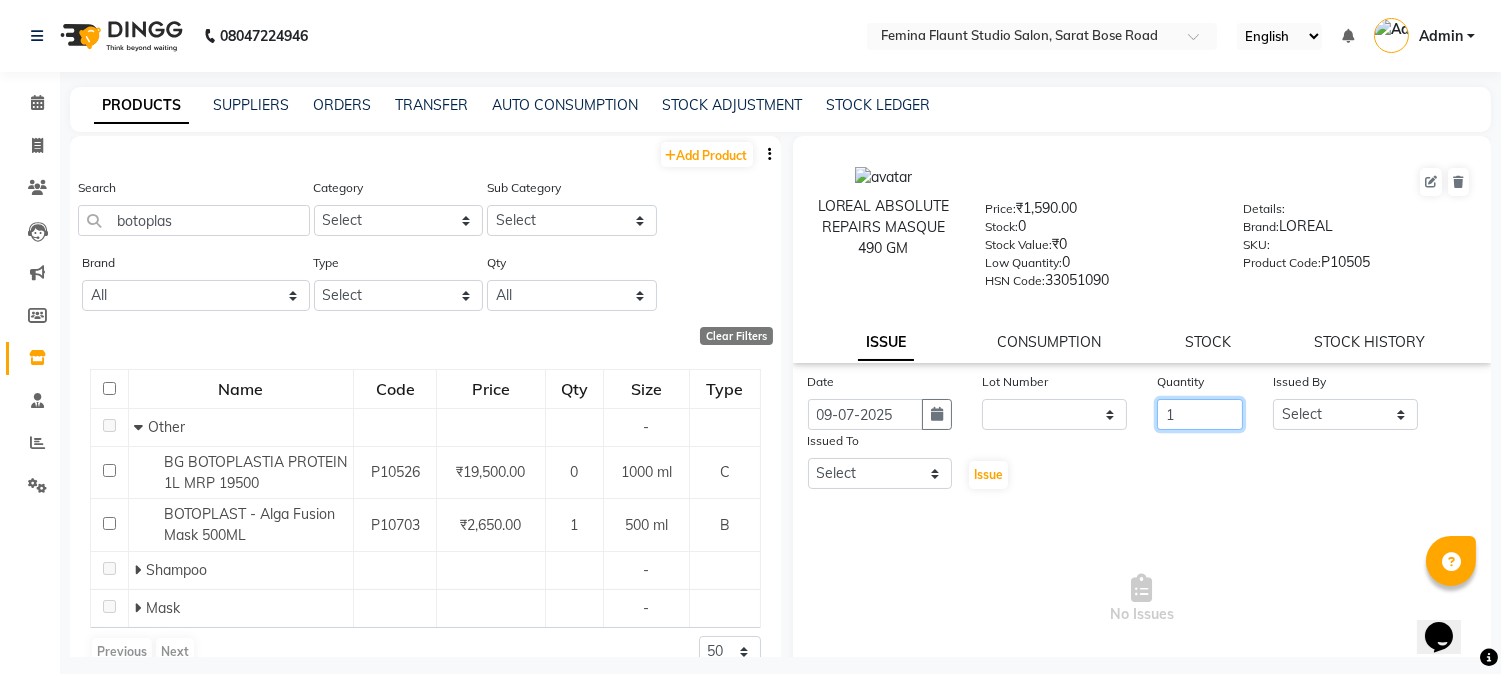 type on "1" 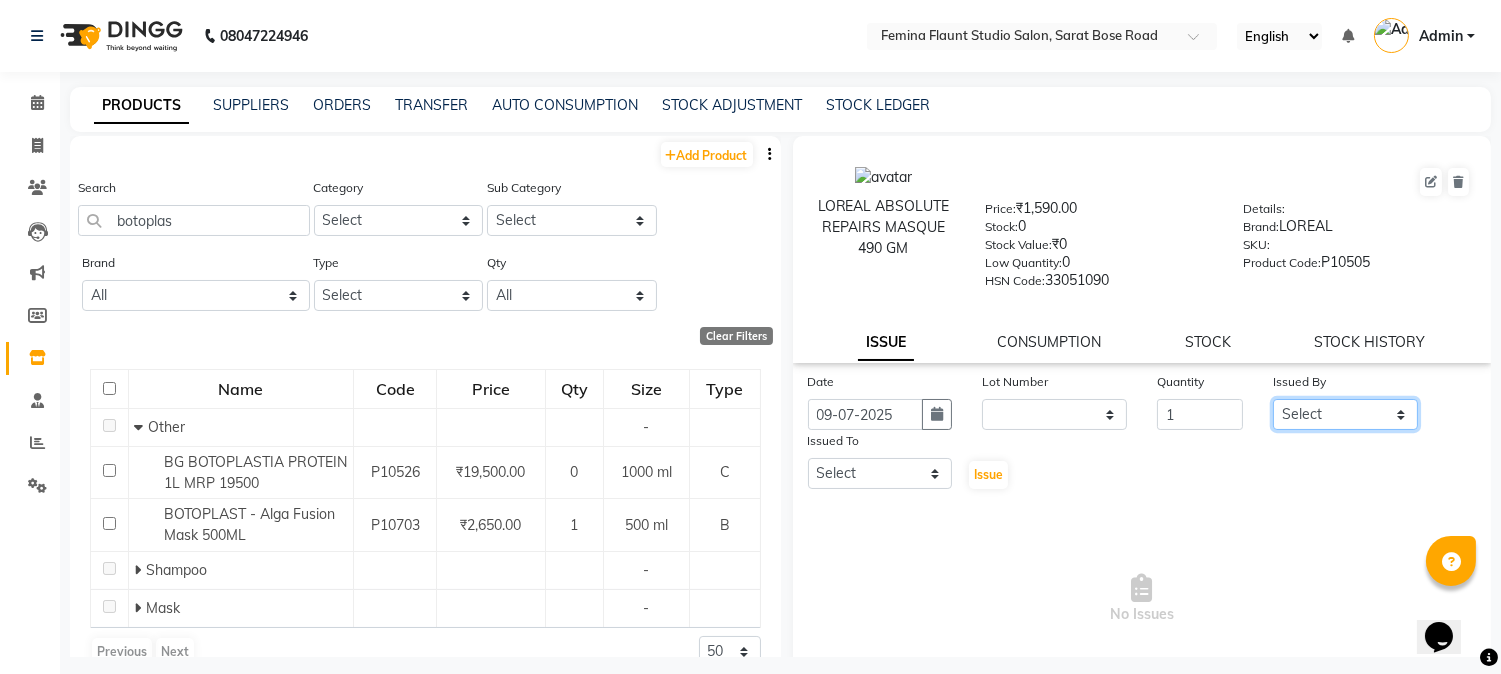 click on "Select [FIRST] [LAST] [FIRST] [LAST] [FIRST] [FIRST] [FIRST] [FIRST] [FIRST] [FIRST] [FIRST] [FIRST] 9:00 AM 9:30 AM 10:00 AM 10:30 AM 11:00 AM 11:30 AM 12:00 PM 12:30 PM 1:00 PM 1:30 PM 2:00 PM 2:30 PM 3:00 PM 3:30 PM 4:00 PM 4:30 PM 5:00 PM 5:30 PM 6:00 PM 6:30 PM 7:00 PM 7:30 PM 8:00 PM 8:30 PM 9:00 PM 9:30 PM             [FIRST] [LAST], TK04, 04:00 PM-04:30 PM, Hair Spa Treatment Hair spa - Long              [FIRST] [LAST], TK04, 04:30 PM-05:00 PM, Hair Spa Treatment Hair spa - Long              [FIRST] [LAST], TK01, 06:00 PM-06:45 PM, Stylist Level 2 haircut(Senior) - Male             [FIRST] [LAST], TK01, 06:40 PM-07:10 PM, Beard Trimming     [FIRST] [LAST], TK02, 11:30 AM-12:15 PM, Stylist Level 2 haircut(Senior) - Male             [FIRST] [LAST], TK03, 05:00 PM-05:30 PM, Blow Dry - pH     [FIRST] [LAST], TK05, 11:20 AM-11:50 AM, Beard Trimming     [FIRST] [LAST], TK02, 12:10 PM-12:40 PM, Beard Trimming" 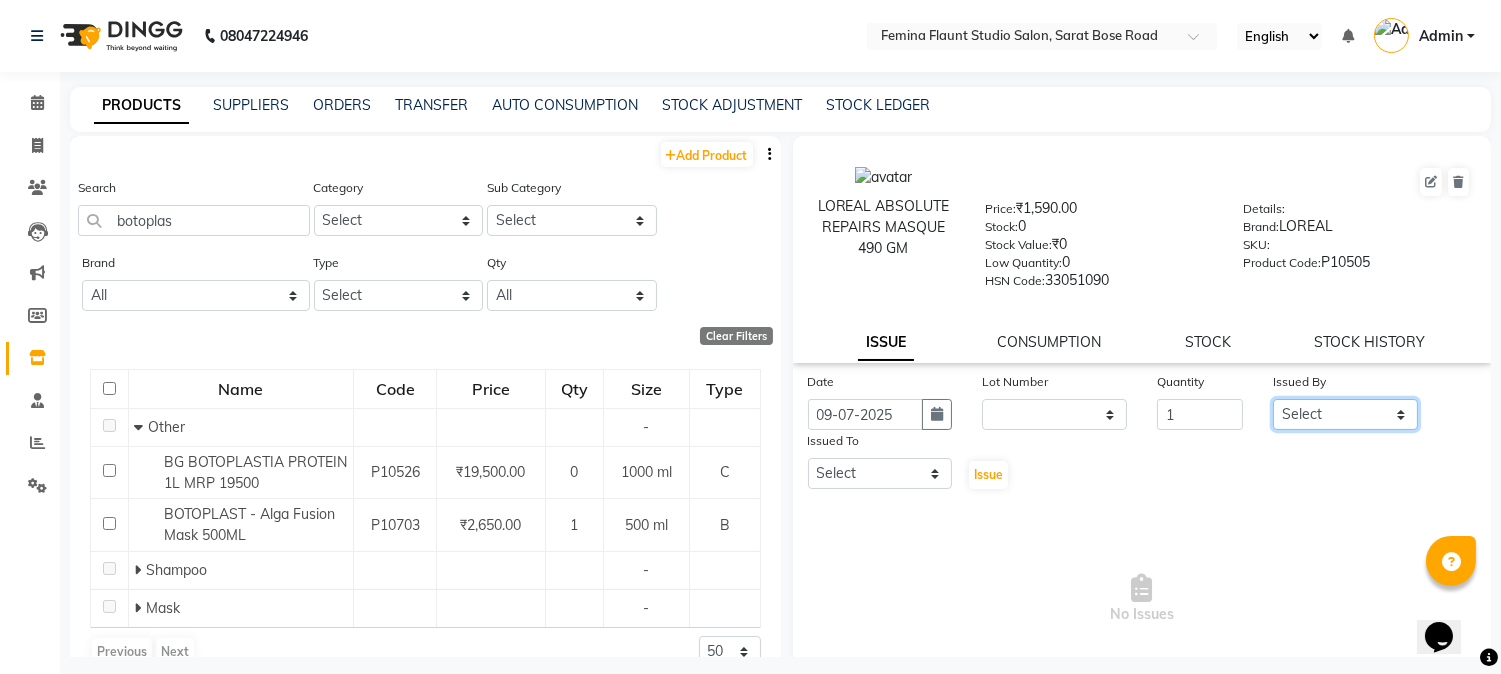 select on "83062" 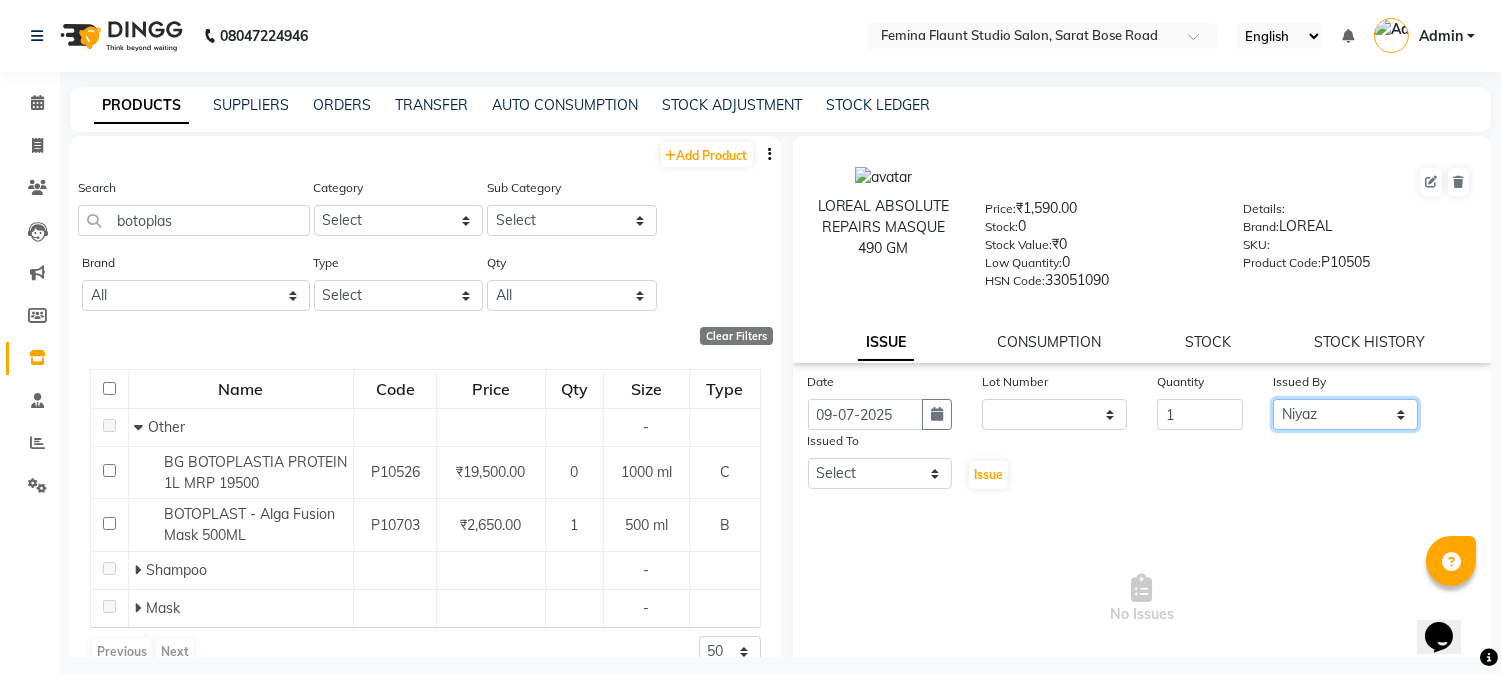 click on "Select [FIRST] [LAST] [FIRST] [LAST] [FIRST] [FIRST] [FIRST] [FIRST] [FIRST] [FIRST] [FIRST] [FIRST] 9:00 AM 9:30 AM 10:00 AM 10:30 AM 11:00 AM 11:30 AM 12:00 PM 12:30 PM 1:00 PM 1:30 PM 2:00 PM 2:30 PM 3:00 PM 3:30 PM 4:00 PM 4:30 PM 5:00 PM 5:30 PM 6:00 PM 6:30 PM 7:00 PM 7:30 PM 8:00 PM 8:30 PM 9:00 PM 9:30 PM             [FIRST] [LAST], TK04, 04:00 PM-04:30 PM, Hair Spa Treatment Hair spa - Long              [FIRST] [LAST], TK04, 04:30 PM-05:00 PM, Hair Spa Treatment Hair spa - Long              [FIRST] [LAST], TK01, 06:00 PM-06:45 PM, Stylist Level 2 haircut(Senior) - Male             [FIRST] [LAST], TK01, 06:40 PM-07:10 PM, Beard Trimming     [FIRST] [LAST], TK02, 11:30 AM-12:15 PM, Stylist Level 2 haircut(Senior) - Male             [FIRST] [LAST], TK03, 05:00 PM-05:30 PM, Blow Dry - pH     [FIRST] [LAST], TK05, 11:20 AM-11:50 AM, Beard Trimming     [FIRST] [LAST], TK02, 12:10 PM-12:40 PM, Beard Trimming" 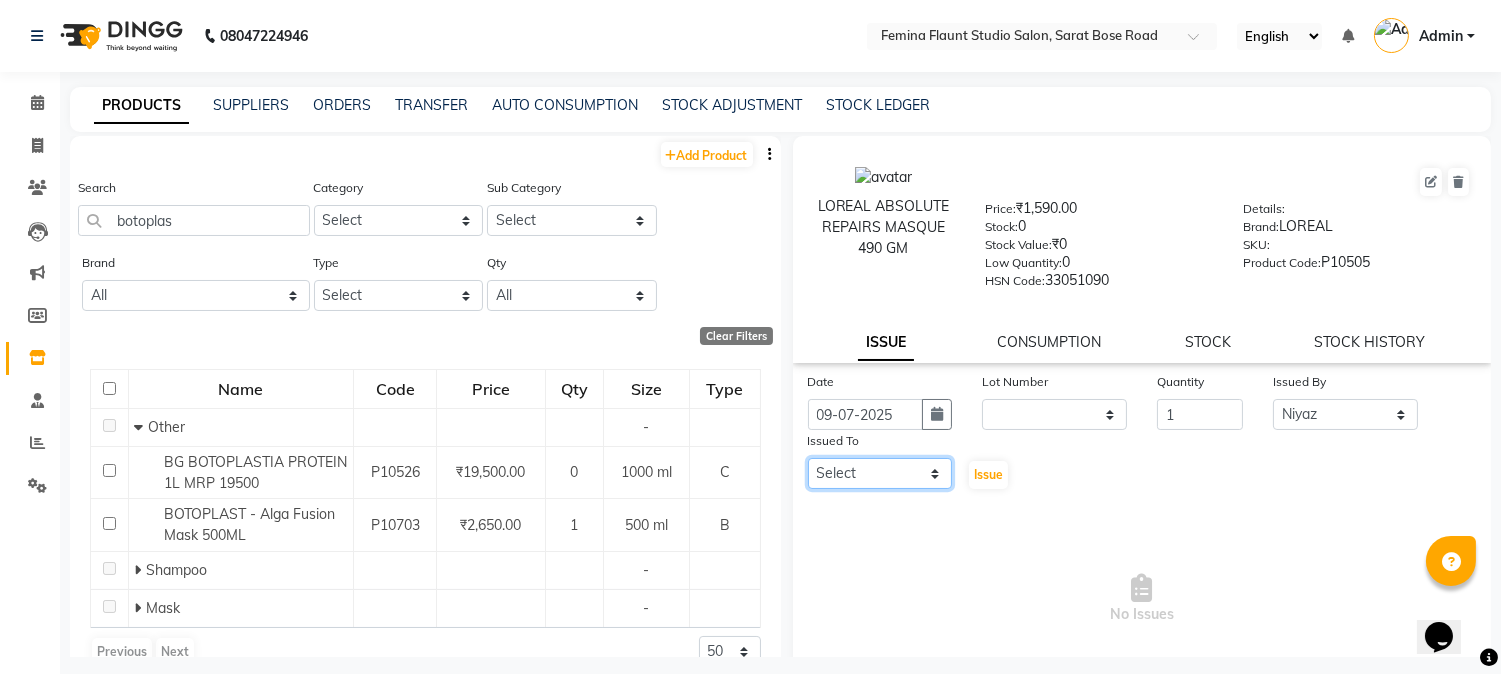 click on "Select [FIRST] [LAST] [FIRST] [LAST] [FIRST] [FIRST] [FIRST] [FIRST] [FIRST] [FIRST] [FIRST] [FIRST] 9:00 AM 9:30 AM 10:00 AM 10:30 AM 11:00 AM 11:30 AM 12:00 PM 12:30 PM 1:00 PM 1:30 PM 2:00 PM 2:30 PM 3:00 PM 3:30 PM 4:00 PM 4:30 PM 5:00 PM 5:30 PM 6:00 PM 6:30 PM 7:00 PM 7:30 PM 8:00 PM 8:30 PM 9:00 PM 9:30 PM             [FIRST] [LAST], TK04, 04:00 PM-04:30 PM, Hair Spa Treatment Hair spa - Long              [FIRST] [LAST], TK04, 04:30 PM-05:00 PM, Hair Spa Treatment Hair spa - Long              [FIRST] [LAST], TK01, 06:00 PM-06:45 PM, Stylist Level 2 haircut(Senior) - Male             [FIRST] [LAST], TK01, 06:40 PM-07:10 PM, Beard Trimming     [FIRST] [LAST], TK02, 11:30 AM-12:15 PM, Stylist Level 2 haircut(Senior) - Male             [FIRST] [LAST], TK03, 05:00 PM-05:30 PM, Blow Dry - pH     [FIRST] [LAST], TK05, 11:20 AM-11:50 AM, Beard Trimming     [FIRST] [LAST], TK02, 12:10 PM-12:40 PM, Beard Trimming" 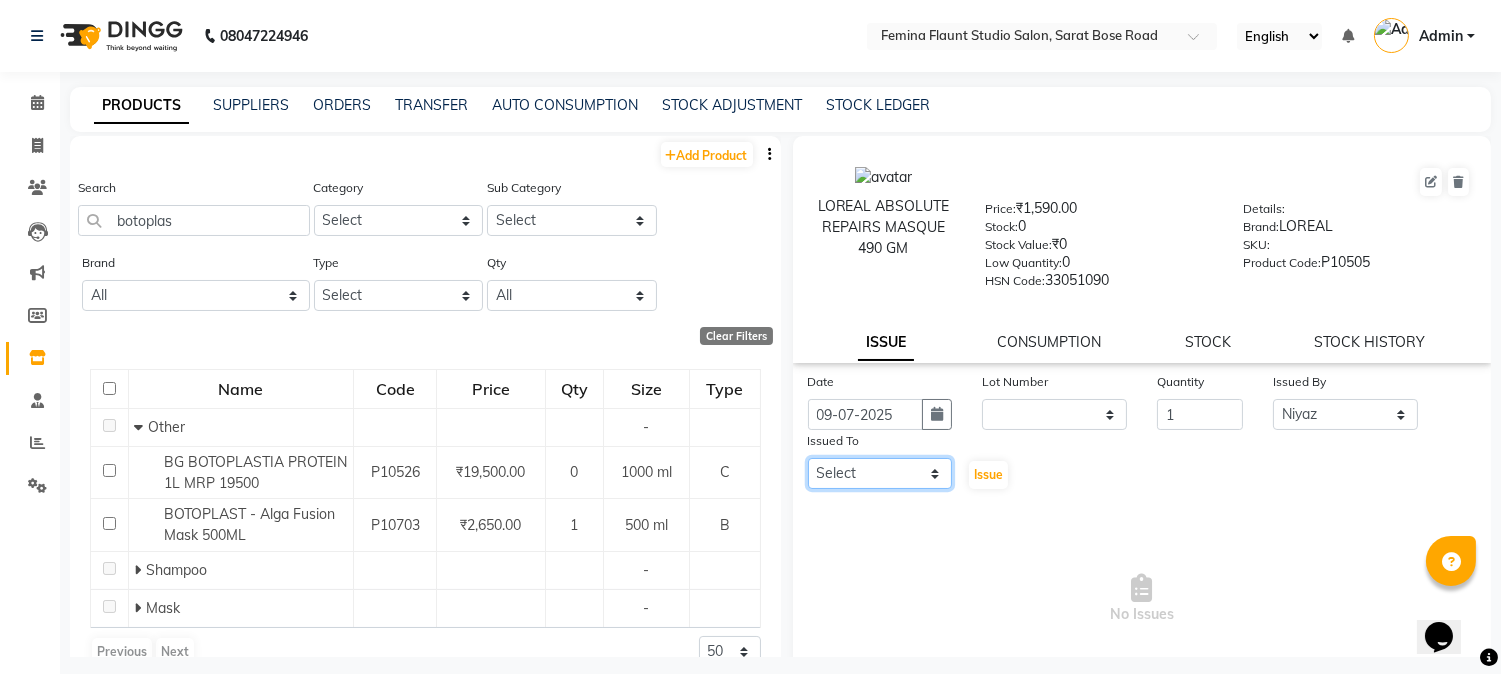 select on "83062" 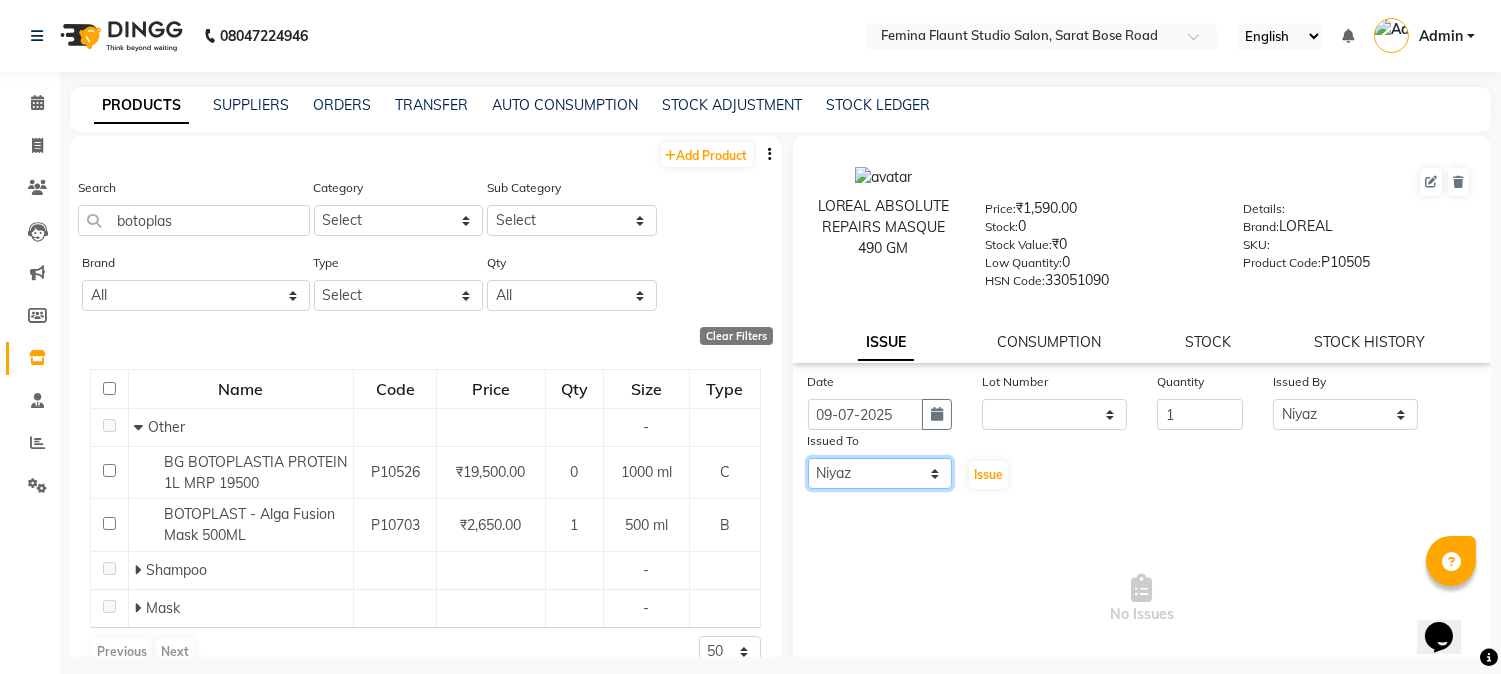click on "Select [FIRST] [LAST] [FIRST] [LAST] [FIRST] [FIRST] [FIRST] [FIRST] [FIRST] [FIRST] [FIRST] [FIRST] 9:00 AM 9:30 AM 10:00 AM 10:30 AM 11:00 AM 11:30 AM 12:00 PM 12:30 PM 1:00 PM 1:30 PM 2:00 PM 2:30 PM 3:00 PM 3:30 PM 4:00 PM 4:30 PM 5:00 PM 5:30 PM 6:00 PM 6:30 PM 7:00 PM 7:30 PM 8:00 PM 8:30 PM 9:00 PM 9:30 PM             [FIRST] [LAST], TK04, 04:00 PM-04:30 PM, Hair Spa Treatment Hair spa - Long              [FIRST] [LAST], TK04, 04:30 PM-05:00 PM, Hair Spa Treatment Hair spa - Long              [FIRST] [LAST], TK01, 06:00 PM-06:45 PM, Stylist Level 2 haircut(Senior) - Male             [FIRST] [LAST], TK01, 06:40 PM-07:10 PM, Beard Trimming     [FIRST] [LAST], TK02, 11:30 AM-12:15 PM, Stylist Level 2 haircut(Senior) - Male             [FIRST] [LAST], TK03, 05:00 PM-05:30 PM, Blow Dry - pH     [FIRST] [LAST], TK05, 11:20 AM-11:50 AM, Beard Trimming     [FIRST] [LAST], TK02, 12:10 PM-12:40 PM, Beard Trimming" 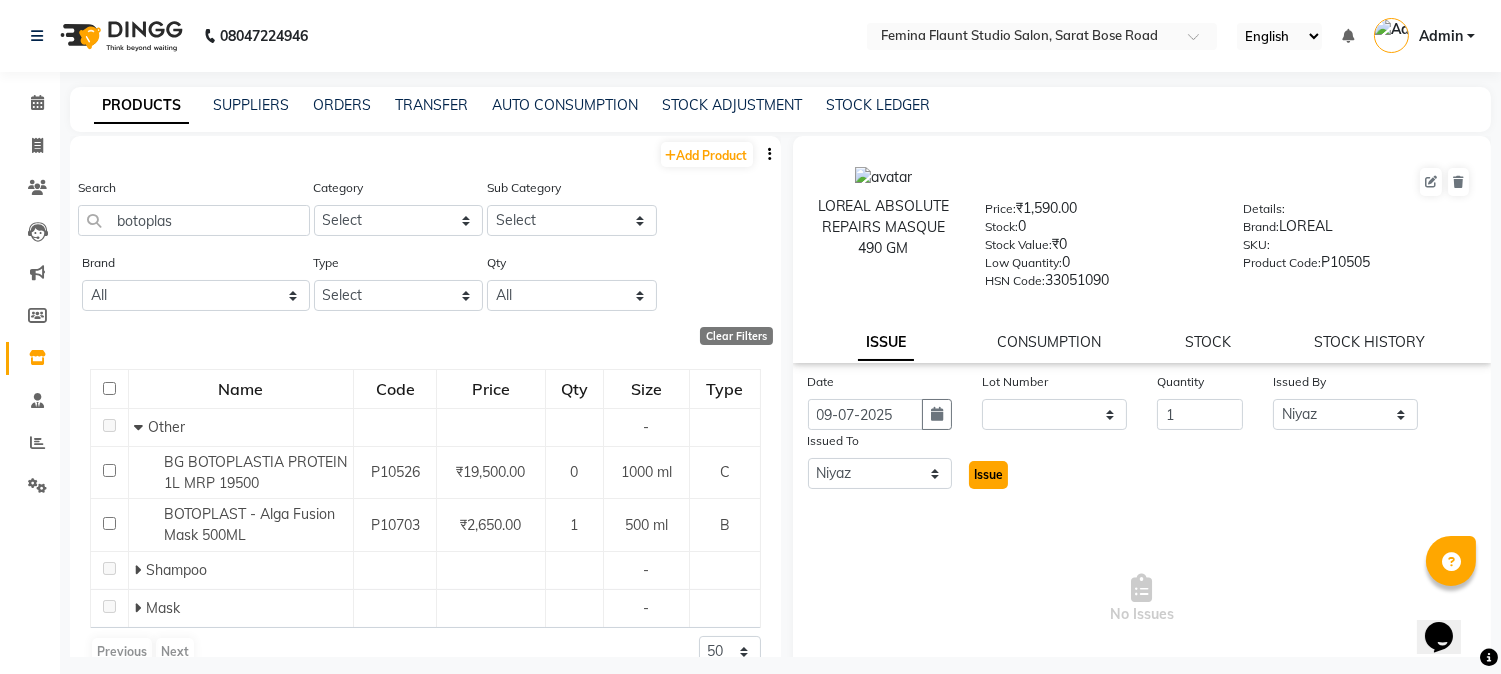 click on "Issue" 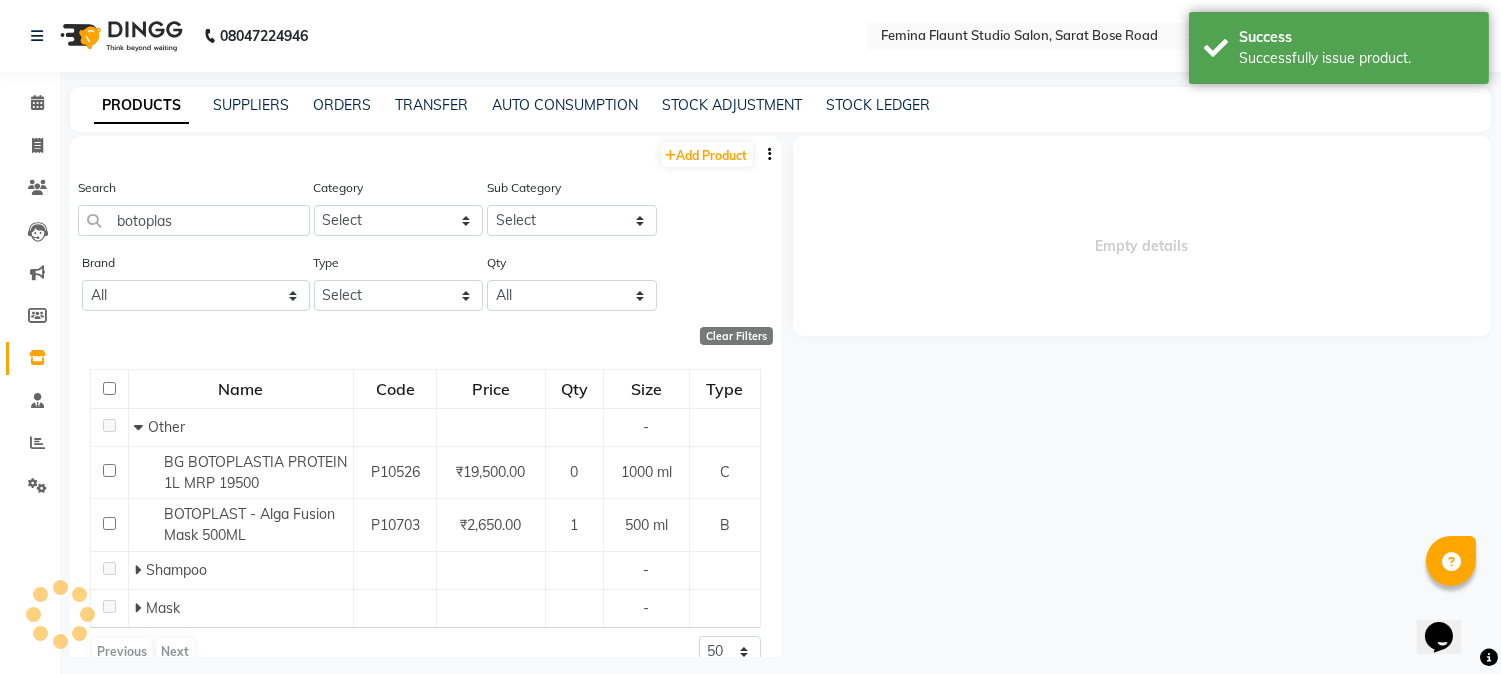 select 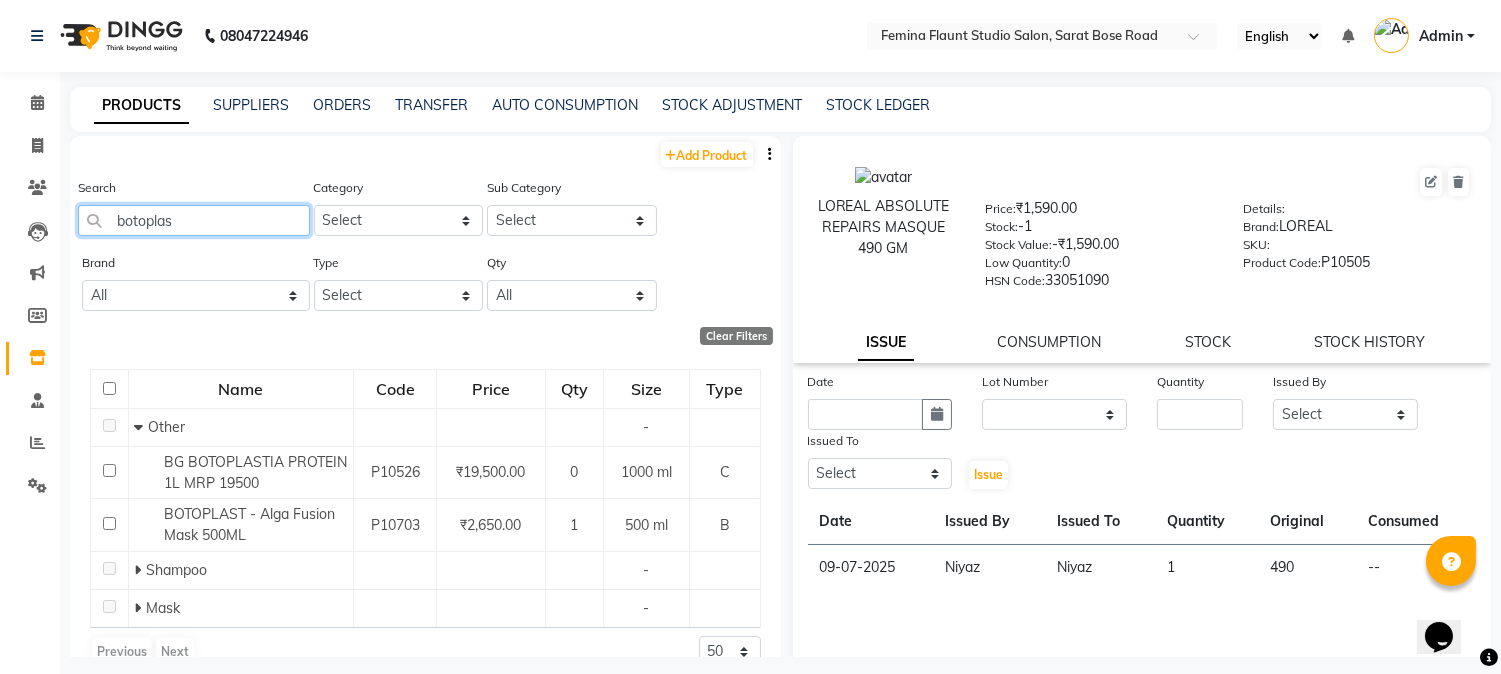 drag, startPoint x: 194, startPoint y: 230, endPoint x: 117, endPoint y: 207, distance: 80.36168 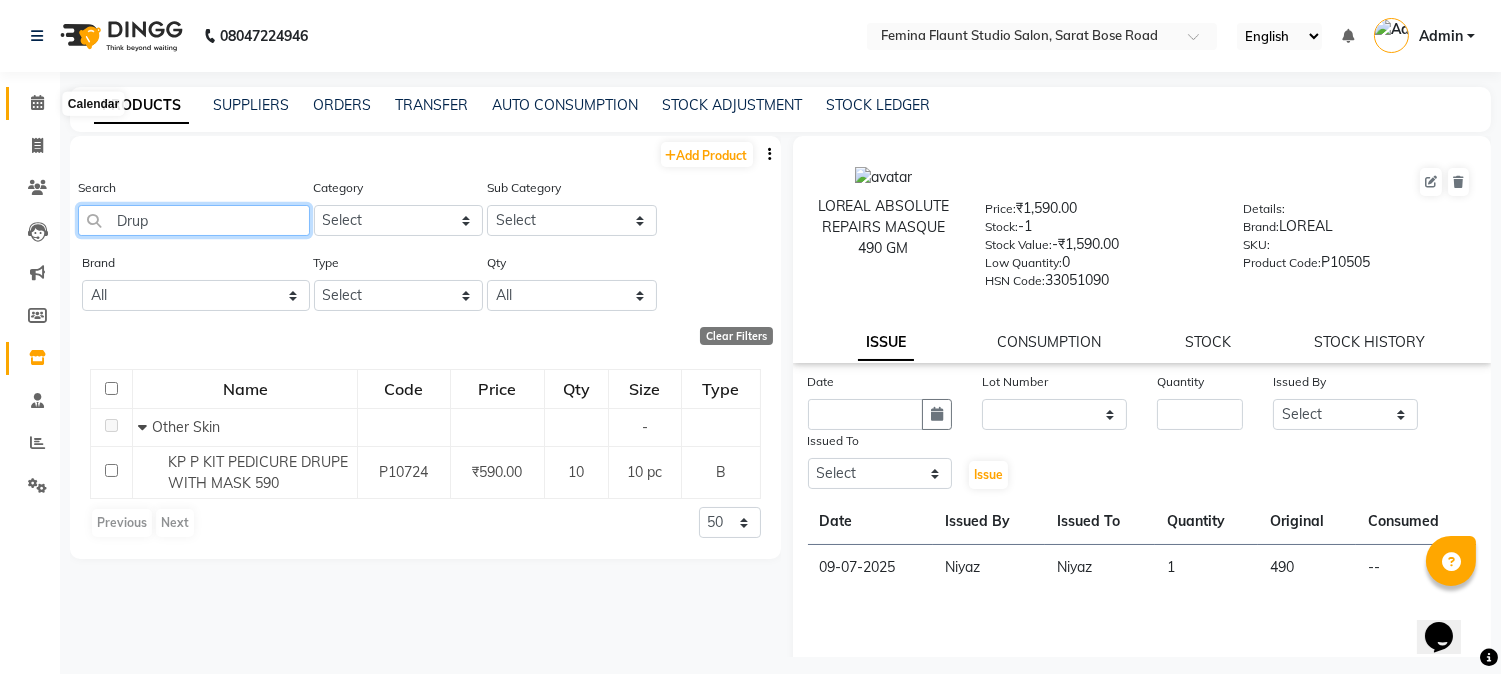 type on "Drup" 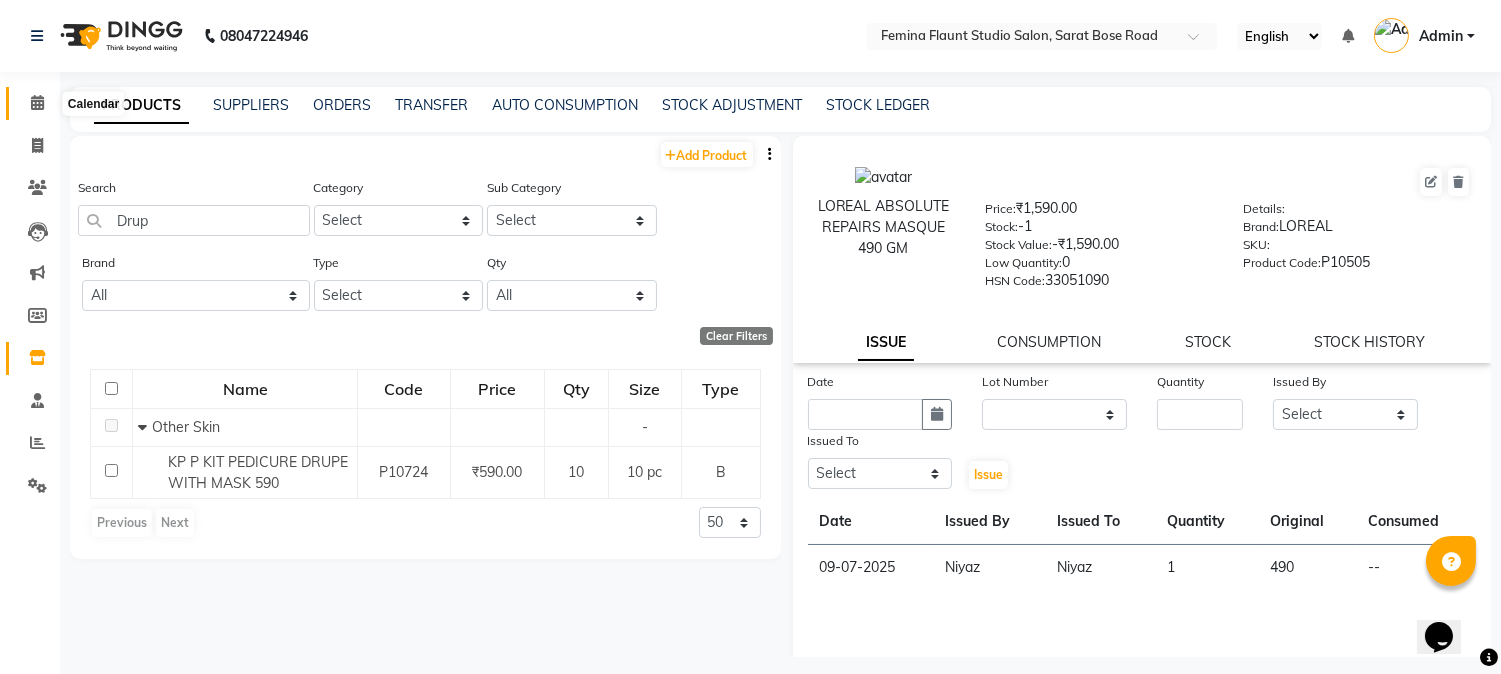 click 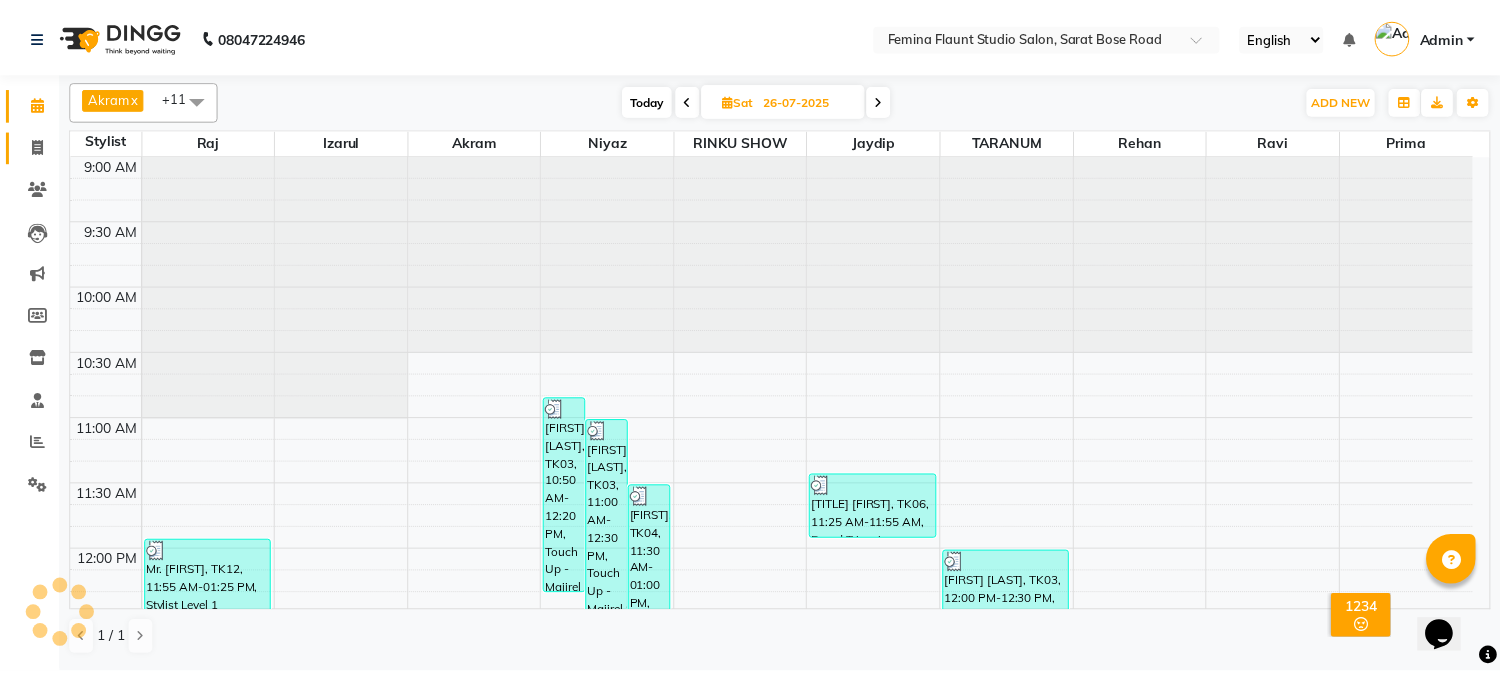 scroll, scrollTop: 531, scrollLeft: 0, axis: vertical 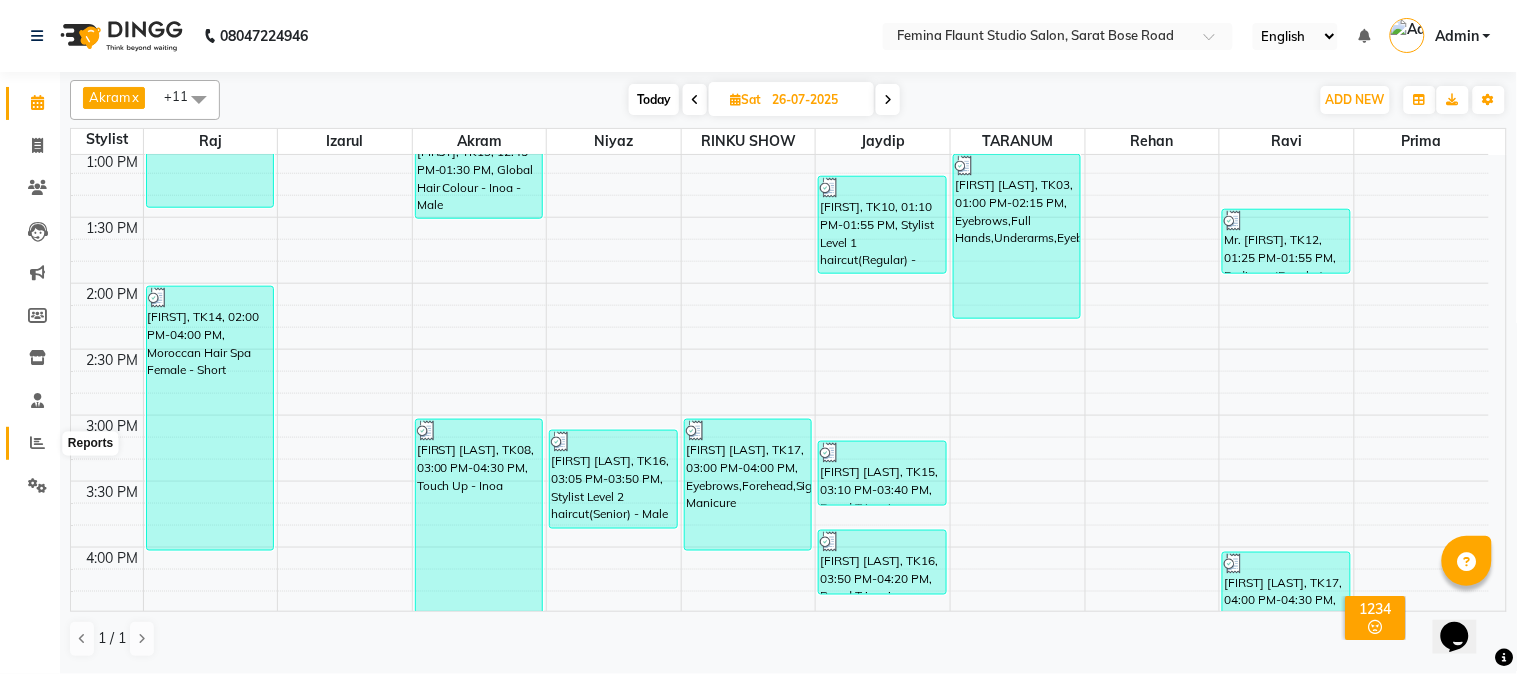 click 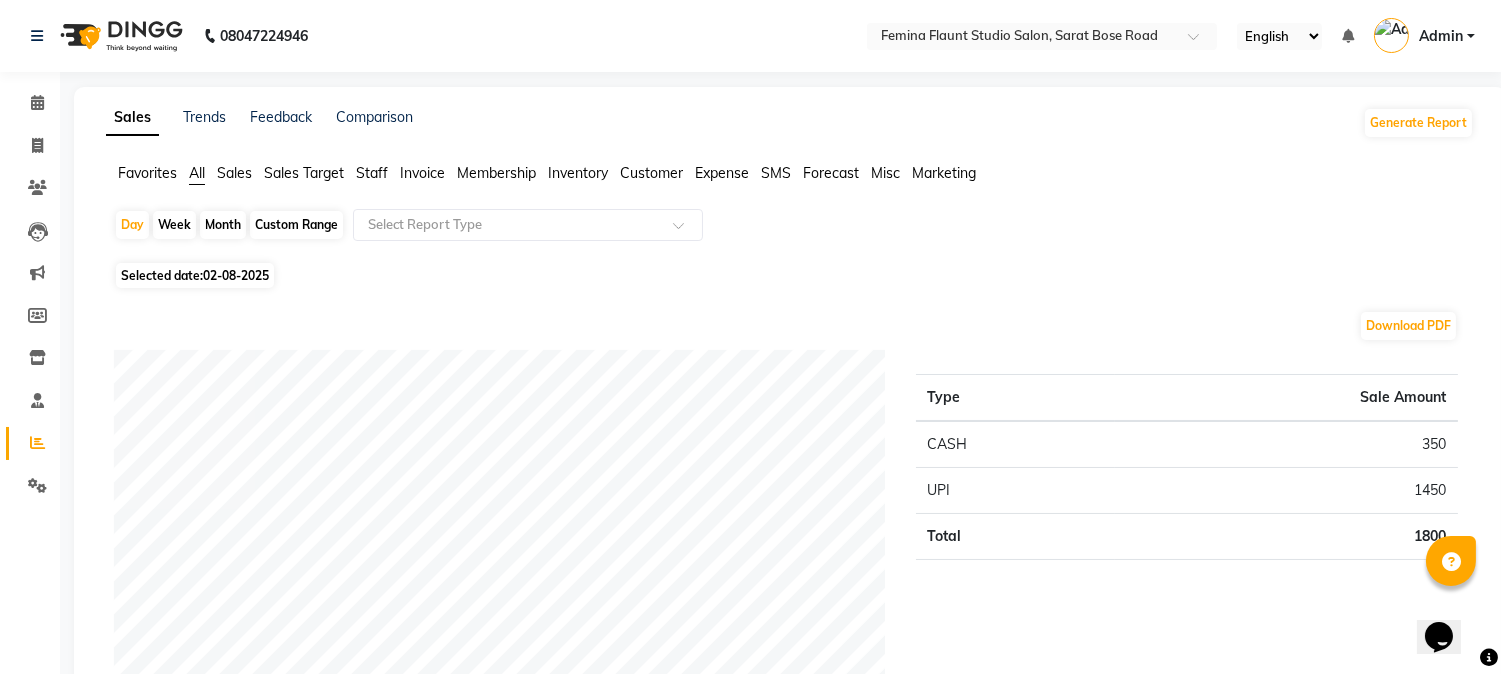 click on "Custom Range" 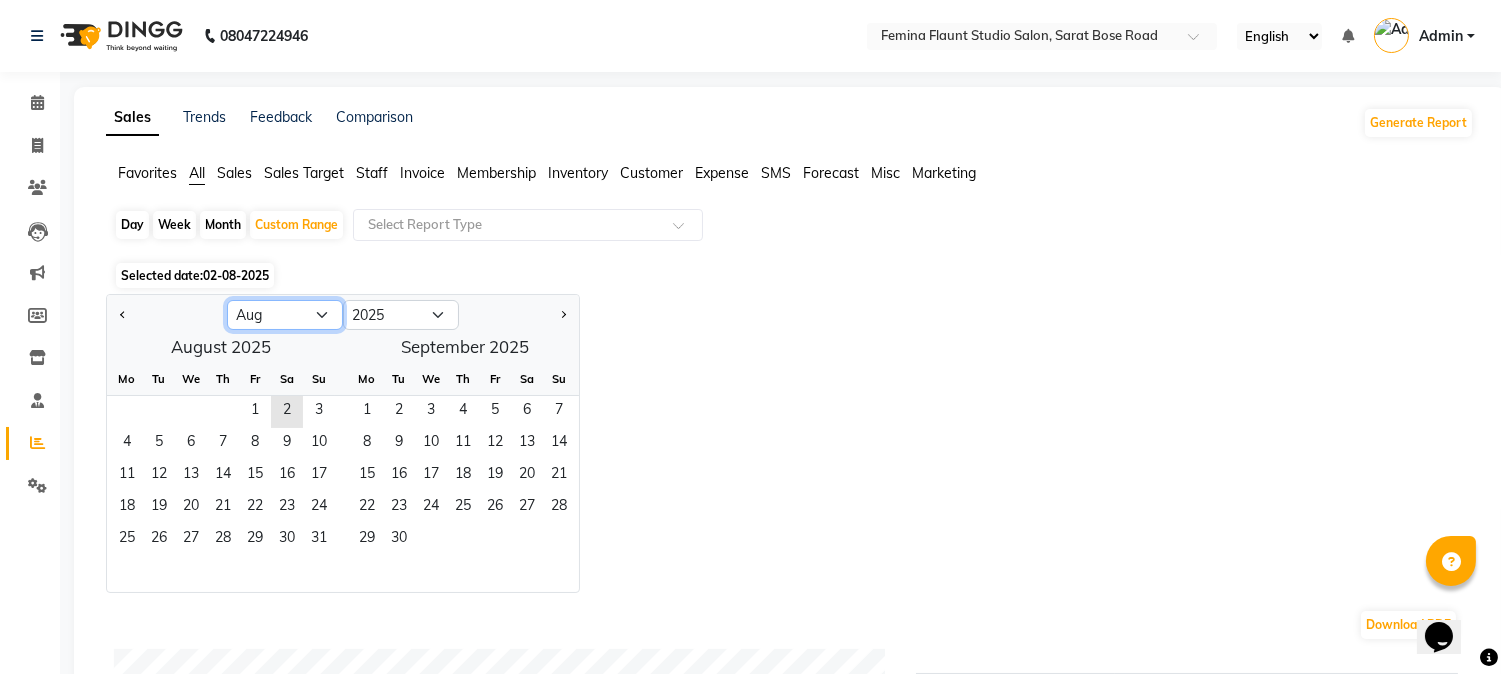 click on "Jan Feb Mar Apr May Jun Jul Aug Sep Oct Nov Dec" 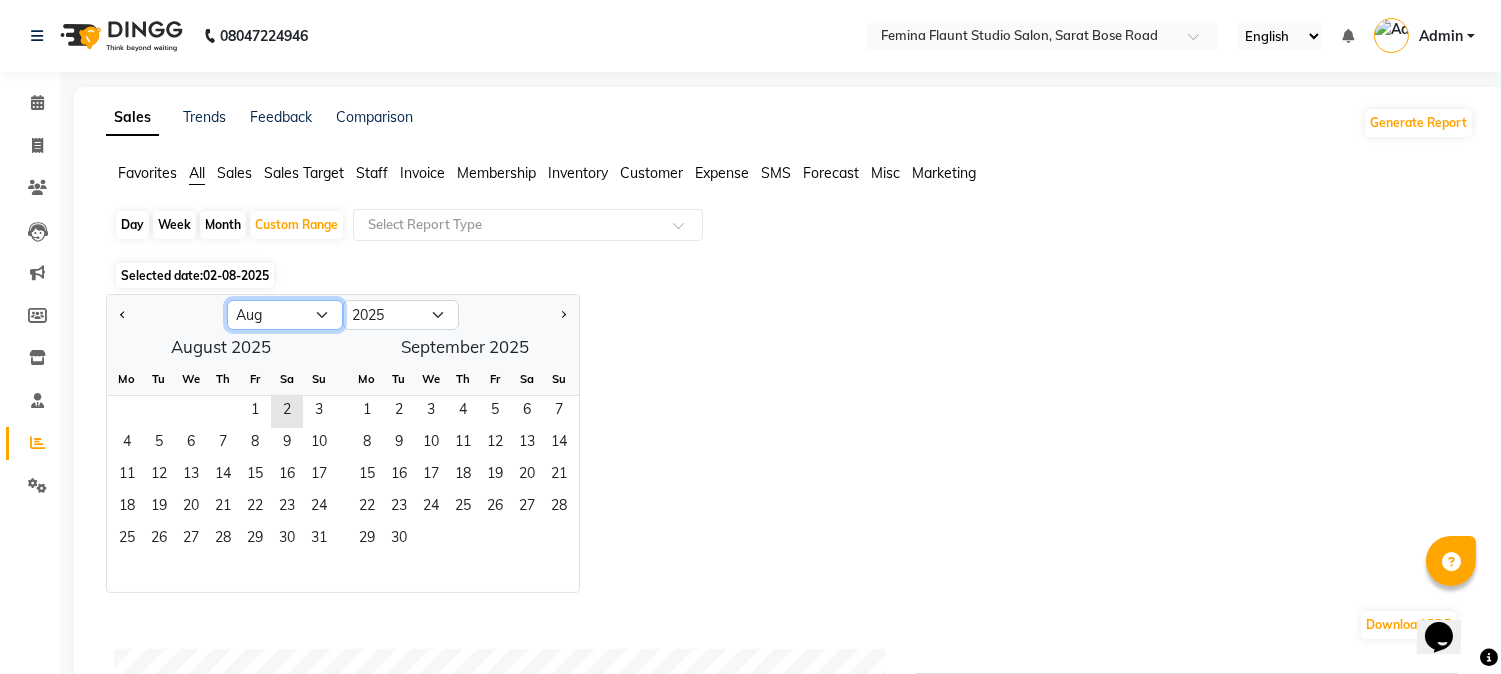 select on "7" 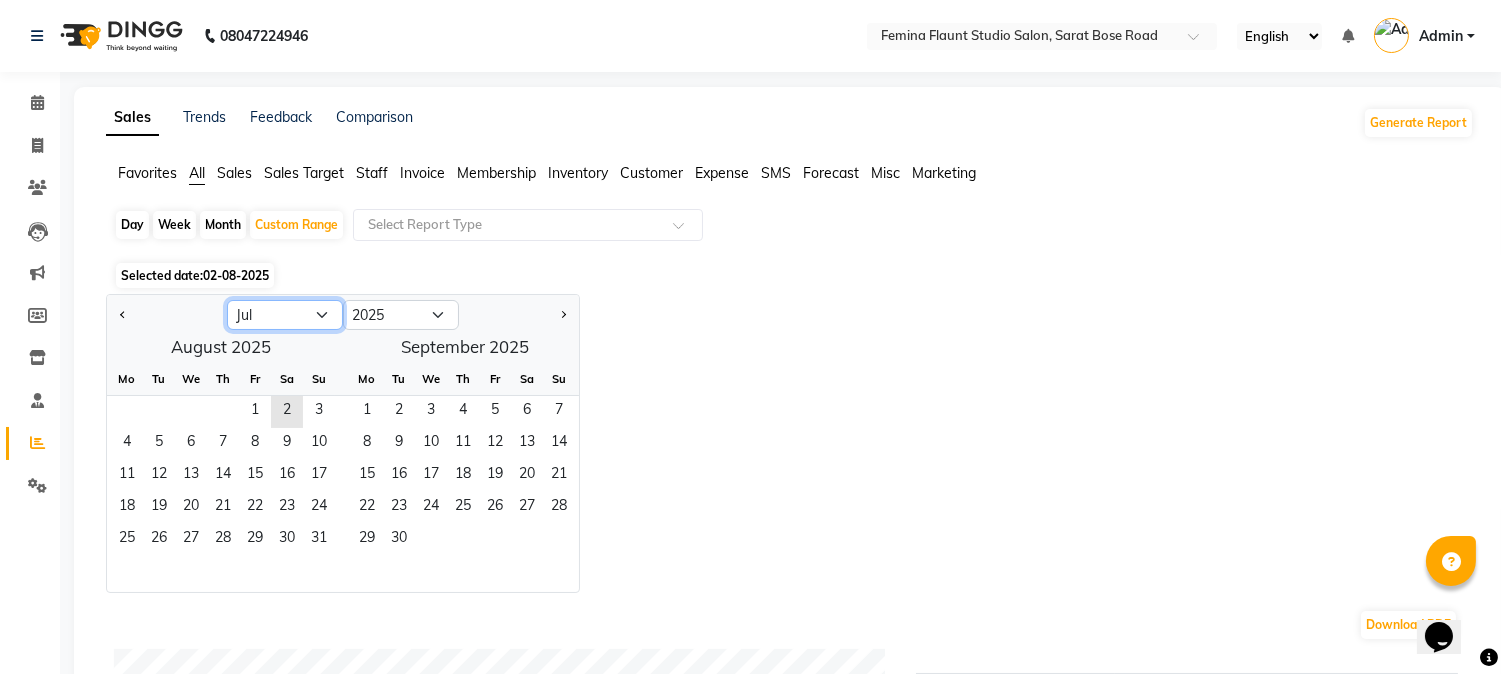 click on "Jan Feb Mar Apr May Jun Jul Aug Sep Oct Nov Dec" 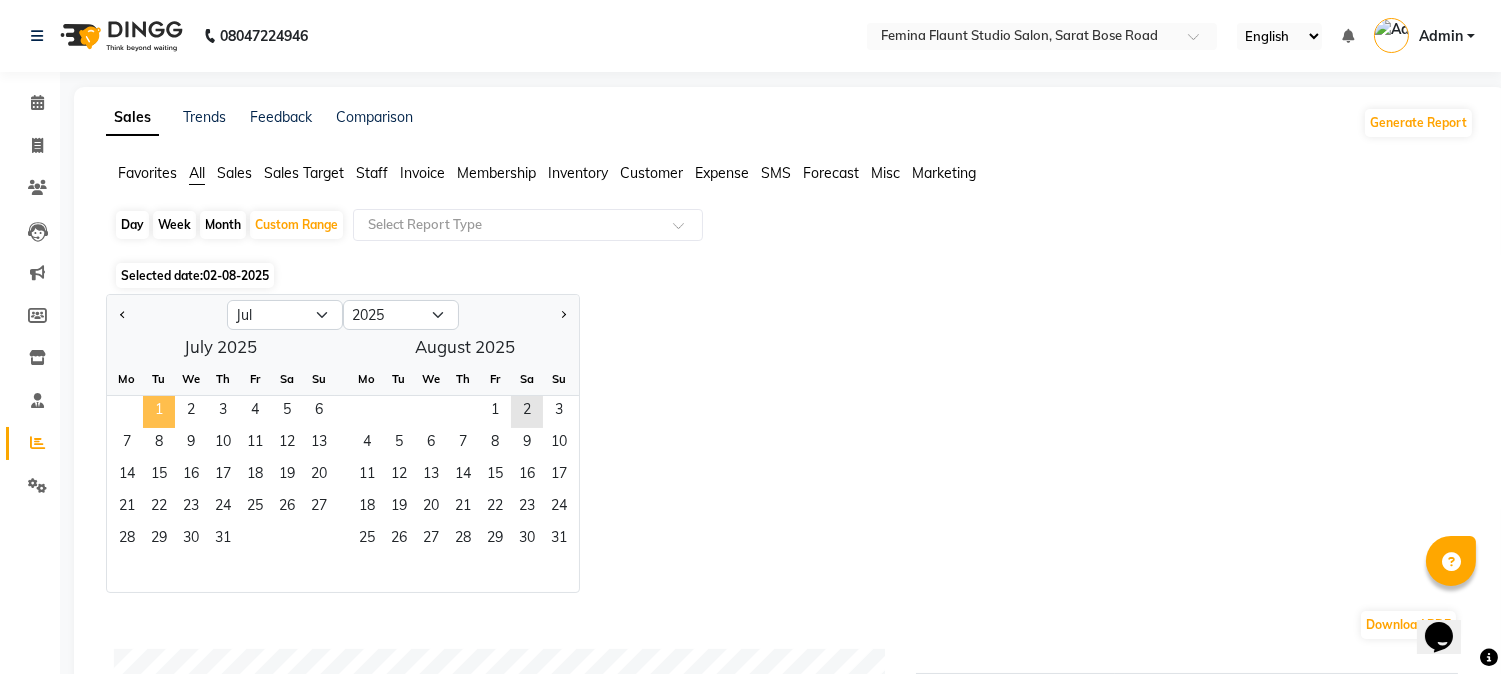 click on "1" 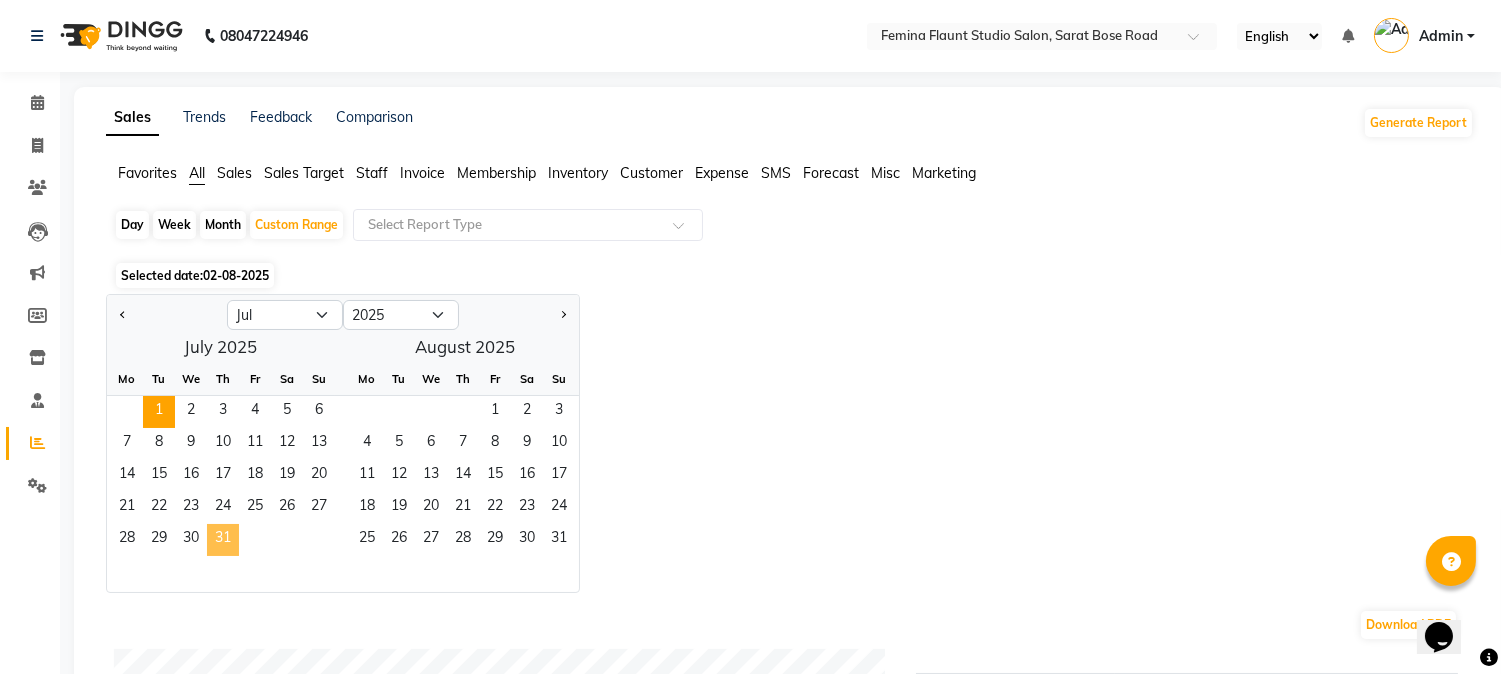 drag, startPoint x: 227, startPoint y: 544, endPoint x: 241, endPoint y: 528, distance: 21.260292 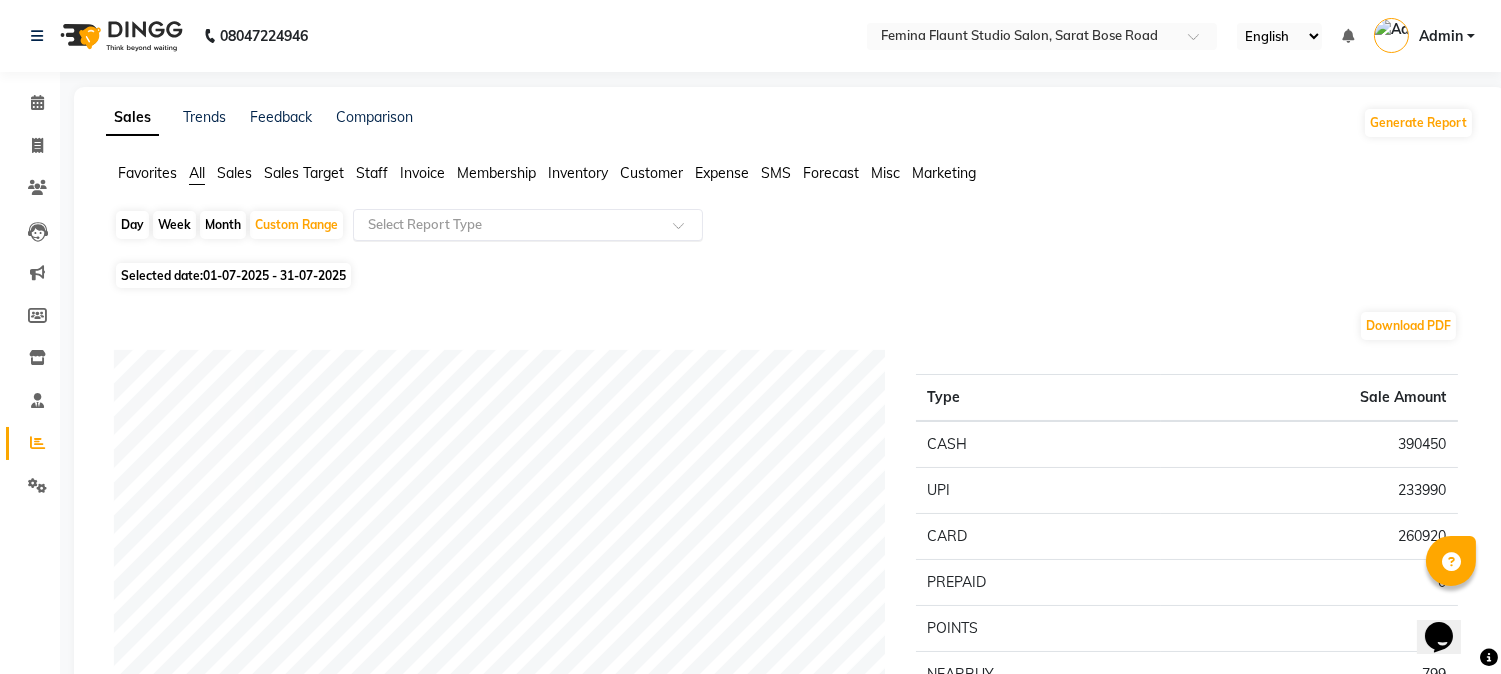 click 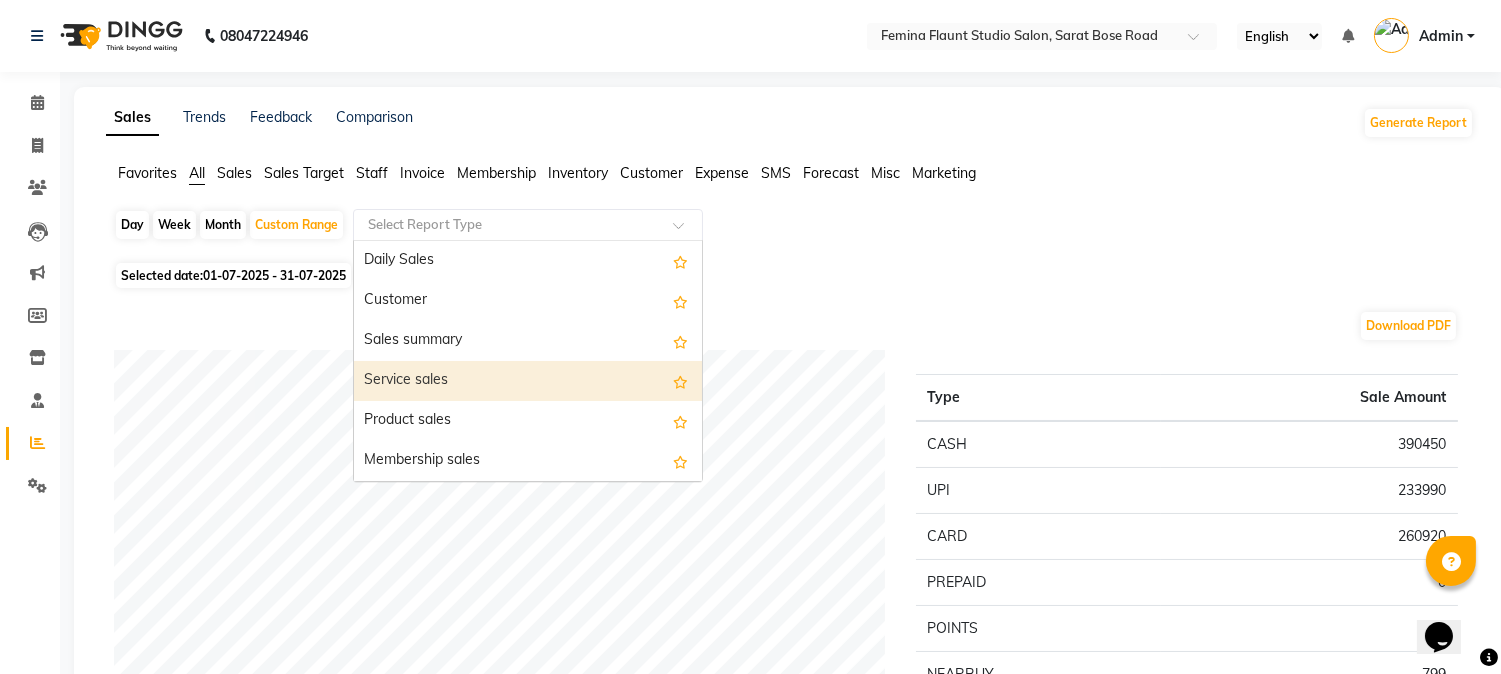 click on "Service sales" at bounding box center (528, 381) 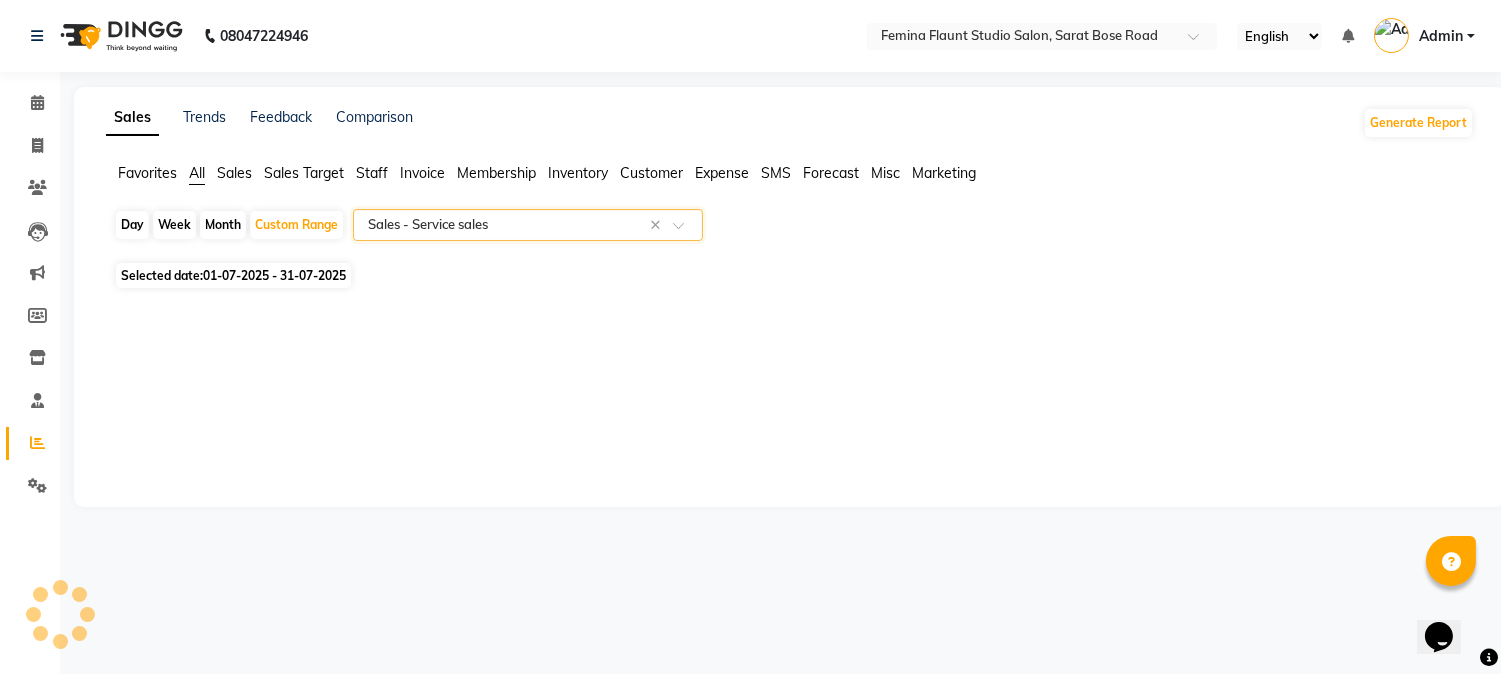 select on "filtered_report" 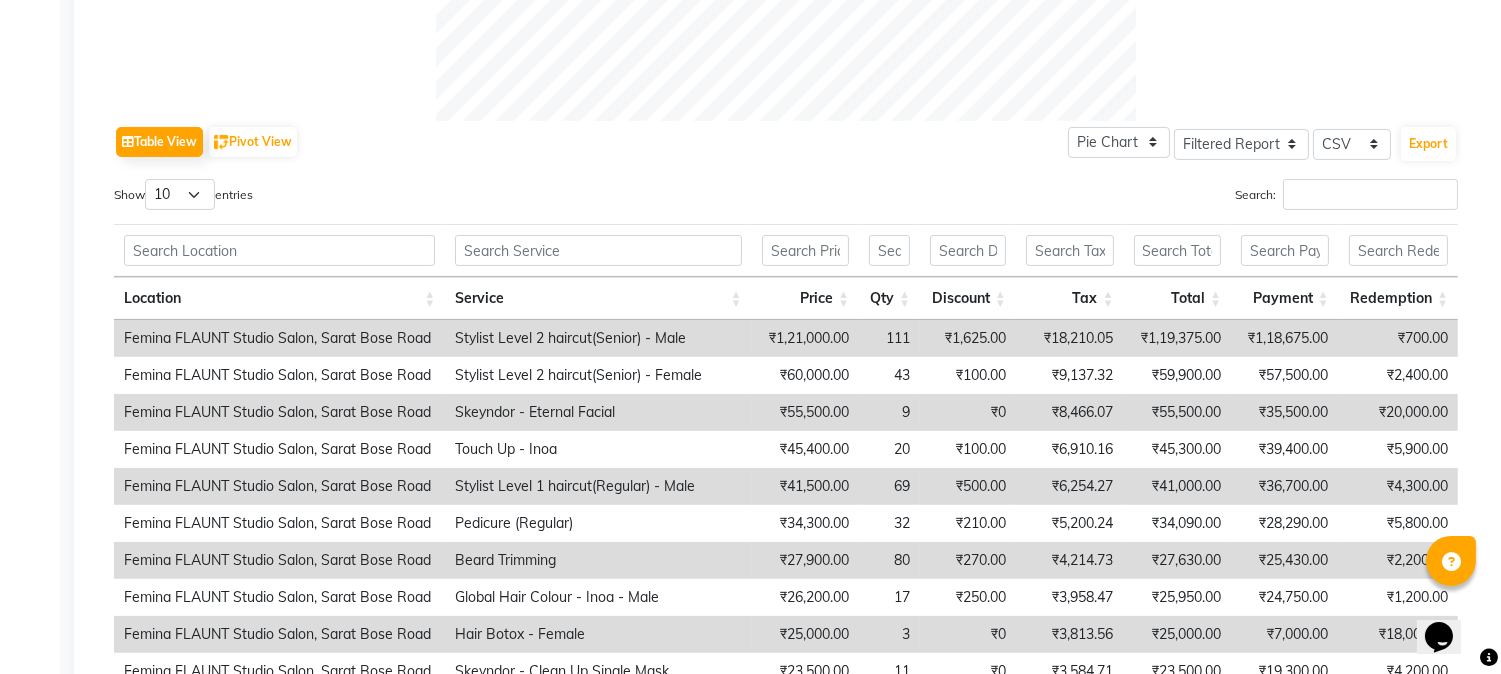 scroll, scrollTop: 1000, scrollLeft: 0, axis: vertical 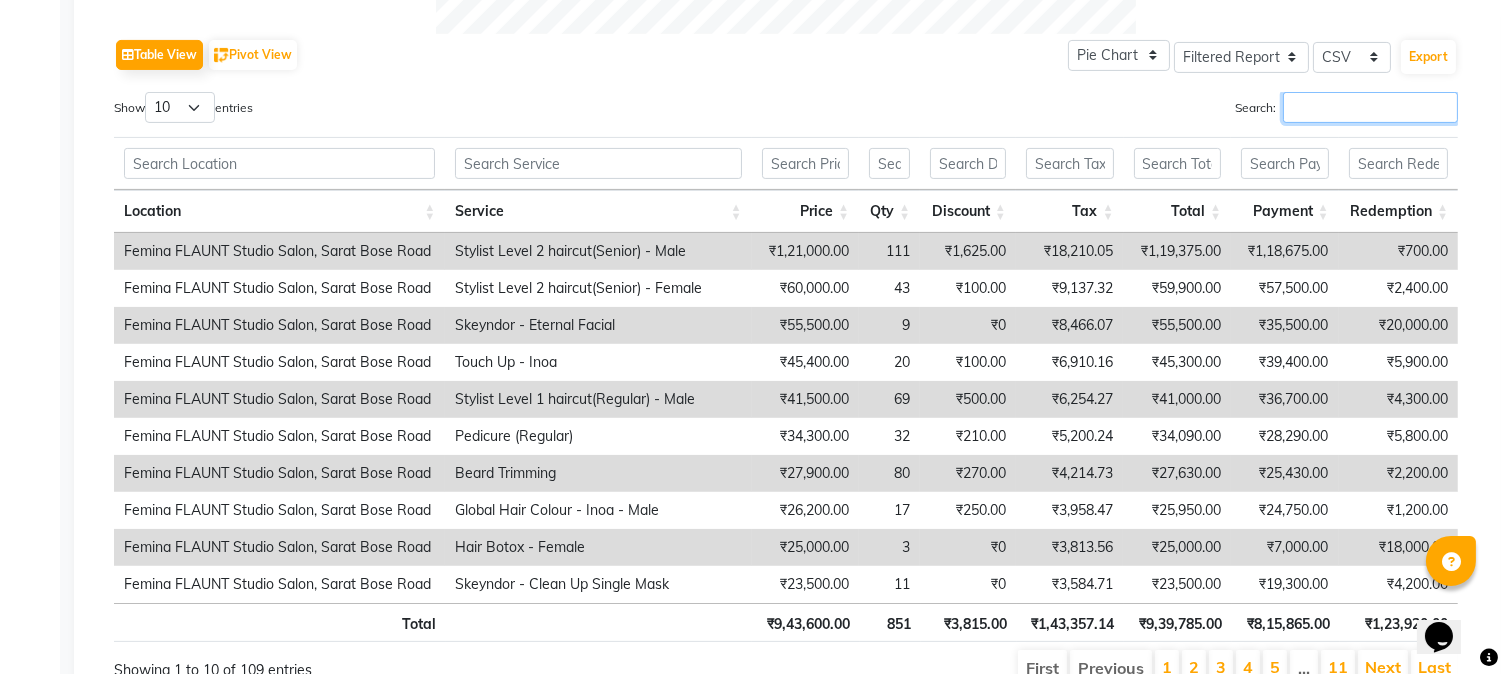click on "Search:" at bounding box center (1370, 107) 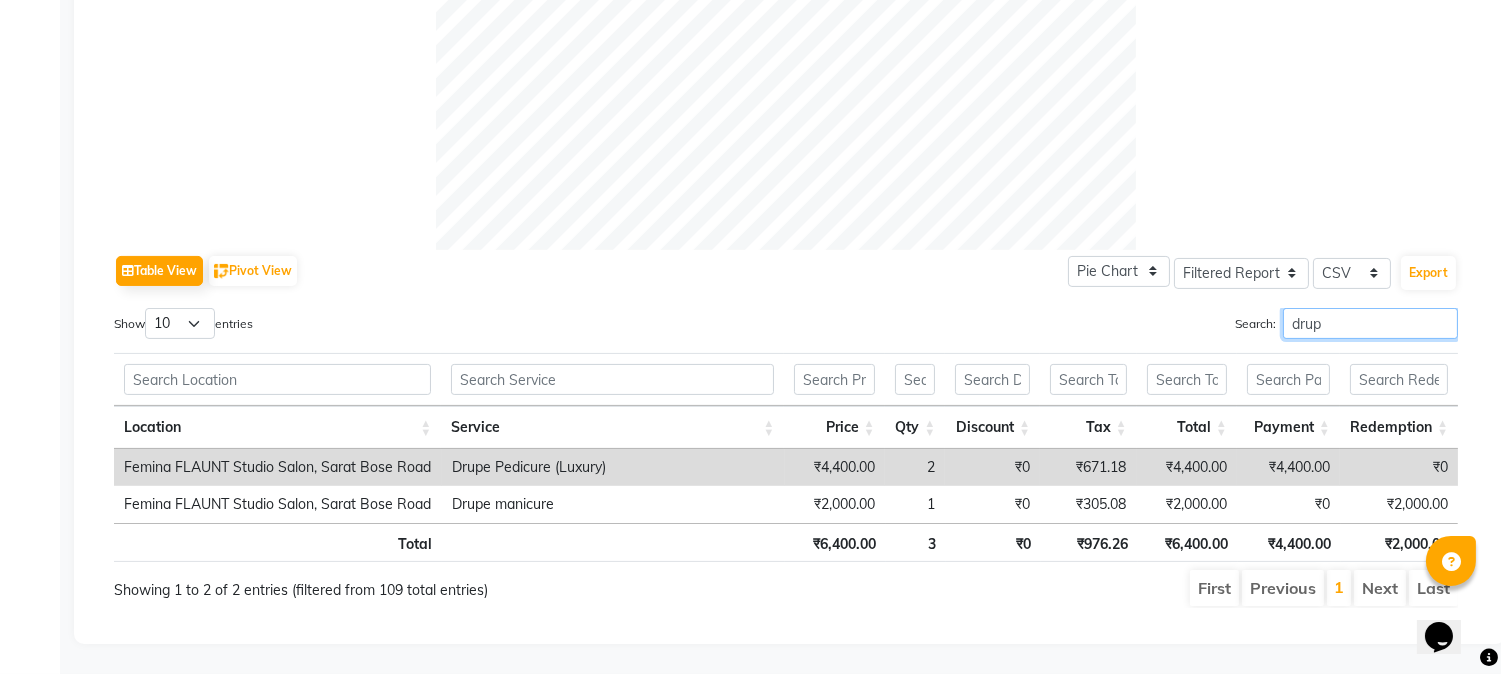 scroll, scrollTop: 801, scrollLeft: 0, axis: vertical 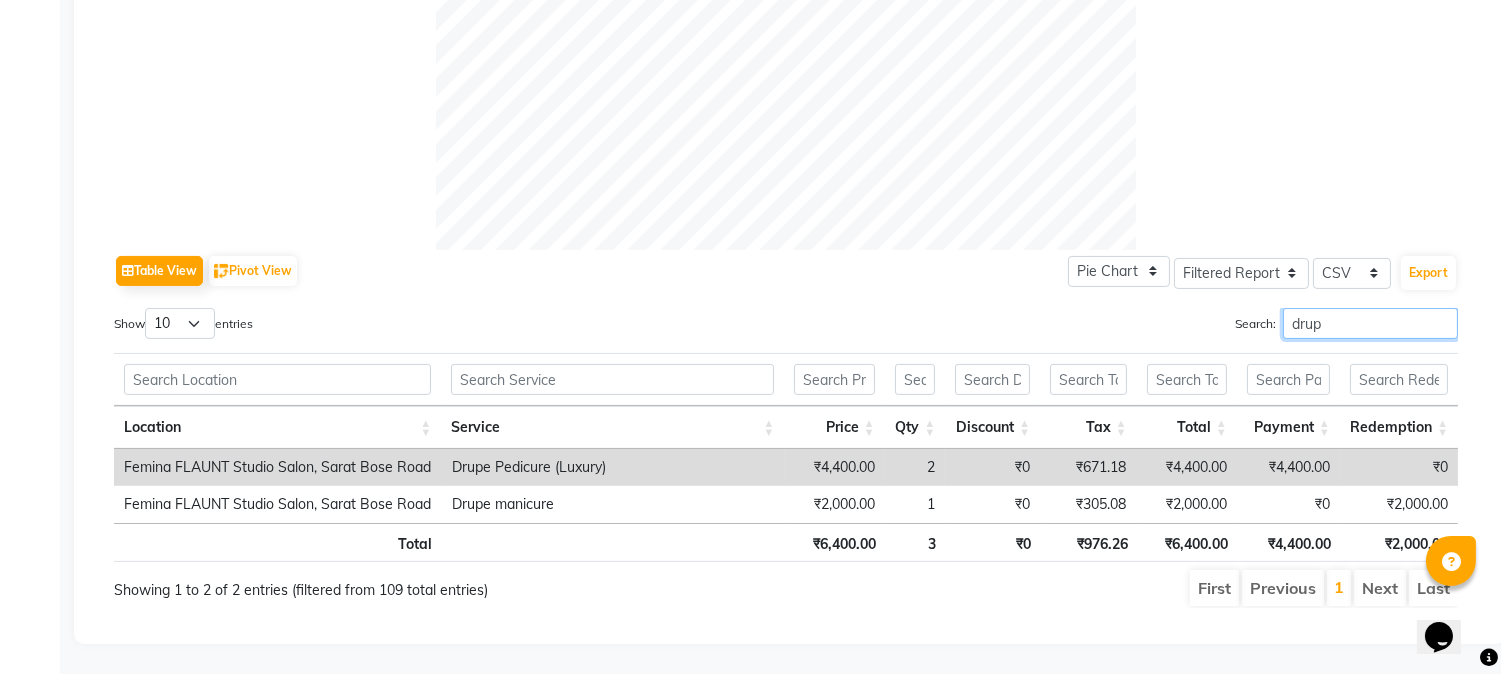 type on "drup" 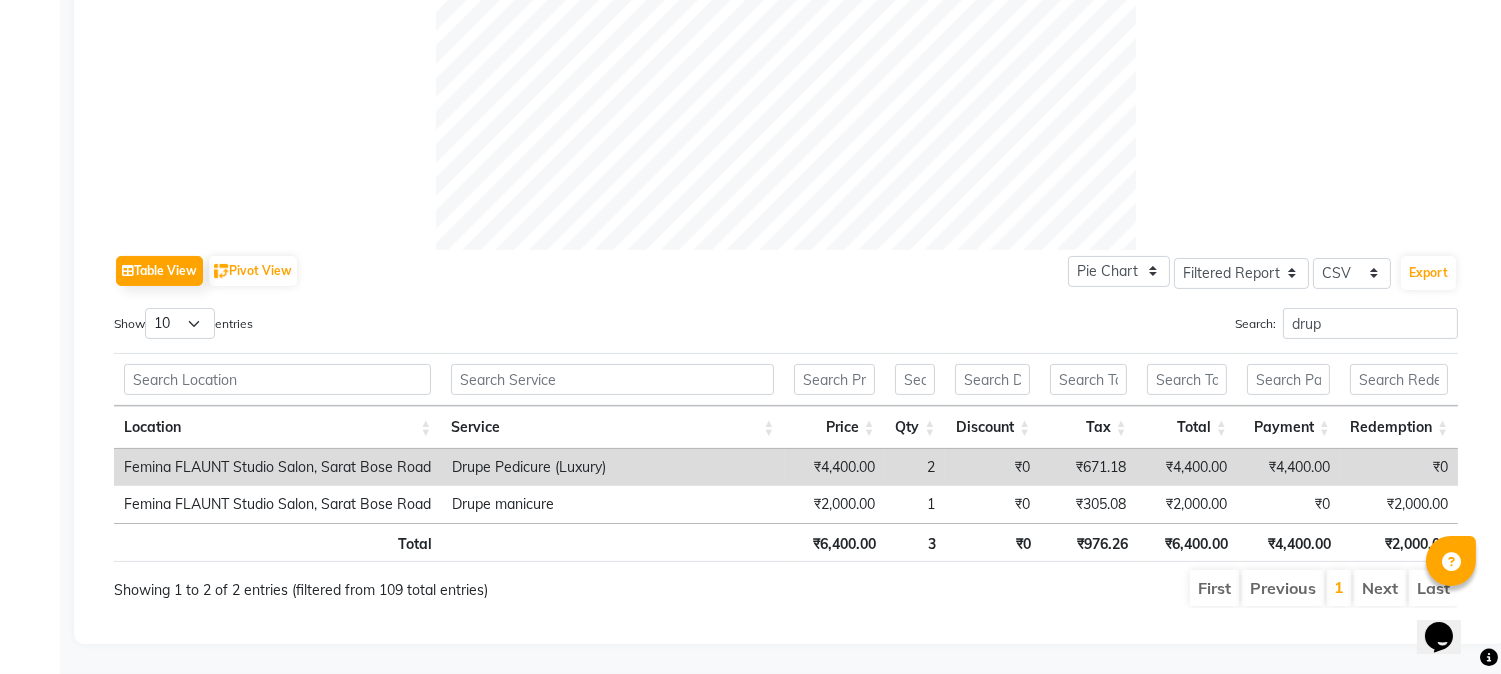 click on "2" at bounding box center [915, 467] 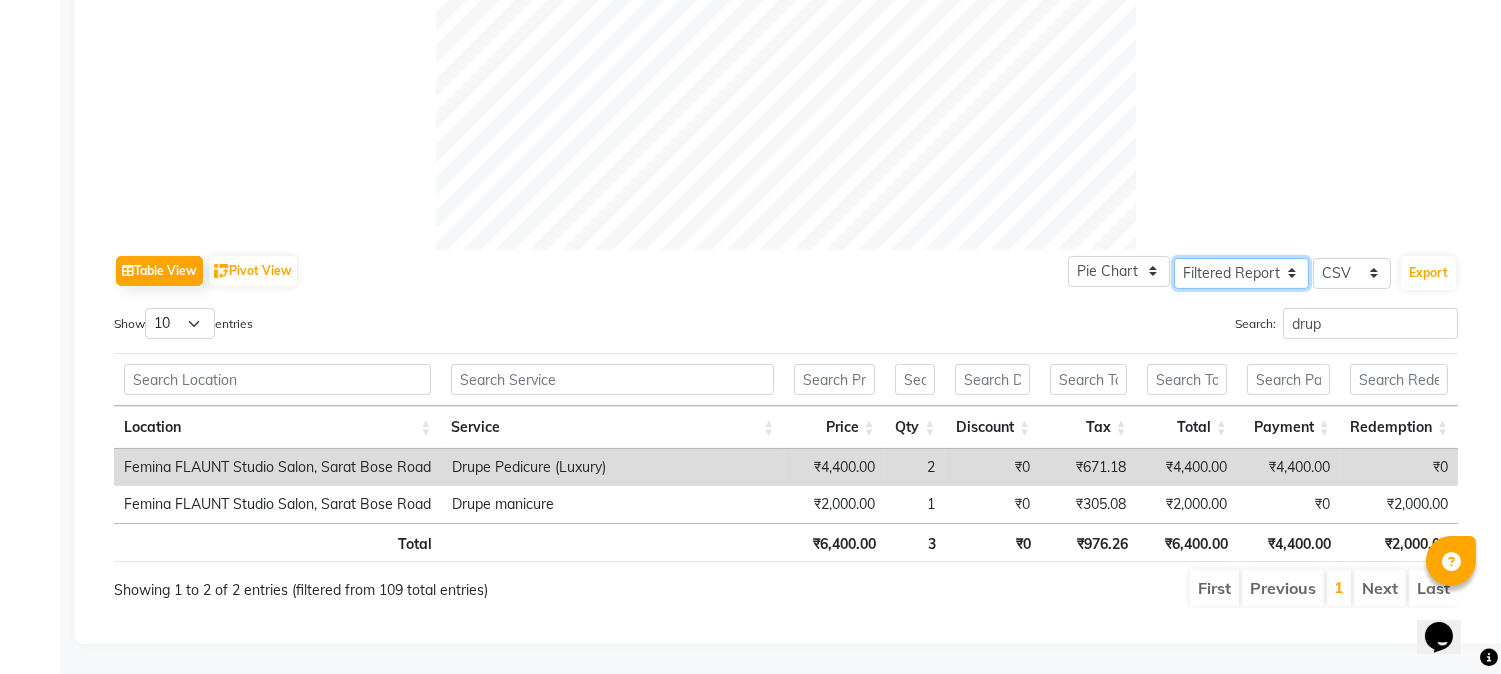 click on "Select Full Report Filtered Report" 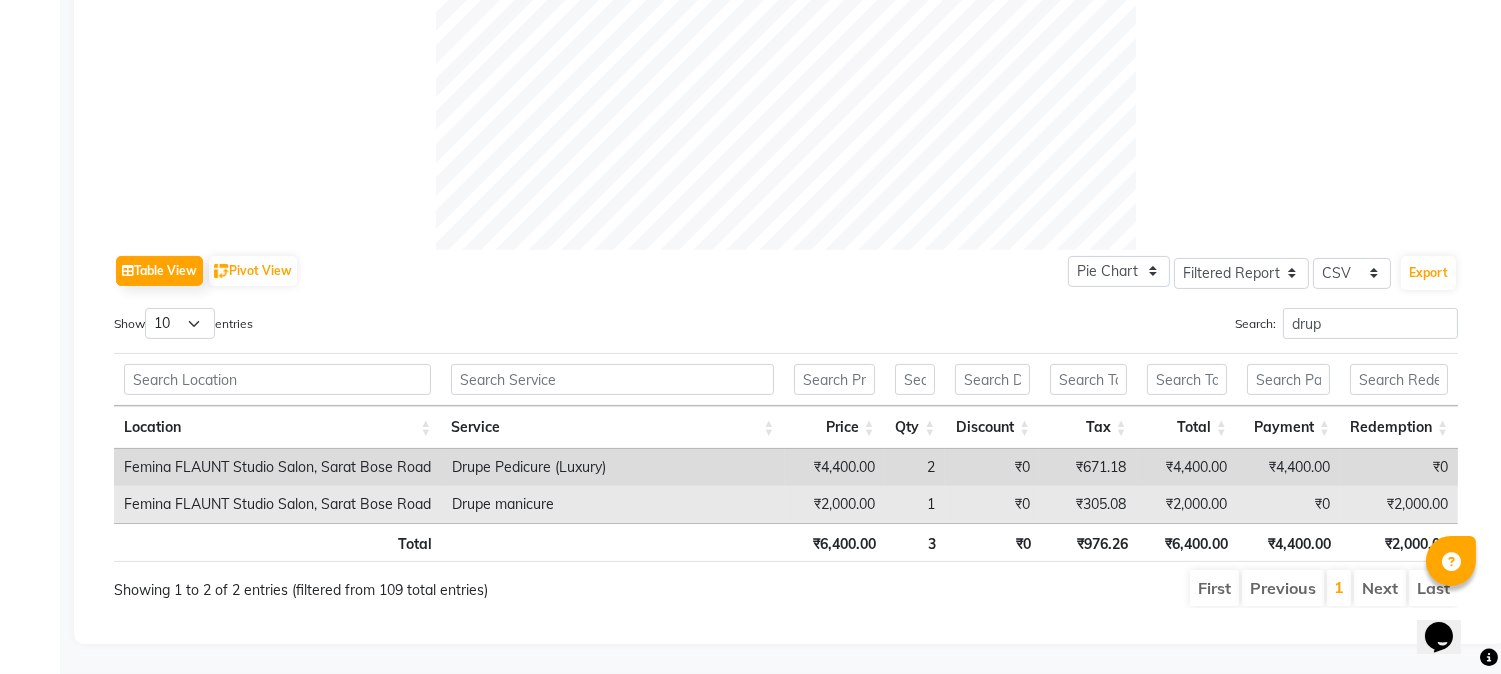 click on "₹0" at bounding box center [992, 504] 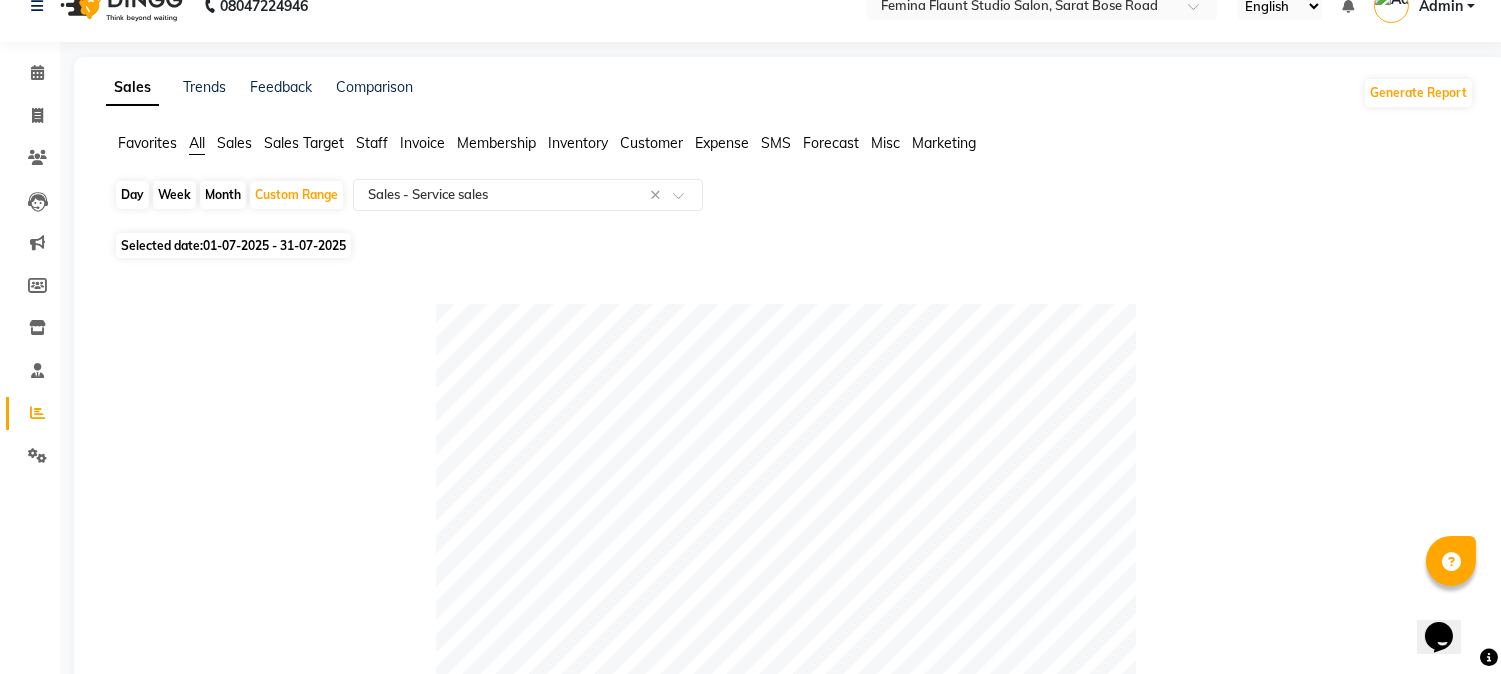 scroll, scrollTop: 23, scrollLeft: 0, axis: vertical 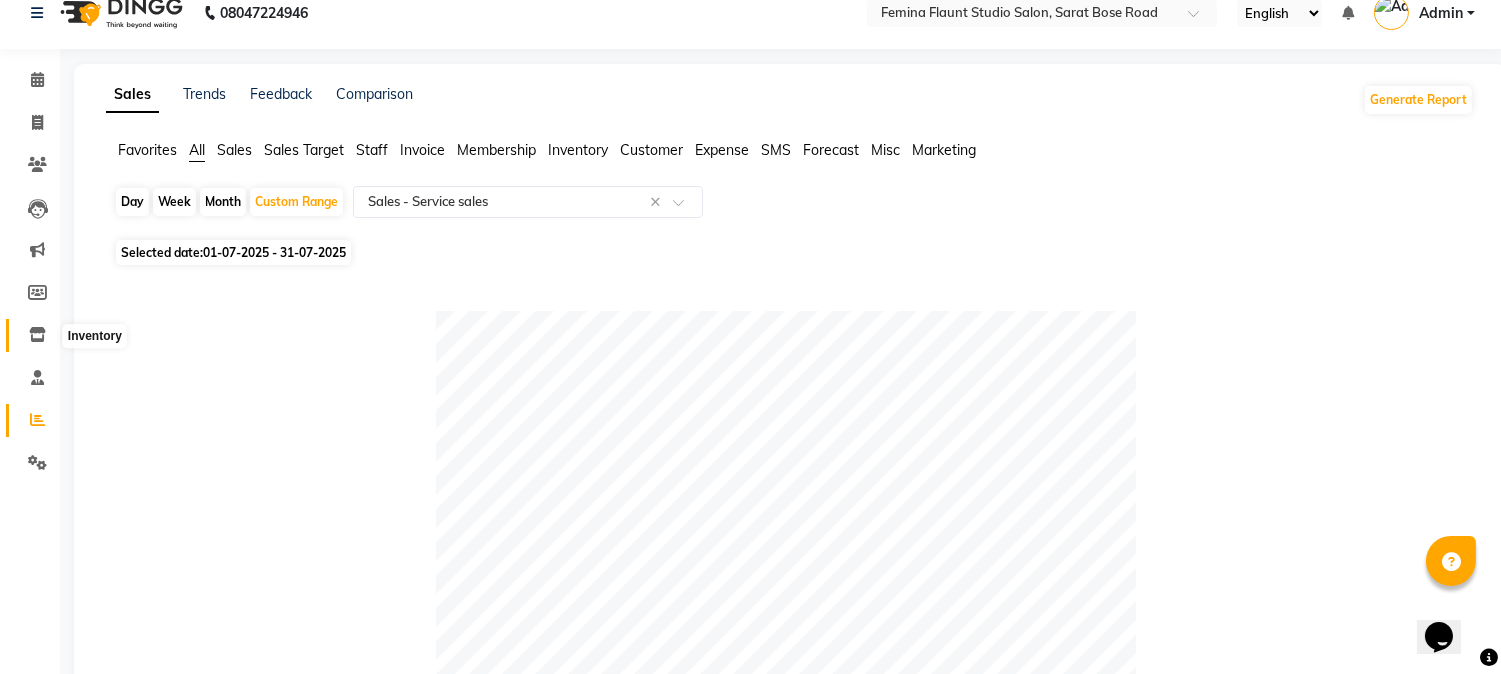 click 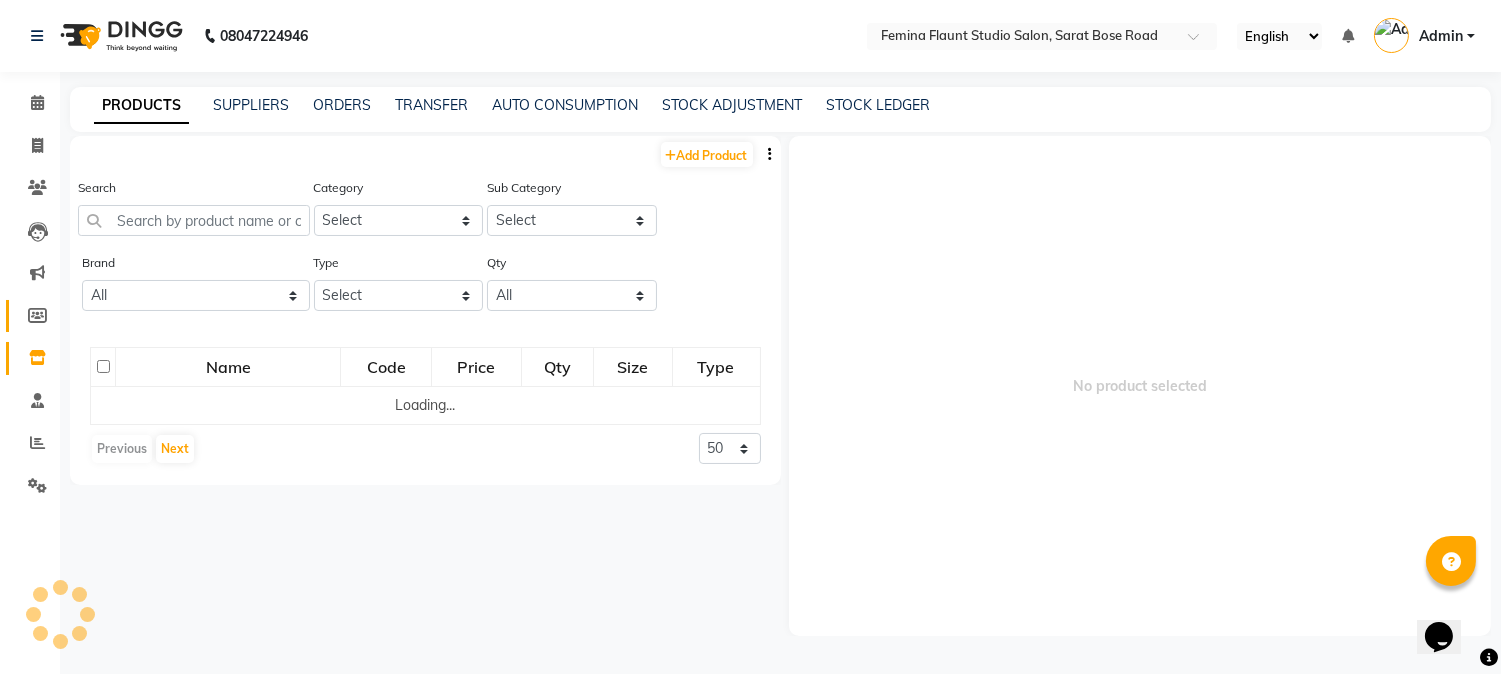 scroll, scrollTop: 0, scrollLeft: 0, axis: both 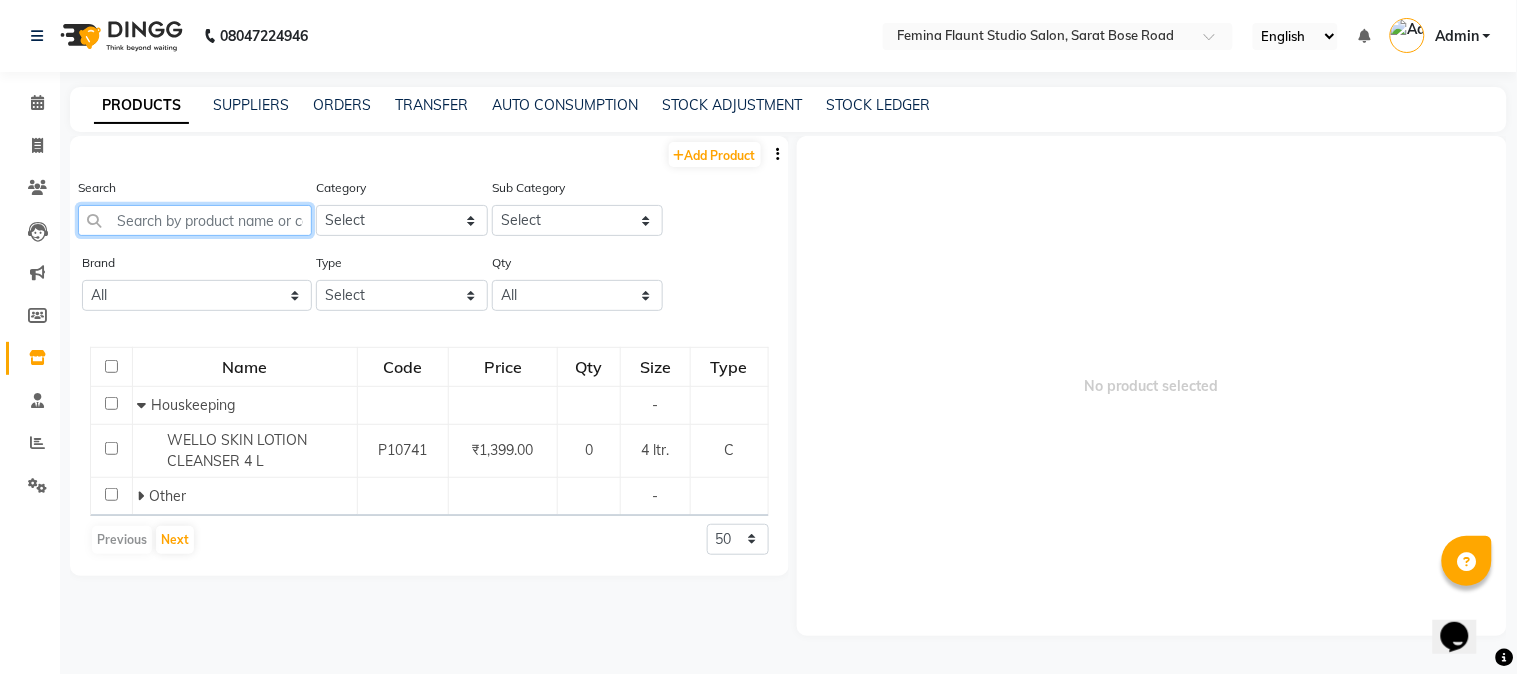 click 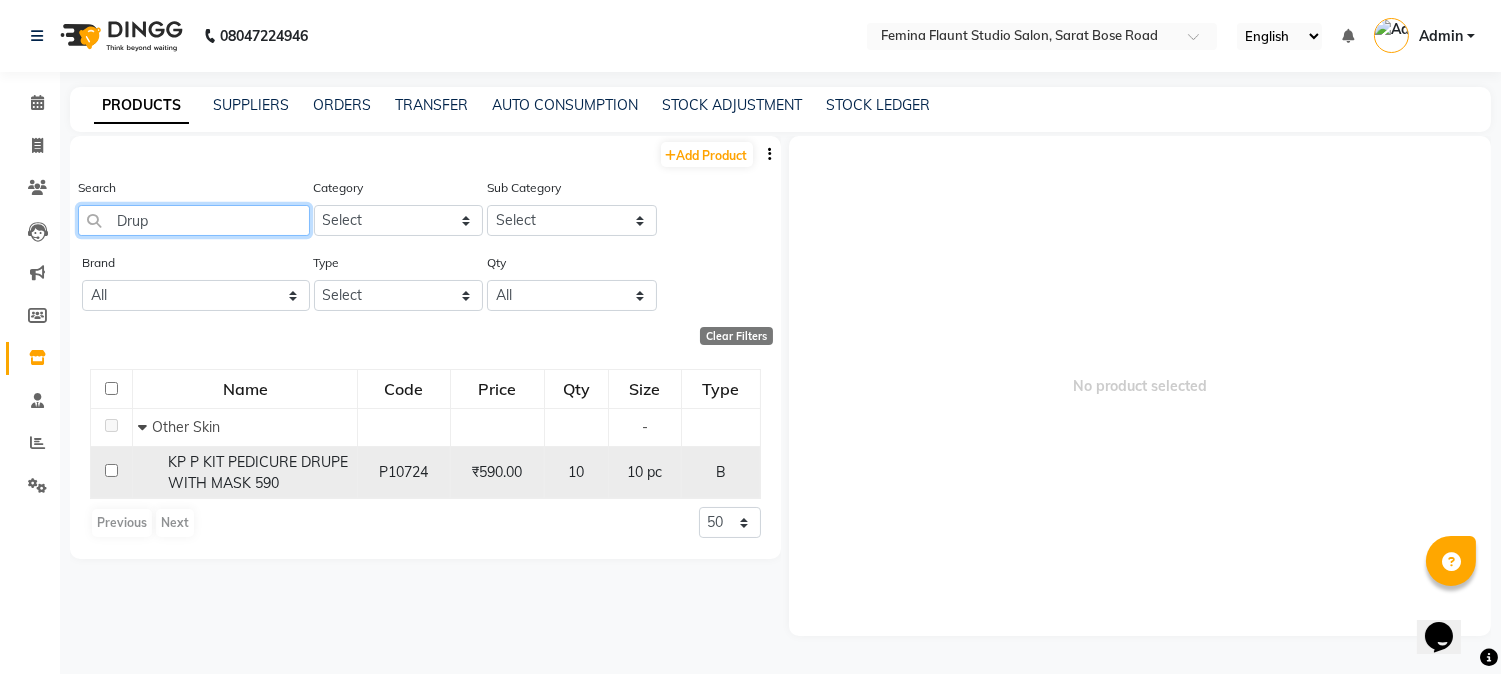 type on "Drup" 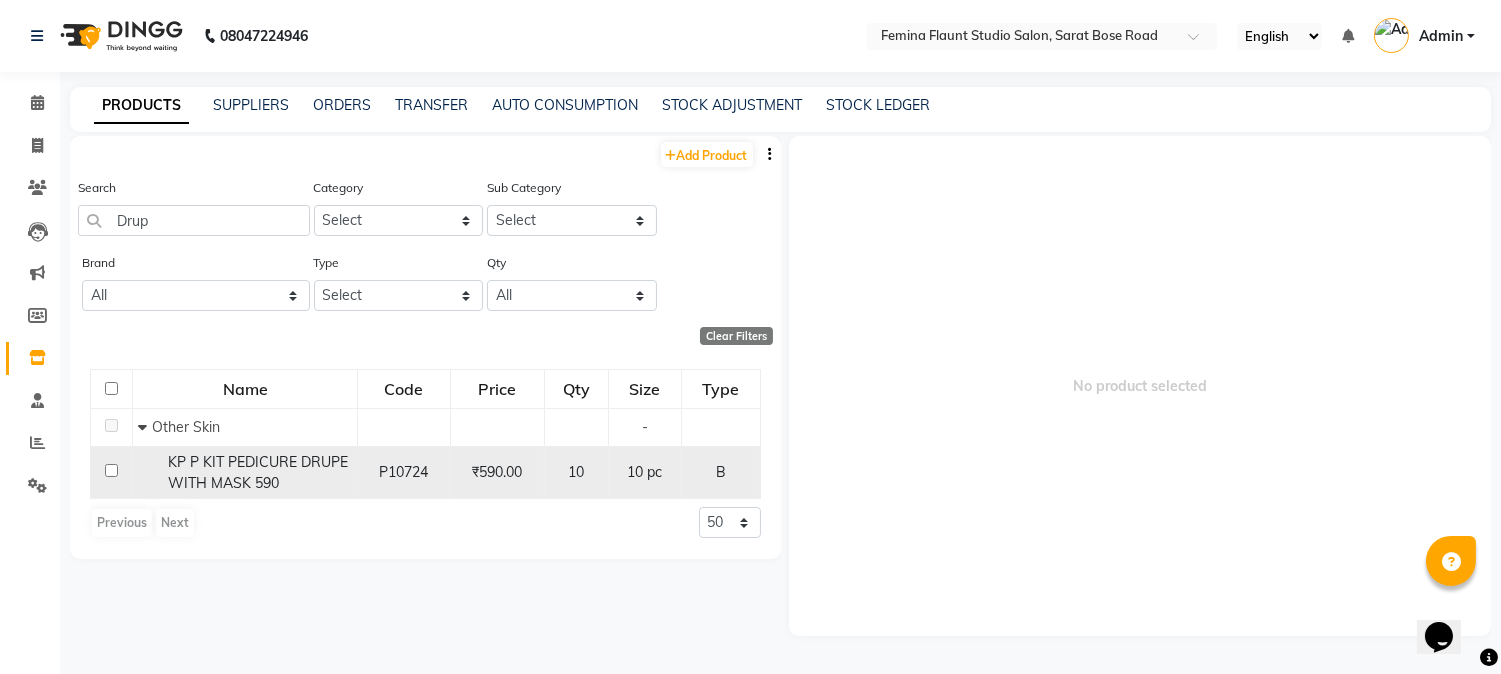 click on "KP P KIT PEDICURE DRUPE WITH MASK 590" 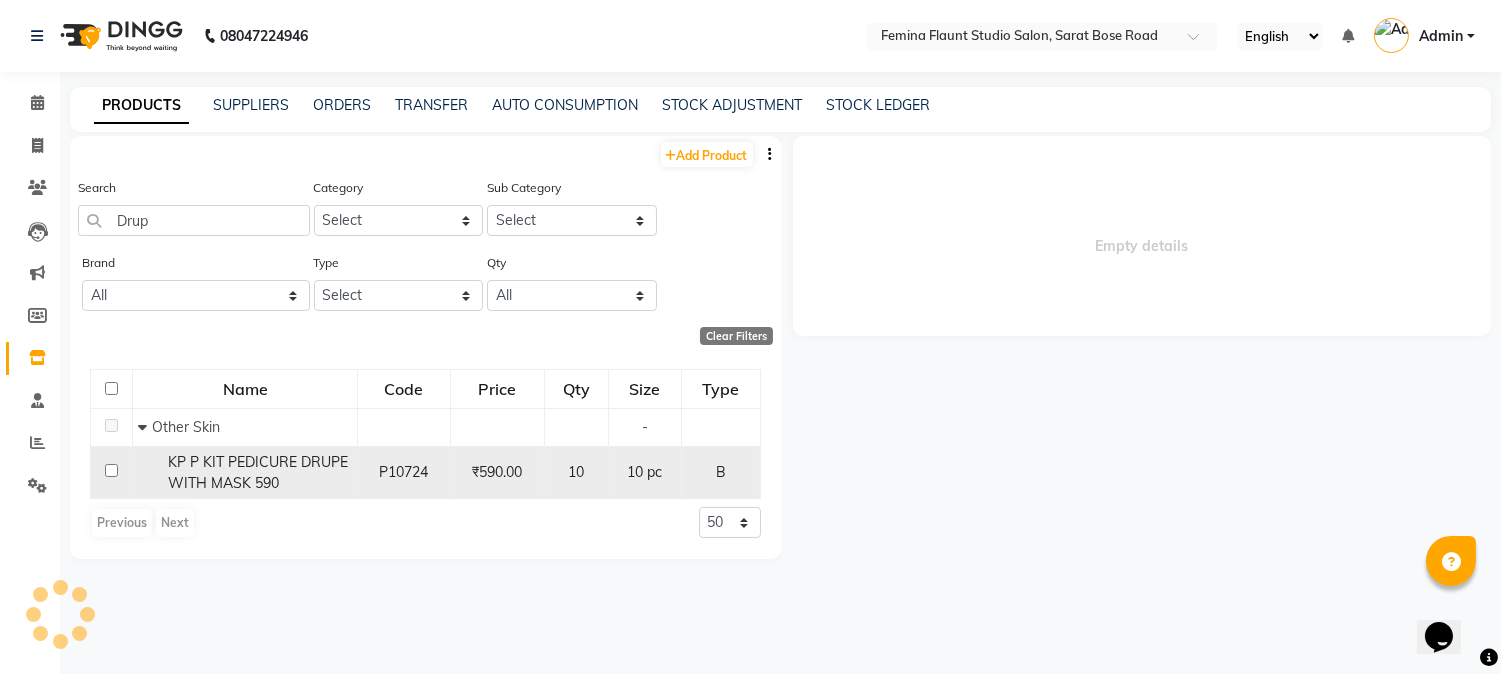 select 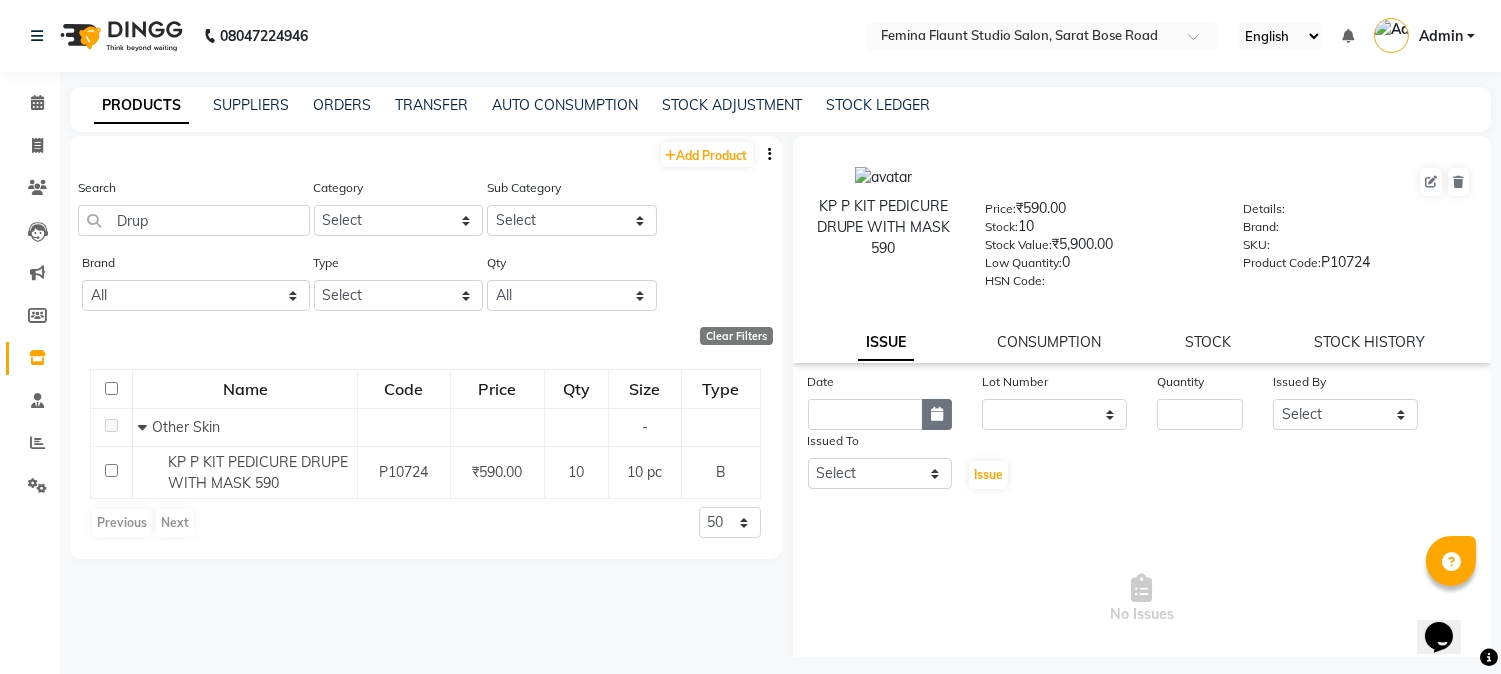 click 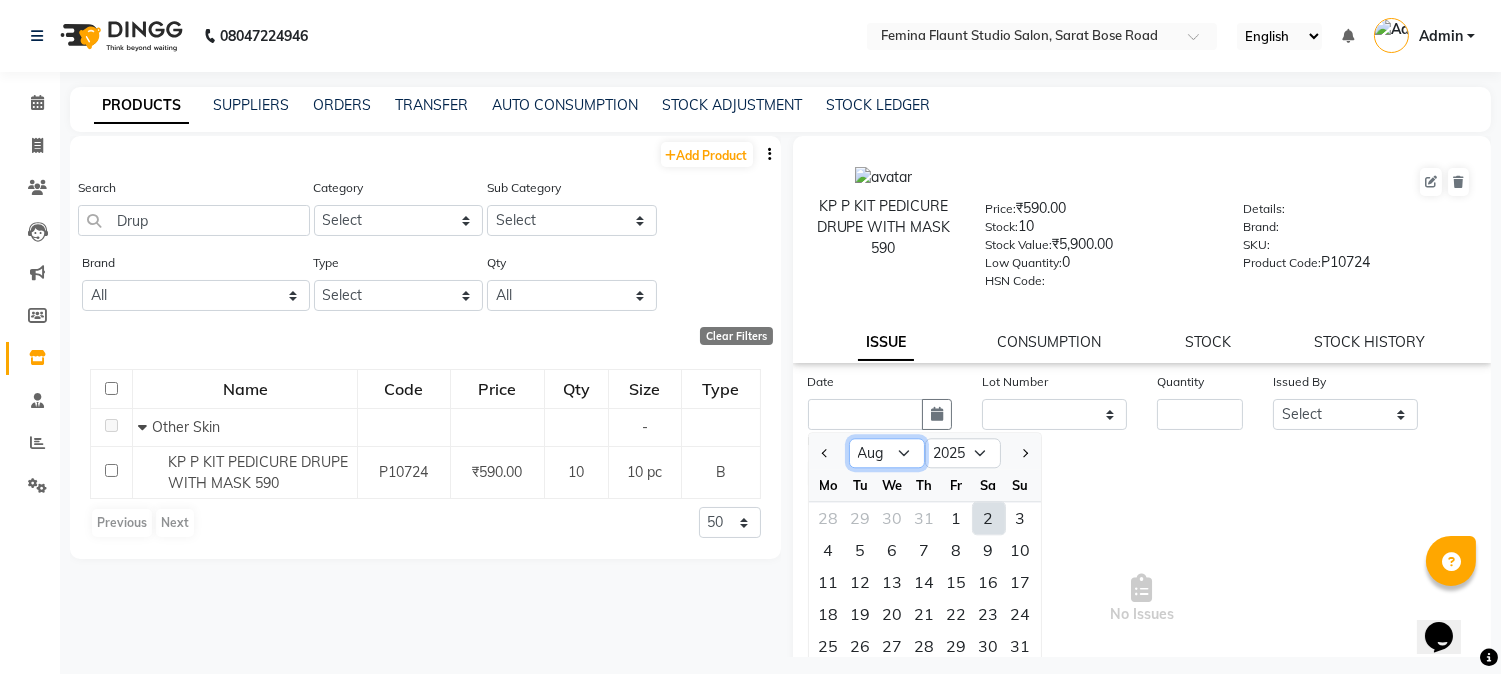 click on "Jan Feb Mar Apr May Jun Jul Aug Sep Oct Nov Dec" 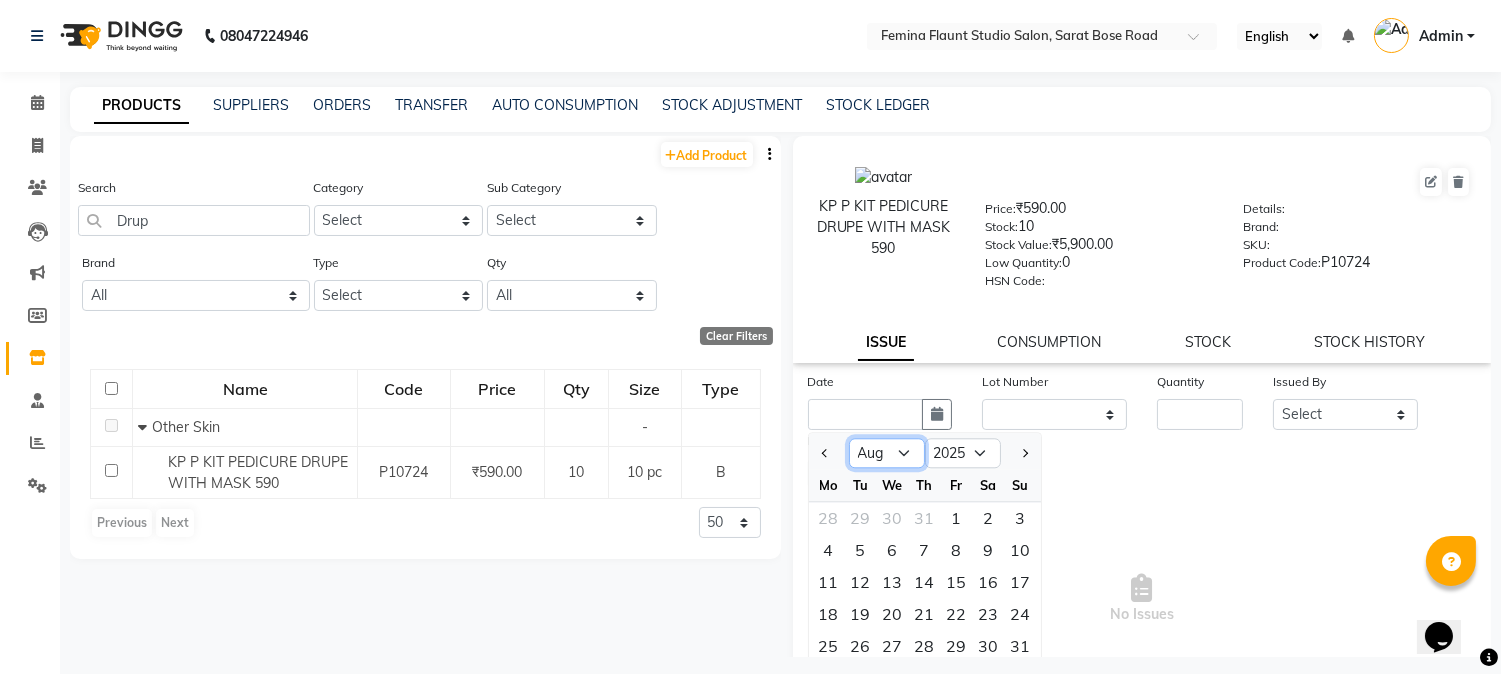 select on "7" 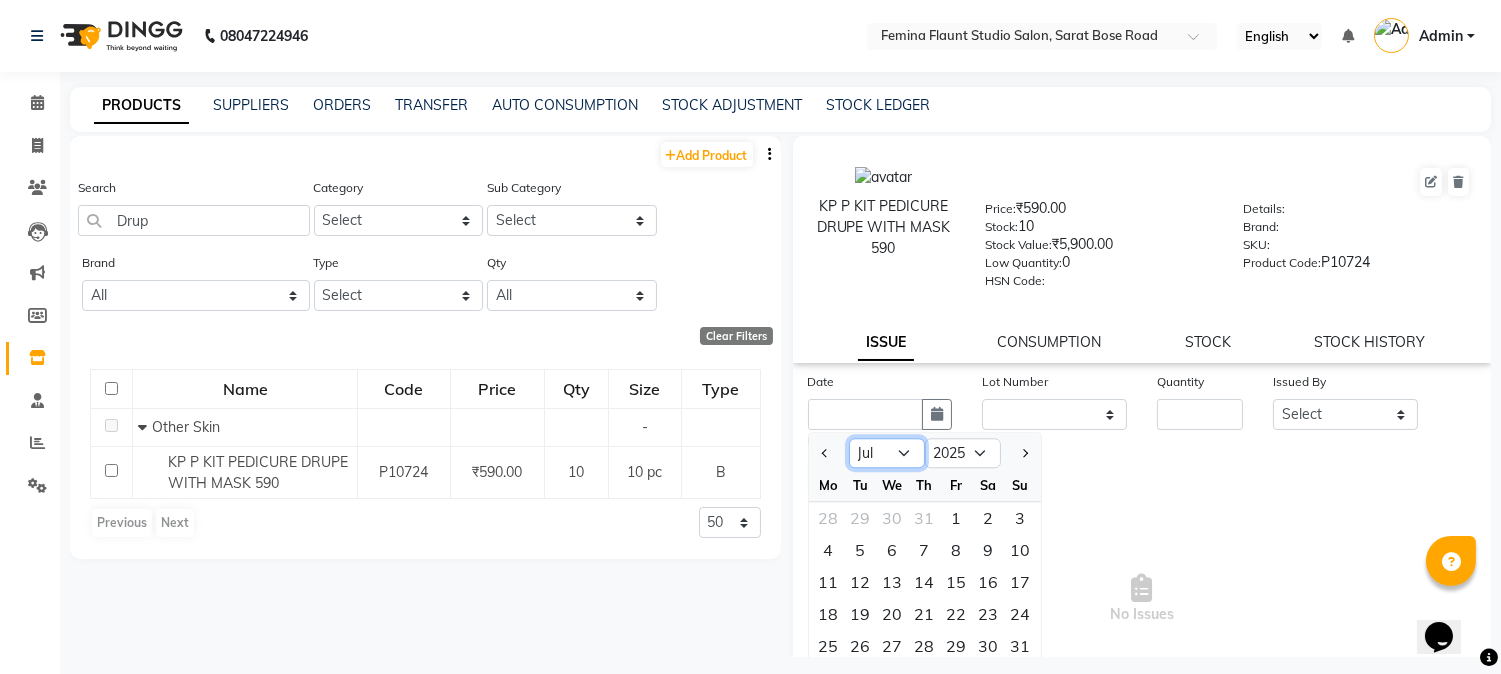 click on "Jan Feb Mar Apr May Jun Jul Aug Sep Oct Nov Dec" 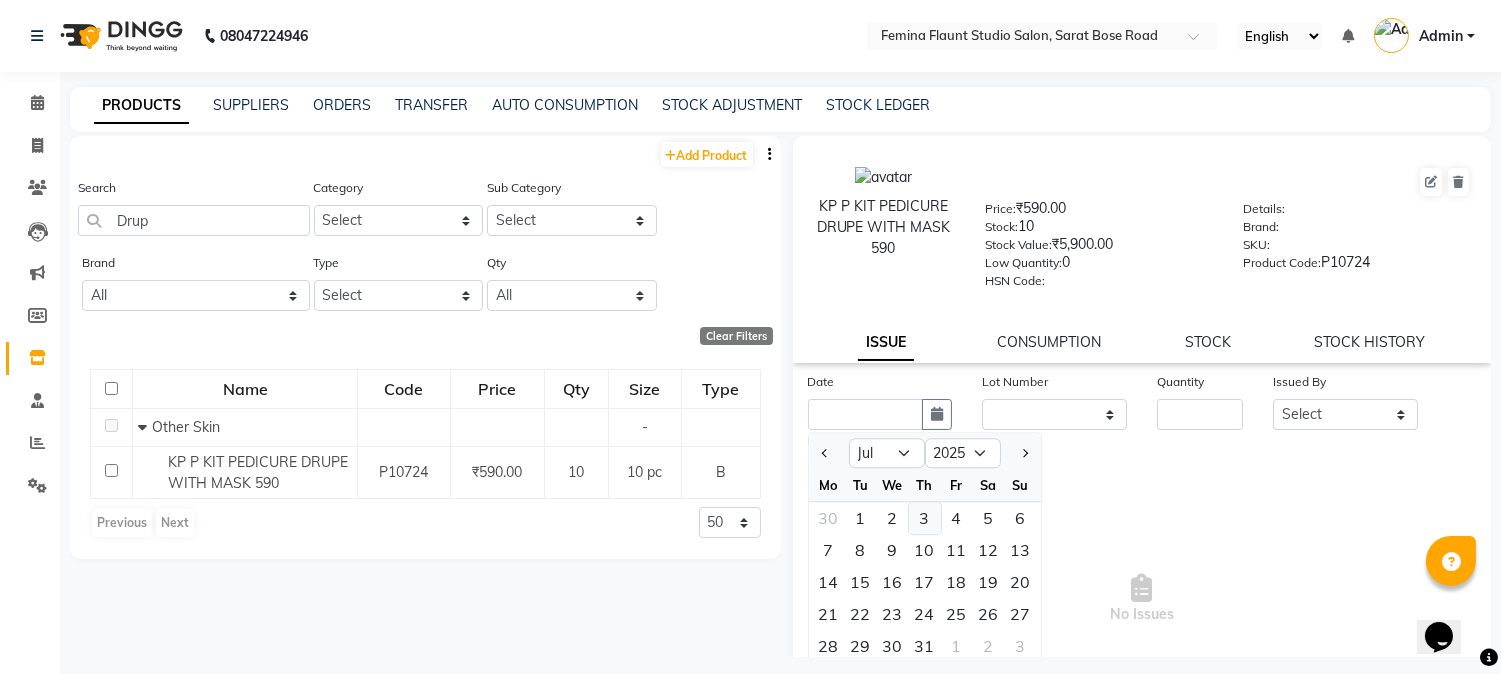 click on "3" 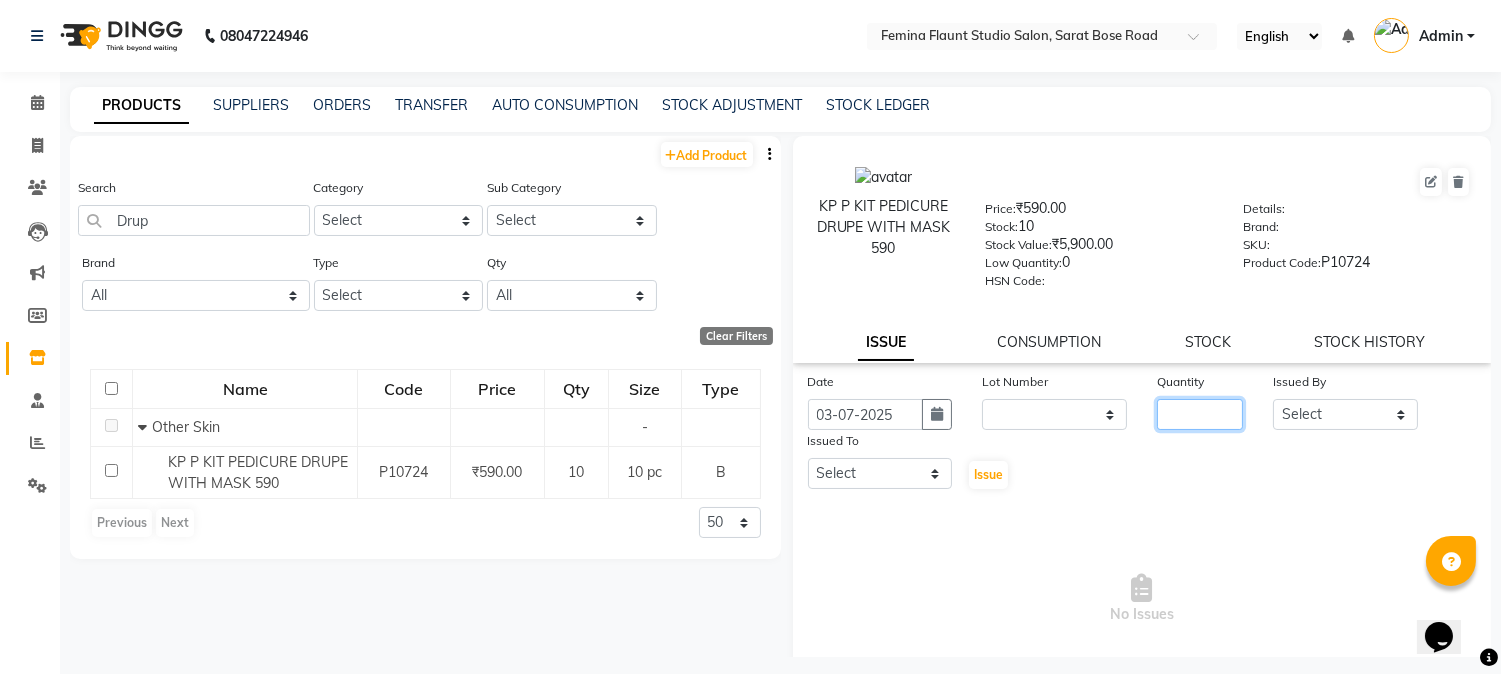click 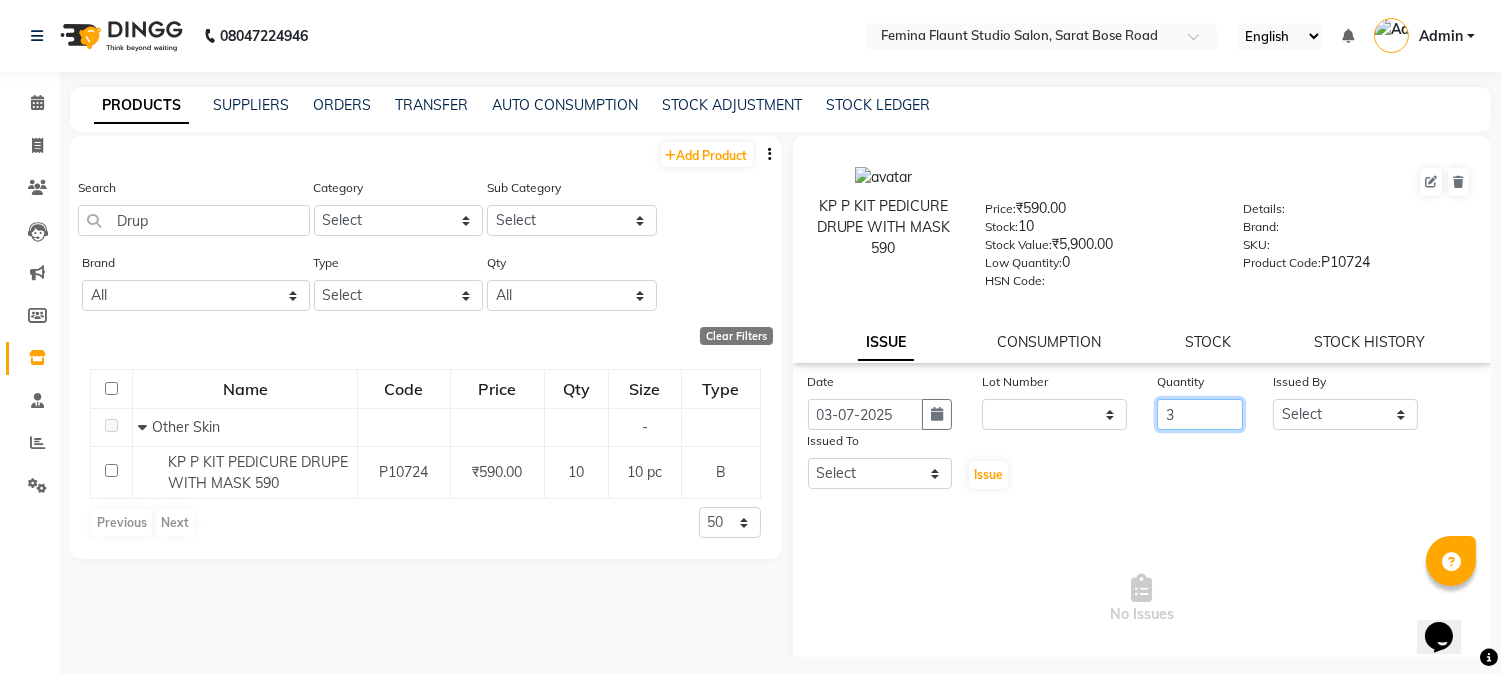 type on "3" 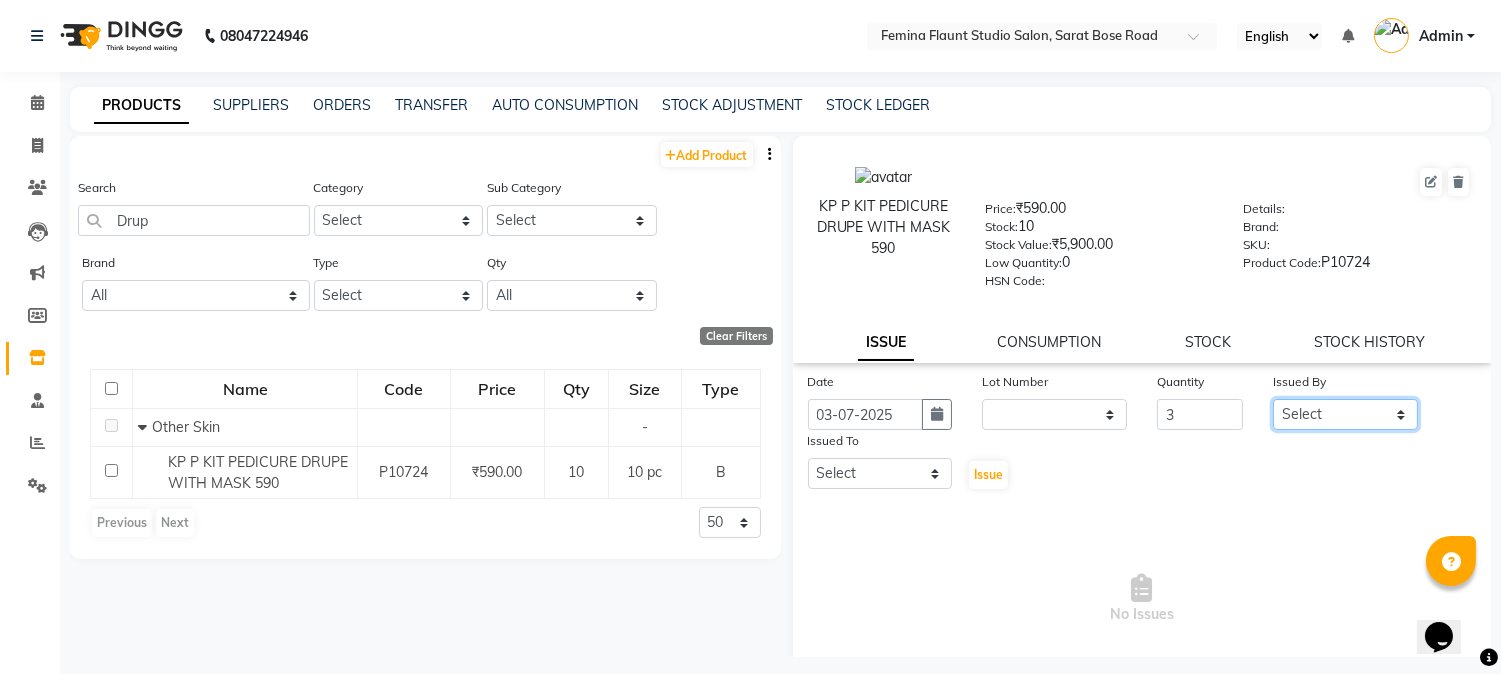 click on "Select [FIRST] [LAST] [FIRST] [LAST] [FIRST] [FIRST] [FIRST] [FIRST] [FIRST] [FIRST] [FIRST] [FIRST] 9:00 AM 9:30 AM 10:00 AM 10:30 AM 11:00 AM 11:30 AM 12:00 PM 12:30 PM 1:00 PM 1:30 PM 2:00 PM 2:30 PM 3:00 PM 3:30 PM 4:00 PM 4:30 PM 5:00 PM 5:30 PM 6:00 PM 6:30 PM 7:00 PM 7:30 PM 8:00 PM 8:30 PM 9:00 PM 9:30 PM             [FIRST] [LAST], TK04, 04:00 PM-04:30 PM, Hair Spa Treatment Hair spa - Long              [FIRST] [LAST], TK04, 04:30 PM-05:00 PM, Hair Spa Treatment Hair spa - Long              [FIRST] [LAST], TK01, 06:00 PM-06:45 PM, Stylist Level 2 haircut(Senior) - Male             [FIRST] [LAST], TK01, 06:40 PM-07:10 PM, Beard Trimming     [FIRST] [LAST], TK02, 11:30 AM-12:15 PM, Stylist Level 2 haircut(Senior) - Male             [FIRST] [LAST], TK03, 05:00 PM-05:30 PM, Blow Dry - pH     [FIRST] [LAST], TK05, 11:20 AM-11:50 AM, Beard Trimming     [FIRST] [LAST], TK02, 12:10 PM-12:40 PM, Beard Trimming" 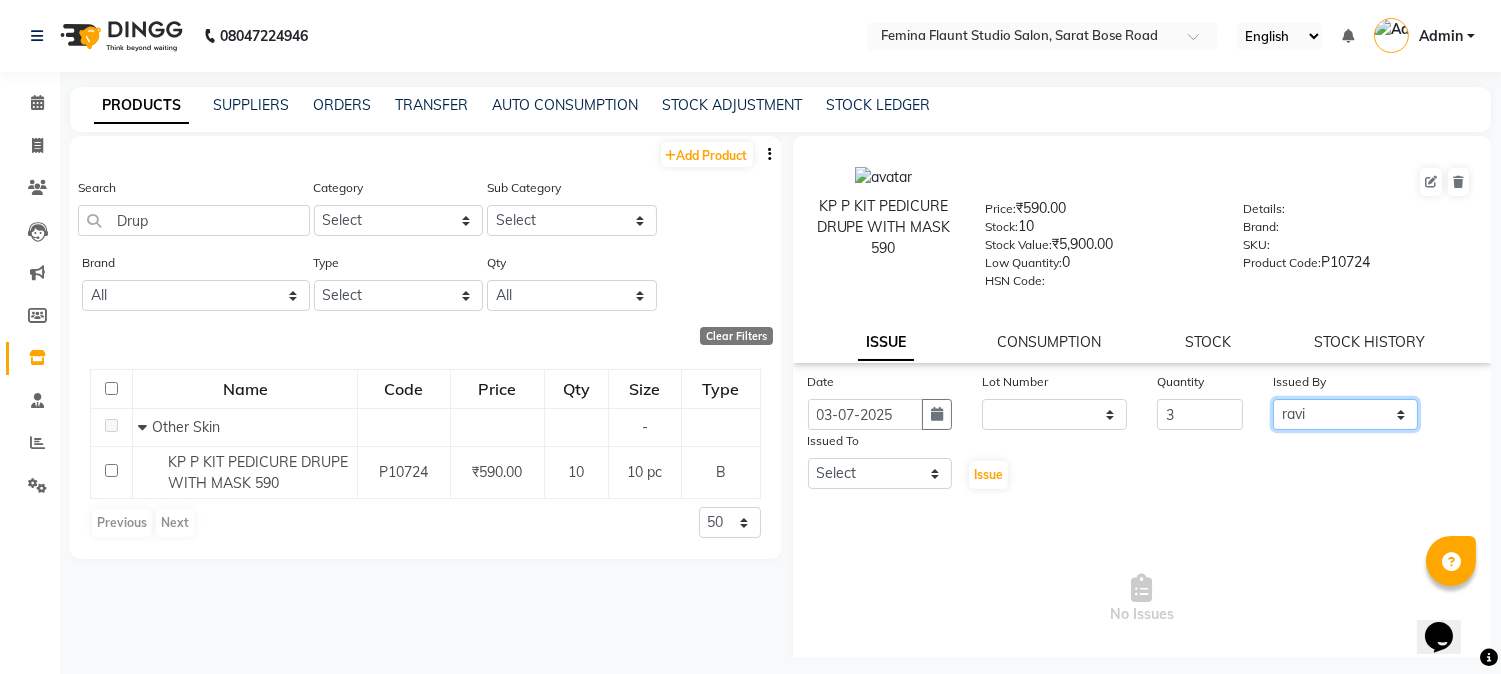 click on "Select [FIRST] [LAST] [FIRST] [LAST] [FIRST] [FIRST] [FIRST] [FIRST] [FIRST] [FIRST] [FIRST] [FIRST] 9:00 AM 9:30 AM 10:00 AM 10:30 AM 11:00 AM 11:30 AM 12:00 PM 12:30 PM 1:00 PM 1:30 PM 2:00 PM 2:30 PM 3:00 PM 3:30 PM 4:00 PM 4:30 PM 5:00 PM 5:30 PM 6:00 PM 6:30 PM 7:00 PM 7:30 PM 8:00 PM 8:30 PM 9:00 PM 9:30 PM             [FIRST] [LAST], TK04, 04:00 PM-04:30 PM, Hair Spa Treatment Hair spa - Long              [FIRST] [LAST], TK04, 04:30 PM-05:00 PM, Hair Spa Treatment Hair spa - Long              [FIRST] [LAST], TK01, 06:00 PM-06:45 PM, Stylist Level 2 haircut(Senior) - Male             [FIRST] [LAST], TK01, 06:40 PM-07:10 PM, Beard Trimming     [FIRST] [LAST], TK02, 11:30 AM-12:15 PM, Stylist Level 2 haircut(Senior) - Male             [FIRST] [LAST], TK03, 05:00 PM-05:30 PM, Blow Dry - pH     [FIRST] [LAST], TK05, 11:20 AM-11:50 AM, Beard Trimming     [FIRST] [LAST], TK02, 12:10 PM-12:40 PM, Beard Trimming" 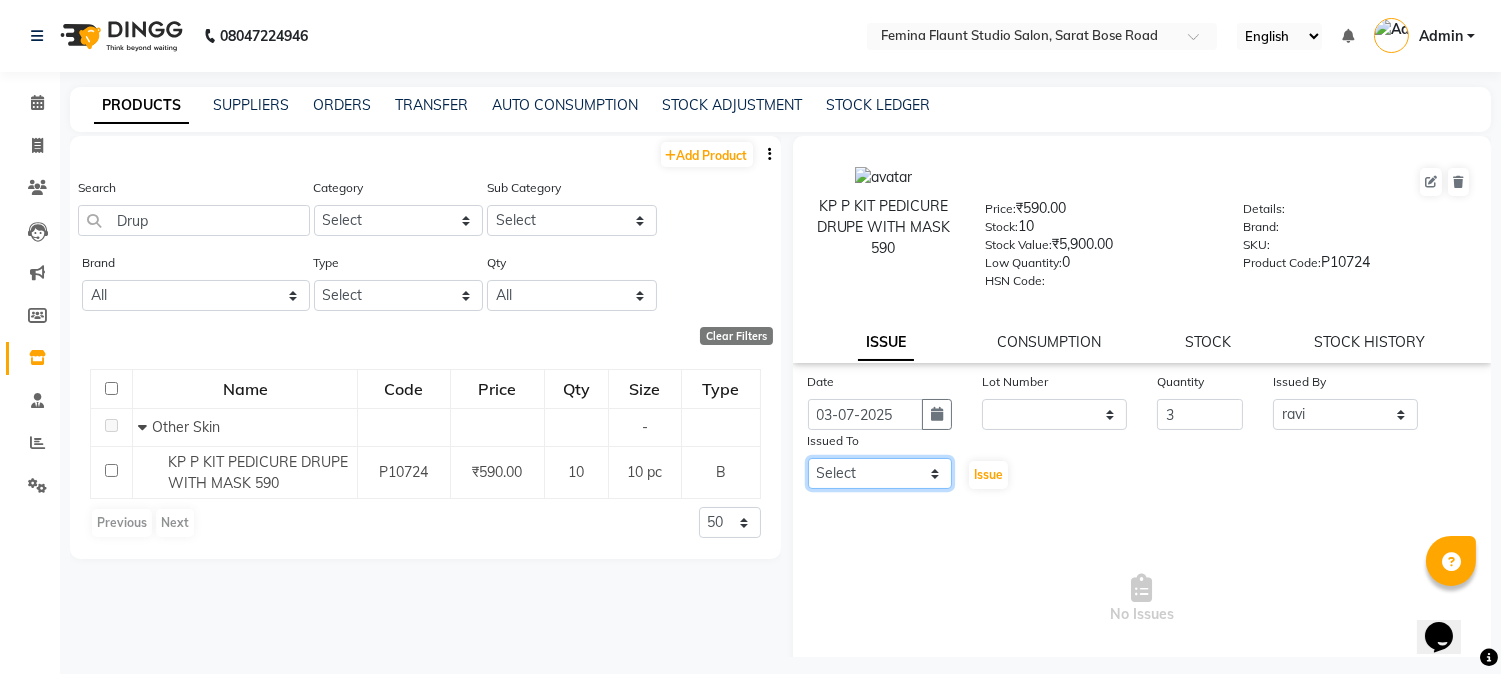 click on "Select [FIRST] [LAST] [FIRST] [LAST] [FIRST] [FIRST] [FIRST] [FIRST] [FIRST] [FIRST] [FIRST] [FIRST] 9:00 AM 9:30 AM 10:00 AM 10:30 AM 11:00 AM 11:30 AM 12:00 PM 12:30 PM 1:00 PM 1:30 PM 2:00 PM 2:30 PM 3:00 PM 3:30 PM 4:00 PM 4:30 PM 5:00 PM 5:30 PM 6:00 PM 6:30 PM 7:00 PM 7:30 PM 8:00 PM 8:30 PM 9:00 PM 9:30 PM             [FIRST] [LAST], TK04, 04:00 PM-04:30 PM, Hair Spa Treatment Hair spa - Long              [FIRST] [LAST], TK04, 04:30 PM-05:00 PM, Hair Spa Treatment Hair spa - Long              [FIRST] [LAST], TK01, 06:00 PM-06:45 PM, Stylist Level 2 haircut(Senior) - Male             [FIRST] [LAST], TK01, 06:40 PM-07:10 PM, Beard Trimming     [FIRST] [LAST], TK02, 11:30 AM-12:15 PM, Stylist Level 2 haircut(Senior) - Male             [FIRST] [LAST], TK03, 05:00 PM-05:30 PM, Blow Dry - pH     [FIRST] [LAST], TK05, 11:20 AM-11:50 AM, Beard Trimming     [FIRST] [LAST], TK02, 12:10 PM-12:40 PM, Beard Trimming" 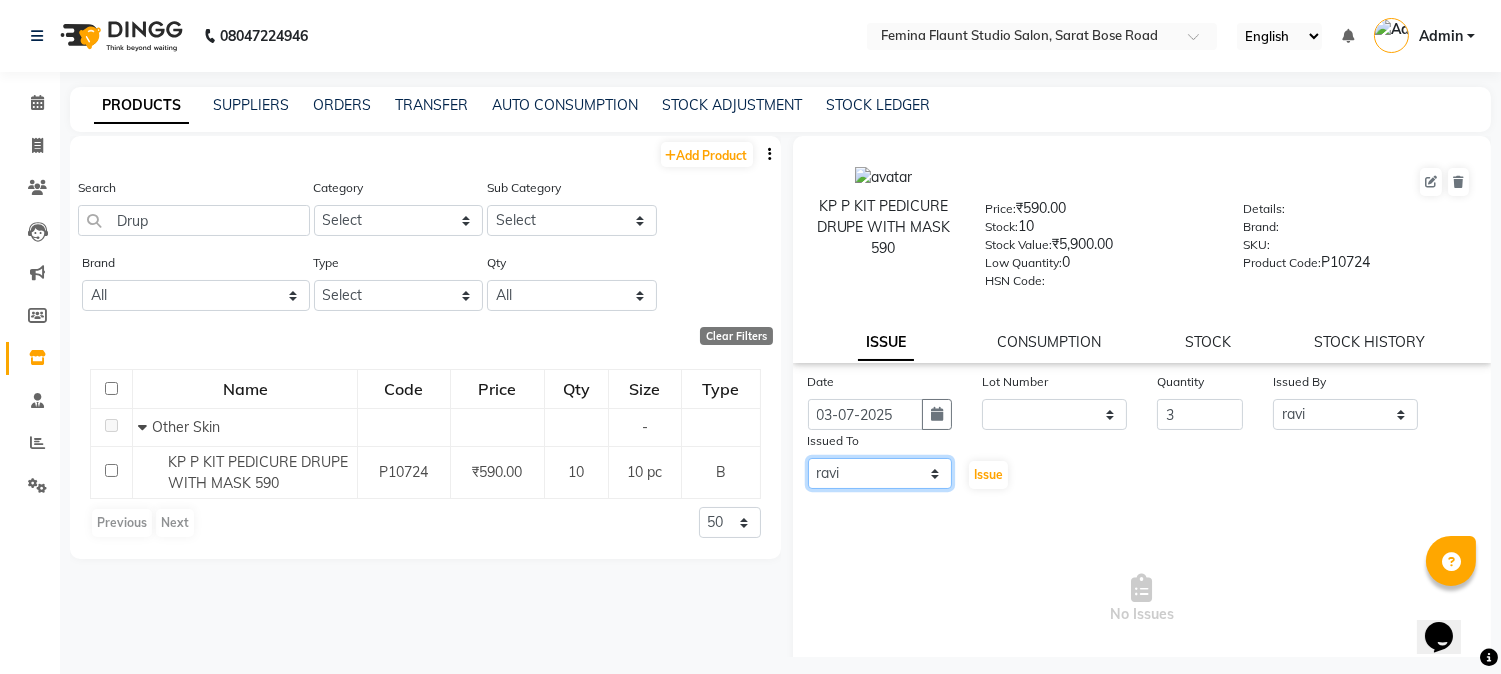 click on "Select [FIRST] [LAST] [FIRST] [LAST] [FIRST] [FIRST] [FIRST] [FIRST] [FIRST] [FIRST] [FIRST] [FIRST] 9:00 AM 9:30 AM 10:00 AM 10:30 AM 11:00 AM 11:30 AM 12:00 PM 12:30 PM 1:00 PM 1:30 PM 2:00 PM 2:30 PM 3:00 PM 3:30 PM 4:00 PM 4:30 PM 5:00 PM 5:30 PM 6:00 PM 6:30 PM 7:00 PM 7:30 PM 8:00 PM 8:30 PM 9:00 PM 9:30 PM             [FIRST] [LAST], TK04, 04:00 PM-04:30 PM, Hair Spa Treatment Hair spa - Long              [FIRST] [LAST], TK04, 04:30 PM-05:00 PM, Hair Spa Treatment Hair spa - Long              [FIRST] [LAST], TK01, 06:00 PM-06:45 PM, Stylist Level 2 haircut(Senior) - Male             [FIRST] [LAST], TK01, 06:40 PM-07:10 PM, Beard Trimming     [FIRST] [LAST], TK02, 11:30 AM-12:15 PM, Stylist Level 2 haircut(Senior) - Male             [FIRST] [LAST], TK03, 05:00 PM-05:30 PM, Blow Dry - pH     [FIRST] [LAST], TK05, 11:20 AM-11:50 AM, Beard Trimming     [FIRST] [LAST], TK02, 12:10 PM-12:40 PM, Beard Trimming" 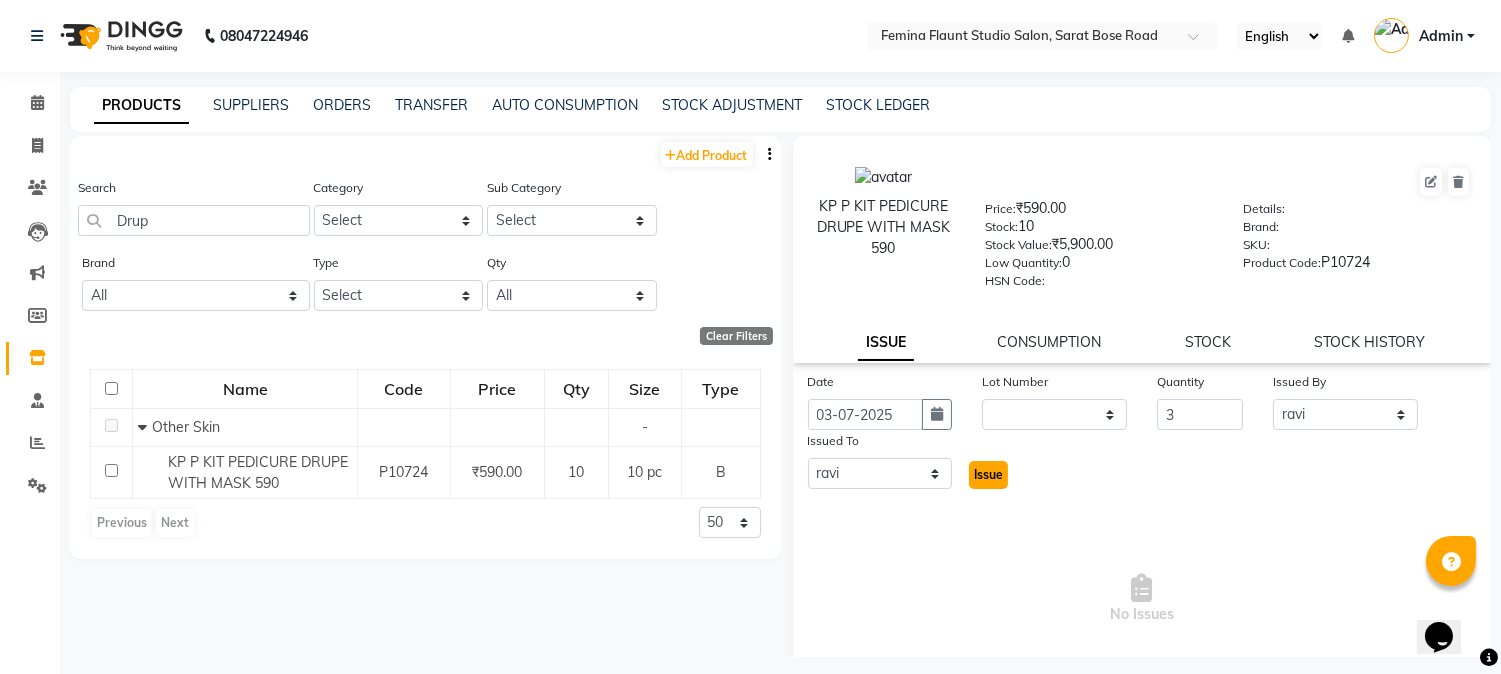 click on "Issue" 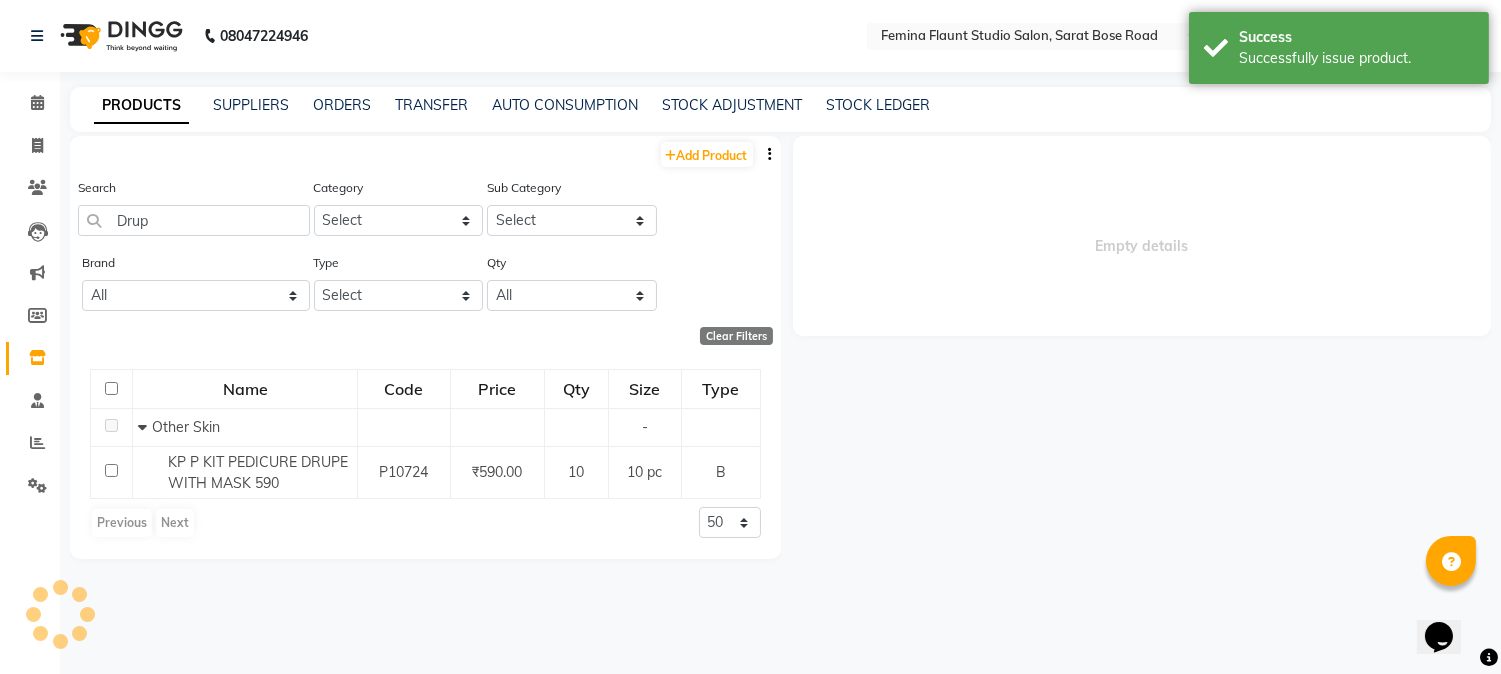 select 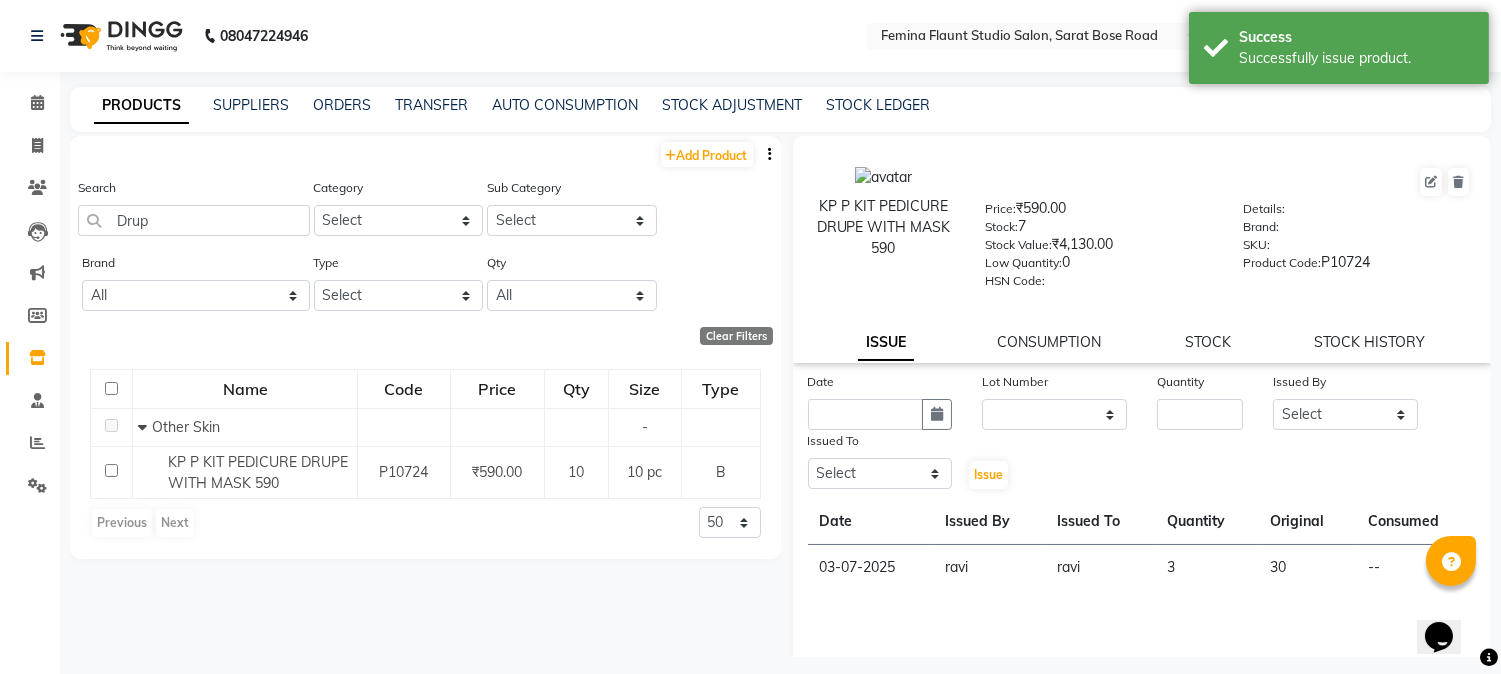 click on "Add Product  Search Drup Category Select Hair Skin Makeup Personal Care Appliances Beard Waxing Disposable Threading Hands and Feet Beauty Planet Botox Cadiveu Casmara Cheryls Loreal Olaplex HAIR gk salon use skyndore darmalogica Other Sub Category Select Brand All Beauty Gang Biotop Botoplastia Brillaire Brillare Cadiveu Casmara Defabulous Dermalogica Dermologica Dialight General Gk Hairoticmen Kazima Loreal Lotus Magestic Majestic Mcaffeine Mixfruit Mk Mk Majestic Mk Profession Moroccanoil Moroccon Moroccon Oil Naturica Null O3+ Oxylife Pedi Pie Ph Rica Root Deep Schwarzkopf Schwarzkoph Skp Skp Schwarzkopf Sleek Wellocare Type Select Both Retail Consumable Qty All Low Out Of Stock  Clear Filters  Name Code Price Qty Size Type   Other Skin - KP P KIT PEDICURE DRUPE WITH MASK 590 P10724 ₹590.00 10 10 pc B  Previous   Next  50 100 500" 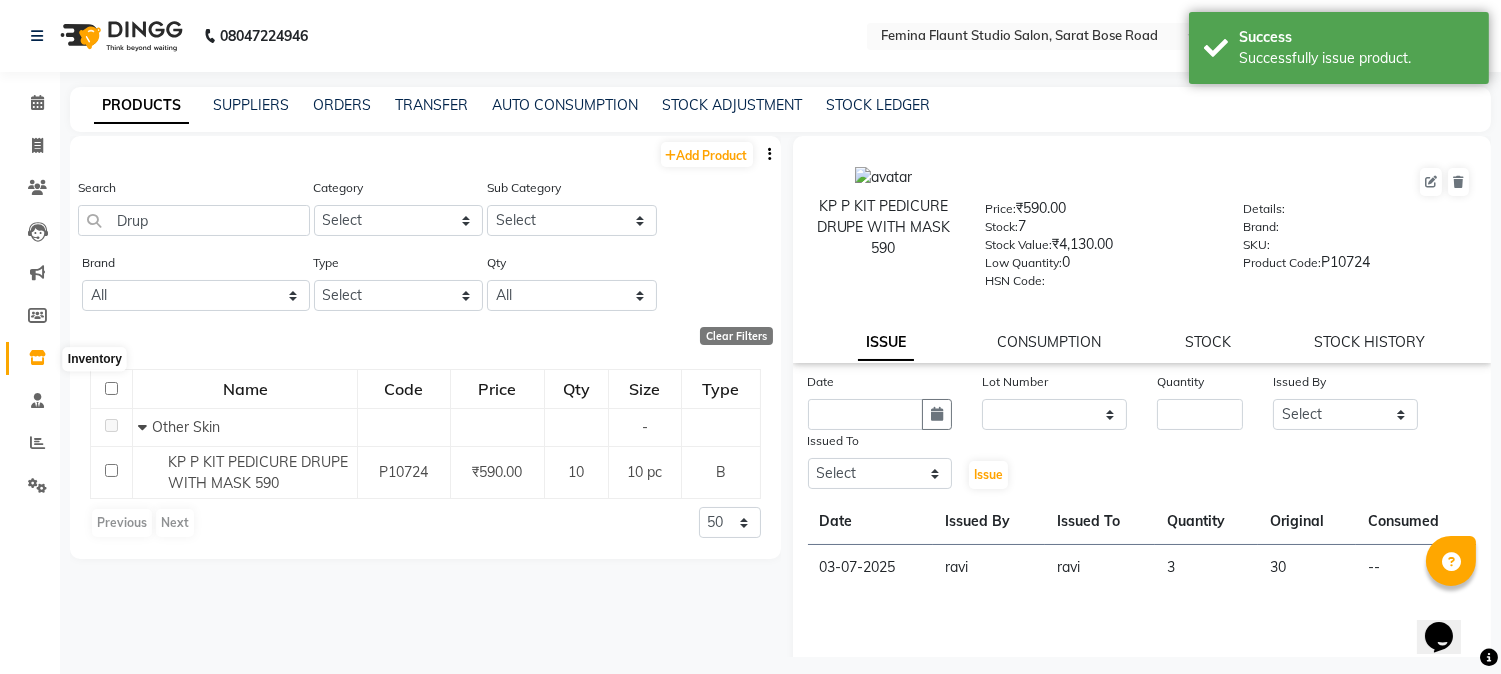 click 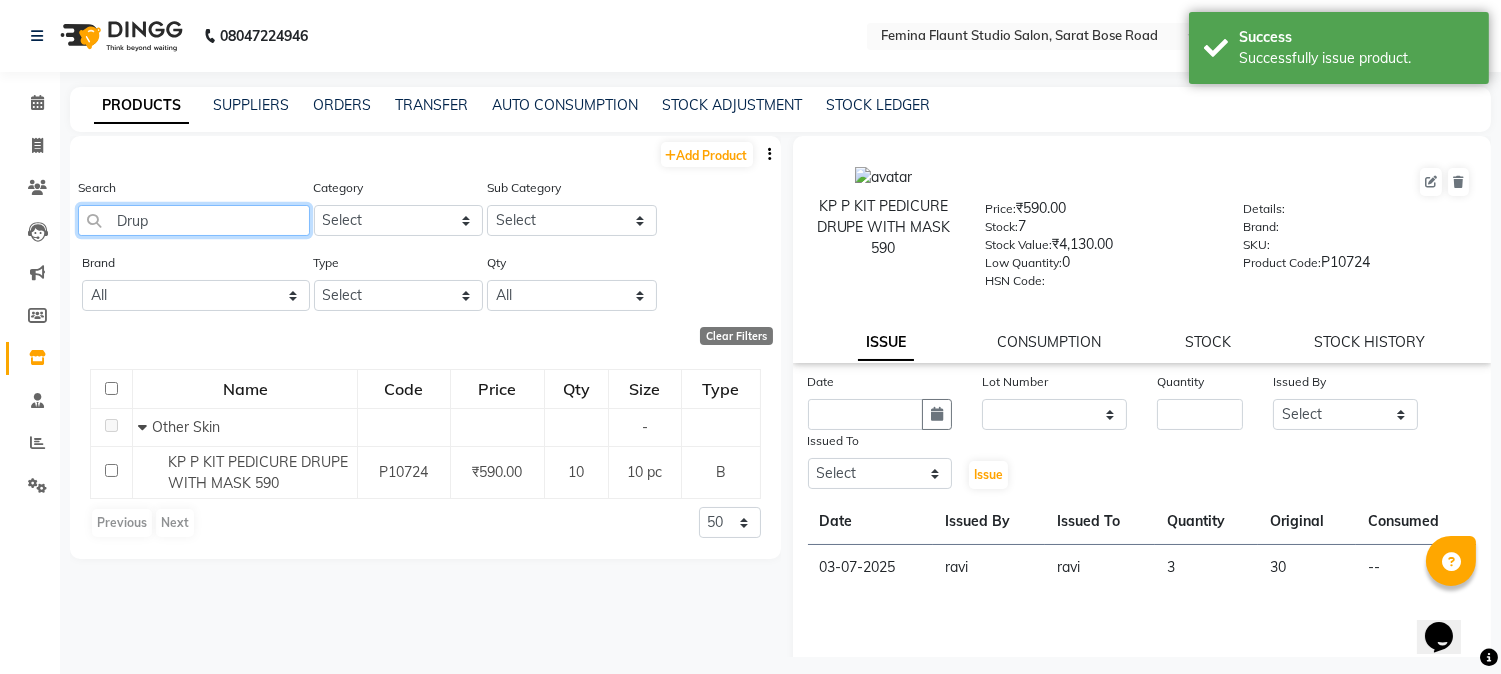 drag, startPoint x: 176, startPoint y: 223, endPoint x: 90, endPoint y: 230, distance: 86.28442 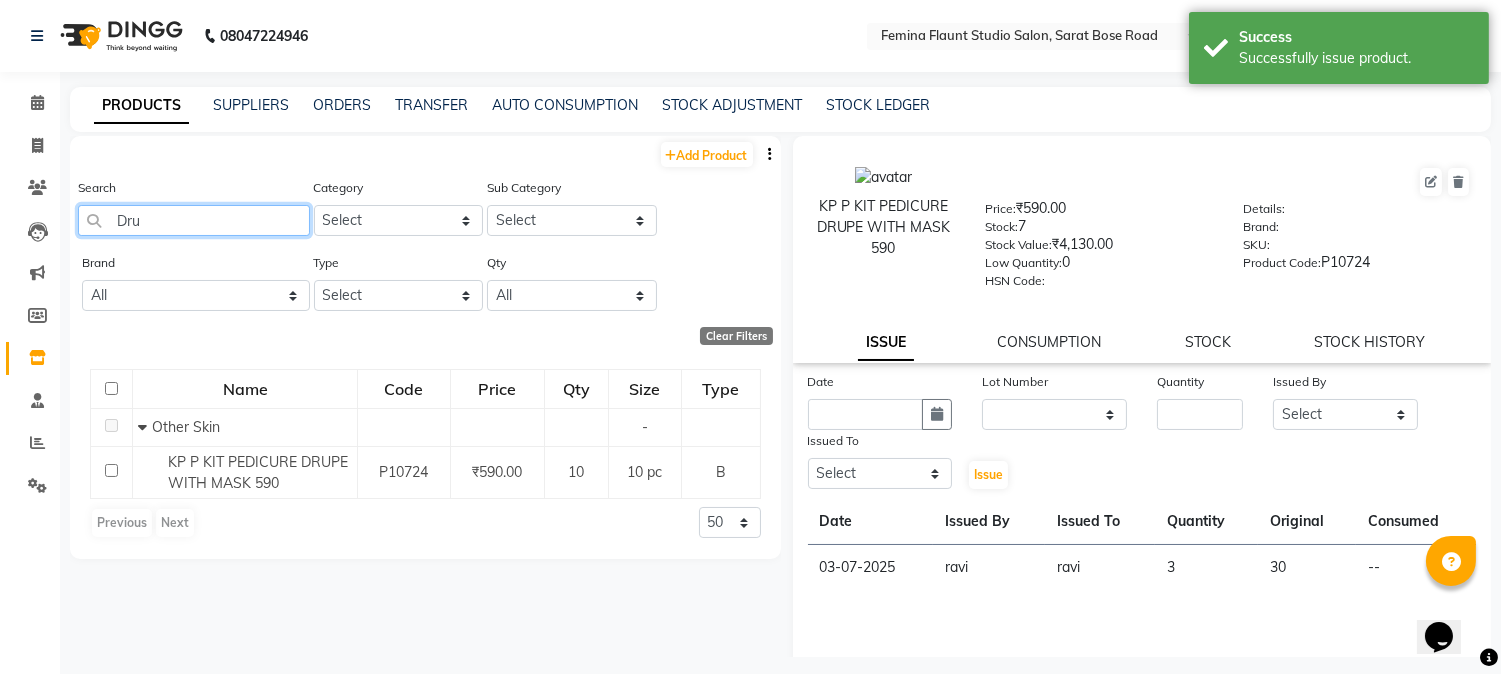 type on "Drup" 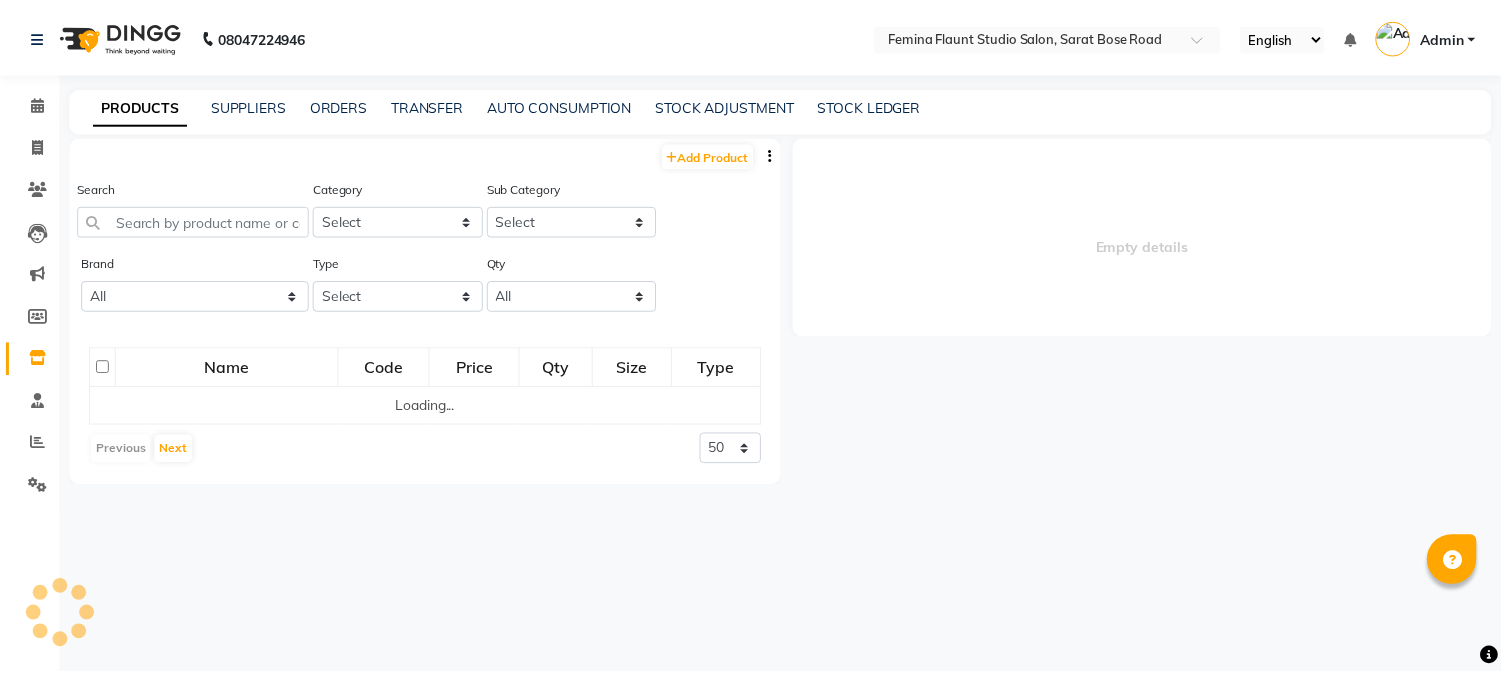 scroll, scrollTop: 0, scrollLeft: 0, axis: both 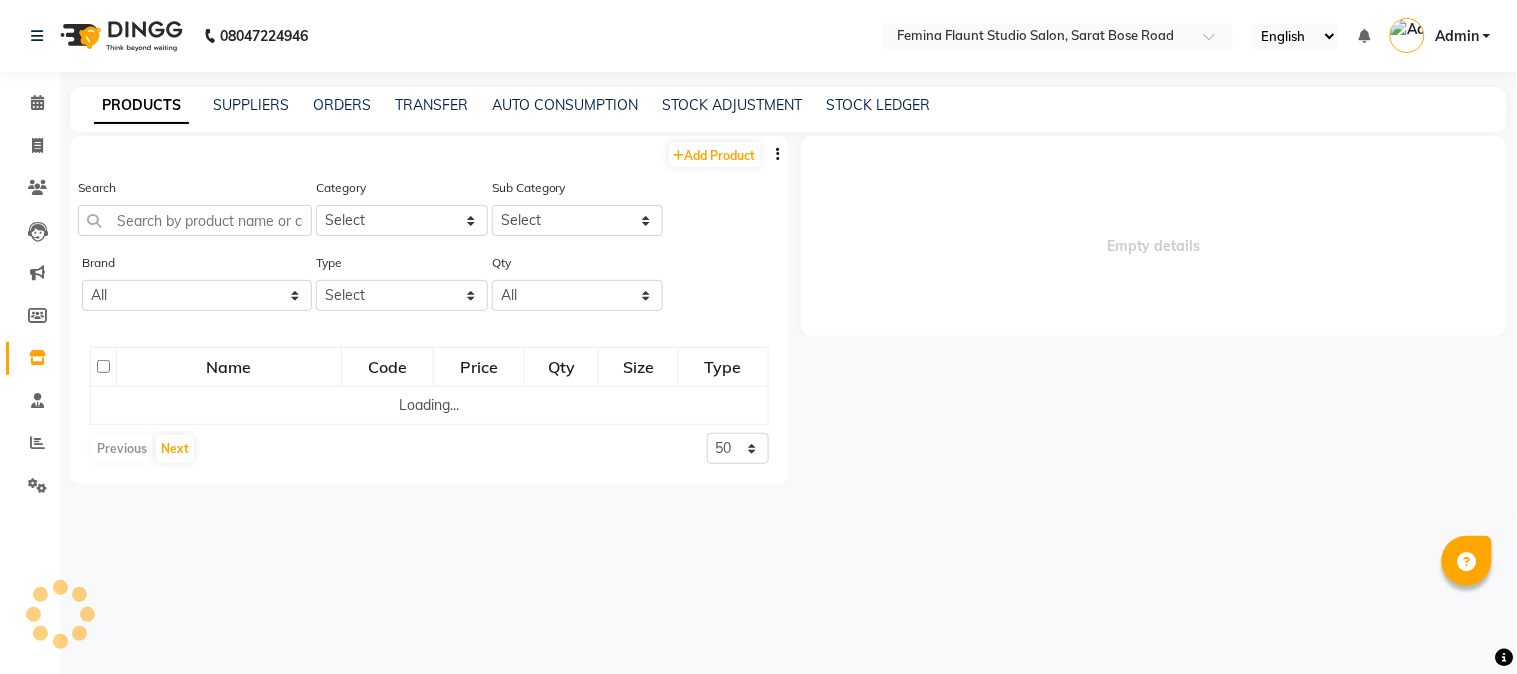 select 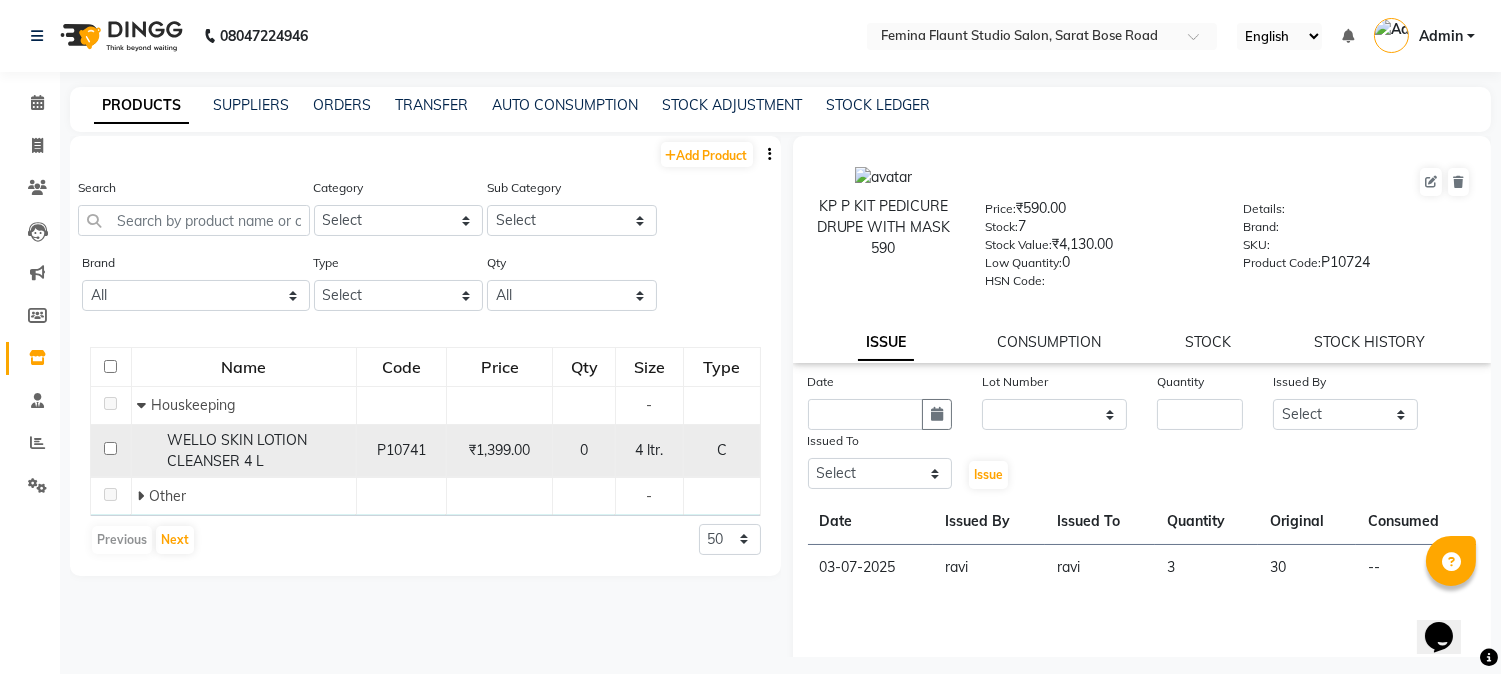 scroll, scrollTop: 0, scrollLeft: 0, axis: both 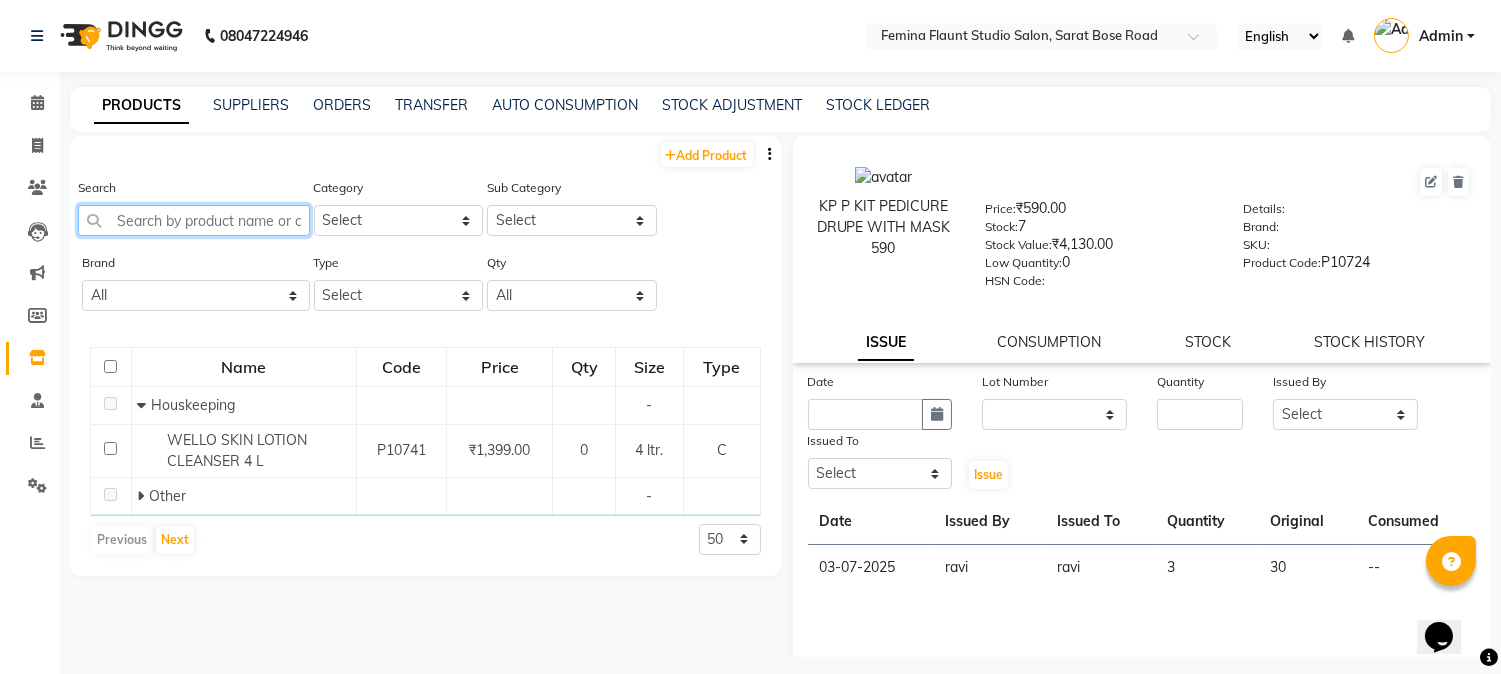 click 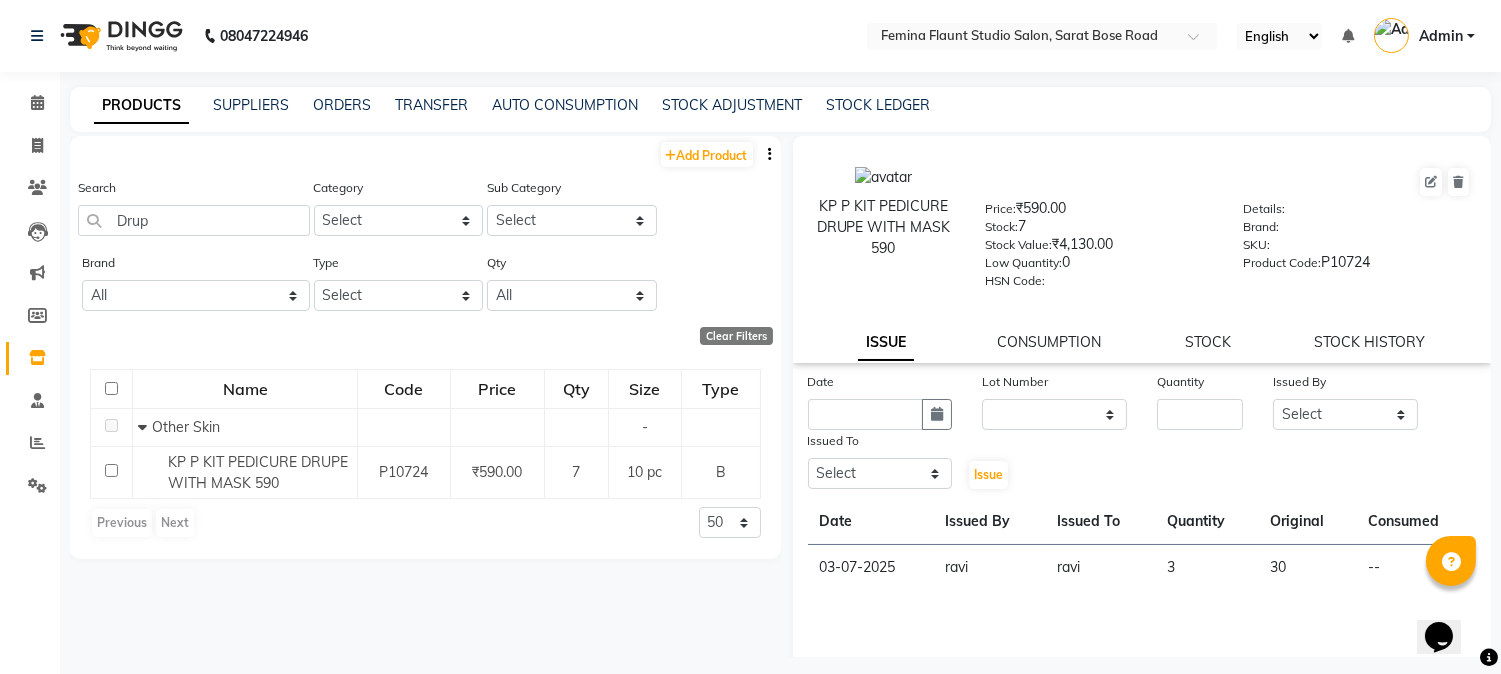 click on "Clear Filters" 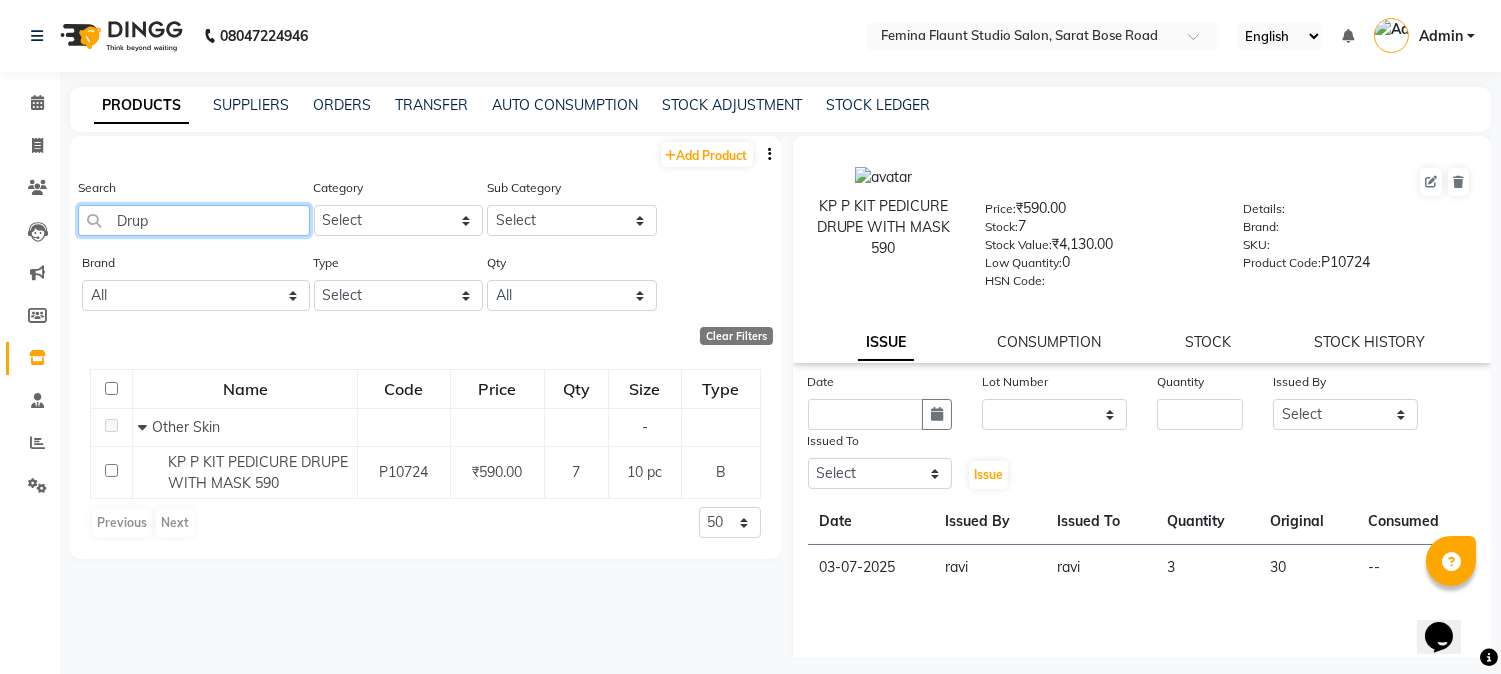 drag, startPoint x: 170, startPoint y: 226, endPoint x: 107, endPoint y: 224, distance: 63.03174 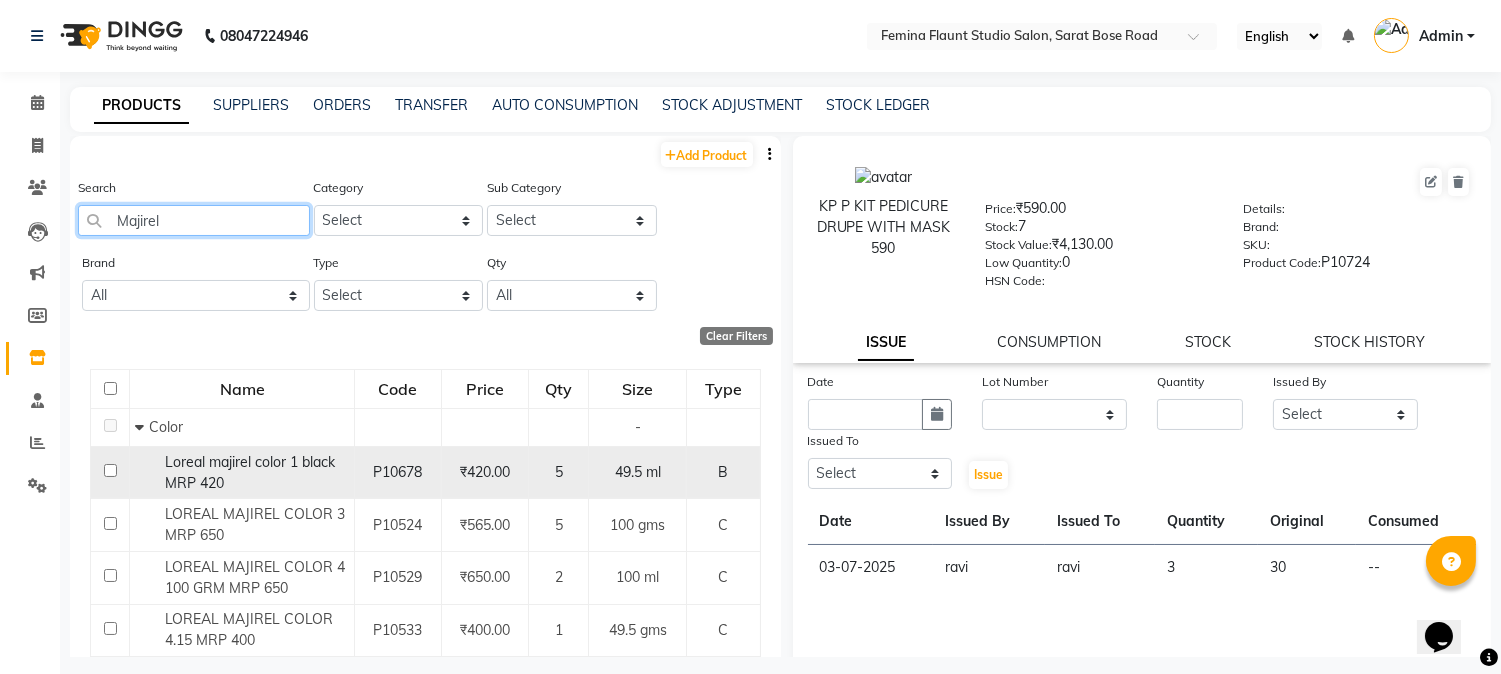 type on "Majirel" 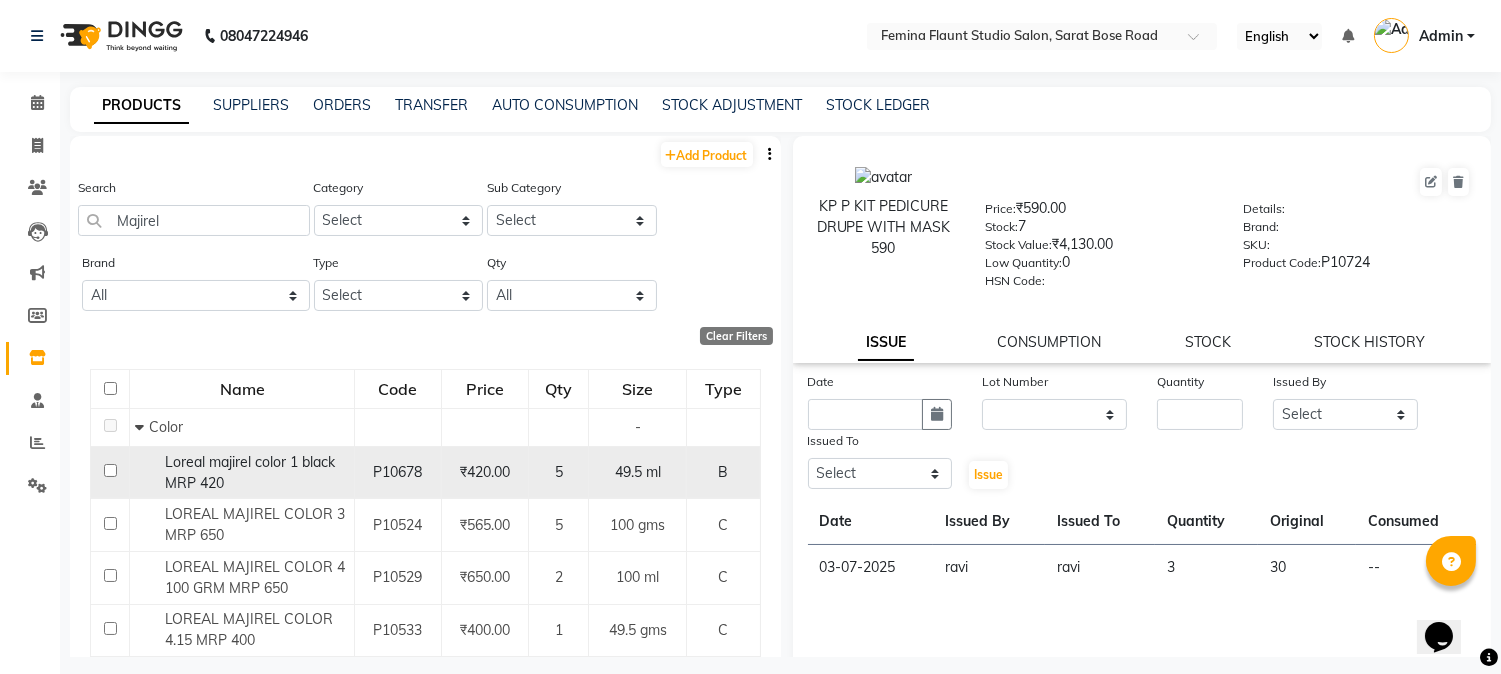 click on "Loreal majirel color 1 black MRP 420" 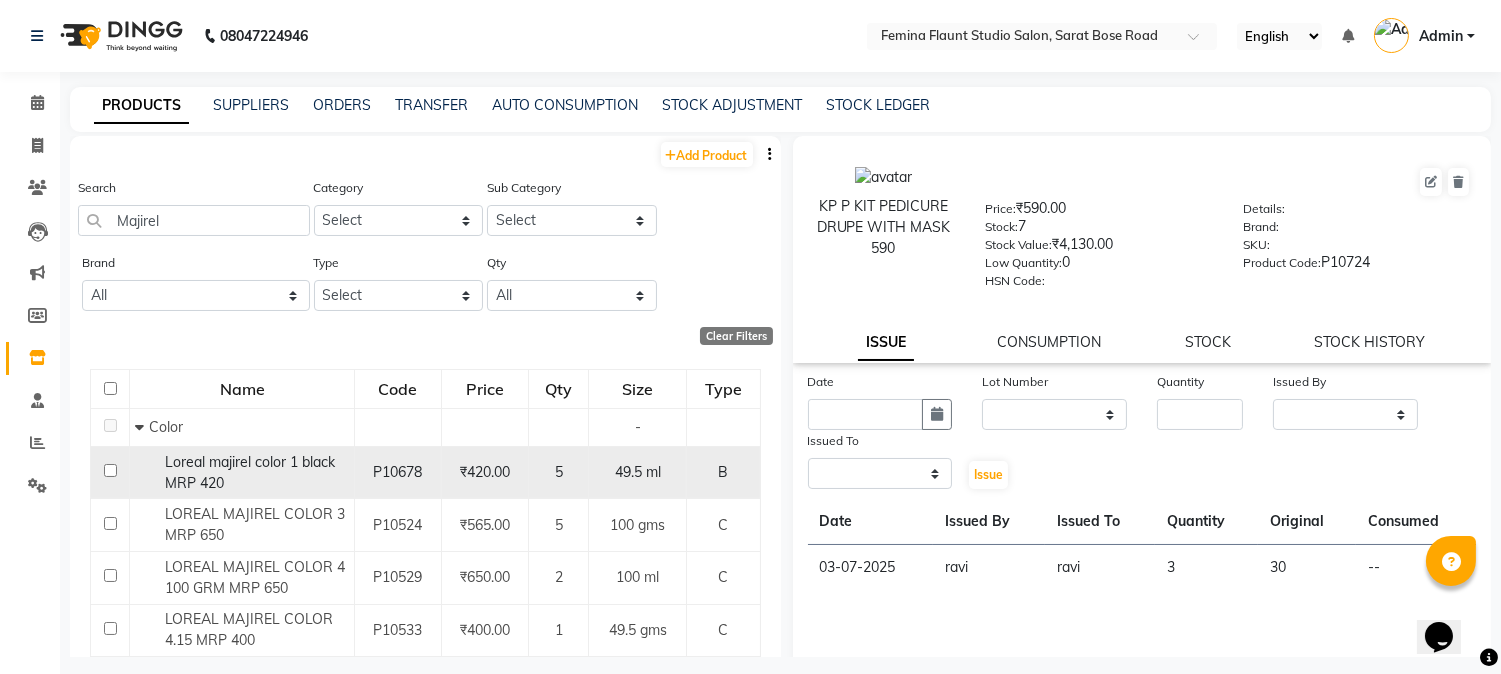 select 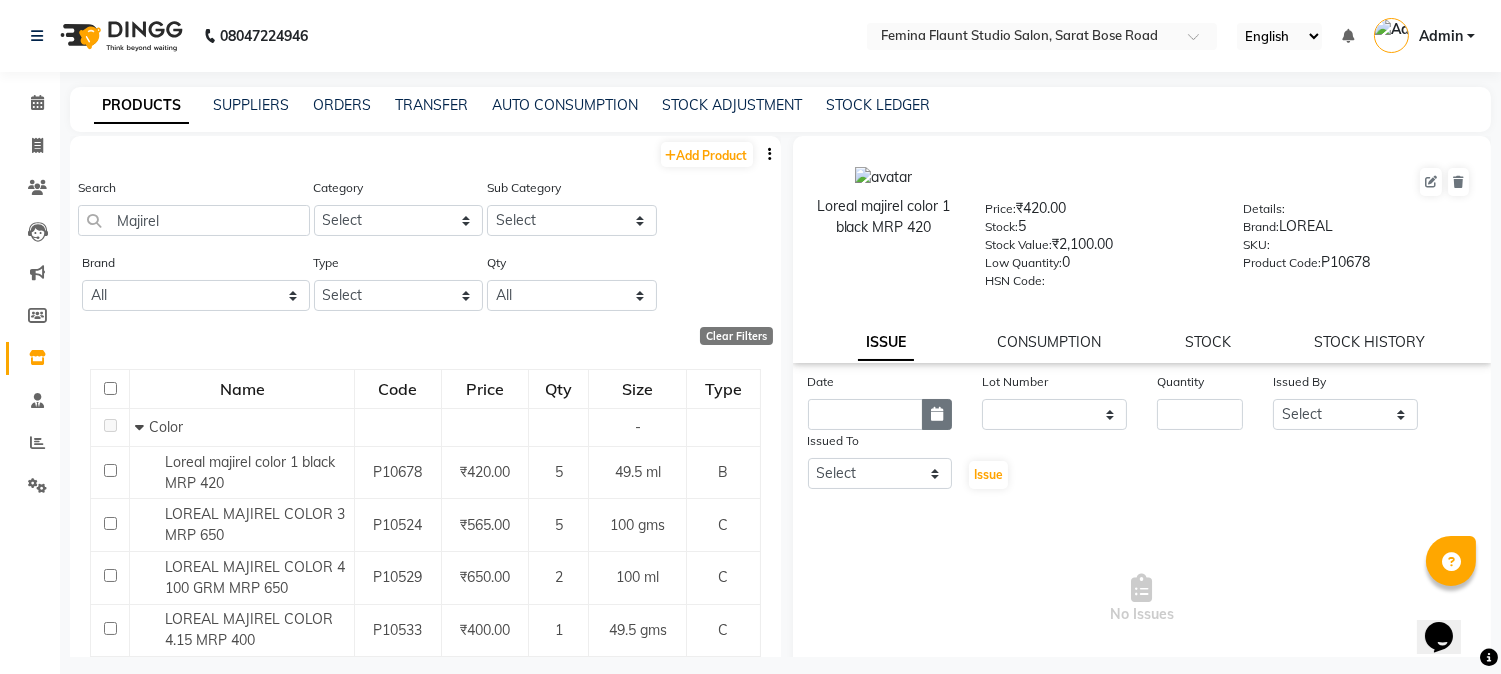 click 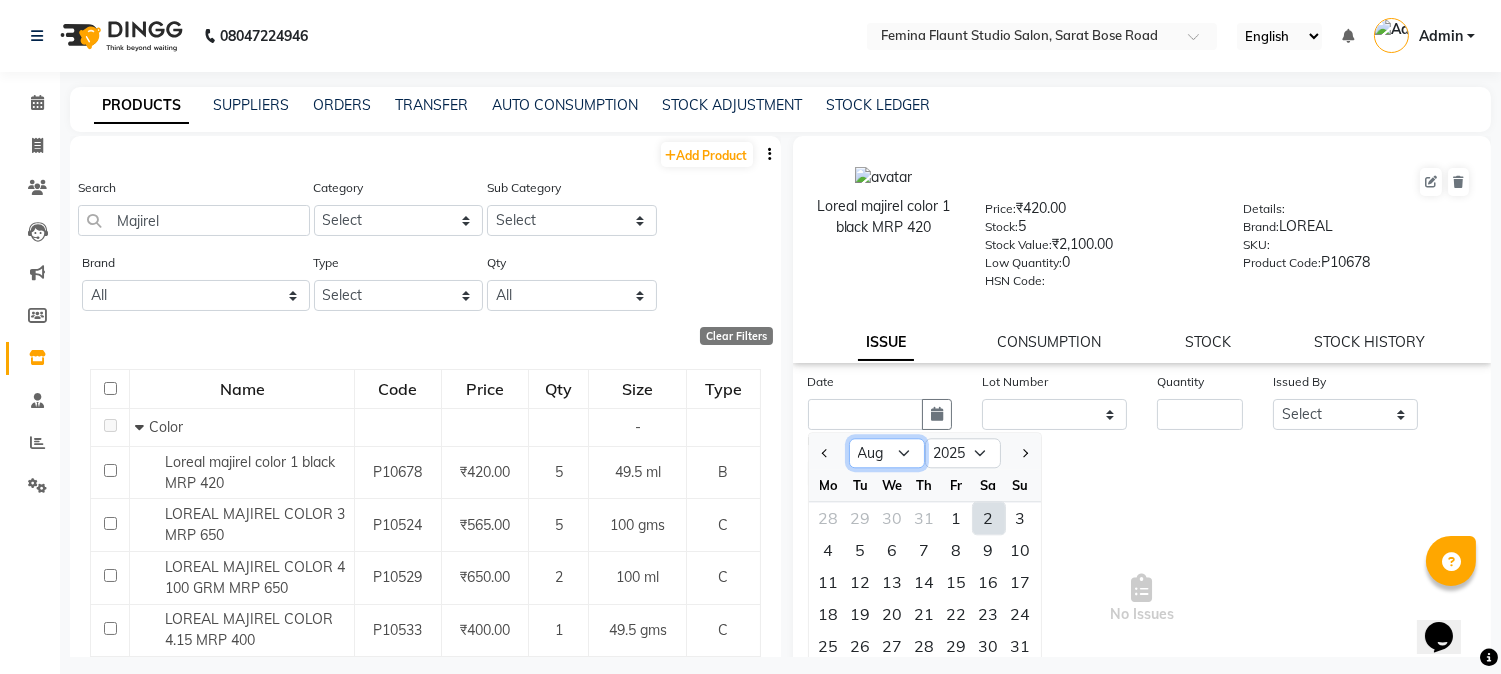click on "Jan Feb Mar Apr May Jun Jul Aug Sep Oct Nov Dec" 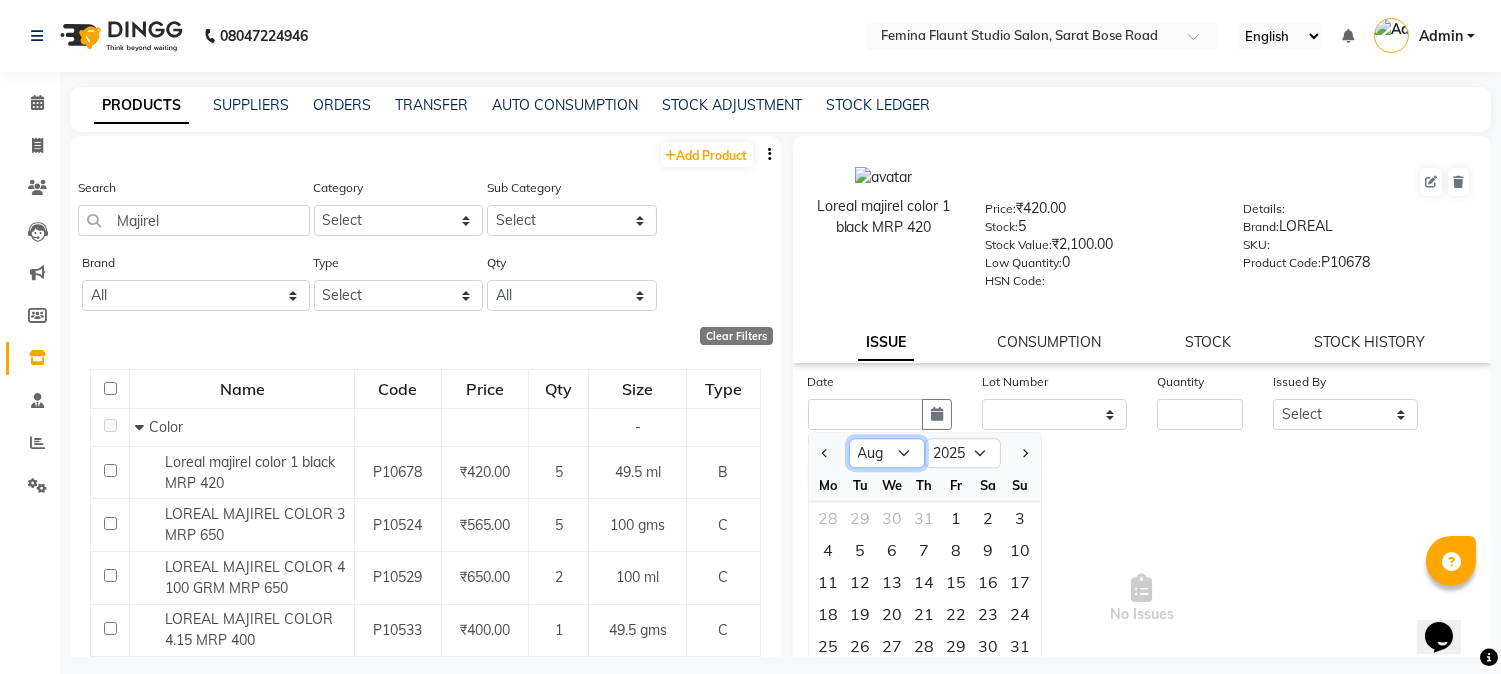 select on "7" 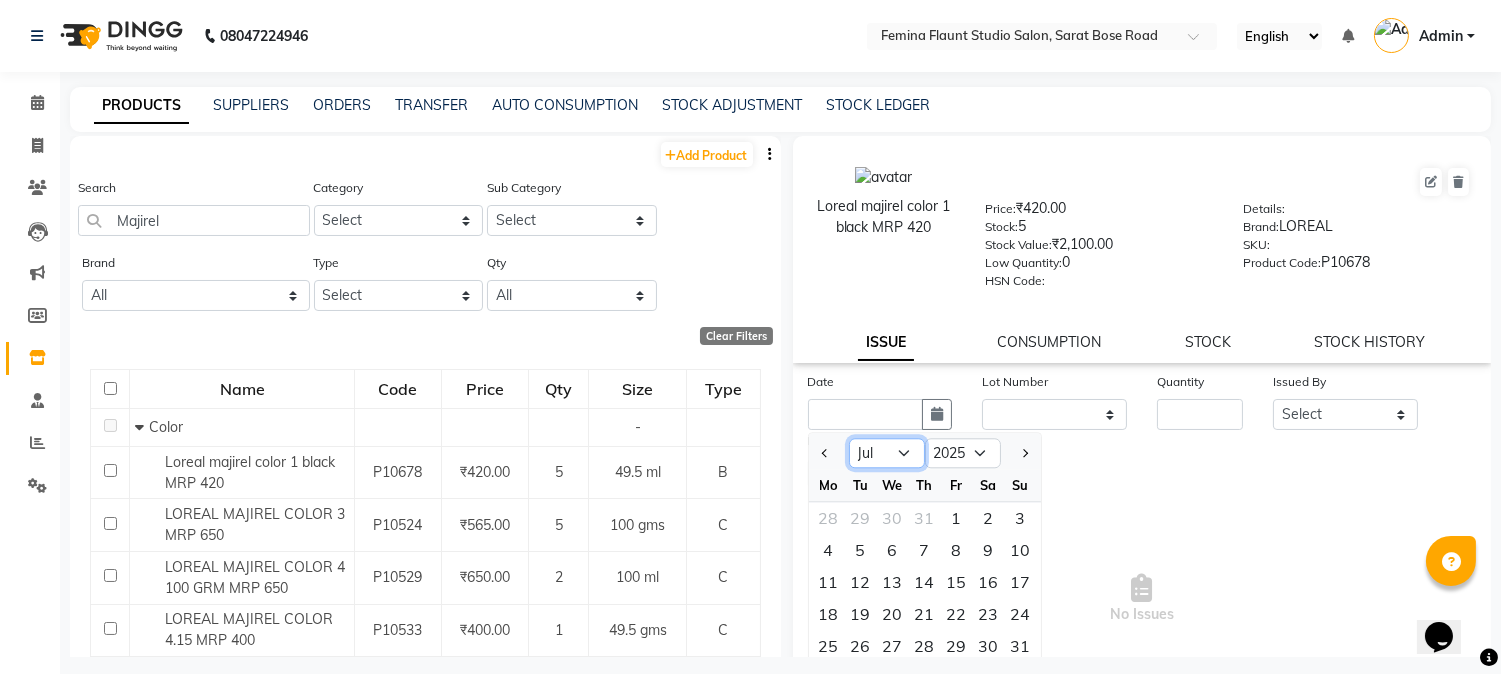 click on "Jan Feb Mar Apr May Jun Jul Aug Sep Oct Nov Dec" 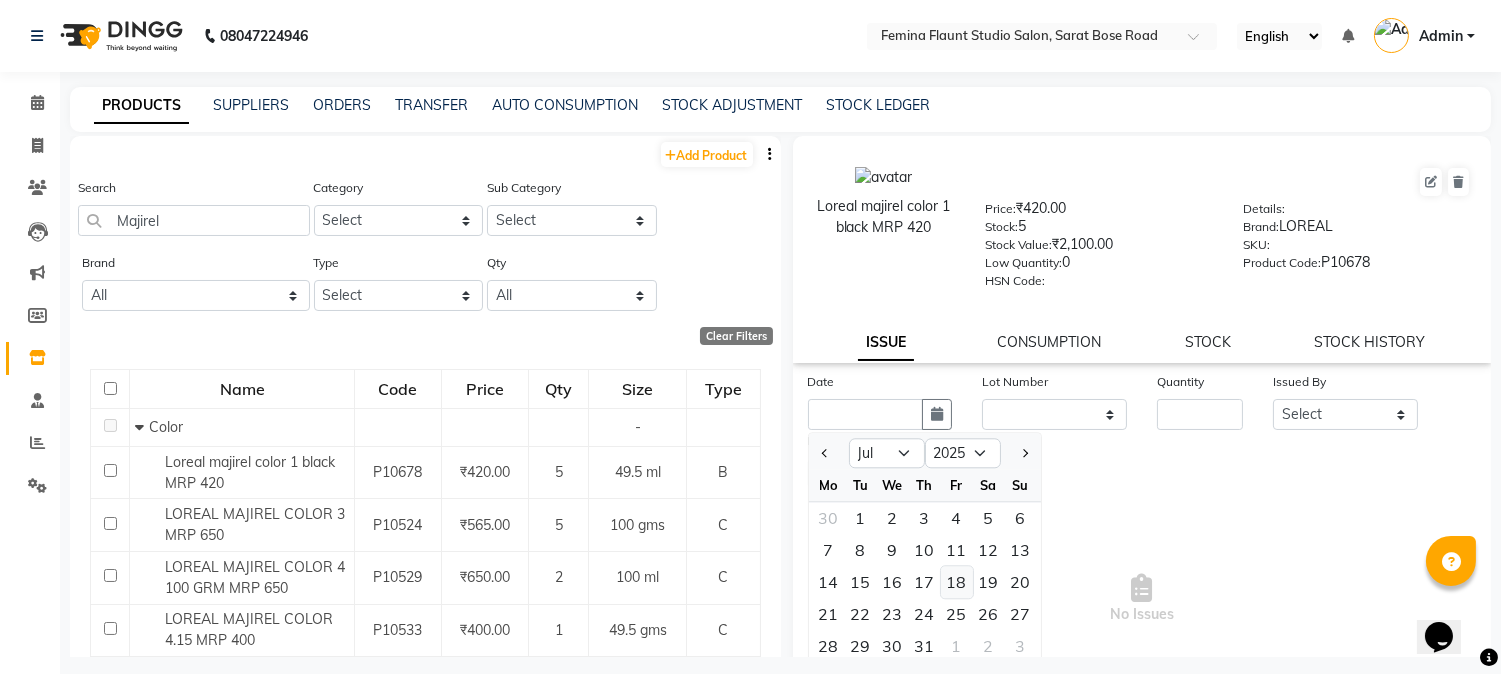 click on "18" 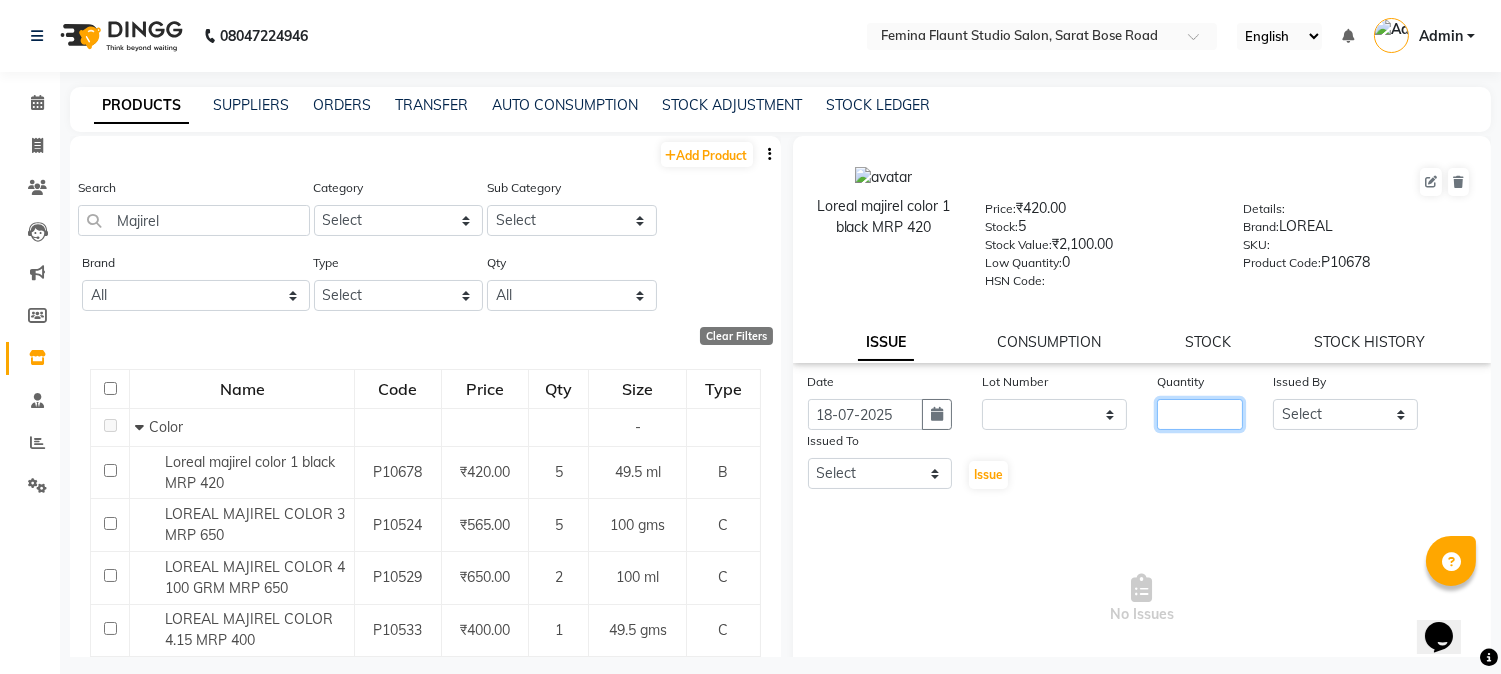 click 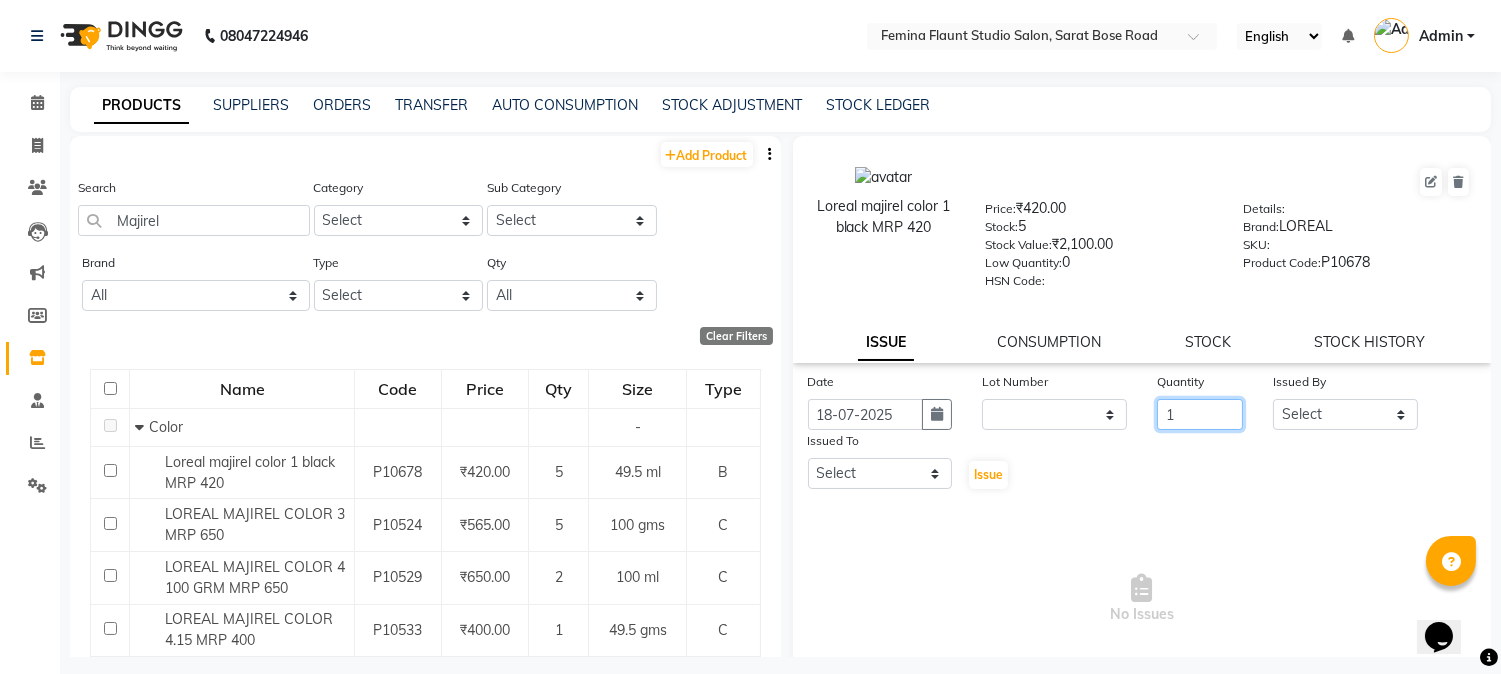 type on "1" 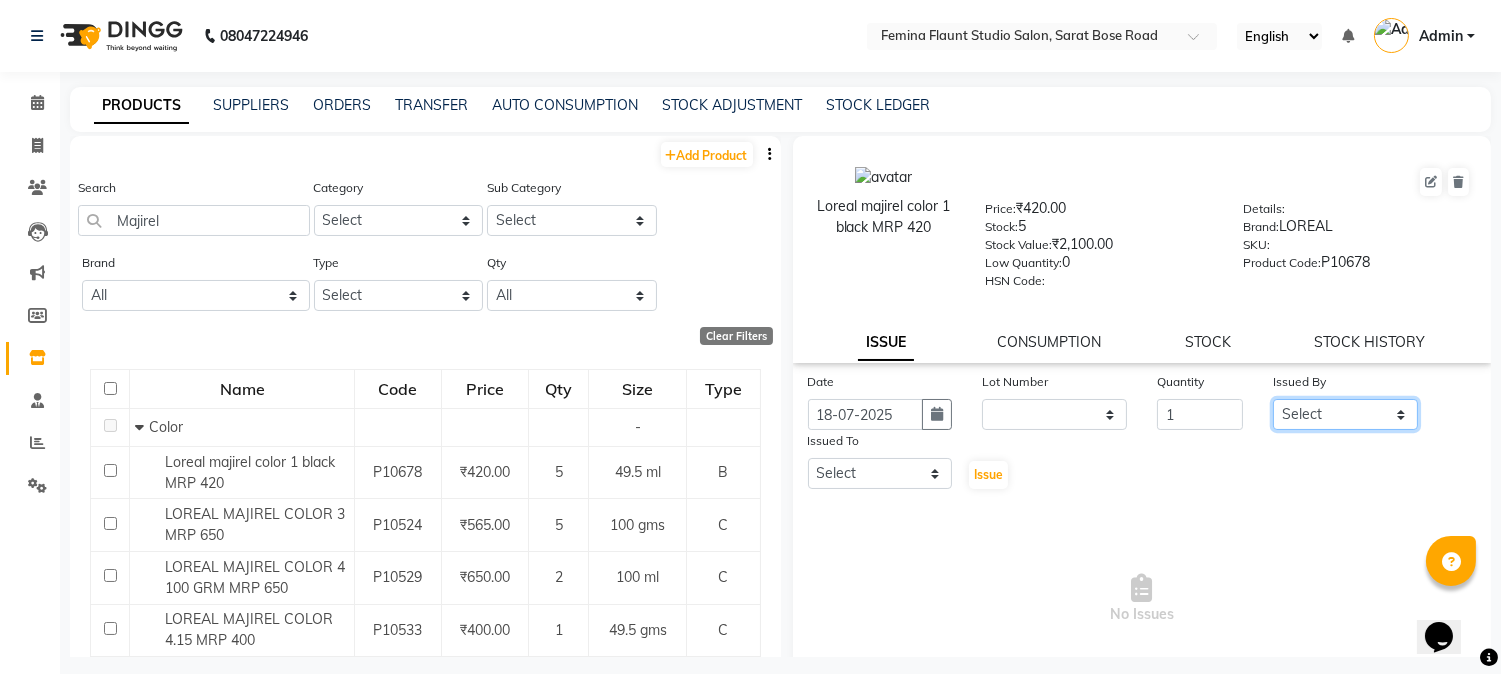 click on "Select [LAST] Auditor [LAST] [LAST] [LAST] [LAST] [LAST] [LAST] [LAST] [LAST] [LAST] [LAST] [LAST]" 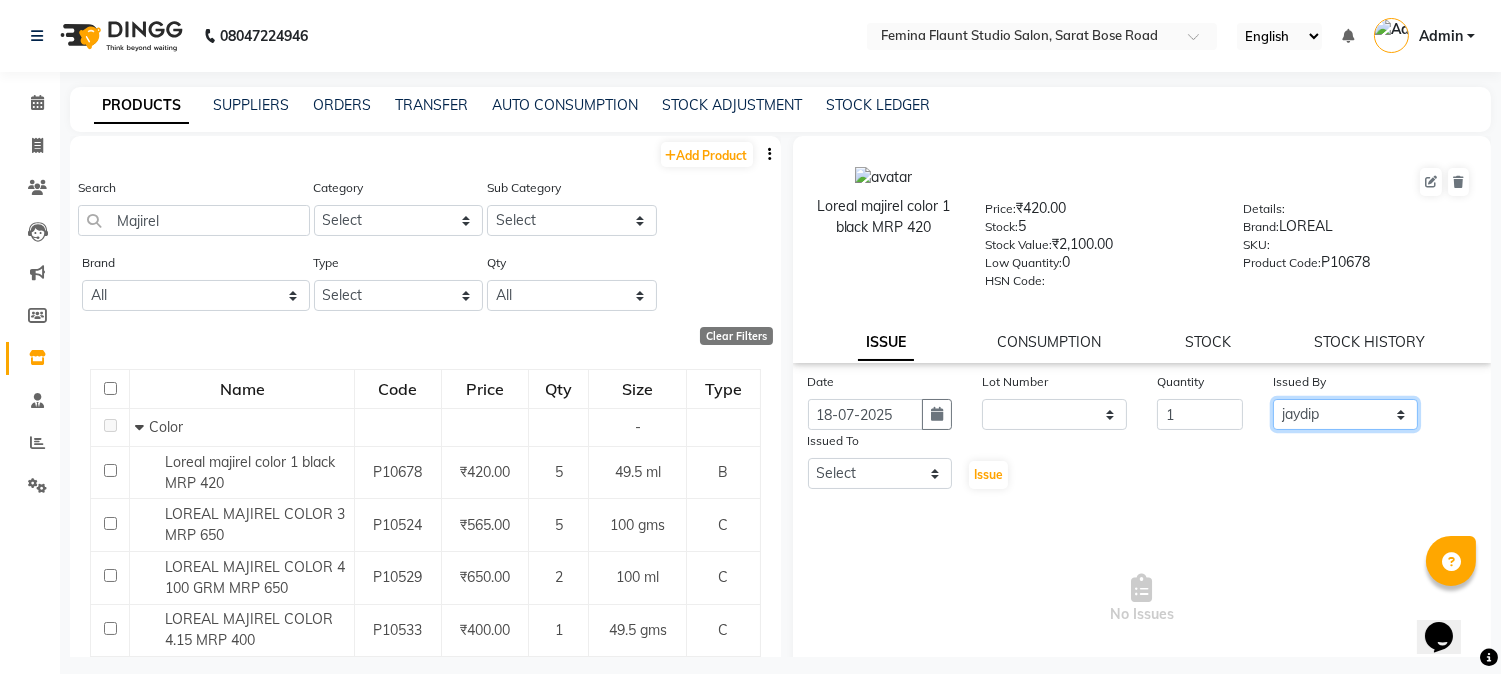 click on "Select [LAST] Auditor [LAST] [LAST] [LAST] [LAST] [LAST] [LAST] [LAST] [LAST] [LAST] [LAST] [LAST]" 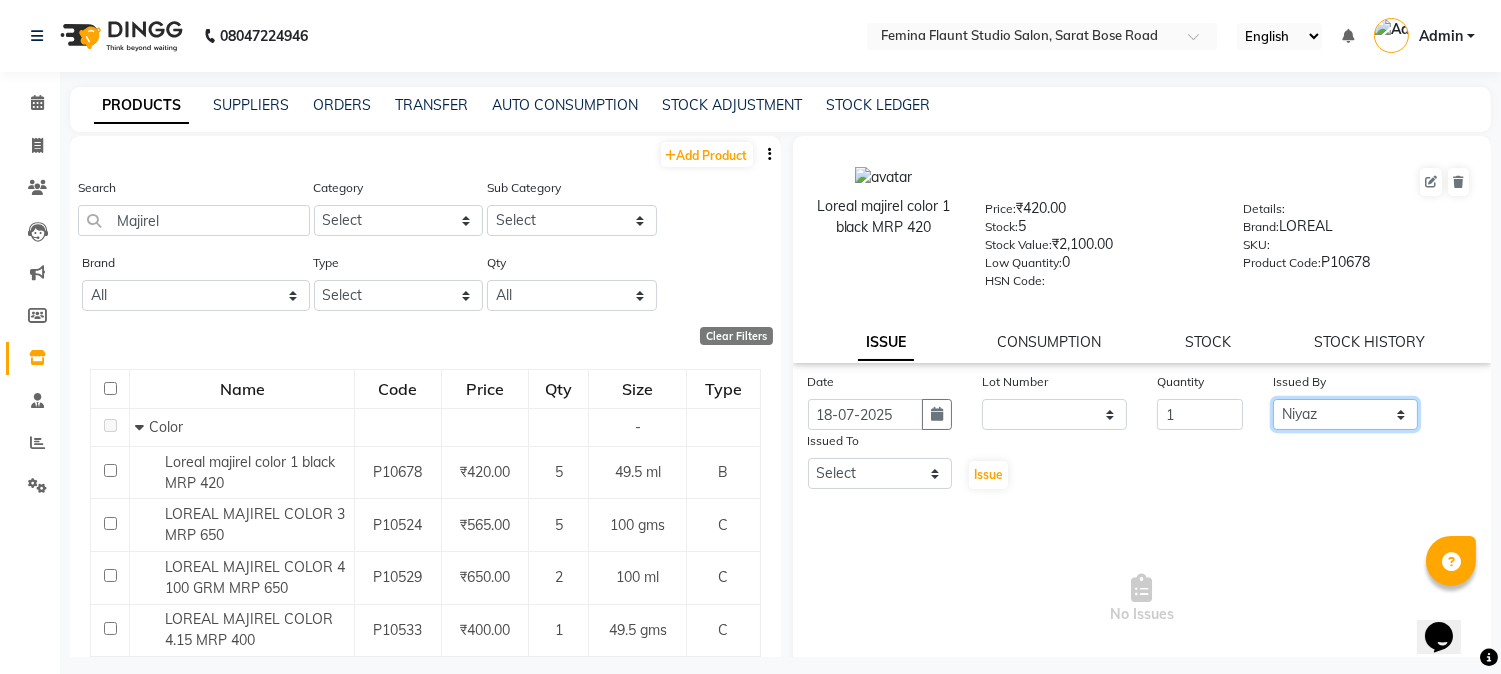 click on "Select [LAST] Auditor [LAST] [LAST] [LAST] [LAST] [LAST] [LAST] [LAST] [LAST] [LAST] [LAST] [LAST]" 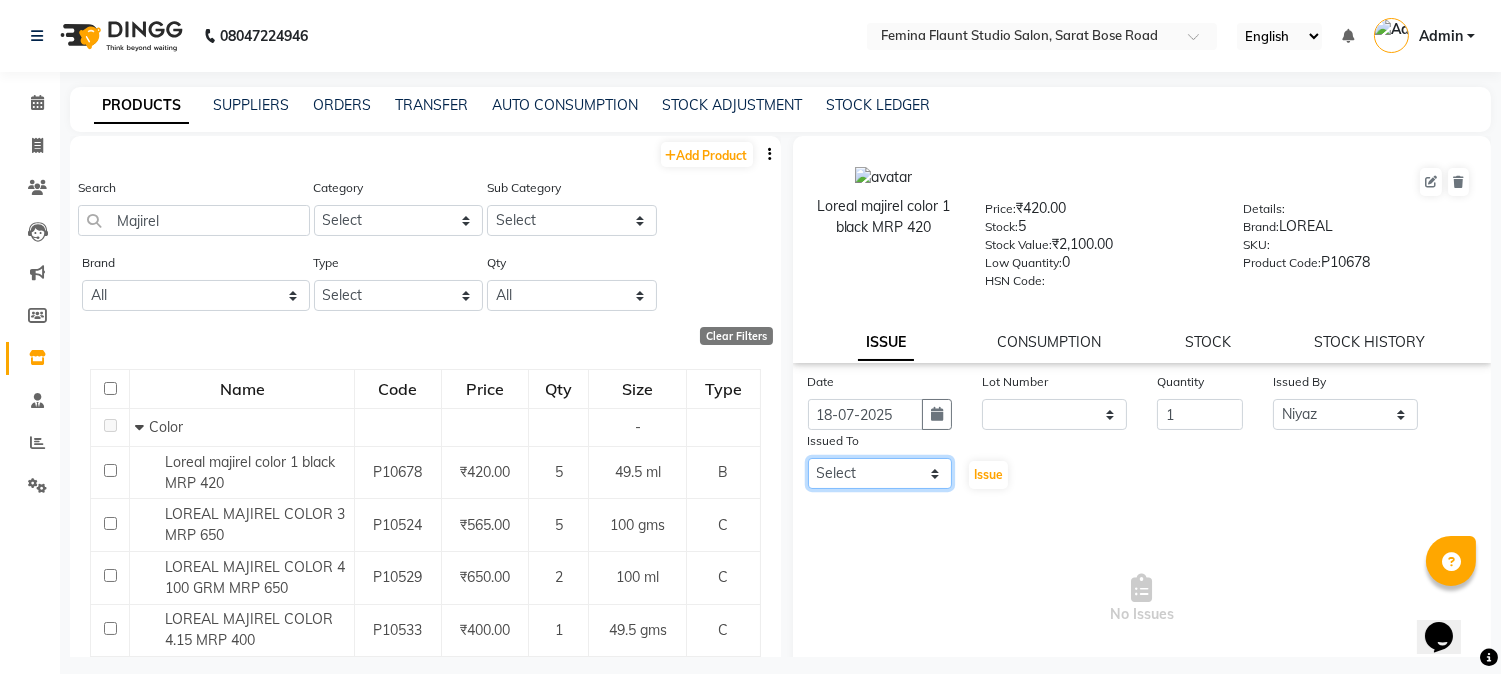 click on "Select [LAST] Auditor [LAST] [LAST] [LAST] [LAST] [LAST] [LAST] [LAST] [LAST] [LAST] [LAST] [LAST]" 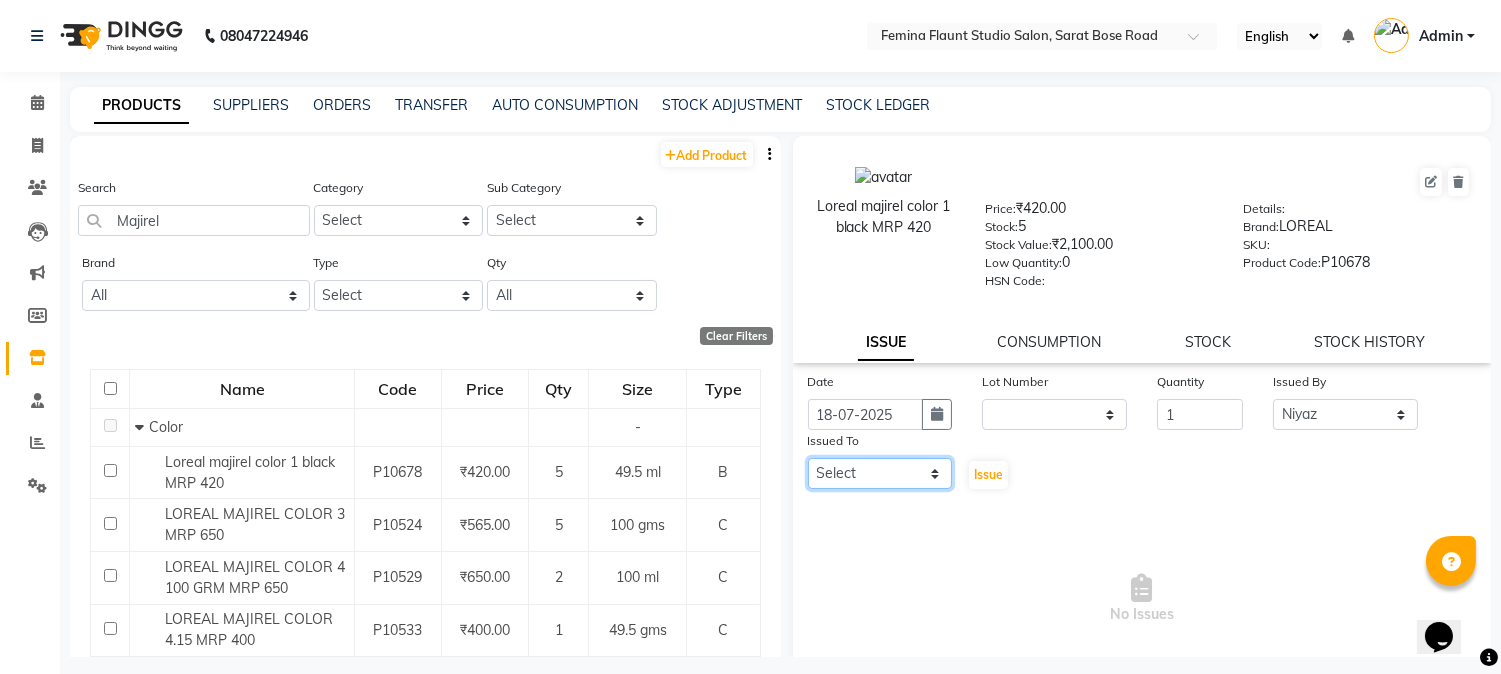 select on "83062" 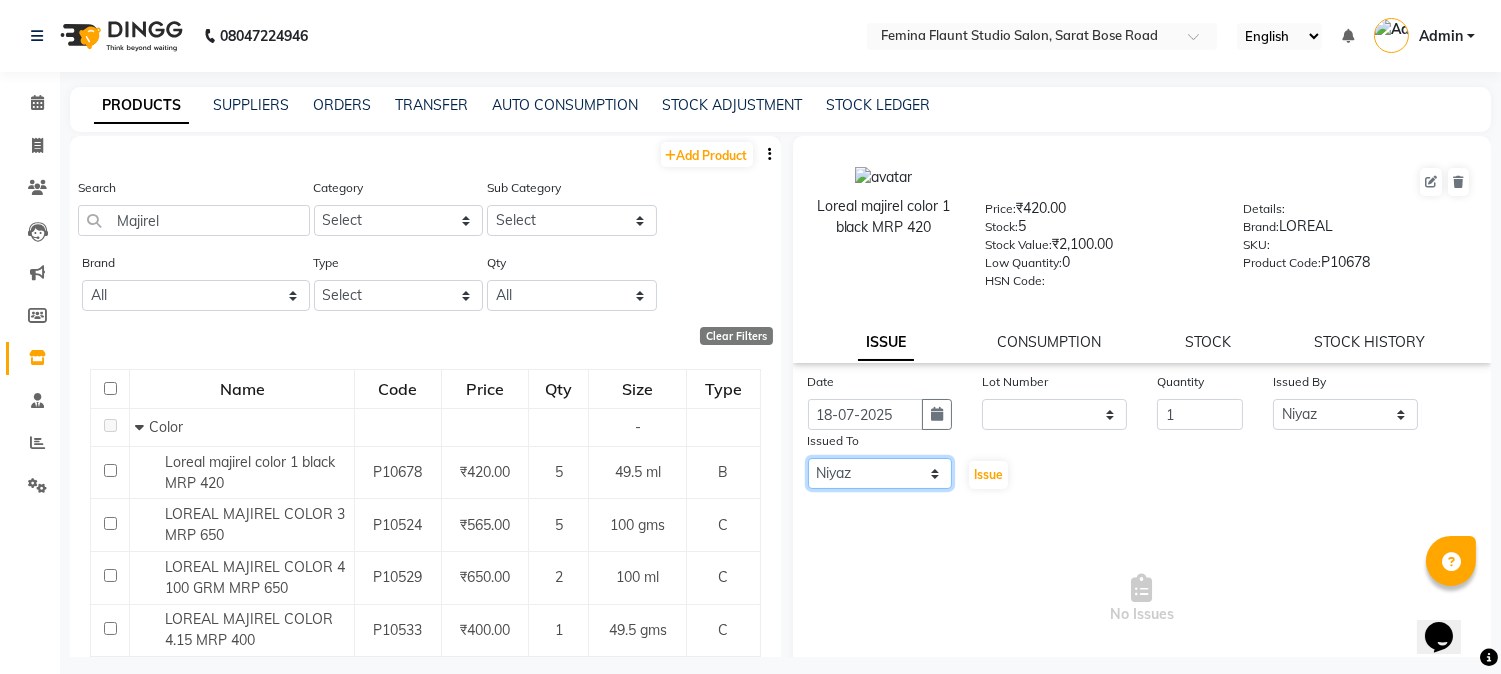 click on "Select [LAST] Auditor [LAST] [LAST] [LAST] [LAST] [LAST] [LAST] [LAST] [LAST] [LAST] [LAST] [LAST]" 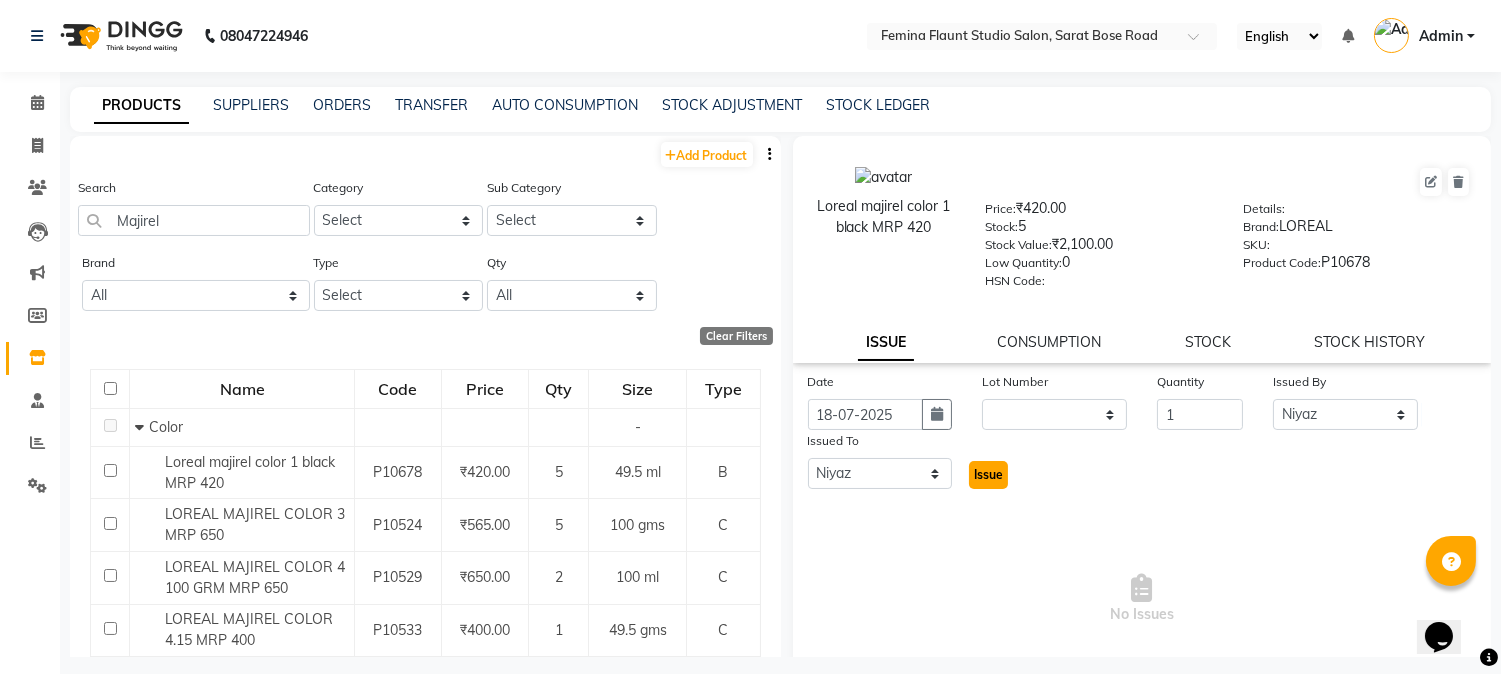 click on "Issue" 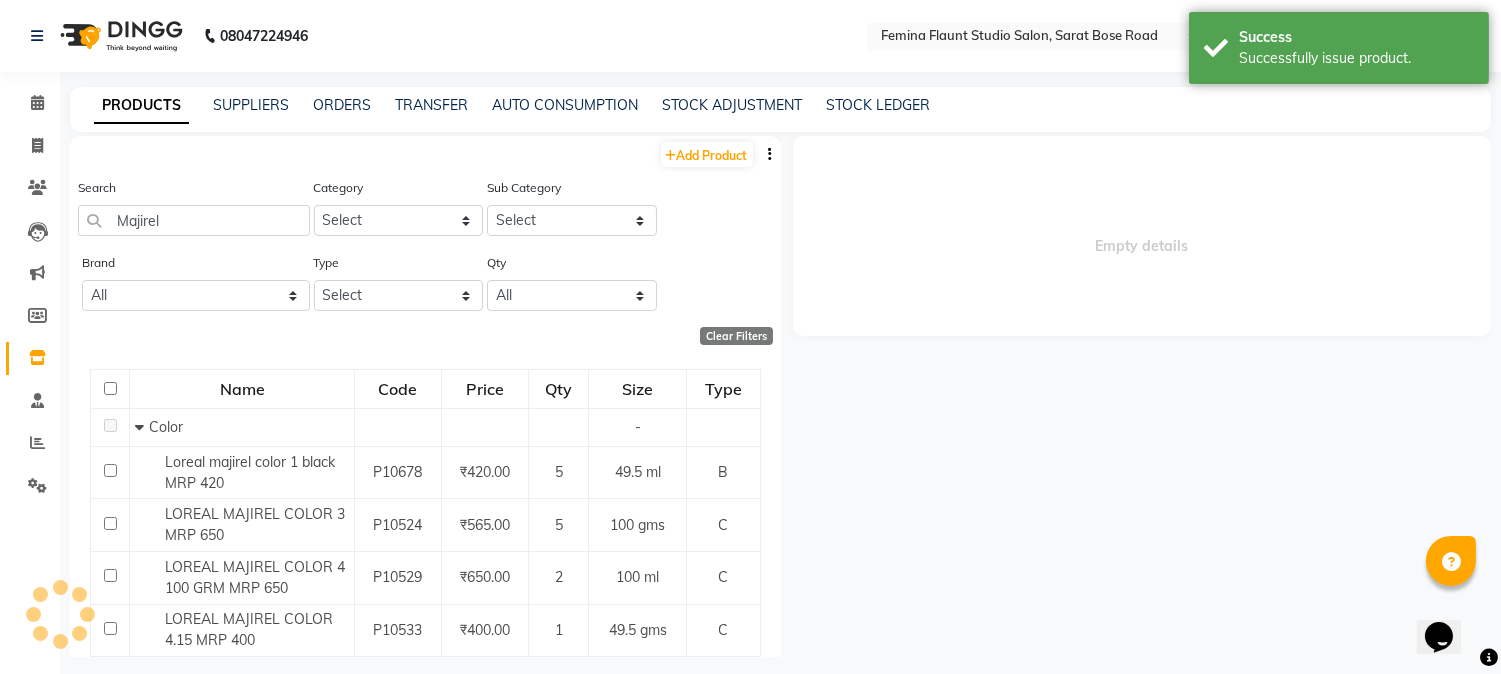 select 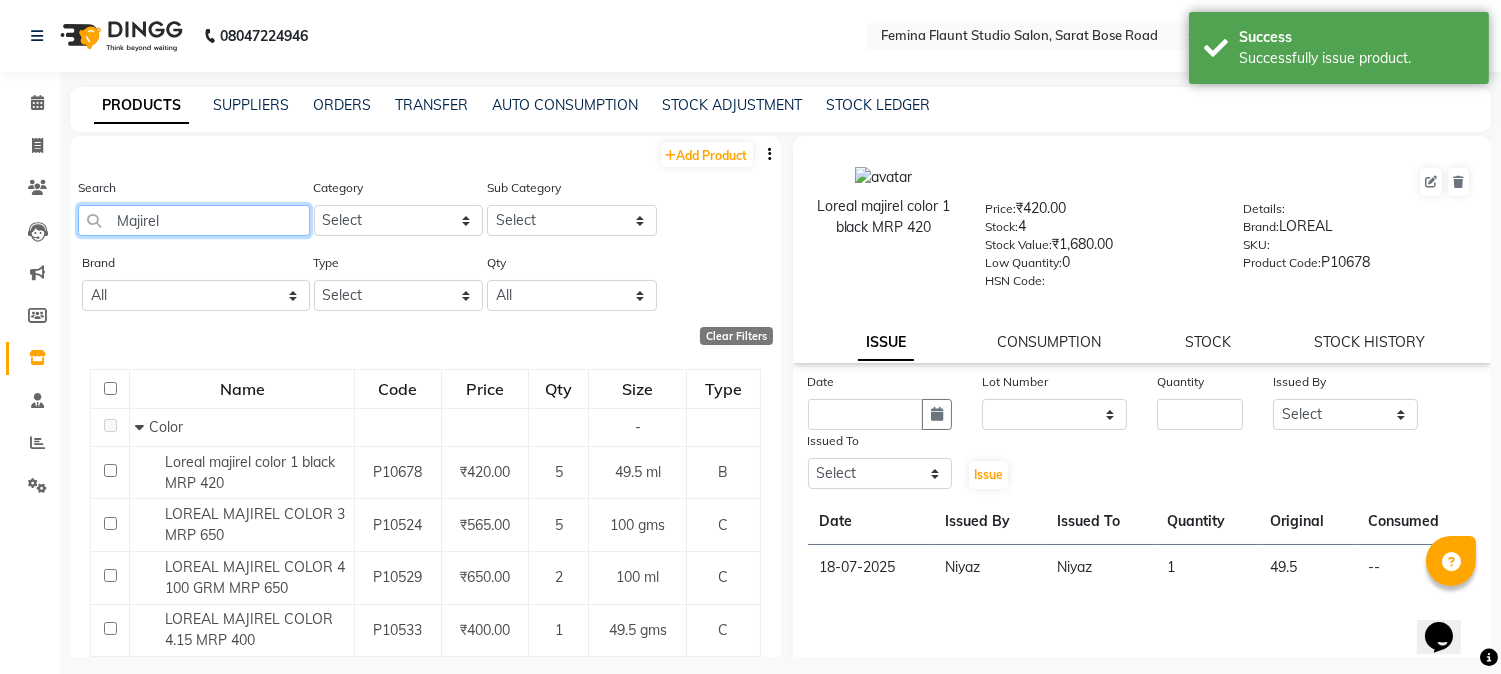 click on "Majirel" 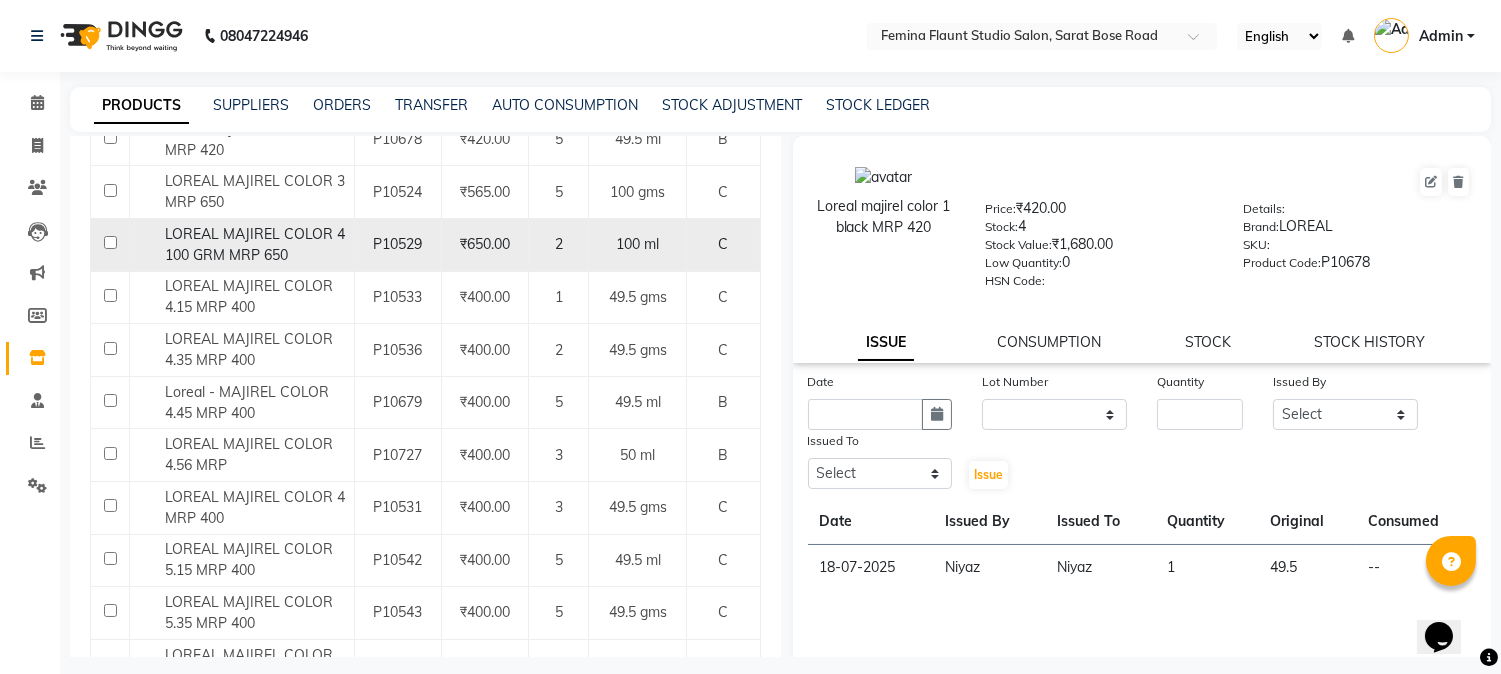 scroll, scrollTop: 222, scrollLeft: 0, axis: vertical 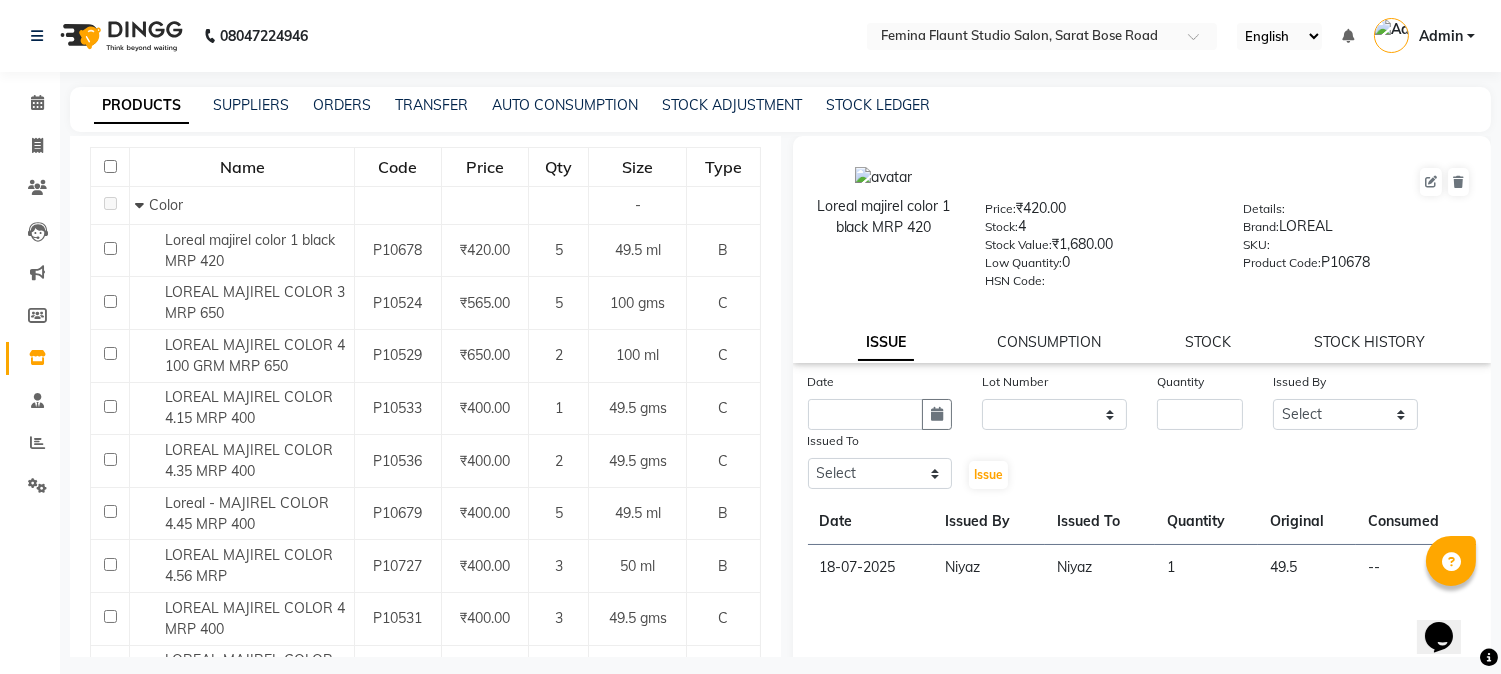 drag, startPoint x: 540, startPoint y: 353, endPoint x: 426, endPoint y: 177, distance: 209.69502 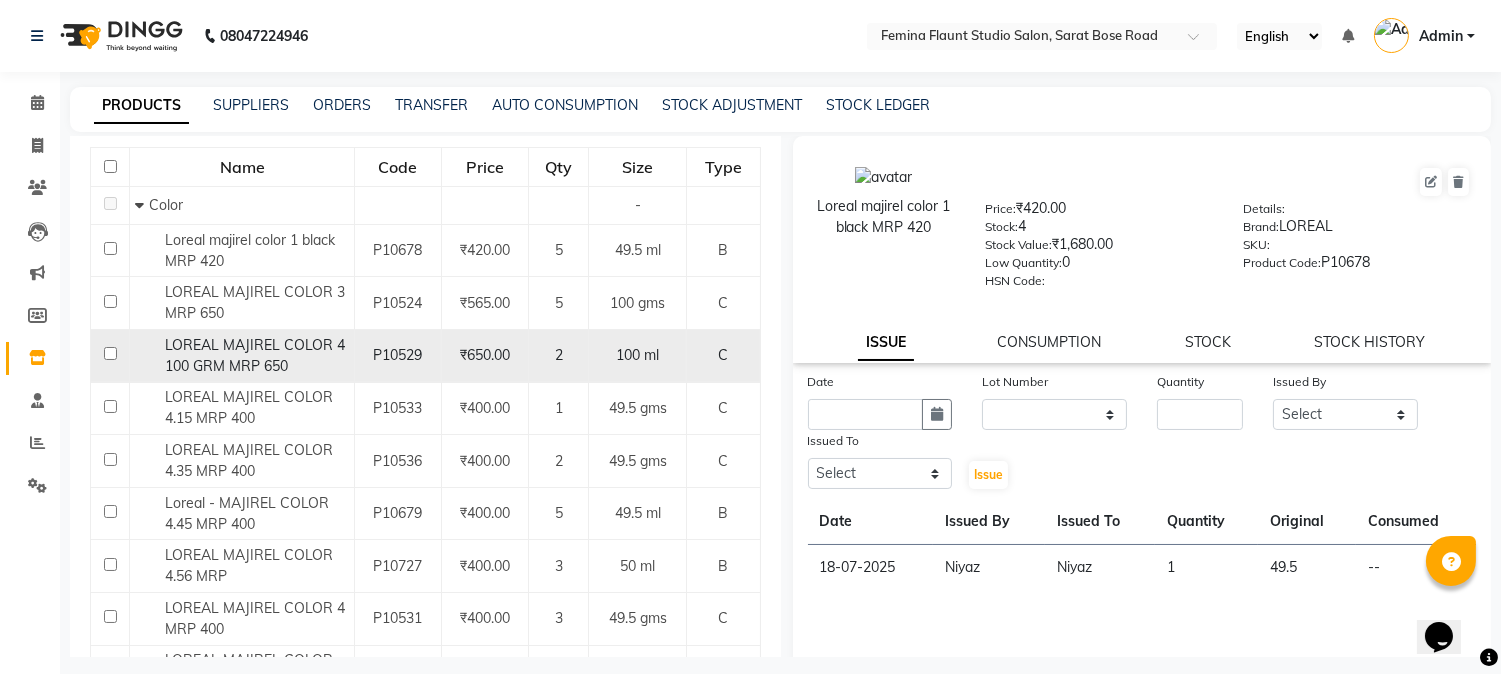 click on "₹650.00" 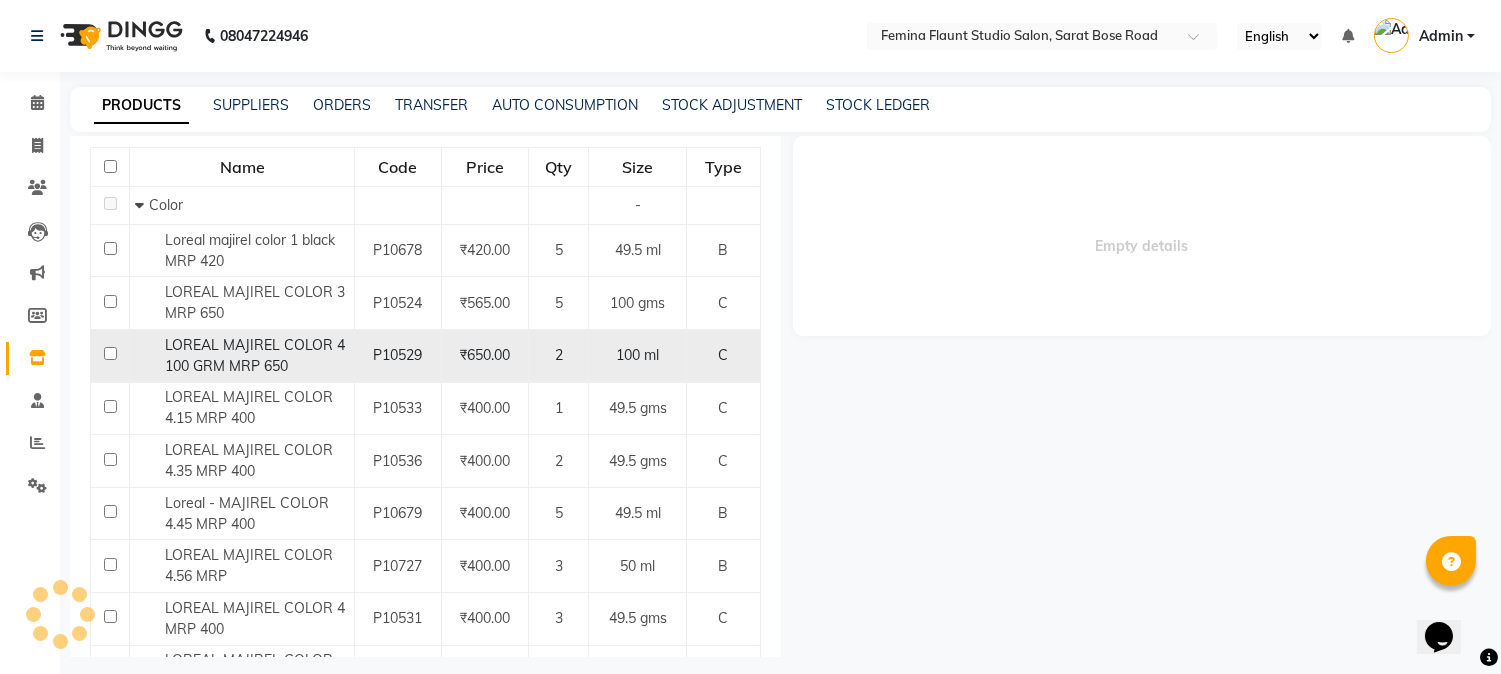 select 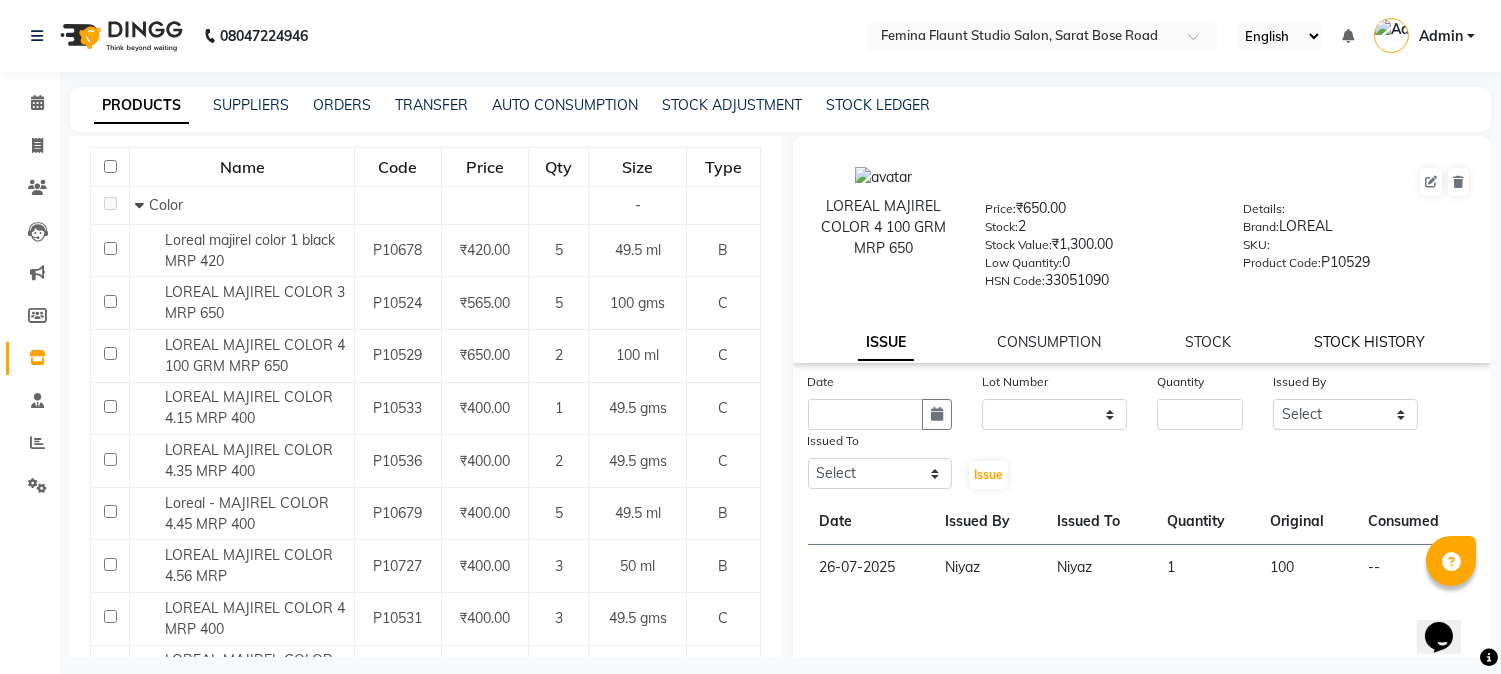 click on "STOCK HISTORY" 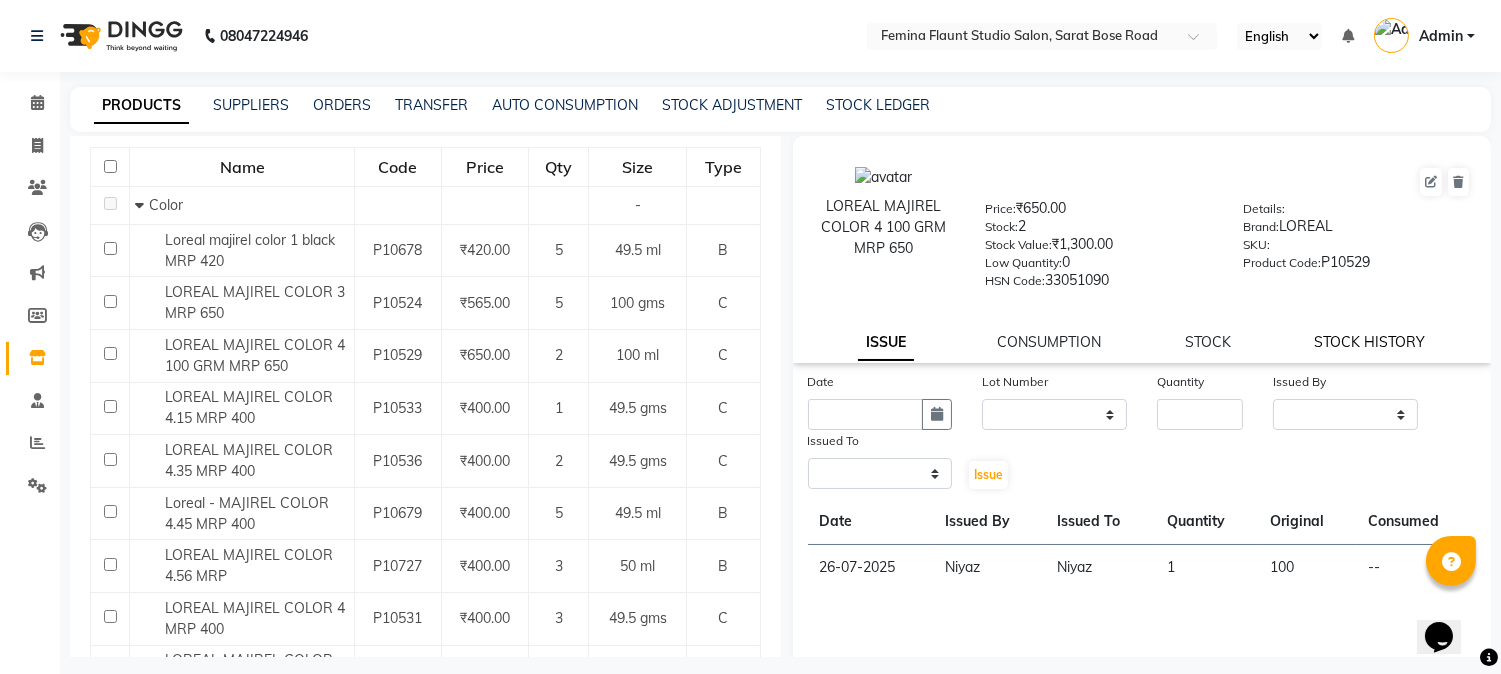 select on "all" 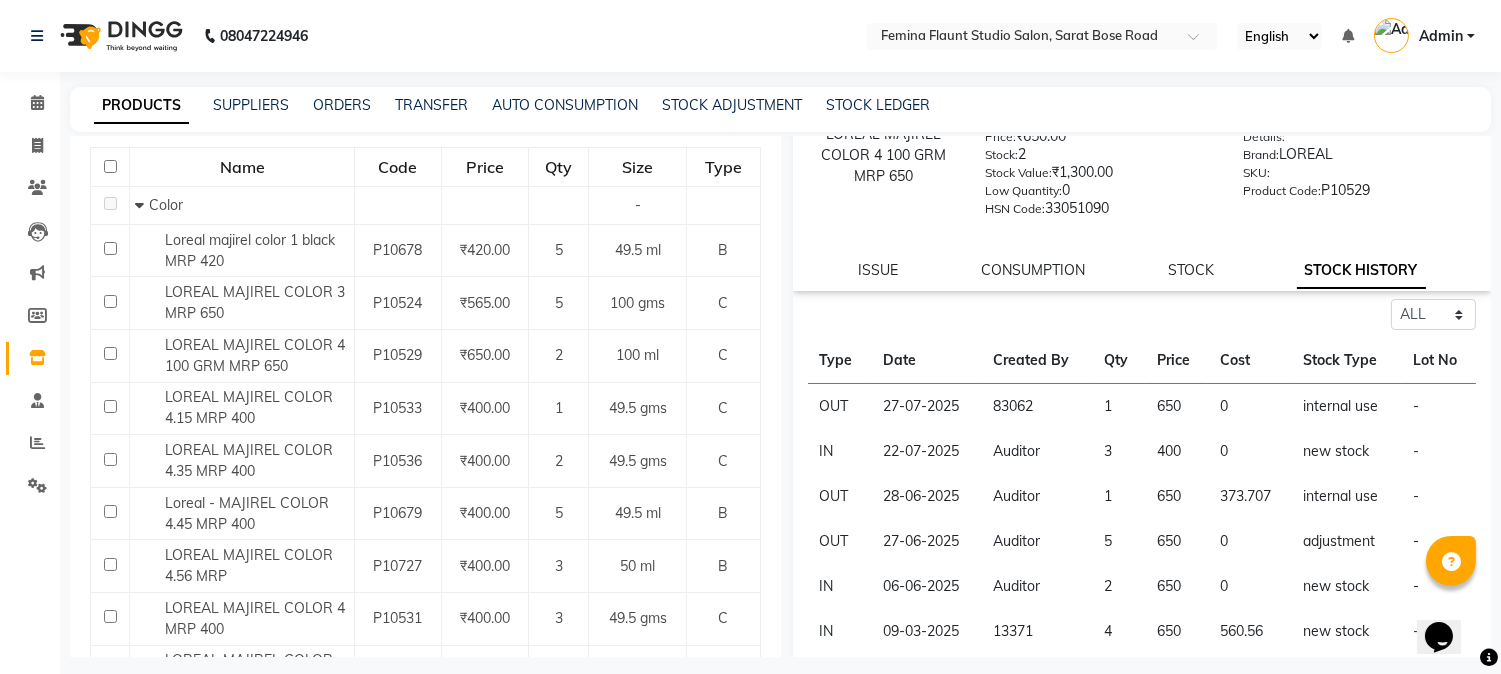 scroll, scrollTop: 111, scrollLeft: 0, axis: vertical 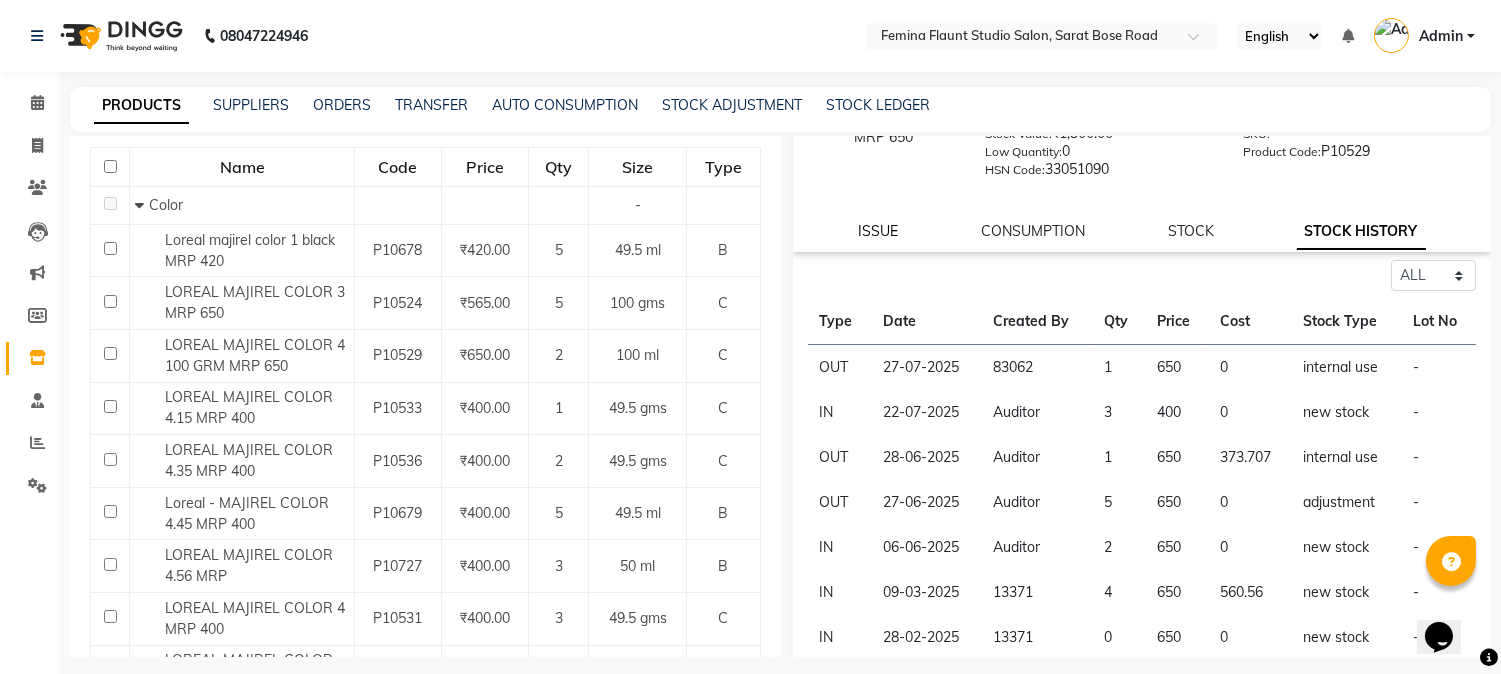 click on "ISSUE" 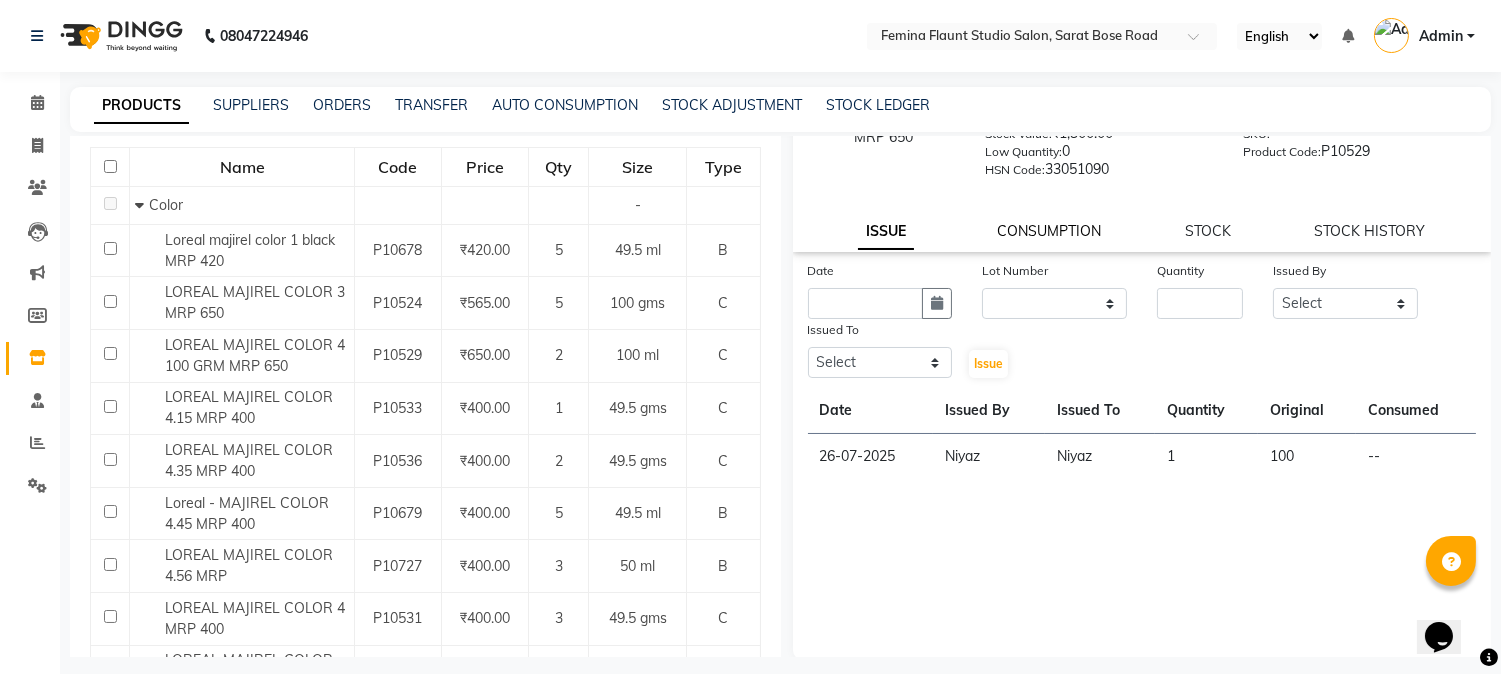click on "CONSUMPTION" 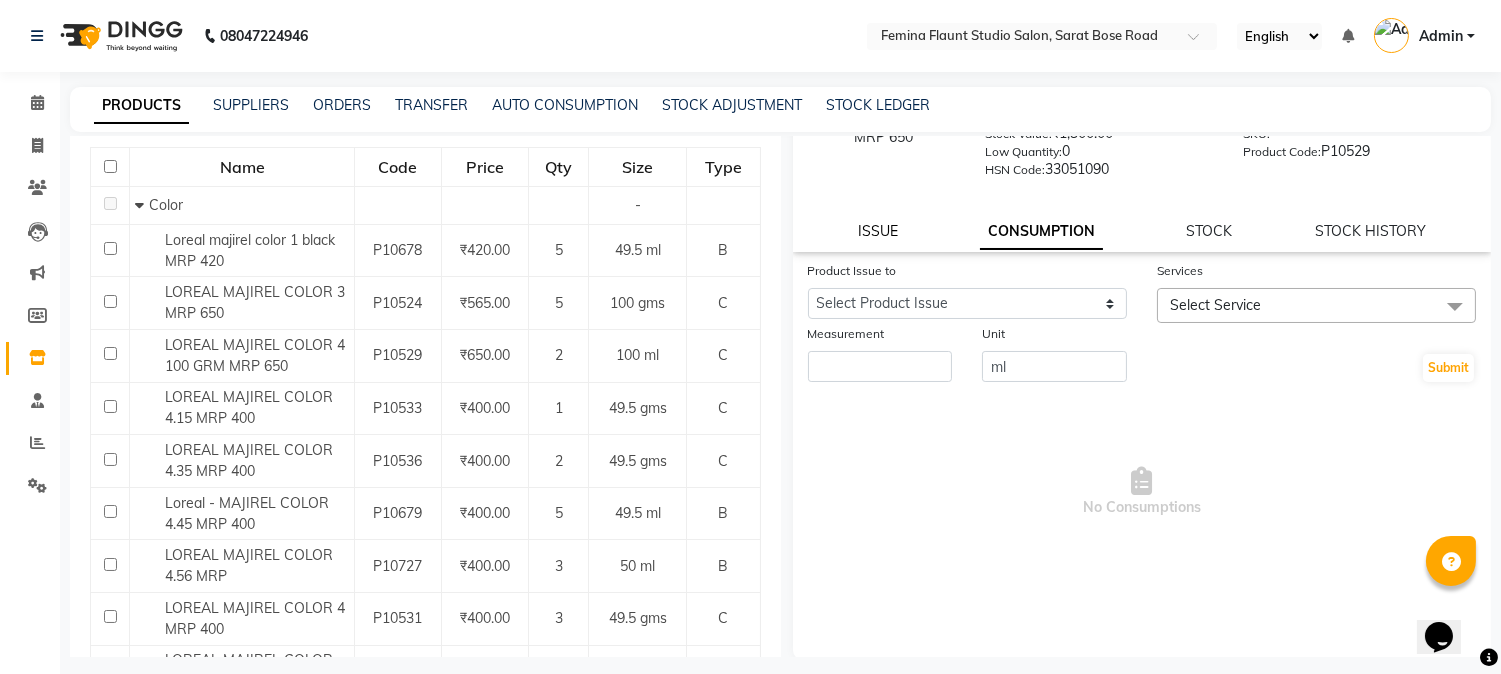 click on "ISSUE" 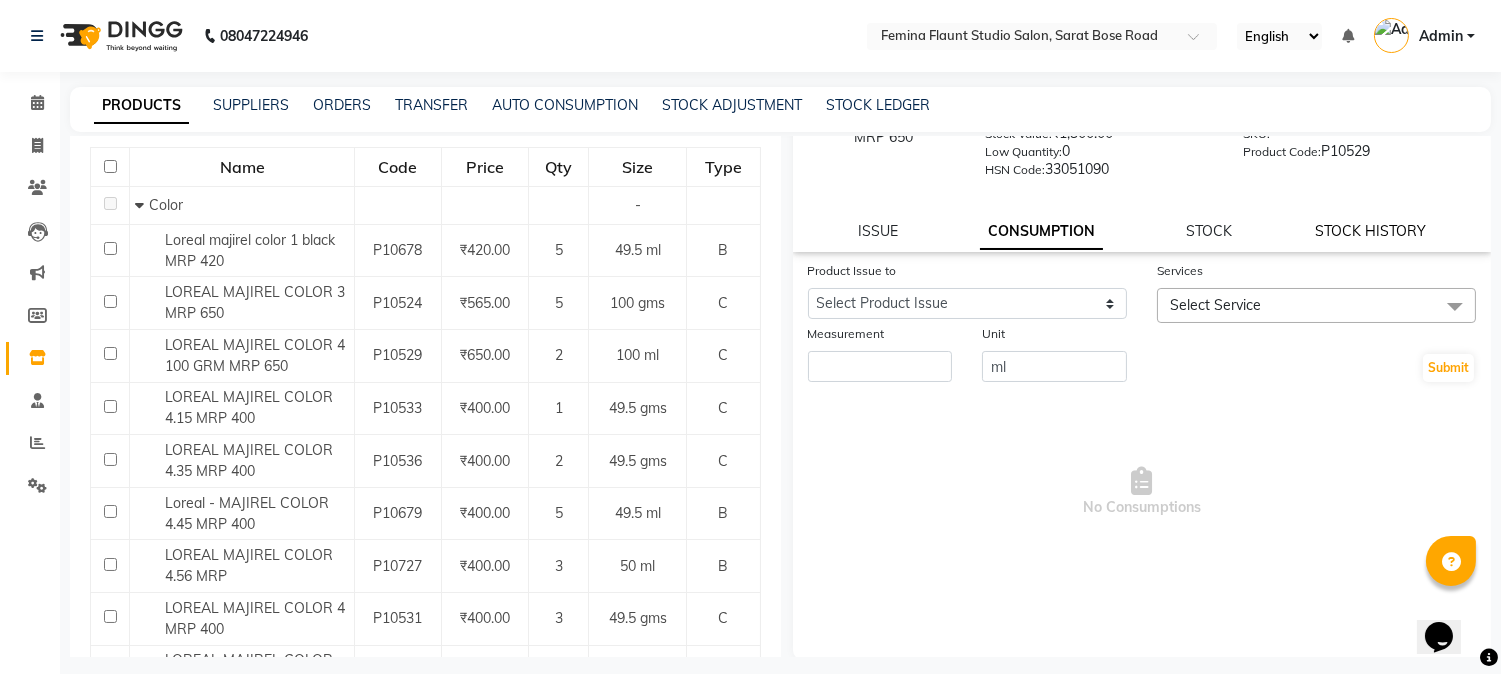 select 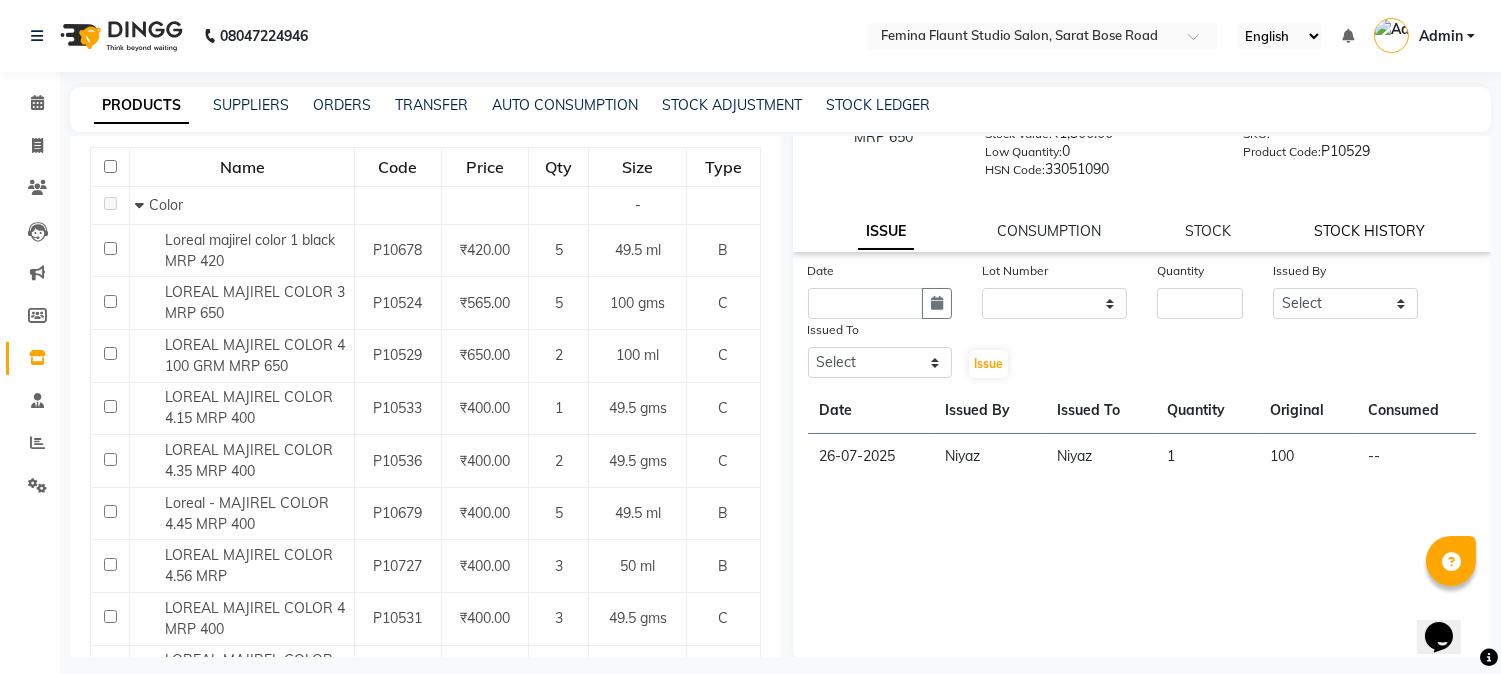 click on "STOCK HISTORY" 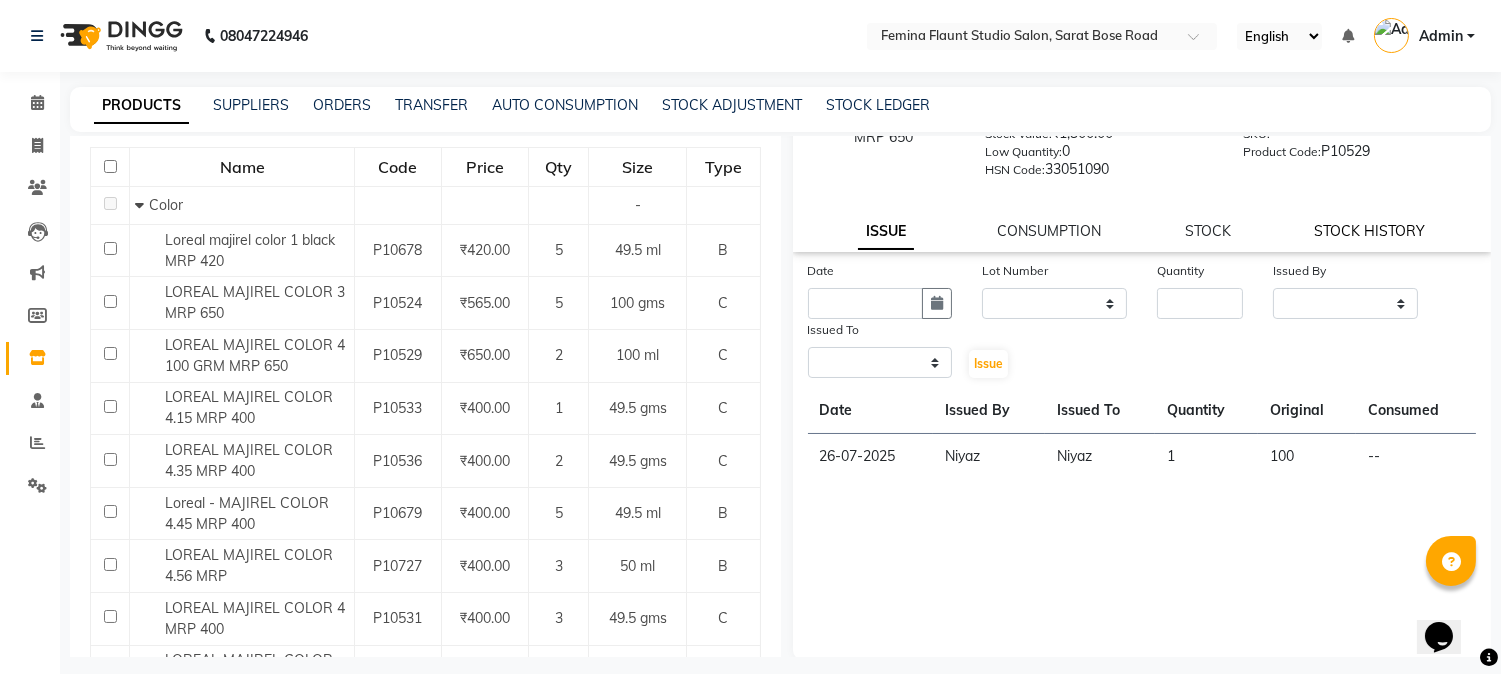 select on "all" 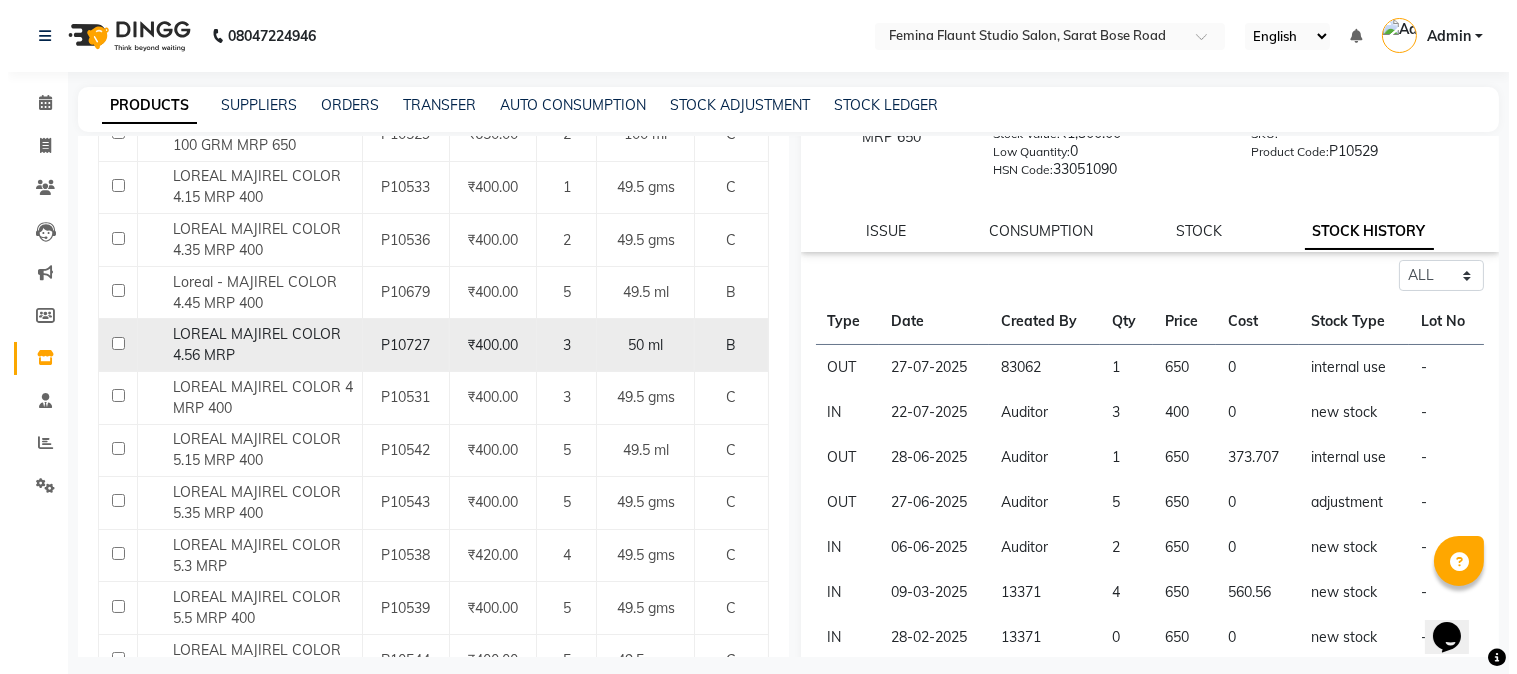 scroll, scrollTop: 444, scrollLeft: 0, axis: vertical 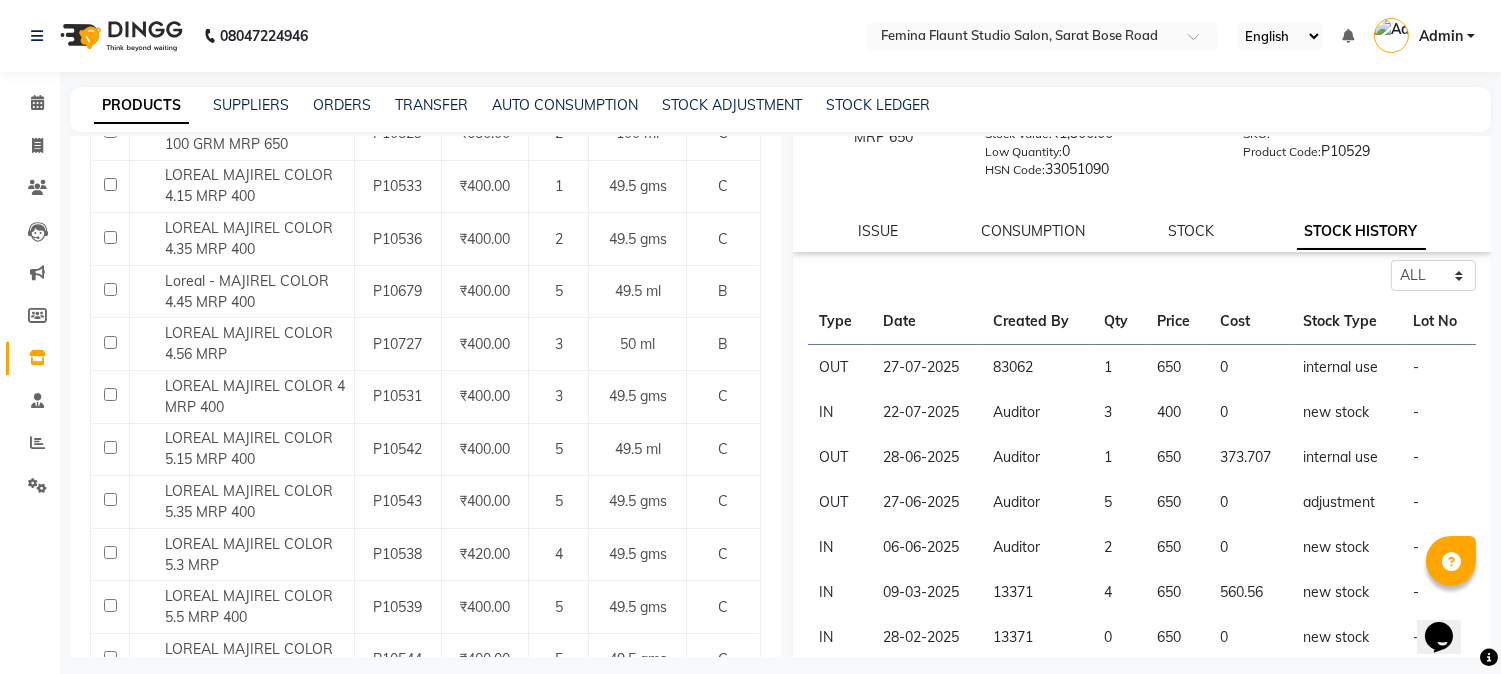 click on "STOCK HISTORY" 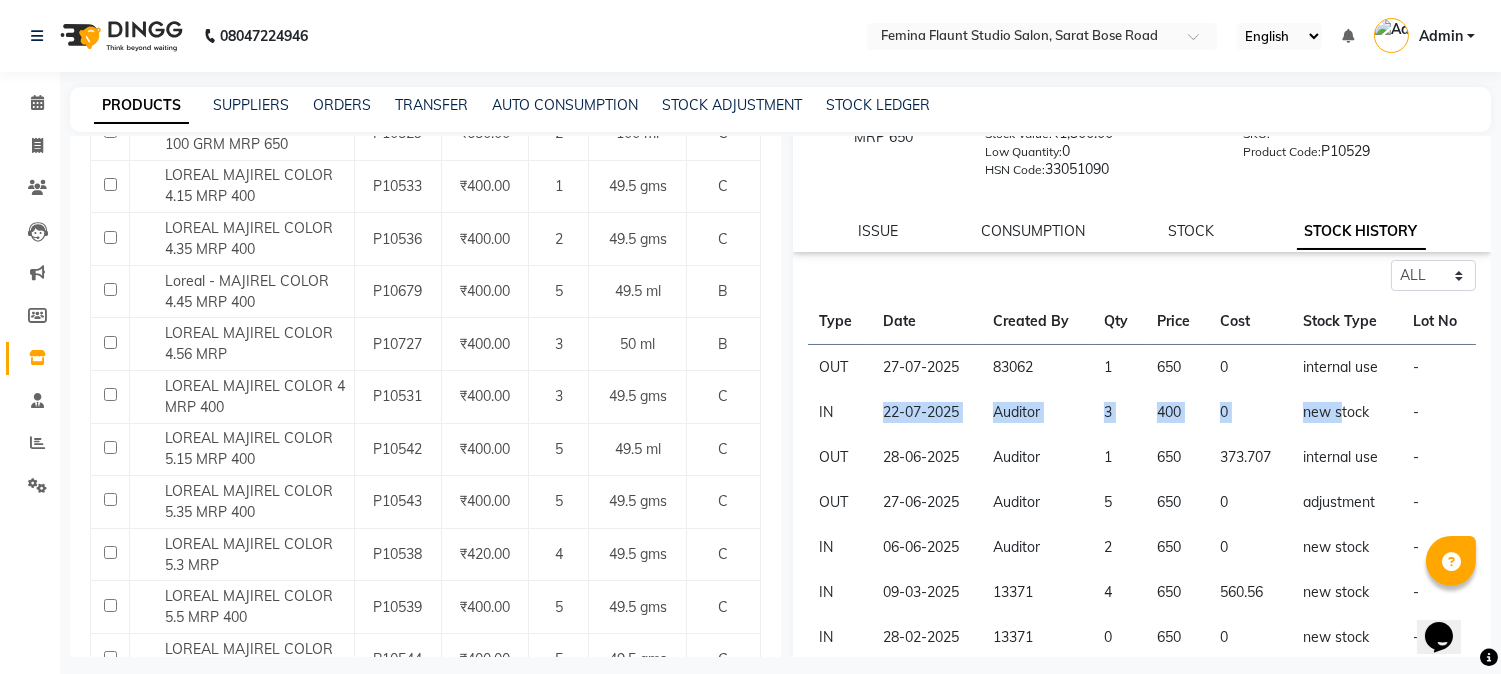 drag, startPoint x: 875, startPoint y: 413, endPoint x: 1327, endPoint y: 420, distance: 452.0542 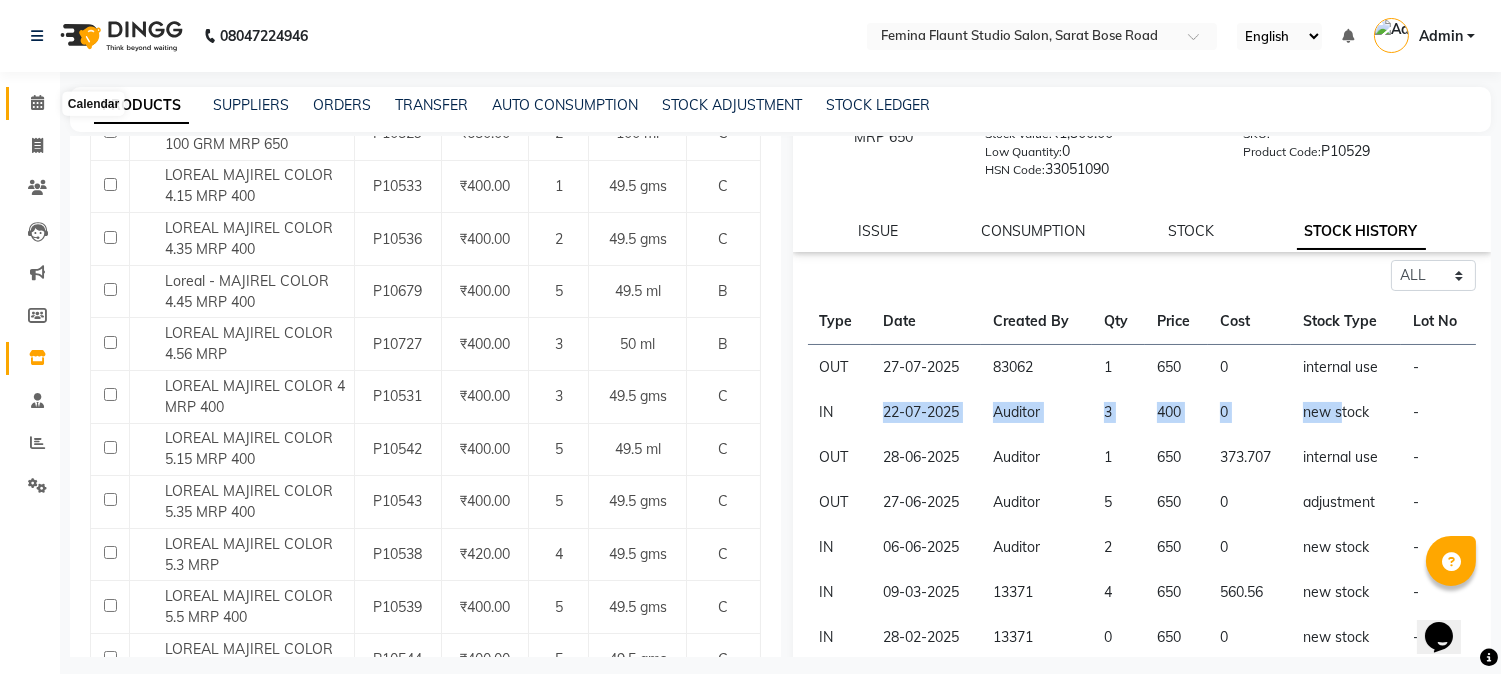 click 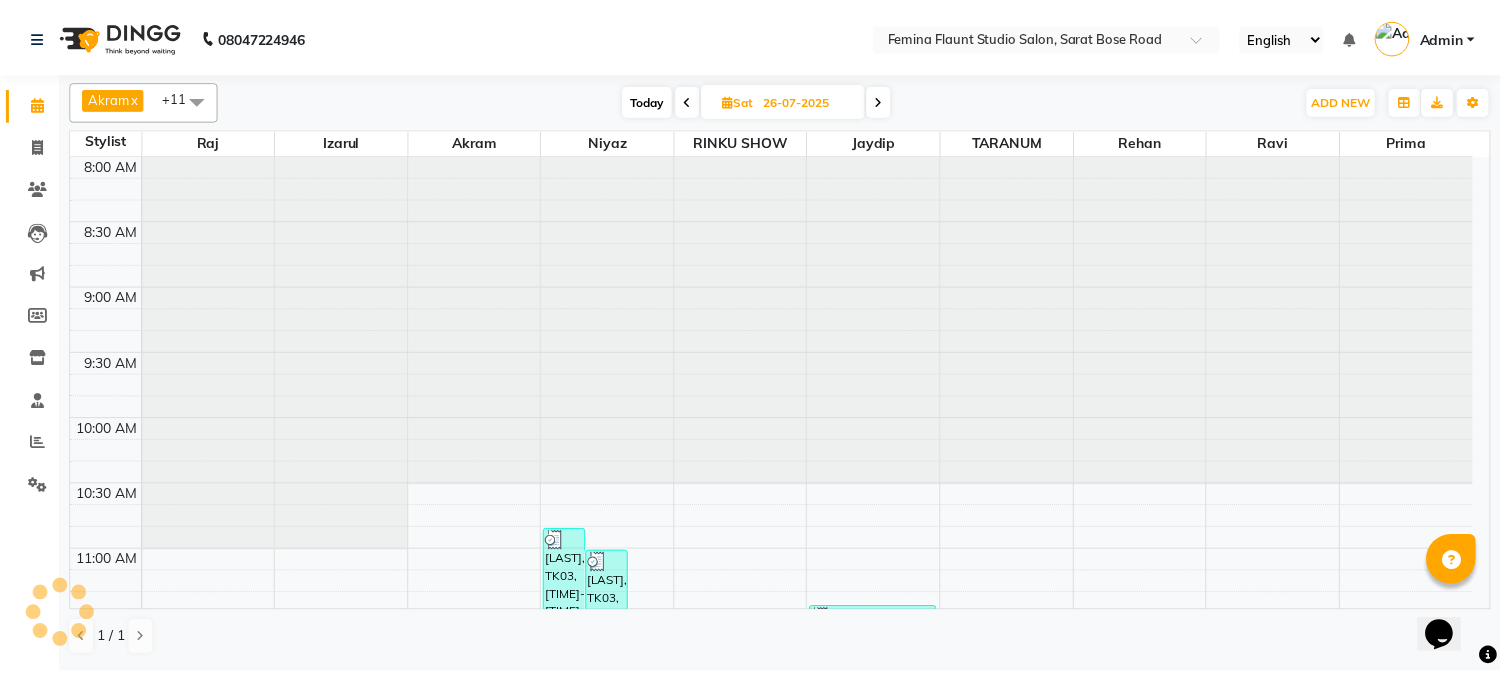 scroll, scrollTop: 0, scrollLeft: 0, axis: both 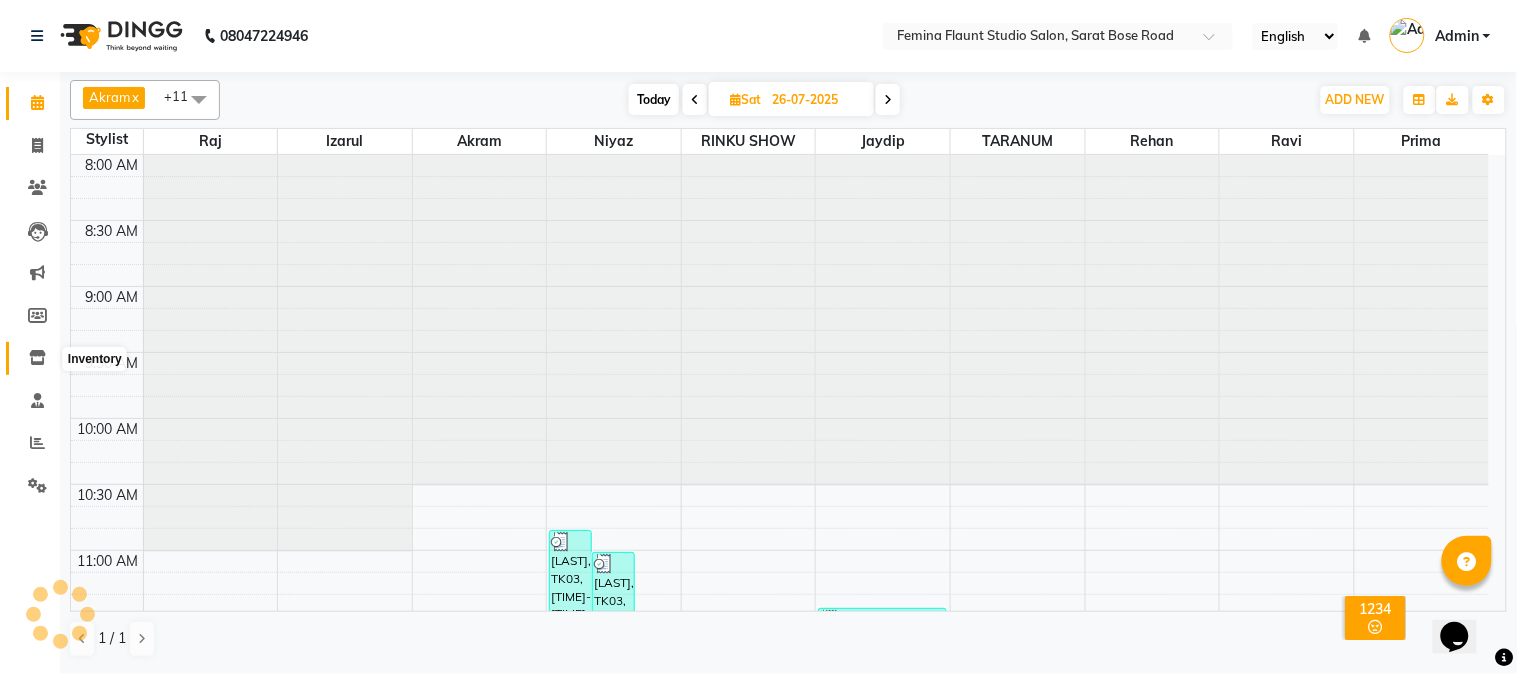 click 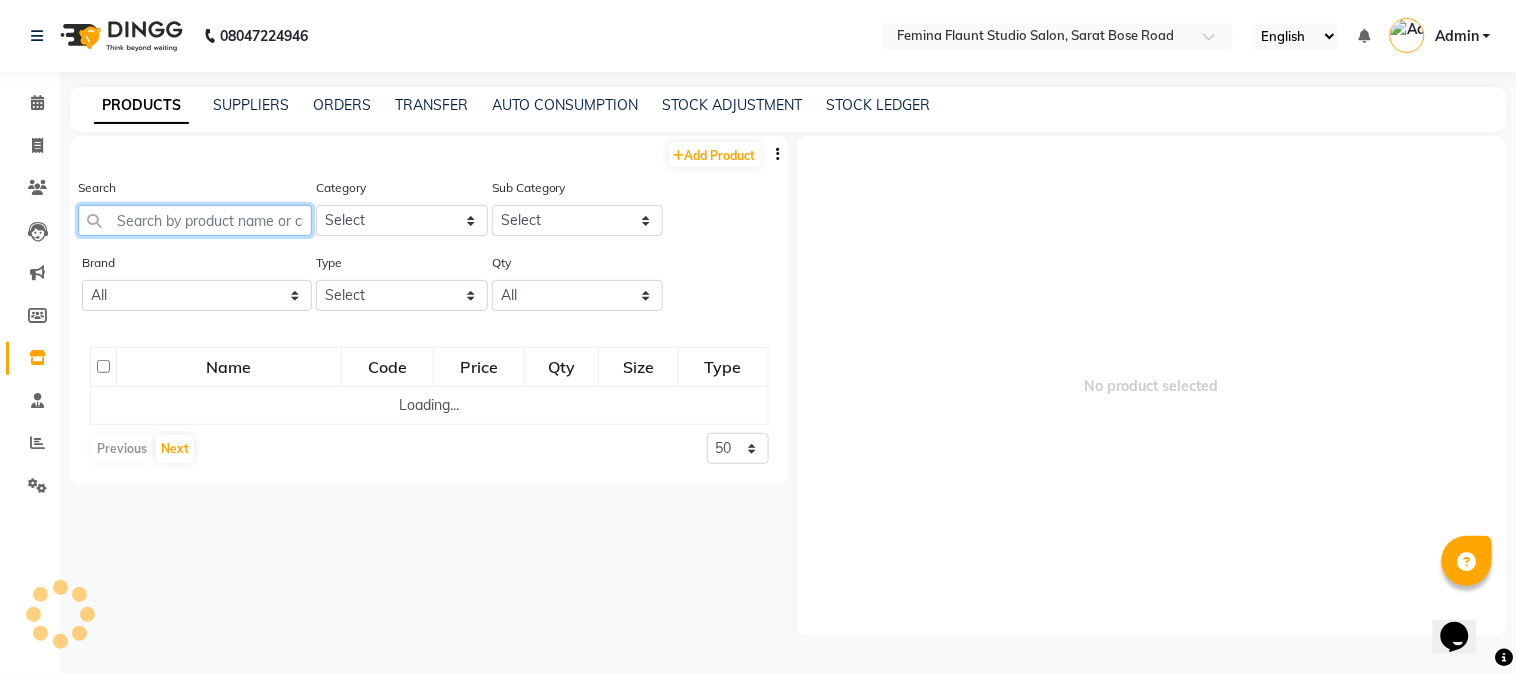click 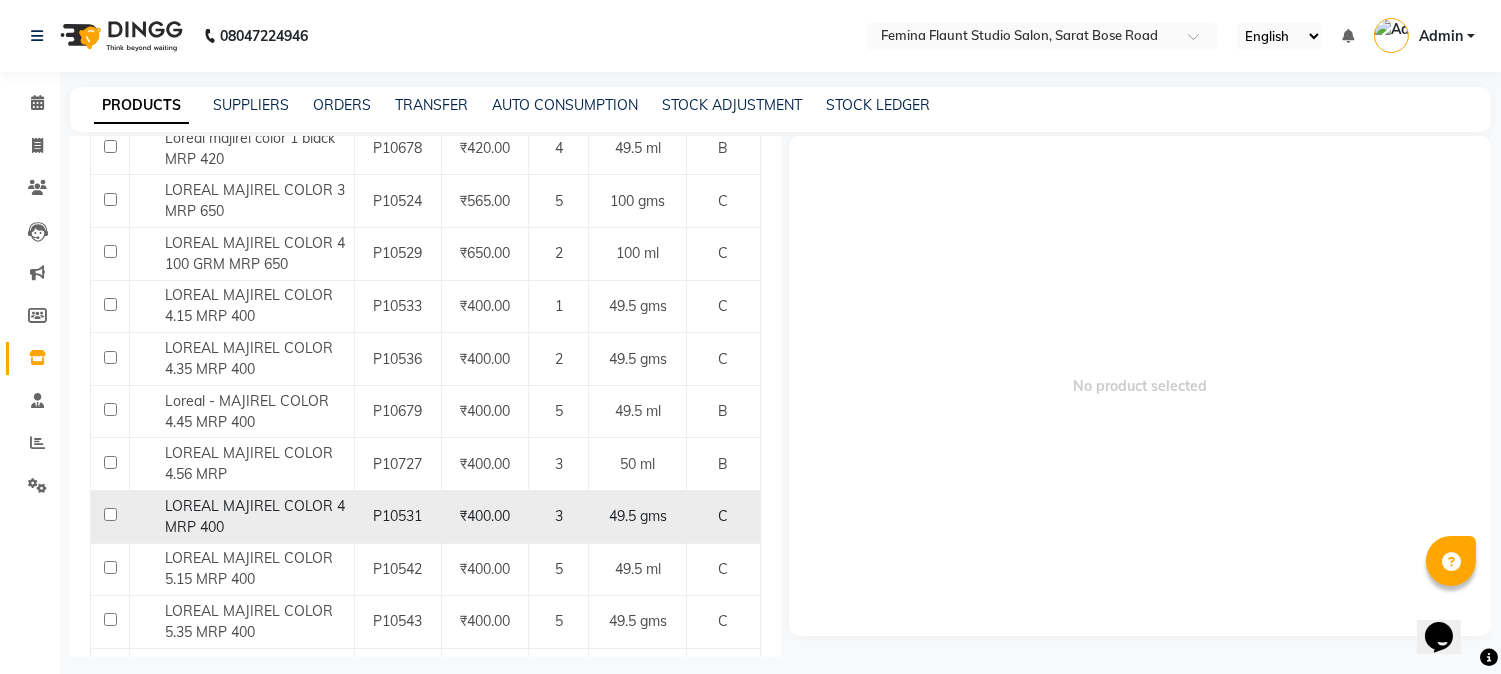scroll, scrollTop: 333, scrollLeft: 0, axis: vertical 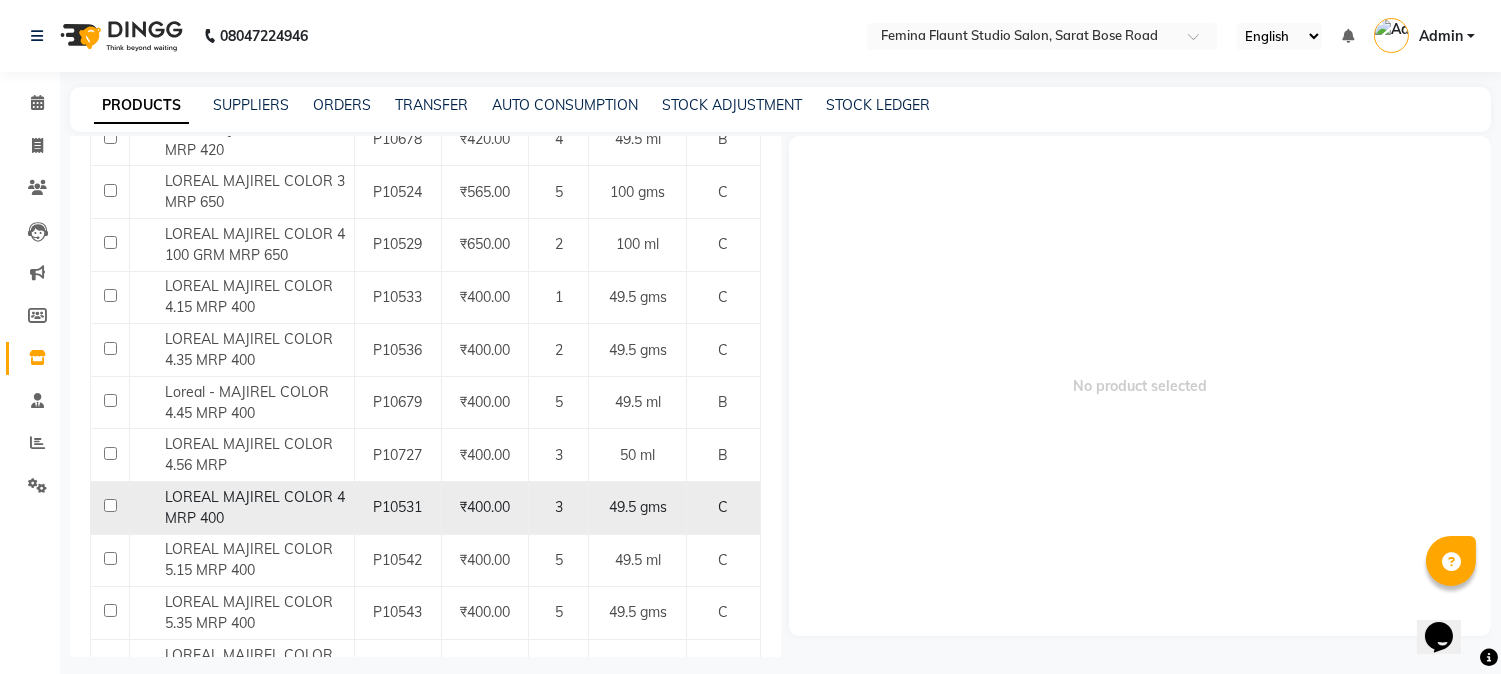 type on "majirel" 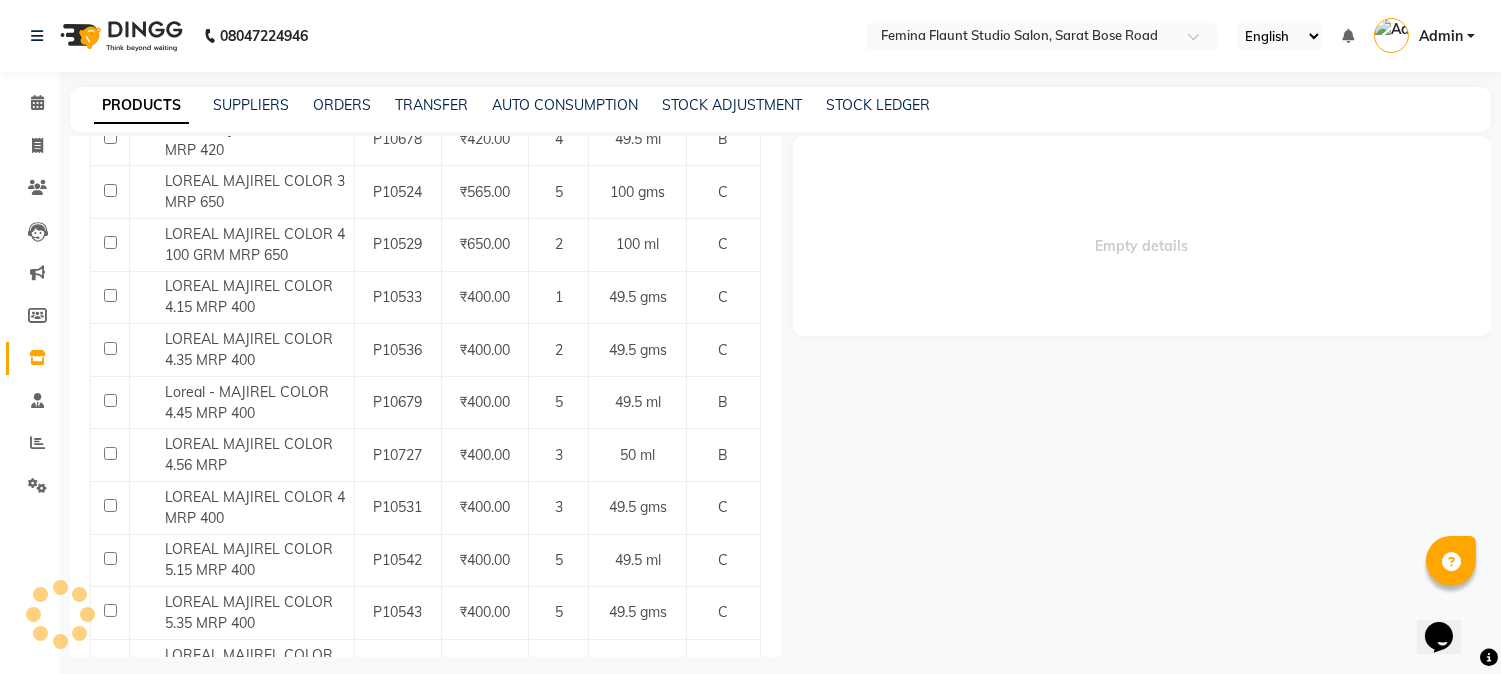 select 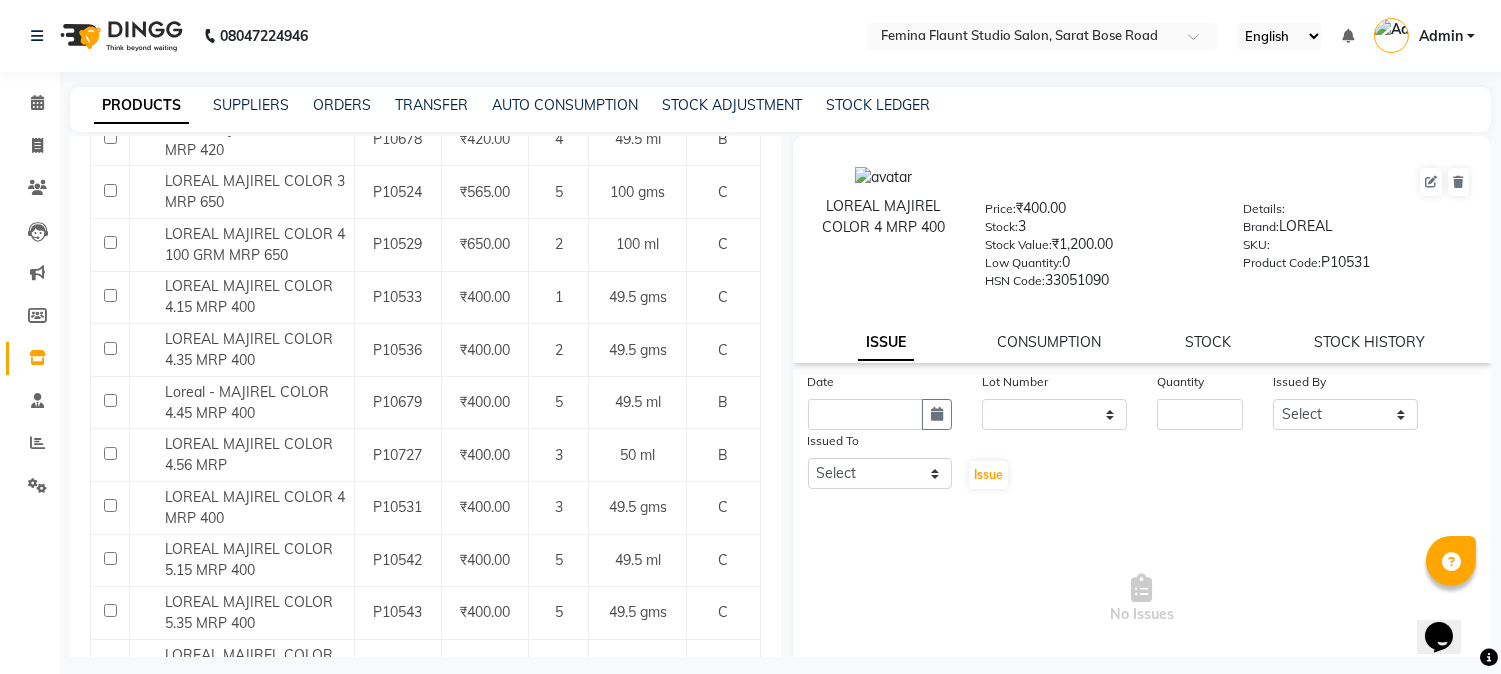 click on "STOCK HISTORY" 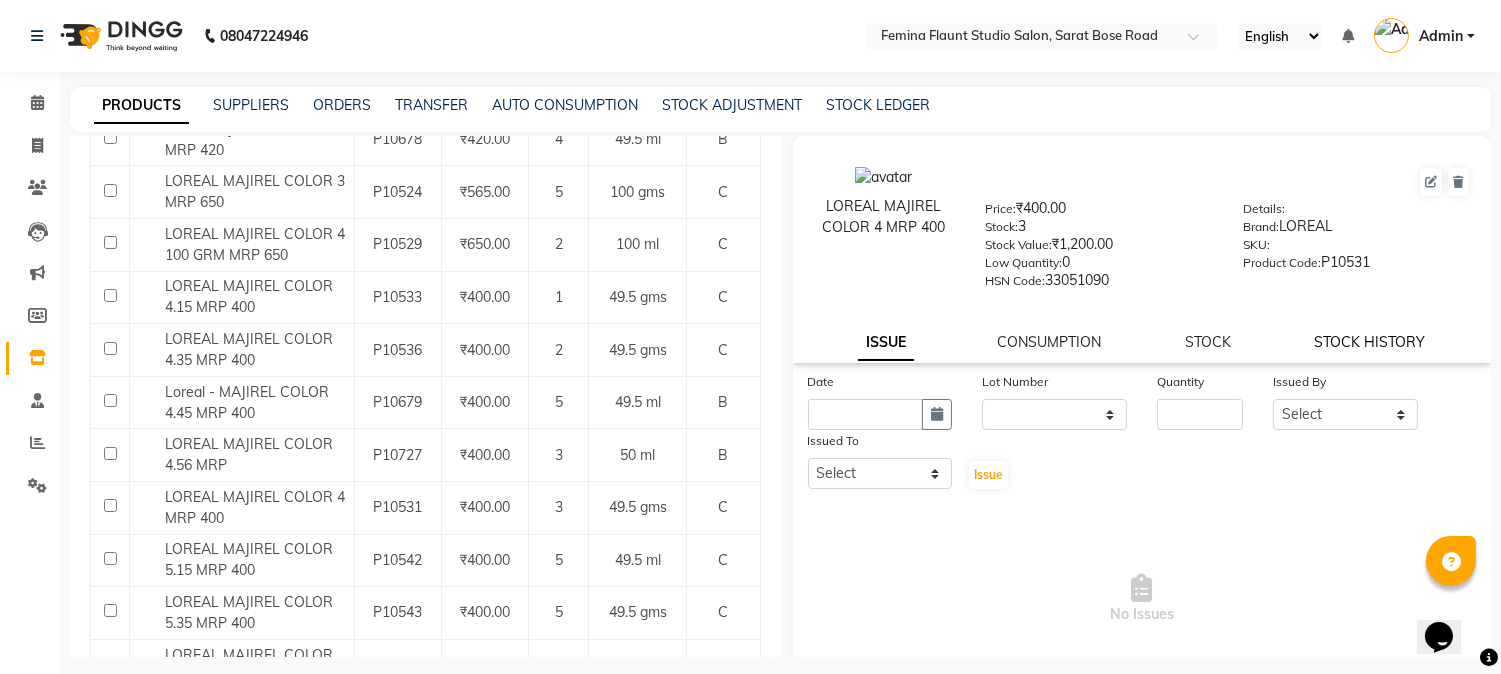 click on "STOCK HISTORY" 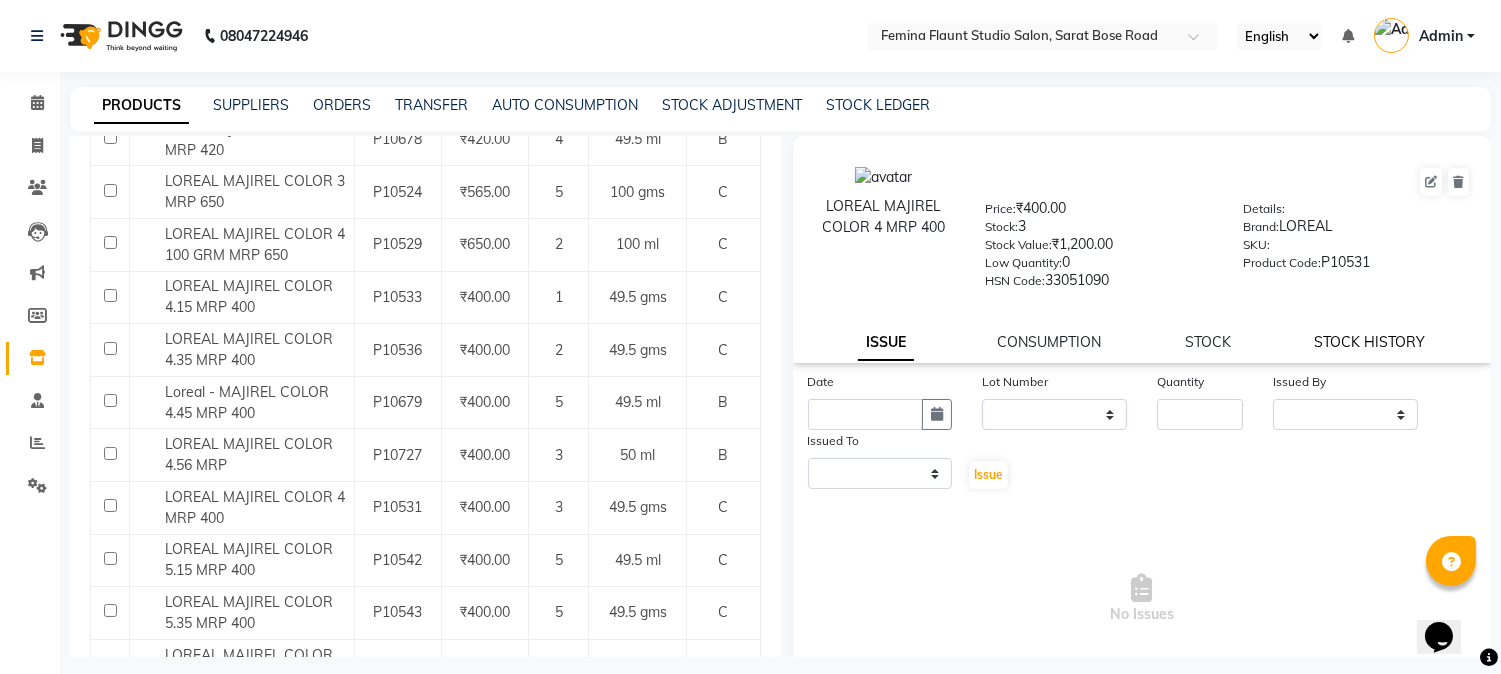 select on "all" 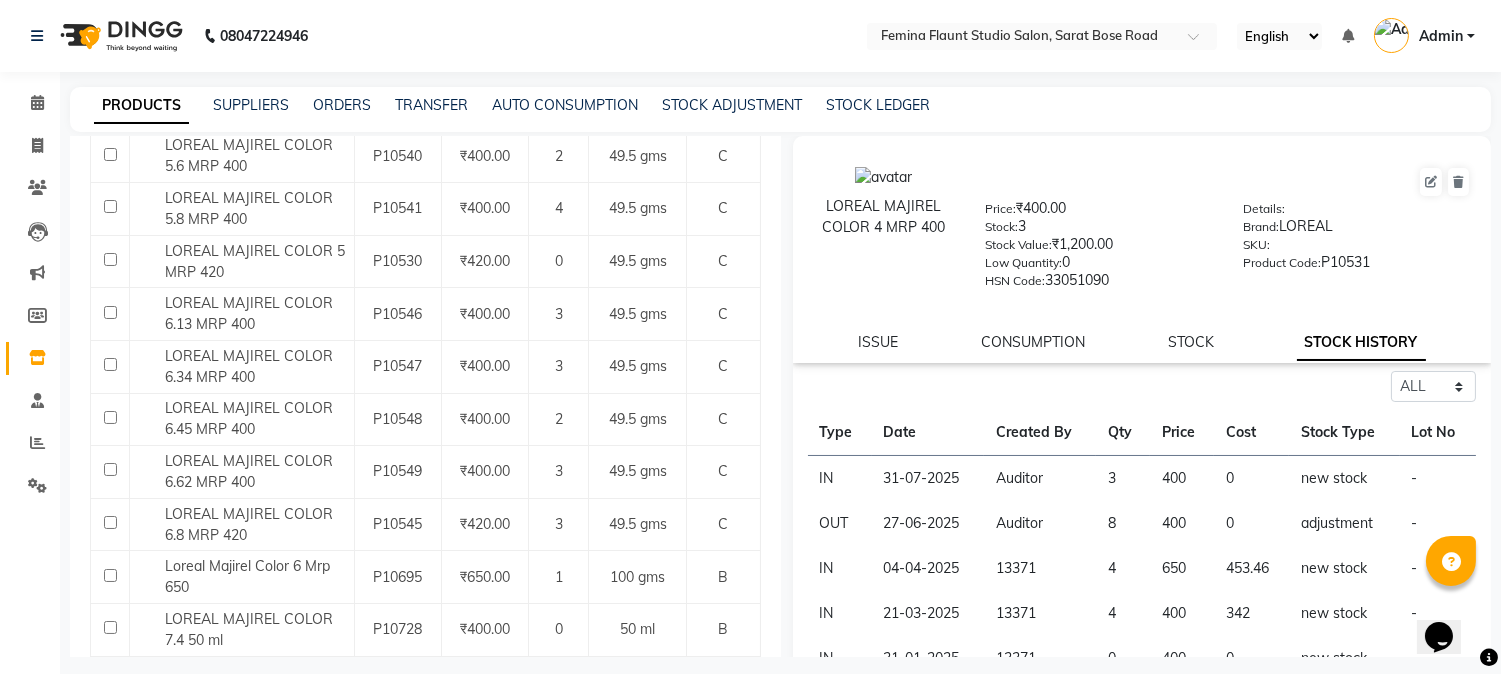 scroll, scrollTop: 1111, scrollLeft: 0, axis: vertical 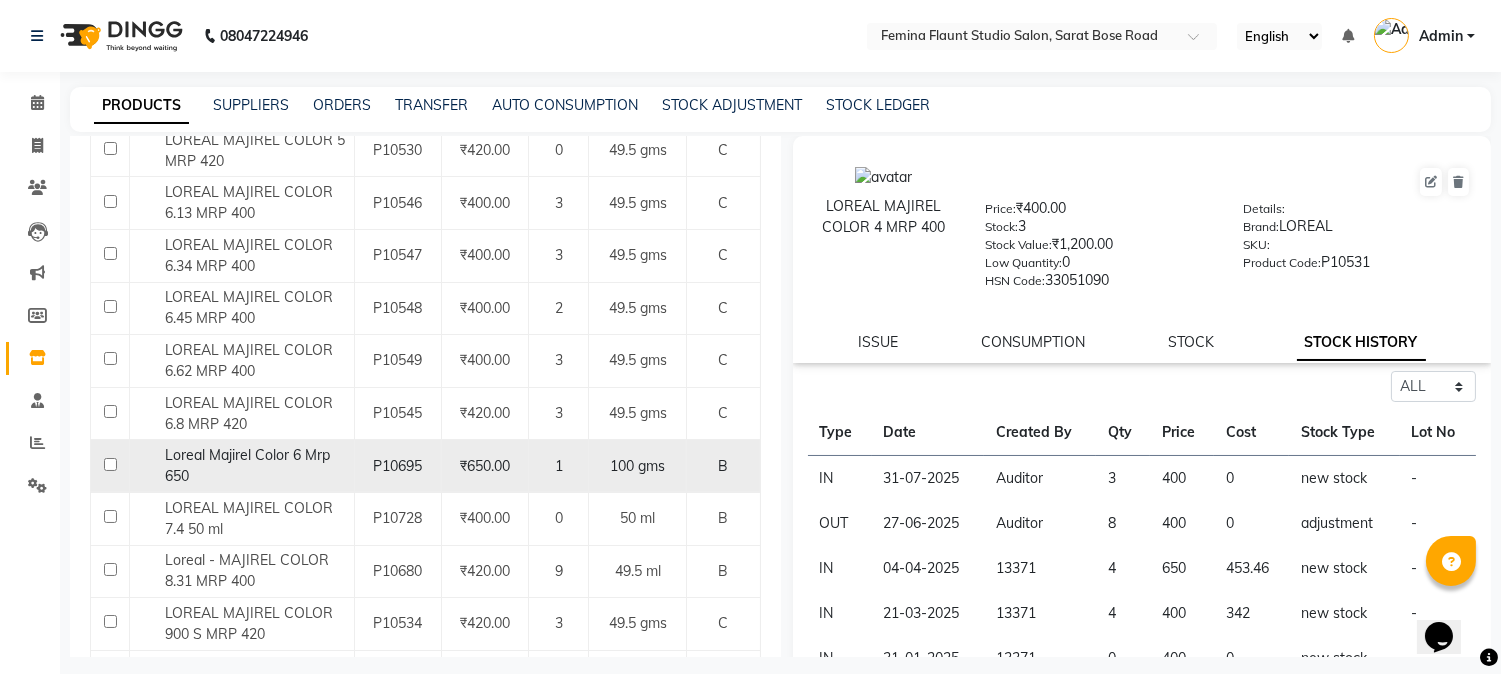 click on "Loreal Majirel Color 6 Mrp 650" 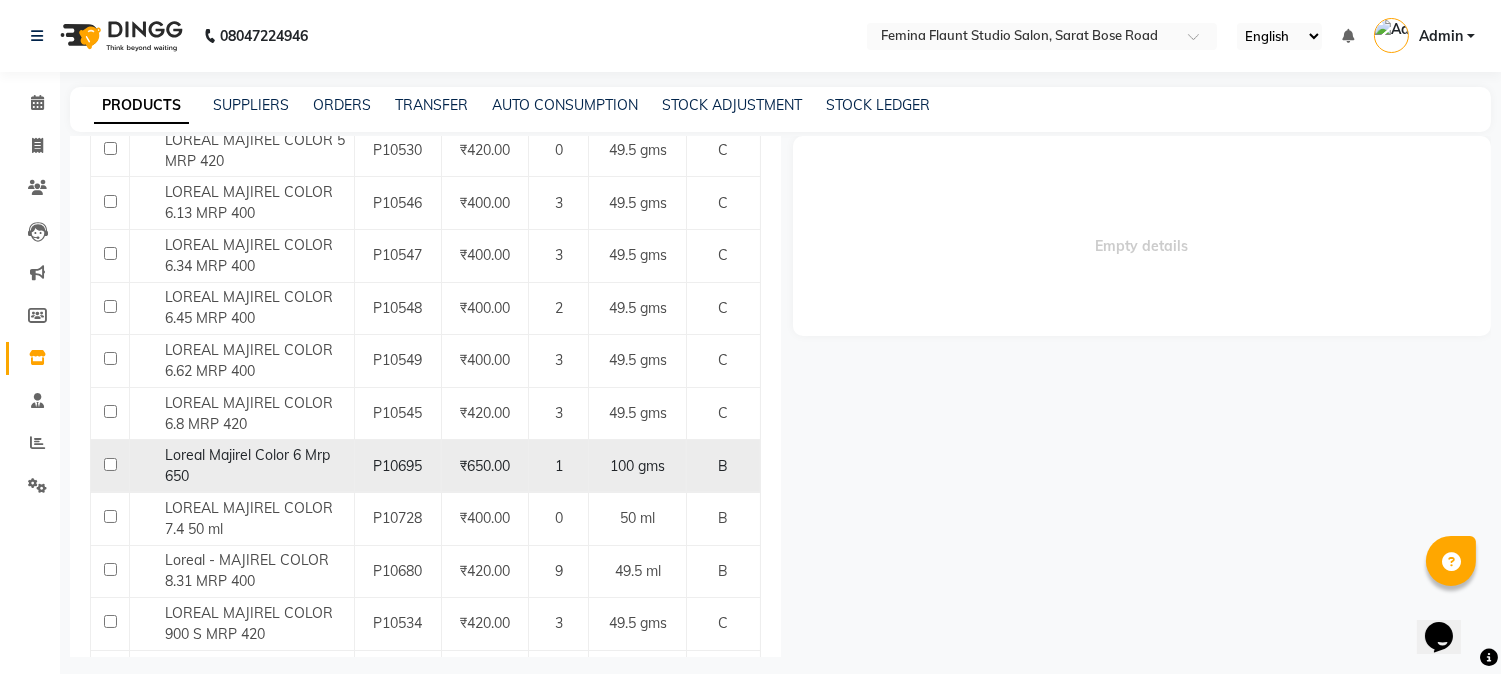 select on "all" 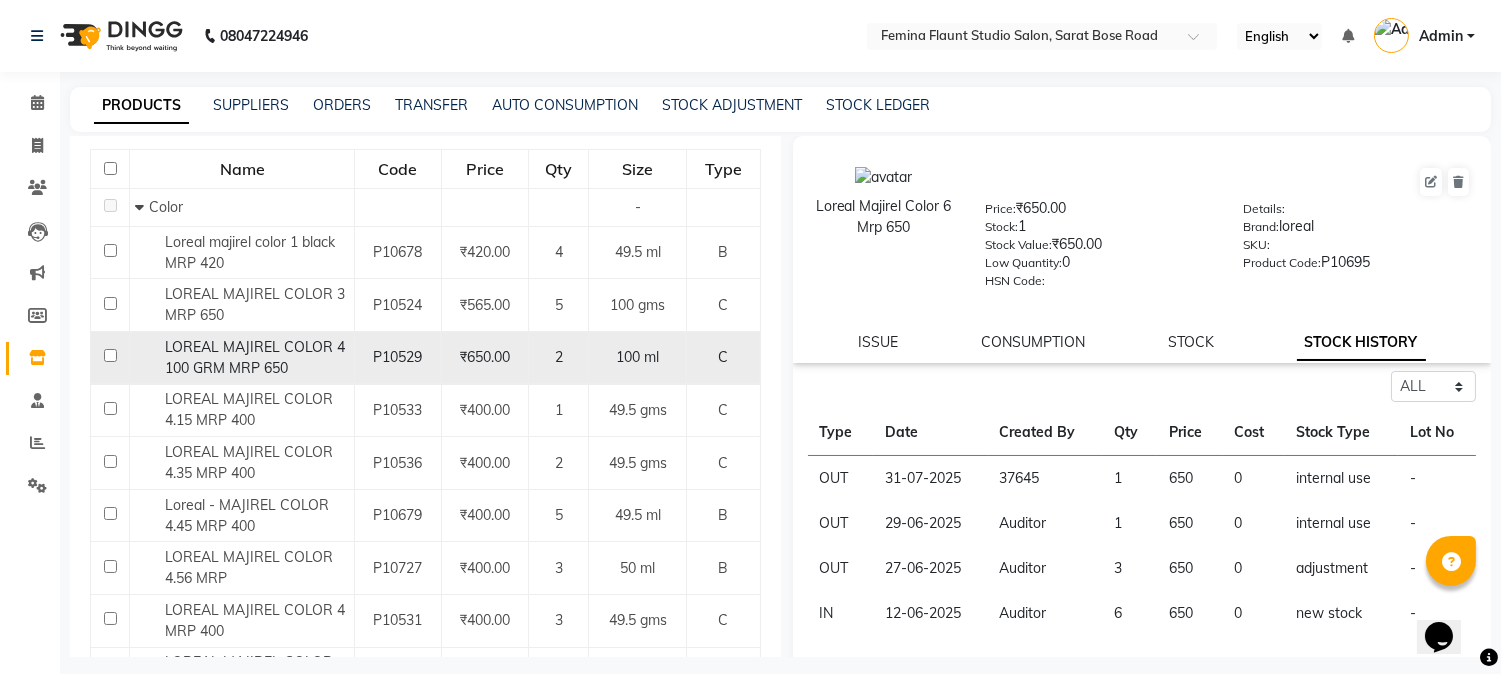 scroll, scrollTop: 222, scrollLeft: 0, axis: vertical 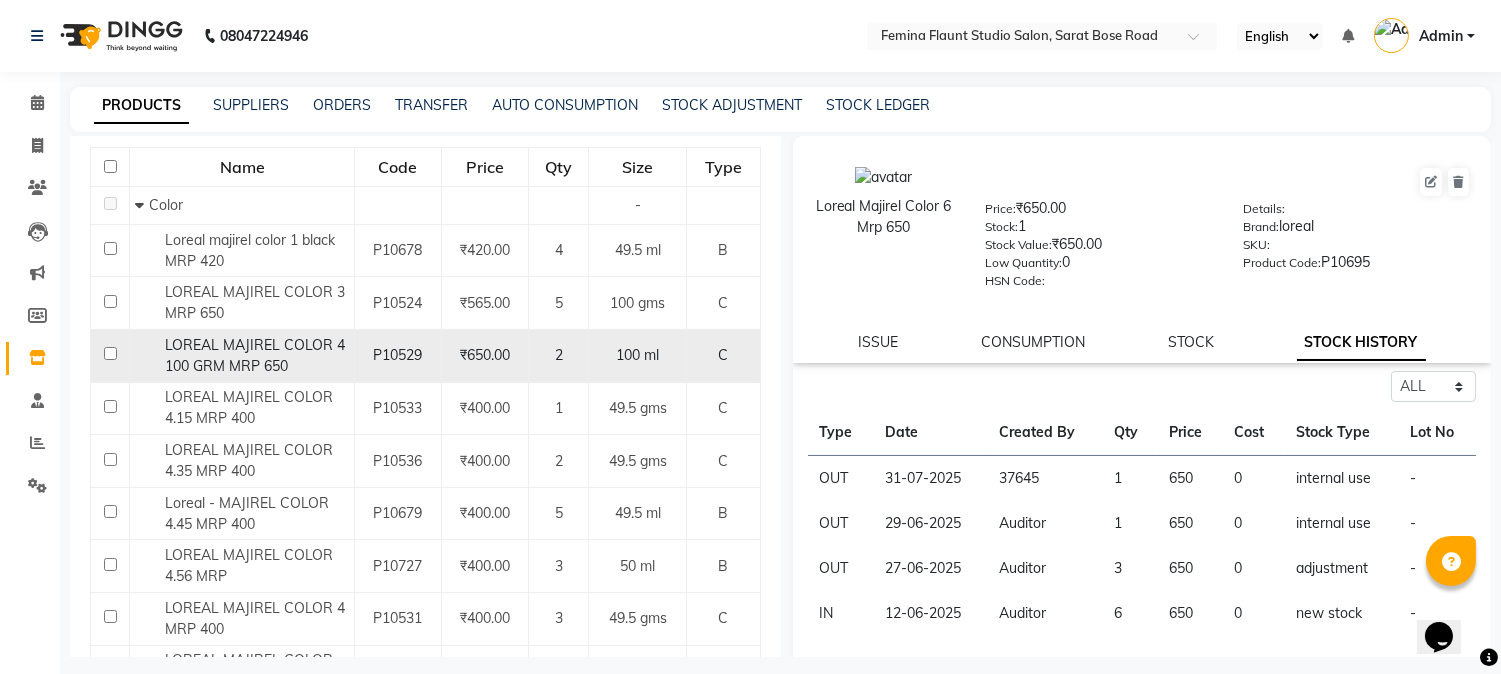 click on "LOREAL MAJIREL COLOR 4 100 GRM MRP 650" 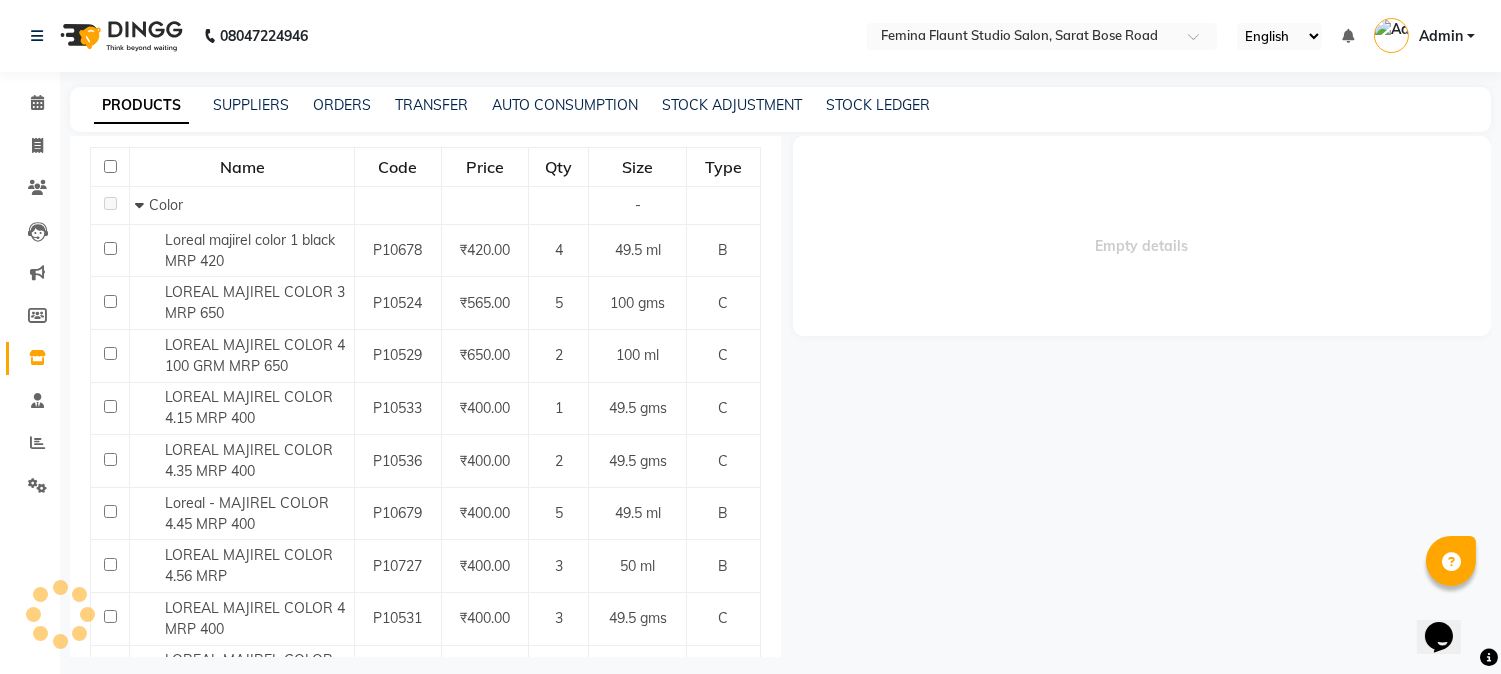 select on "all" 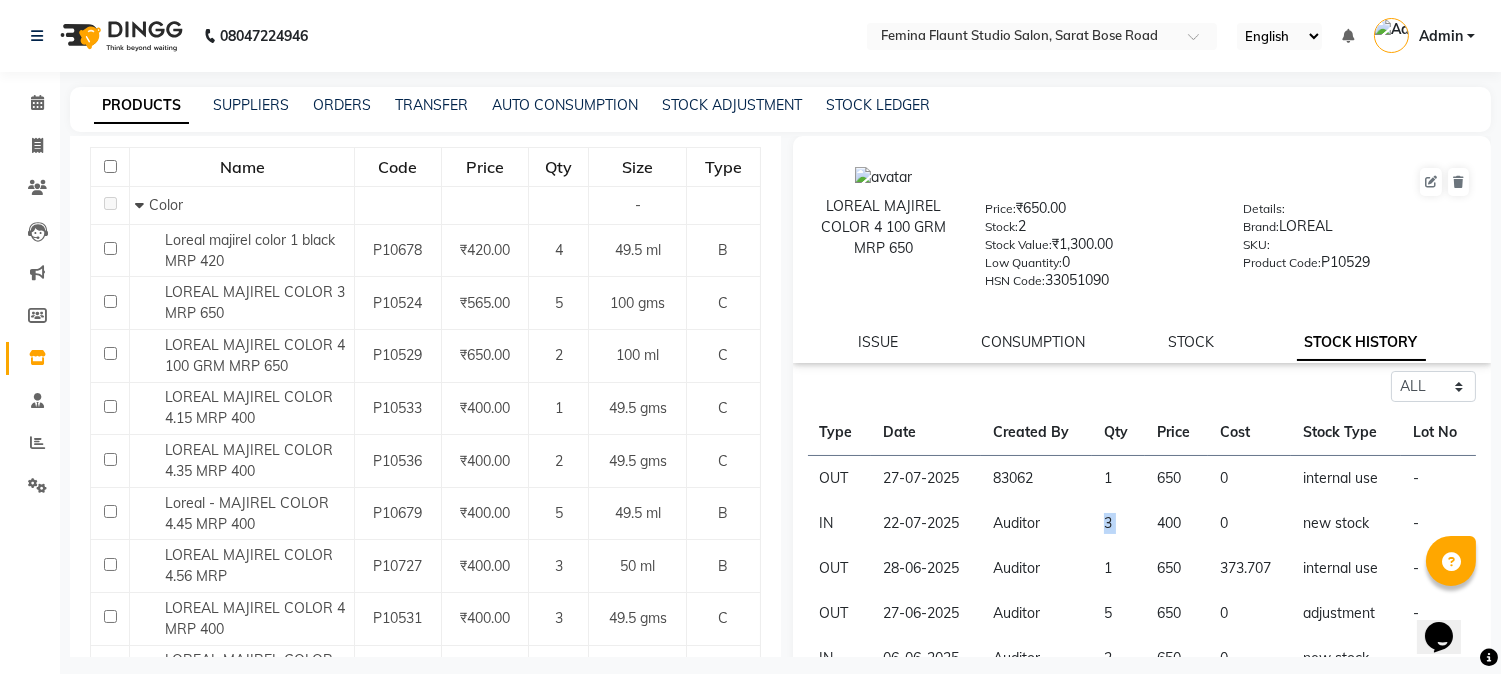drag, startPoint x: 1087, startPoint y: 523, endPoint x: 1138, endPoint y: 517, distance: 51.351727 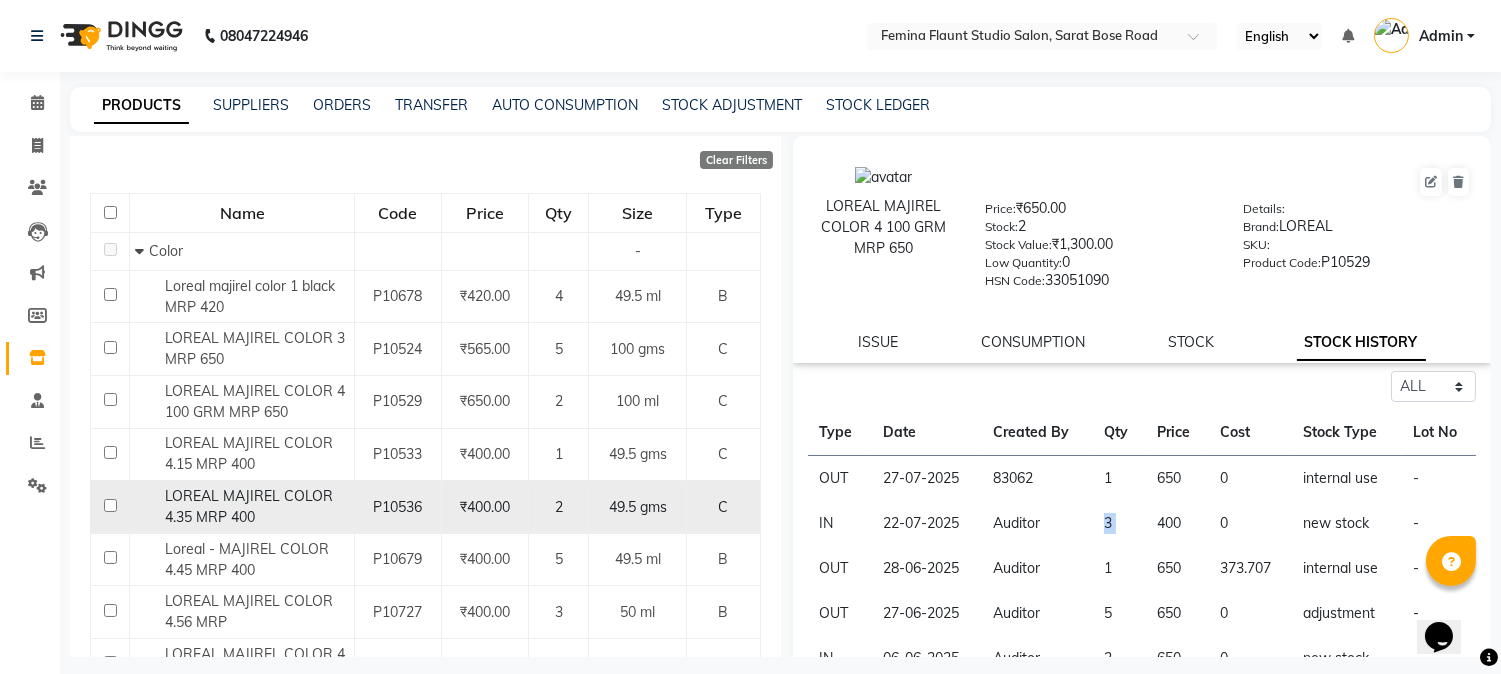 scroll, scrollTop: 0, scrollLeft: 0, axis: both 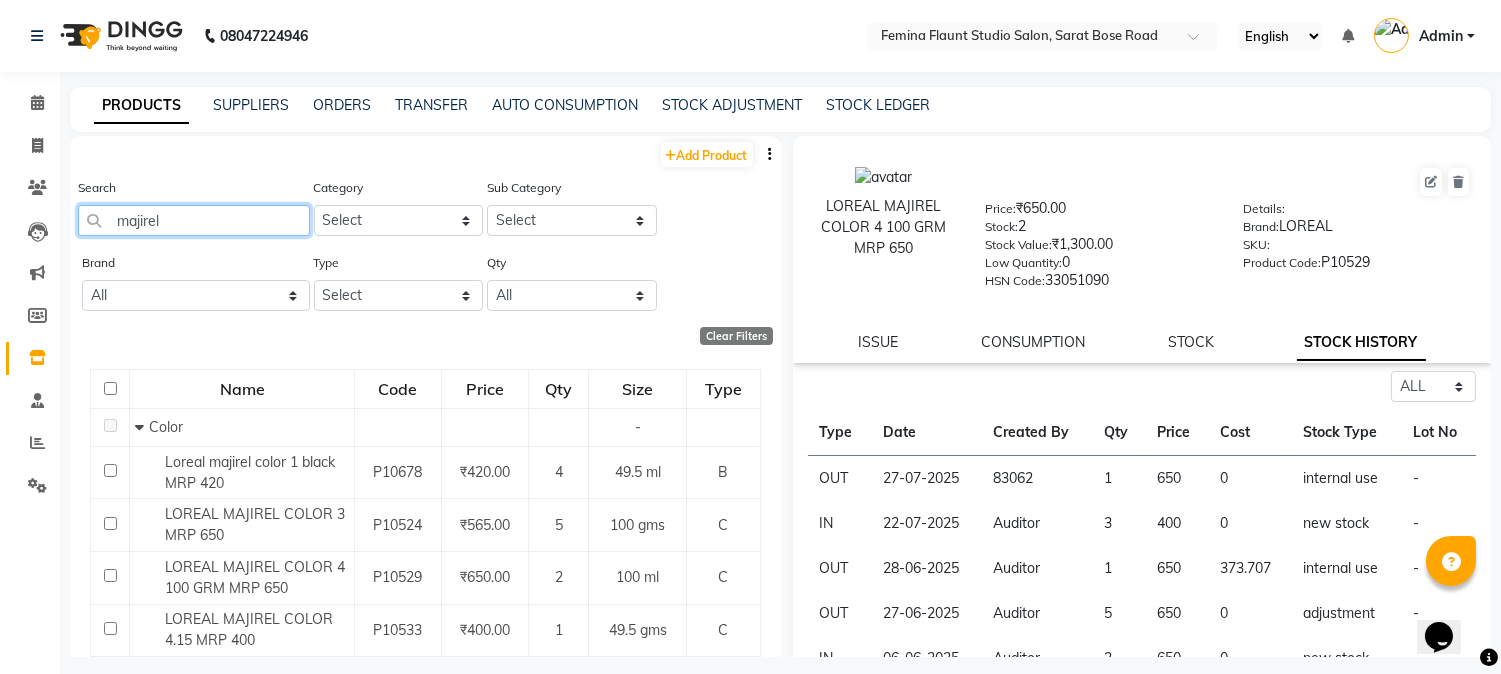 drag, startPoint x: 187, startPoint y: 227, endPoint x: 94, endPoint y: 226, distance: 93.00538 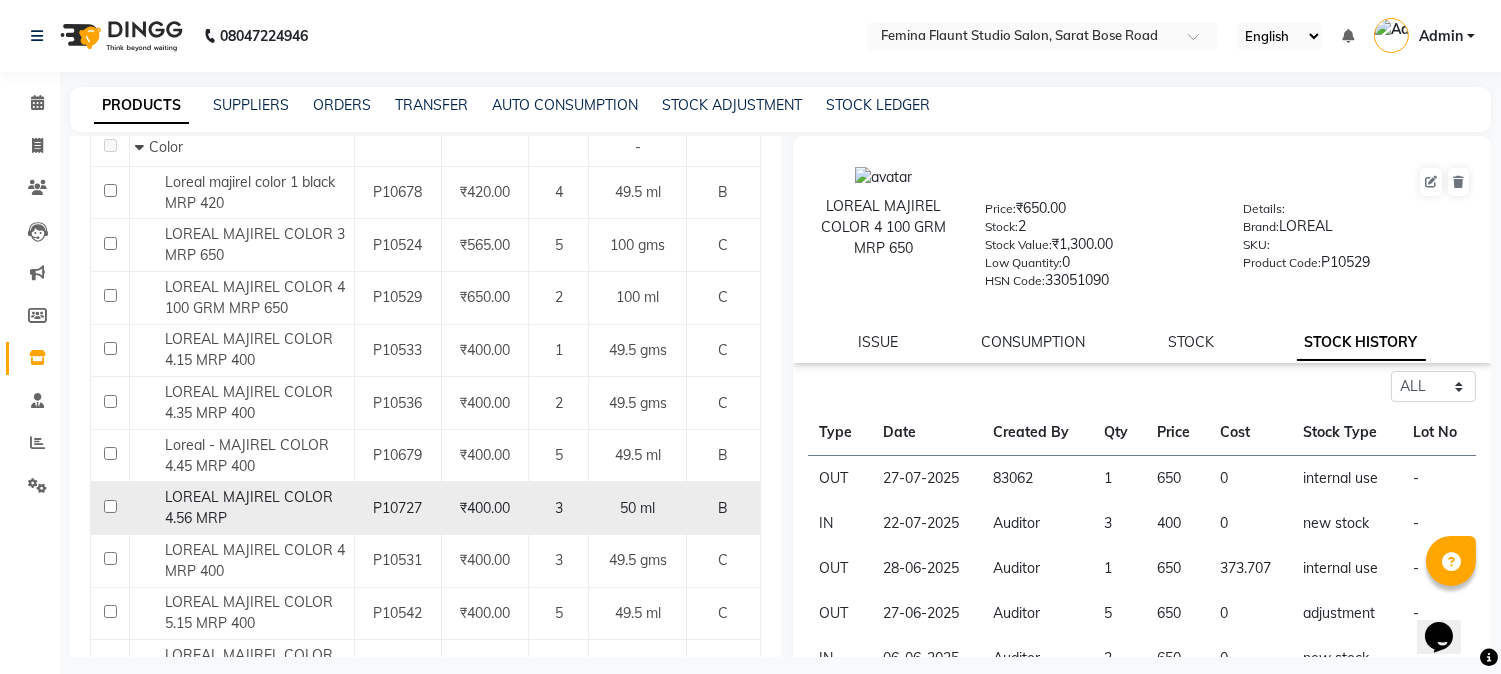 scroll, scrollTop: 333, scrollLeft: 0, axis: vertical 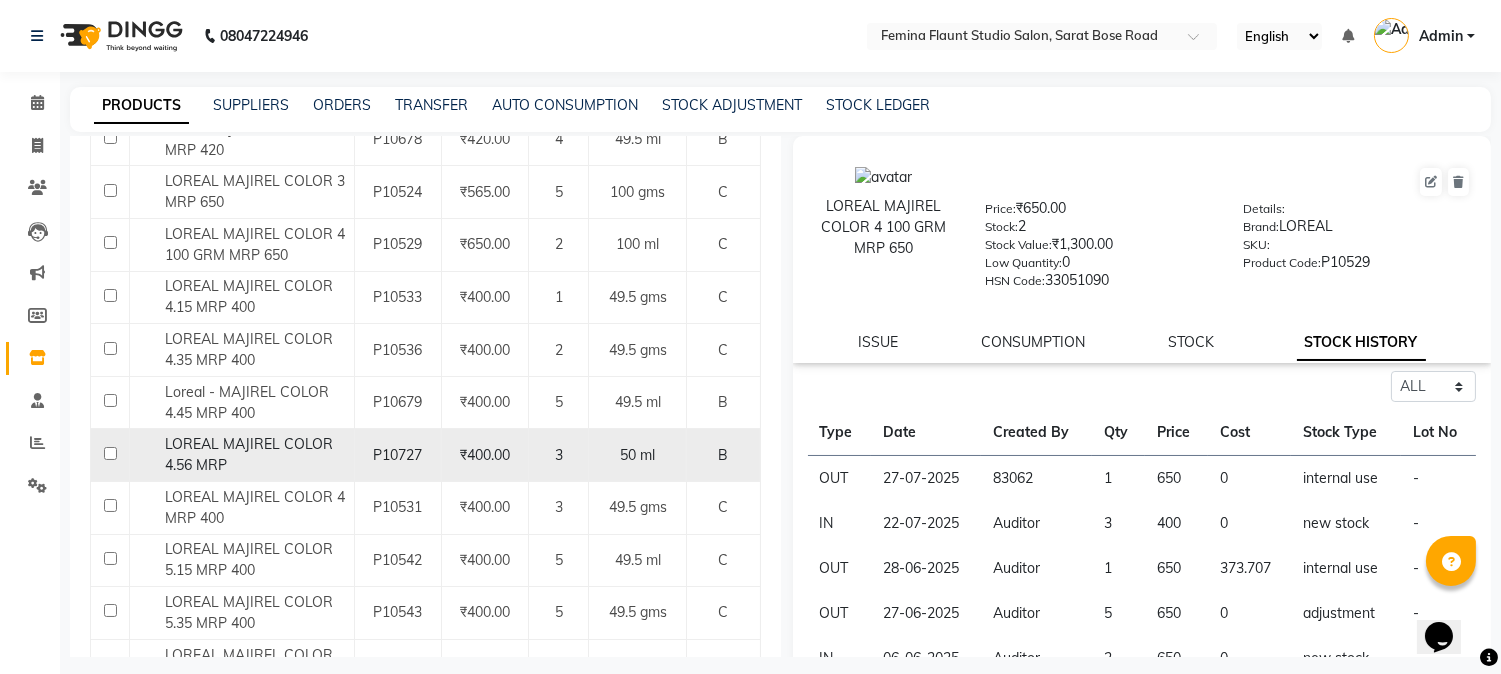 type on "majirel" 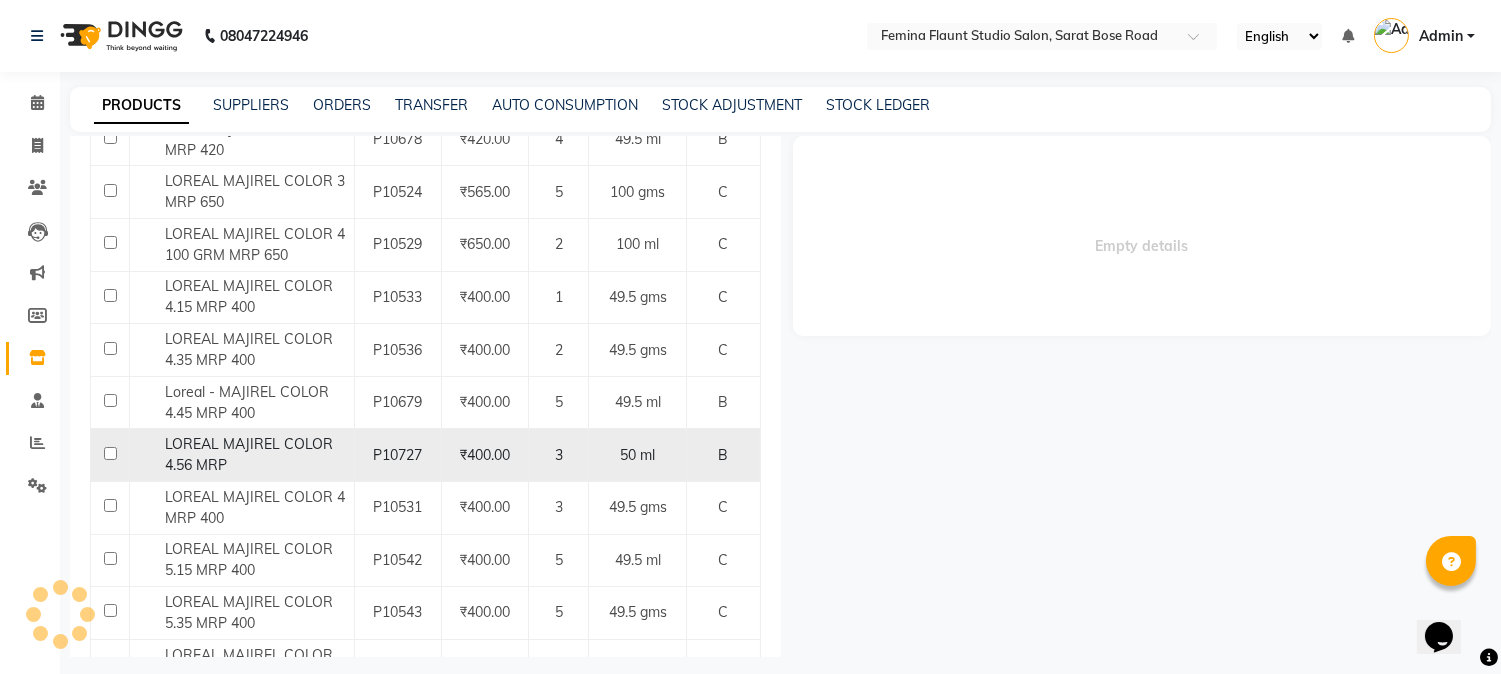 select on "all" 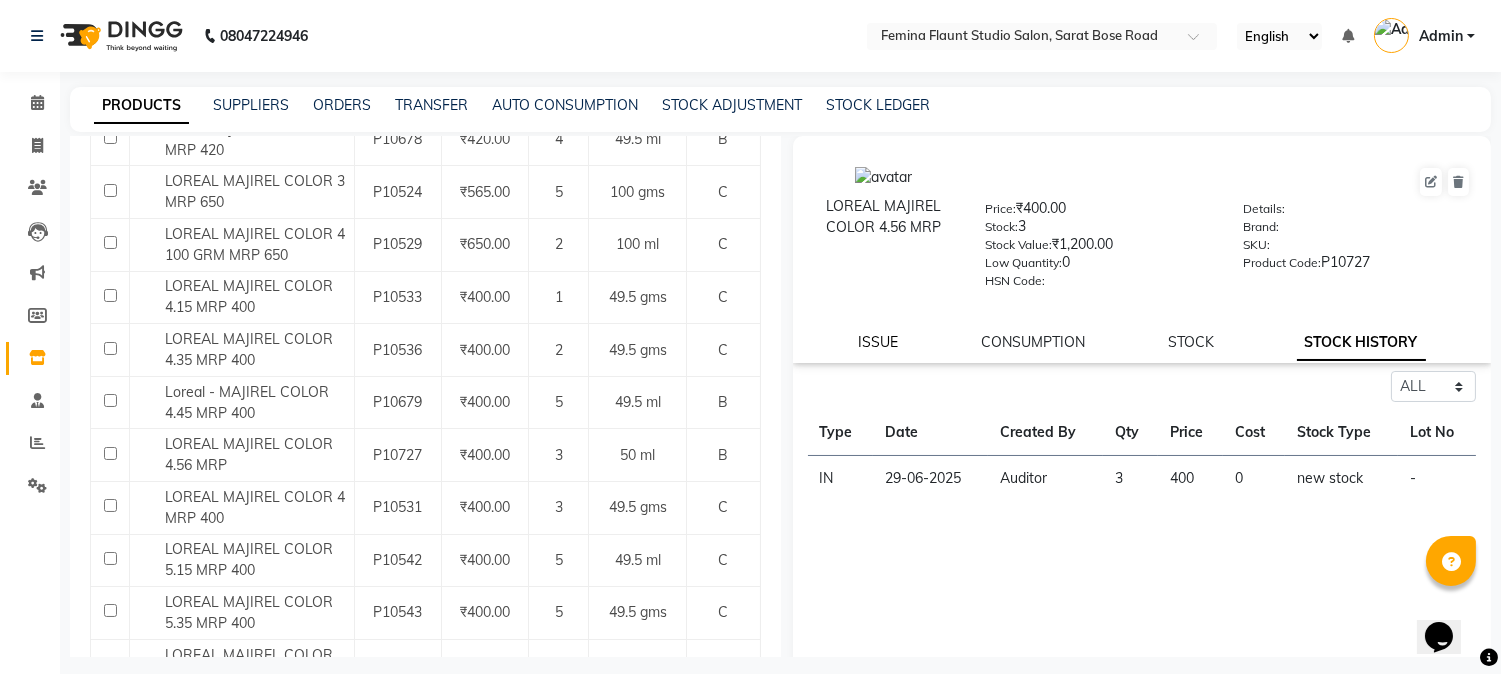 click on "ISSUE" 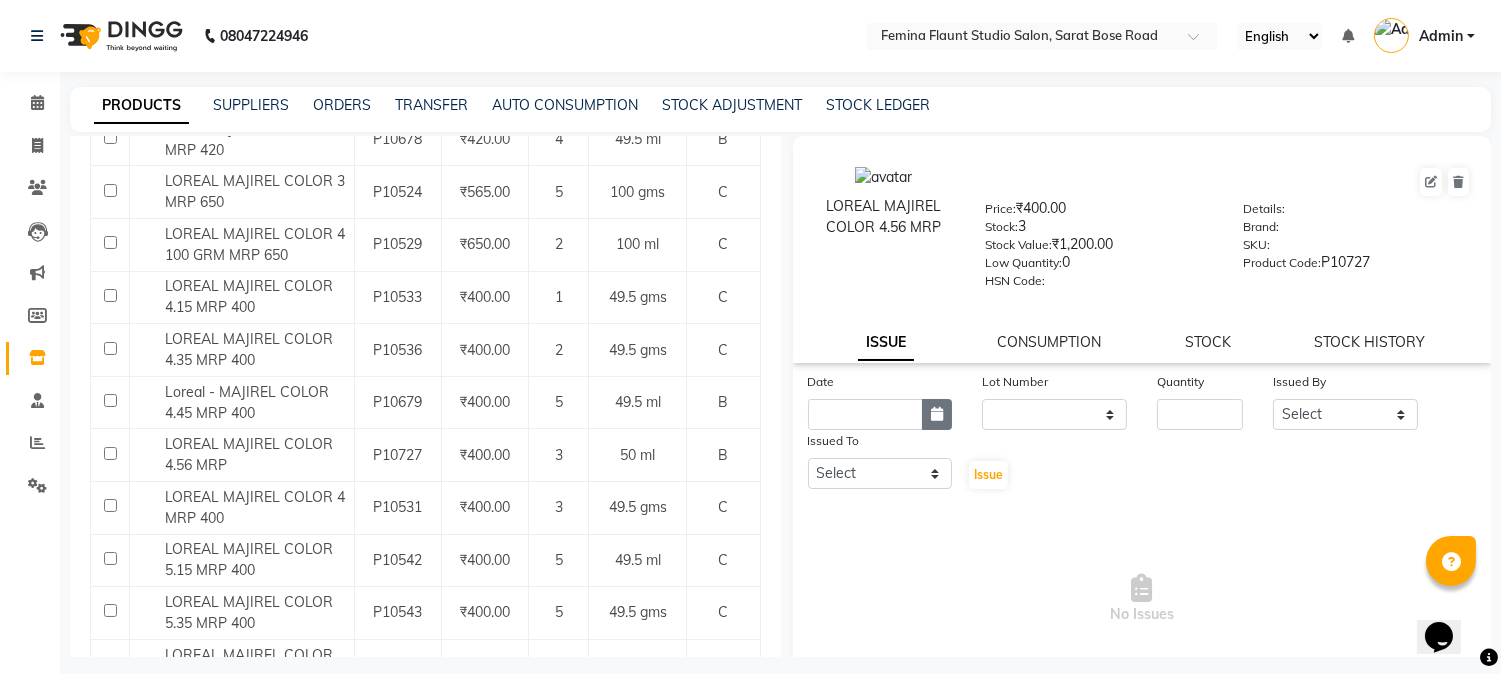 click 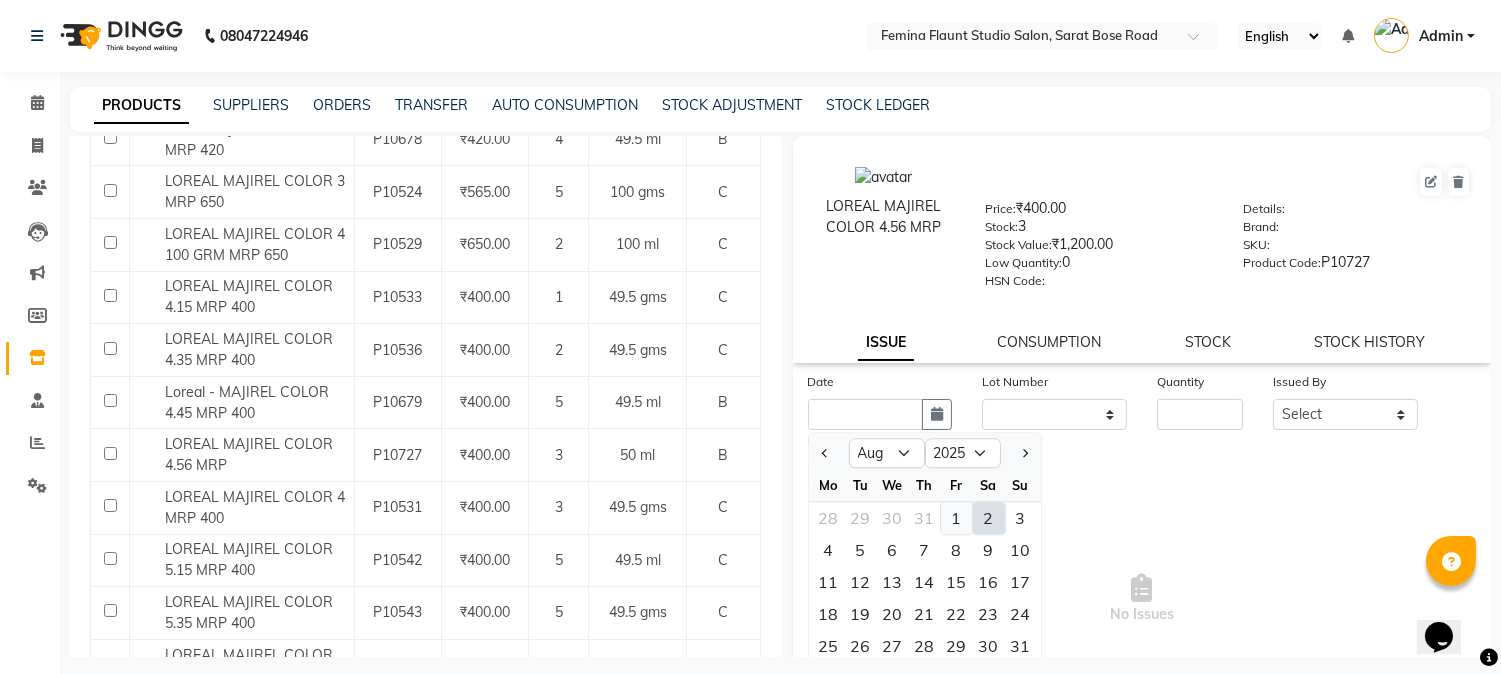 click on "1" 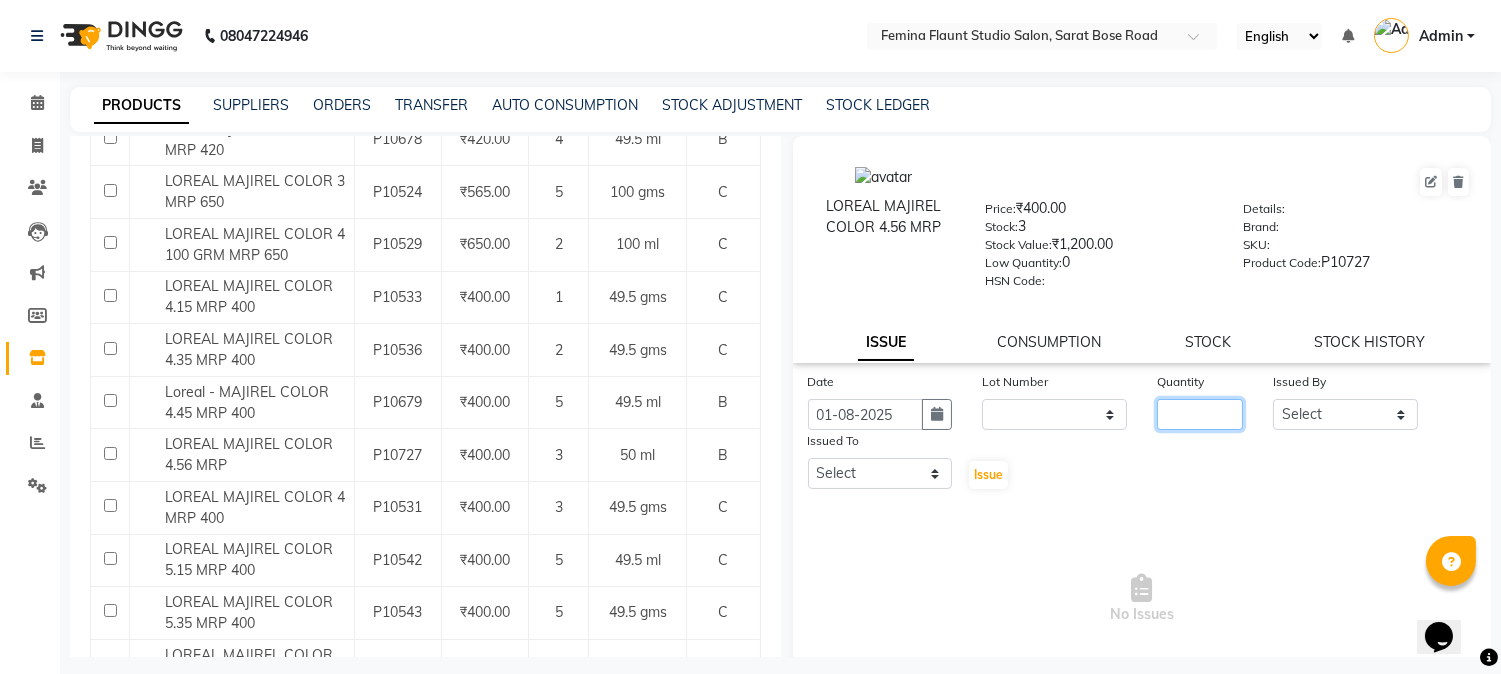 click 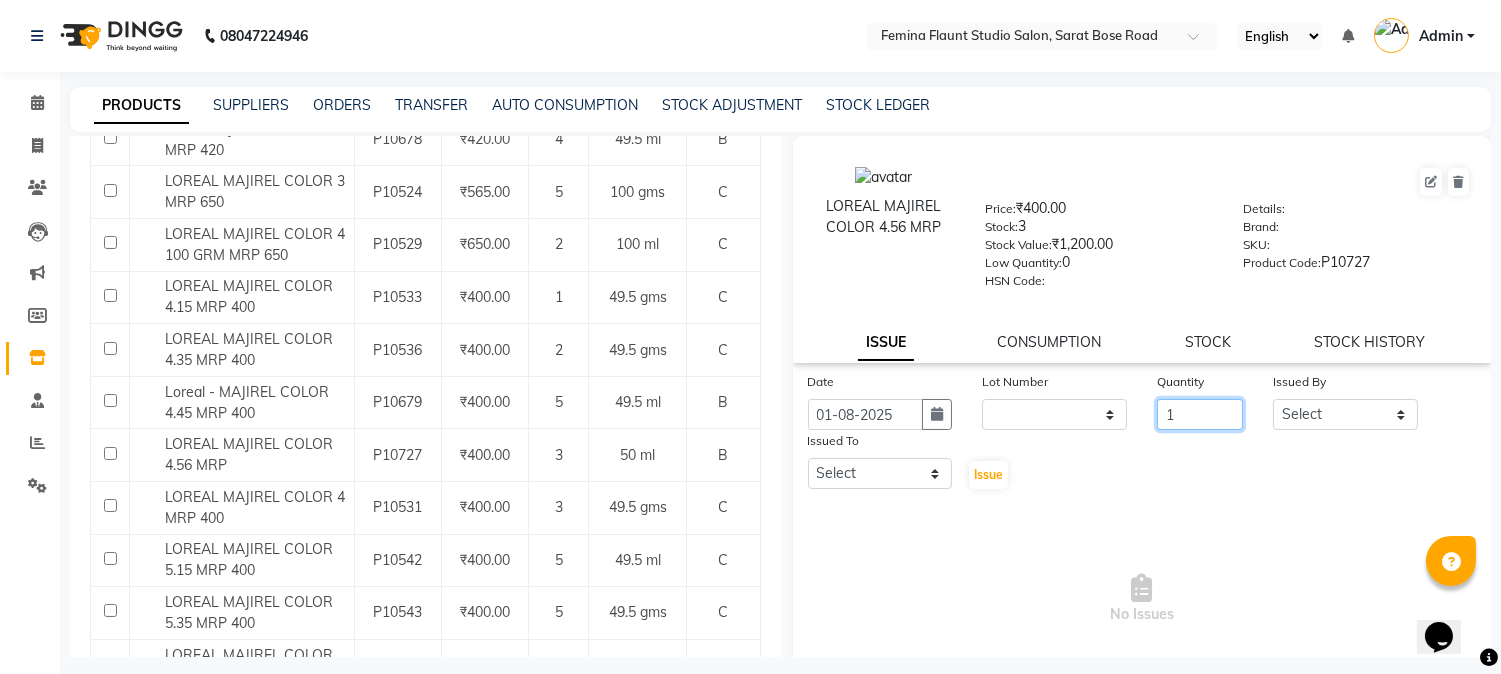 type on "1" 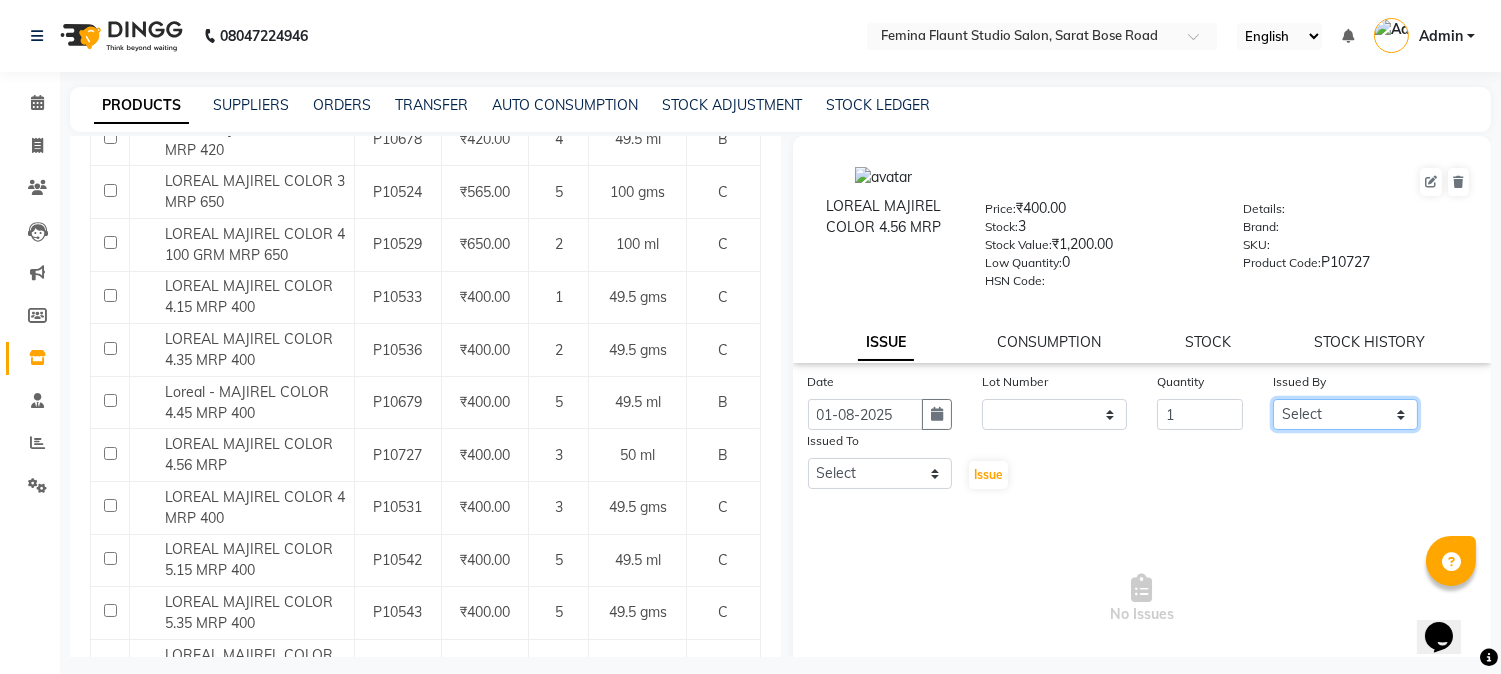 click on "Select [FIRST] [LAST] [FIRST] [LAST] [FIRST] [FIRST] [FIRST] [FIRST] [FIRST] [FIRST] [FIRST] [FIRST] 9:00 AM 9:30 AM 10:00 AM 10:30 AM 11:00 AM 11:30 AM 12:00 PM 12:30 PM 1:00 PM 1:30 PM 2:00 PM 2:30 PM 3:00 PM 3:30 PM 4:00 PM 4:30 PM 5:00 PM 5:30 PM 6:00 PM 6:30 PM 7:00 PM 7:30 PM 8:00 PM 8:30 PM 9:00 PM 9:30 PM             [FIRST] [LAST], TK04, 04:00 PM-04:30 PM, Hair Spa Treatment Hair spa - Long              [FIRST] [LAST], TK04, 04:30 PM-05:00 PM, Hair Spa Treatment Hair spa - Long              [FIRST] [LAST], TK01, 06:00 PM-06:45 PM, Stylist Level 2 haircut(Senior) - Male             [FIRST] [LAST], TK01, 06:40 PM-07:10 PM, Beard Trimming     [FIRST] [LAST], TK02, 11:30 AM-12:15 PM, Stylist Level 2 haircut(Senior) - Male             [FIRST] [LAST], TK03, 05:00 PM-05:30 PM, Blow Dry - pH     [FIRST] [LAST], TK05, 11:20 AM-11:50 AM, Beard Trimming     [FIRST] [LAST], TK02, 12:10 PM-12:40 PM, Beard Trimming" 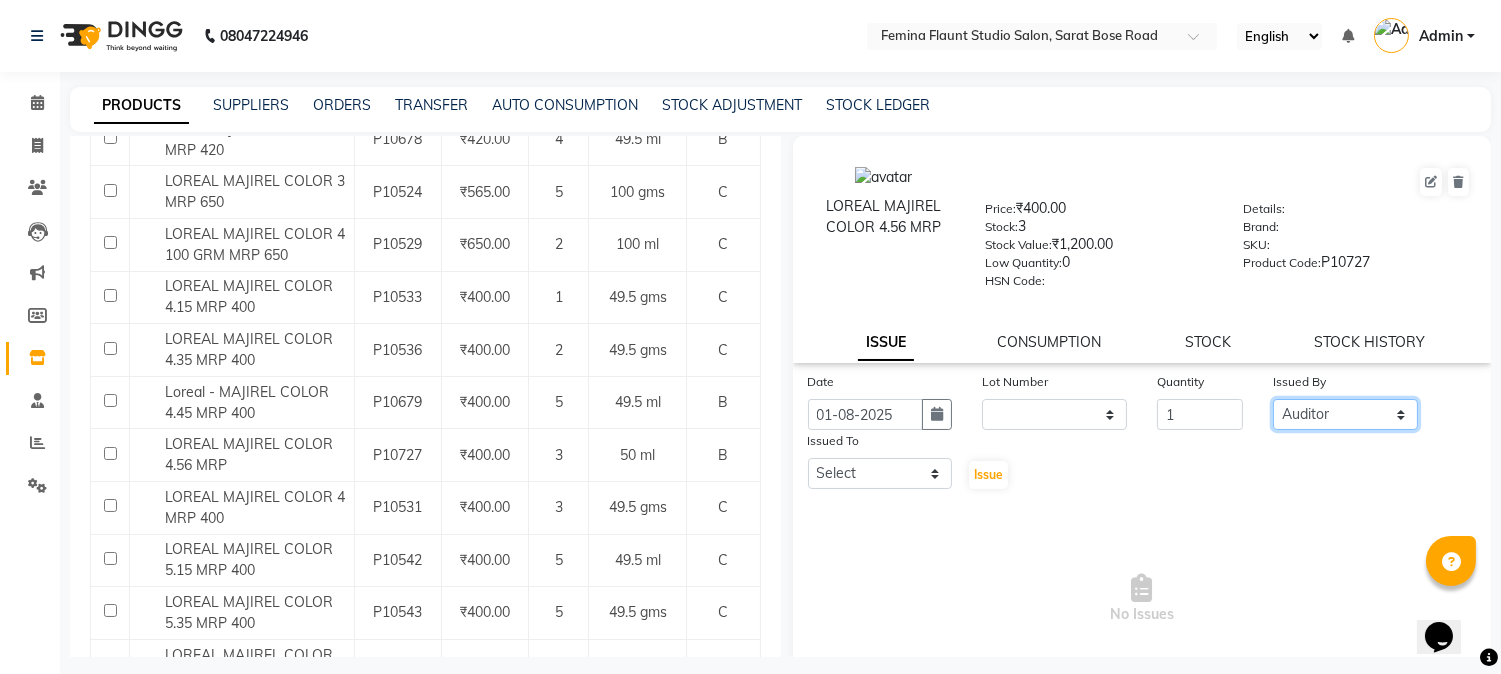 click on "Select [FIRST] [LAST] [FIRST] [LAST] [FIRST] [FIRST] [FIRST] [FIRST] [FIRST] [FIRST] [FIRST] [FIRST] 9:00 AM 9:30 AM 10:00 AM 10:30 AM 11:00 AM 11:30 AM 12:00 PM 12:30 PM 1:00 PM 1:30 PM 2:00 PM 2:30 PM 3:00 PM 3:30 PM 4:00 PM 4:30 PM 5:00 PM 5:30 PM 6:00 PM 6:30 PM 7:00 PM 7:30 PM 8:00 PM 8:30 PM 9:00 PM 9:30 PM             [FIRST] [LAST], TK04, 04:00 PM-04:30 PM, Hair Spa Treatment Hair spa - Long              [FIRST] [LAST], TK04, 04:30 PM-05:00 PM, Hair Spa Treatment Hair spa - Long              [FIRST] [LAST], TK01, 06:00 PM-06:45 PM, Stylist Level 2 haircut(Senior) - Male             [FIRST] [LAST], TK01, 06:40 PM-07:10 PM, Beard Trimming     [FIRST] [LAST], TK02, 11:30 AM-12:15 PM, Stylist Level 2 haircut(Senior) - Male             [FIRST] [LAST], TK03, 05:00 PM-05:30 PM, Blow Dry - pH     [FIRST] [LAST], TK05, 11:20 AM-11:50 AM, Beard Trimming     [FIRST] [LAST], TK02, 12:10 PM-12:40 PM, Beard Trimming" 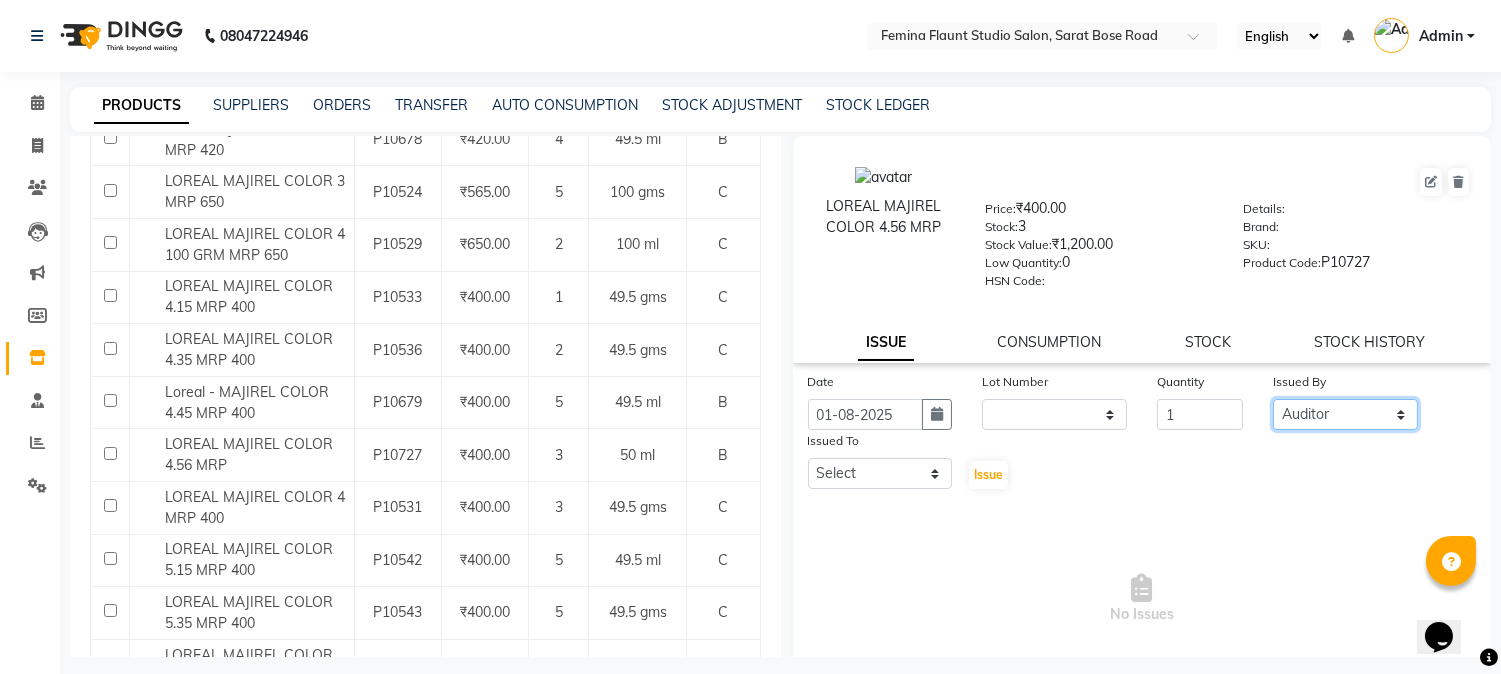 drag, startPoint x: 1311, startPoint y: 416, endPoint x: 1311, endPoint y: 405, distance: 11 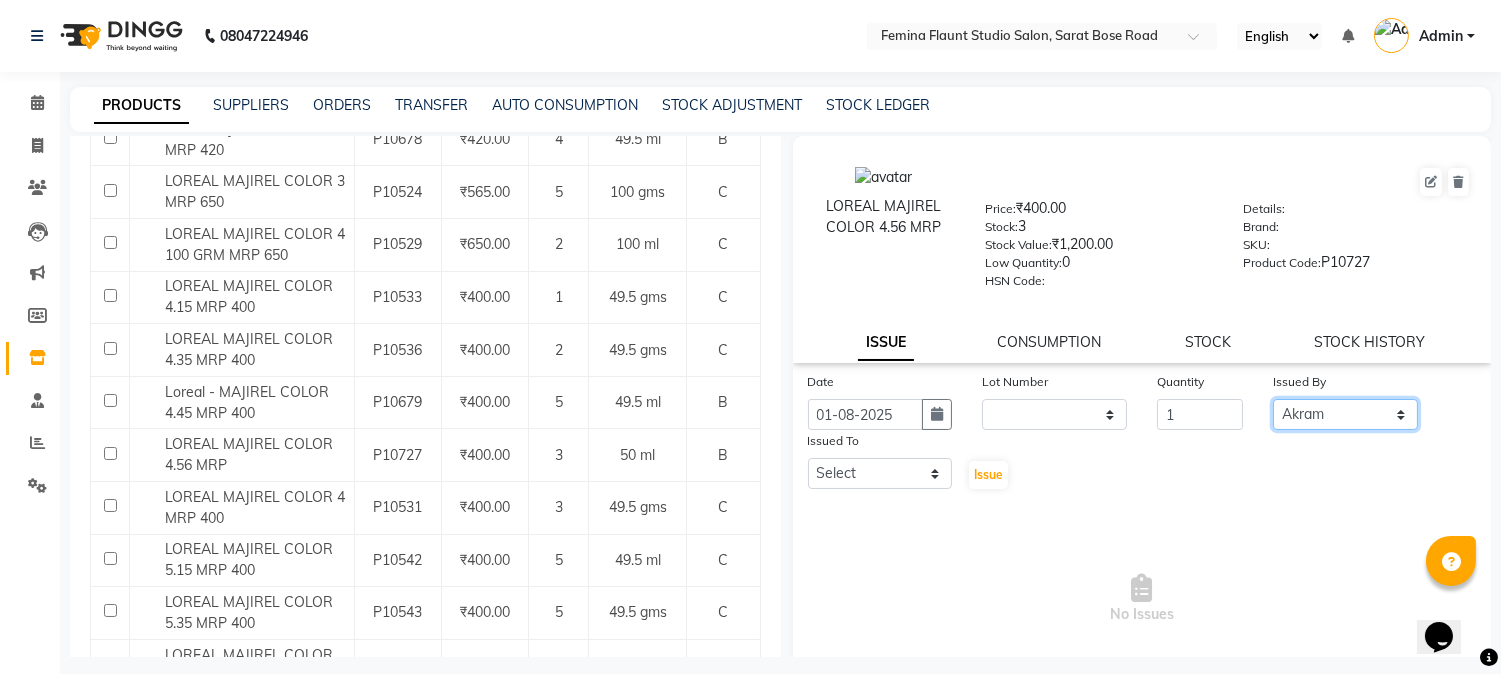 click on "Select [FIRST] [LAST] [FIRST] [LAST] [FIRST] [FIRST] [FIRST] [FIRST] [FIRST] [FIRST] [FIRST] [FIRST] 9:00 AM 9:30 AM 10:00 AM 10:30 AM 11:00 AM 11:30 AM 12:00 PM 12:30 PM 1:00 PM 1:30 PM 2:00 PM 2:30 PM 3:00 PM 3:30 PM 4:00 PM 4:30 PM 5:00 PM 5:30 PM 6:00 PM 6:30 PM 7:00 PM 7:30 PM 8:00 PM 8:30 PM 9:00 PM 9:30 PM             [FIRST] [LAST], TK04, 04:00 PM-04:30 PM, Hair Spa Treatment Hair spa - Long              [FIRST] [LAST], TK04, 04:30 PM-05:00 PM, Hair Spa Treatment Hair spa - Long              [FIRST] [LAST], TK01, 06:00 PM-06:45 PM, Stylist Level 2 haircut(Senior) - Male             [FIRST] [LAST], TK01, 06:40 PM-07:10 PM, Beard Trimming     [FIRST] [LAST], TK02, 11:30 AM-12:15 PM, Stylist Level 2 haircut(Senior) - Male             [FIRST] [LAST], TK03, 05:00 PM-05:30 PM, Blow Dry - pH     [FIRST] [LAST], TK05, 11:20 AM-11:50 AM, Beard Trimming     [FIRST] [LAST], TK02, 12:10 PM-12:40 PM, Beard Trimming" 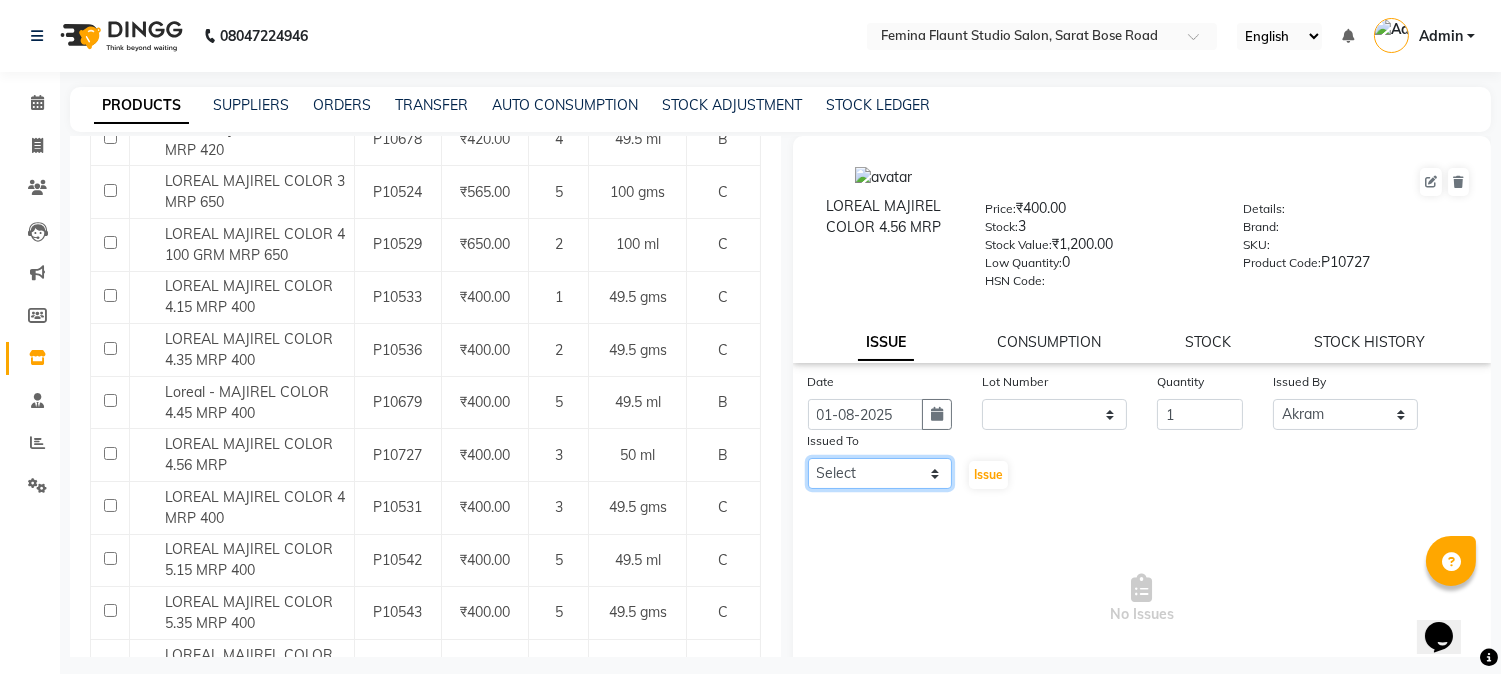 click on "Select [FIRST] [LAST] [FIRST] [LAST] [FIRST] [FIRST] [FIRST] [FIRST] [FIRST] [FIRST] [FIRST] [FIRST] 9:00 AM 9:30 AM 10:00 AM 10:30 AM 11:00 AM 11:30 AM 12:00 PM 12:30 PM 1:00 PM 1:30 PM 2:00 PM 2:30 PM 3:00 PM 3:30 PM 4:00 PM 4:30 PM 5:00 PM 5:30 PM 6:00 PM 6:30 PM 7:00 PM 7:30 PM 8:00 PM 8:30 PM 9:00 PM 9:30 PM             [FIRST] [LAST], TK04, 04:00 PM-04:30 PM, Hair Spa Treatment Hair spa - Long              [FIRST] [LAST], TK04, 04:30 PM-05:00 PM, Hair Spa Treatment Hair spa - Long              [FIRST] [LAST], TK01, 06:00 PM-06:45 PM, Stylist Level 2 haircut(Senior) - Male             [FIRST] [LAST], TK01, 06:40 PM-07:10 PM, Beard Trimming     [FIRST] [LAST], TK02, 11:30 AM-12:15 PM, Stylist Level 2 haircut(Senior) - Male             [FIRST] [LAST], TK03, 05:00 PM-05:30 PM, Blow Dry - pH     [FIRST] [LAST], TK05, 11:20 AM-11:50 AM, Beard Trimming     [FIRST] [LAST], TK02, 12:10 PM-12:40 PM, Beard Trimming" 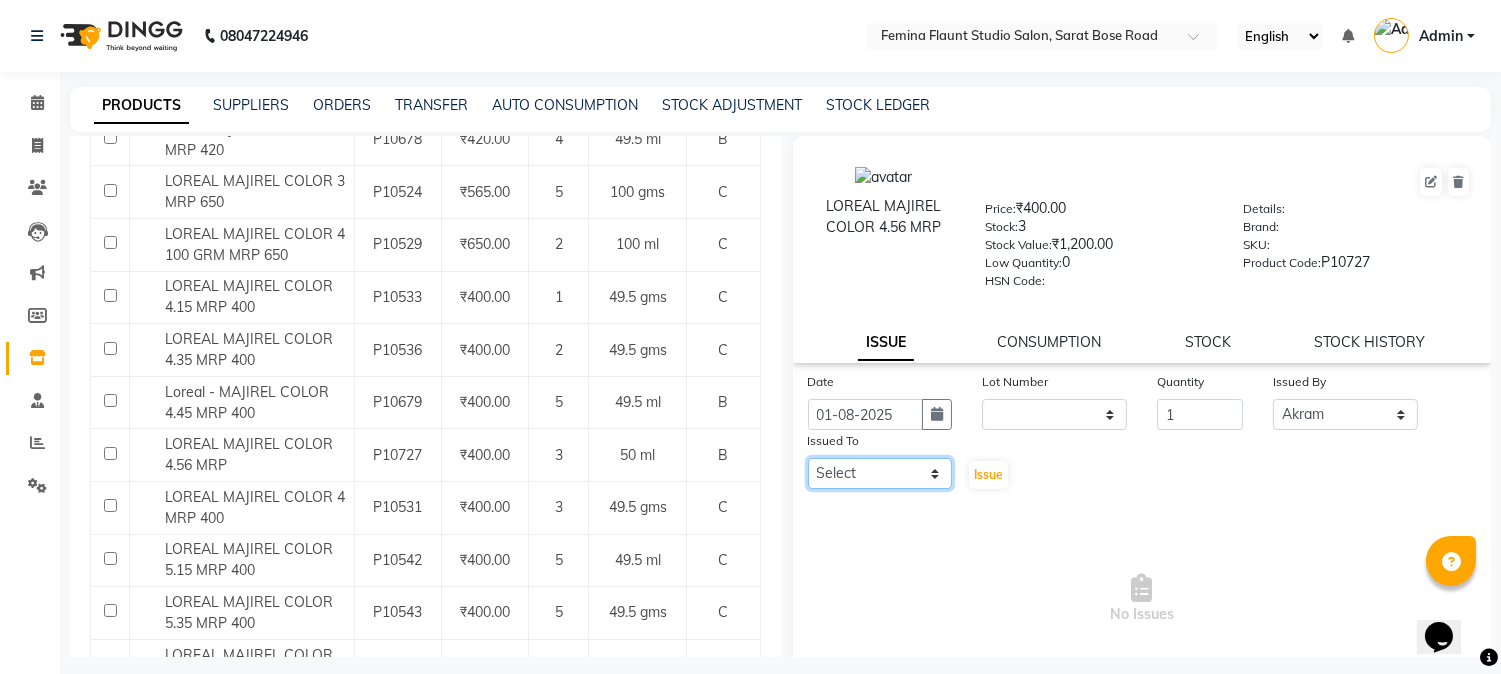 select on "83059" 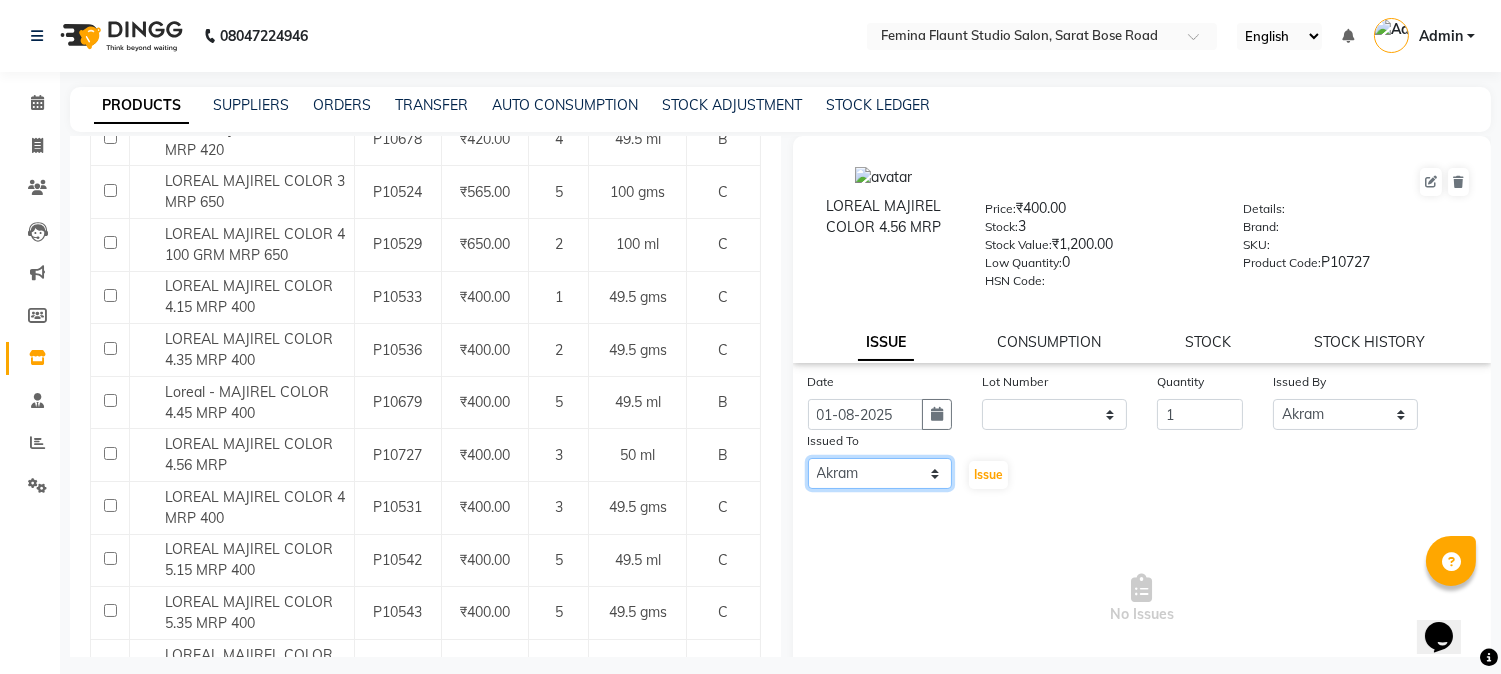 click on "Select [FIRST] [LAST] [FIRST] [LAST] [FIRST] [FIRST] [FIRST] [FIRST] [FIRST] [FIRST] [FIRST] [FIRST] 9:00 AM 9:30 AM 10:00 AM 10:30 AM 11:00 AM 11:30 AM 12:00 PM 12:30 PM 1:00 PM 1:30 PM 2:00 PM 2:30 PM 3:00 PM 3:30 PM 4:00 PM 4:30 PM 5:00 PM 5:30 PM 6:00 PM 6:30 PM 7:00 PM 7:30 PM 8:00 PM 8:30 PM 9:00 PM 9:30 PM             [FIRST] [LAST], TK04, 04:00 PM-04:30 PM, Hair Spa Treatment Hair spa - Long              [FIRST] [LAST], TK04, 04:30 PM-05:00 PM, Hair Spa Treatment Hair spa - Long              [FIRST] [LAST], TK01, 06:00 PM-06:45 PM, Stylist Level 2 haircut(Senior) - Male             [FIRST] [LAST], TK01, 06:40 PM-07:10 PM, Beard Trimming     [FIRST] [LAST], TK02, 11:30 AM-12:15 PM, Stylist Level 2 haircut(Senior) - Male             [FIRST] [LAST], TK03, 05:00 PM-05:30 PM, Blow Dry - pH     [FIRST] [LAST], TK05, 11:20 AM-11:50 AM, Beard Trimming     [FIRST] [LAST], TK02, 12:10 PM-12:40 PM, Beard Trimming" 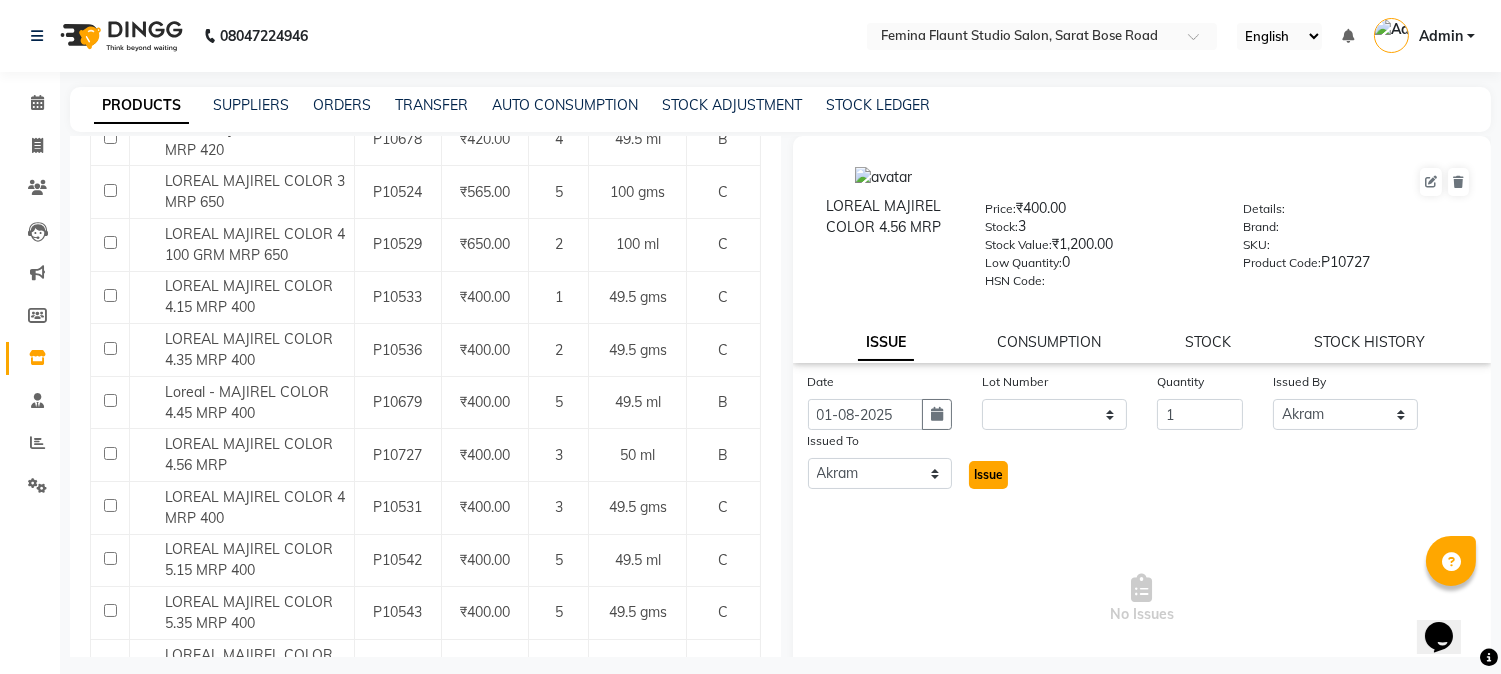 click on "Issue" 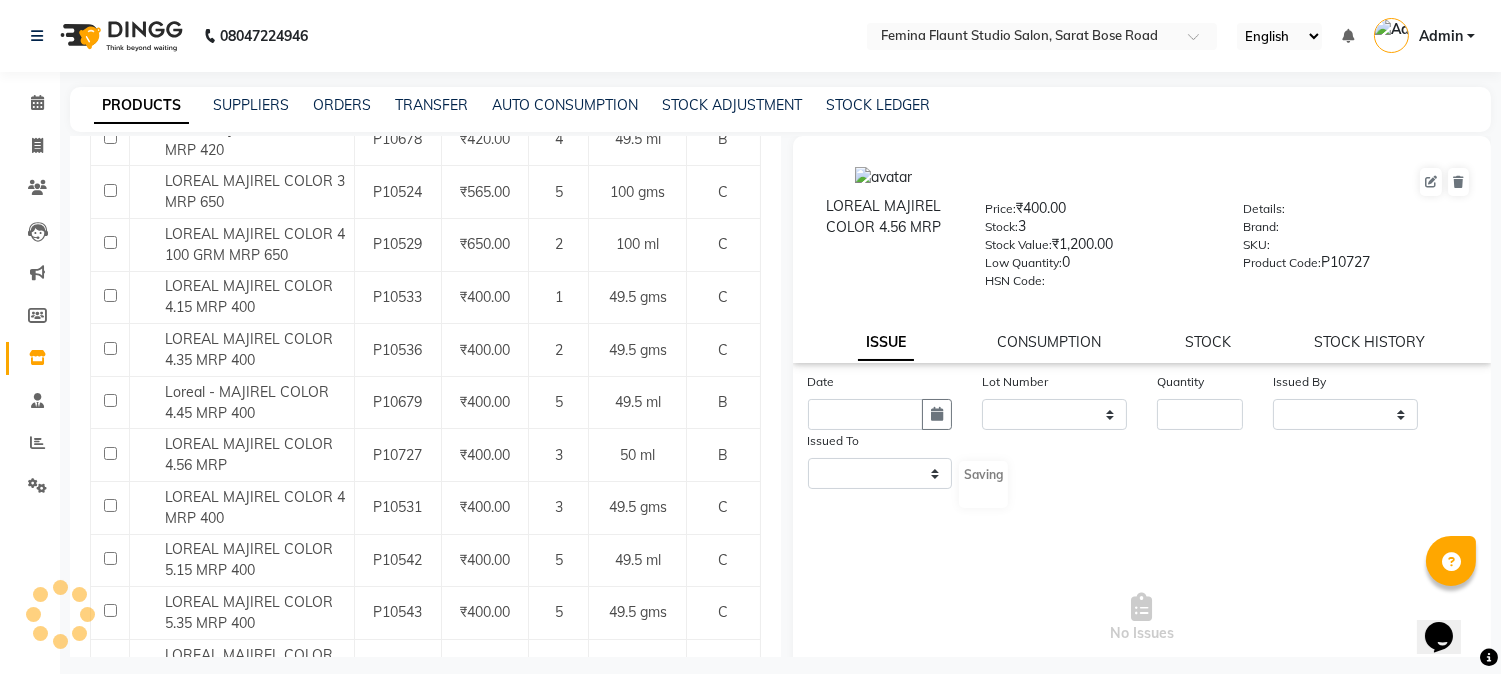 select 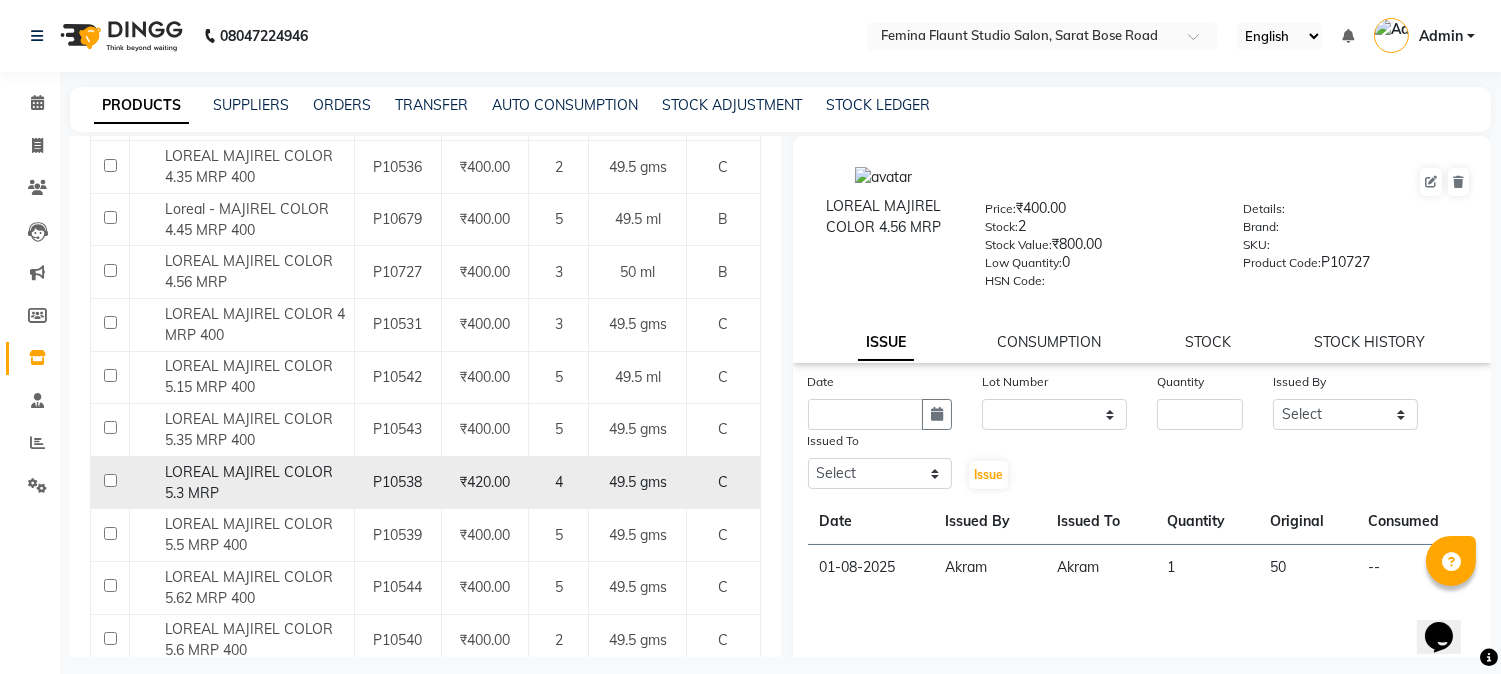 scroll, scrollTop: 555, scrollLeft: 0, axis: vertical 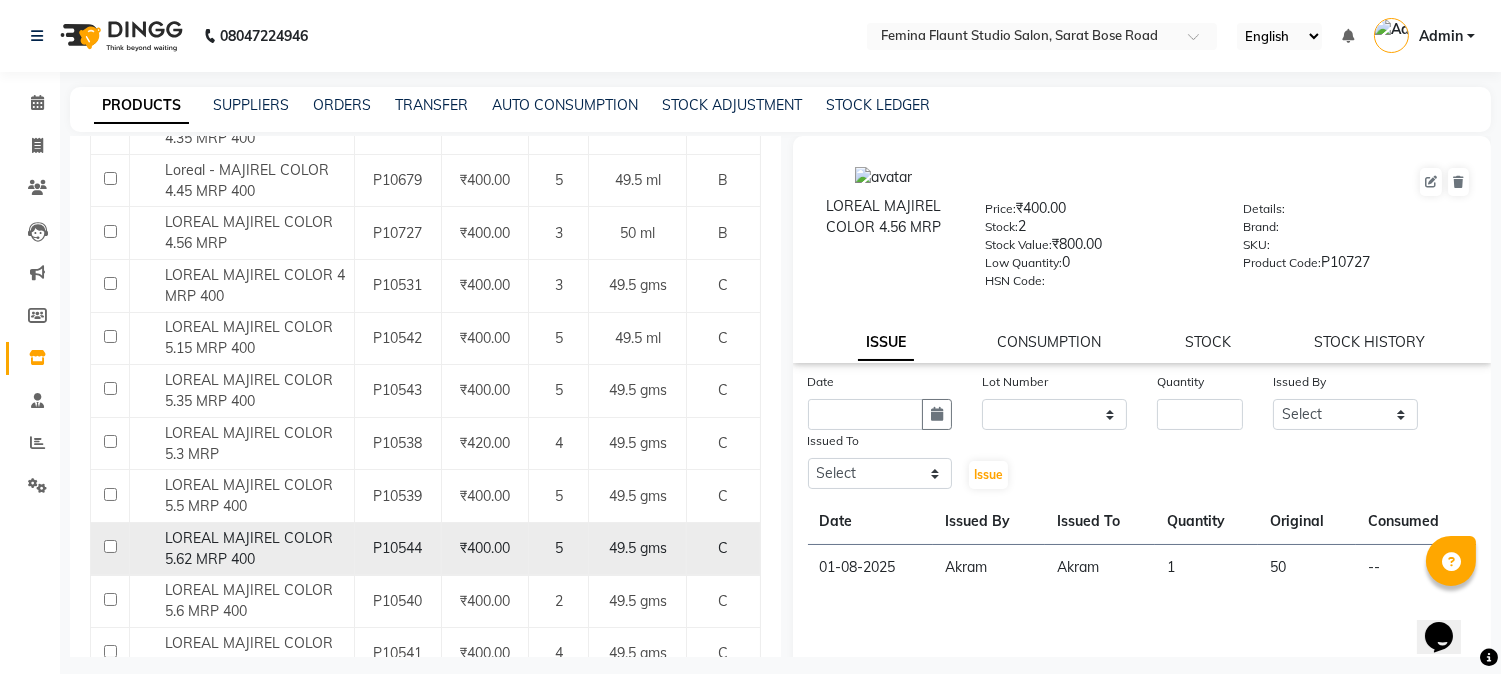 click on "LOREAL MAJIREL COLOR 5.62 MRP 400" 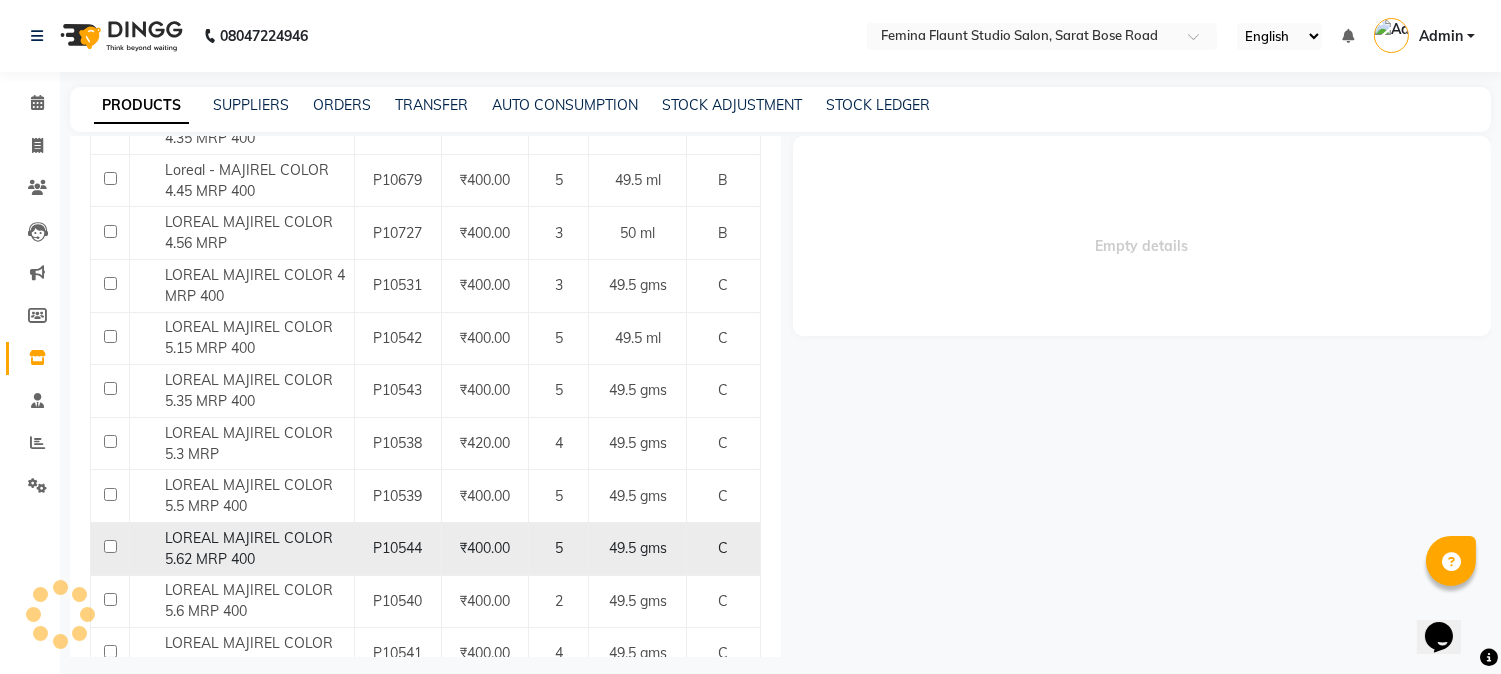 select 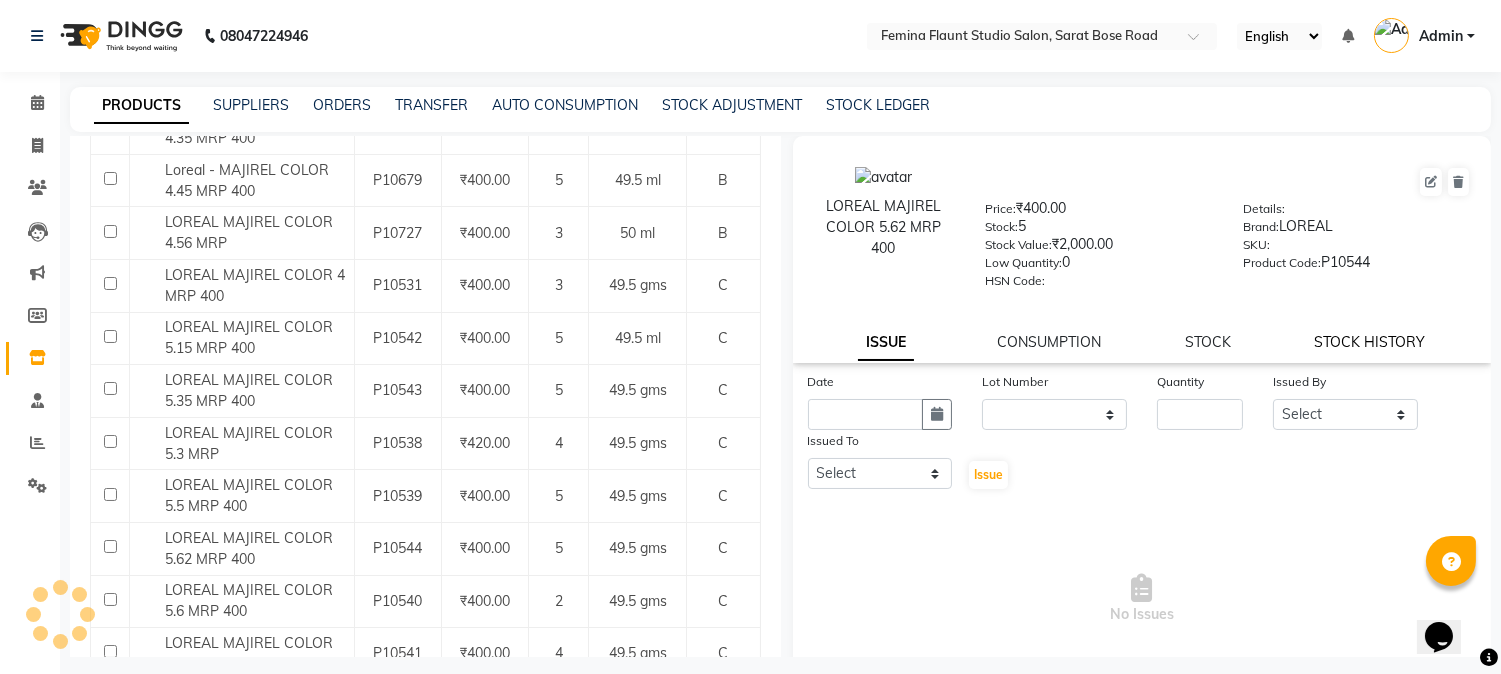 click on "STOCK HISTORY" 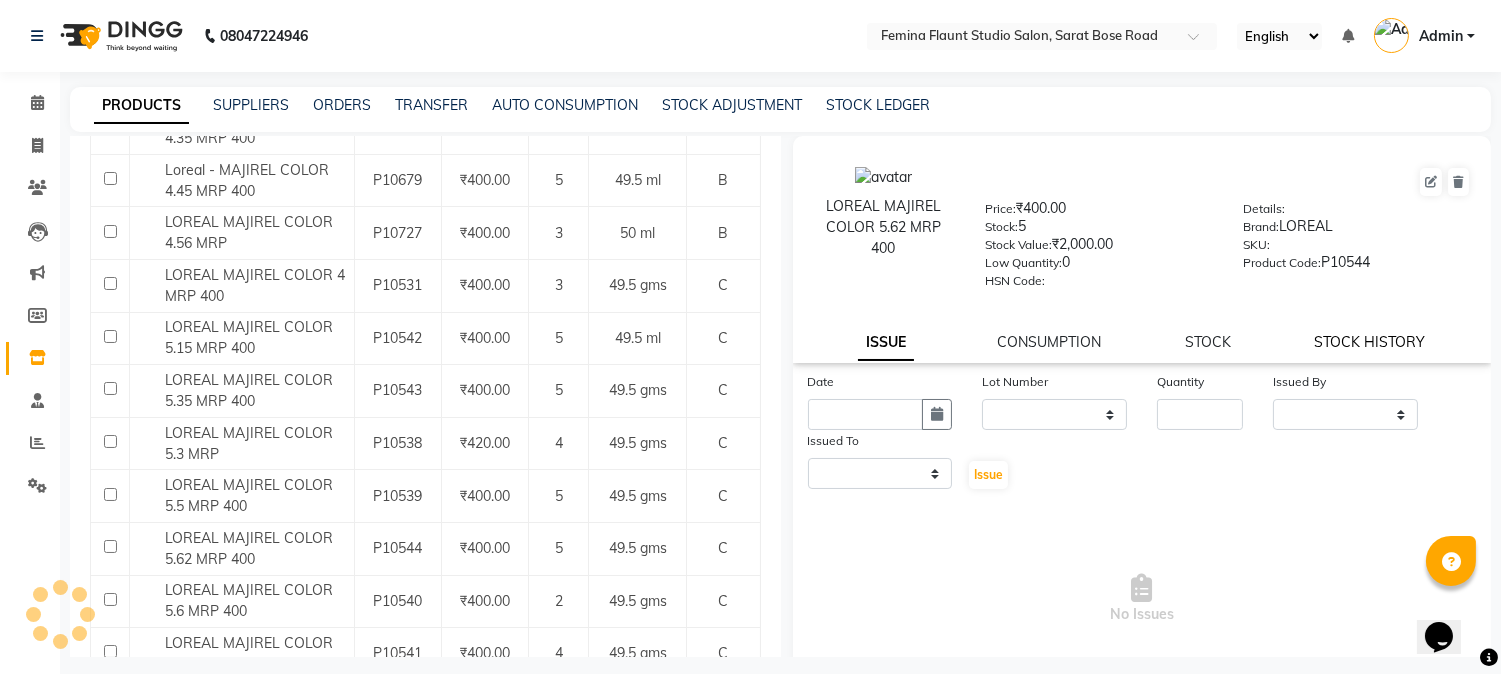 select on "all" 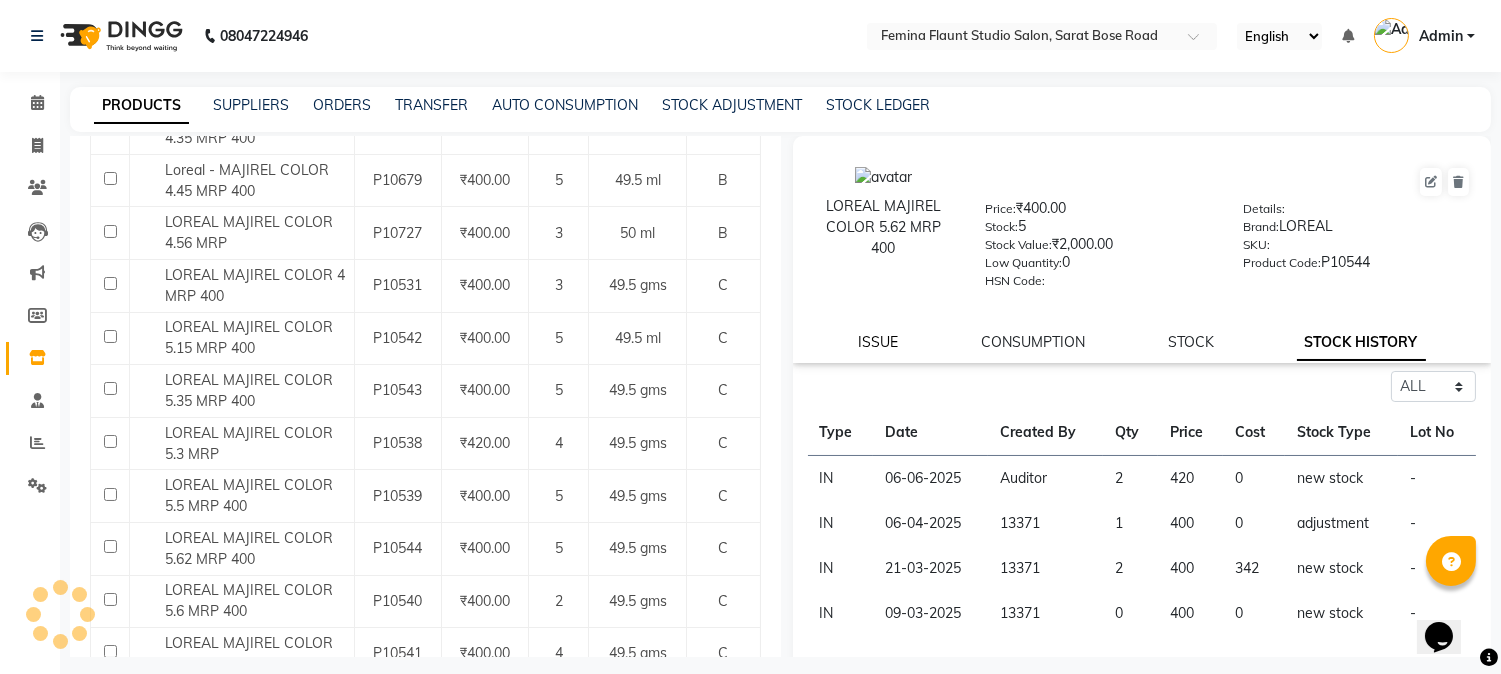 click on "ISSUE" 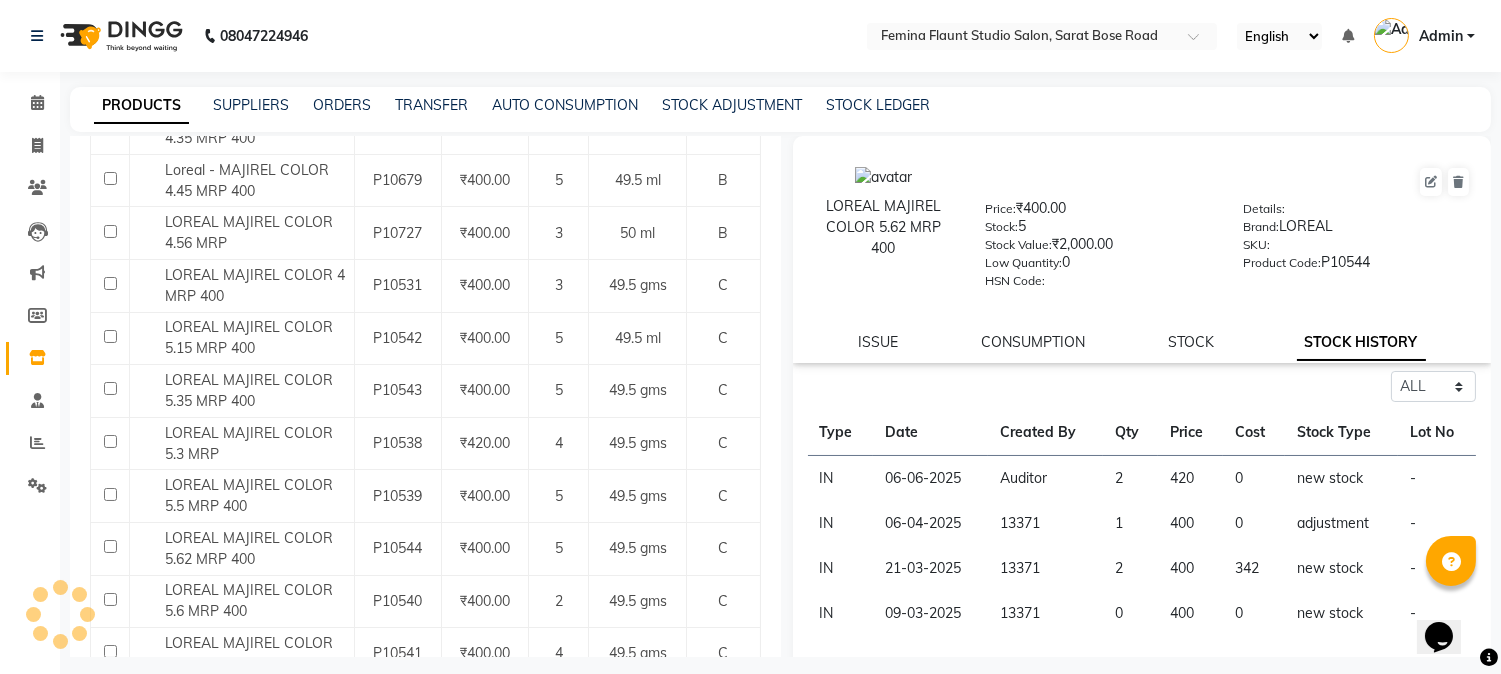 select 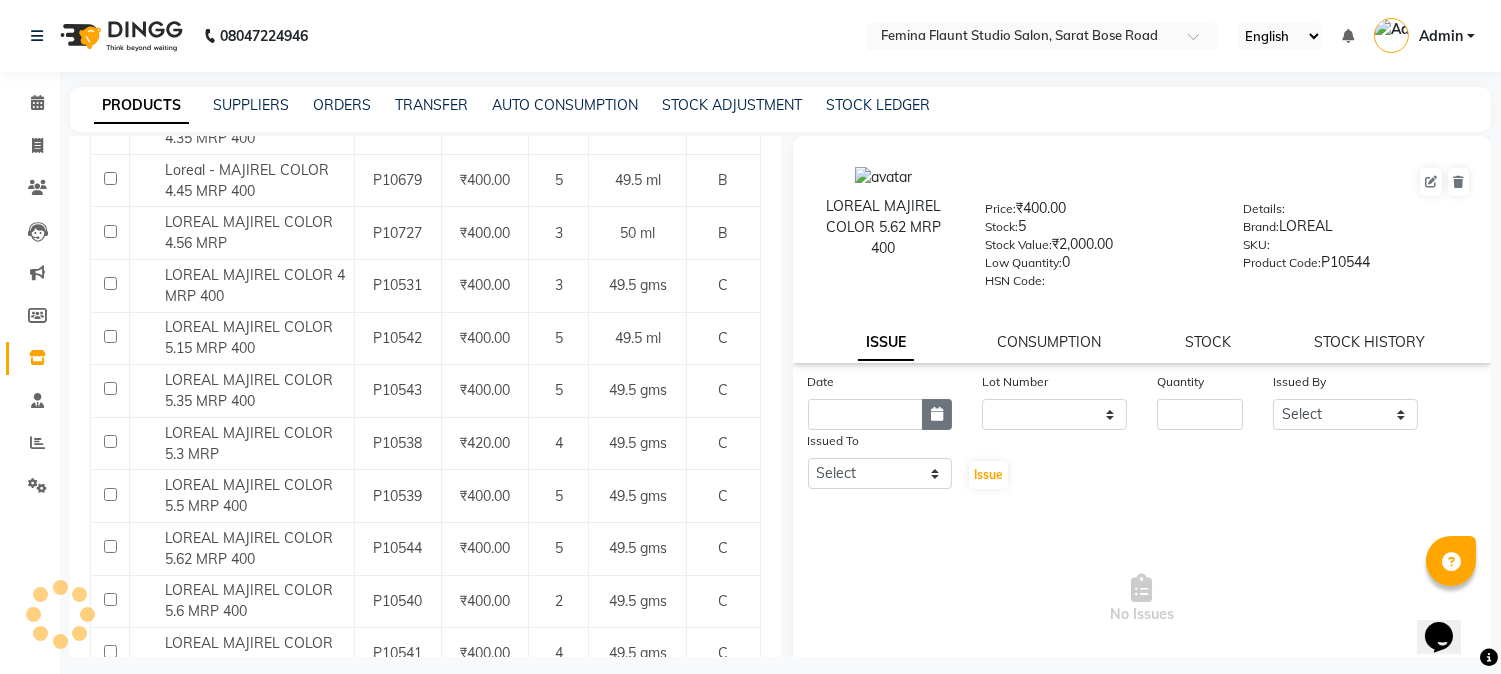 click 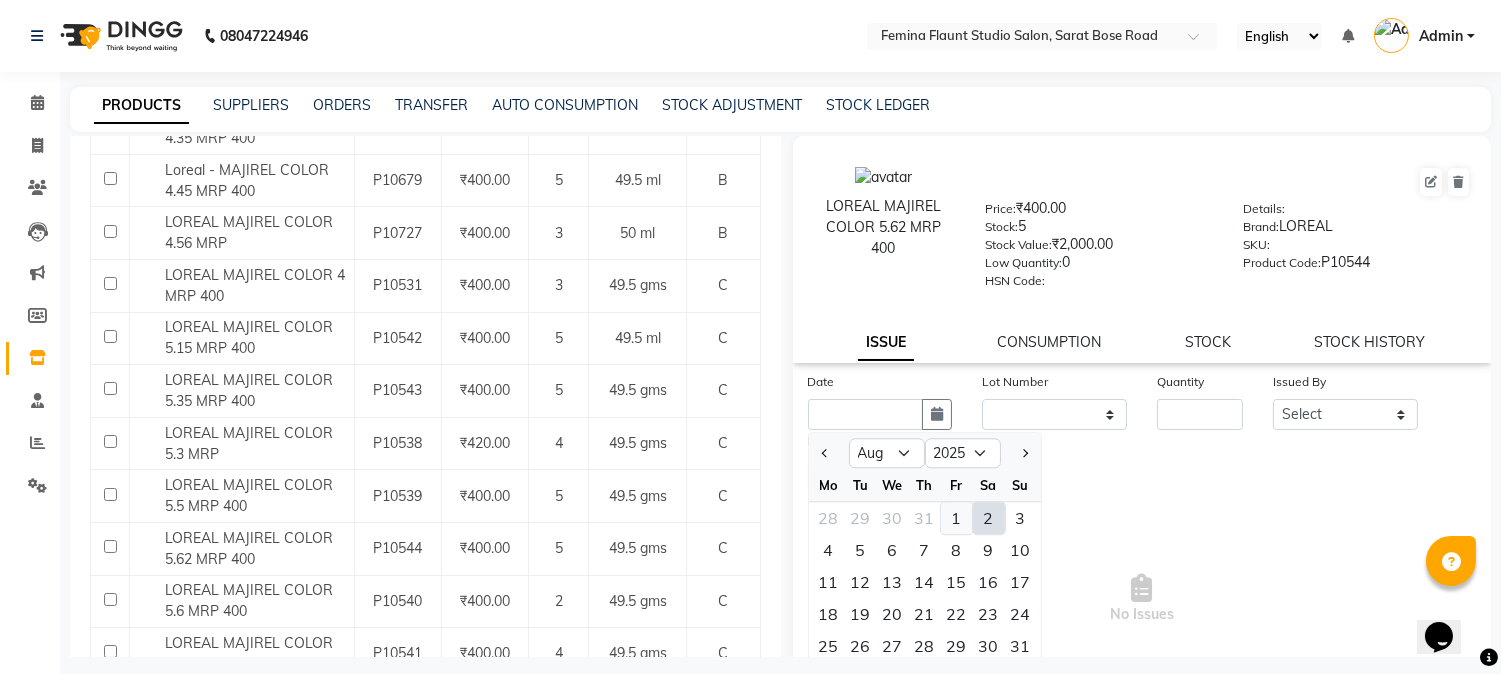 click on "1" 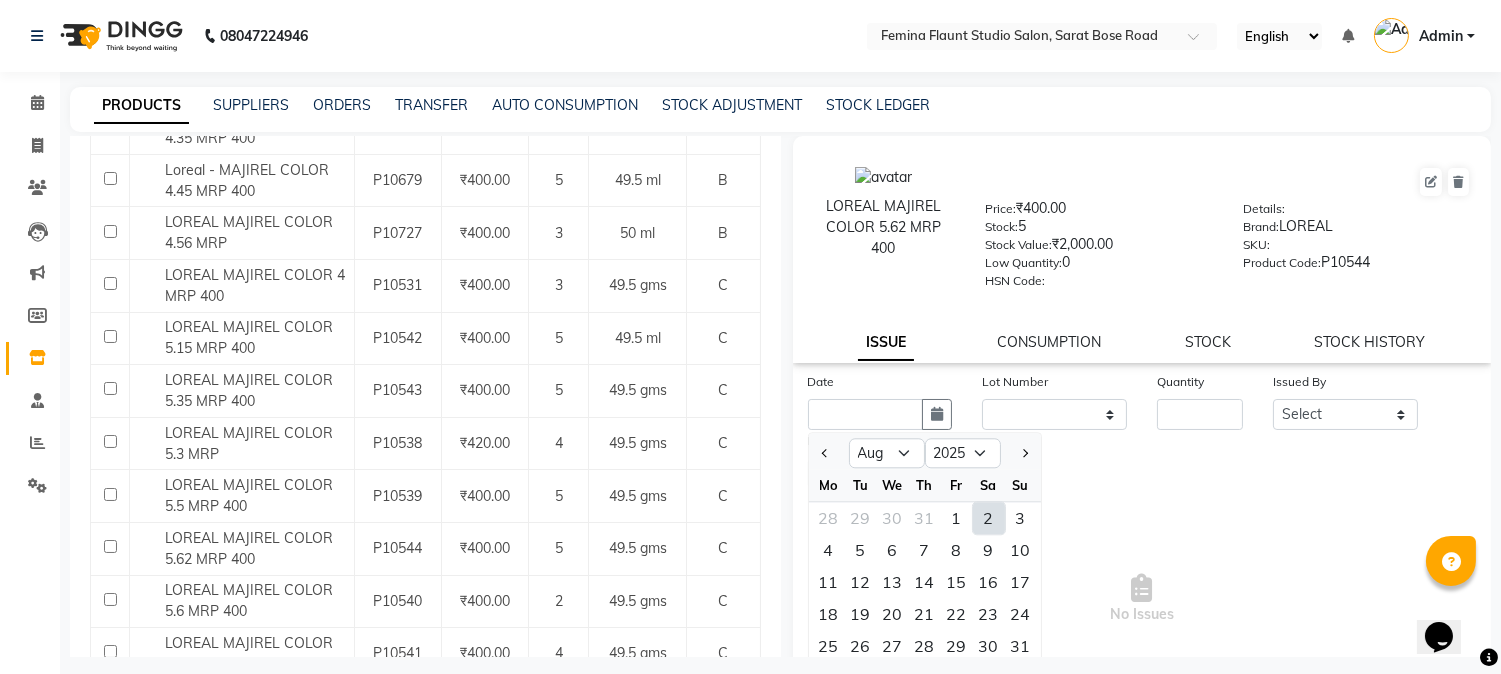 type on "01-08-2025" 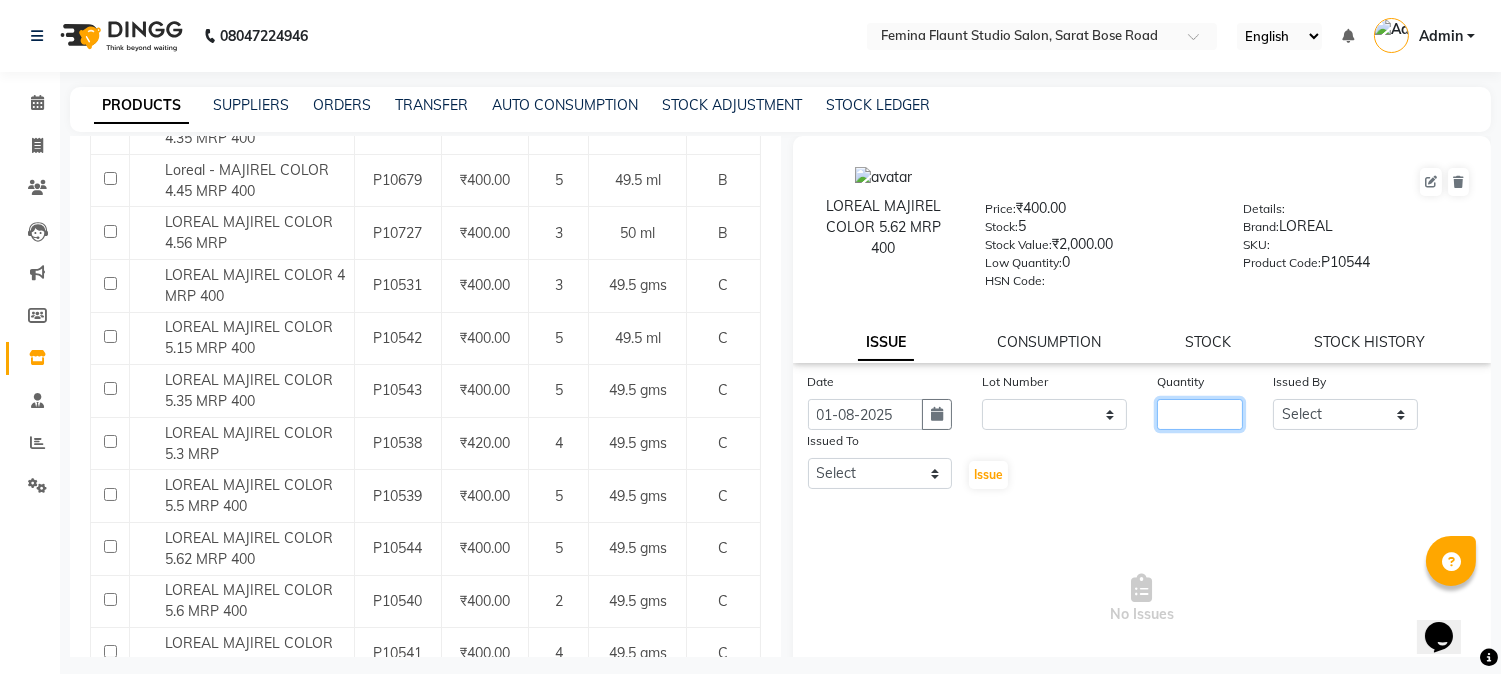 click 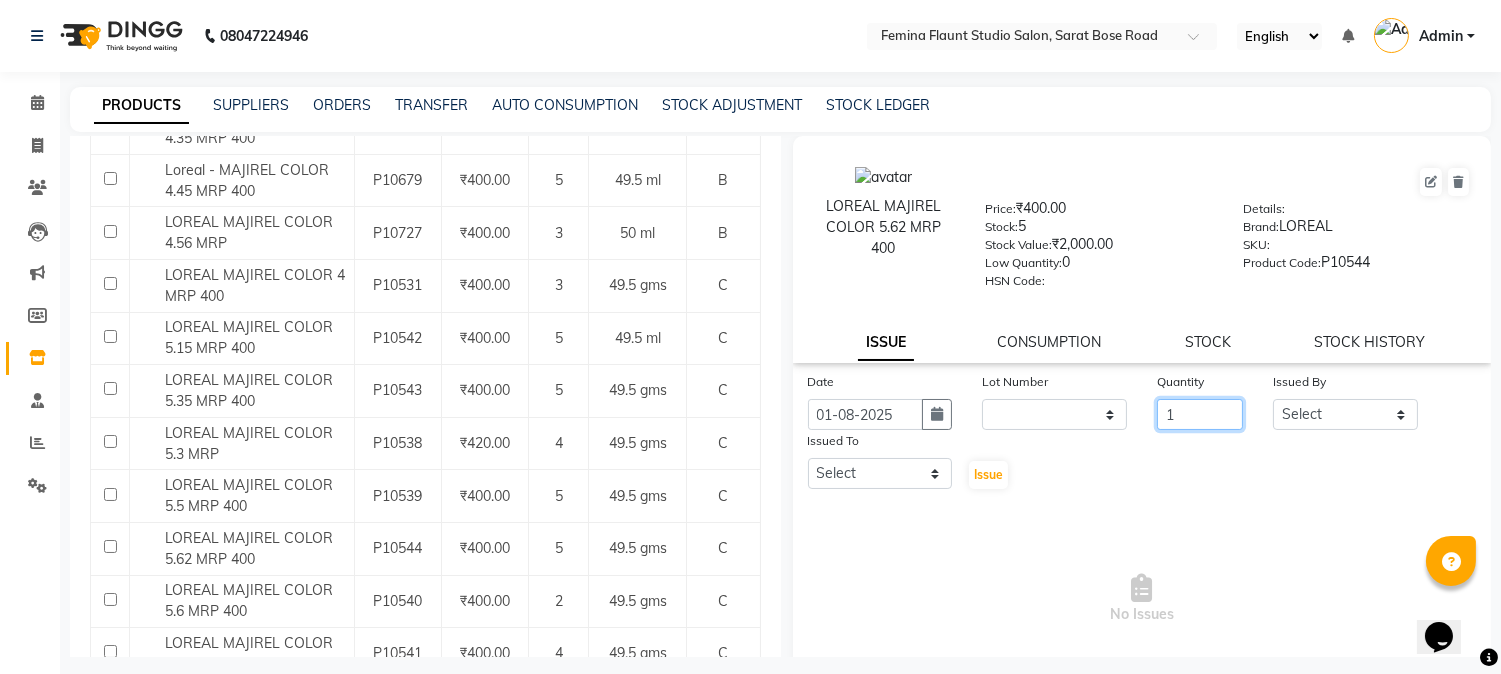 type on "1" 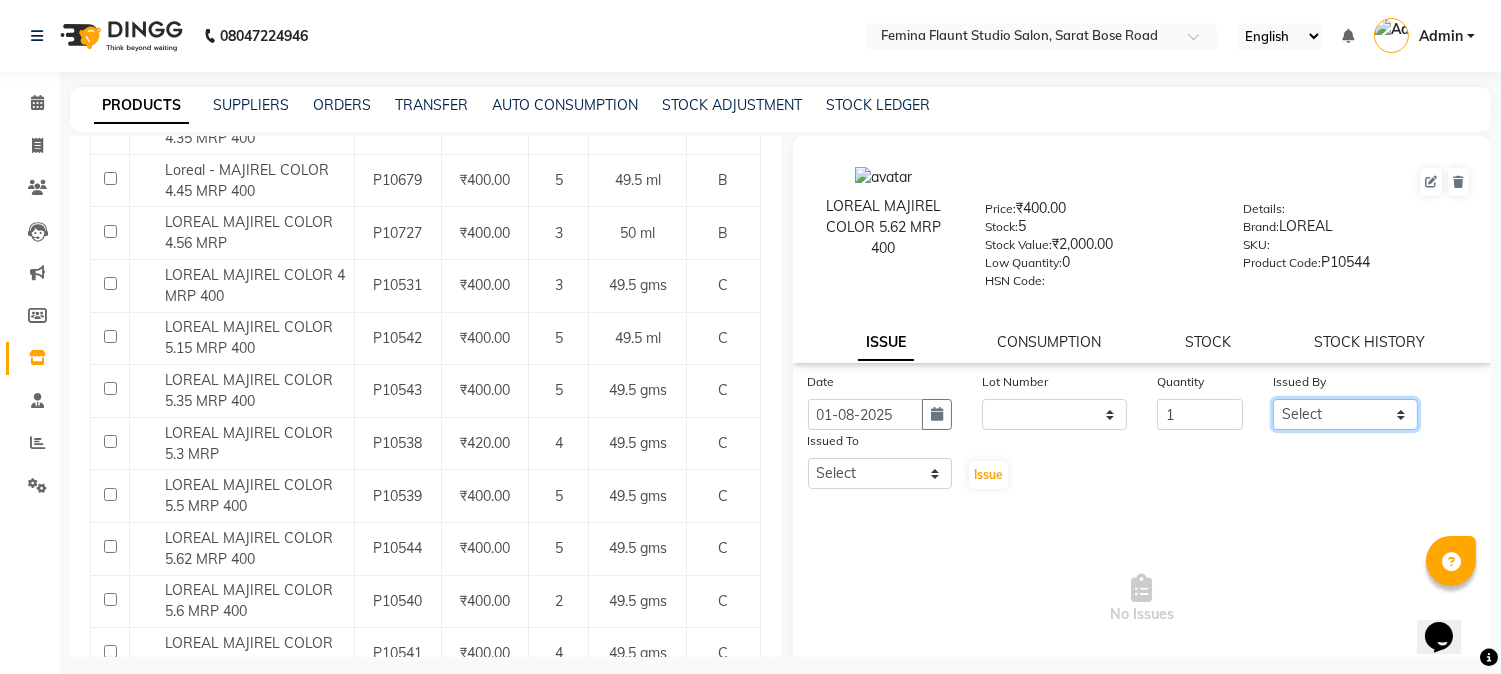 click on "Select [FIRST] [LAST] [FIRST] [LAST] [FIRST] [FIRST] [FIRST] [FIRST] [FIRST] [FIRST] [FIRST] [FIRST] 9:00 AM 9:30 AM 10:00 AM 10:30 AM 11:00 AM 11:30 AM 12:00 PM 12:30 PM 1:00 PM 1:30 PM 2:00 PM 2:30 PM 3:00 PM 3:30 PM 4:00 PM 4:30 PM 5:00 PM 5:30 PM 6:00 PM 6:30 PM 7:00 PM 7:30 PM 8:00 PM 8:30 PM 9:00 PM 9:30 PM             [FIRST] [LAST], TK04, 04:00 PM-04:30 PM, Hair Spa Treatment Hair spa - Long              [FIRST] [LAST], TK04, 04:30 PM-05:00 PM, Hair Spa Treatment Hair spa - Long              [FIRST] [LAST], TK01, 06:00 PM-06:45 PM, Stylist Level 2 haircut(Senior) - Male             [FIRST] [LAST], TK01, 06:40 PM-07:10 PM, Beard Trimming     [FIRST] [LAST], TK02, 11:30 AM-12:15 PM, Stylist Level 2 haircut(Senior) - Male             [FIRST] [LAST], TK03, 05:00 PM-05:30 PM, Blow Dry - pH     [FIRST] [LAST], TK05, 11:20 AM-11:50 AM, Beard Trimming     [FIRST] [LAST], TK02, 12:10 PM-12:40 PM, Beard Trimming" 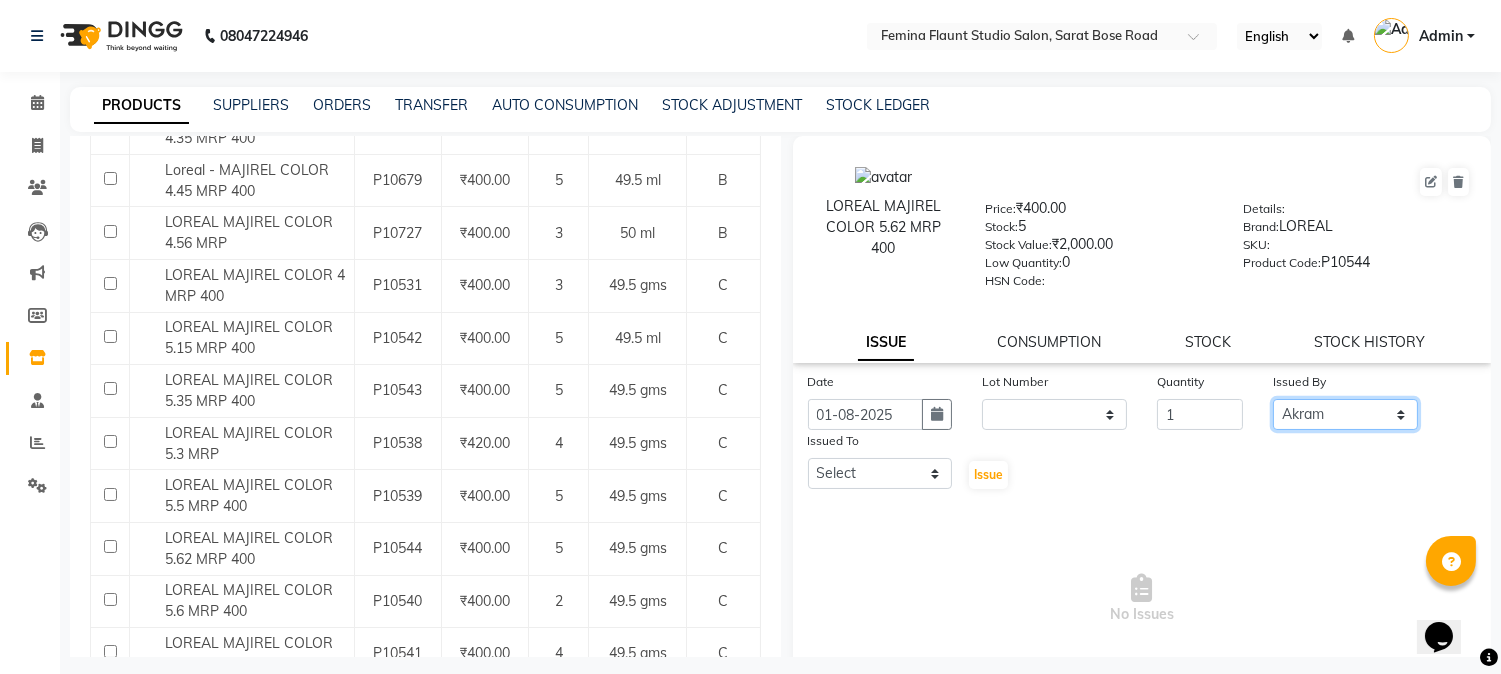 click on "Select [FIRST] [LAST] [FIRST] [LAST] [FIRST] [FIRST] [FIRST] [FIRST] [FIRST] [FIRST] [FIRST] [FIRST] 9:00 AM 9:30 AM 10:00 AM 10:30 AM 11:00 AM 11:30 AM 12:00 PM 12:30 PM 1:00 PM 1:30 PM 2:00 PM 2:30 PM 3:00 PM 3:30 PM 4:00 PM 4:30 PM 5:00 PM 5:30 PM 6:00 PM 6:30 PM 7:00 PM 7:30 PM 8:00 PM 8:30 PM 9:00 PM 9:30 PM             [FIRST] [LAST], TK04, 04:00 PM-04:30 PM, Hair Spa Treatment Hair spa - Long              [FIRST] [LAST], TK04, 04:30 PM-05:00 PM, Hair Spa Treatment Hair spa - Long              [FIRST] [LAST], TK01, 06:00 PM-06:45 PM, Stylist Level 2 haircut(Senior) - Male             [FIRST] [LAST], TK01, 06:40 PM-07:10 PM, Beard Trimming     [FIRST] [LAST], TK02, 11:30 AM-12:15 PM, Stylist Level 2 haircut(Senior) - Male             [FIRST] [LAST], TK03, 05:00 PM-05:30 PM, Blow Dry - pH     [FIRST] [LAST], TK05, 11:20 AM-11:50 AM, Beard Trimming     [FIRST] [LAST], TK02, 12:10 PM-12:40 PM, Beard Trimming" 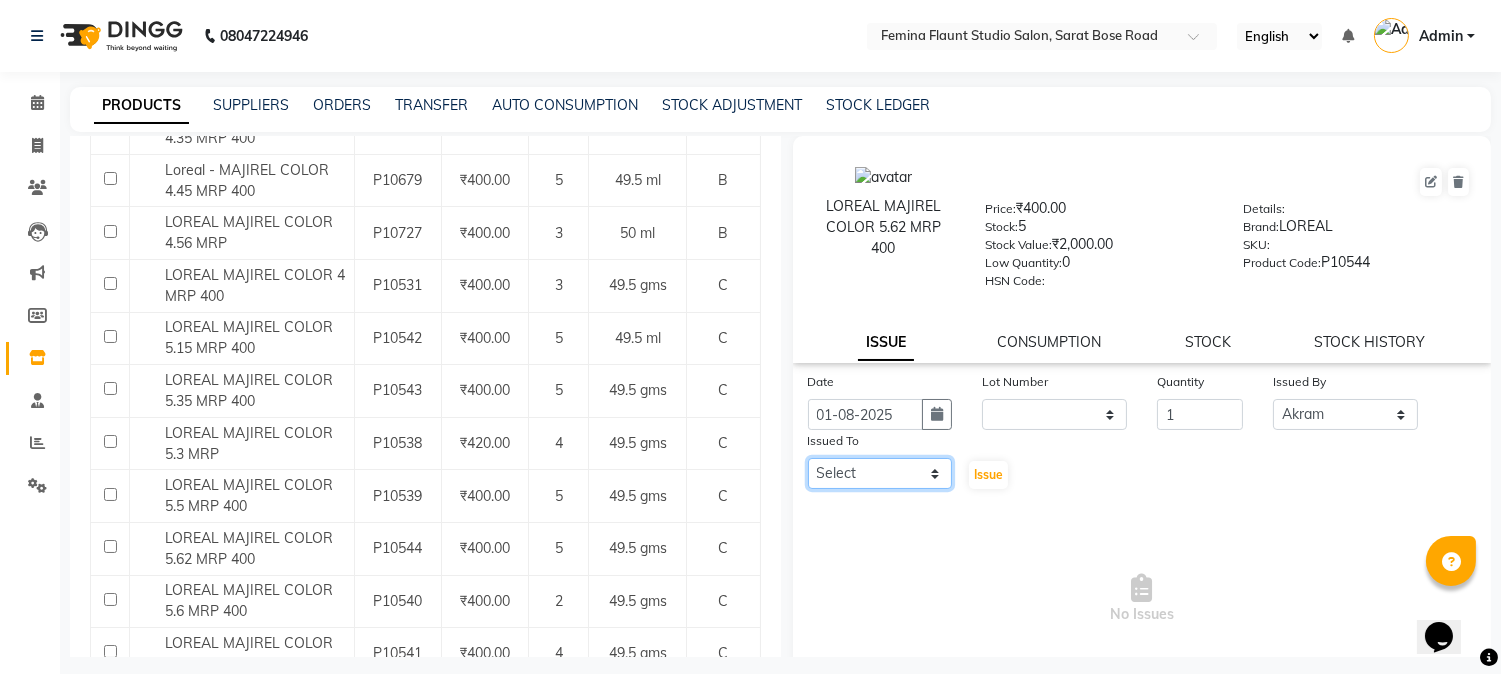 drag, startPoint x: 848, startPoint y: 478, endPoint x: 846, endPoint y: 461, distance: 17.117243 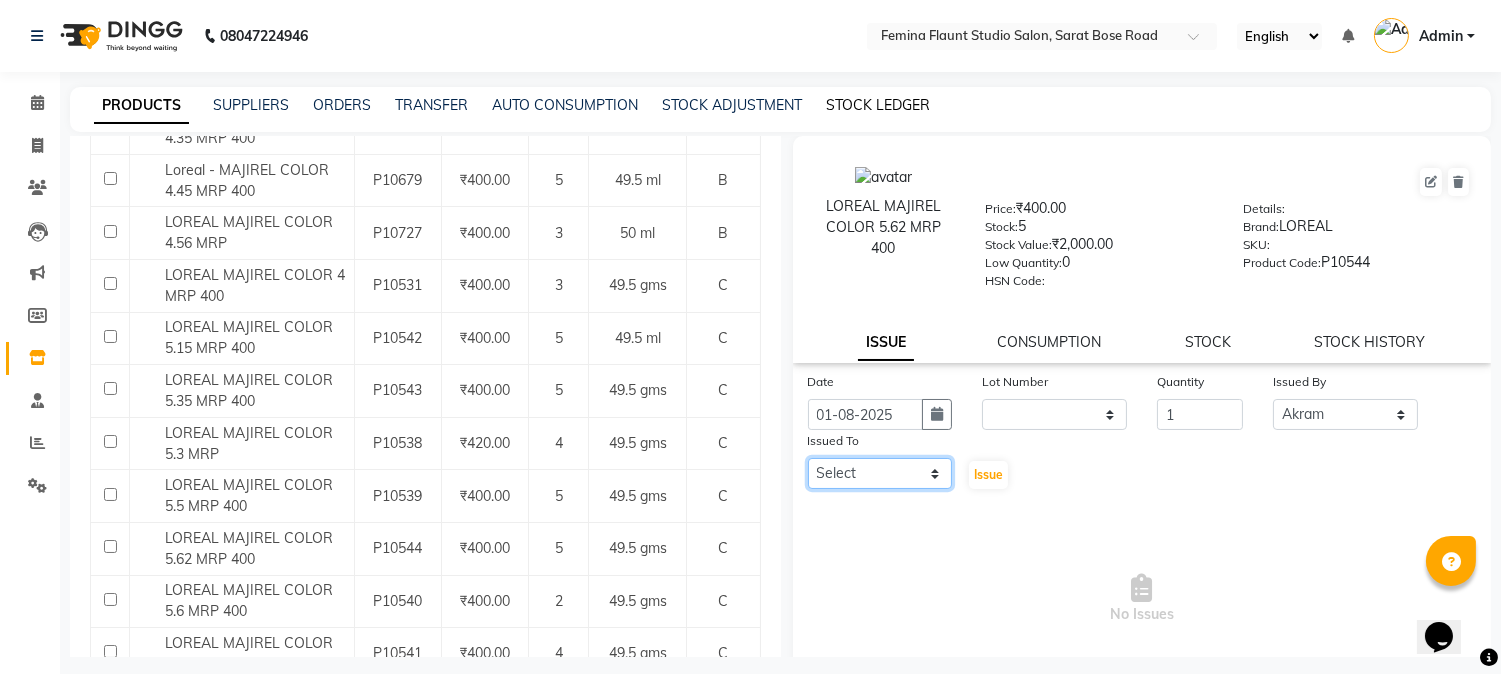 select on "83059" 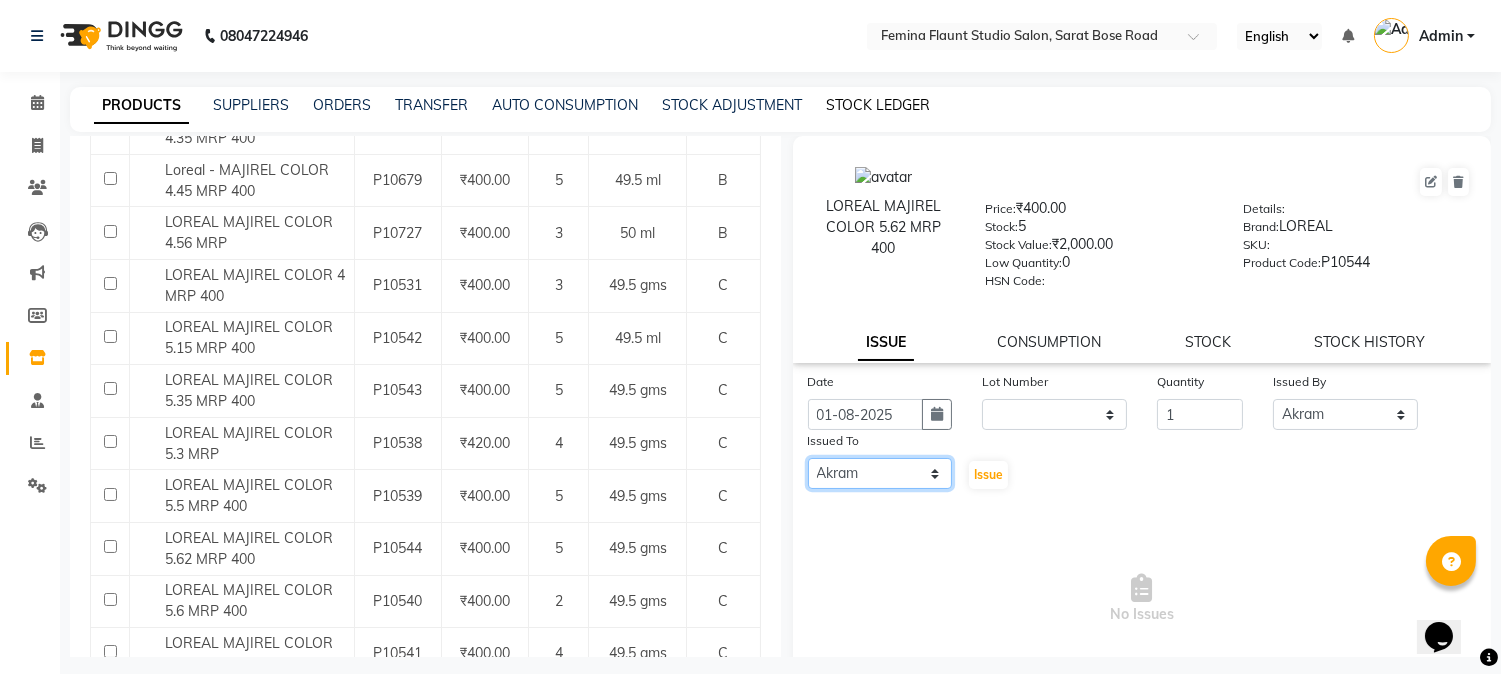 click on "Select [FIRST] [LAST] [FIRST] [LAST] [FIRST] [FIRST] [FIRST] [FIRST] [FIRST] [FIRST] [FIRST] [FIRST] 9:00 AM 9:30 AM 10:00 AM 10:30 AM 11:00 AM 11:30 AM 12:00 PM 12:30 PM 1:00 PM 1:30 PM 2:00 PM 2:30 PM 3:00 PM 3:30 PM 4:00 PM 4:30 PM 5:00 PM 5:30 PM 6:00 PM 6:30 PM 7:00 PM 7:30 PM 8:00 PM 8:30 PM 9:00 PM 9:30 PM             [FIRST] [LAST], TK04, 04:00 PM-04:30 PM, Hair Spa Treatment Hair spa - Long              [FIRST] [LAST], TK04, 04:30 PM-05:00 PM, Hair Spa Treatment Hair spa - Long              [FIRST] [LAST], TK01, 06:00 PM-06:45 PM, Stylist Level 2 haircut(Senior) - Male             [FIRST] [LAST], TK01, 06:40 PM-07:10 PM, Beard Trimming     [FIRST] [LAST], TK02, 11:30 AM-12:15 PM, Stylist Level 2 haircut(Senior) - Male             [FIRST] [LAST], TK03, 05:00 PM-05:30 PM, Blow Dry - pH     [FIRST] [LAST], TK05, 11:20 AM-11:50 AM, Beard Trimming     [FIRST] [LAST], TK02, 12:10 PM-12:40 PM, Beard Trimming" 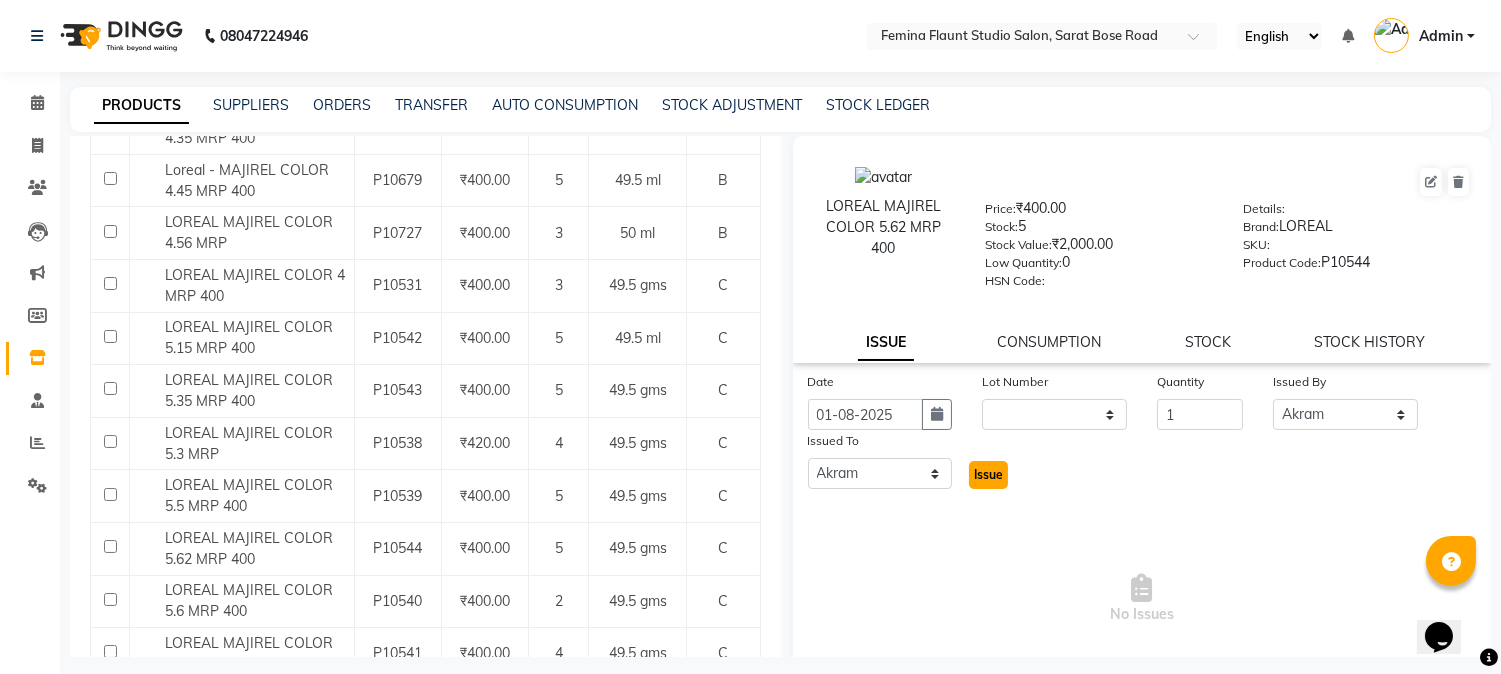 click on "Issue" 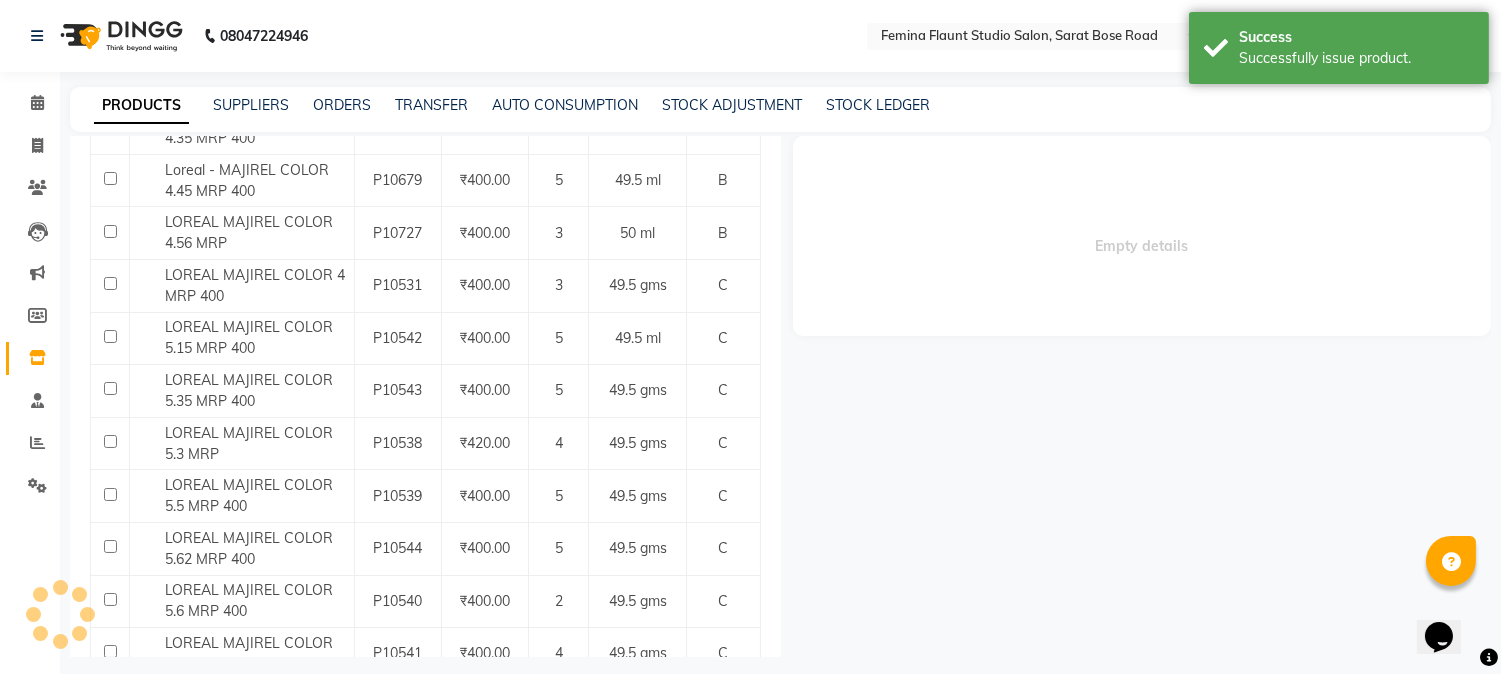 select 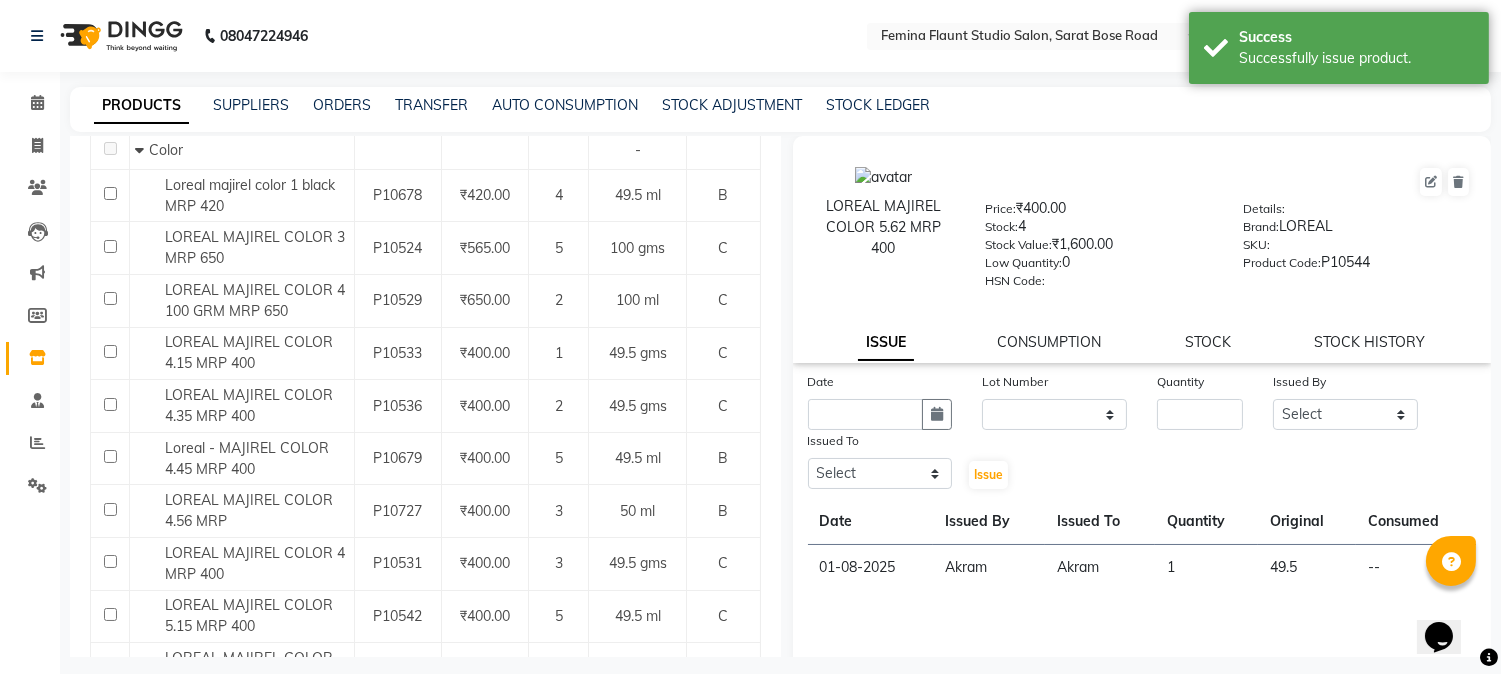 scroll, scrollTop: 0, scrollLeft: 0, axis: both 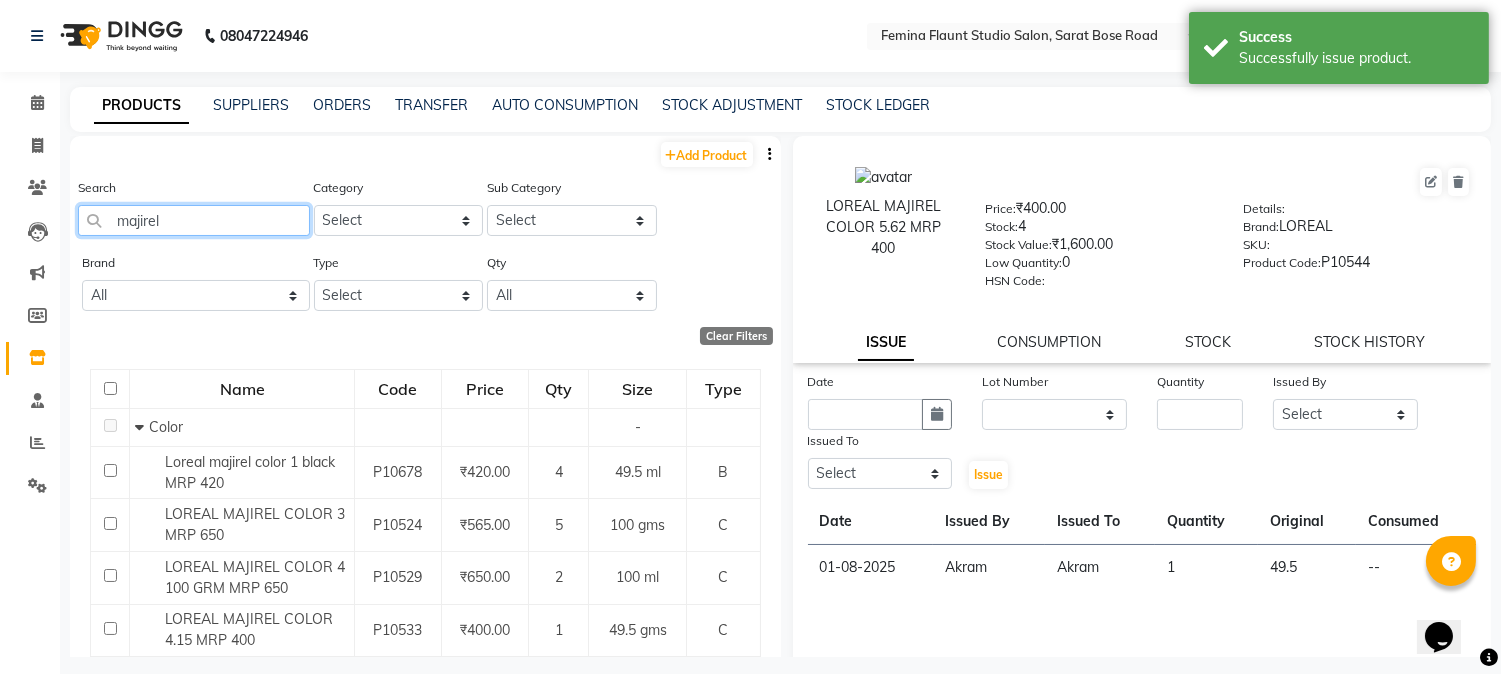 drag, startPoint x: 174, startPoint y: 226, endPoint x: 108, endPoint y: 217, distance: 66.61081 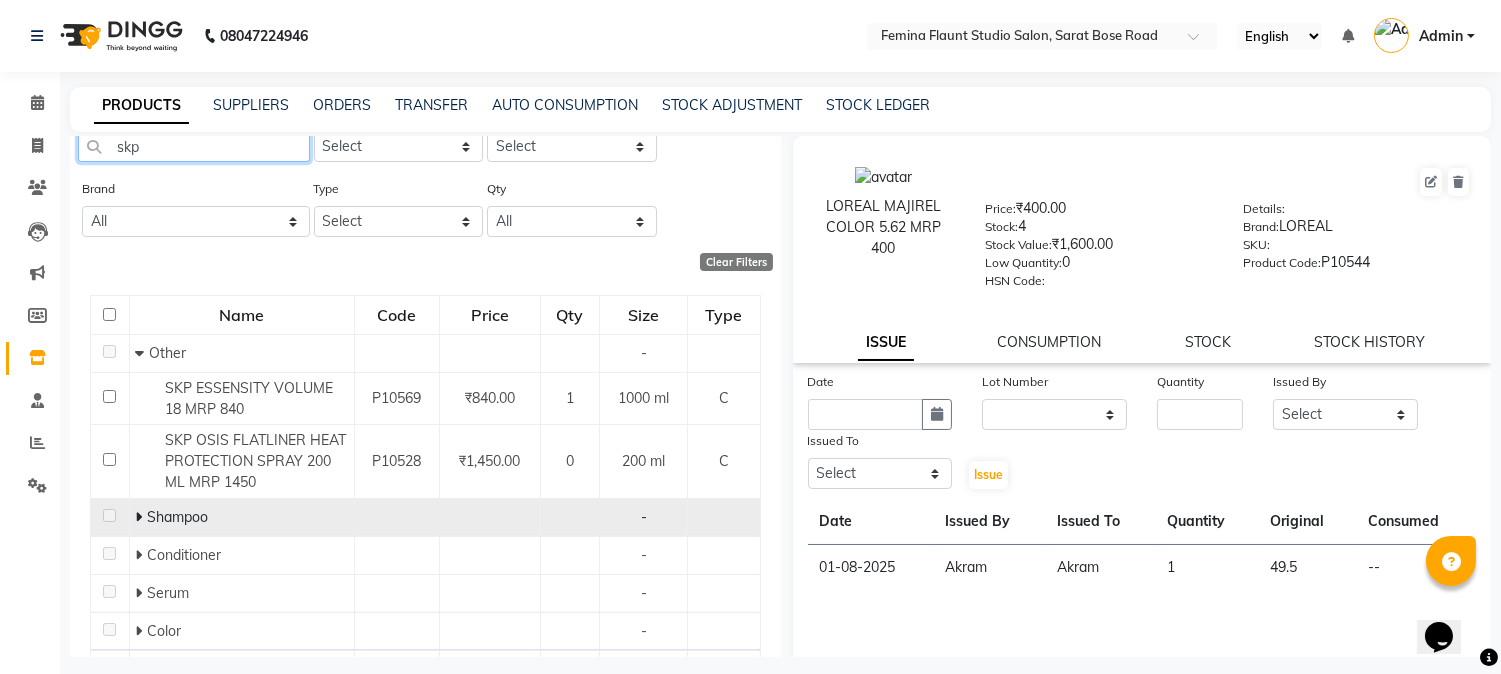scroll, scrollTop: 166, scrollLeft: 0, axis: vertical 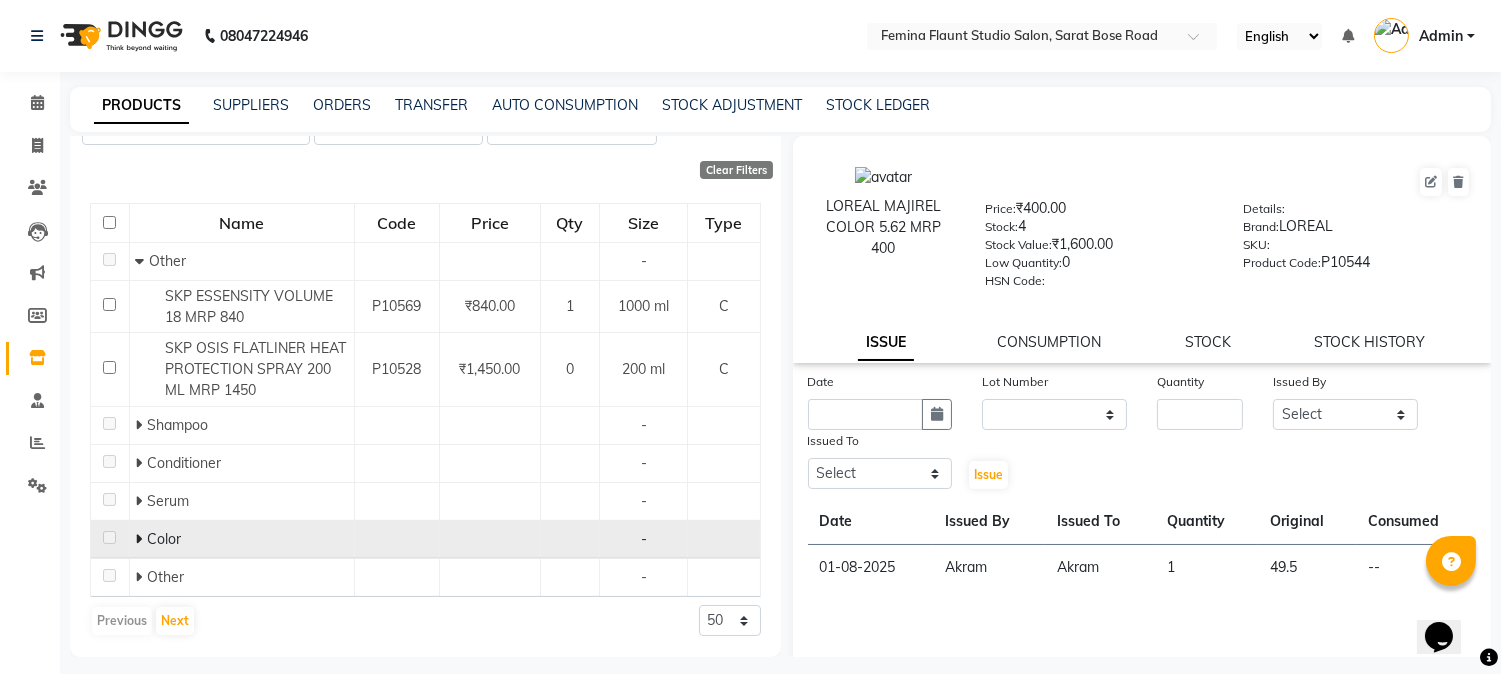 type on "skp" 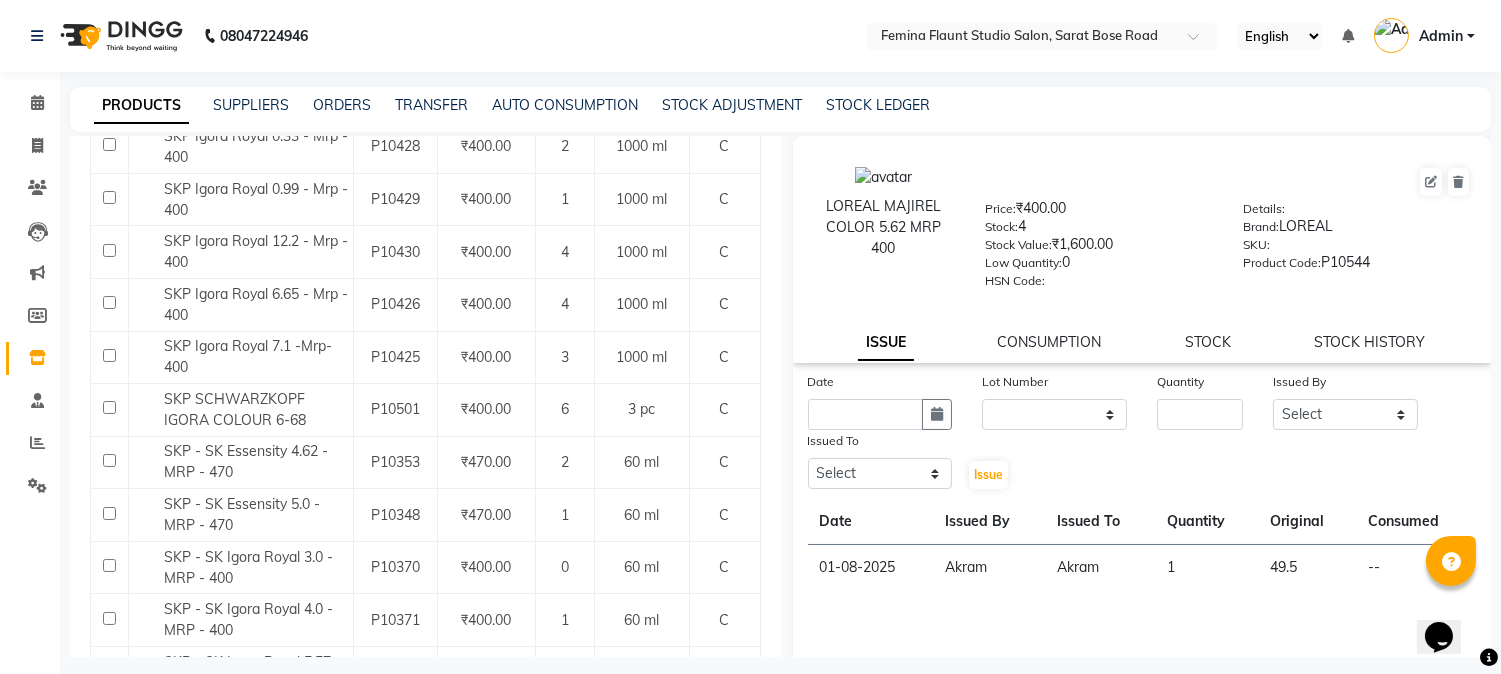 scroll, scrollTop: 1500, scrollLeft: 0, axis: vertical 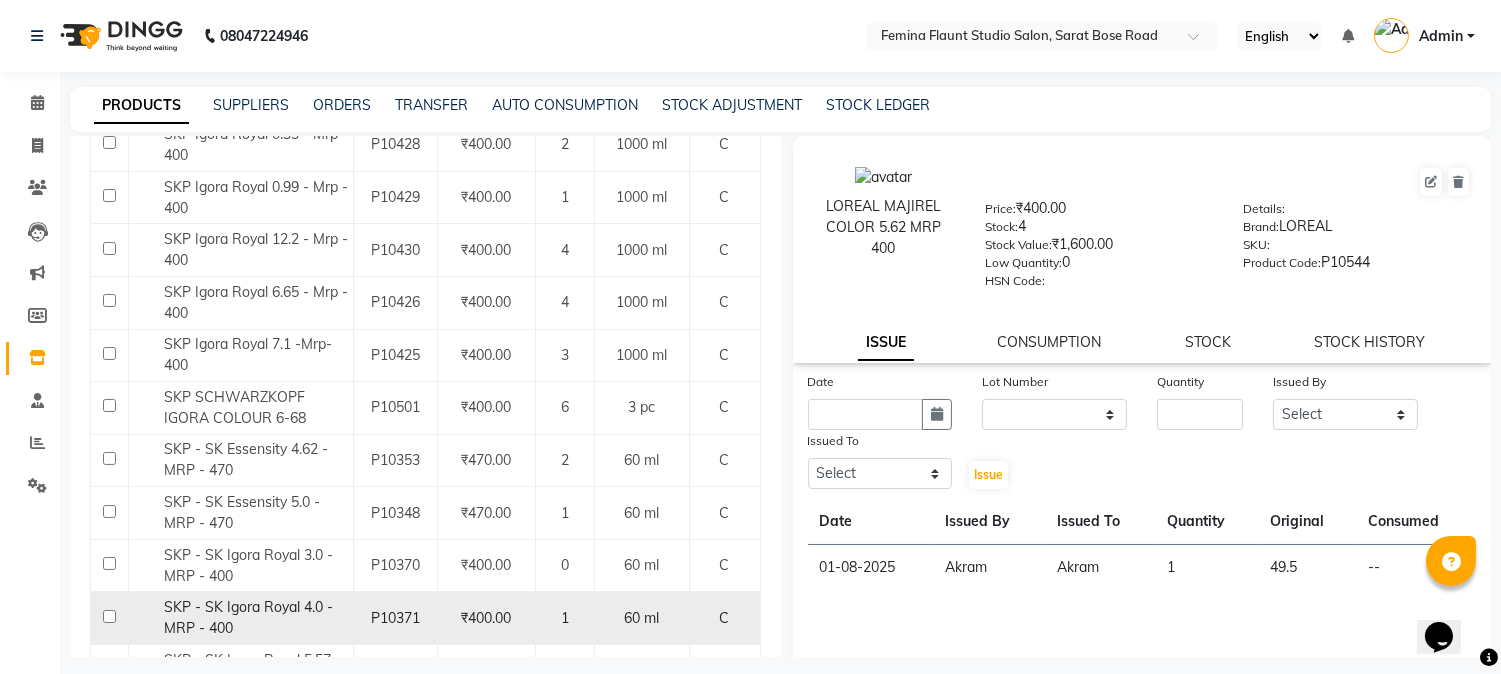 click on "SKP - SK Igora Royal 4.0 - MRP - 400" 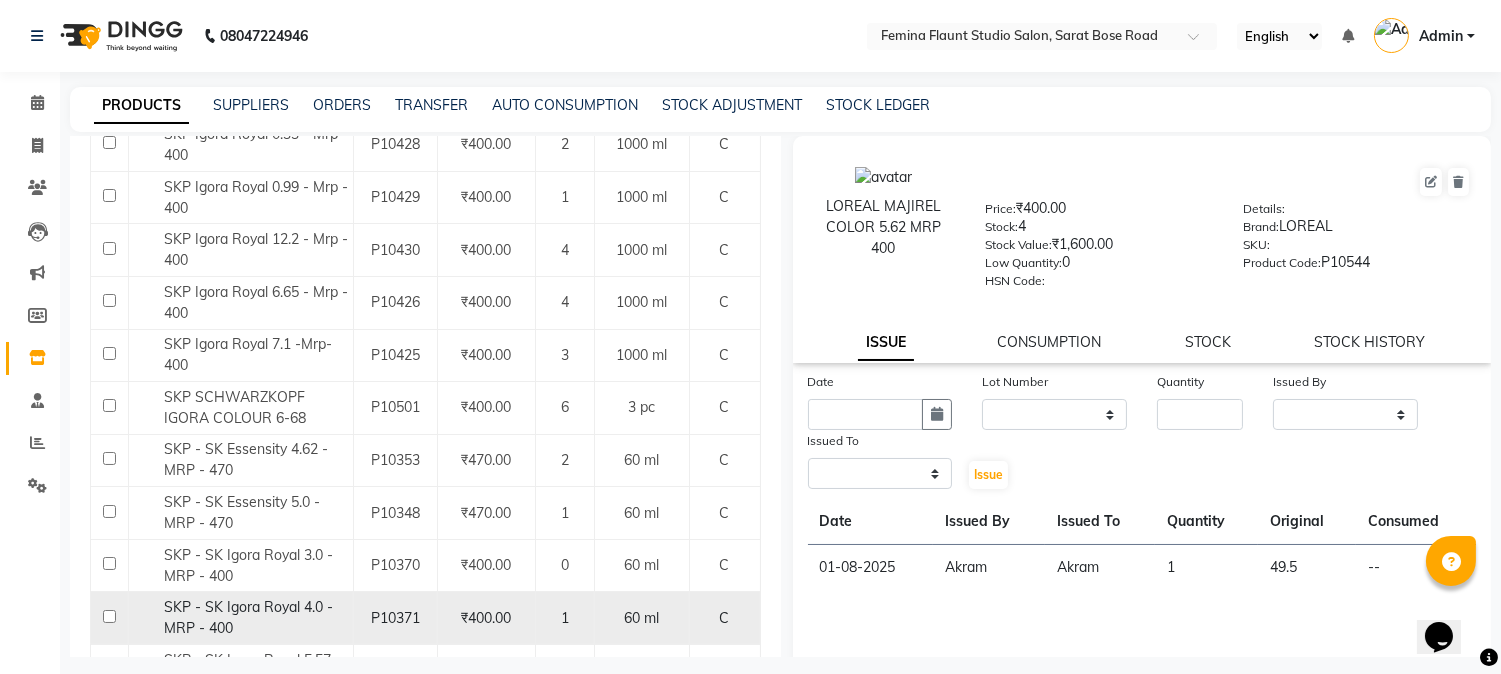 select 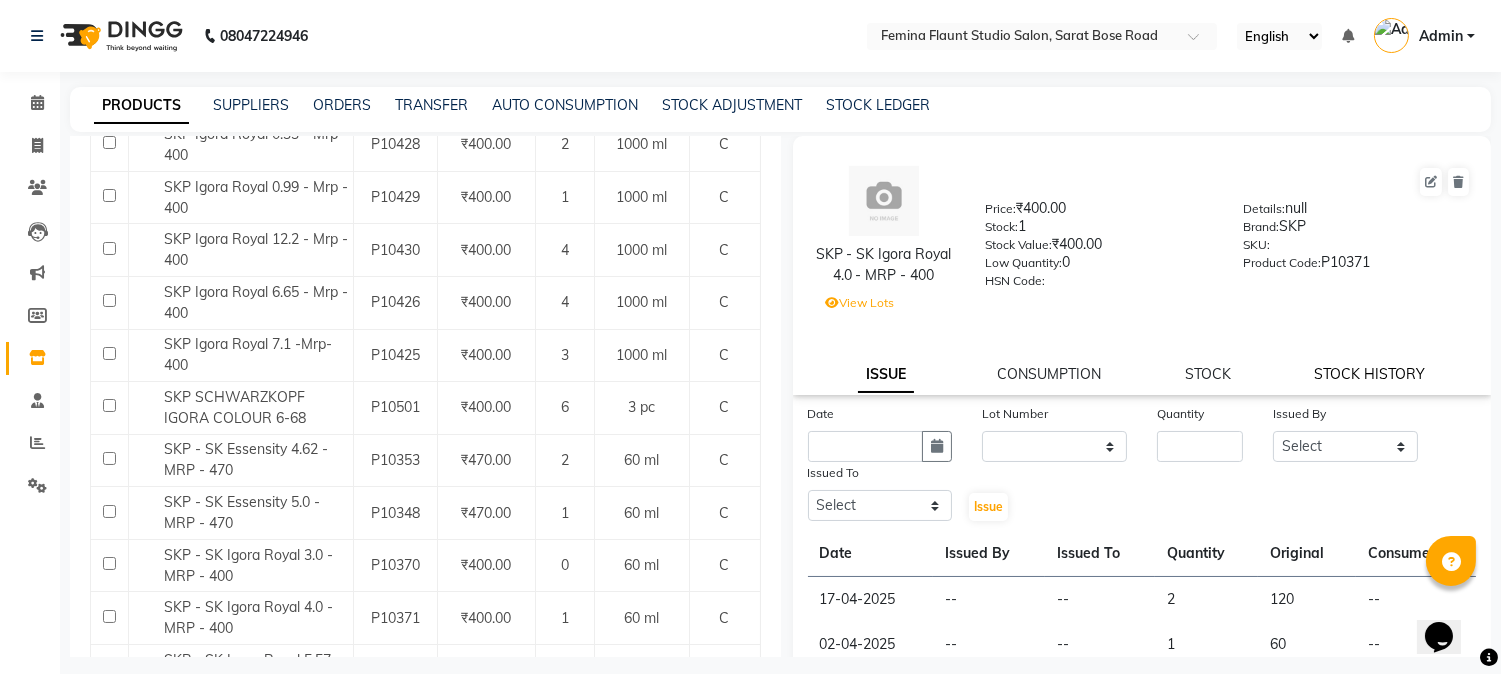 click on "STOCK HISTORY" 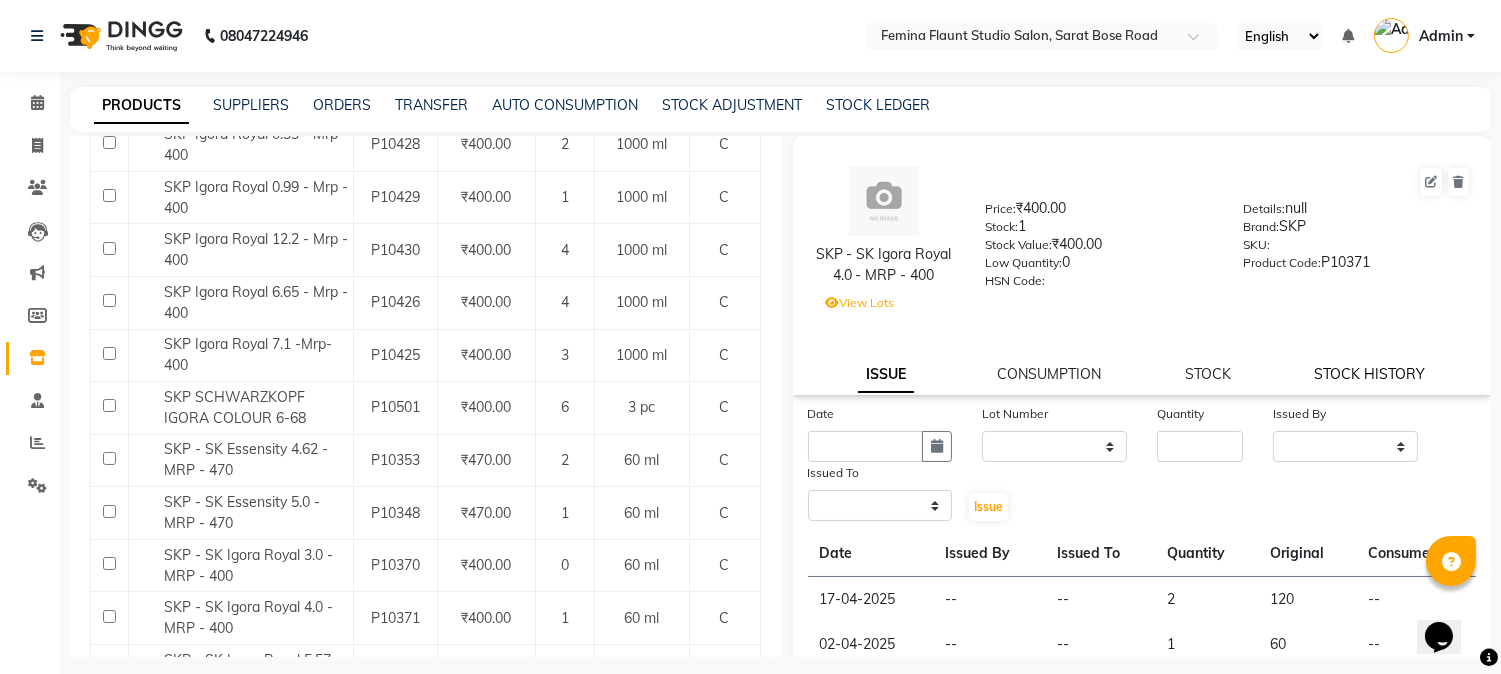 select on "all" 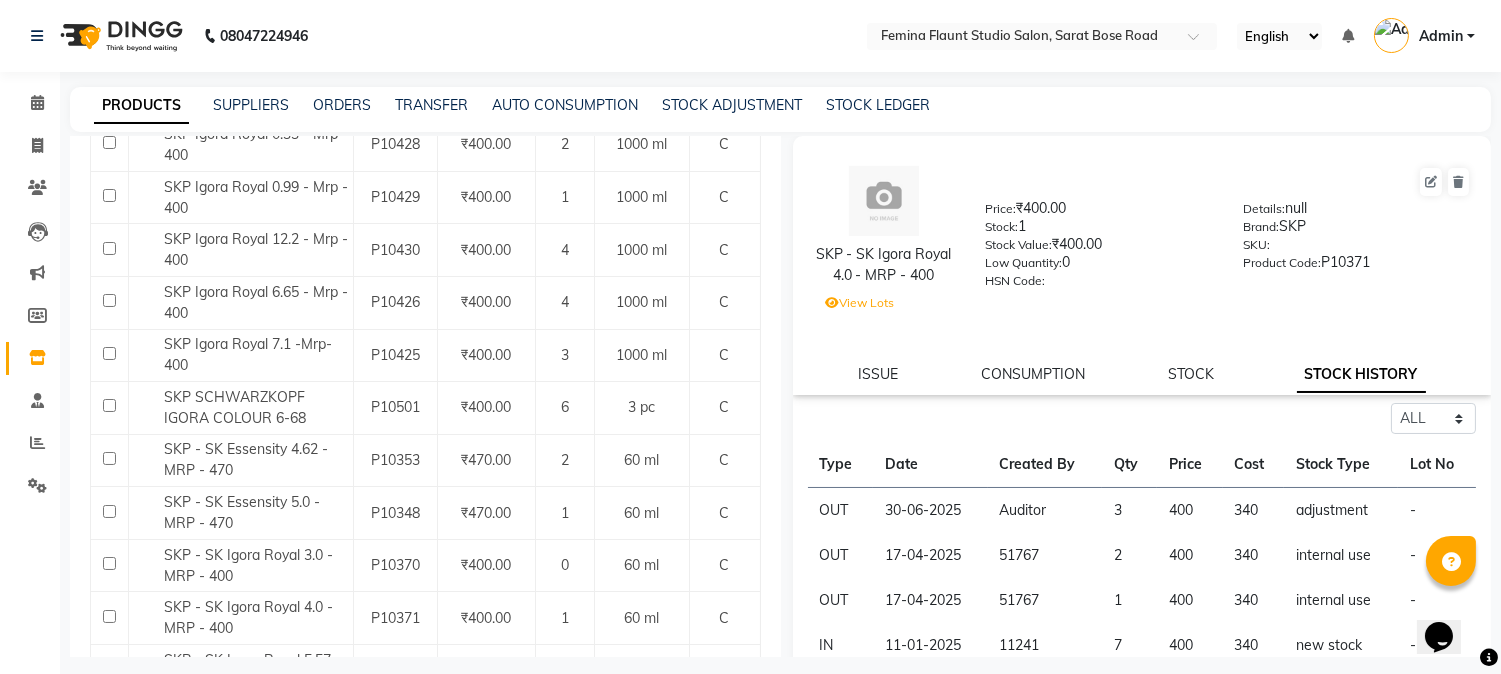 click on "SKP - SK Igora Royal 4.0 - MRP - 400  Price:   ₹400.00  Stock:   1  Stock Value:   ₹400.00  Low Quantity:  0  HSN Code:    Details:   null  Brand:   SKP  SKU:     Product Code:   P10371   View Lots ISSUE CONSUMPTION STOCK STOCK HISTORY" 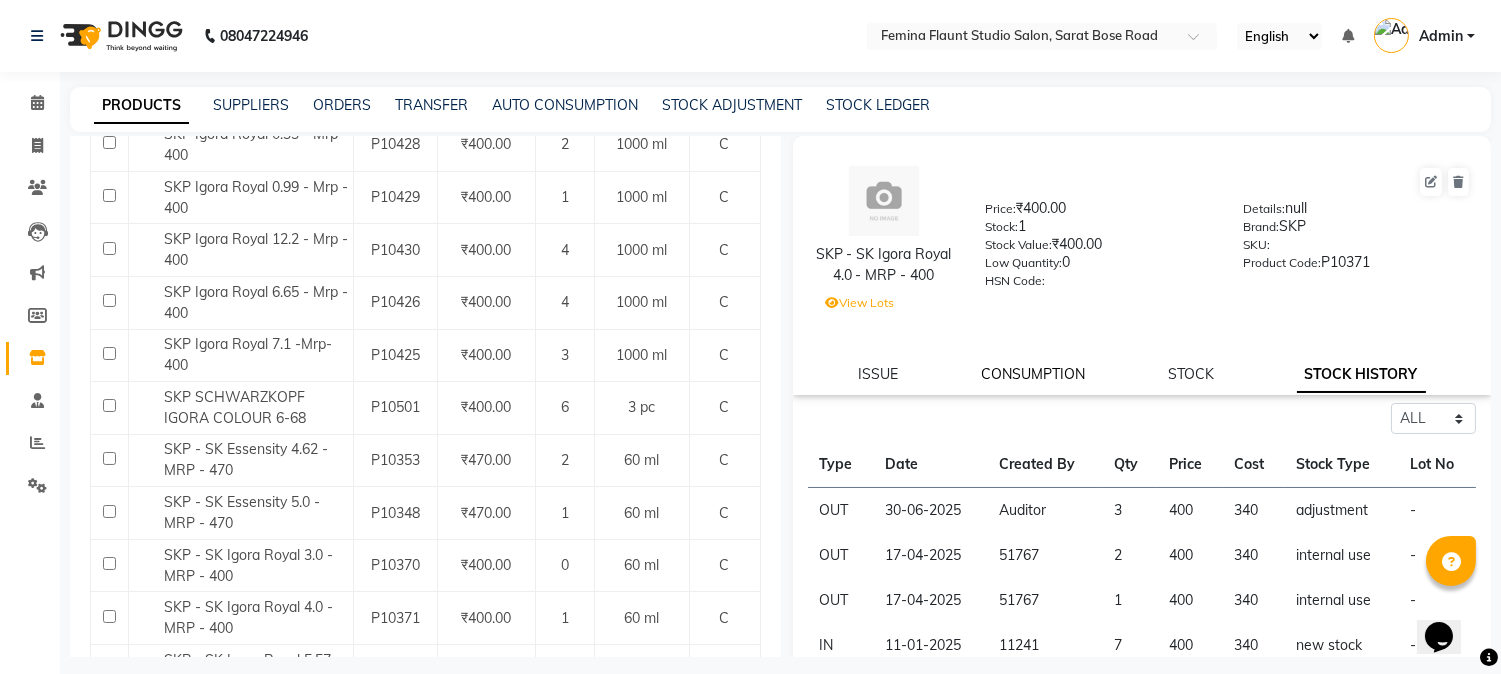click on "CONSUMPTION" 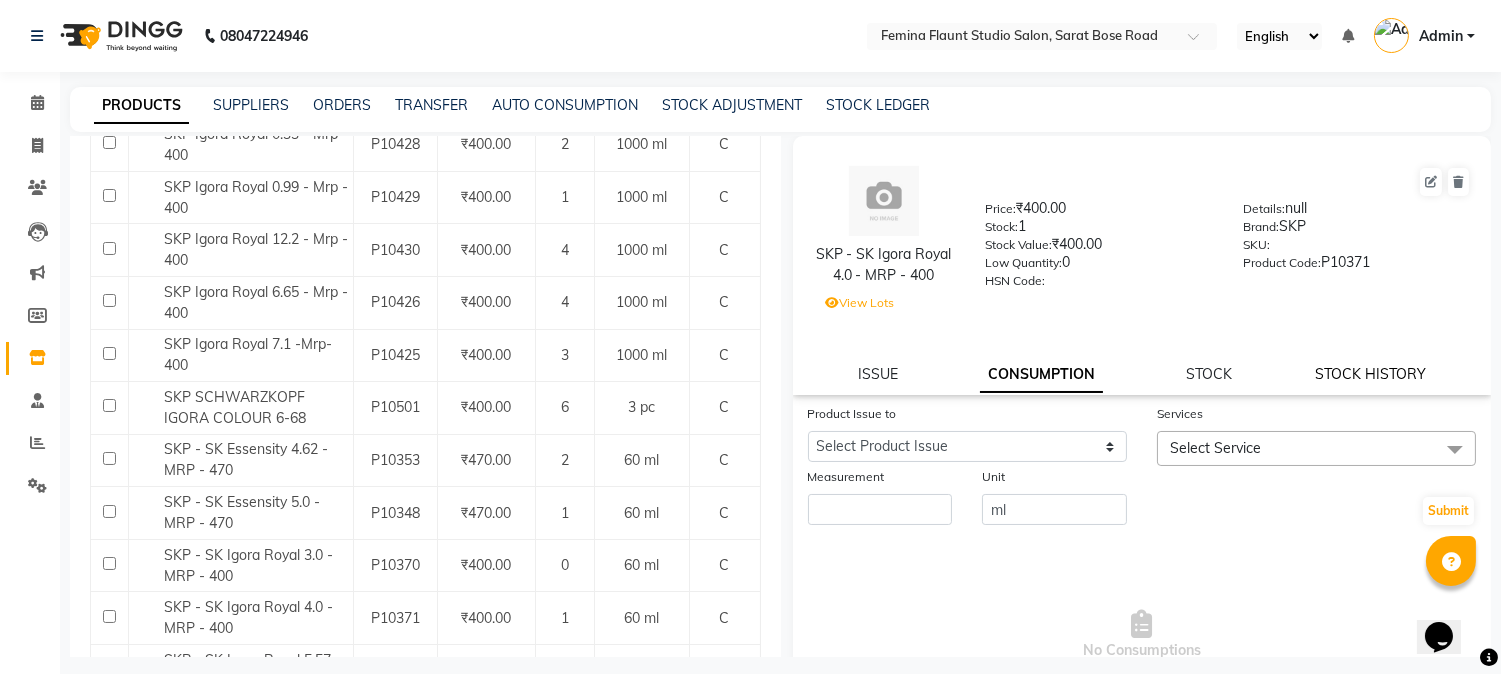 click on "STOCK HISTORY" 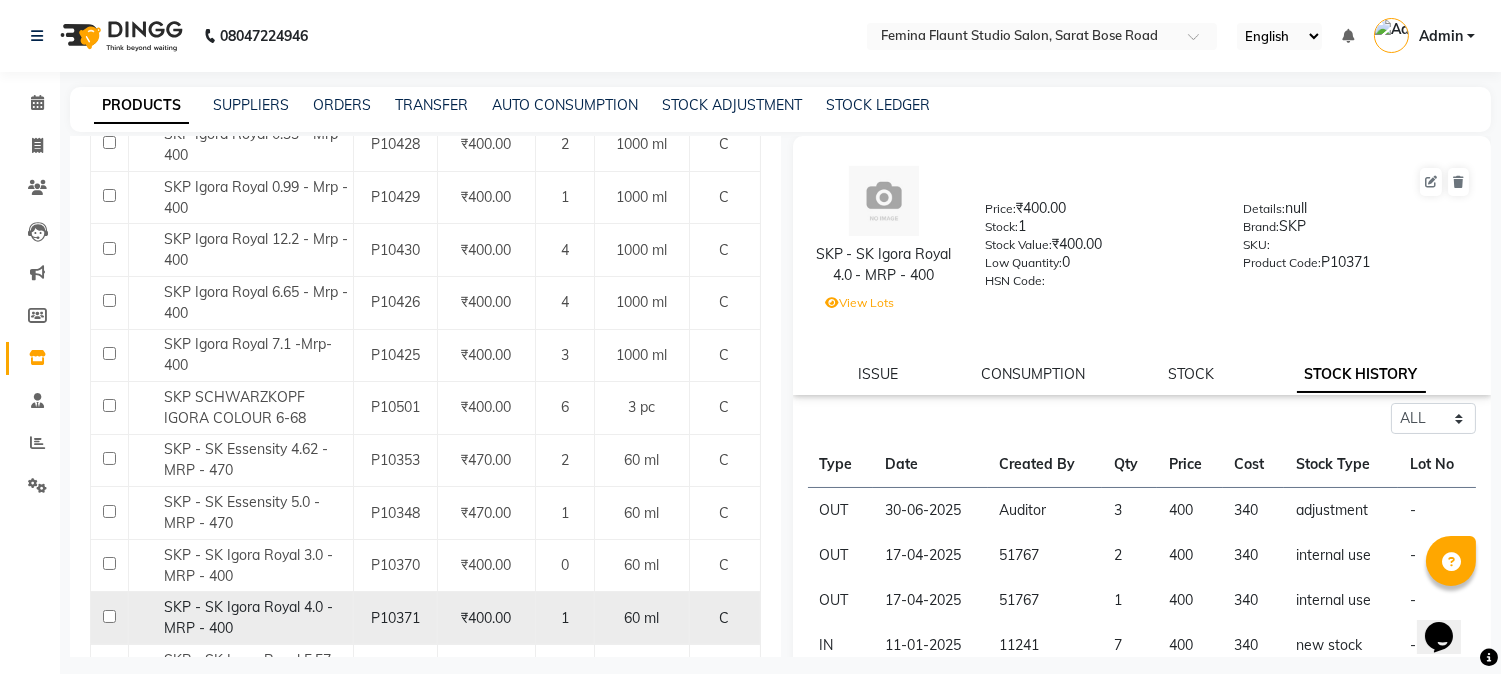 click on "SKP - SK Igora Royal 4.0 - MRP - 400" 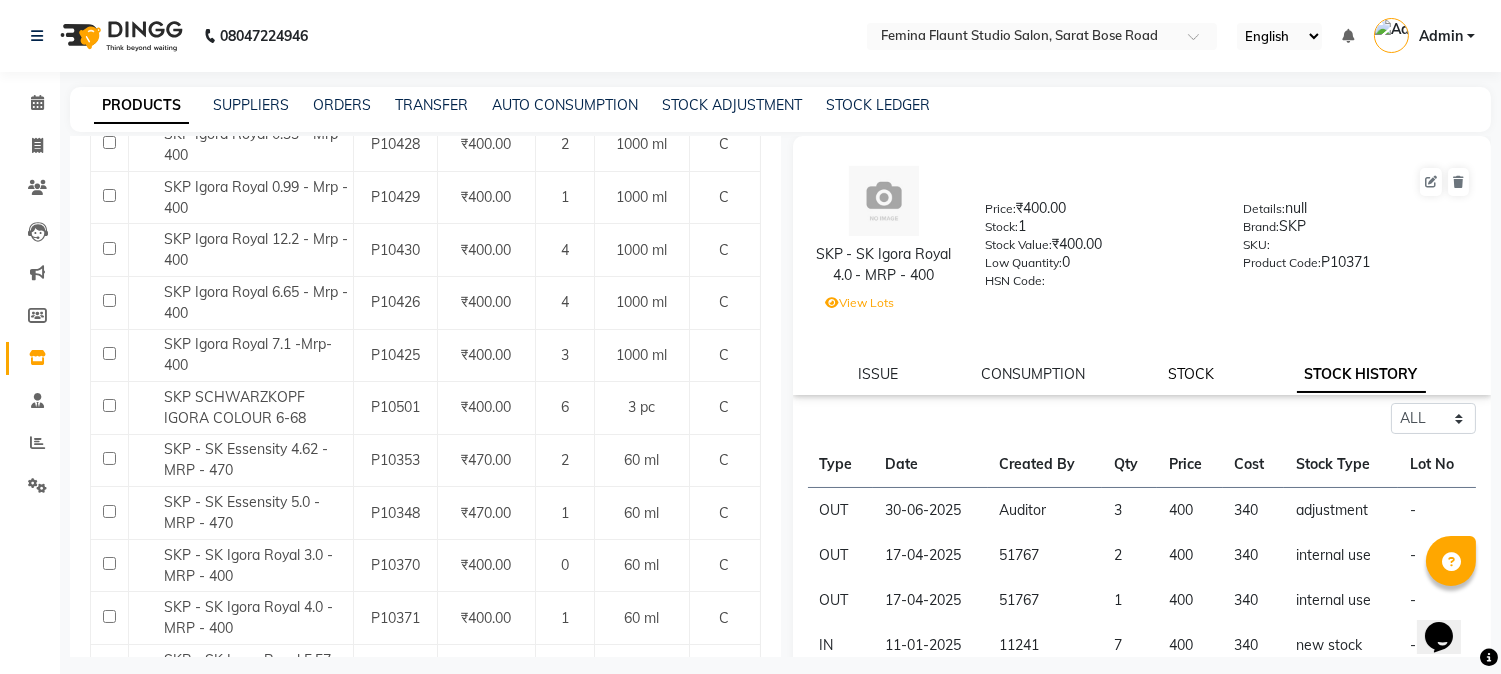 click on "STOCK" 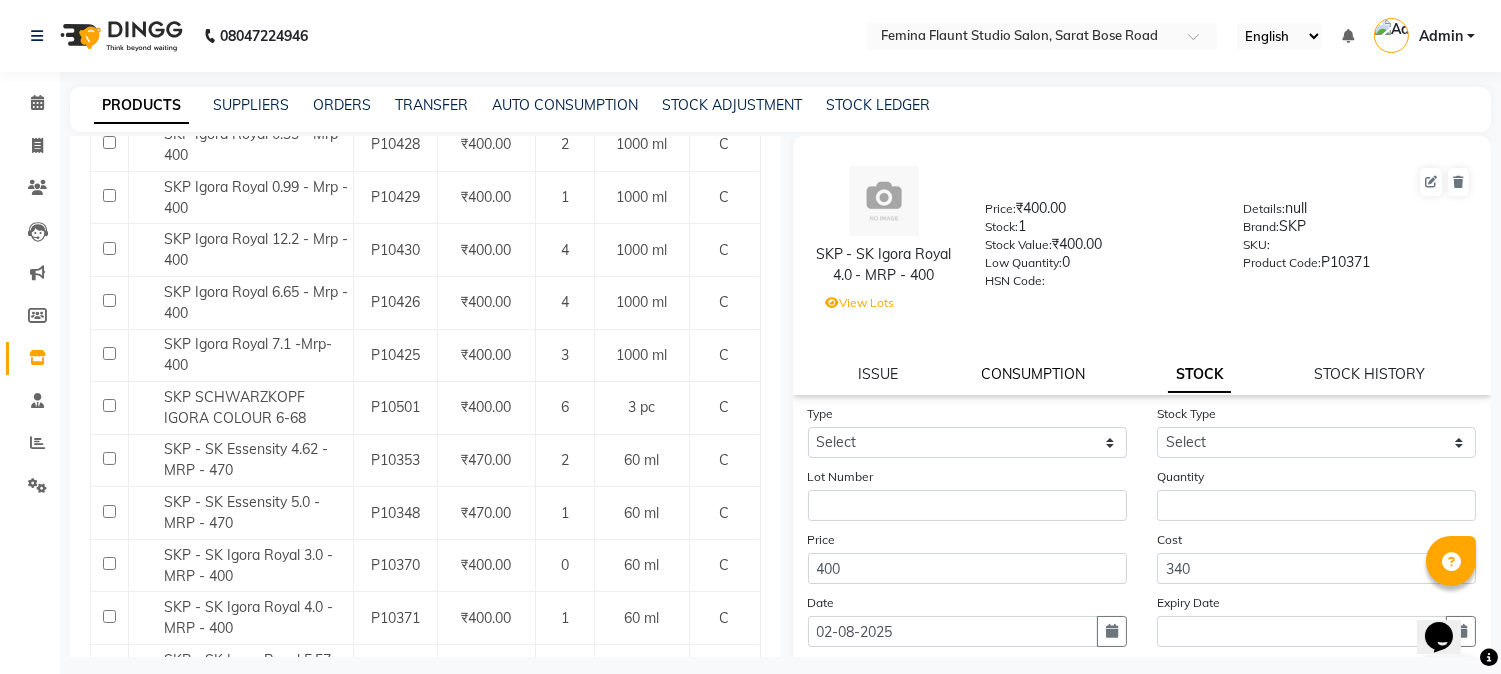 click on "CONSUMPTION" 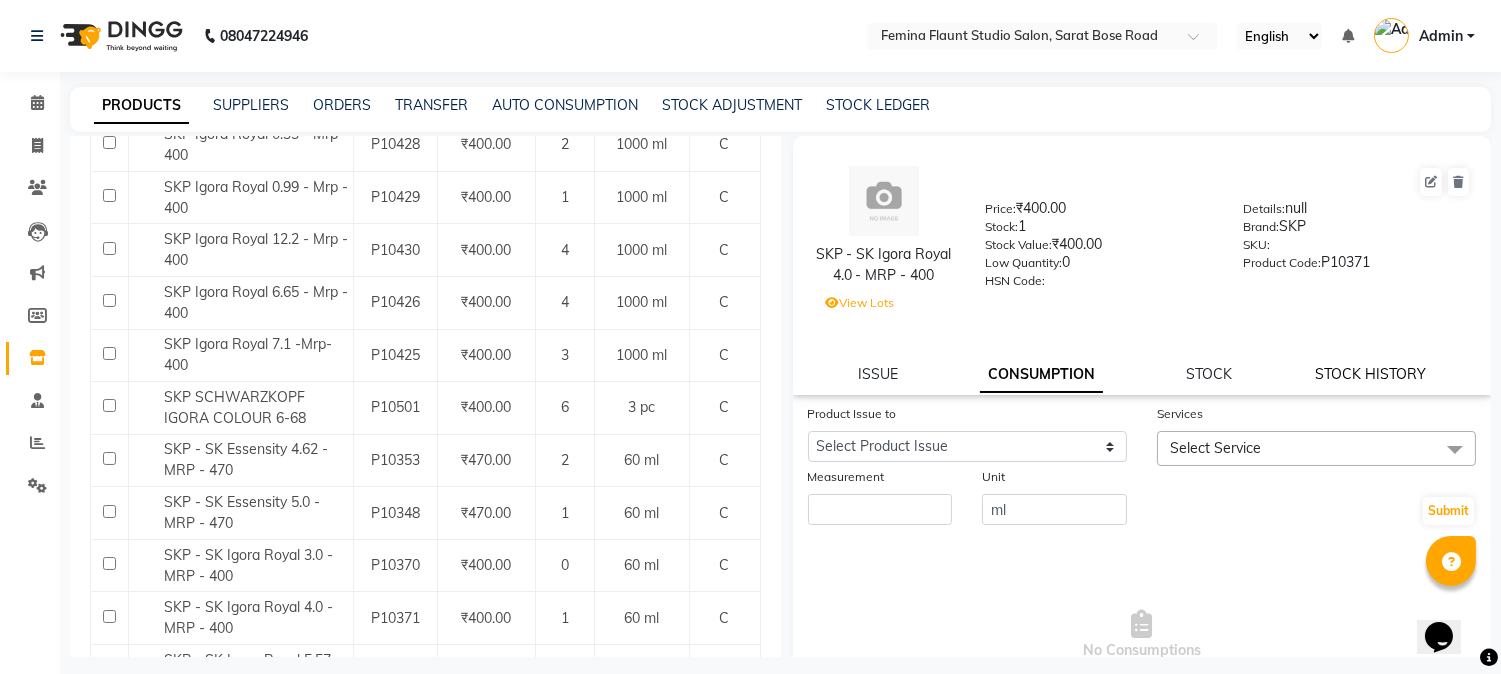 click on "STOCK HISTORY" 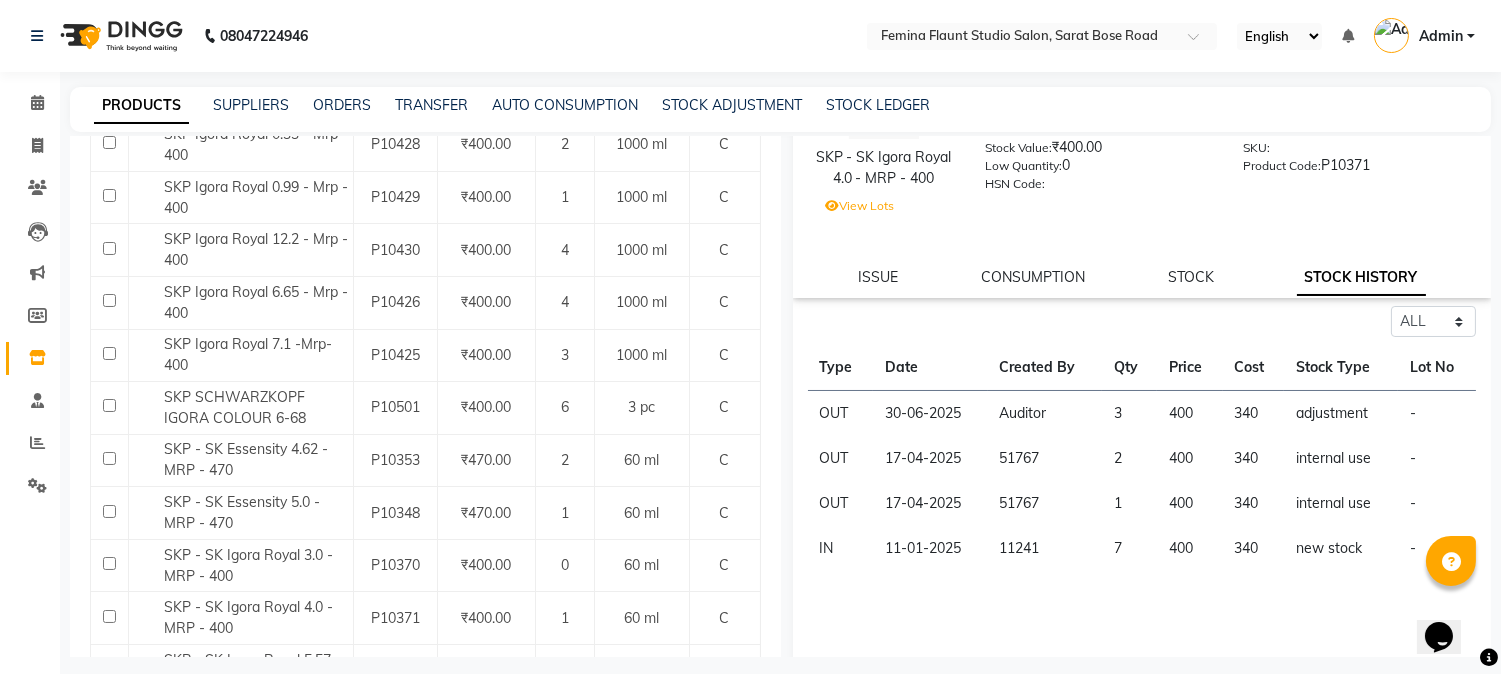 scroll, scrollTop: 111, scrollLeft: 0, axis: vertical 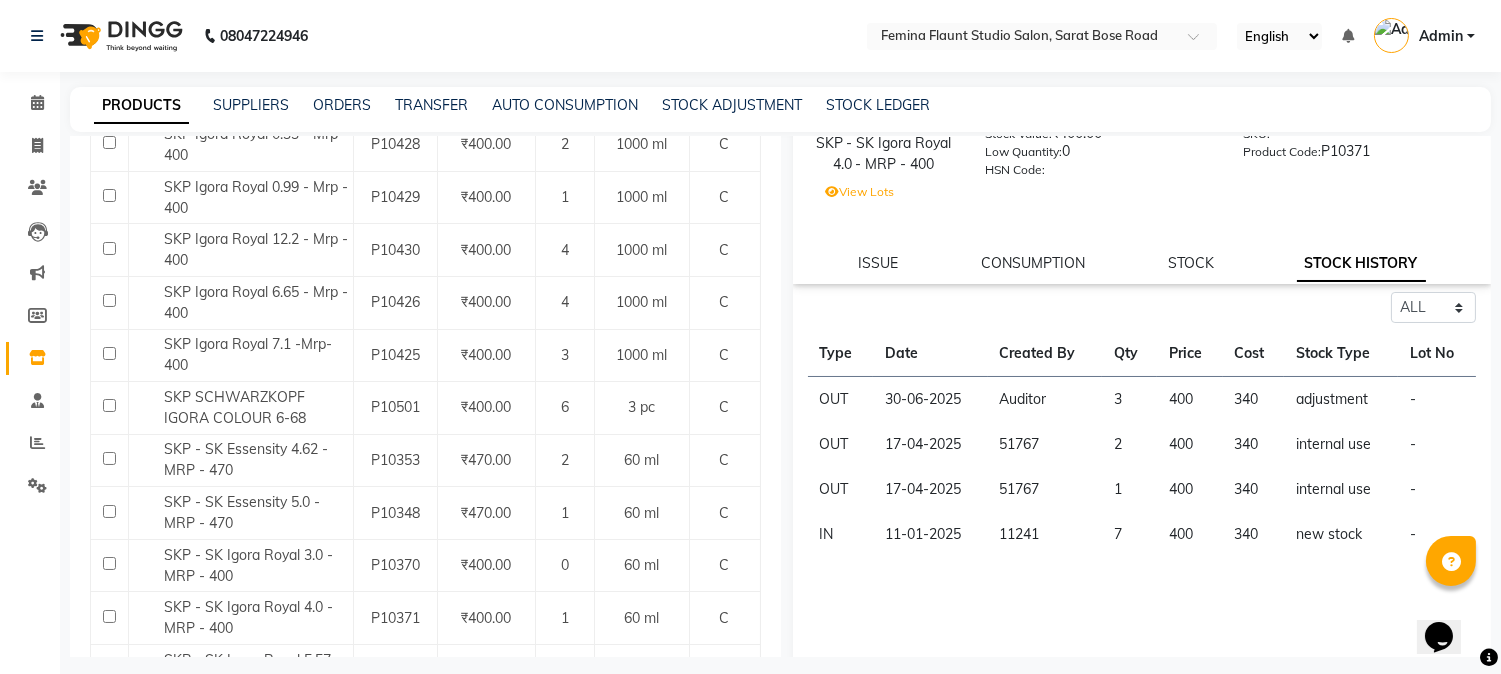 click on "ISSUE" 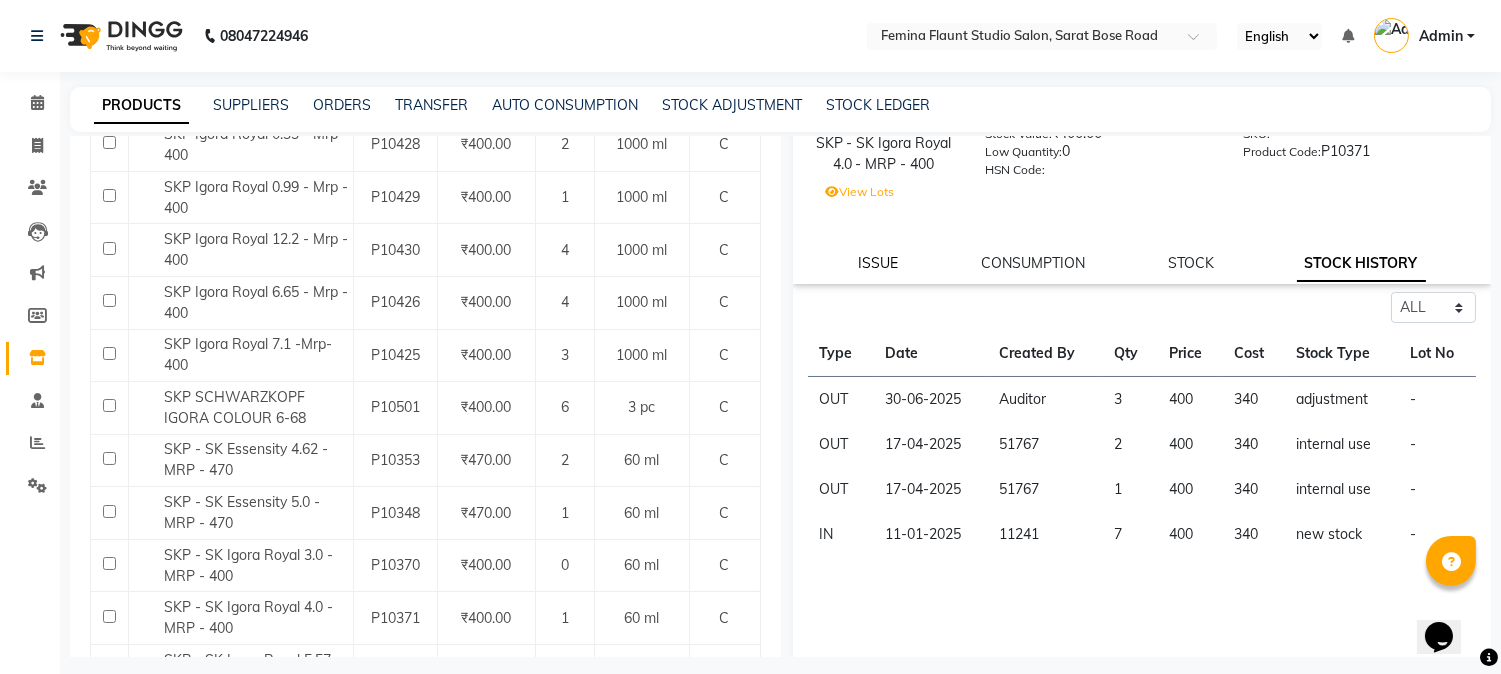 click on "ISSUE" 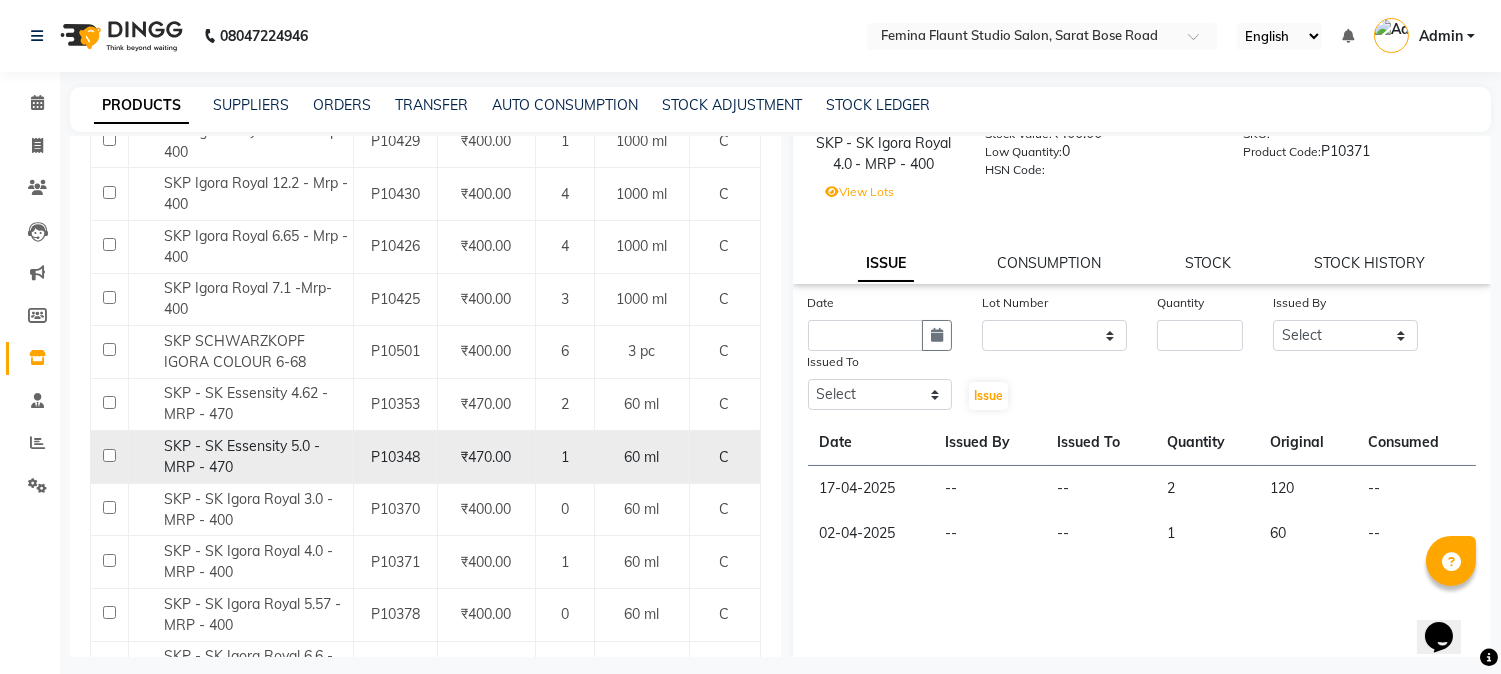 scroll, scrollTop: 1611, scrollLeft: 0, axis: vertical 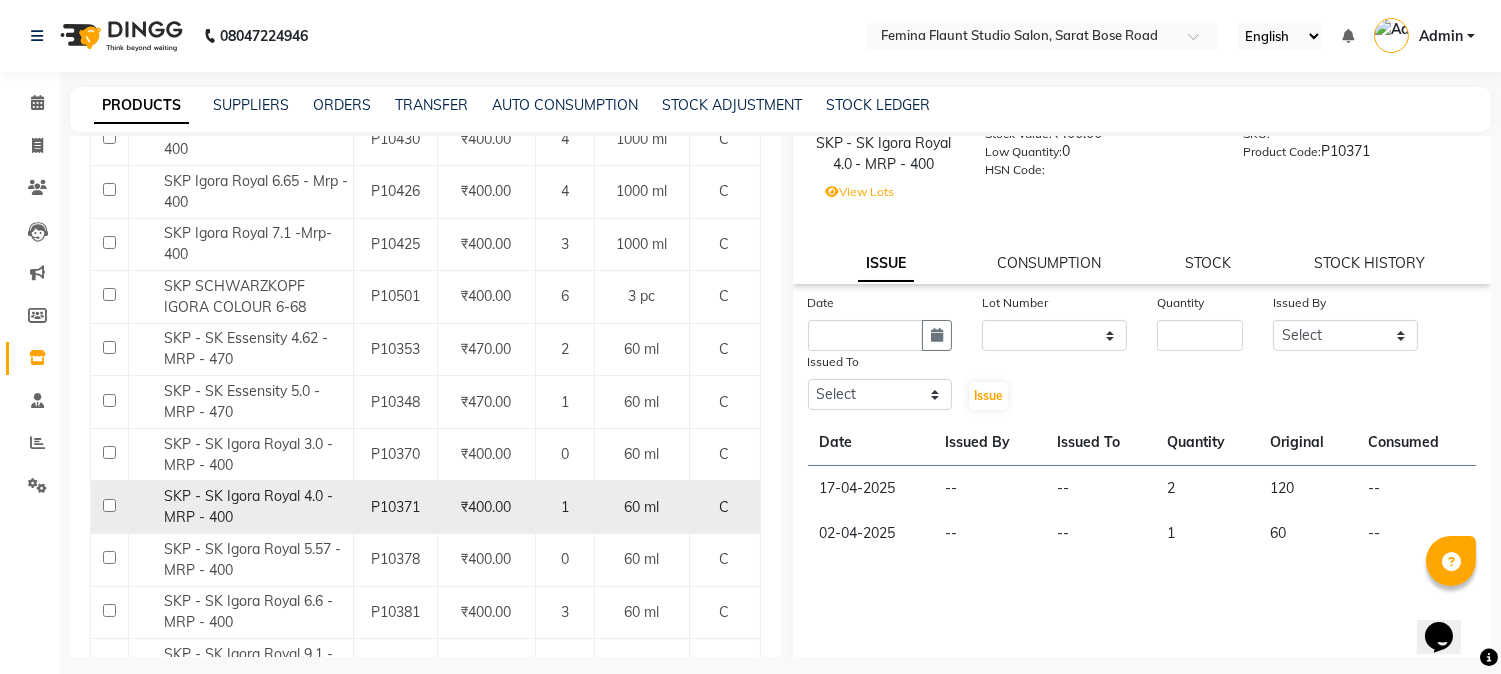 click on "SKP - SK Igora Royal 4.0 - MRP - 400" 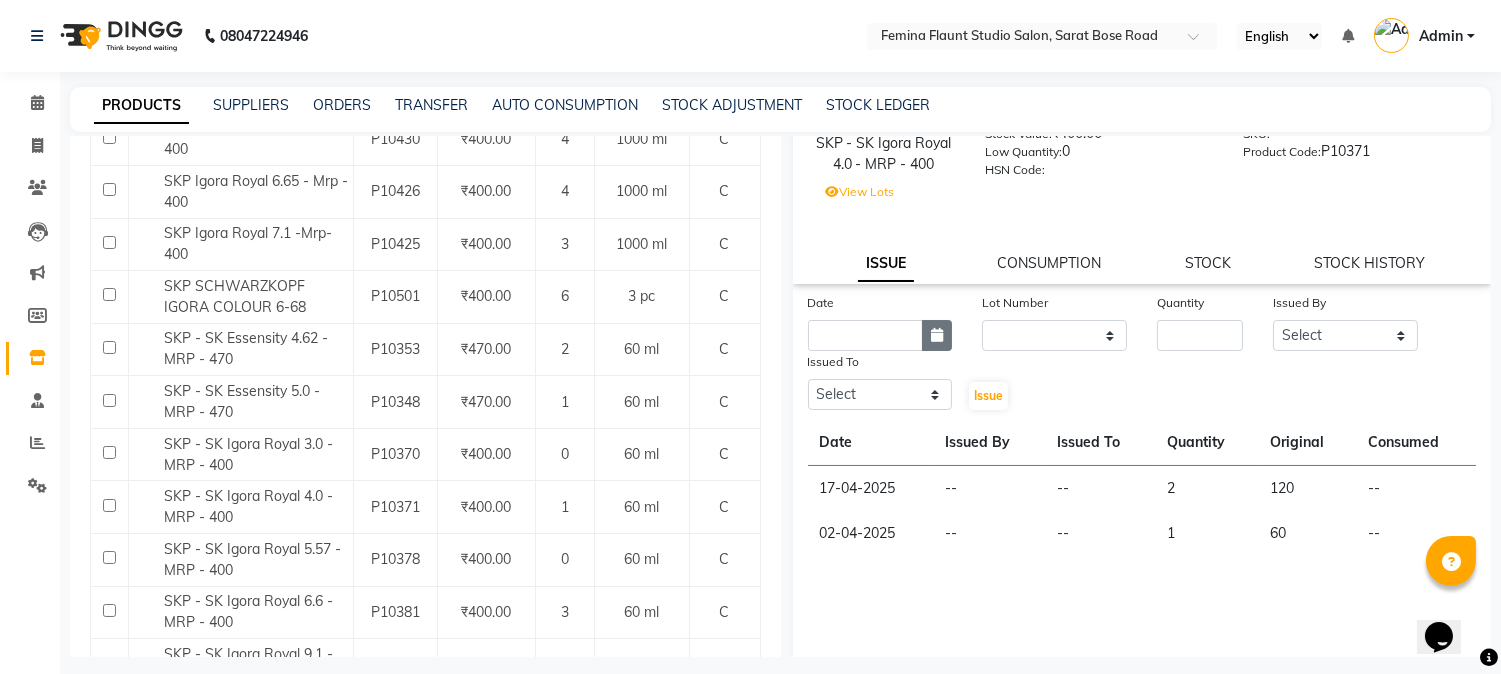 click 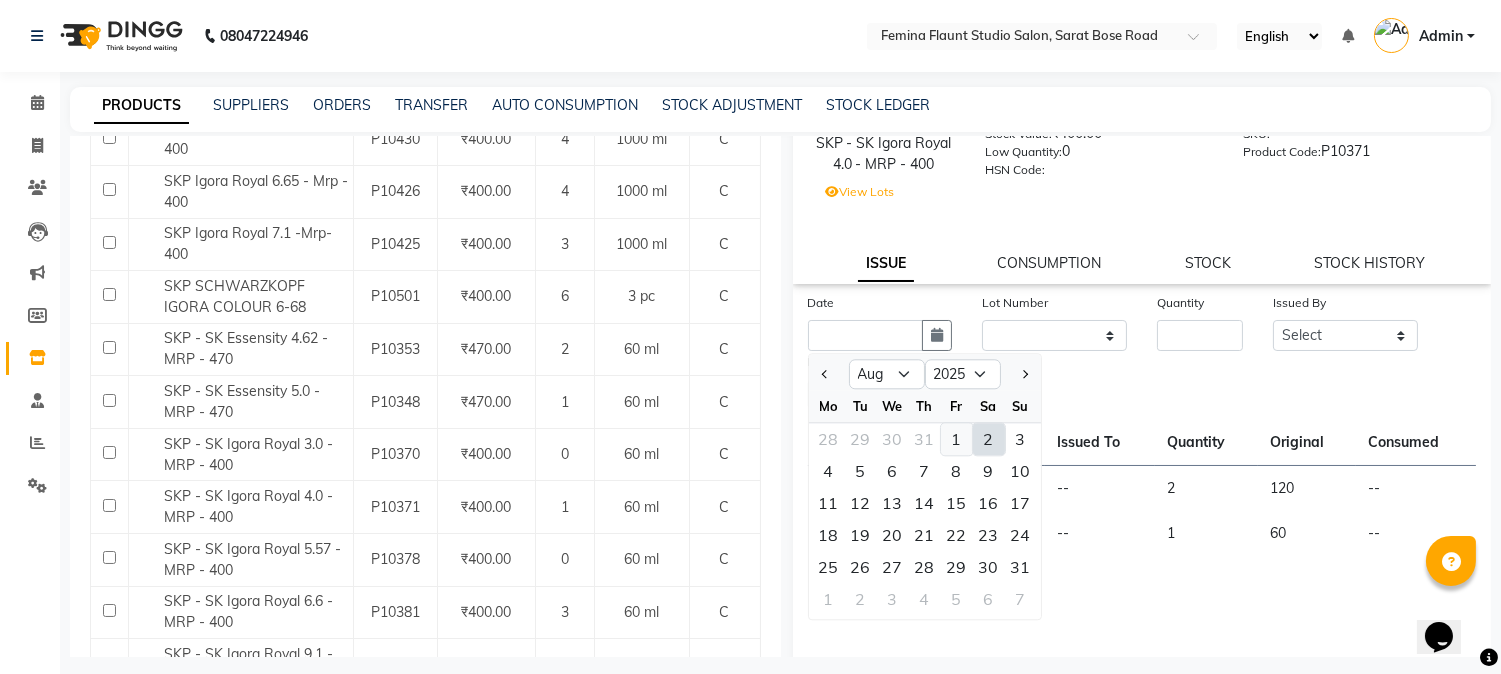 click on "1" 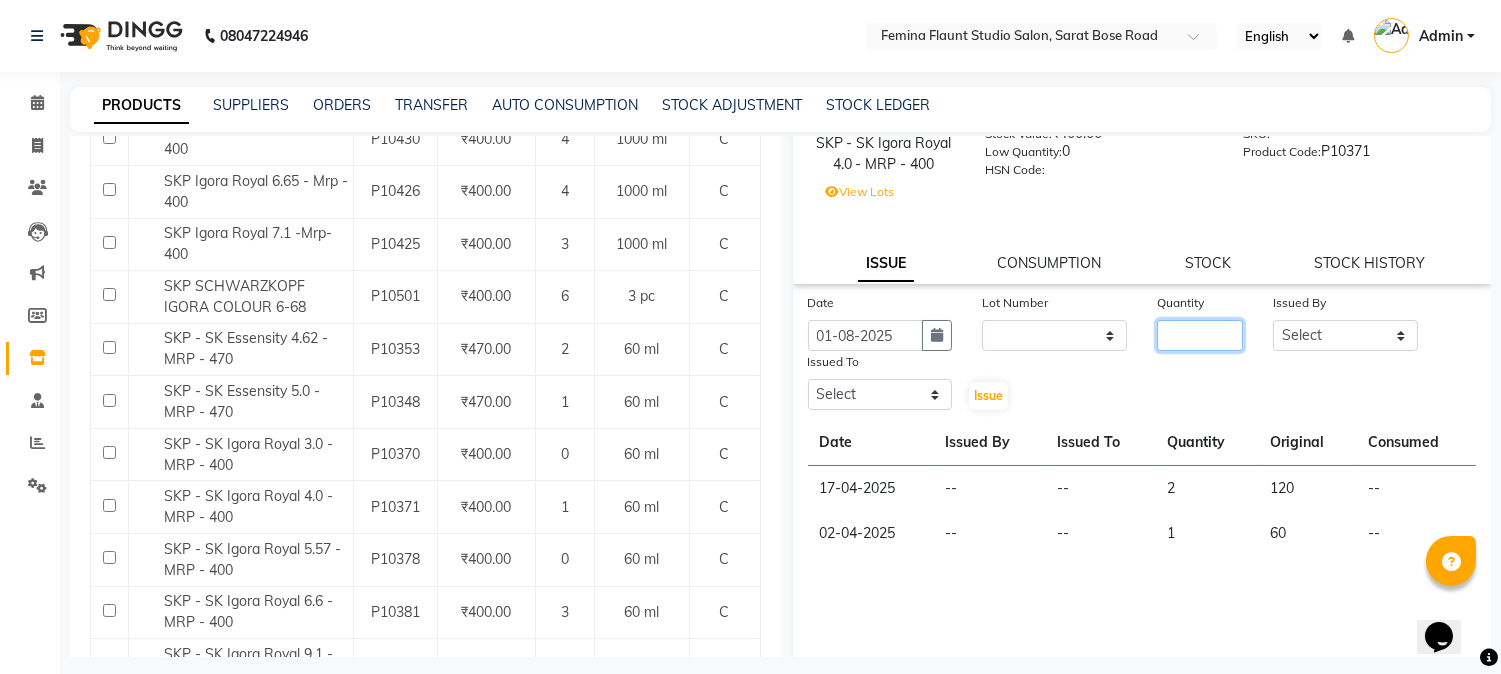 click 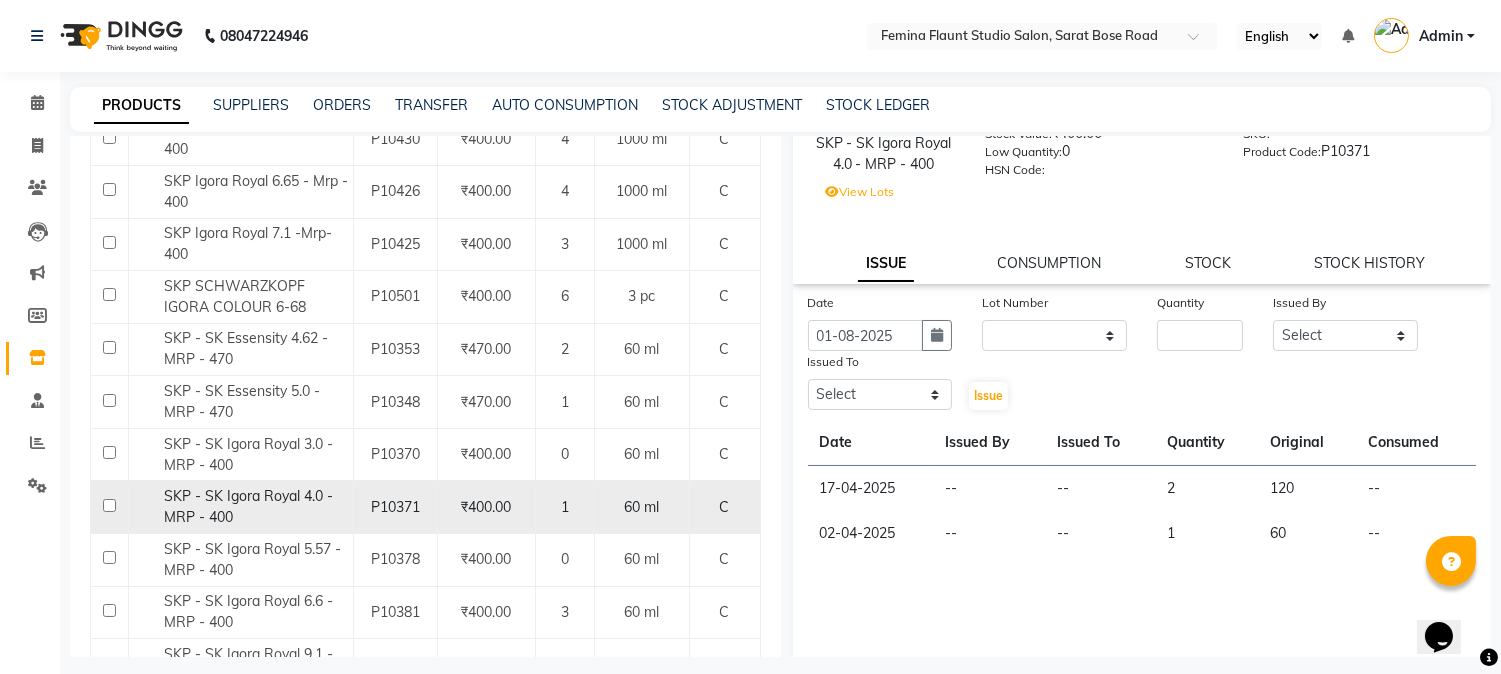 click on "SKP - SK Igora Royal 4.0 - MRP - 400" 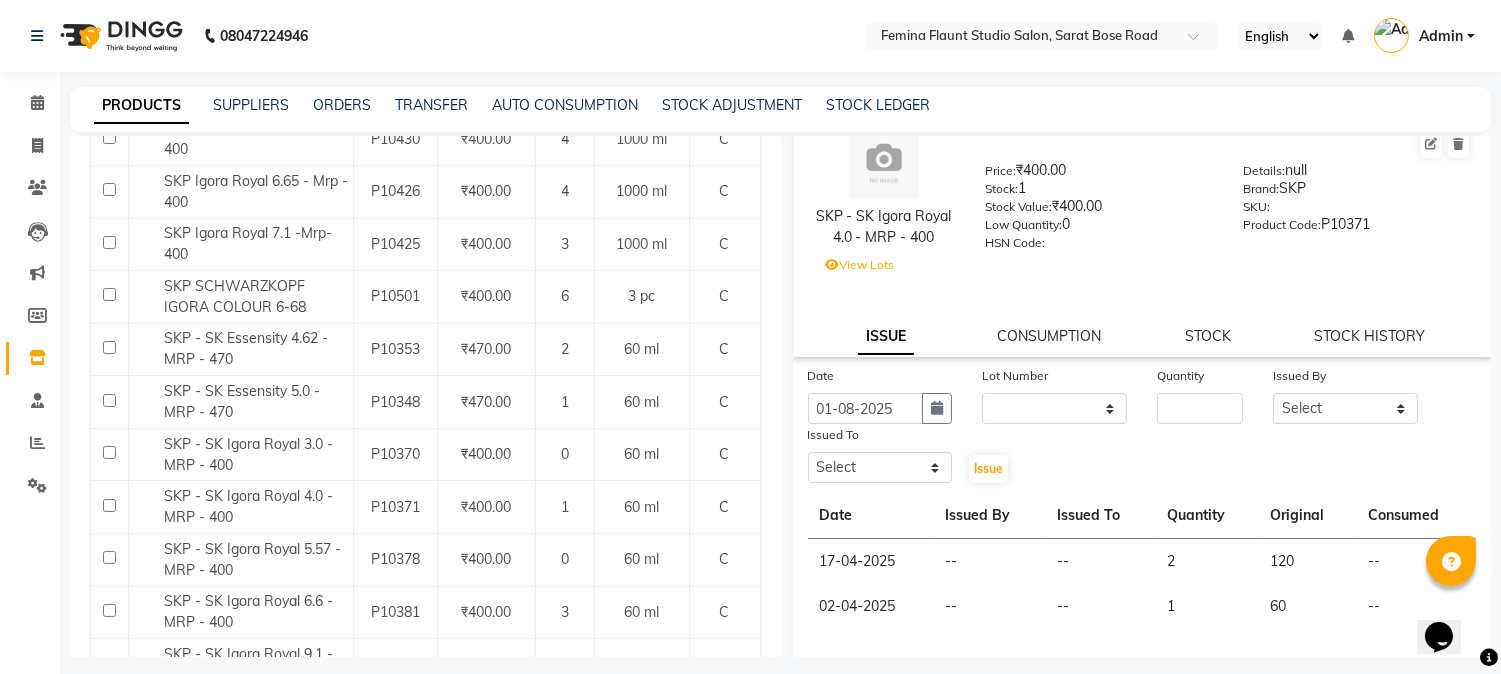 scroll, scrollTop: 0, scrollLeft: 0, axis: both 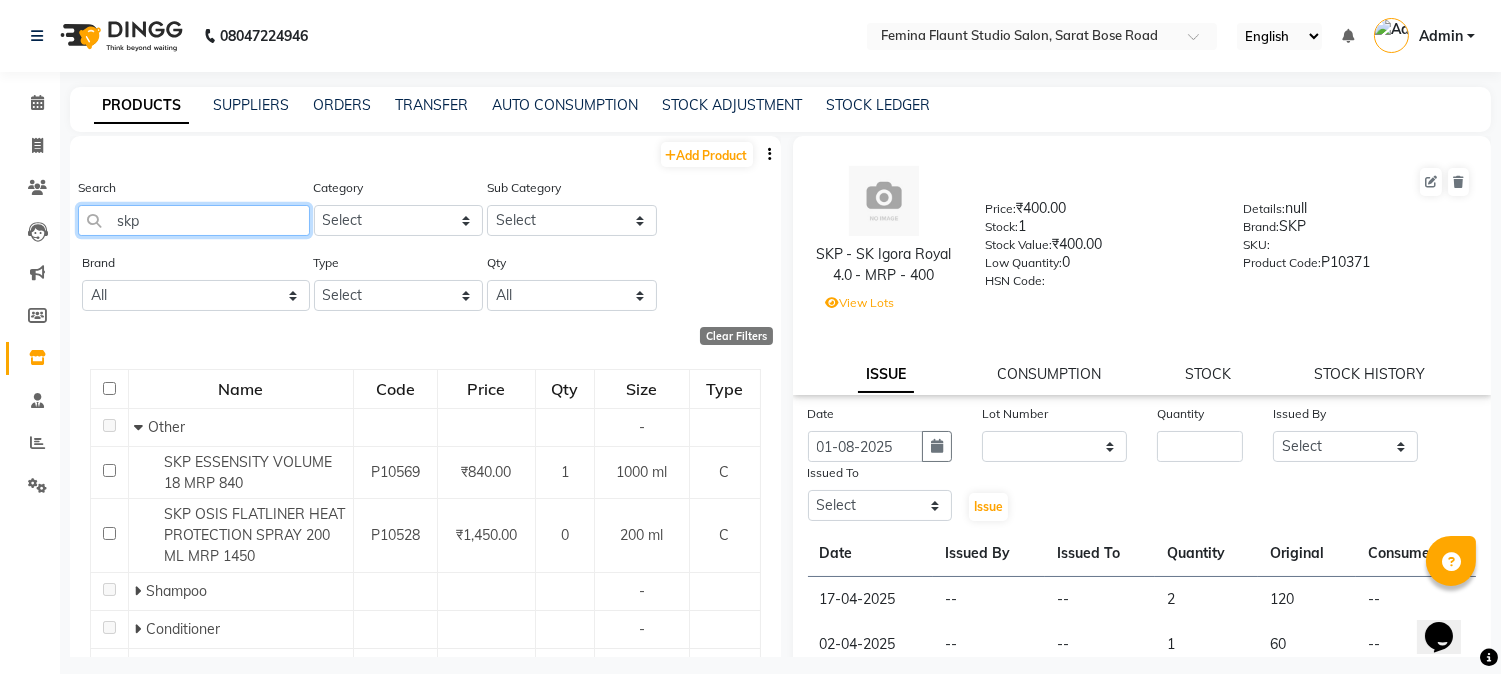 drag, startPoint x: 162, startPoint y: 221, endPoint x: 72, endPoint y: 221, distance: 90 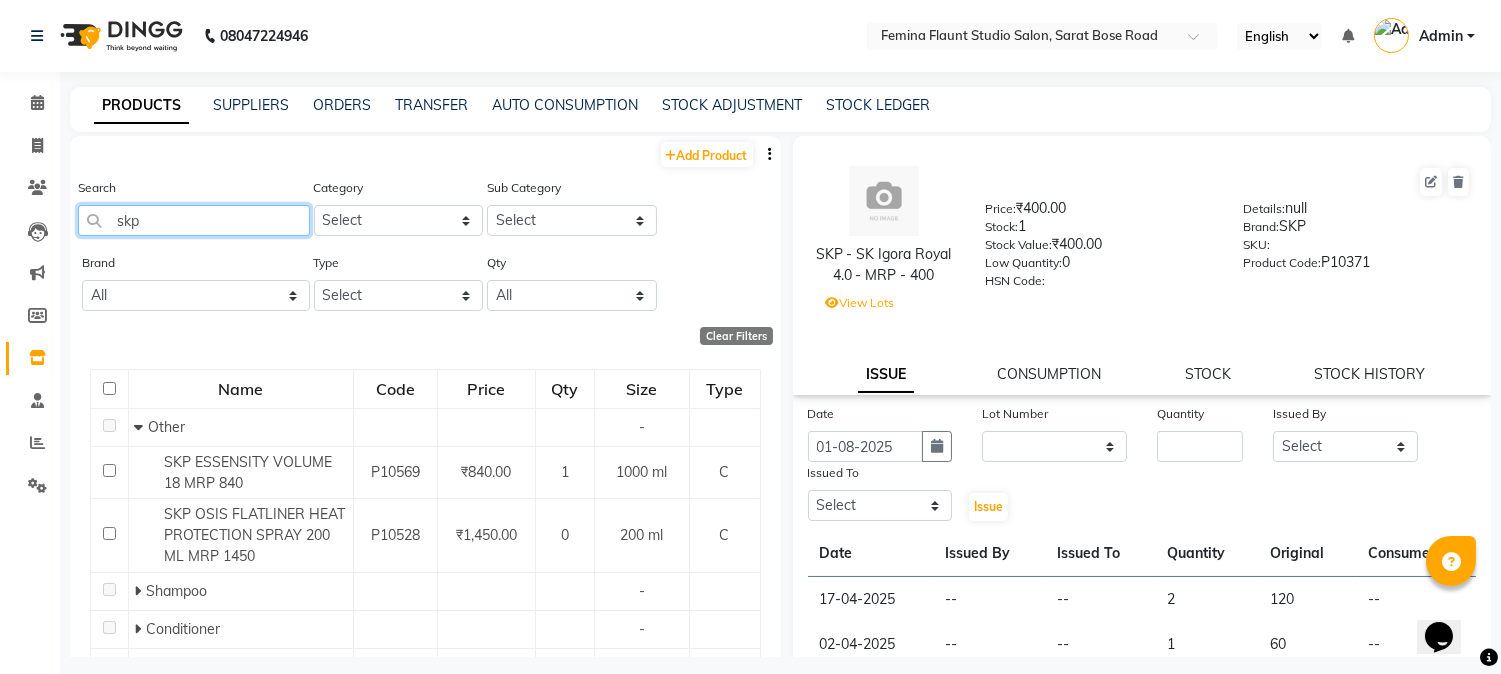 click on "skp" 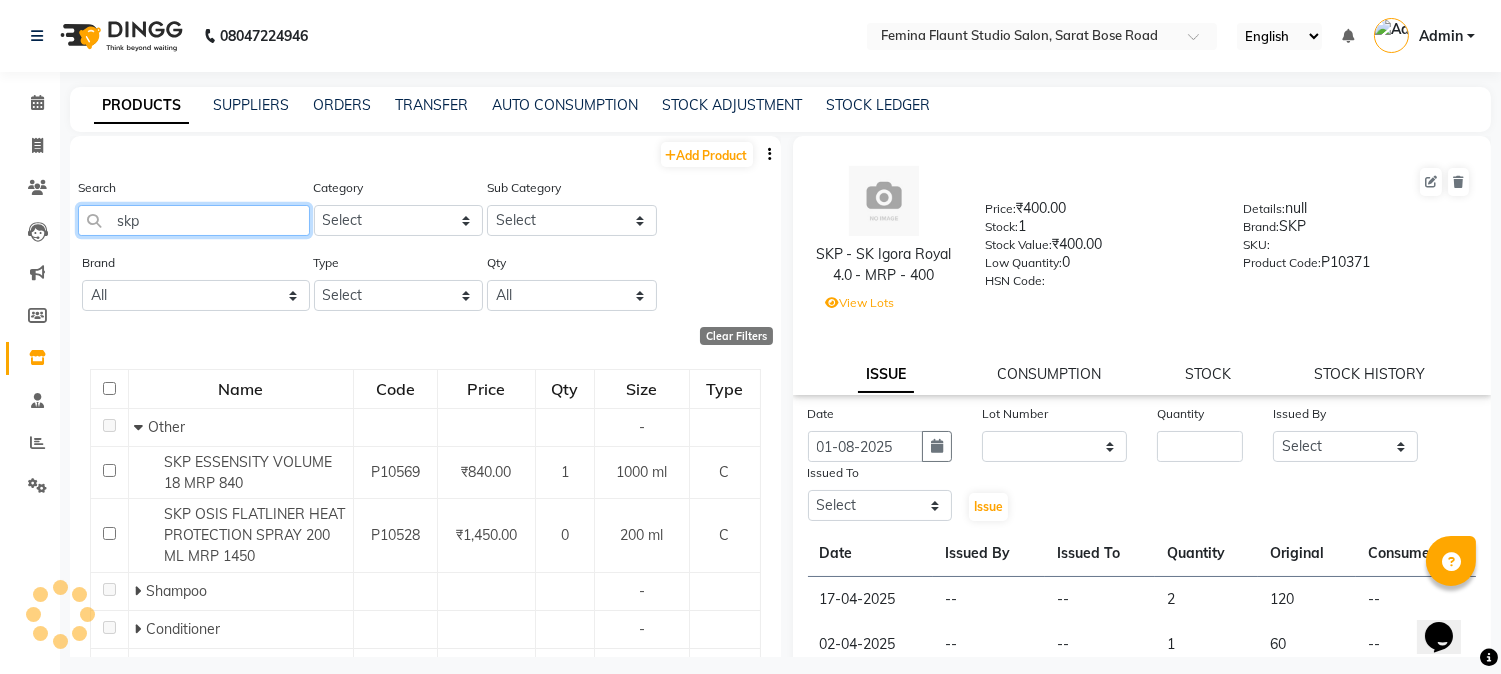 click on "skp" 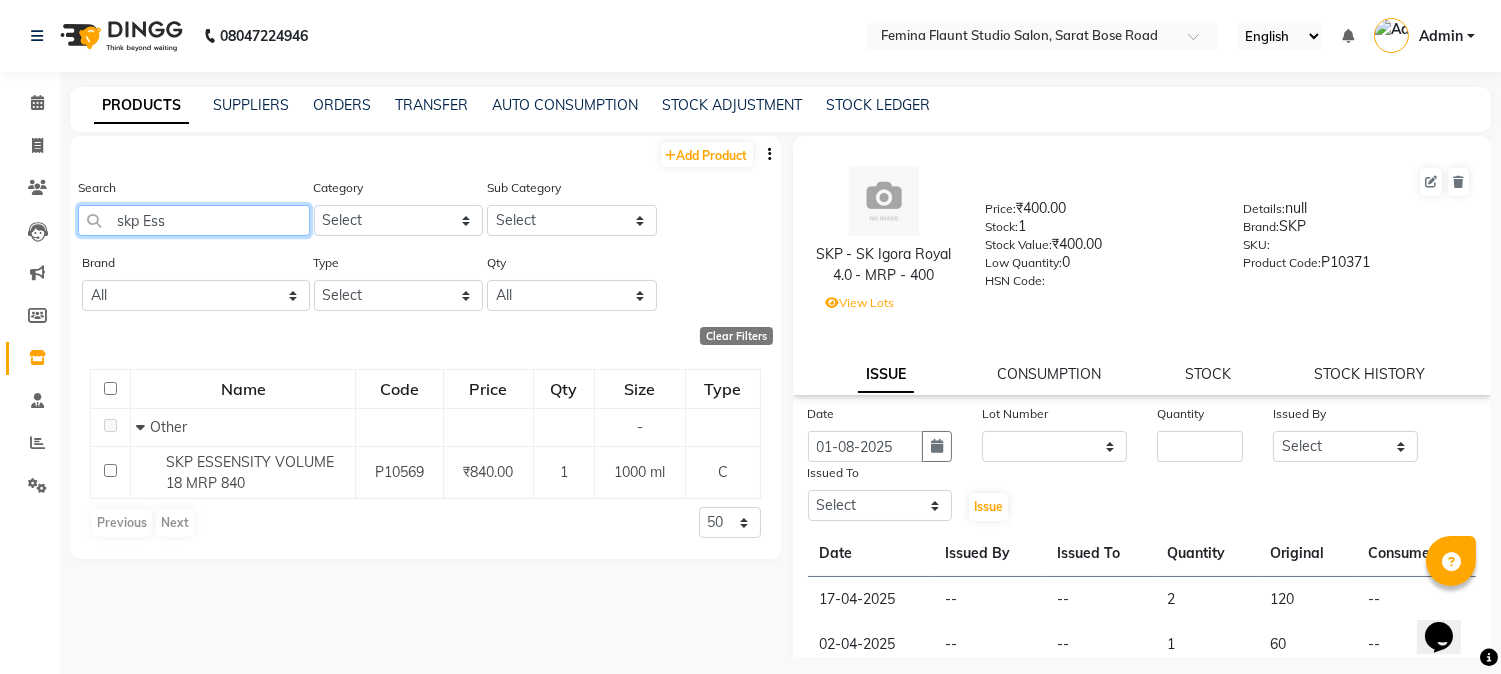 drag, startPoint x: 140, startPoint y: 221, endPoint x: 96, endPoint y: 221, distance: 44 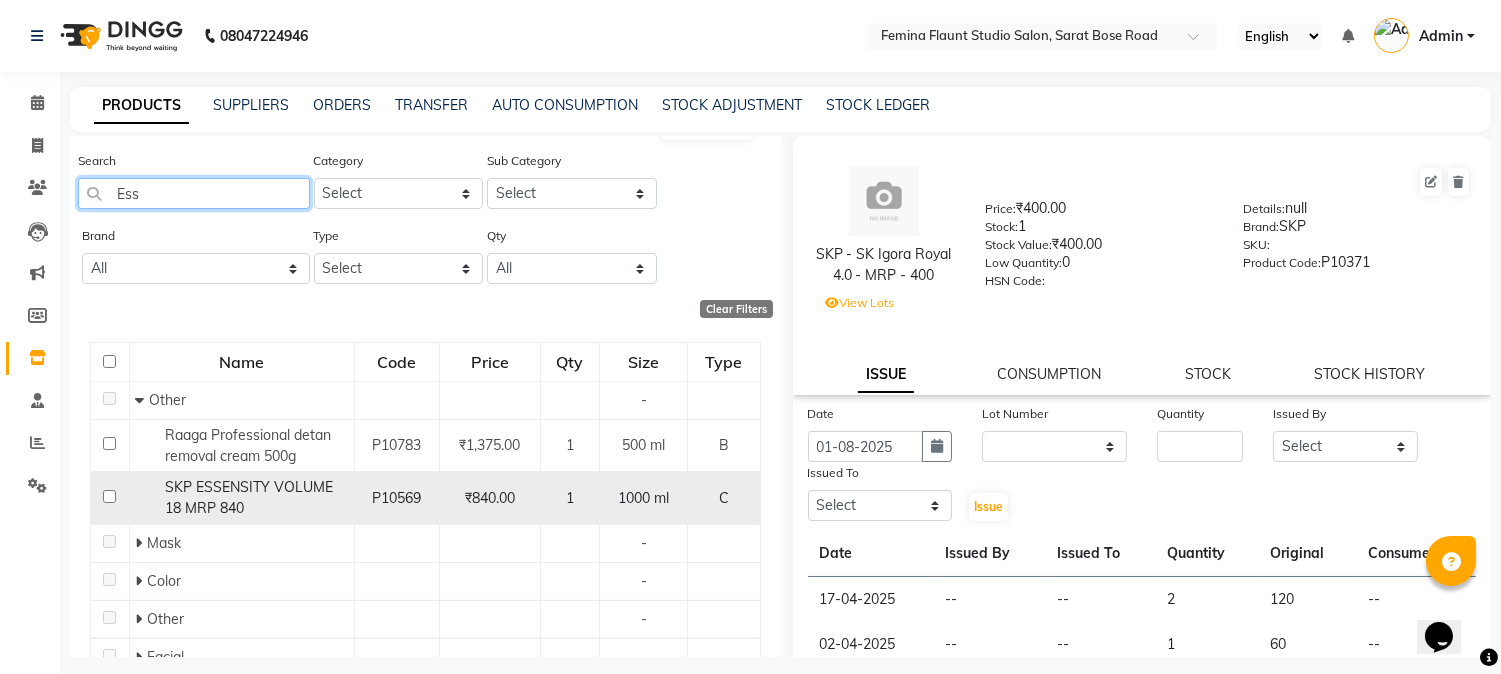 scroll, scrollTop: 111, scrollLeft: 0, axis: vertical 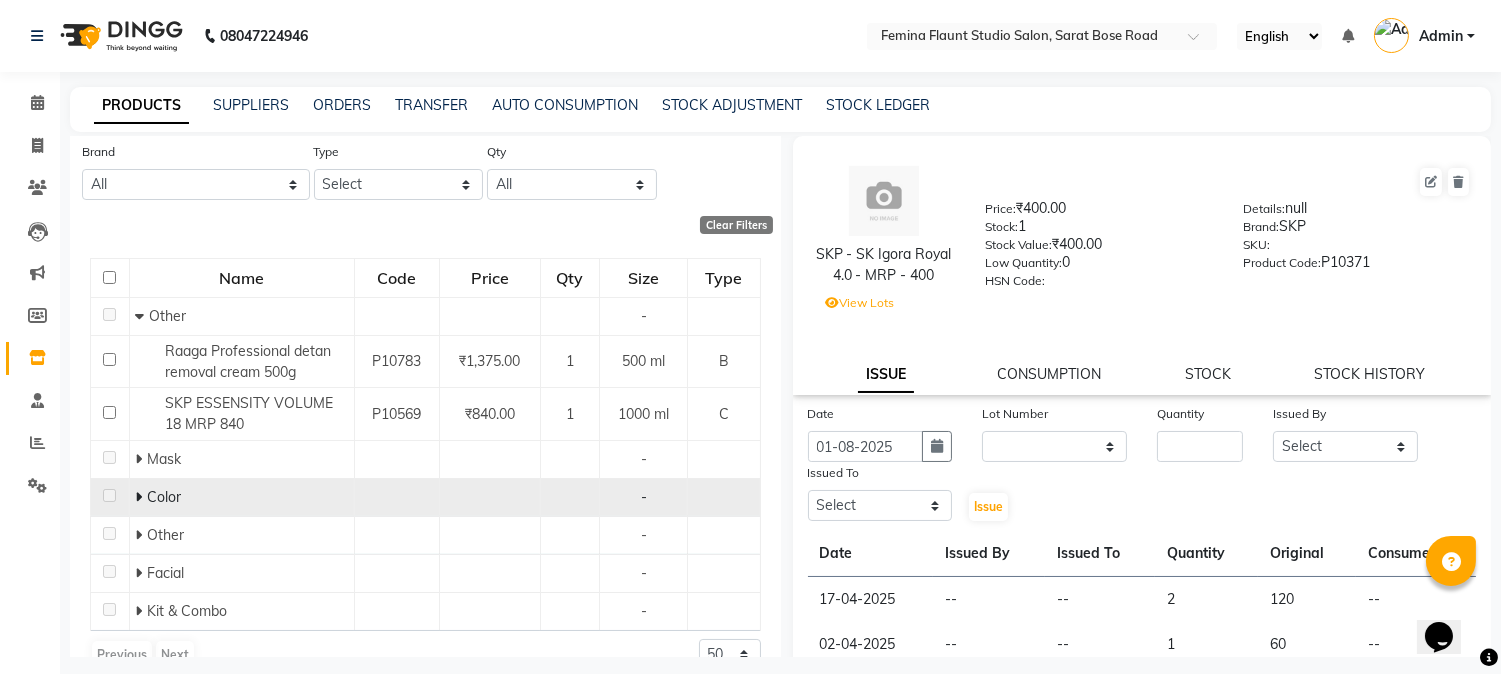 type on "Ess" 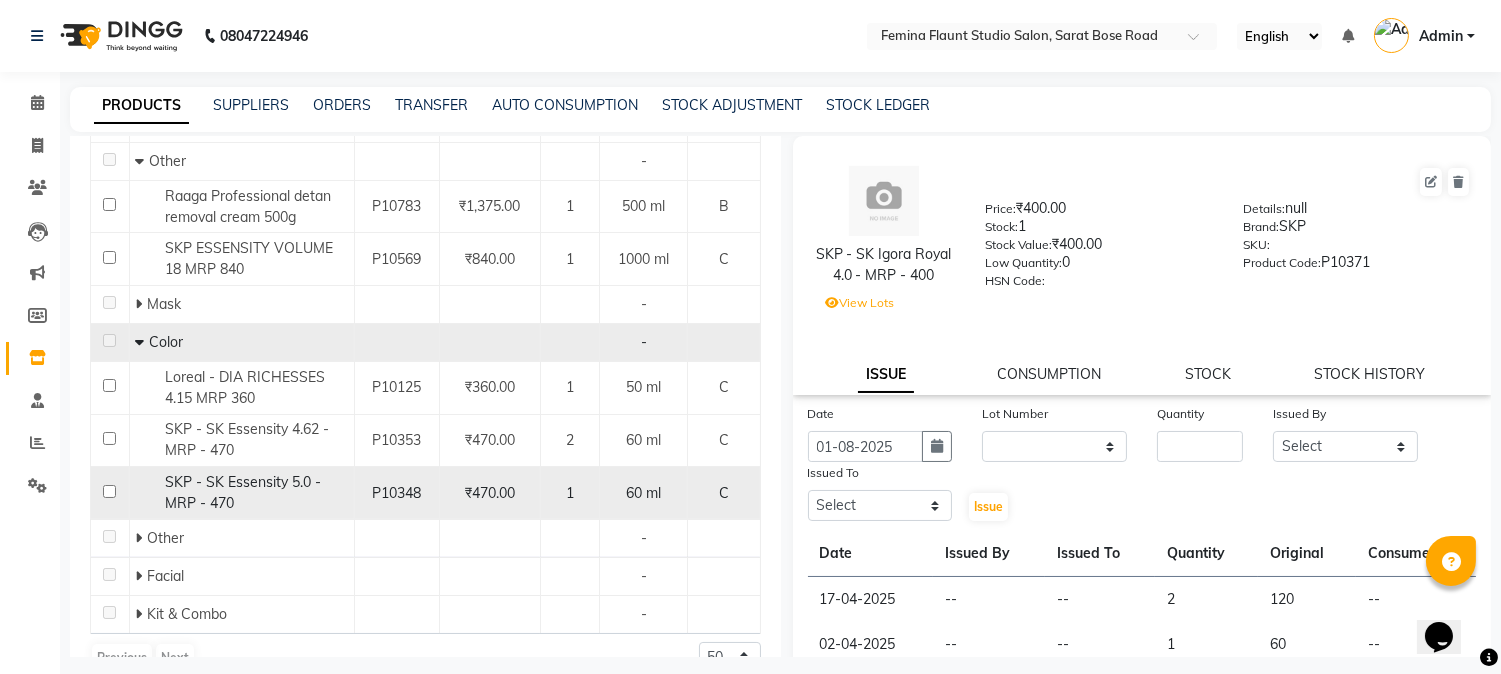scroll, scrollTop: 304, scrollLeft: 0, axis: vertical 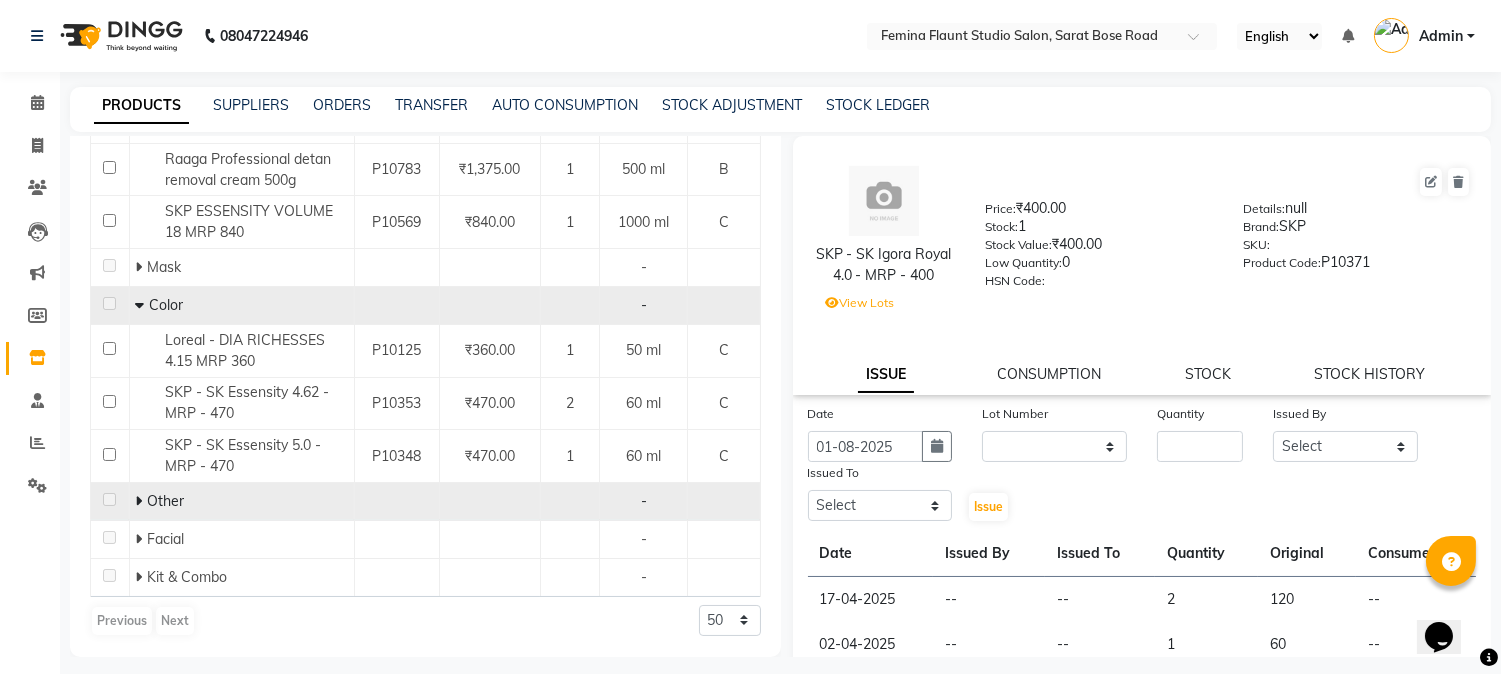 click 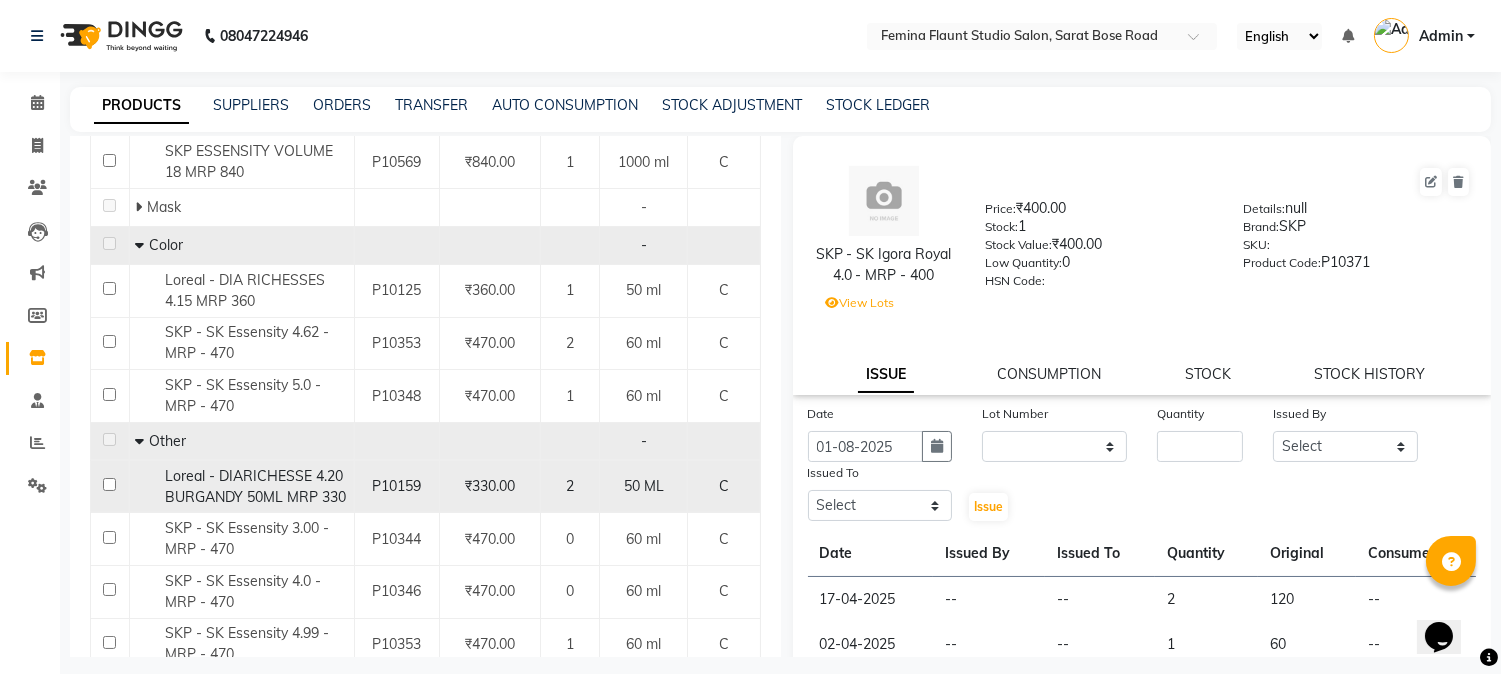 scroll, scrollTop: 415, scrollLeft: 0, axis: vertical 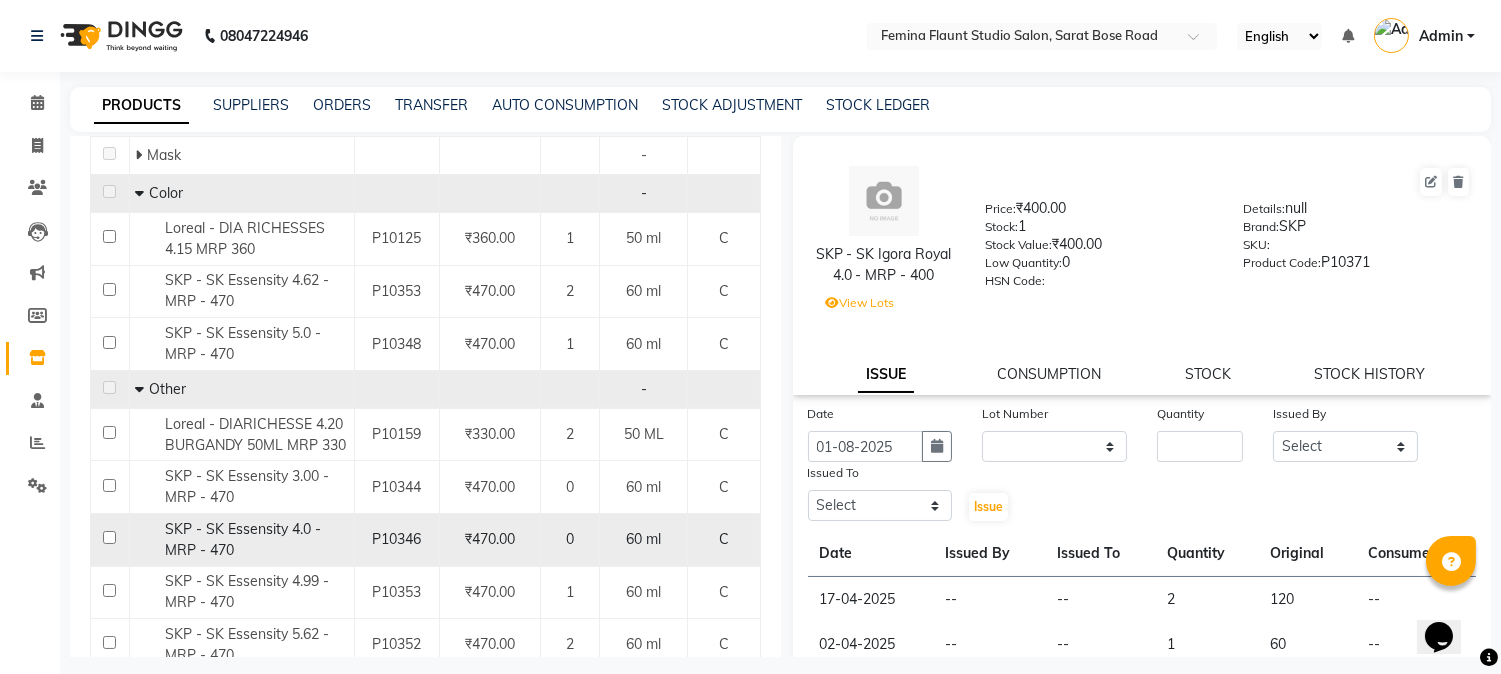 click on "SKP - SK Essensity 4.0 - MRP - 470" 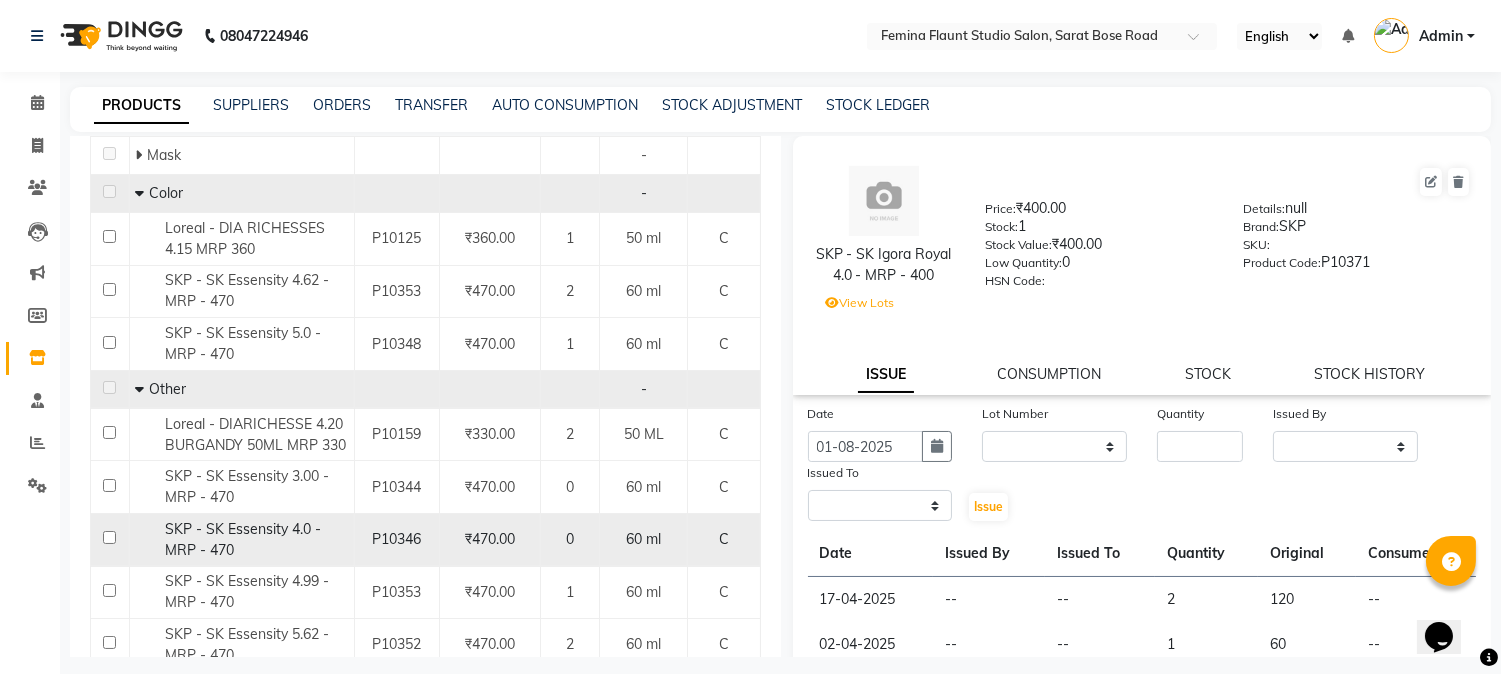 select 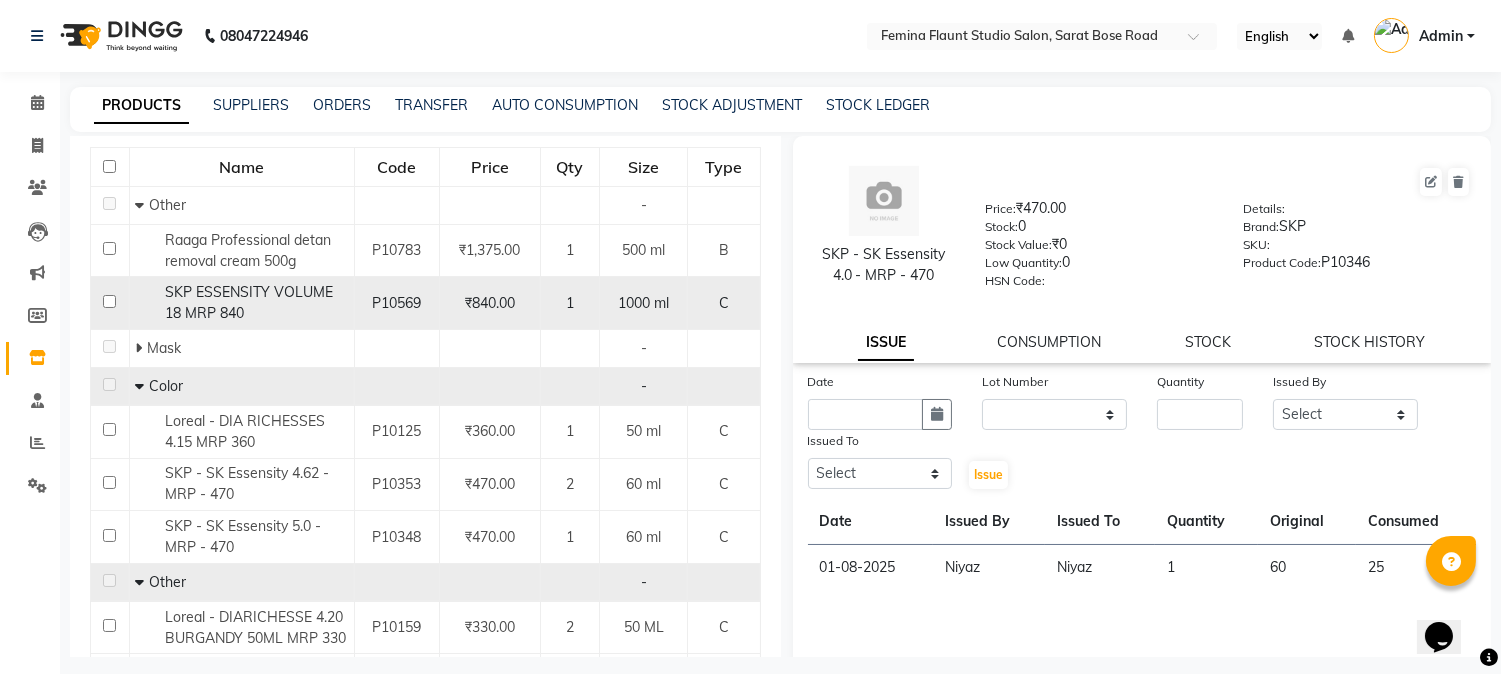 scroll, scrollTop: 0, scrollLeft: 0, axis: both 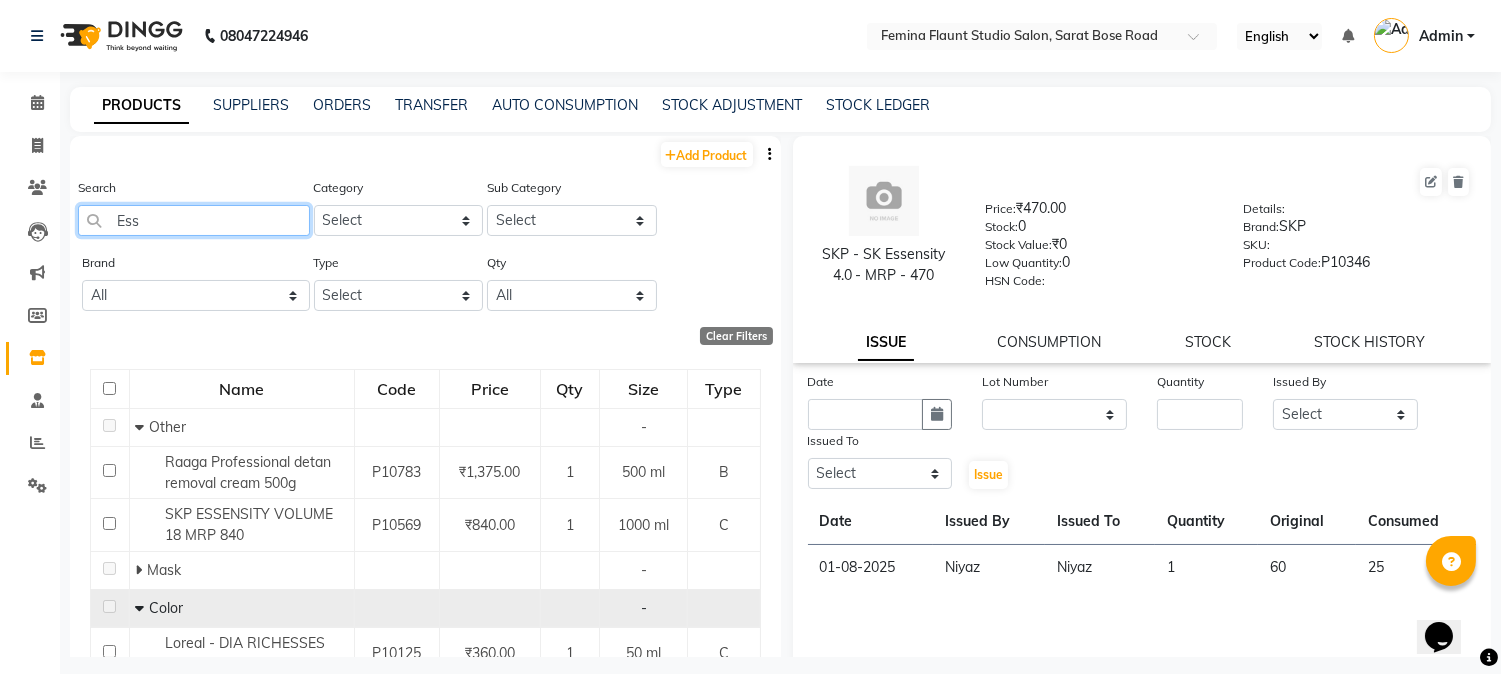 drag, startPoint x: 173, startPoint y: 220, endPoint x: 82, endPoint y: 222, distance: 91.02197 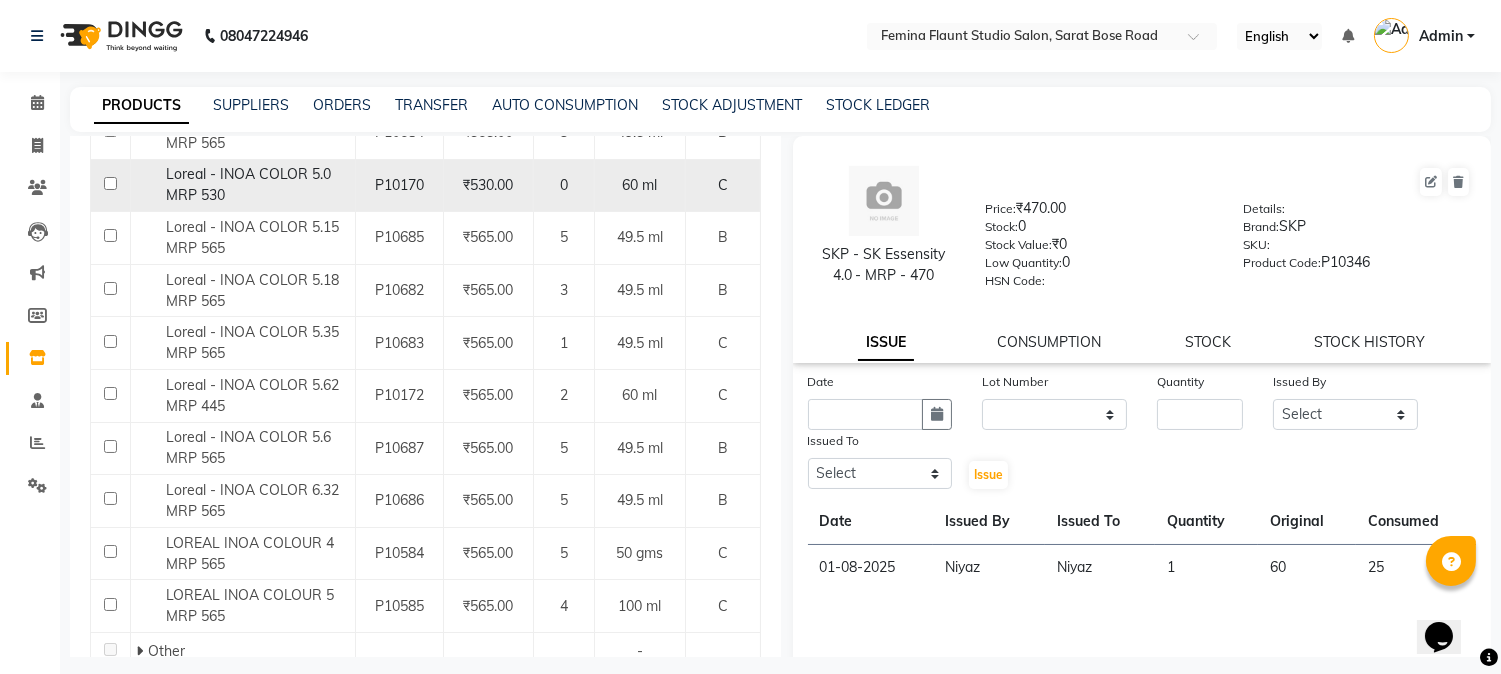scroll, scrollTop: 777, scrollLeft: 0, axis: vertical 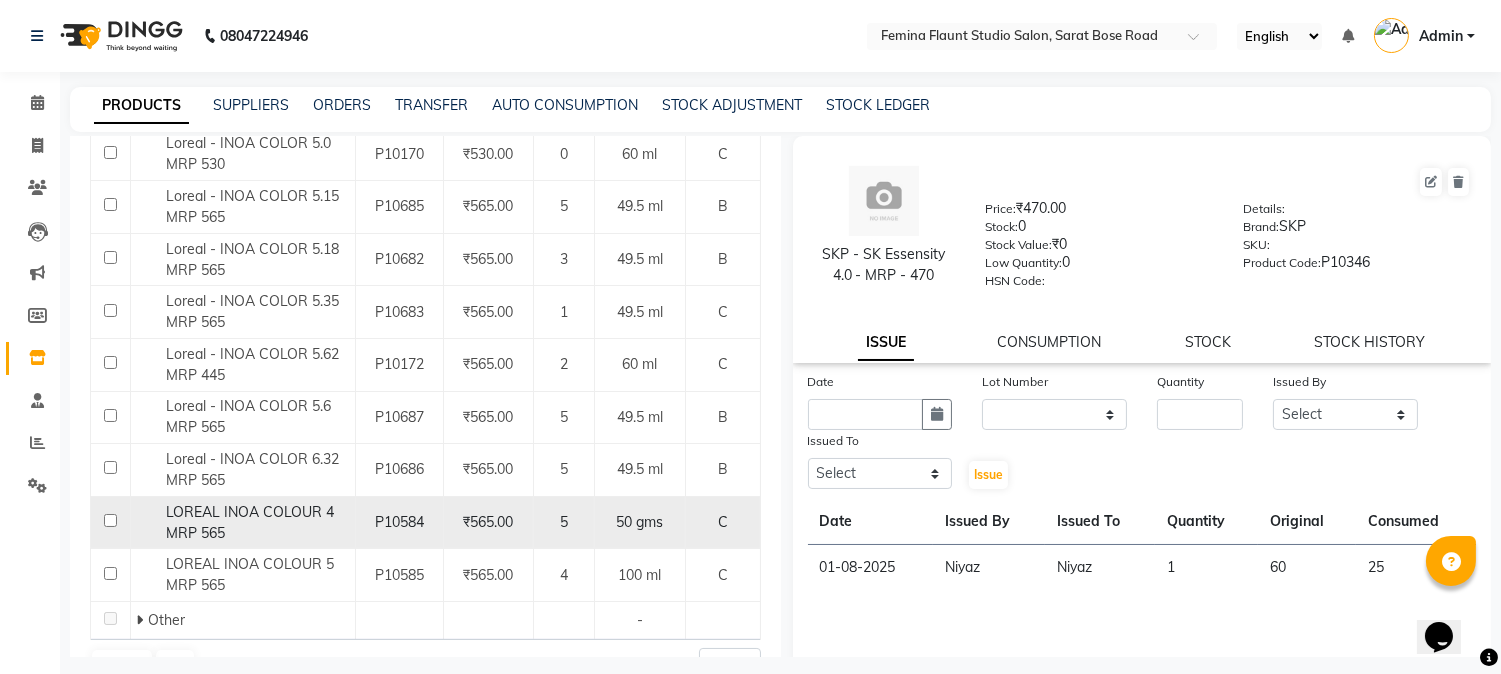 type on "inoa" 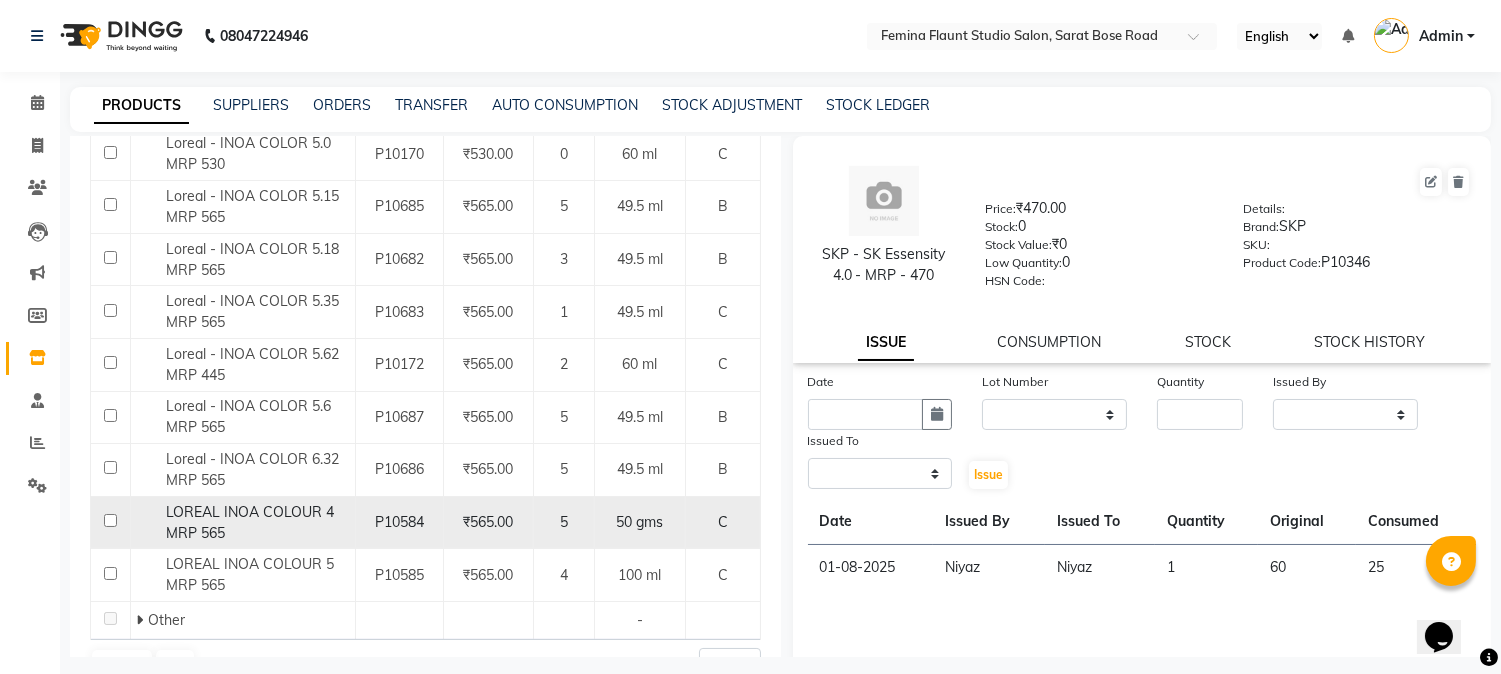 select 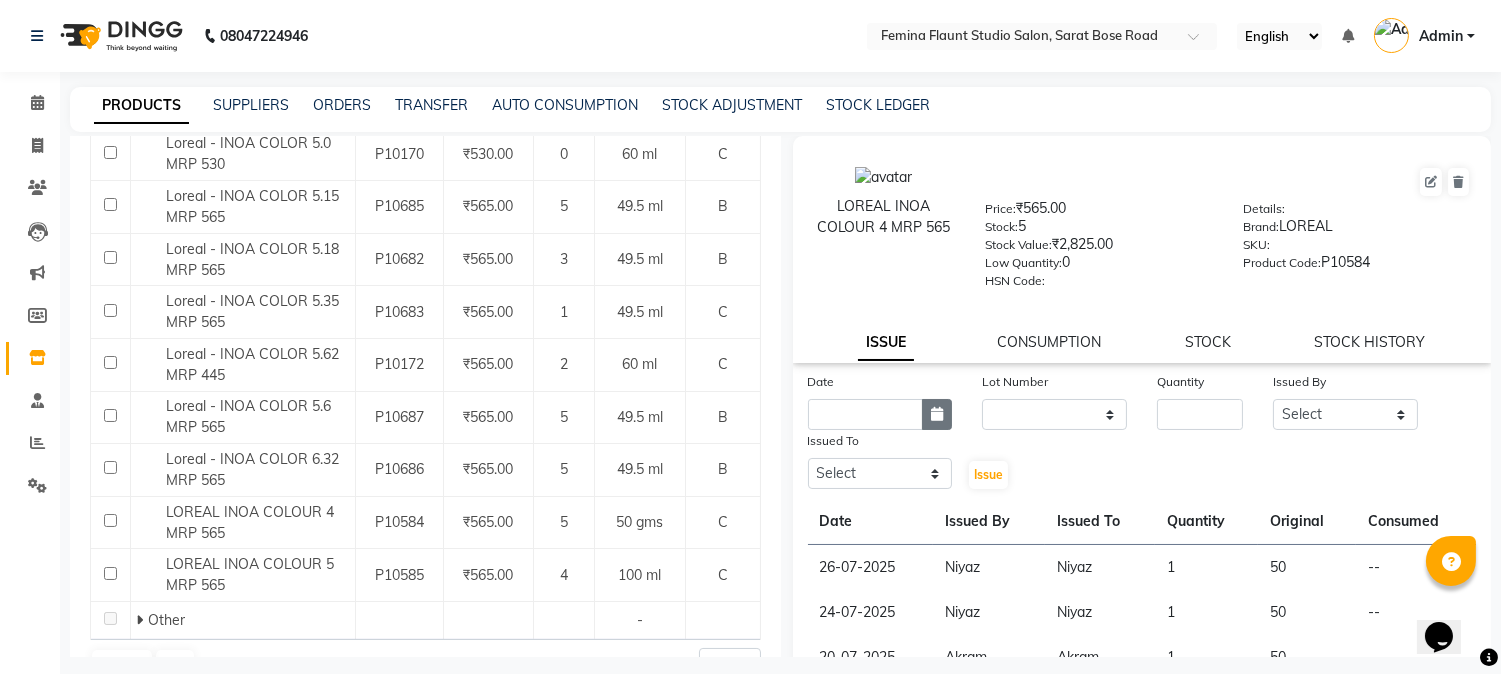 click 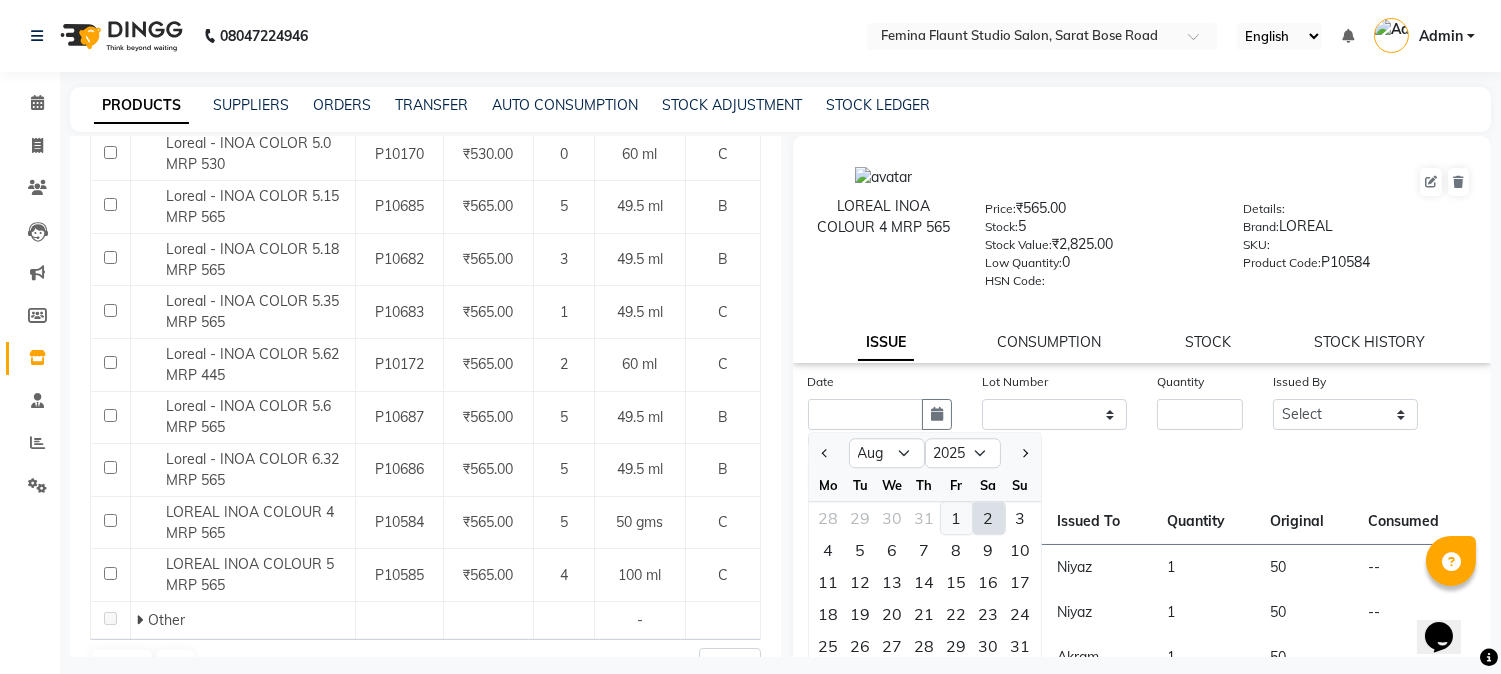 click on "1" 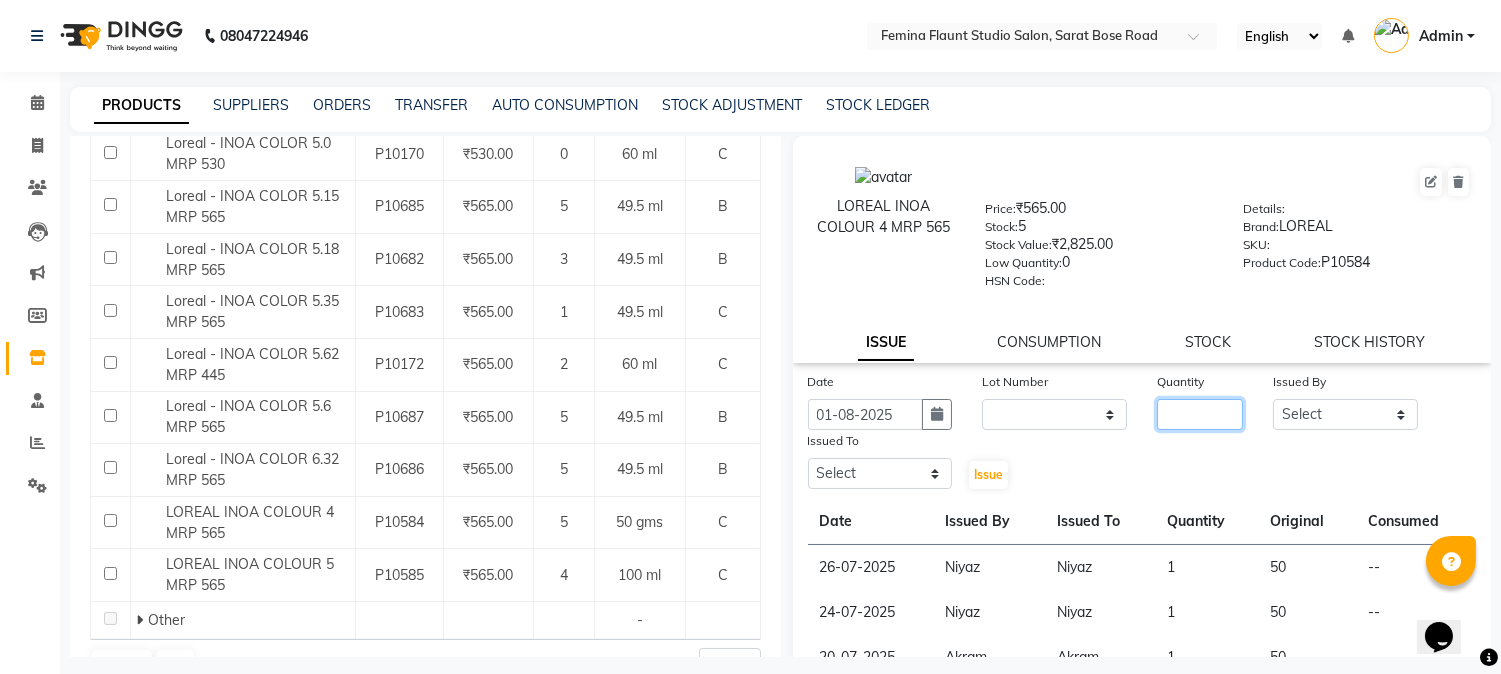 click 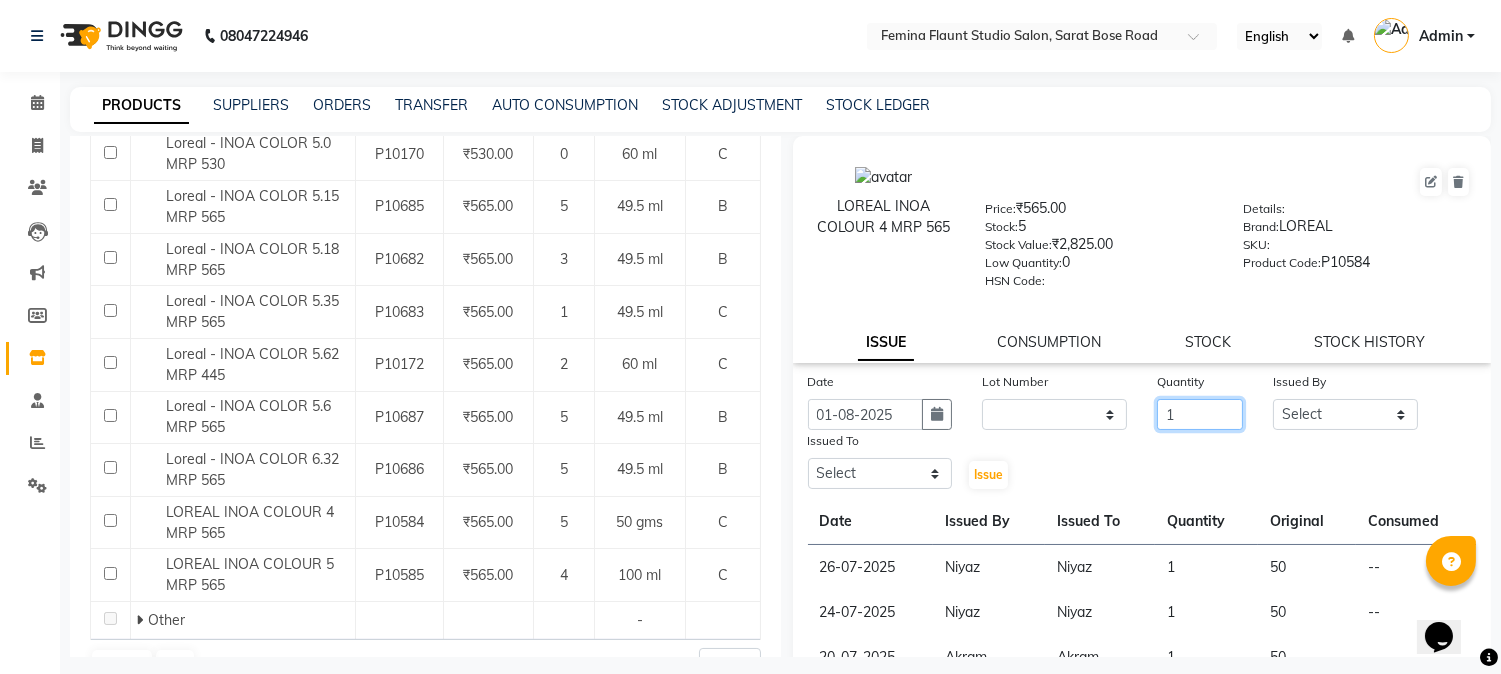type on "1" 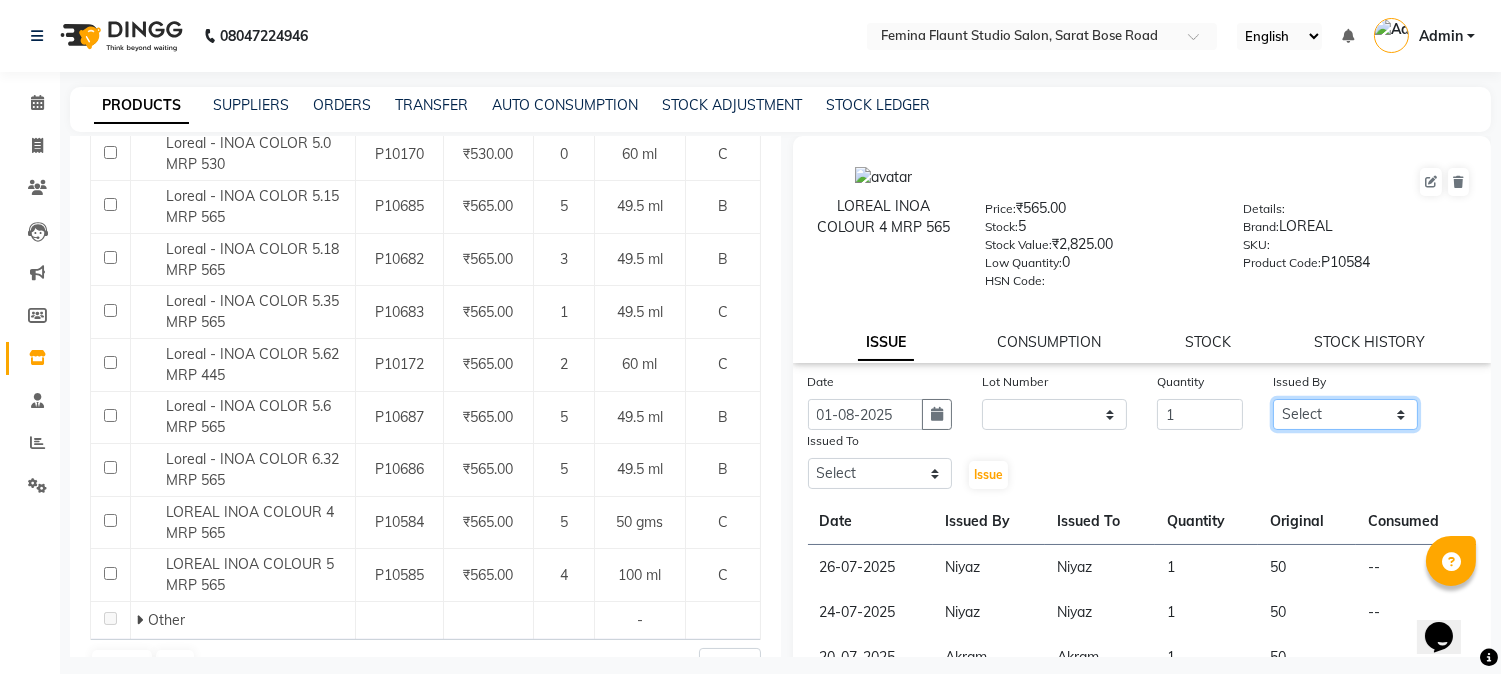 click on "Select [FIRST] [LAST] [FIRST] [LAST] [FIRST] [FIRST] [FIRST] [FIRST] [FIRST] [FIRST] [FIRST] [FIRST] 9:00 AM 9:30 AM 10:00 AM 10:30 AM 11:00 AM 11:30 AM 12:00 PM 12:30 PM 1:00 PM 1:30 PM 2:00 PM 2:30 PM 3:00 PM 3:30 PM 4:00 PM 4:30 PM 5:00 PM 5:30 PM 6:00 PM 6:30 PM 7:00 PM 7:30 PM 8:00 PM 8:30 PM 9:00 PM 9:30 PM             [FIRST] [LAST], TK04, 04:00 PM-04:30 PM, Hair Spa Treatment Hair spa - Long              [FIRST] [LAST], TK04, 04:30 PM-05:00 PM, Hair Spa Treatment Hair spa - Long              [FIRST] [LAST], TK01, 06:00 PM-06:45 PM, Stylist Level 2 haircut(Senior) - Male             [FIRST] [LAST], TK01, 06:40 PM-07:10 PM, Beard Trimming     [FIRST] [LAST], TK02, 11:30 AM-12:15 PM, Stylist Level 2 haircut(Senior) - Male             [FIRST] [LAST], TK03, 05:00 PM-05:30 PM, Blow Dry - pH     [FIRST] [LAST], TK05, 11:20 AM-11:50 AM, Beard Trimming     [FIRST] [LAST], TK02, 12:10 PM-12:40 PM, Beard Trimming" 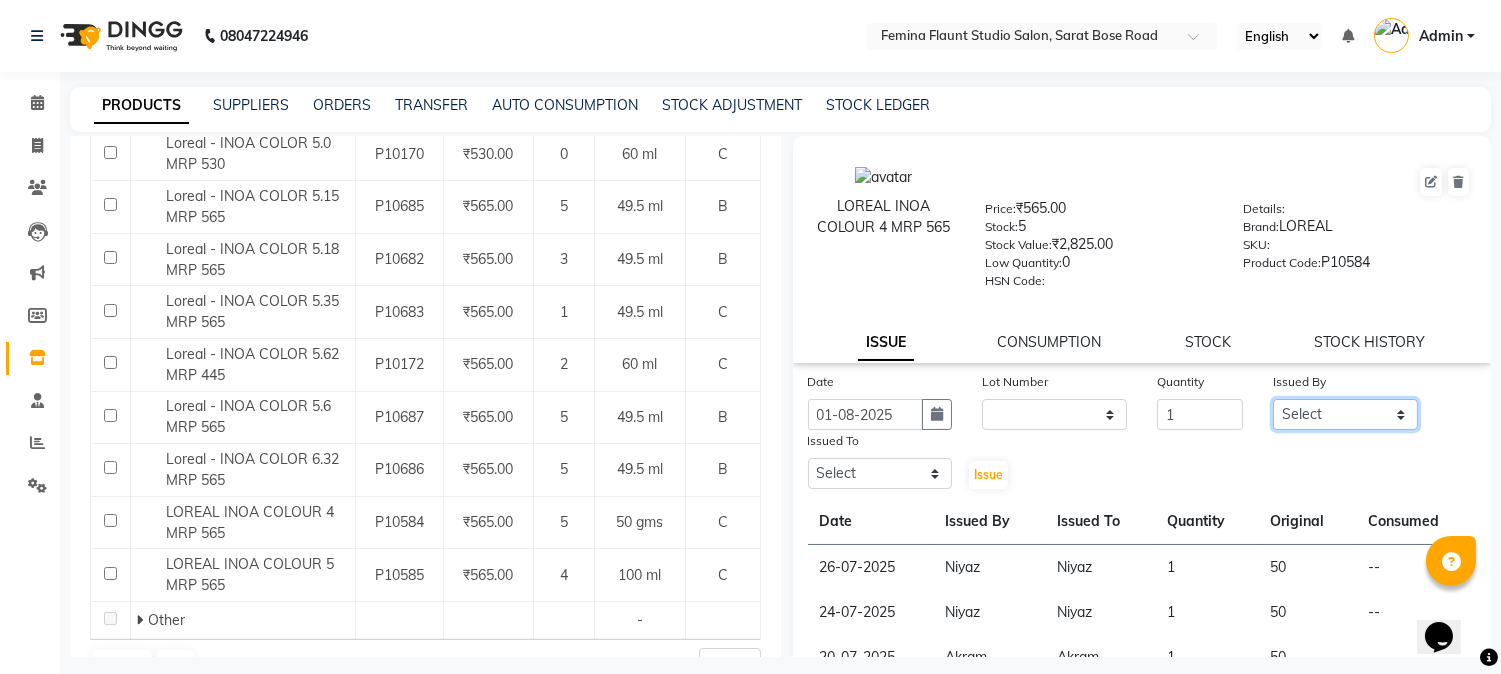 select on "83062" 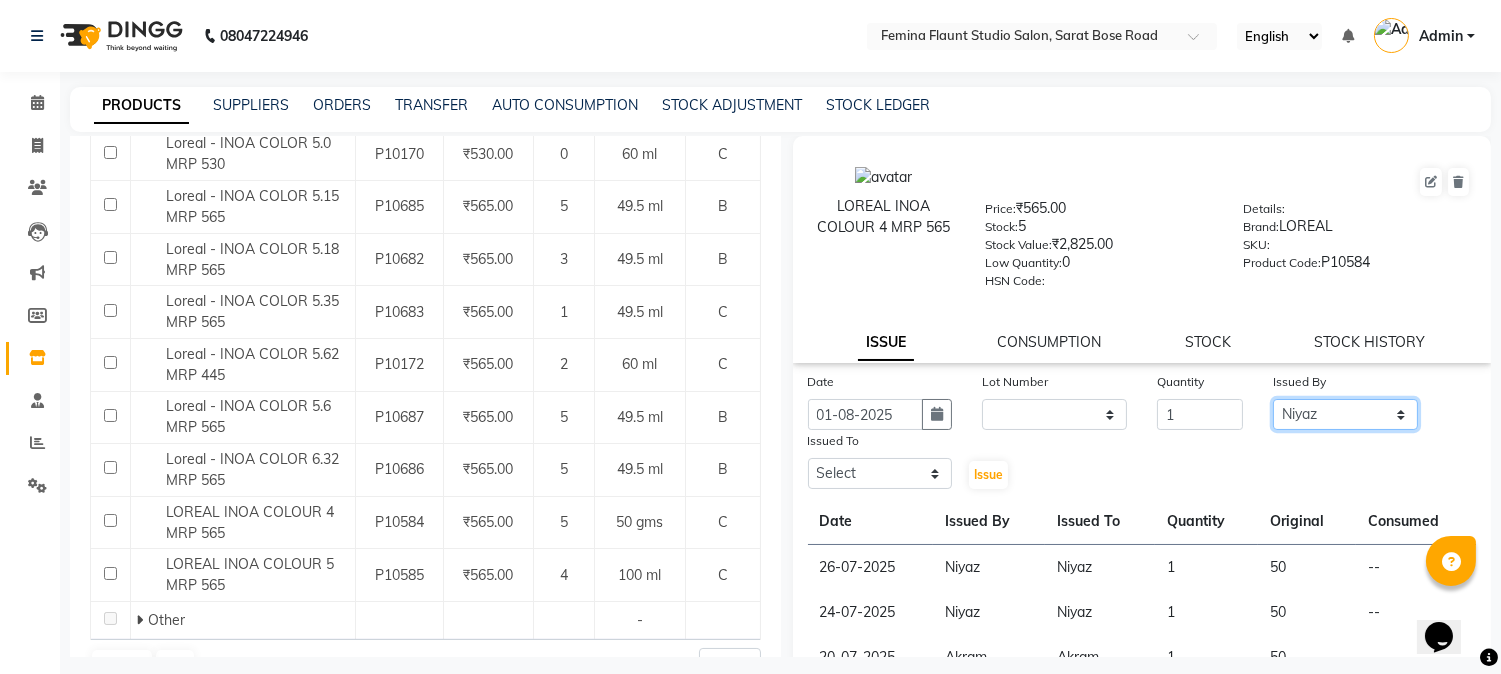click on "Select [FIRST] [LAST] [FIRST] [LAST] [FIRST] [FIRST] [FIRST] [FIRST] [FIRST] [FIRST] [FIRST] [FIRST] 9:00 AM 9:30 AM 10:00 AM 10:30 AM 11:00 AM 11:30 AM 12:00 PM 12:30 PM 1:00 PM 1:30 PM 2:00 PM 2:30 PM 3:00 PM 3:30 PM 4:00 PM 4:30 PM 5:00 PM 5:30 PM 6:00 PM 6:30 PM 7:00 PM 7:30 PM 8:00 PM 8:30 PM 9:00 PM 9:30 PM             [FIRST] [LAST], TK04, 04:00 PM-04:30 PM, Hair Spa Treatment Hair spa - Long              [FIRST] [LAST], TK04, 04:30 PM-05:00 PM, Hair Spa Treatment Hair spa - Long              [FIRST] [LAST], TK01, 06:00 PM-06:45 PM, Stylist Level 2 haircut(Senior) - Male             [FIRST] [LAST], TK01, 06:40 PM-07:10 PM, Beard Trimming     [FIRST] [LAST], TK02, 11:30 AM-12:15 PM, Stylist Level 2 haircut(Senior) - Male             [FIRST] [LAST], TK03, 05:00 PM-05:30 PM, Blow Dry - pH     [FIRST] [LAST], TK05, 11:20 AM-11:50 AM, Beard Trimming     [FIRST] [LAST], TK02, 12:10 PM-12:40 PM, Beard Trimming" 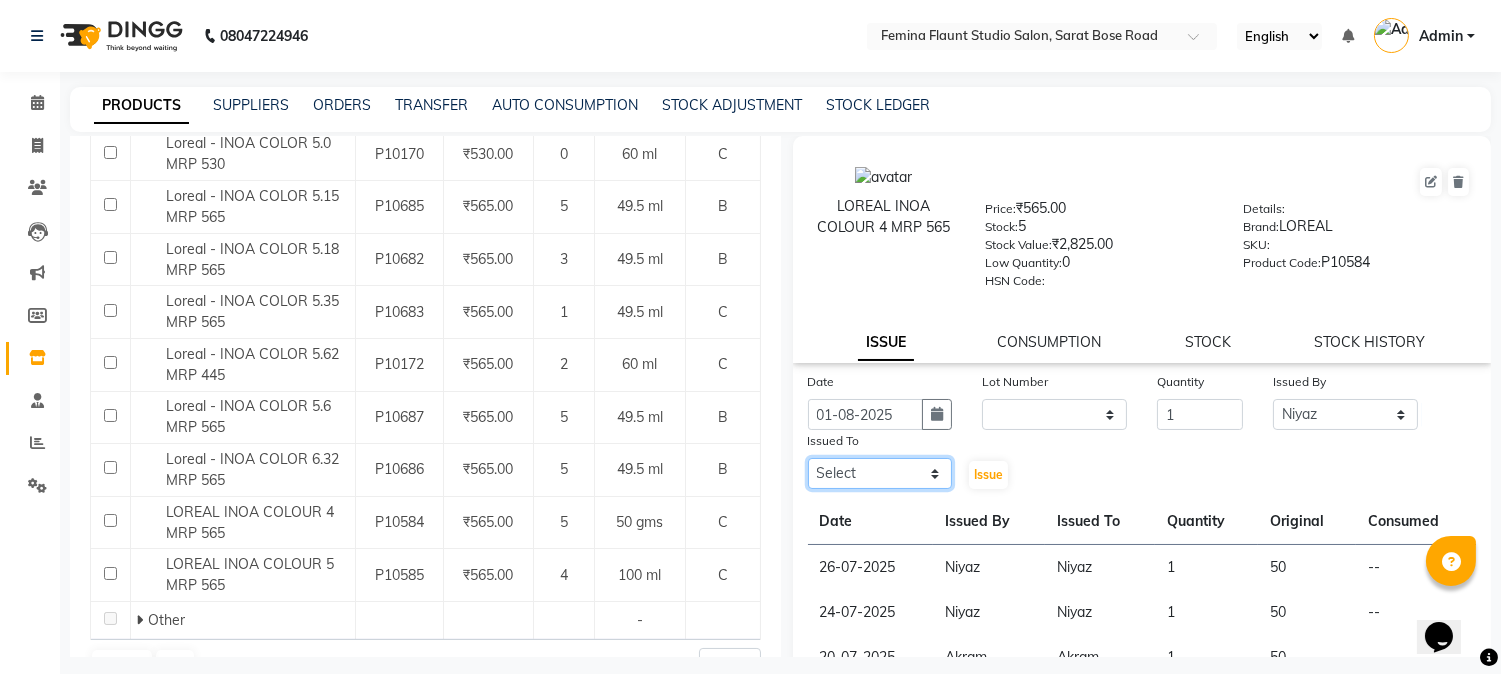 click on "Select [FIRST] [LAST] [FIRST] [LAST] [FIRST] [FIRST] [FIRST] [FIRST] [FIRST] [FIRST] [FIRST] [FIRST] 9:00 AM 9:30 AM 10:00 AM 10:30 AM 11:00 AM 11:30 AM 12:00 PM 12:30 PM 1:00 PM 1:30 PM 2:00 PM 2:30 PM 3:00 PM 3:30 PM 4:00 PM 4:30 PM 5:00 PM 5:30 PM 6:00 PM 6:30 PM 7:00 PM 7:30 PM 8:00 PM 8:30 PM 9:00 PM 9:30 PM             [FIRST] [LAST], TK04, 04:00 PM-04:30 PM, Hair Spa Treatment Hair spa - Long              [FIRST] [LAST], TK04, 04:30 PM-05:00 PM, Hair Spa Treatment Hair spa - Long              [FIRST] [LAST], TK01, 06:00 PM-06:45 PM, Stylist Level 2 haircut(Senior) - Male             [FIRST] [LAST], TK01, 06:40 PM-07:10 PM, Beard Trimming     [FIRST] [LAST], TK02, 11:30 AM-12:15 PM, Stylist Level 2 haircut(Senior) - Male             [FIRST] [LAST], TK03, 05:00 PM-05:30 PM, Blow Dry - pH     [FIRST] [LAST], TK05, 11:20 AM-11:50 AM, Beard Trimming     [FIRST] [LAST], TK02, 12:10 PM-12:40 PM, Beard Trimming" 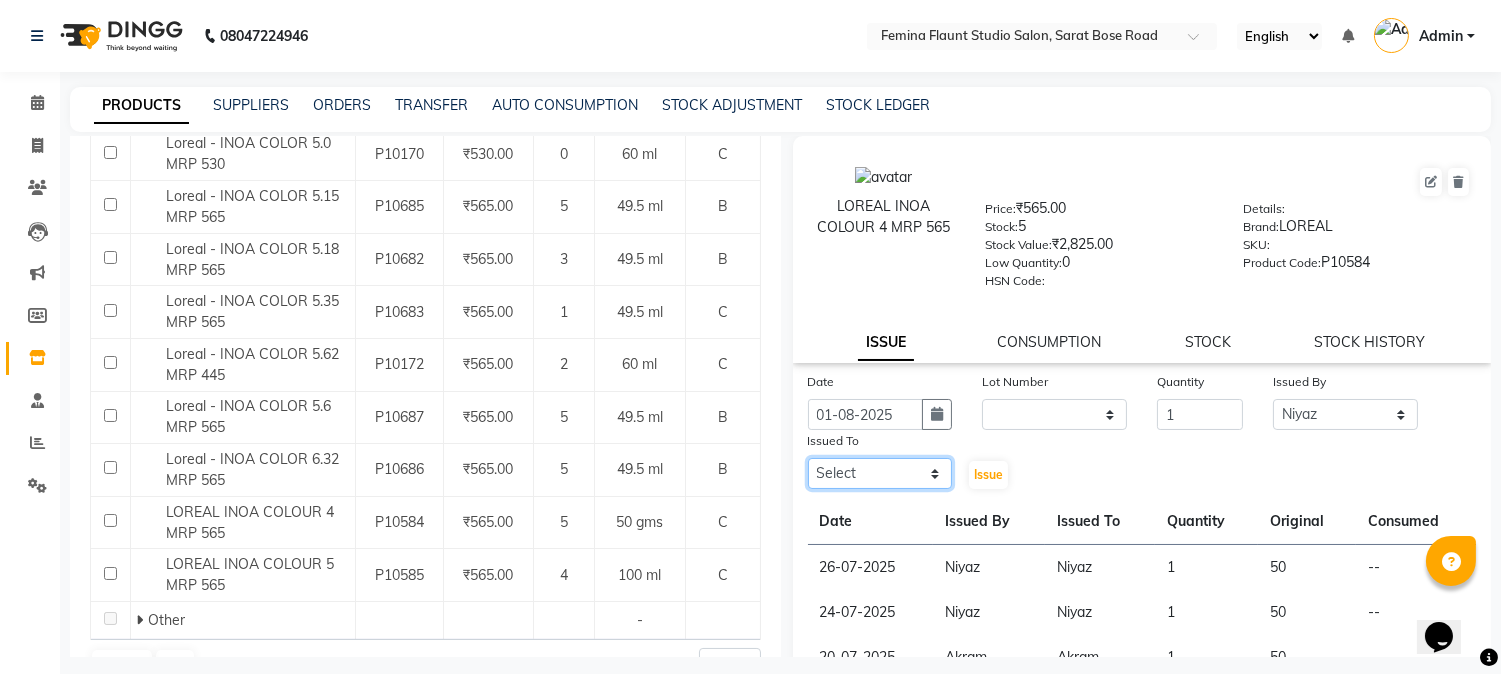 select on "83062" 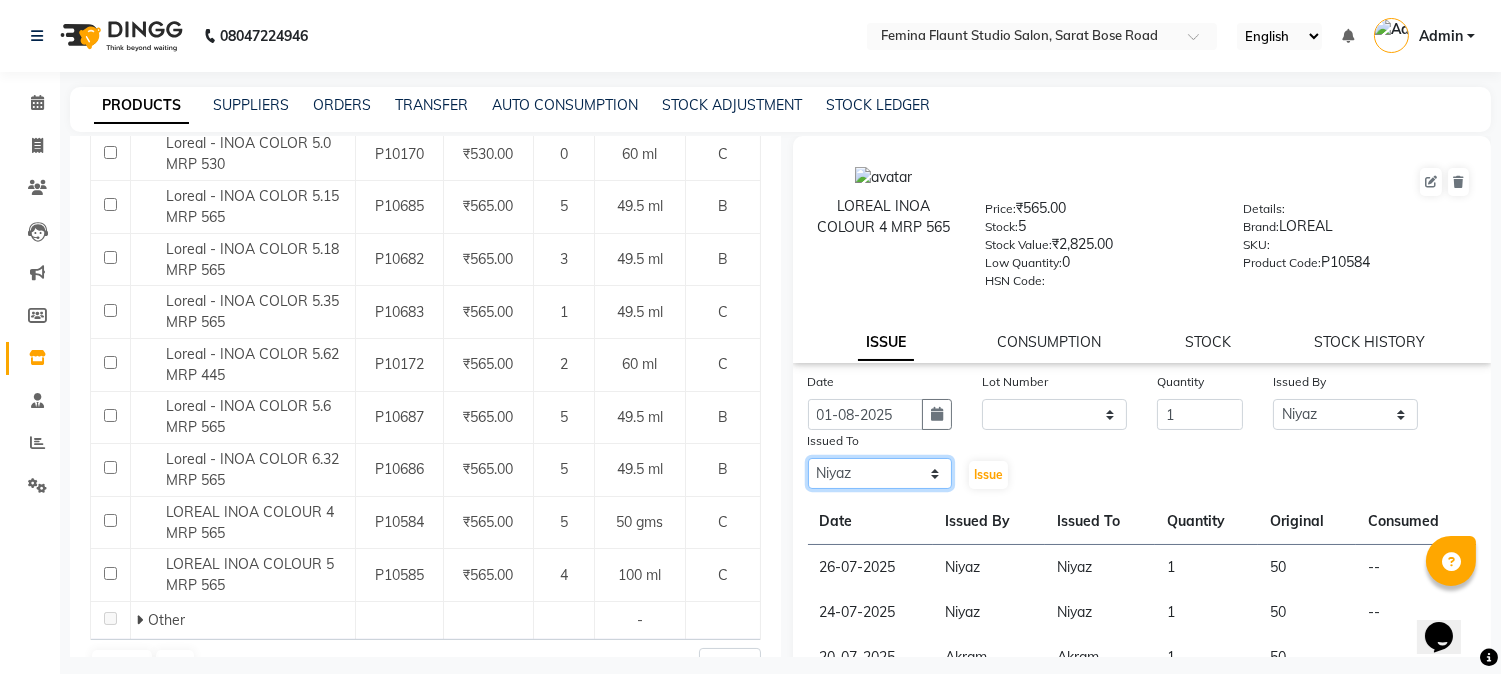 click on "Select [FIRST] [LAST] [FIRST] [LAST] [FIRST] [FIRST] [FIRST] [FIRST] [FIRST] [FIRST] [FIRST] [FIRST] 9:00 AM 9:30 AM 10:00 AM 10:30 AM 11:00 AM 11:30 AM 12:00 PM 12:30 PM 1:00 PM 1:30 PM 2:00 PM 2:30 PM 3:00 PM 3:30 PM 4:00 PM 4:30 PM 5:00 PM 5:30 PM 6:00 PM 6:30 PM 7:00 PM 7:30 PM 8:00 PM 8:30 PM 9:00 PM 9:30 PM             [FIRST] [LAST], TK04, 04:00 PM-04:30 PM, Hair Spa Treatment Hair spa - Long              [FIRST] [LAST], TK04, 04:30 PM-05:00 PM, Hair Spa Treatment Hair spa - Long              [FIRST] [LAST], TK01, 06:00 PM-06:45 PM, Stylist Level 2 haircut(Senior) - Male             [FIRST] [LAST], TK01, 06:40 PM-07:10 PM, Beard Trimming     [FIRST] [LAST], TK02, 11:30 AM-12:15 PM, Stylist Level 2 haircut(Senior) - Male             [FIRST] [LAST], TK03, 05:00 PM-05:30 PM, Blow Dry - pH     [FIRST] [LAST], TK05, 11:20 AM-11:50 AM, Beard Trimming     [FIRST] [LAST], TK02, 12:10 PM-12:40 PM, Beard Trimming" 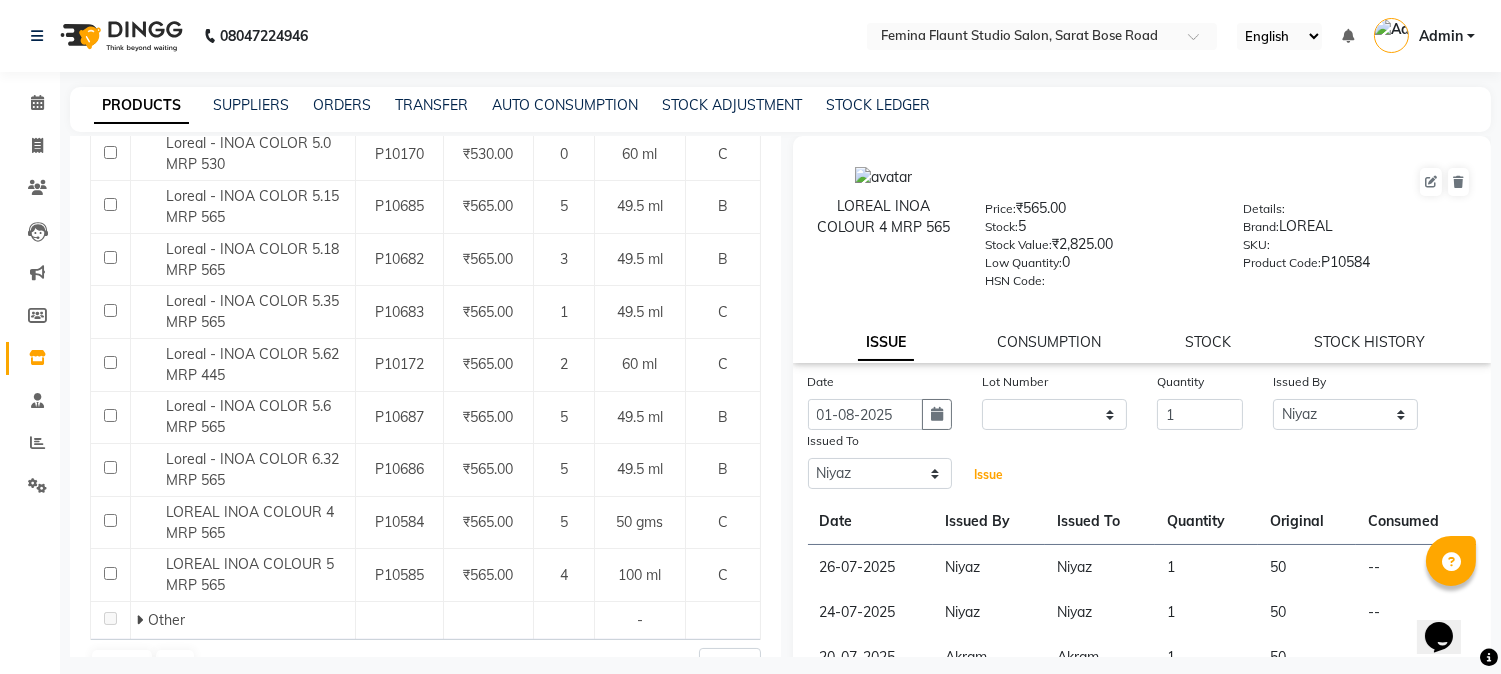 click on "Issue" 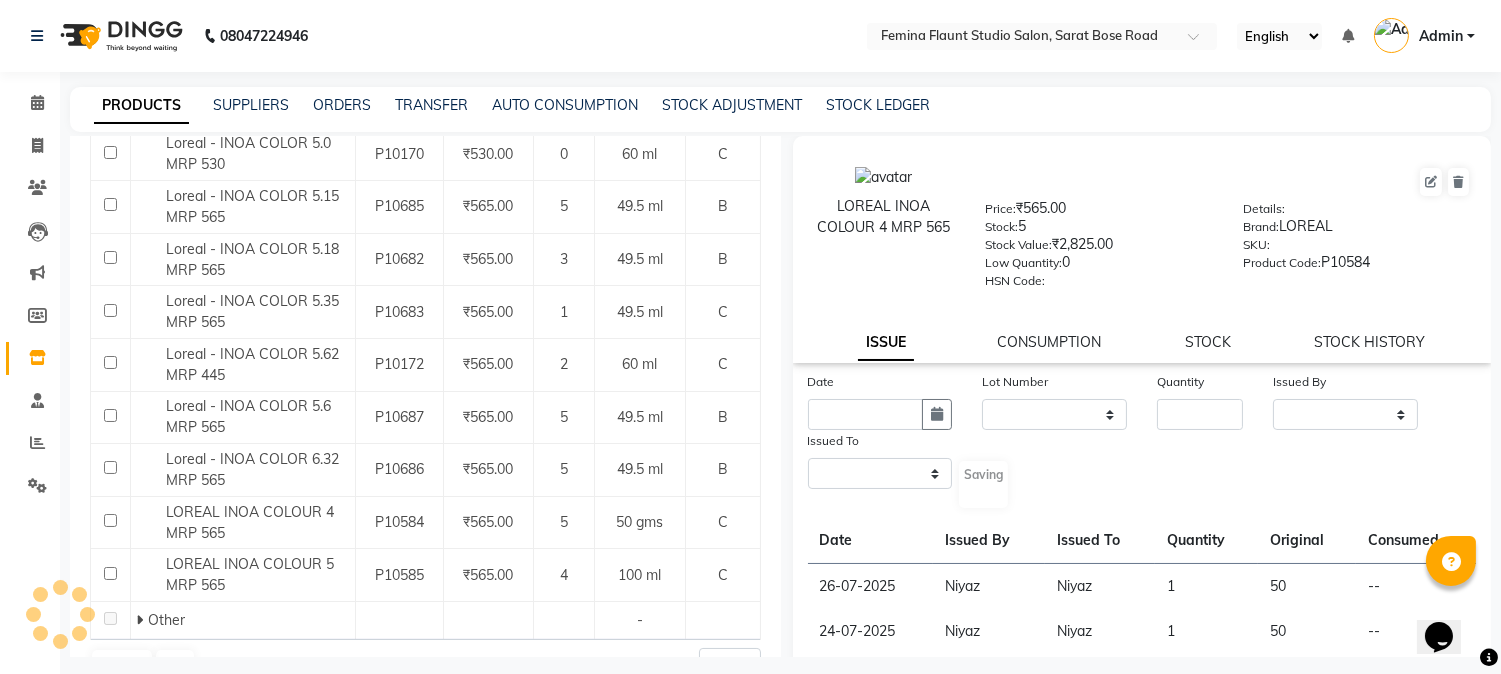 select 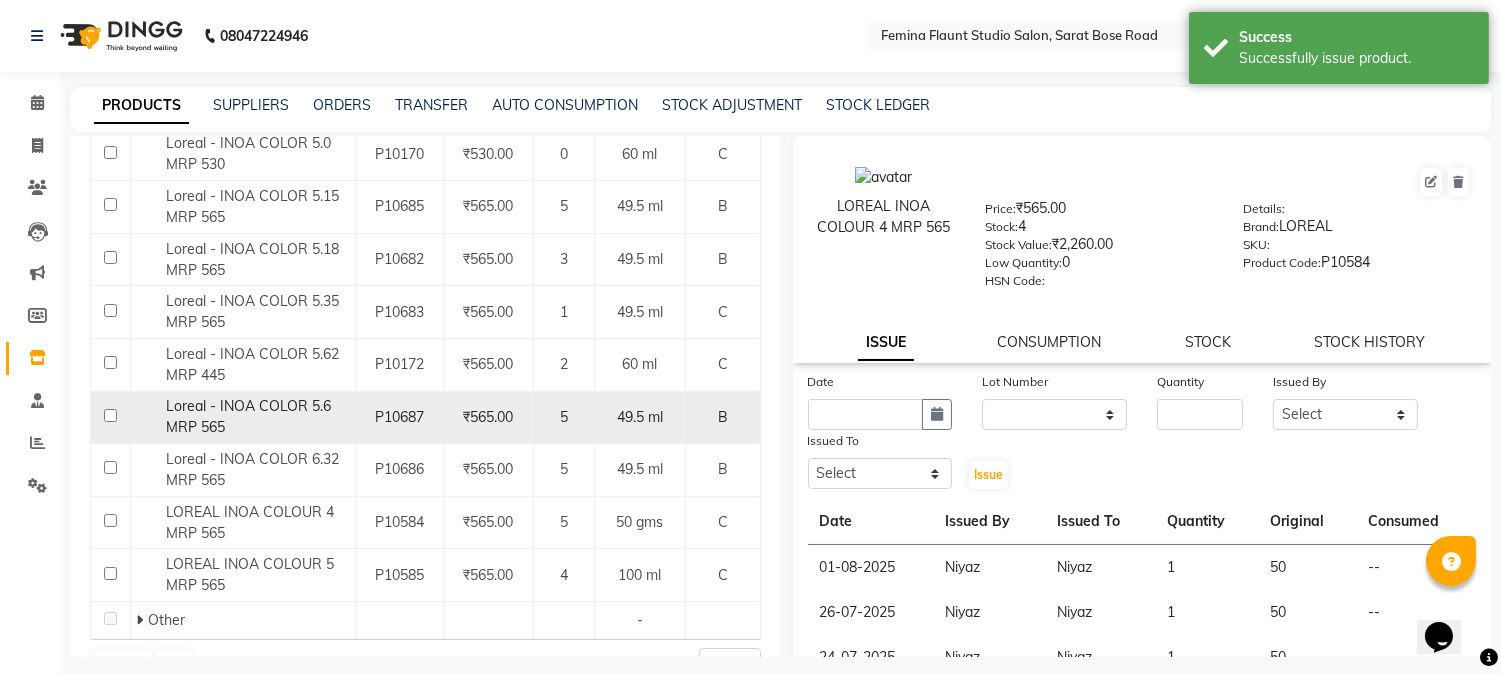 scroll, scrollTop: 0, scrollLeft: 0, axis: both 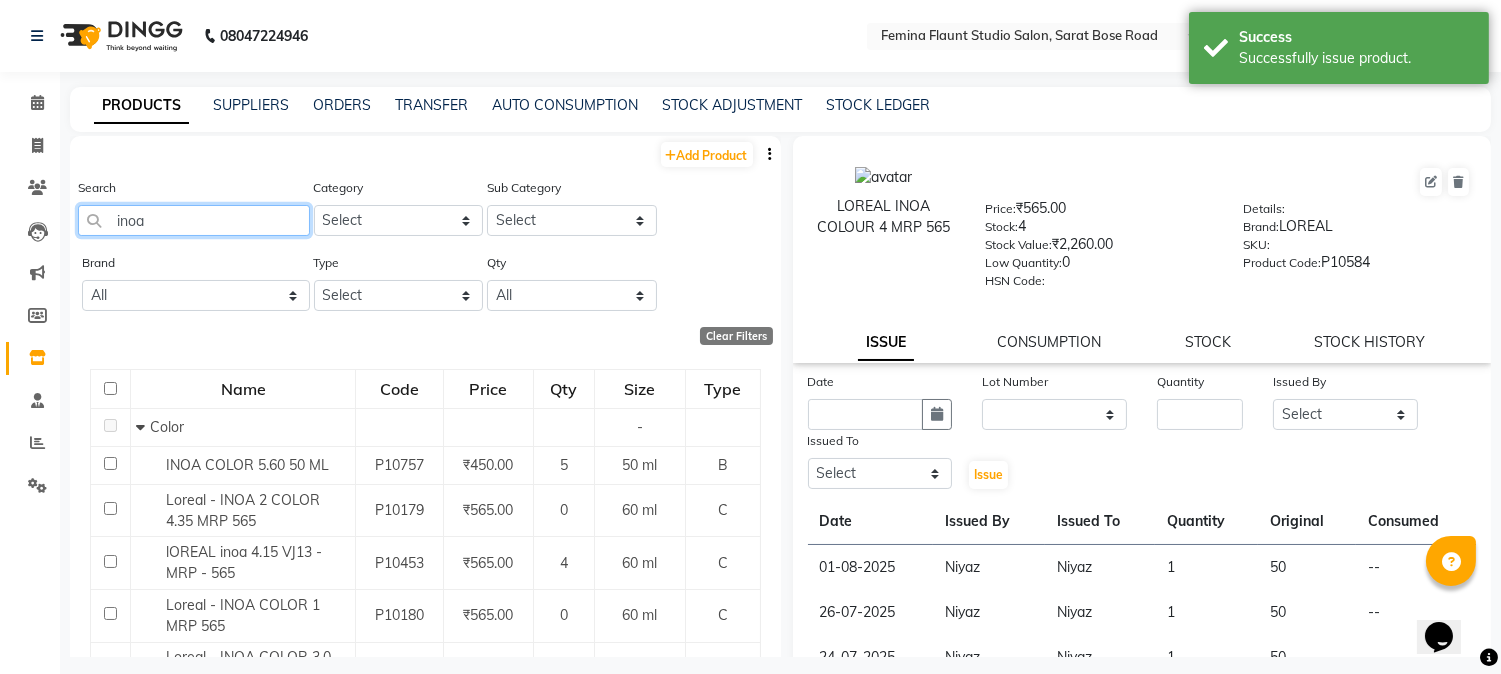 click on "inoa" 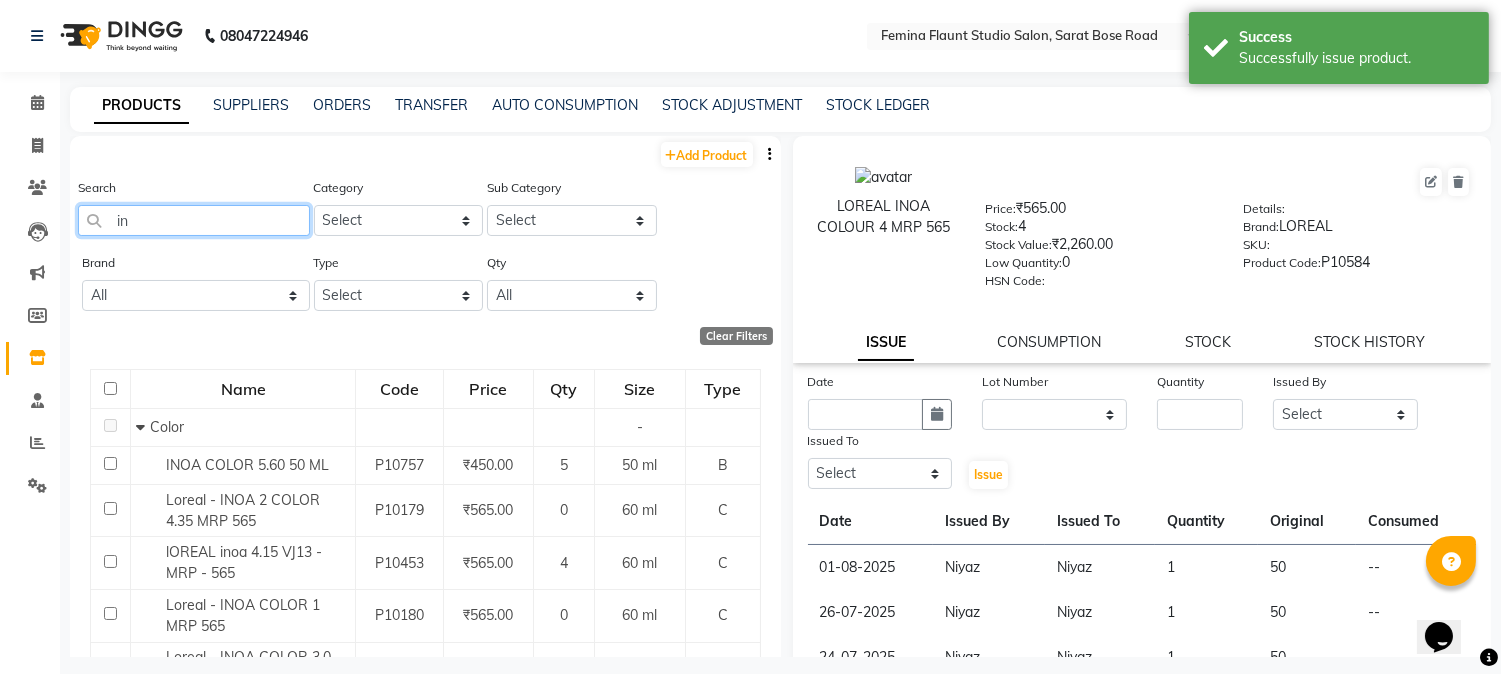 type on "i" 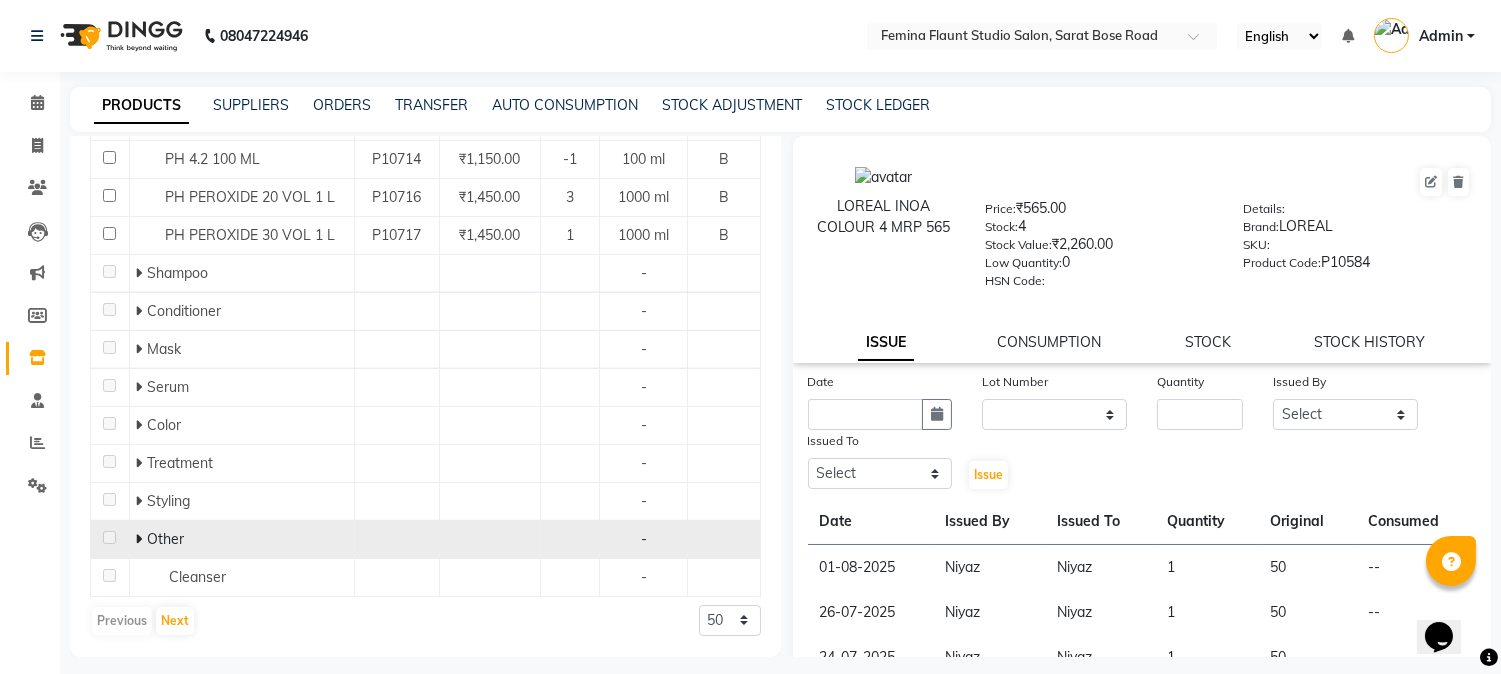 scroll, scrollTop: 345, scrollLeft: 0, axis: vertical 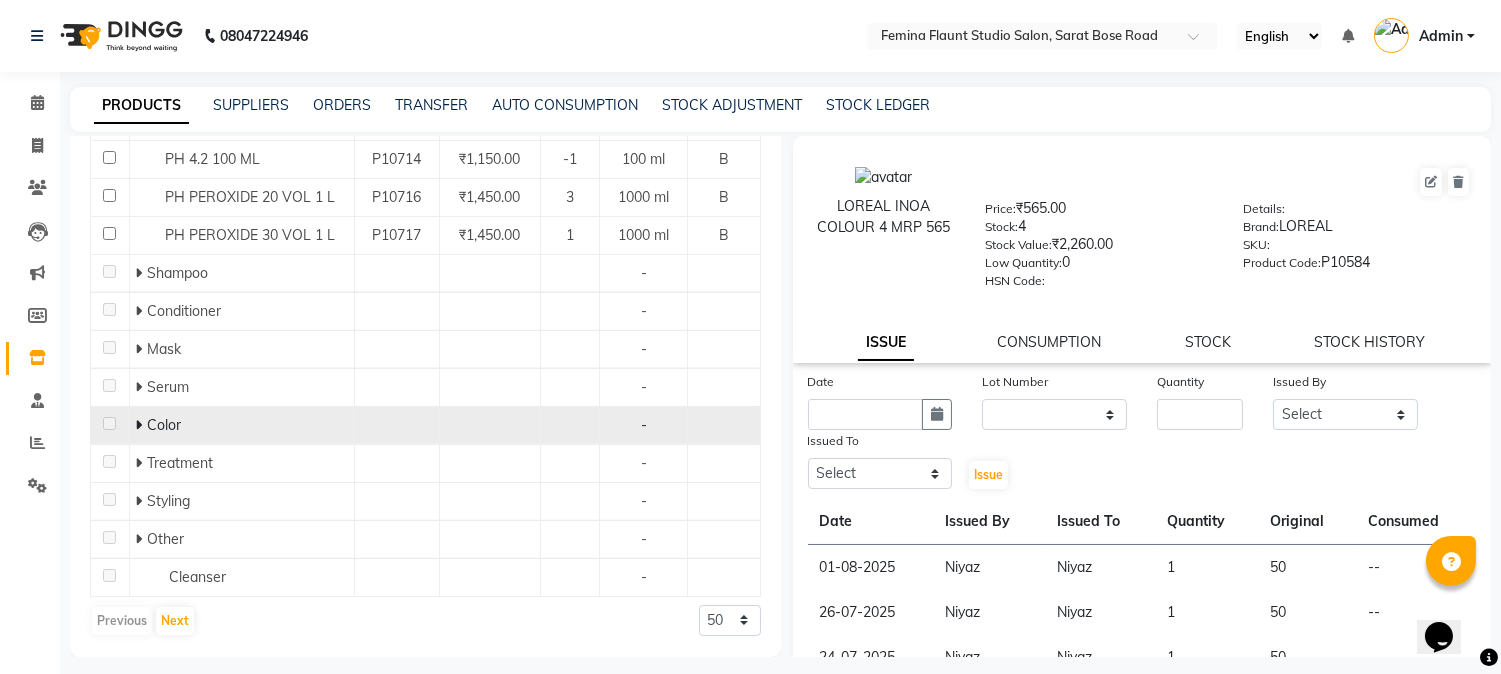 type on "ph" 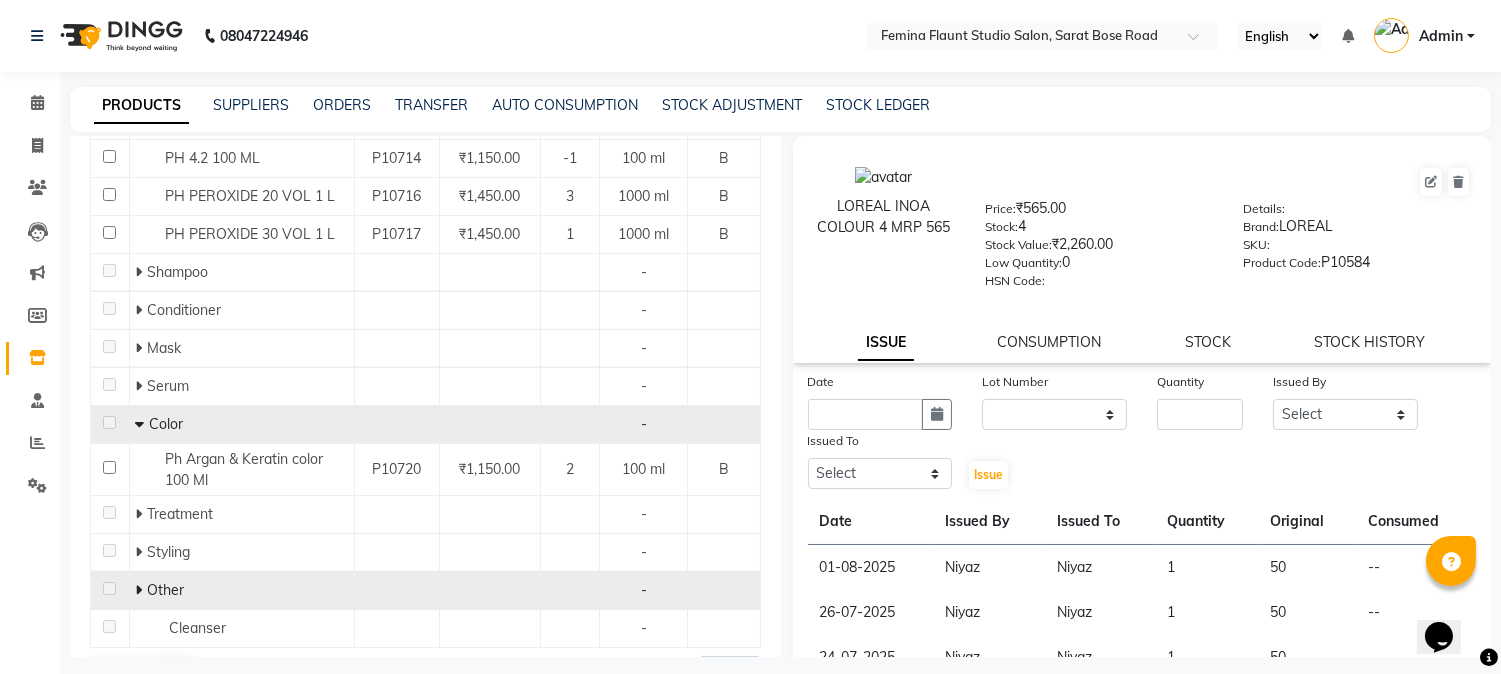 click 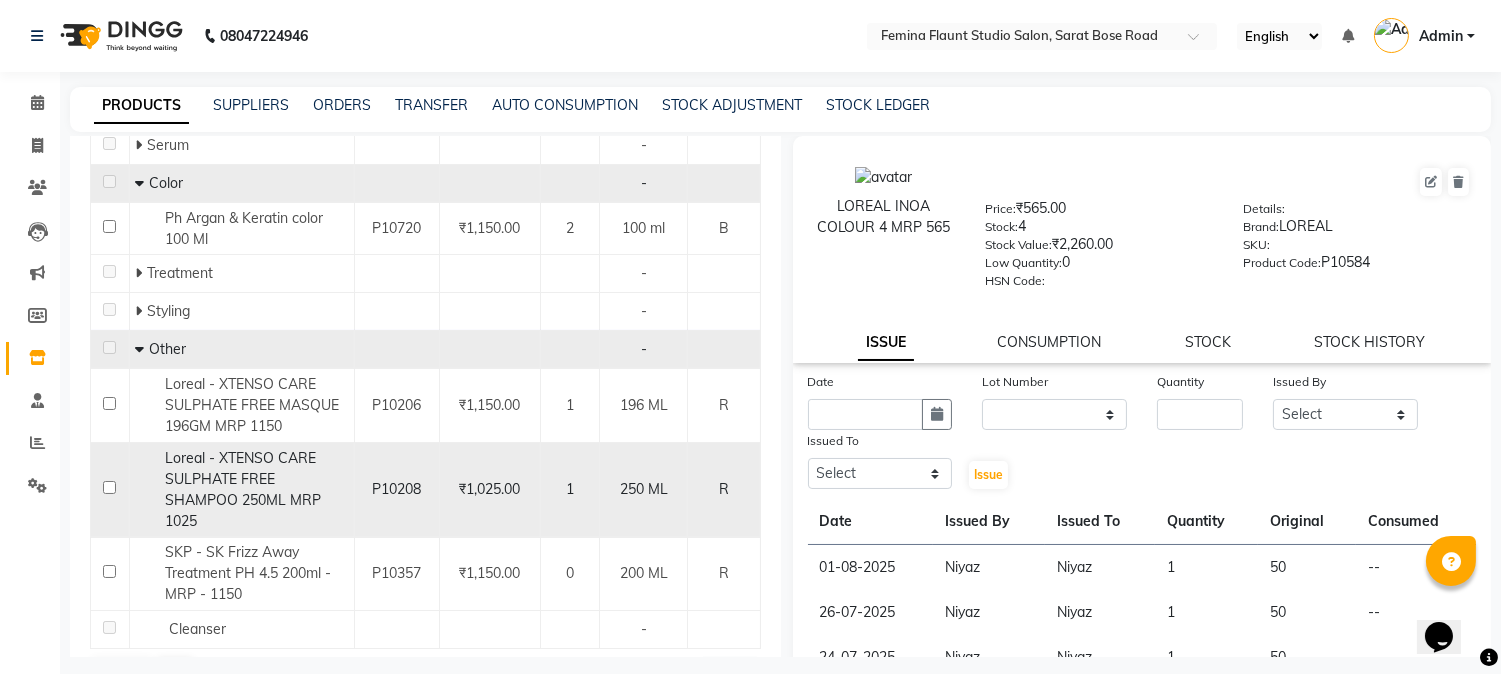 scroll, scrollTop: 640, scrollLeft: 0, axis: vertical 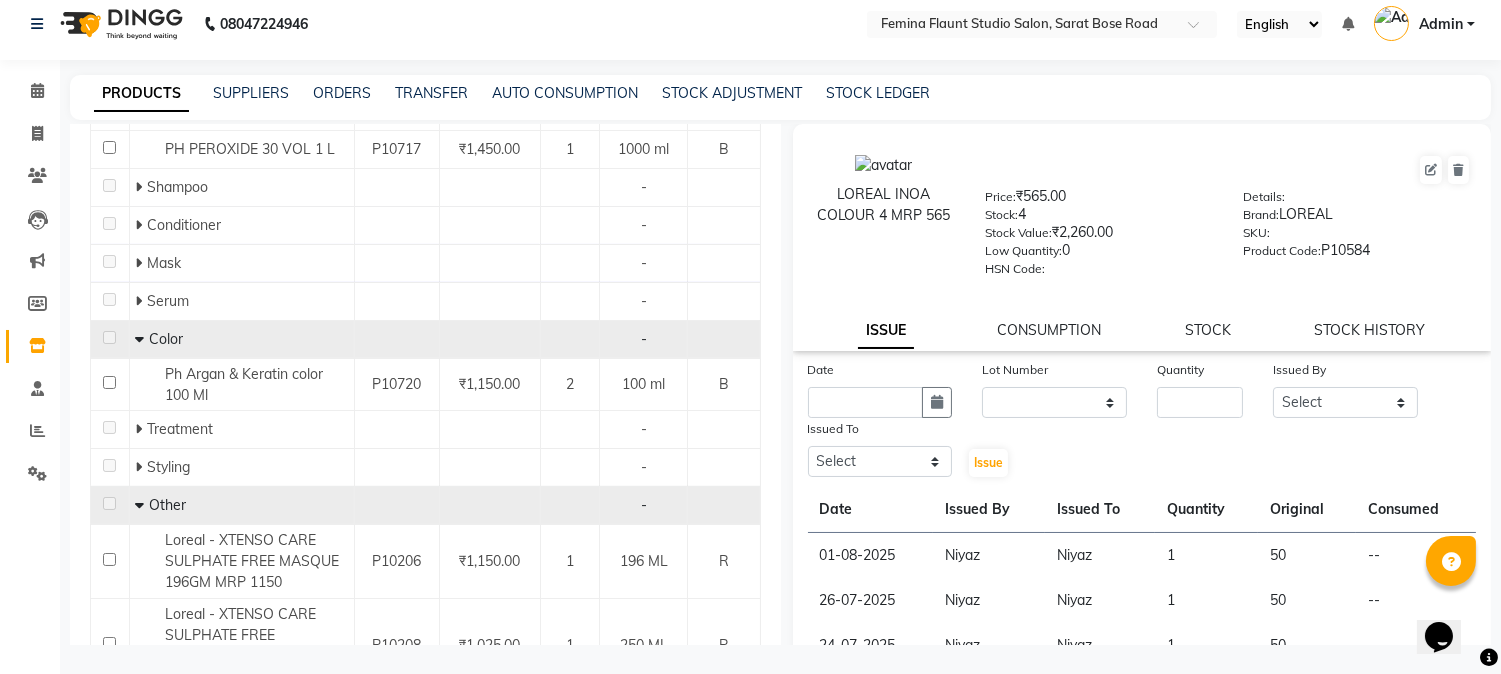 click 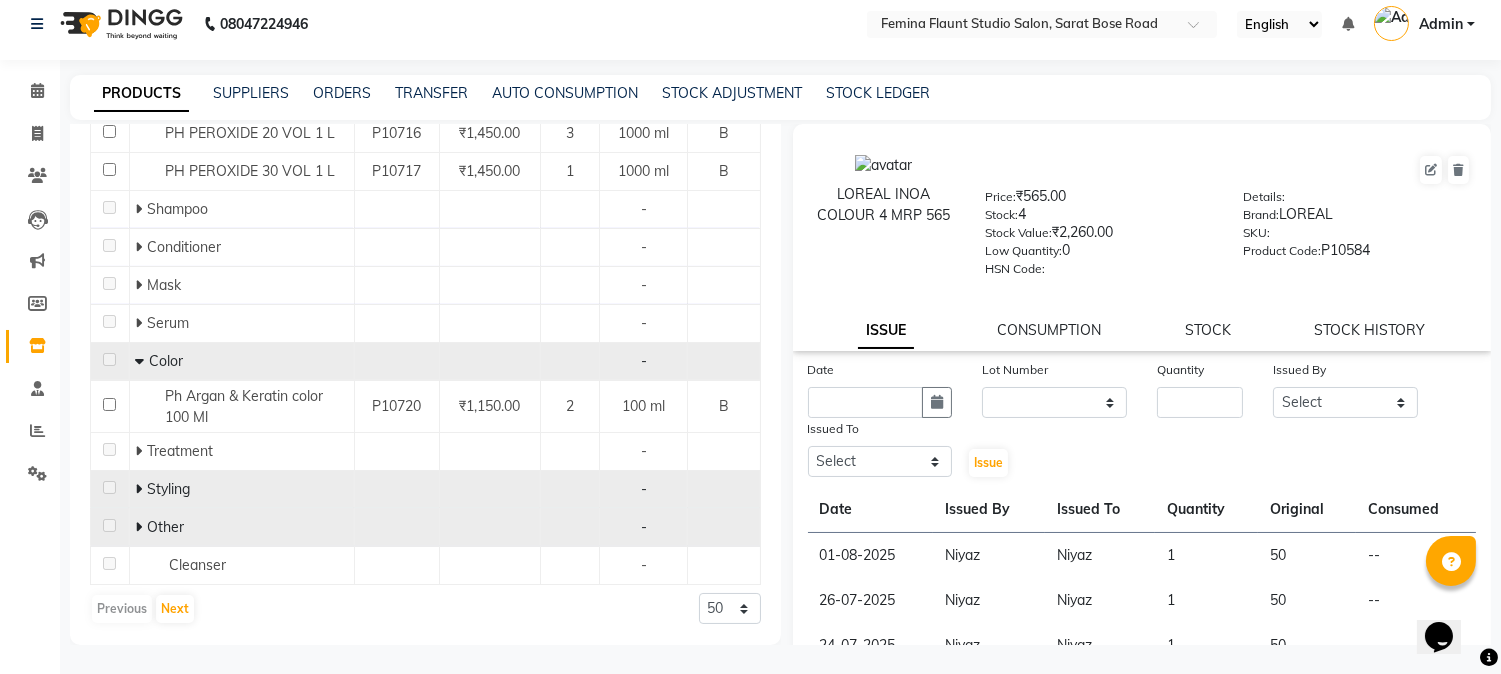 click 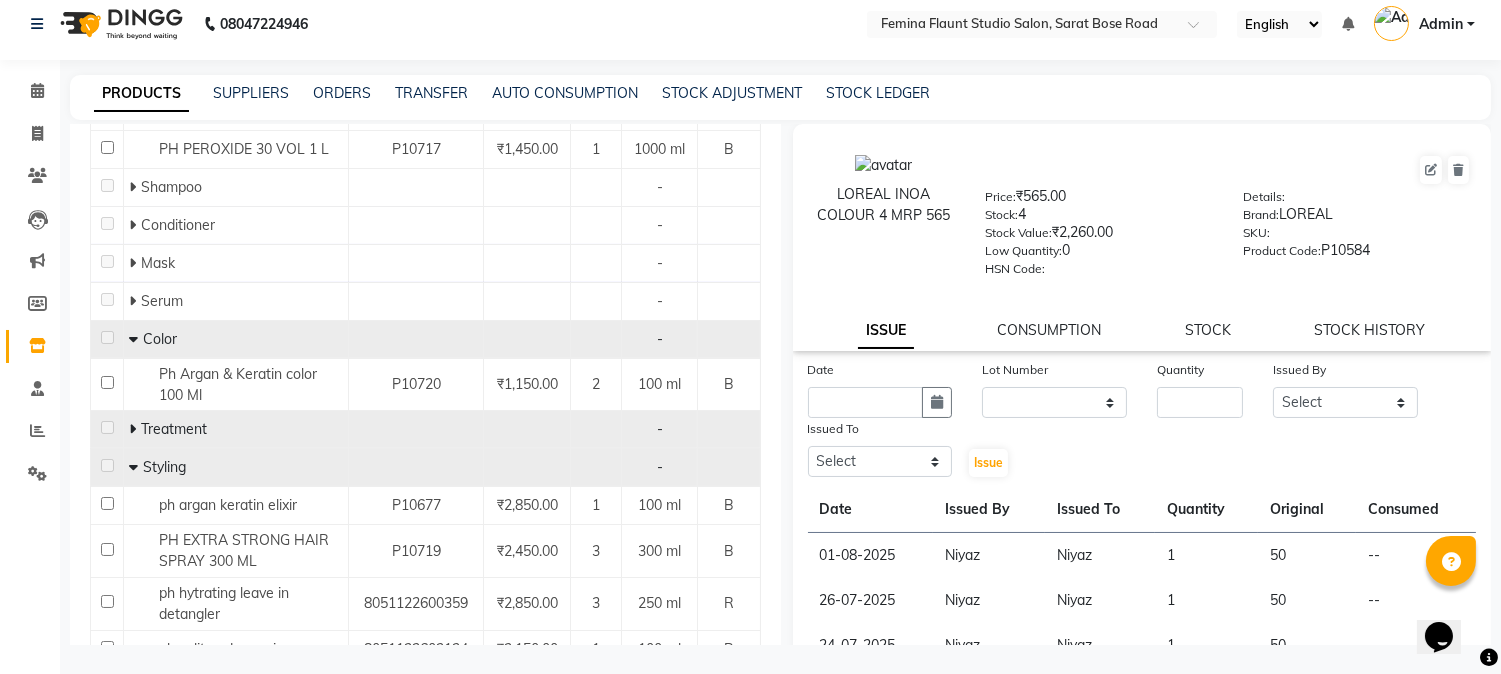 click 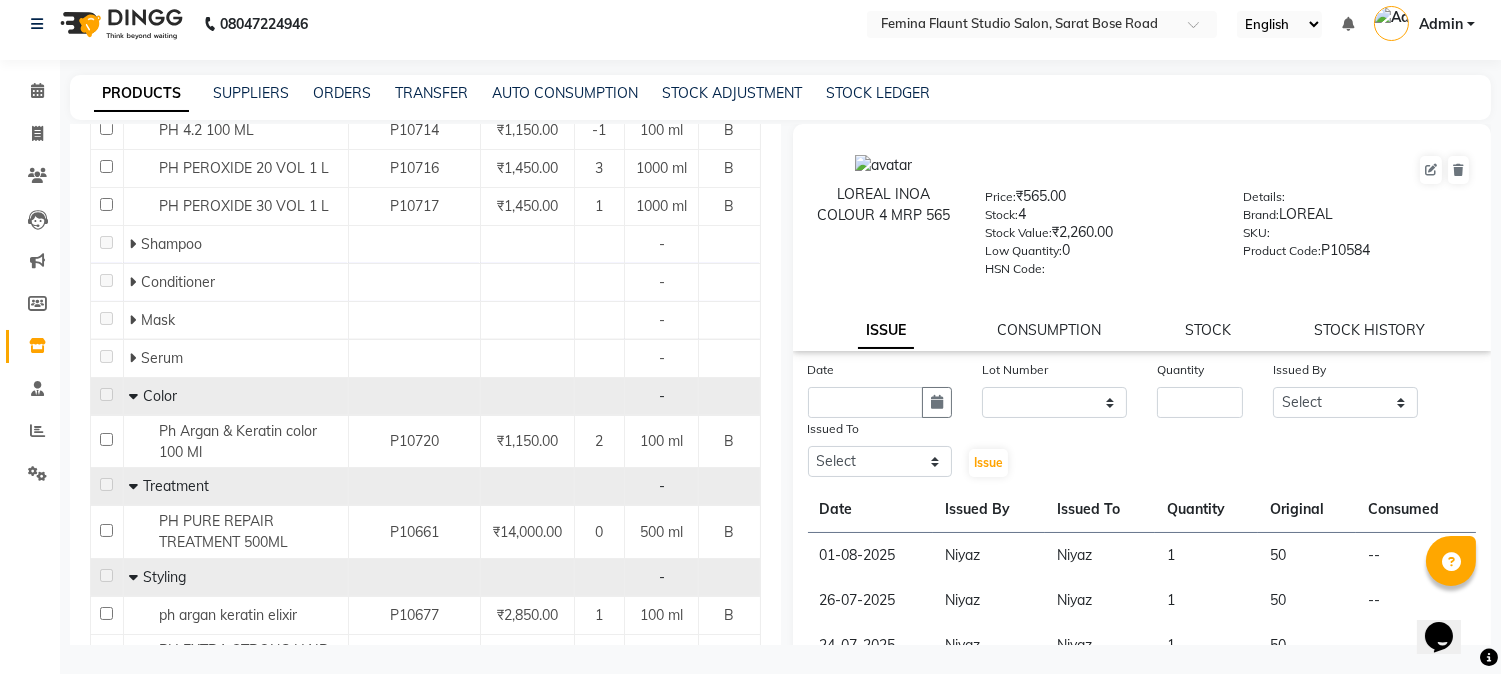 scroll, scrollTop: 307, scrollLeft: 0, axis: vertical 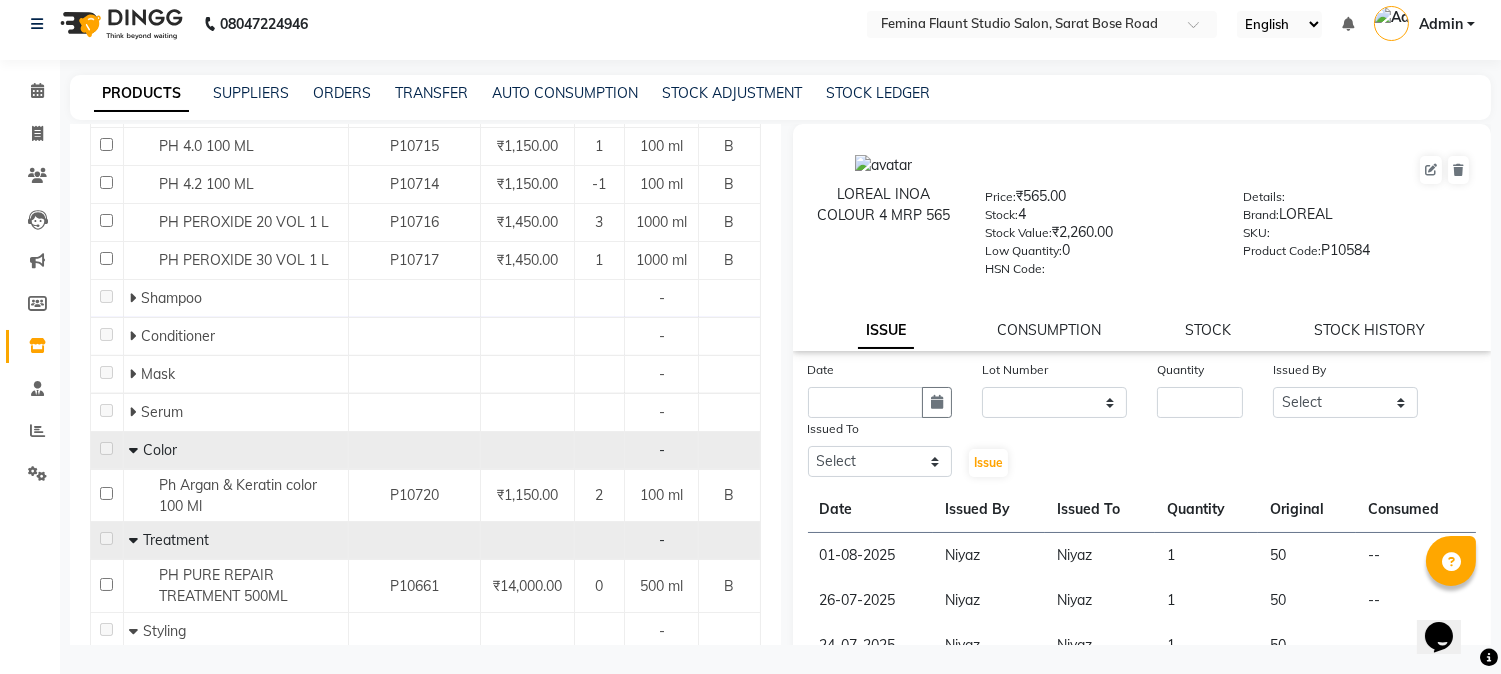 click 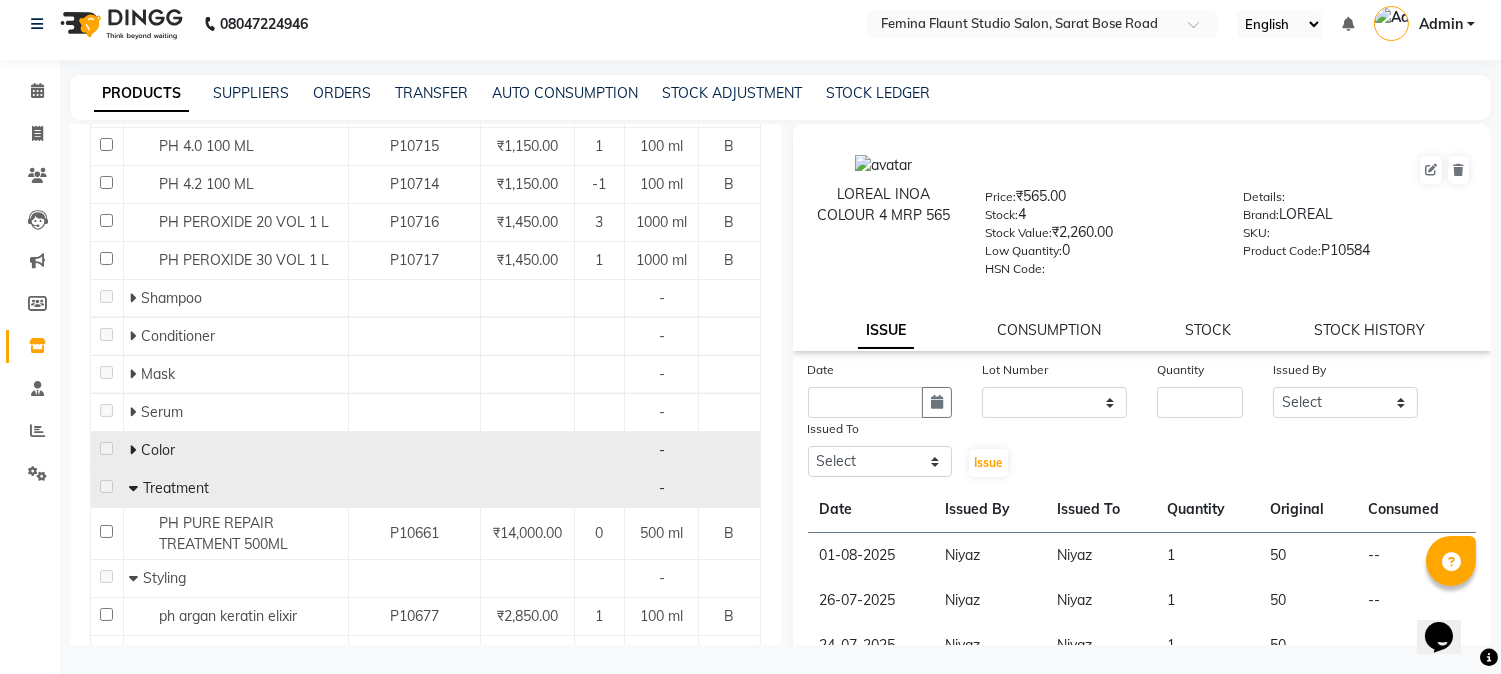 scroll, scrollTop: 196, scrollLeft: 0, axis: vertical 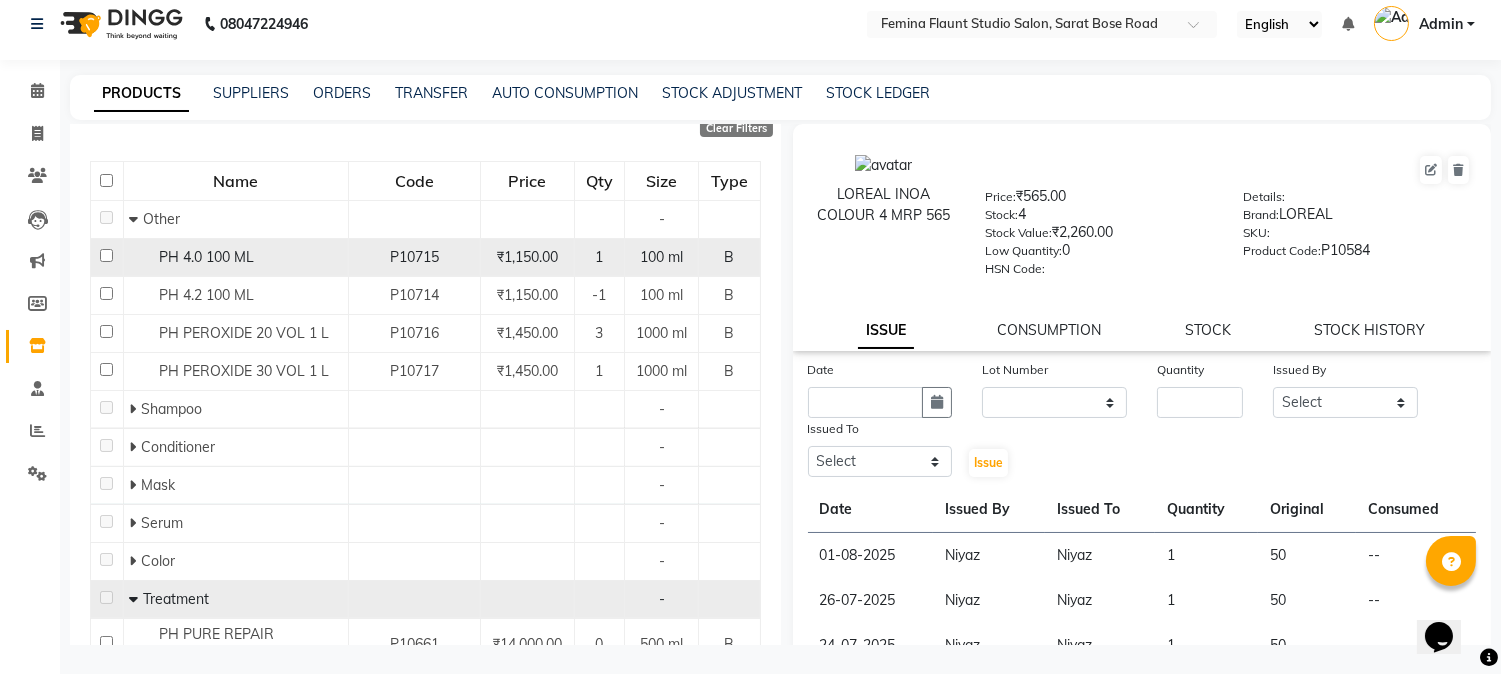 click on "PH 4.0   100 ML" 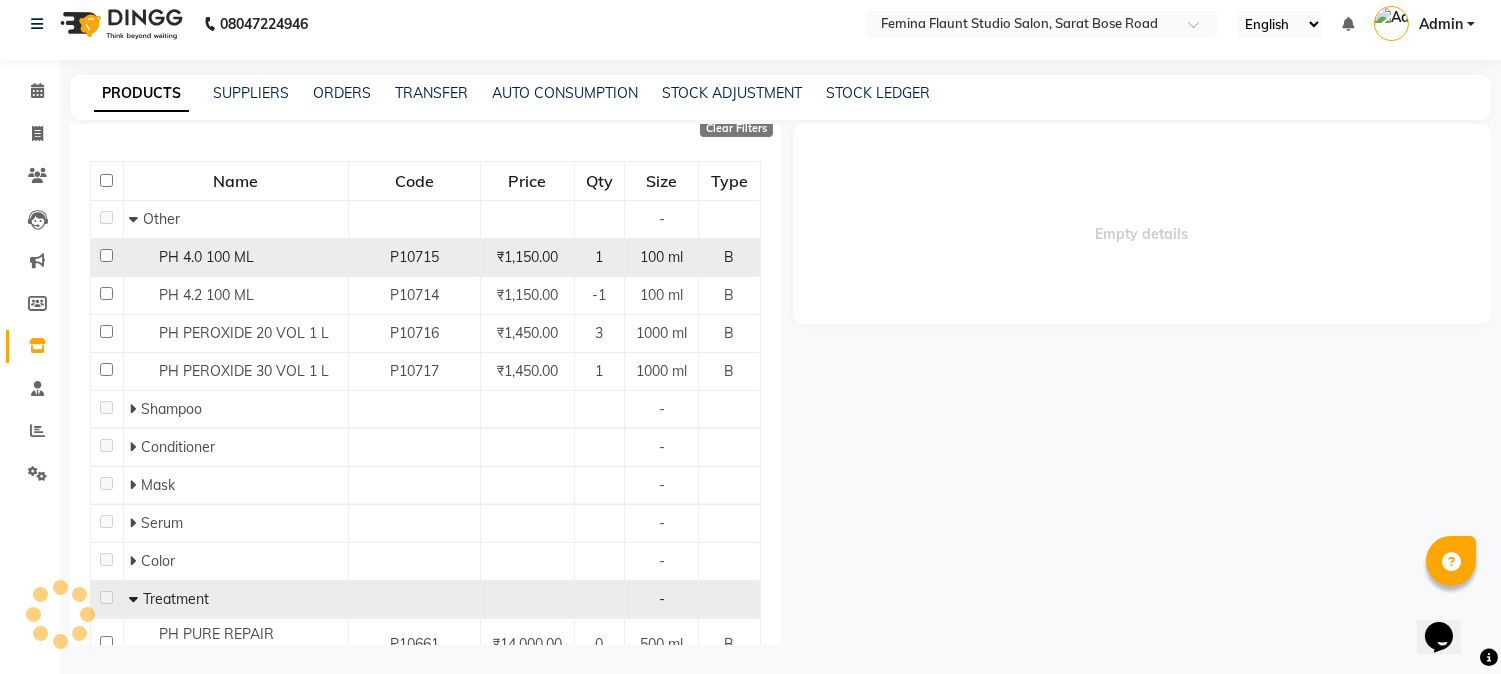 select 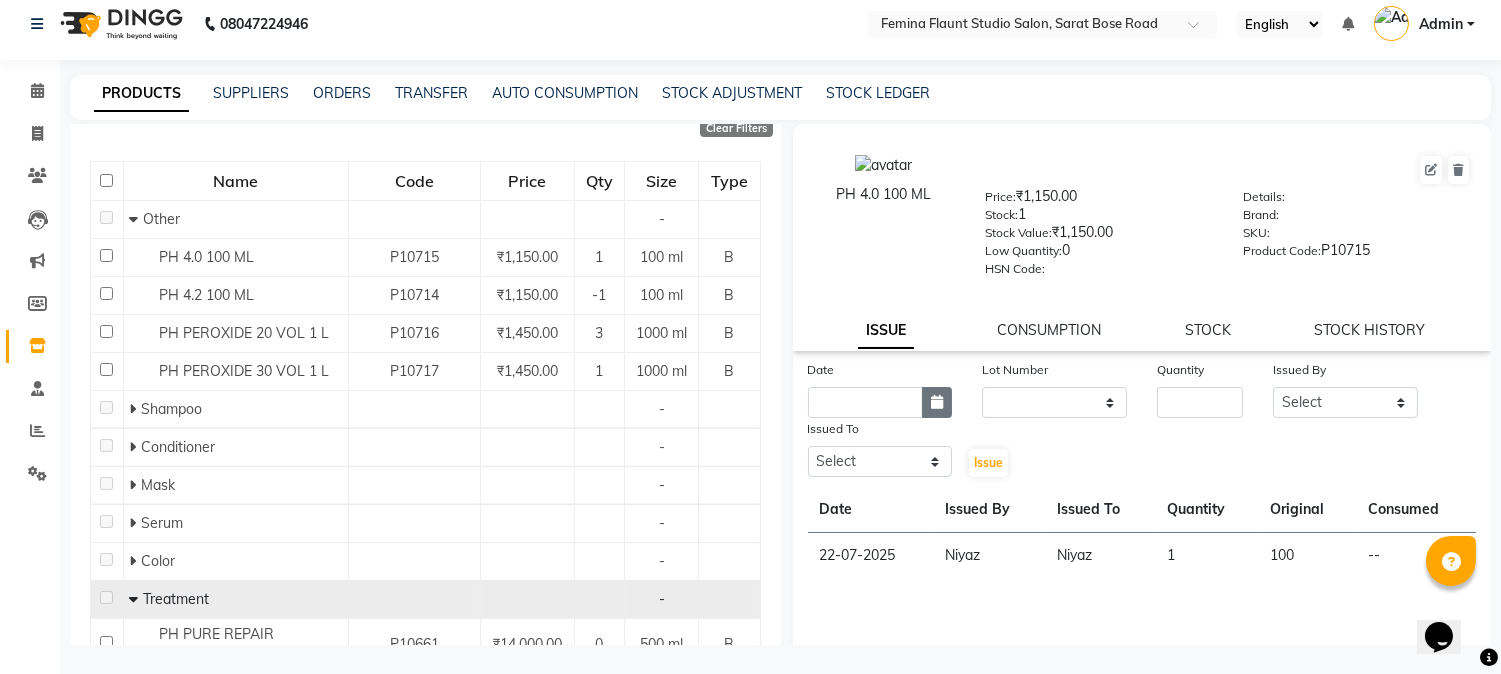click 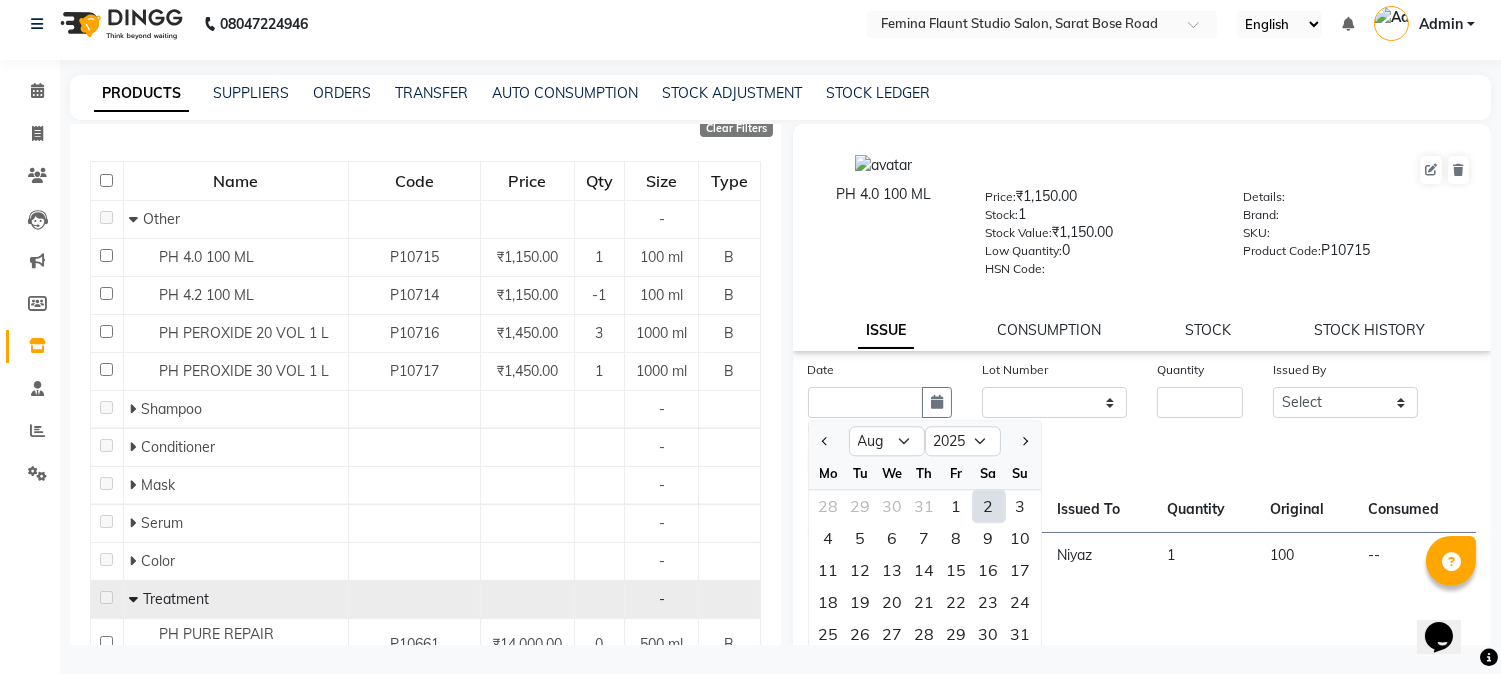 click on "1" 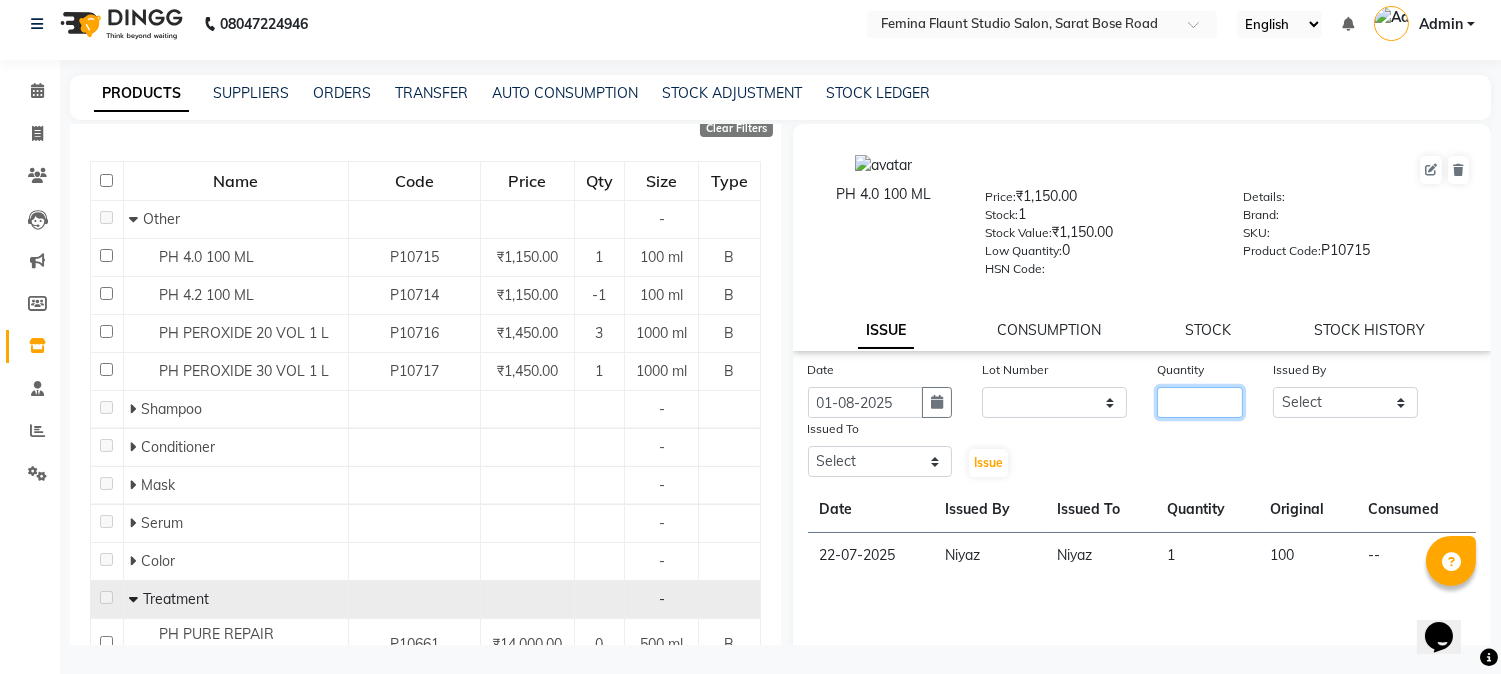 click 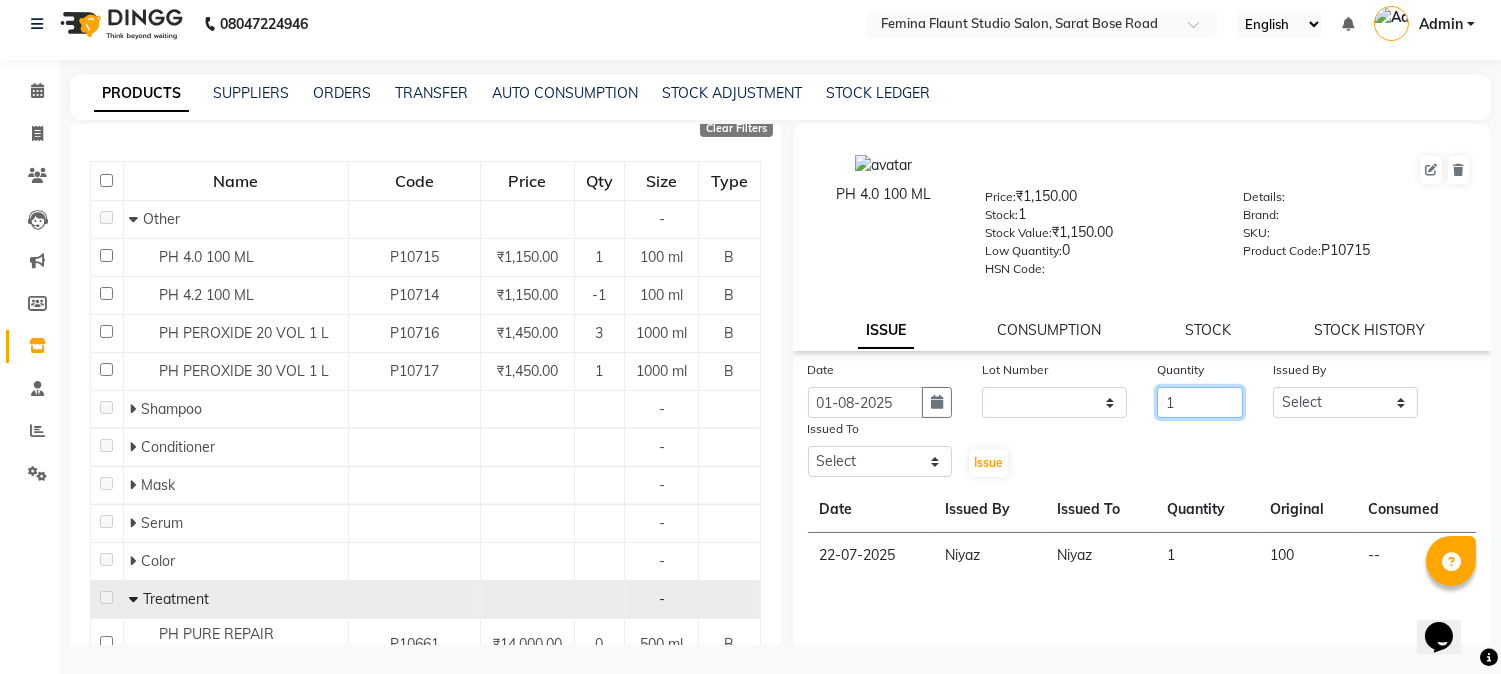 type on "1" 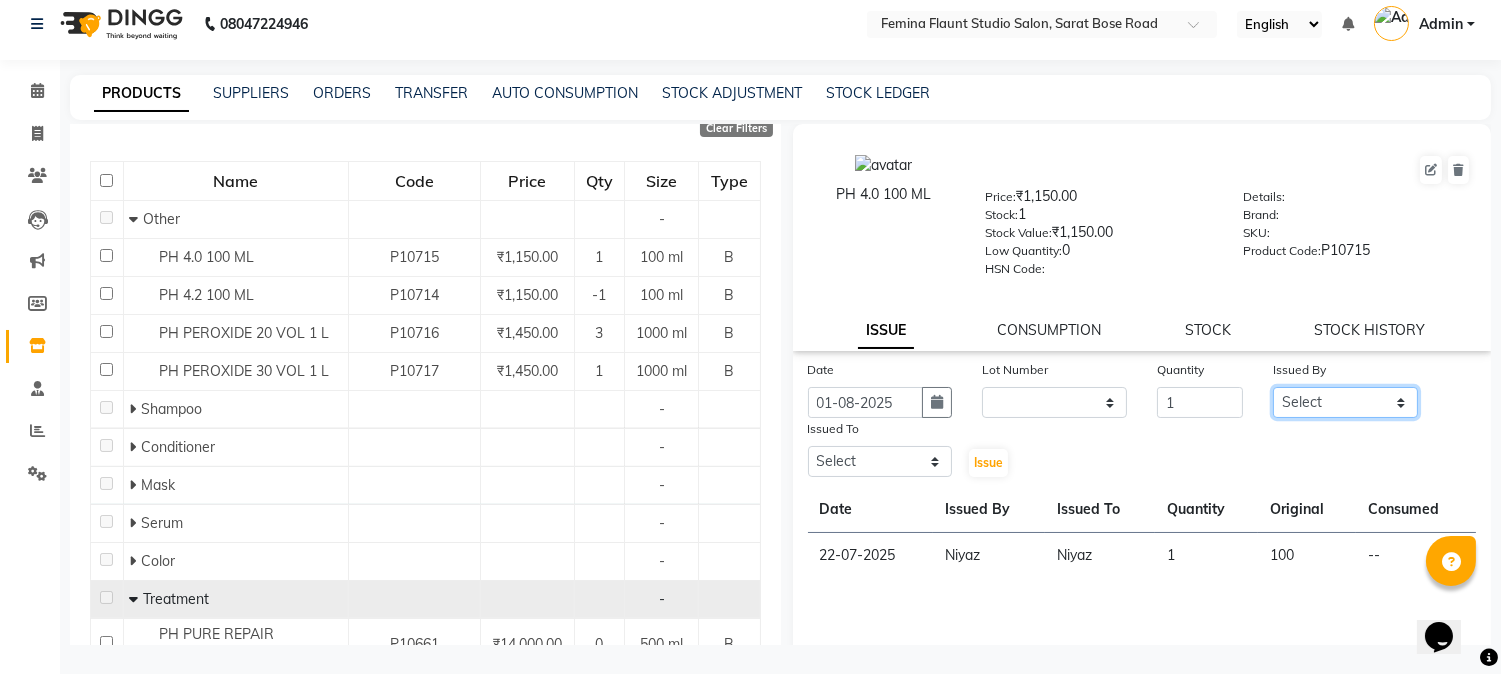 click on "Select [FIRST] [LAST] [FIRST] [LAST] [FIRST] [FIRST] [FIRST] [FIRST] [FIRST] [FIRST] [FIRST] [FIRST] 9:00 AM 9:30 AM 10:00 AM 10:30 AM 11:00 AM 11:30 AM 12:00 PM 12:30 PM 1:00 PM 1:30 PM 2:00 PM 2:30 PM 3:00 PM 3:30 PM 4:00 PM 4:30 PM 5:00 PM 5:30 PM 6:00 PM 6:30 PM 7:00 PM 7:30 PM 8:00 PM 8:30 PM 9:00 PM 9:30 PM             [FIRST] [LAST], TK04, 04:00 PM-04:30 PM, Hair Spa Treatment Hair spa - Long              [FIRST] [LAST], TK04, 04:30 PM-05:00 PM, Hair Spa Treatment Hair spa - Long              [FIRST] [LAST], TK01, 06:00 PM-06:45 PM, Stylist Level 2 haircut(Senior) - Male             [FIRST] [LAST], TK01, 06:40 PM-07:10 PM, Beard Trimming     [FIRST] [LAST], TK02, 11:30 AM-12:15 PM, Stylist Level 2 haircut(Senior) - Male             [FIRST] [LAST], TK03, 05:00 PM-05:30 PM, Blow Dry - pH     [FIRST] [LAST], TK05, 11:20 AM-11:50 AM, Beard Trimming     [FIRST] [LAST], TK02, 12:10 PM-12:40 PM, Beard Trimming" 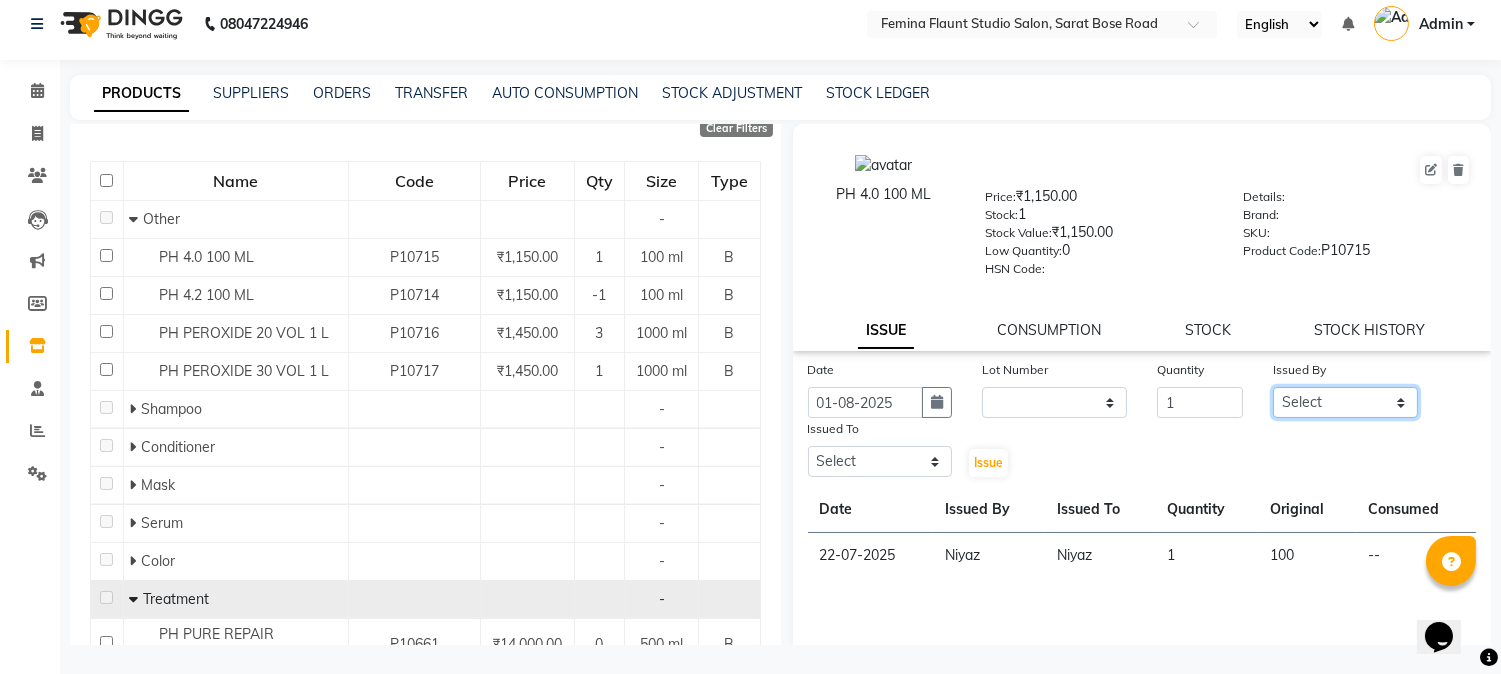 select on "83059" 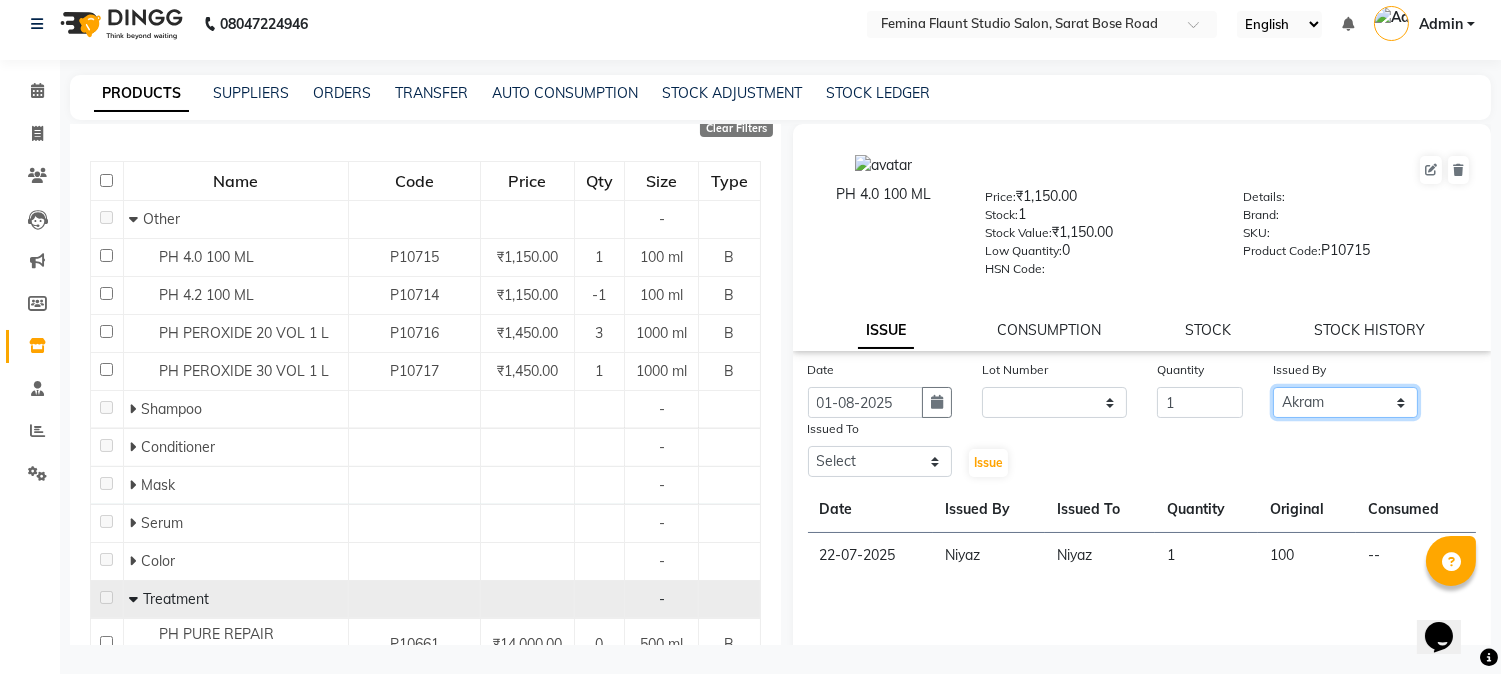 click on "Select [FIRST] [LAST] [FIRST] [LAST] [FIRST] [FIRST] [FIRST] [FIRST] [FIRST] [FIRST] [FIRST] [FIRST] 9:00 AM 9:30 AM 10:00 AM 10:30 AM 11:00 AM 11:30 AM 12:00 PM 12:30 PM 1:00 PM 1:30 PM 2:00 PM 2:30 PM 3:00 PM 3:30 PM 4:00 PM 4:30 PM 5:00 PM 5:30 PM 6:00 PM 6:30 PM 7:00 PM 7:30 PM 8:00 PM 8:30 PM 9:00 PM 9:30 PM             [FIRST] [LAST], TK04, 04:00 PM-04:30 PM, Hair Spa Treatment Hair spa - Long              [FIRST] [LAST], TK04, 04:30 PM-05:00 PM, Hair Spa Treatment Hair spa - Long              [FIRST] [LAST], TK01, 06:00 PM-06:45 PM, Stylist Level 2 haircut(Senior) - Male             [FIRST] [LAST], TK01, 06:40 PM-07:10 PM, Beard Trimming     [FIRST] [LAST], TK02, 11:30 AM-12:15 PM, Stylist Level 2 haircut(Senior) - Male             [FIRST] [LAST], TK03, 05:00 PM-05:30 PM, Blow Dry - pH     [FIRST] [LAST], TK05, 11:20 AM-11:50 AM, Beard Trimming     [FIRST] [LAST], TK02, 12:10 PM-12:40 PM, Beard Trimming" 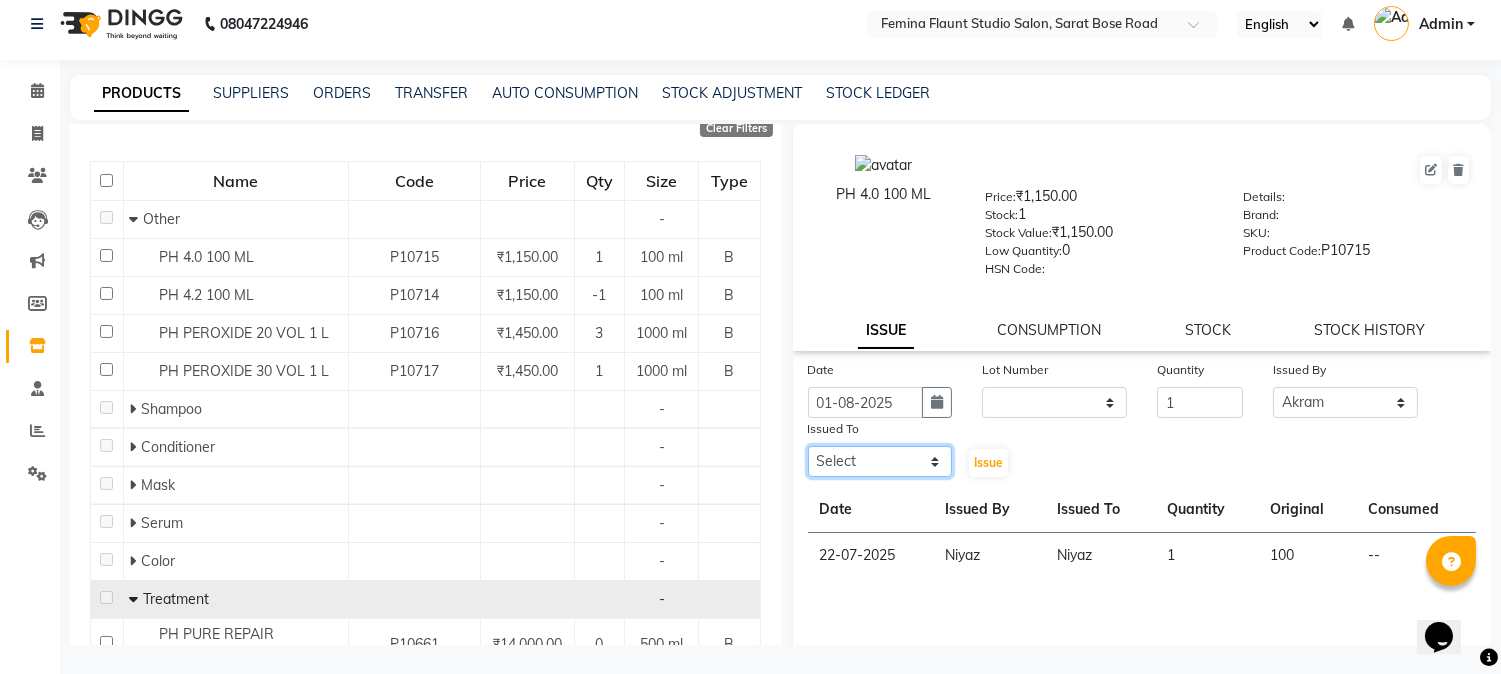 drag, startPoint x: 883, startPoint y: 456, endPoint x: 895, endPoint y: 447, distance: 15 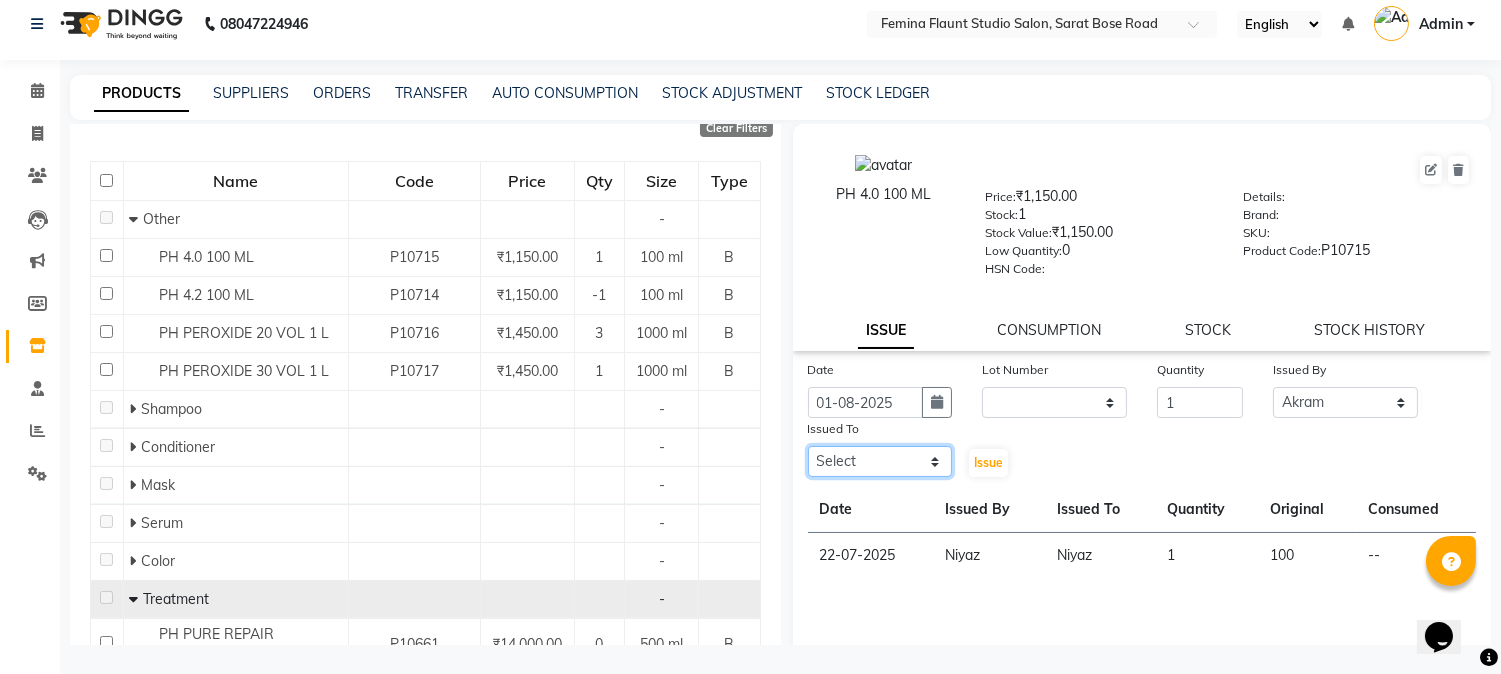 select on "83059" 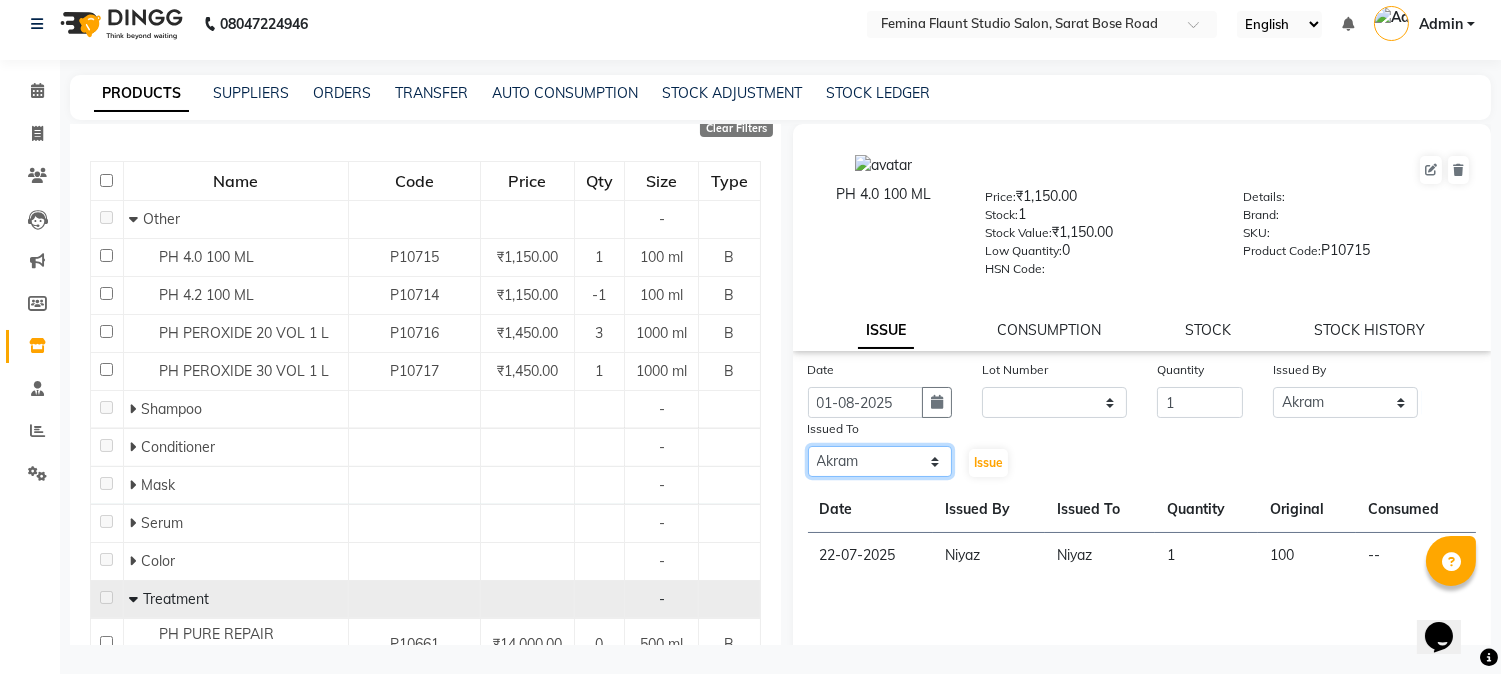 click on "Select [FIRST] [LAST] [FIRST] [LAST] [FIRST] [FIRST] [FIRST] [FIRST] [FIRST] [FIRST] [FIRST] [FIRST] 9:00 AM 9:30 AM 10:00 AM 10:30 AM 11:00 AM 11:30 AM 12:00 PM 12:30 PM 1:00 PM 1:30 PM 2:00 PM 2:30 PM 3:00 PM 3:30 PM 4:00 PM 4:30 PM 5:00 PM 5:30 PM 6:00 PM 6:30 PM 7:00 PM 7:30 PM 8:00 PM 8:30 PM 9:00 PM 9:30 PM             [FIRST] [LAST], TK04, 04:00 PM-04:30 PM, Hair Spa Treatment Hair spa - Long              [FIRST] [LAST], TK04, 04:30 PM-05:00 PM, Hair Spa Treatment Hair spa - Long              [FIRST] [LAST], TK01, 06:00 PM-06:45 PM, Stylist Level 2 haircut(Senior) - Male             [FIRST] [LAST], TK01, 06:40 PM-07:10 PM, Beard Trimming     [FIRST] [LAST], TK02, 11:30 AM-12:15 PM, Stylist Level 2 haircut(Senior) - Male             [FIRST] [LAST], TK03, 05:00 PM-05:30 PM, Blow Dry - pH     [FIRST] [LAST], TK05, 11:20 AM-11:50 AM, Beard Trimming     [FIRST] [LAST], TK02, 12:10 PM-12:40 PM, Beard Trimming" 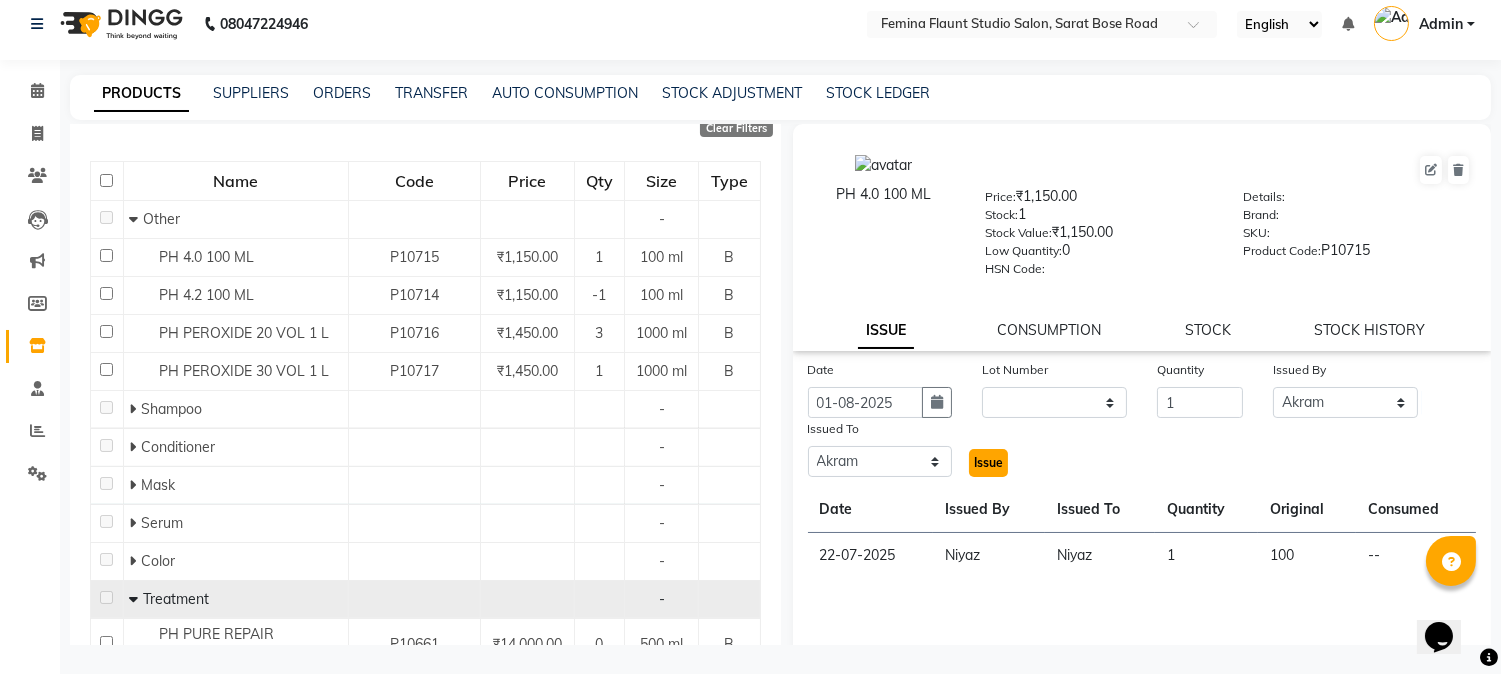 click on "Issue" 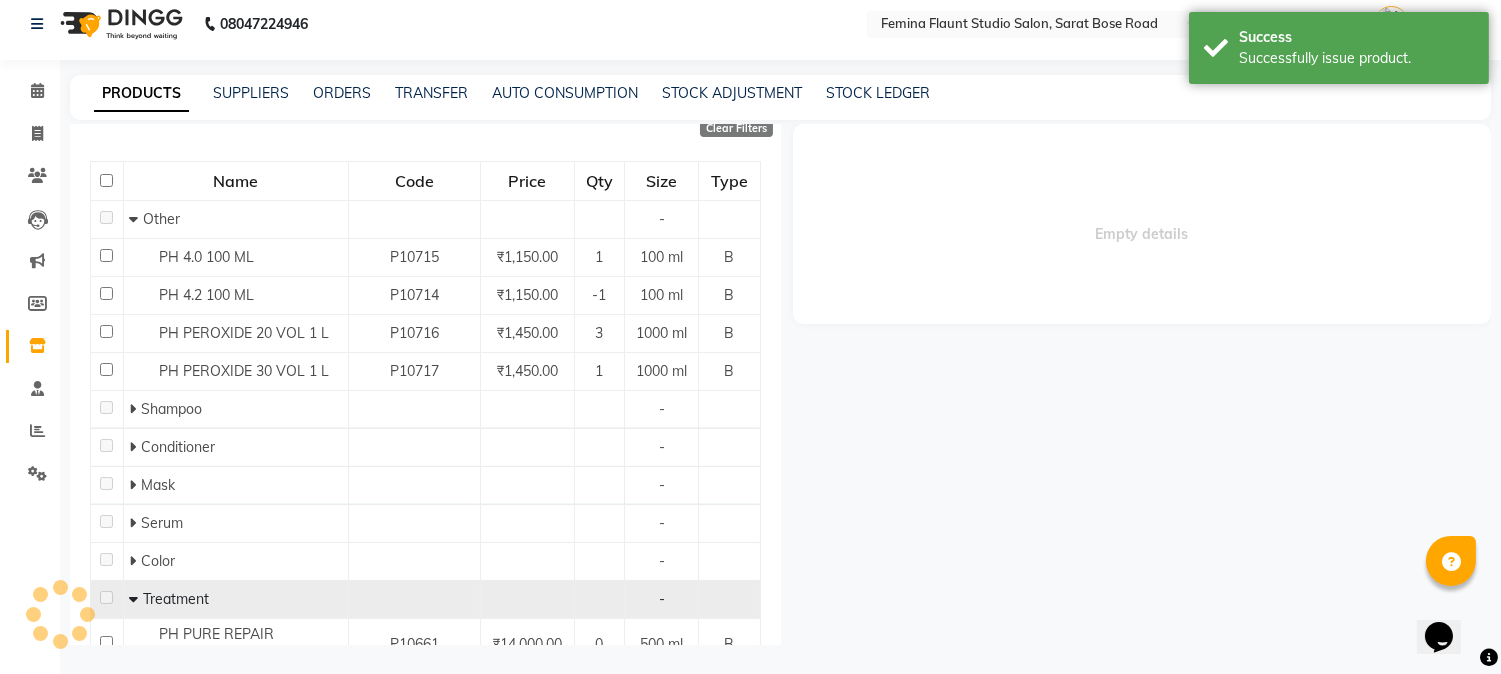 select 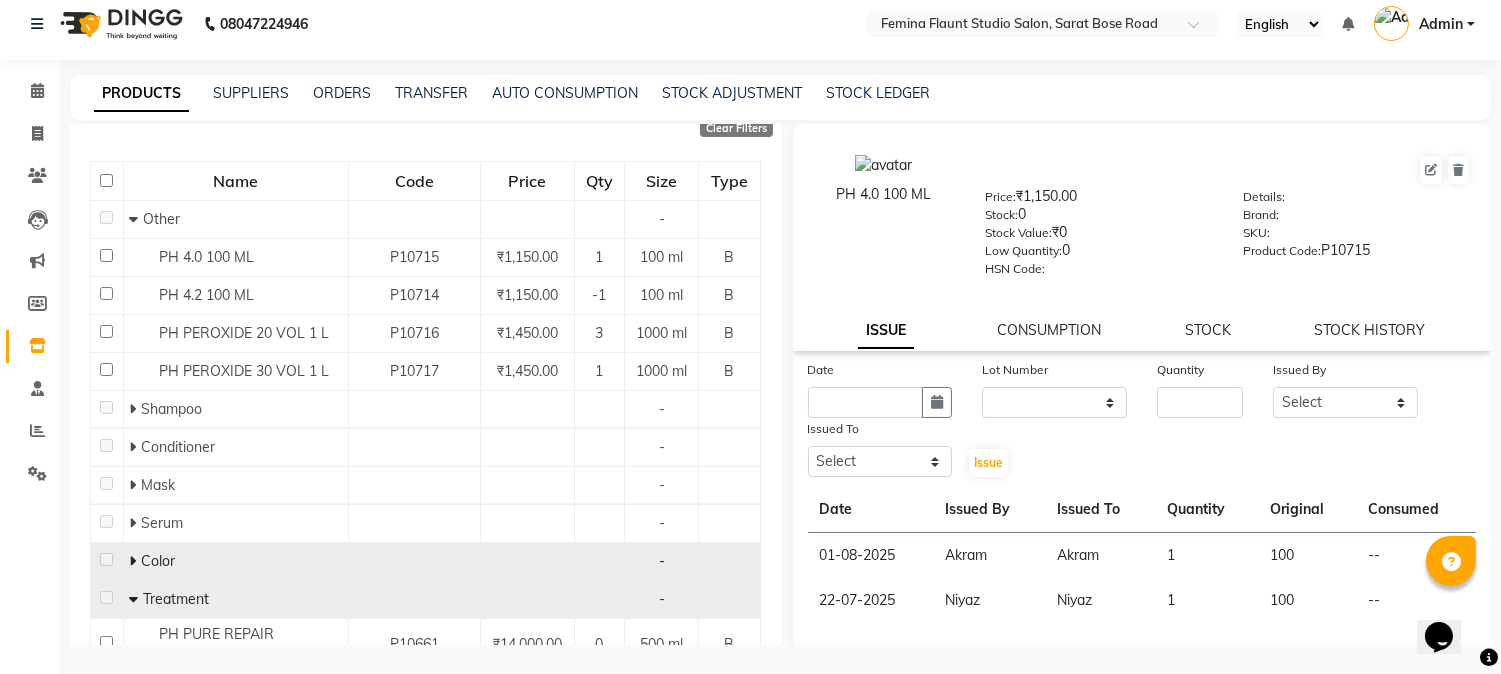 click on "Color" 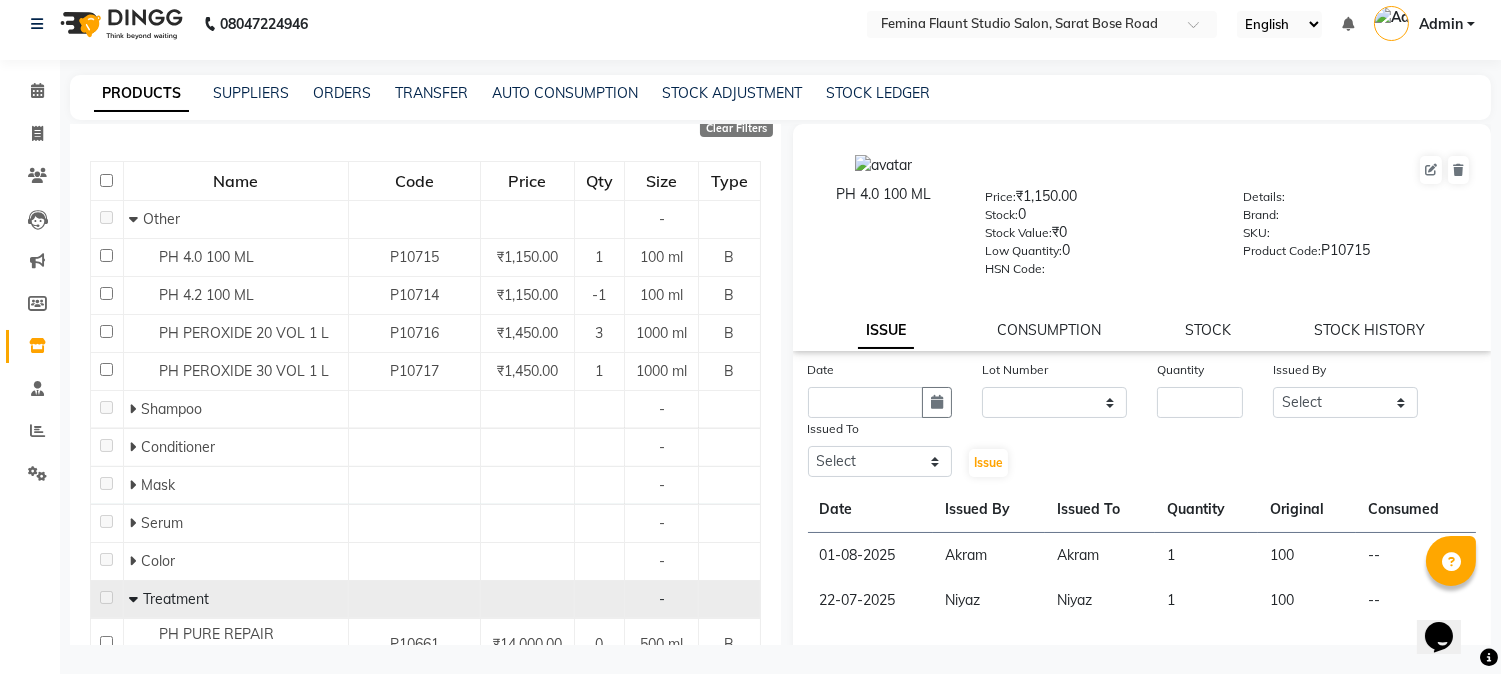 scroll, scrollTop: 307, scrollLeft: 0, axis: vertical 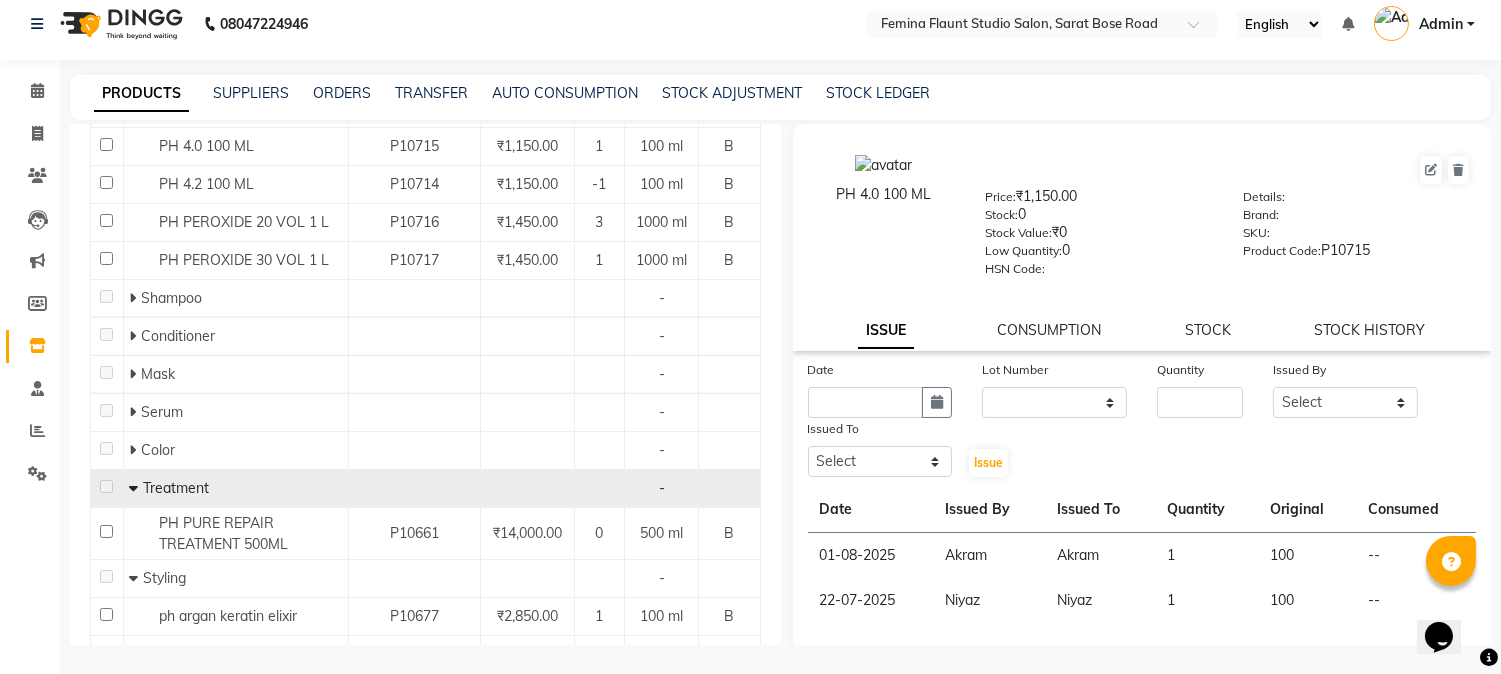 click 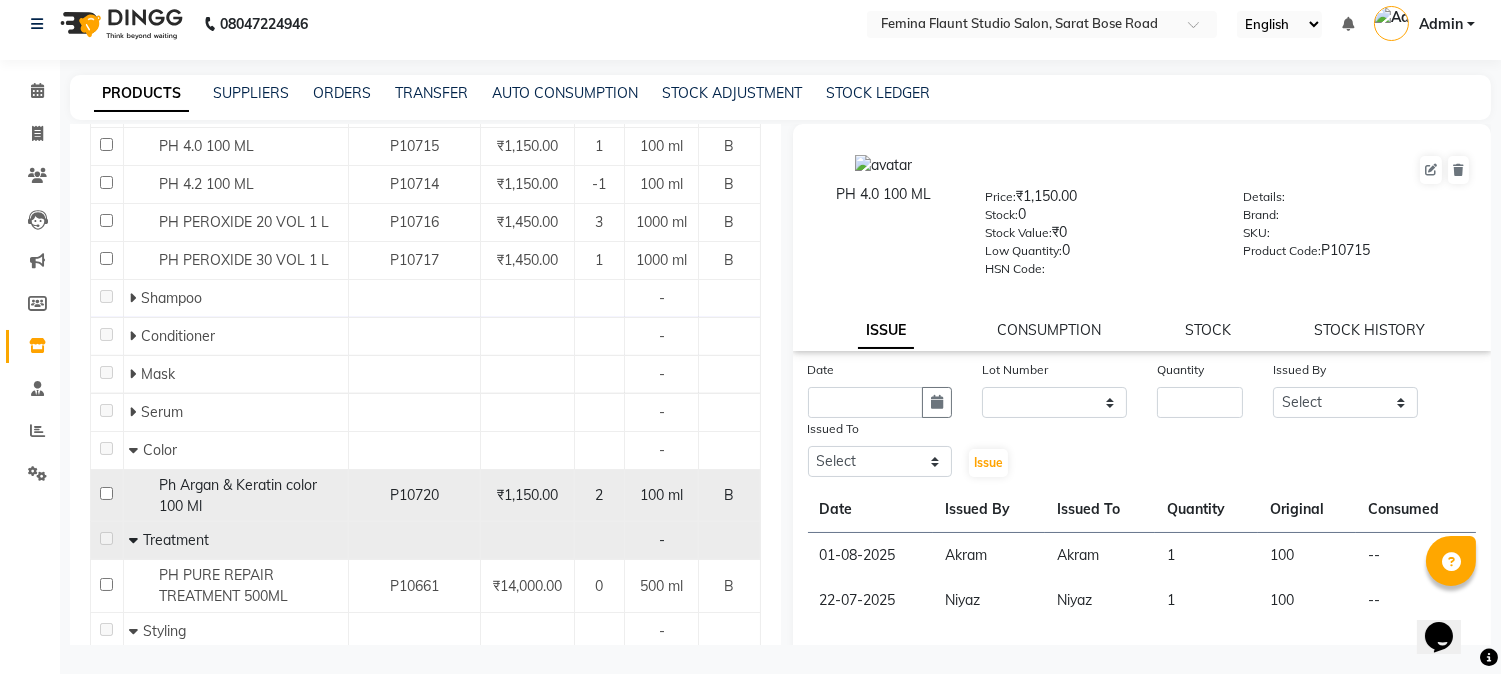 click on "Ph Argan & Keratin color 100 Ml" 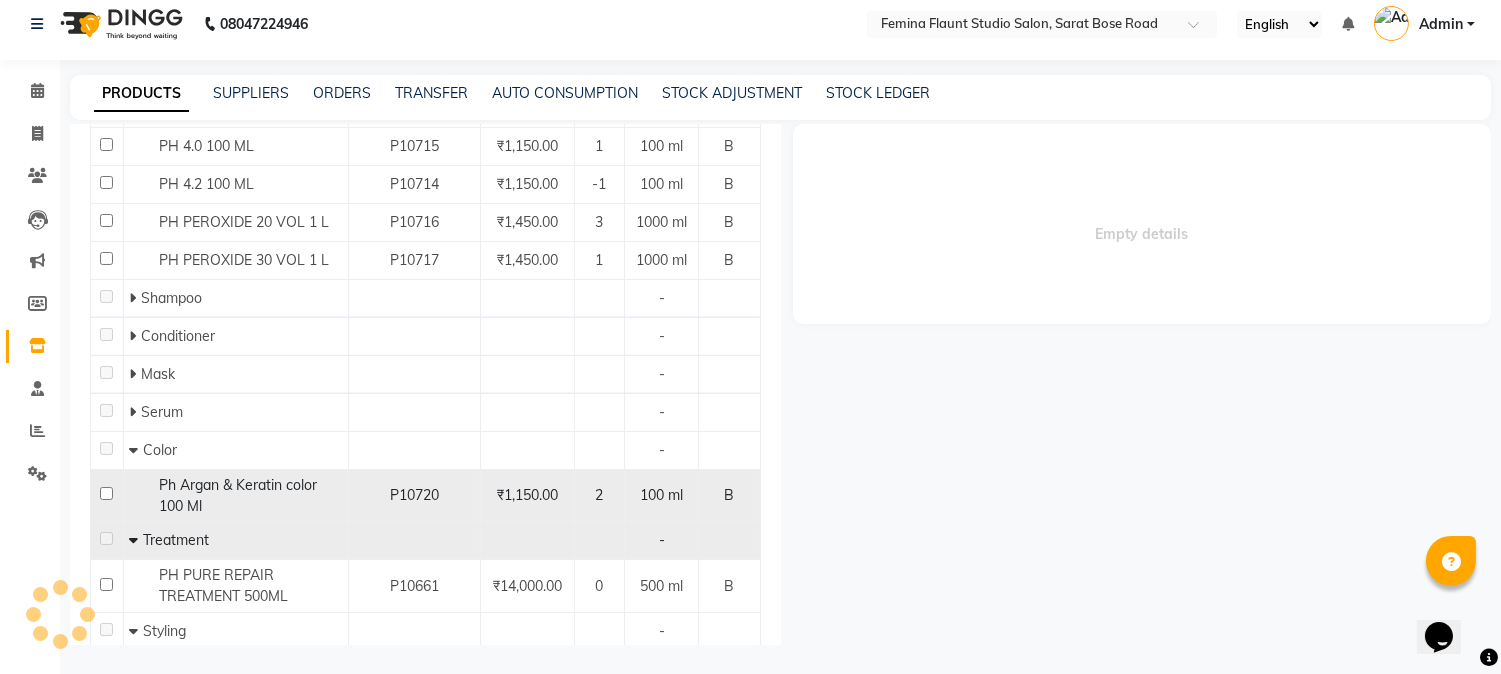 click on "Ph Argan & Keratin color 100 Ml" 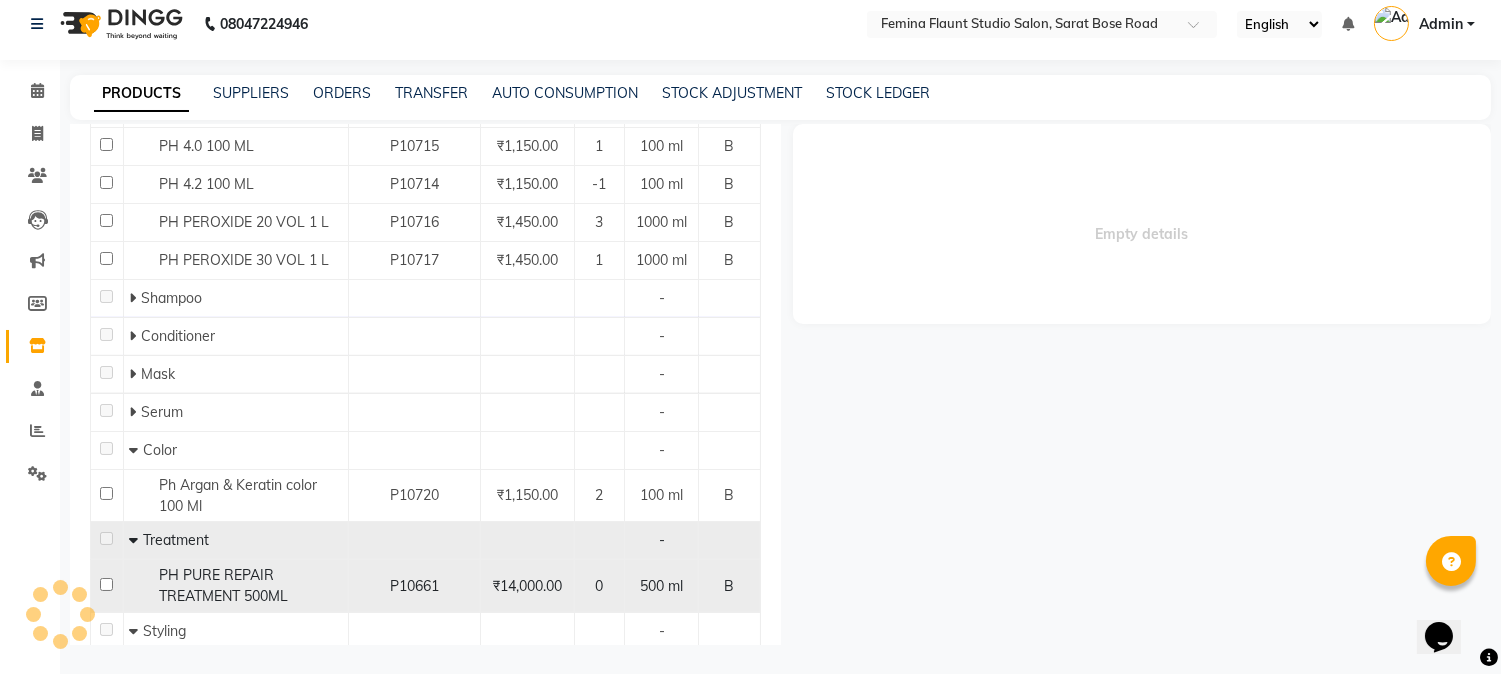 click on "PH PURE REPAIR TREATMENT 500ML" 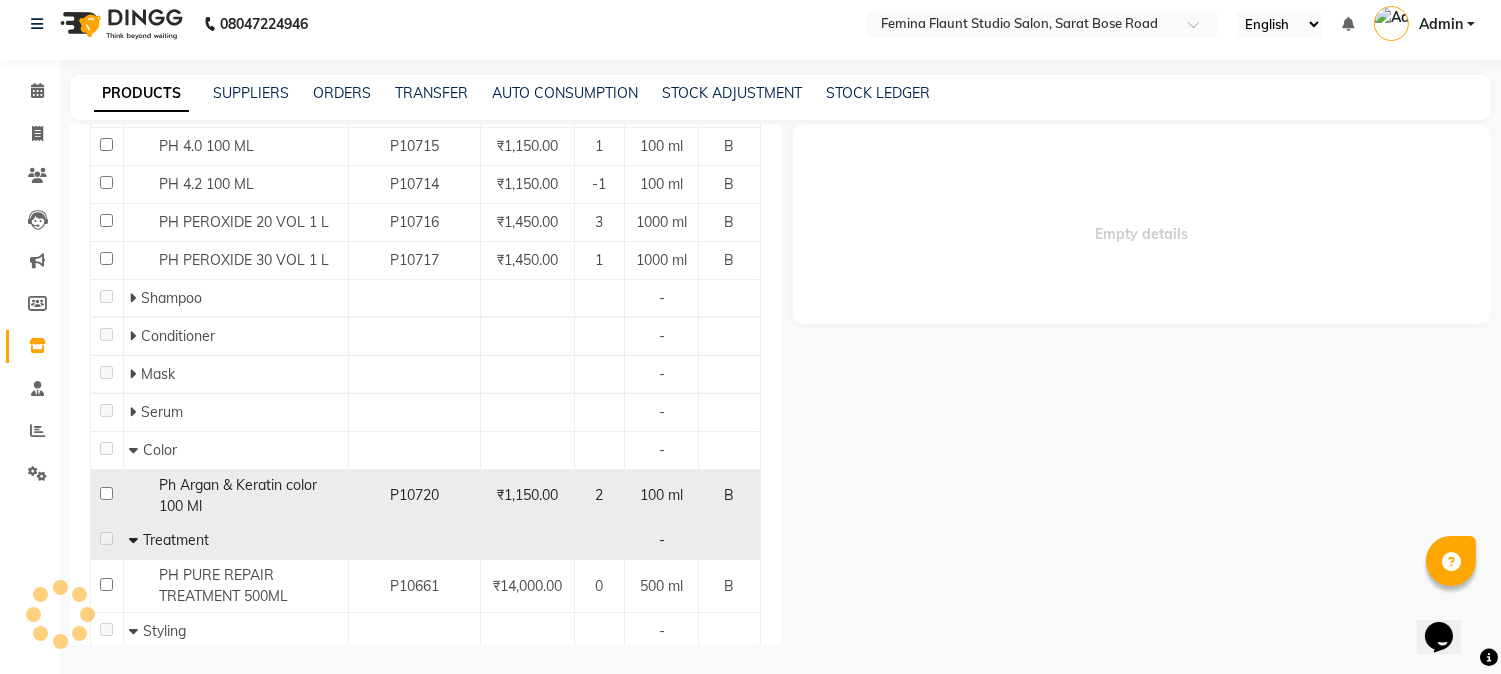 select 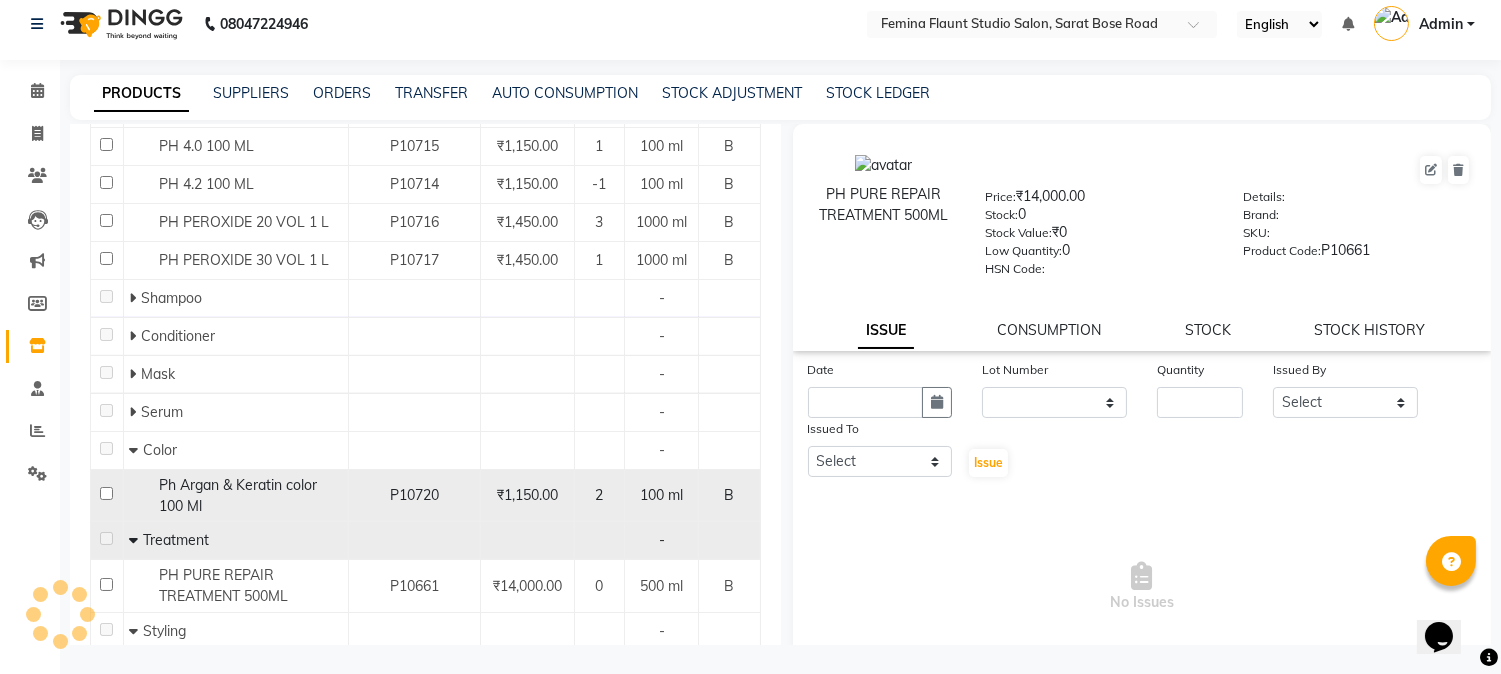click on "Ph Argan & Keratin color 100 Ml" 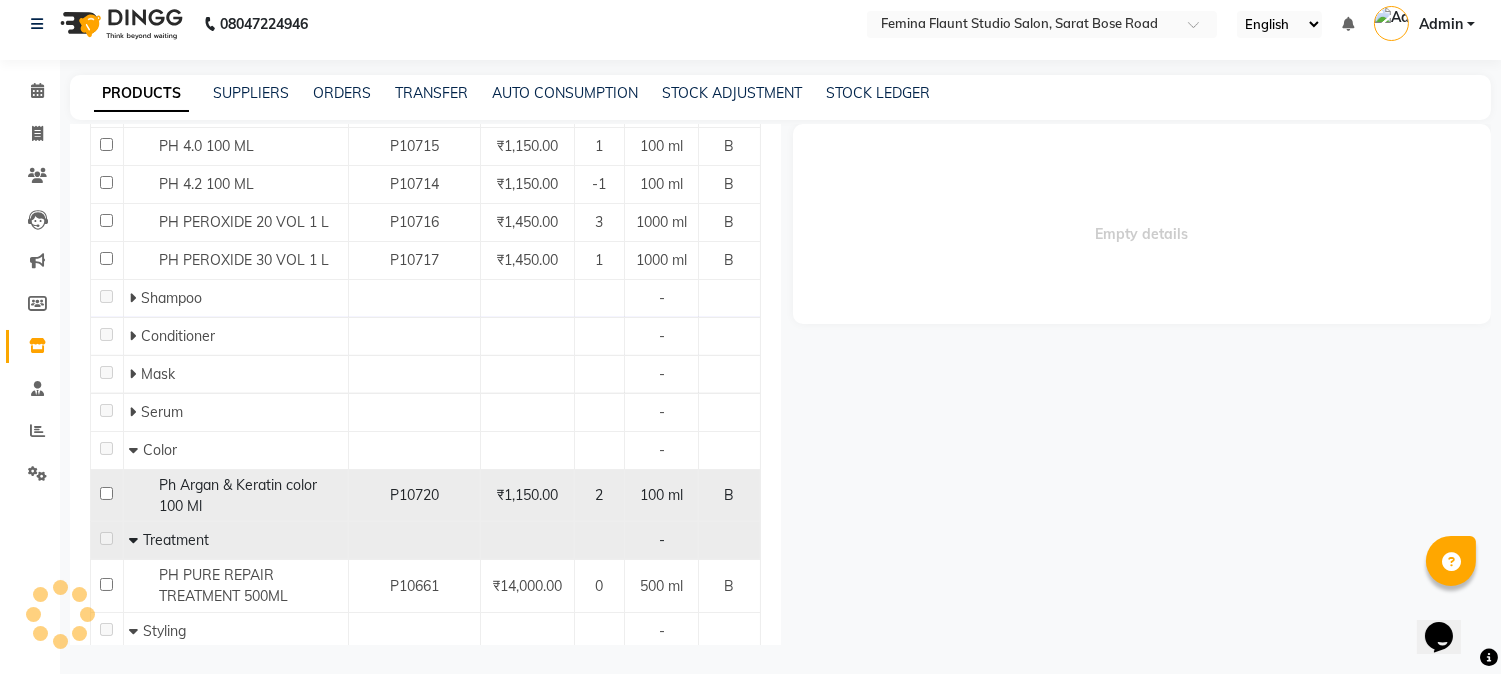 select 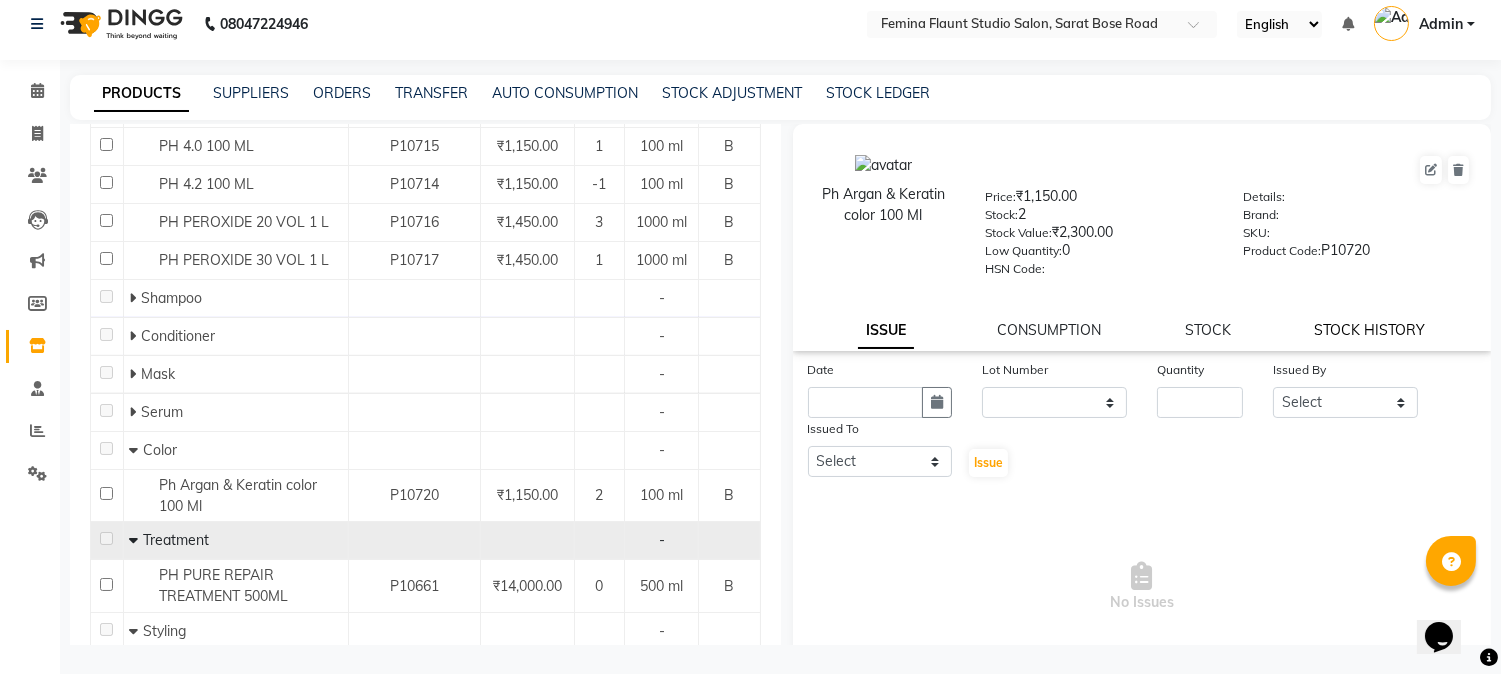 click on "STOCK HISTORY" 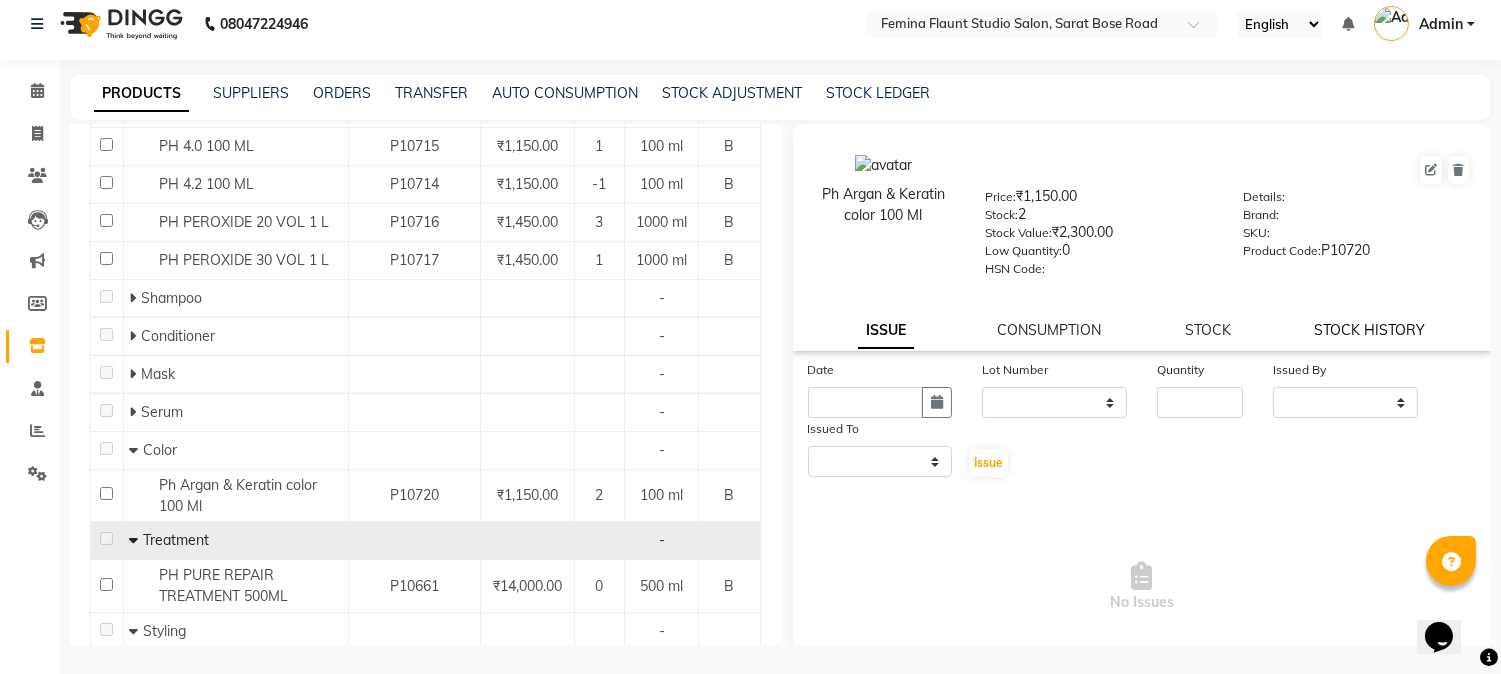 select on "all" 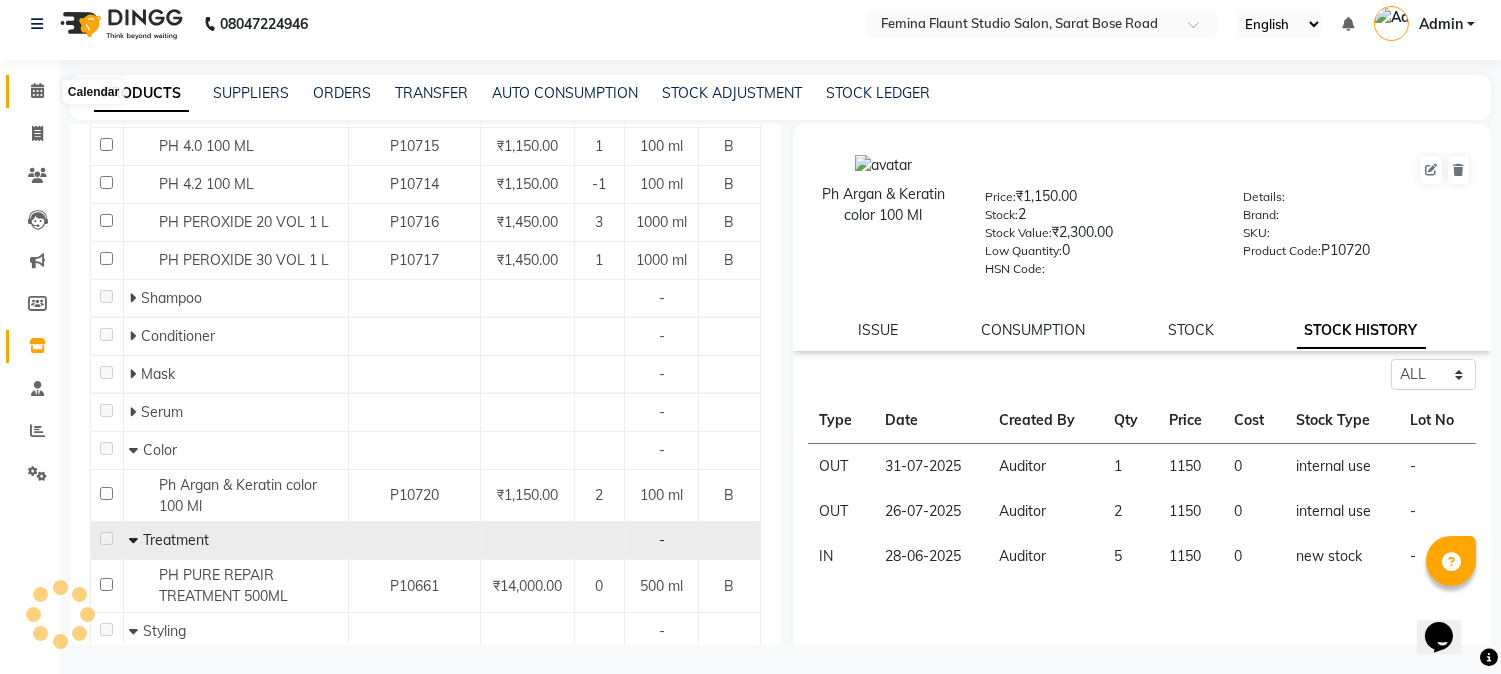 click 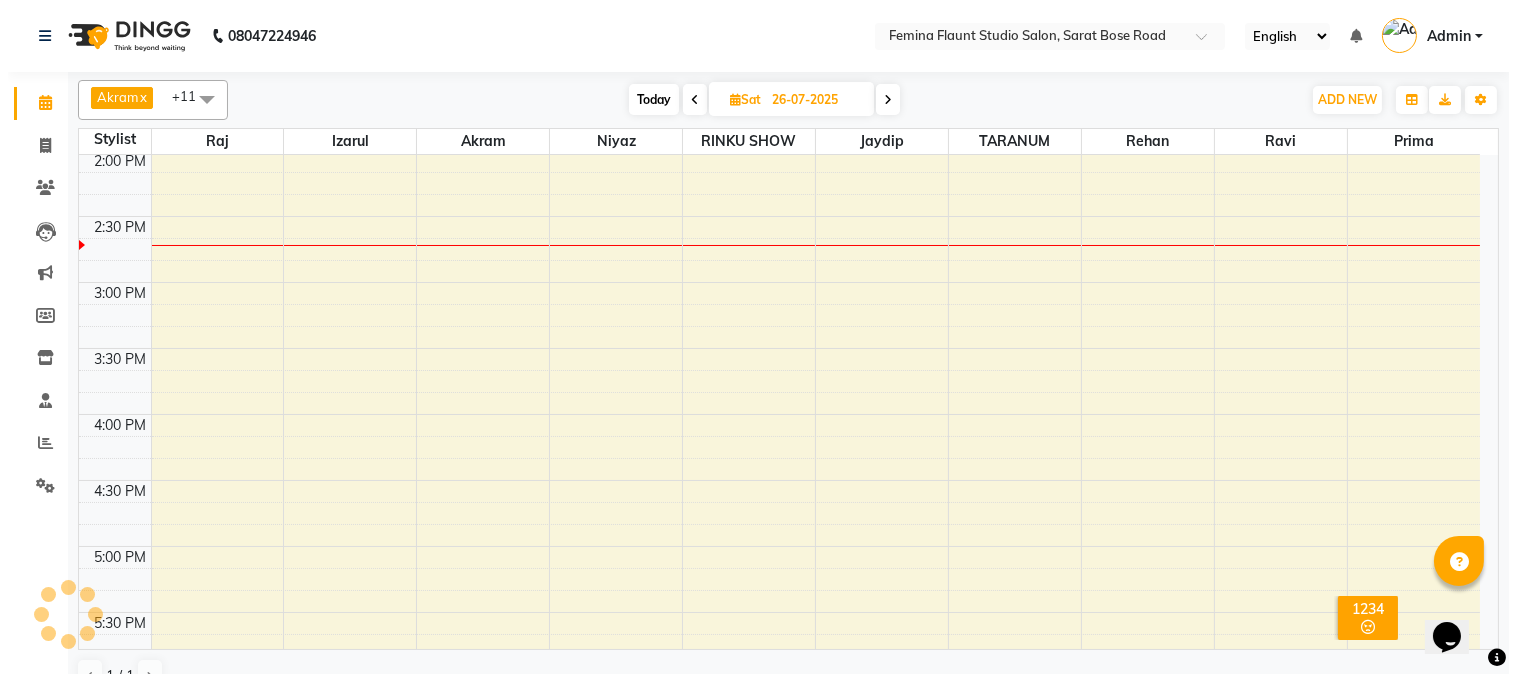 scroll, scrollTop: 0, scrollLeft: 0, axis: both 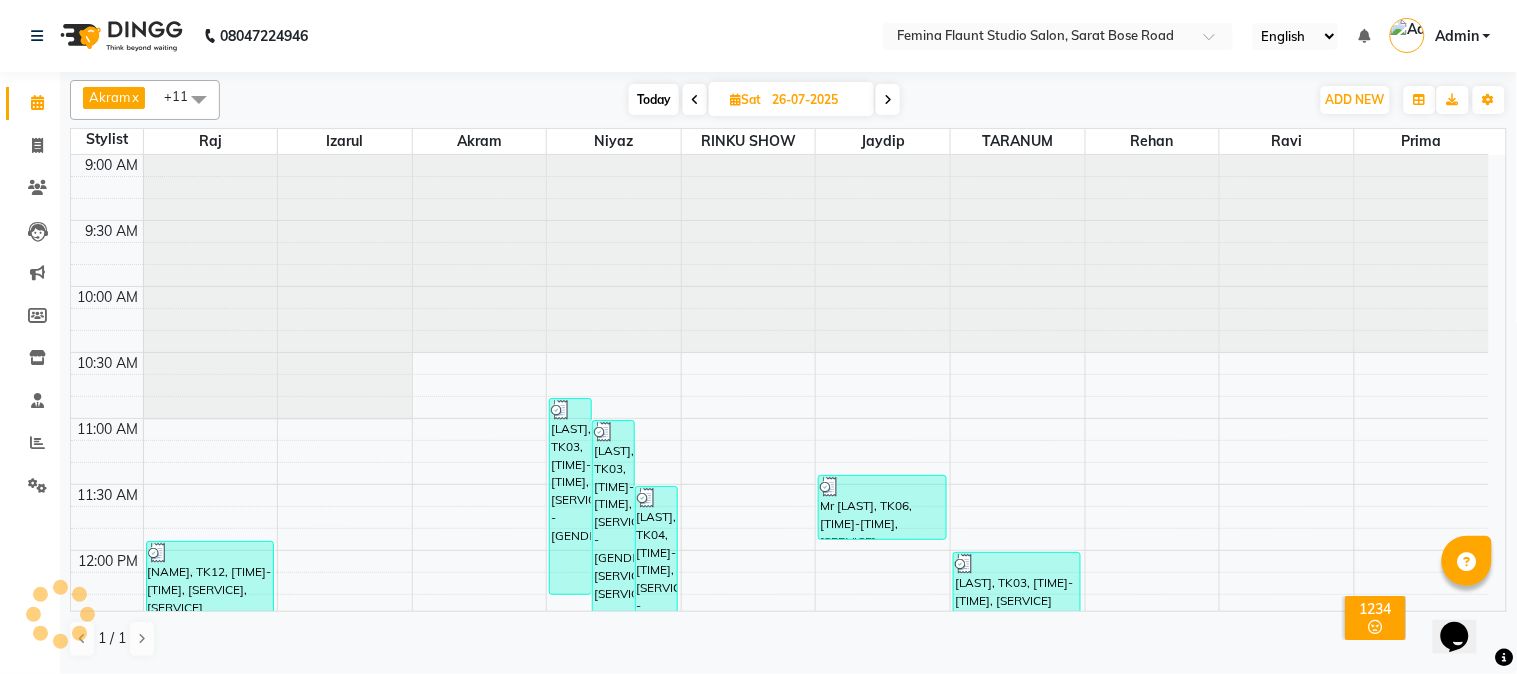 click on "Akram  x Izarul  x jaydip  x NAUSHAD ALAM  x Niyaz  x raj  x RAJENDRA DAS  x rehan  x TARANUM  x ravi  x prima  x RINKU SHOW  x +11 Select All Akram Christina Izarul jaydip Niyaz prima raj ravi rehan RINKU SHOW TARANUM Today  Sat 26-07-2025 Toggle Dropdown Add Appointment Add Invoice Add Expense Add Attendance Add Client Add Transaction Toggle Dropdown Add Appointment Add Invoice Add Expense Add Attendance Add Client ADD NEW Toggle Dropdown Add Appointment Add Invoice Add Expense Add Attendance Add Client Add Transaction Akram  x Izarul  x jaydip  x NAUSHAD ALAM  x Niyaz  x raj  x RAJENDRA DAS  x rehan  x TARANUM  x ravi  x prima  x RINKU SHOW  x +11 Select All Akram Christina Izarul jaydip Niyaz prima raj ravi rehan RINKU SHOW TARANUM Group By  Staff View   Room View  View as Vertical  Vertical - Week View  Horizontal  Horizontal - Week View  List  Toggle Dropdown Calendar Settings Manage Tags   Arrange Stylists   Reset Stylists  Full Screen  Show Available Stylist  Appointment Form" 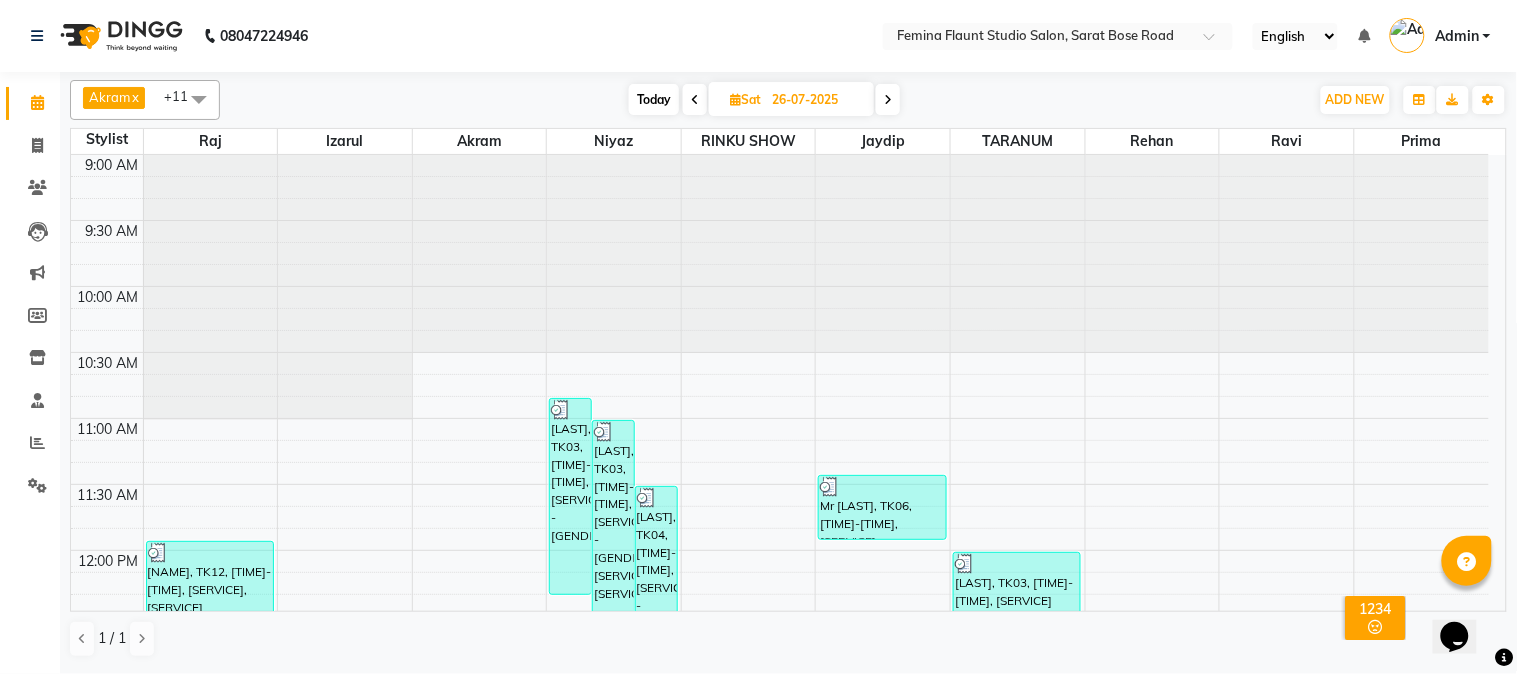 click at bounding box center [888, 100] 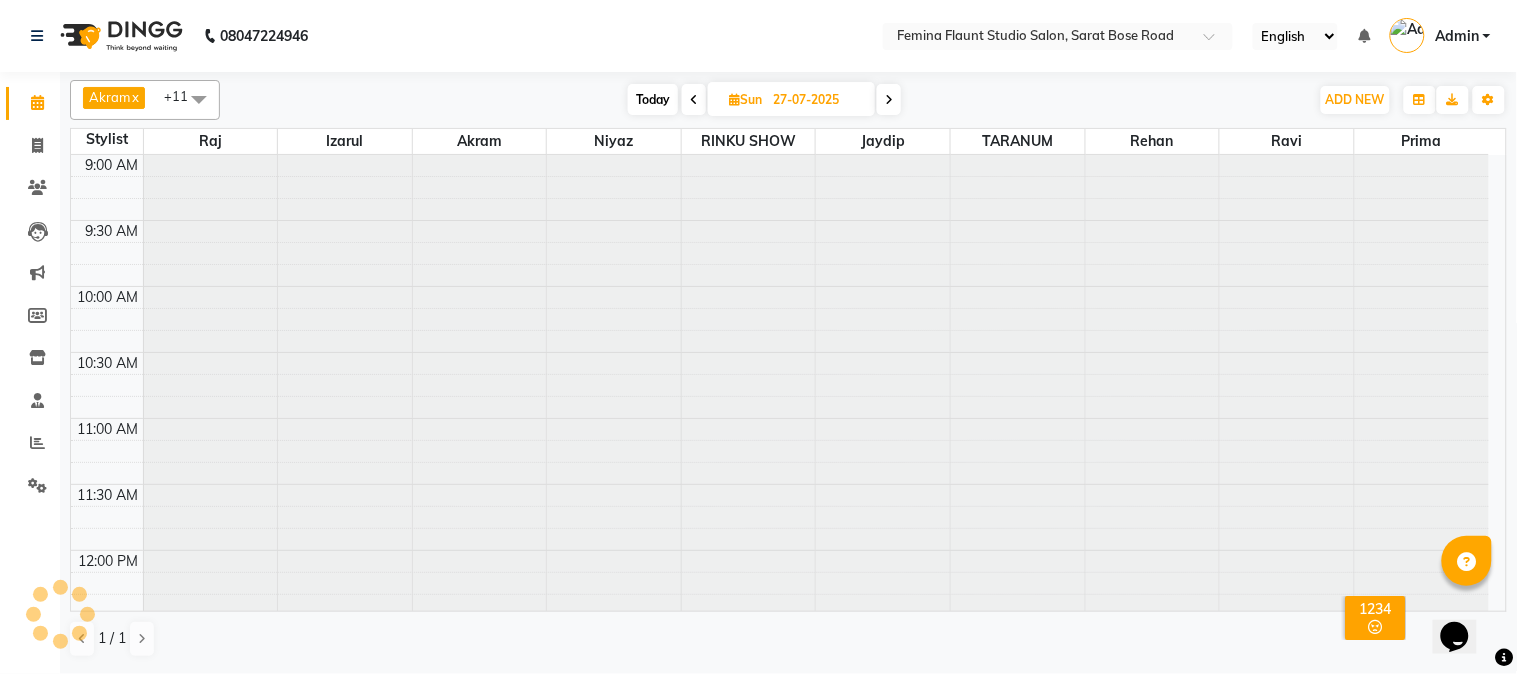 click at bounding box center (889, 99) 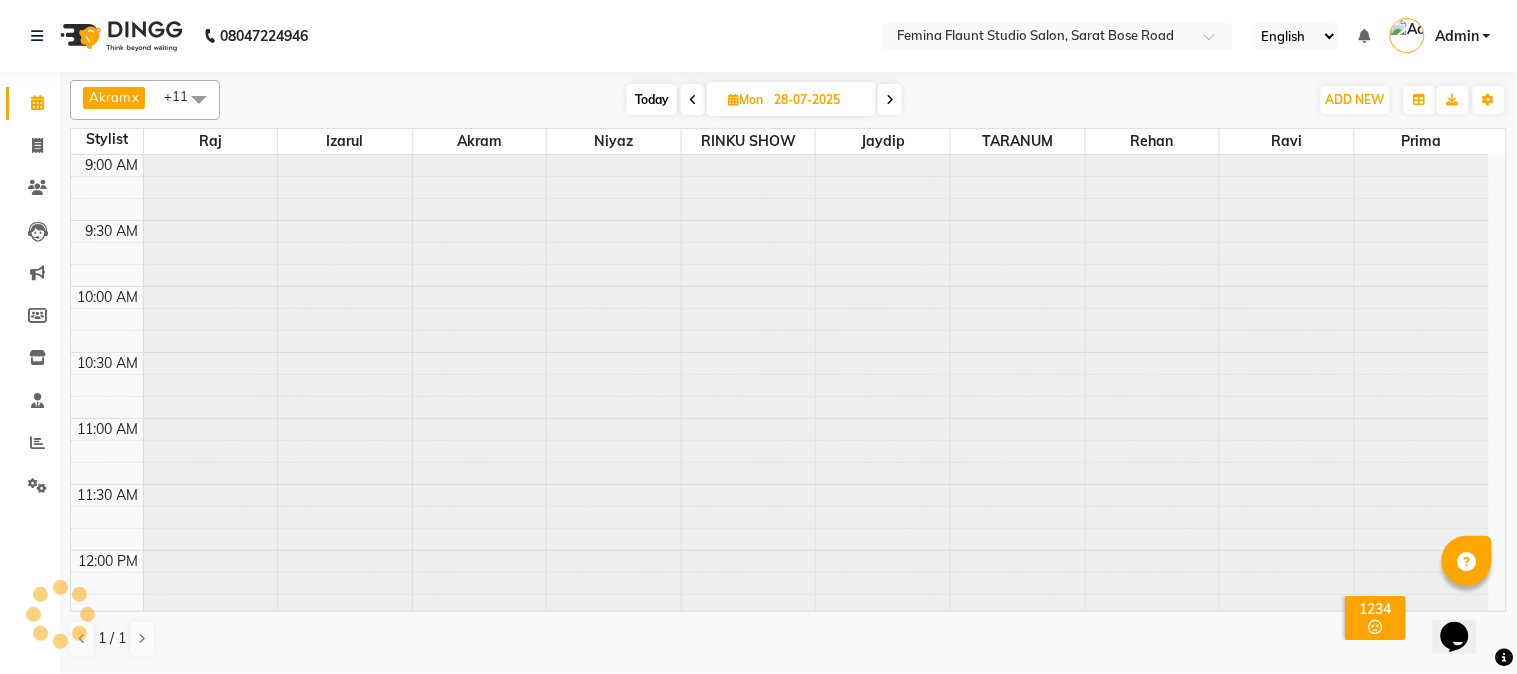 scroll, scrollTop: 664, scrollLeft: 0, axis: vertical 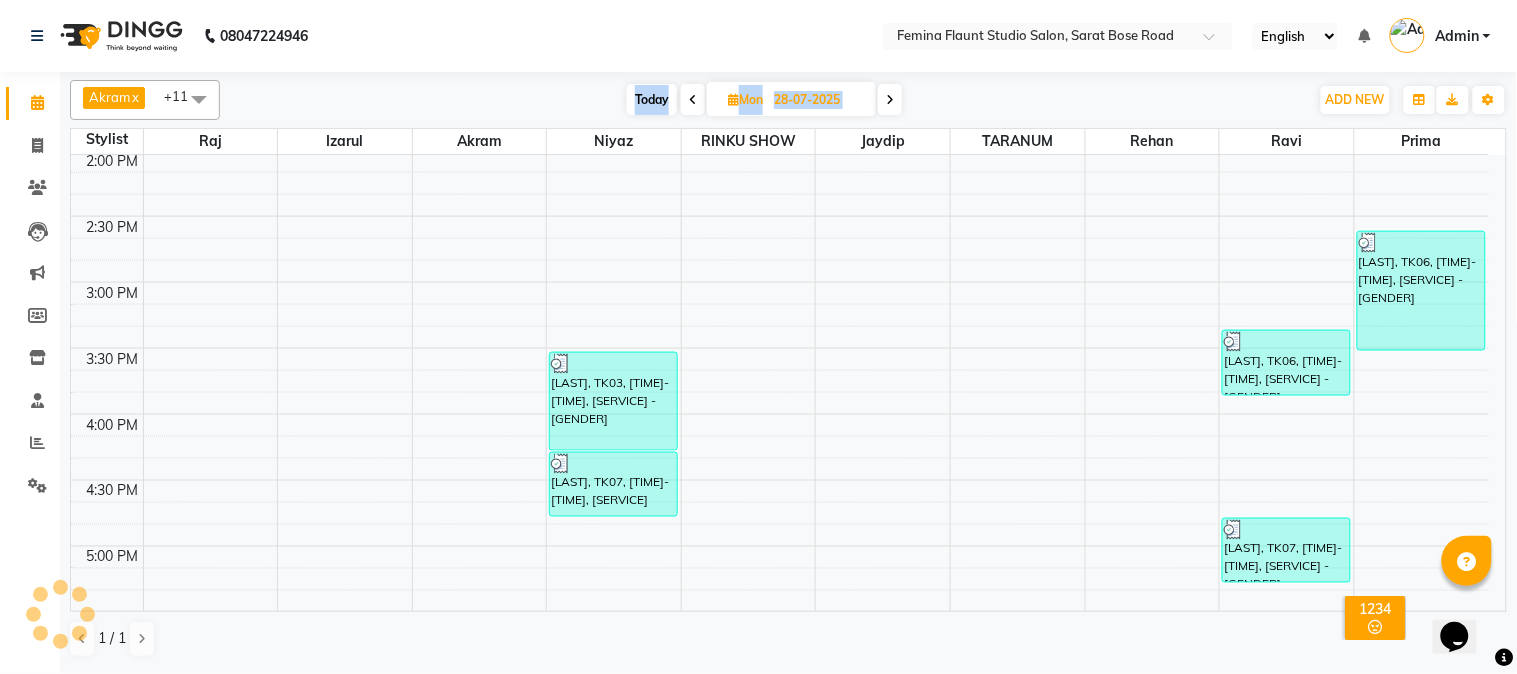click at bounding box center (890, 99) 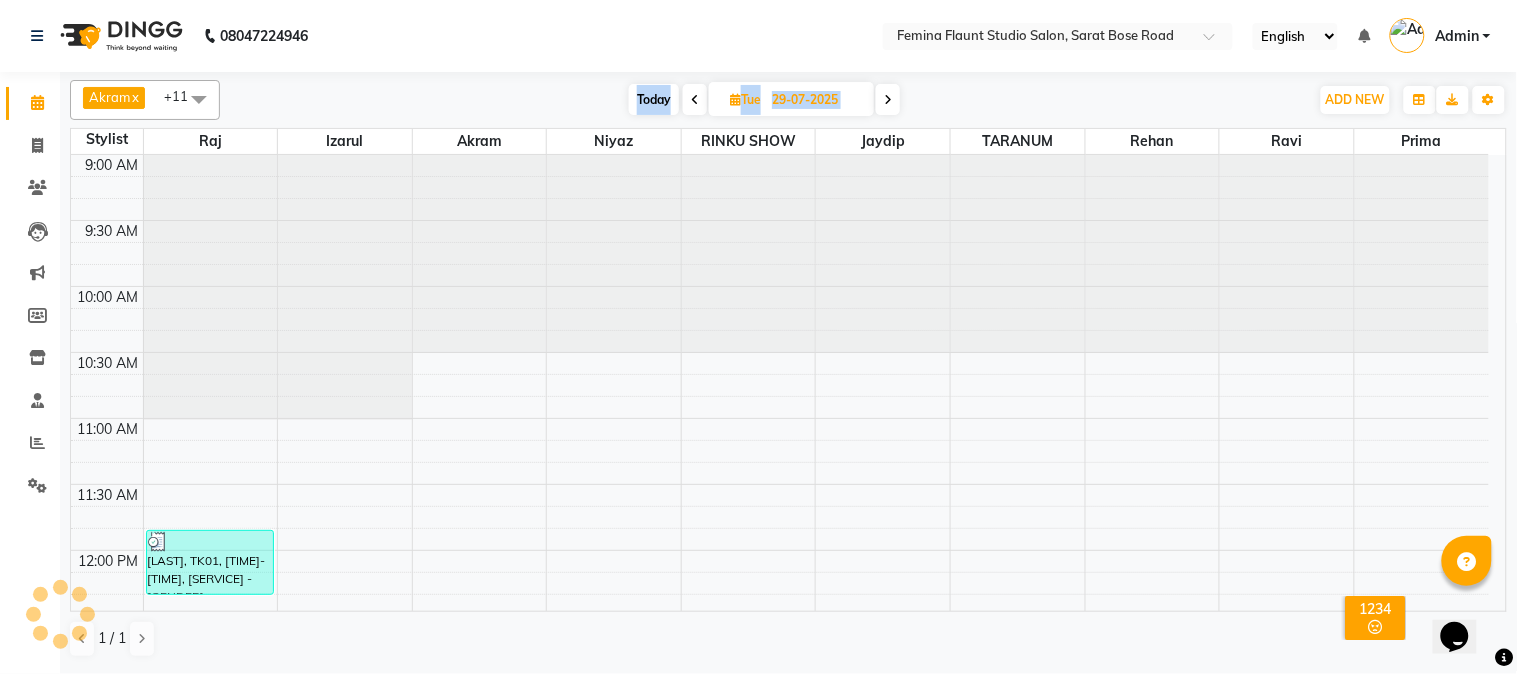 scroll, scrollTop: 664, scrollLeft: 0, axis: vertical 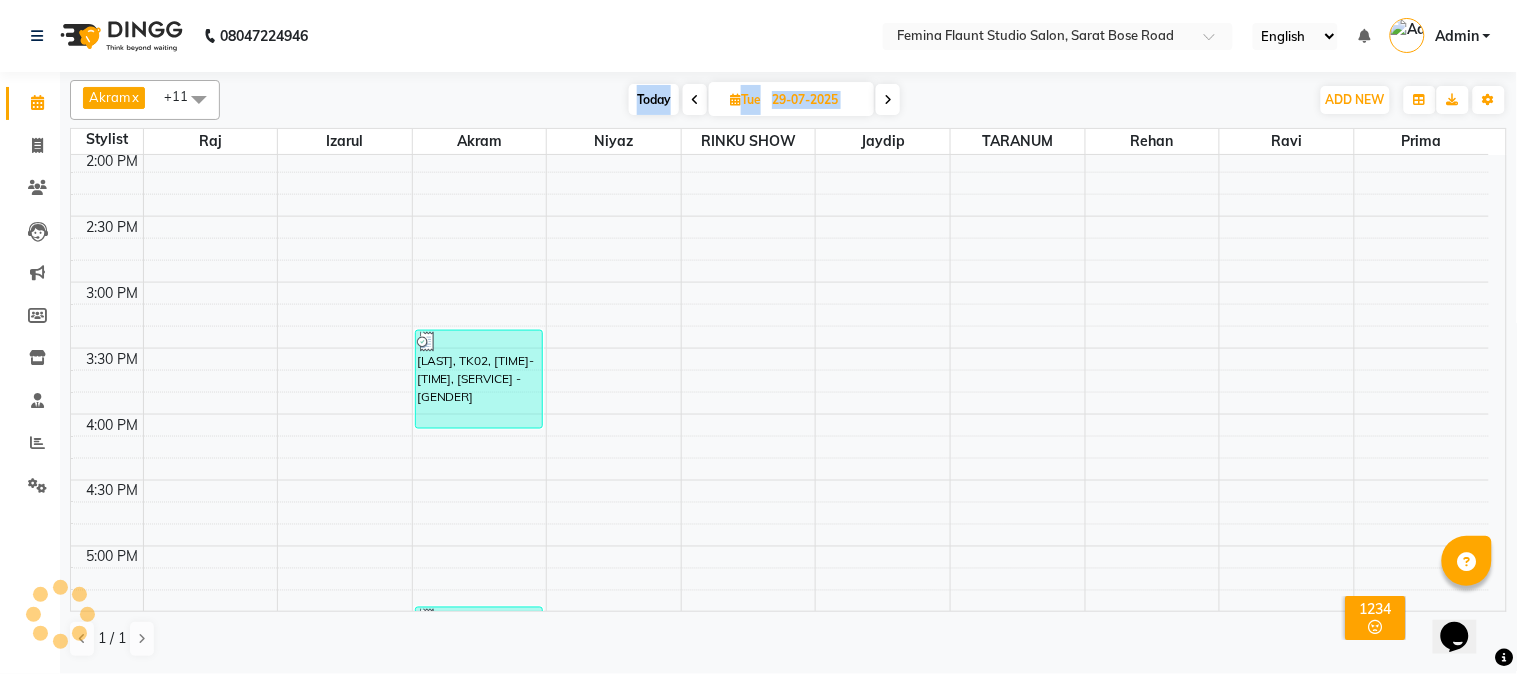 click on "Today" at bounding box center (654, 99) 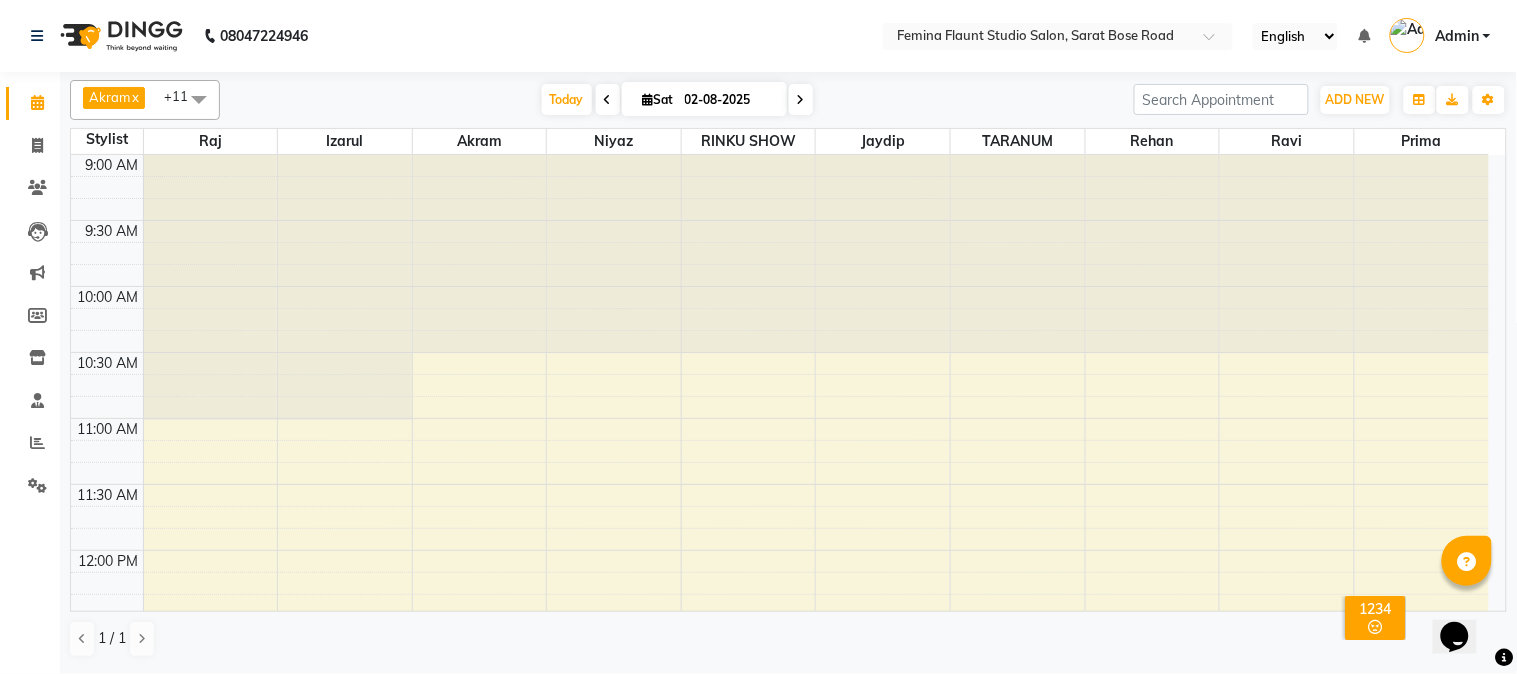 scroll, scrollTop: 664, scrollLeft: 0, axis: vertical 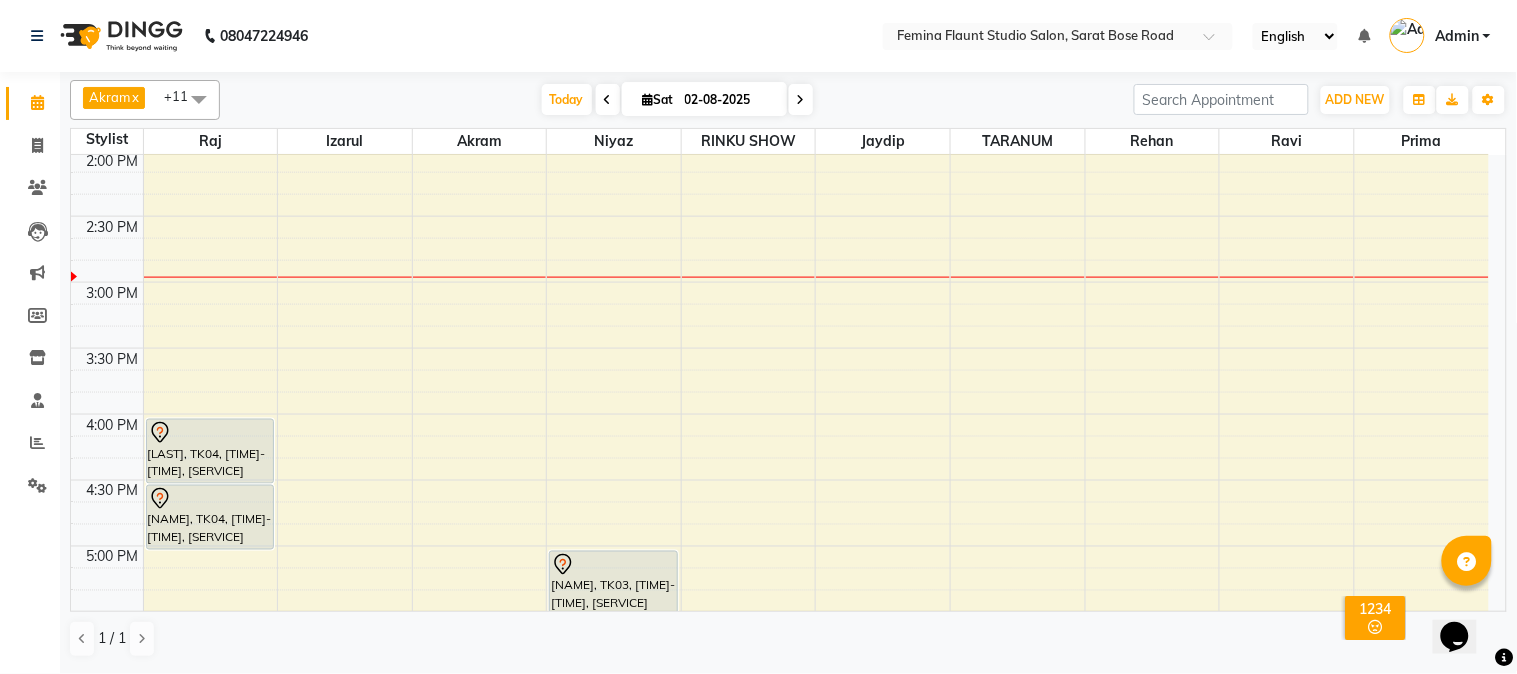 click at bounding box center [801, 100] 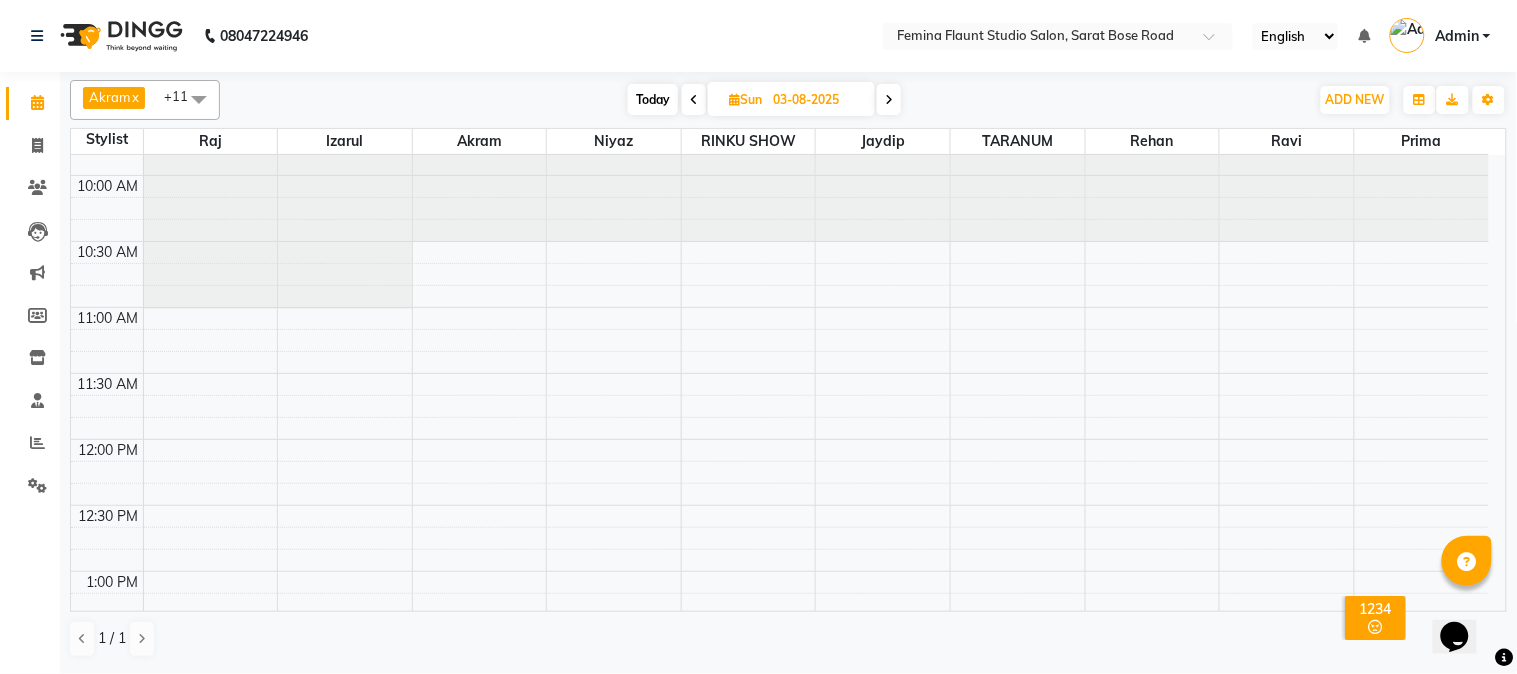 scroll, scrollTop: 222, scrollLeft: 0, axis: vertical 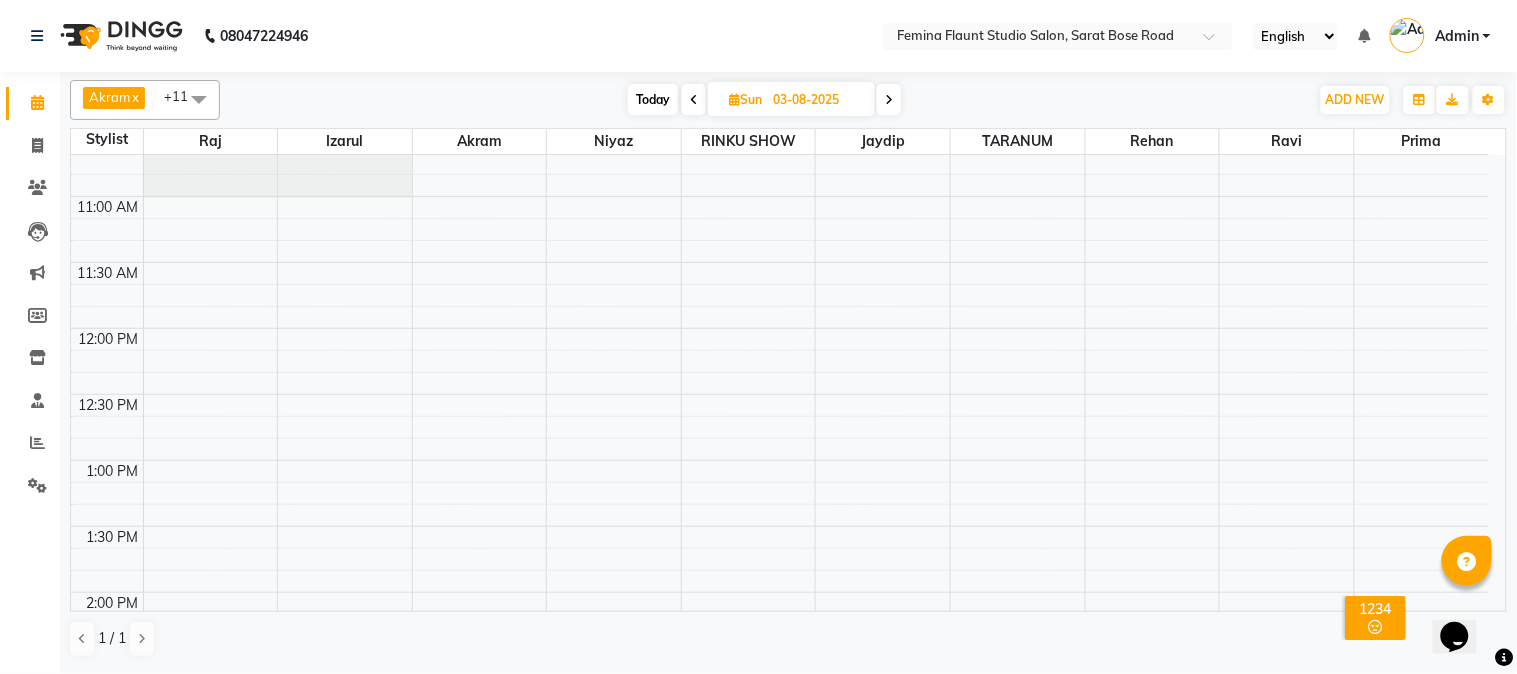 click on "9:00 AM 9:30 AM 10:00 AM 10:30 AM 11:00 AM 11:30 AM 12:00 PM 12:30 PM 1:00 PM 1:30 PM 2:00 PM 2:30 PM 3:00 PM 3:30 PM 4:00 PM 4:30 PM 5:00 PM 5:30 PM 6:00 PM 6:30 PM 7:00 PM 7:30 PM 8:00 PM 8:30 PM 9:00 PM 9:30 PM" at bounding box center (780, 790) 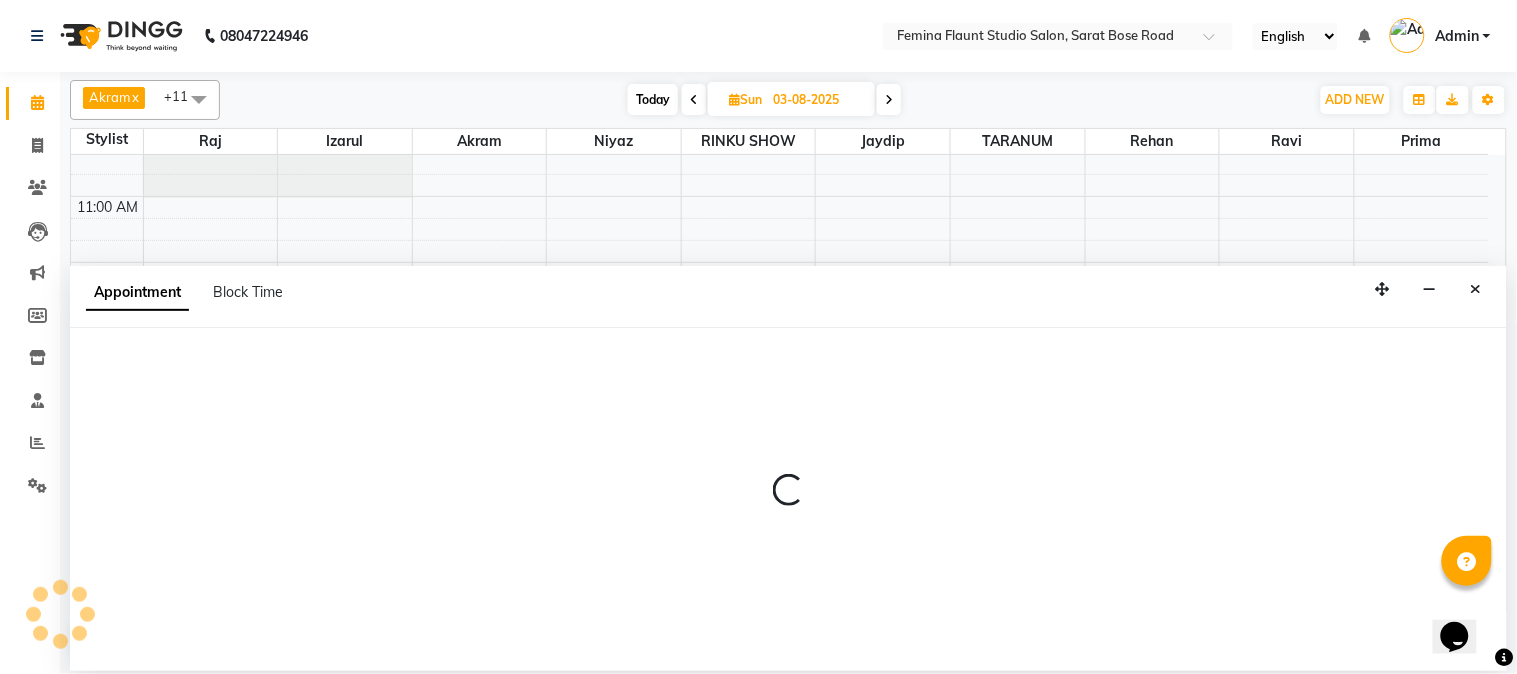 select on "83062" 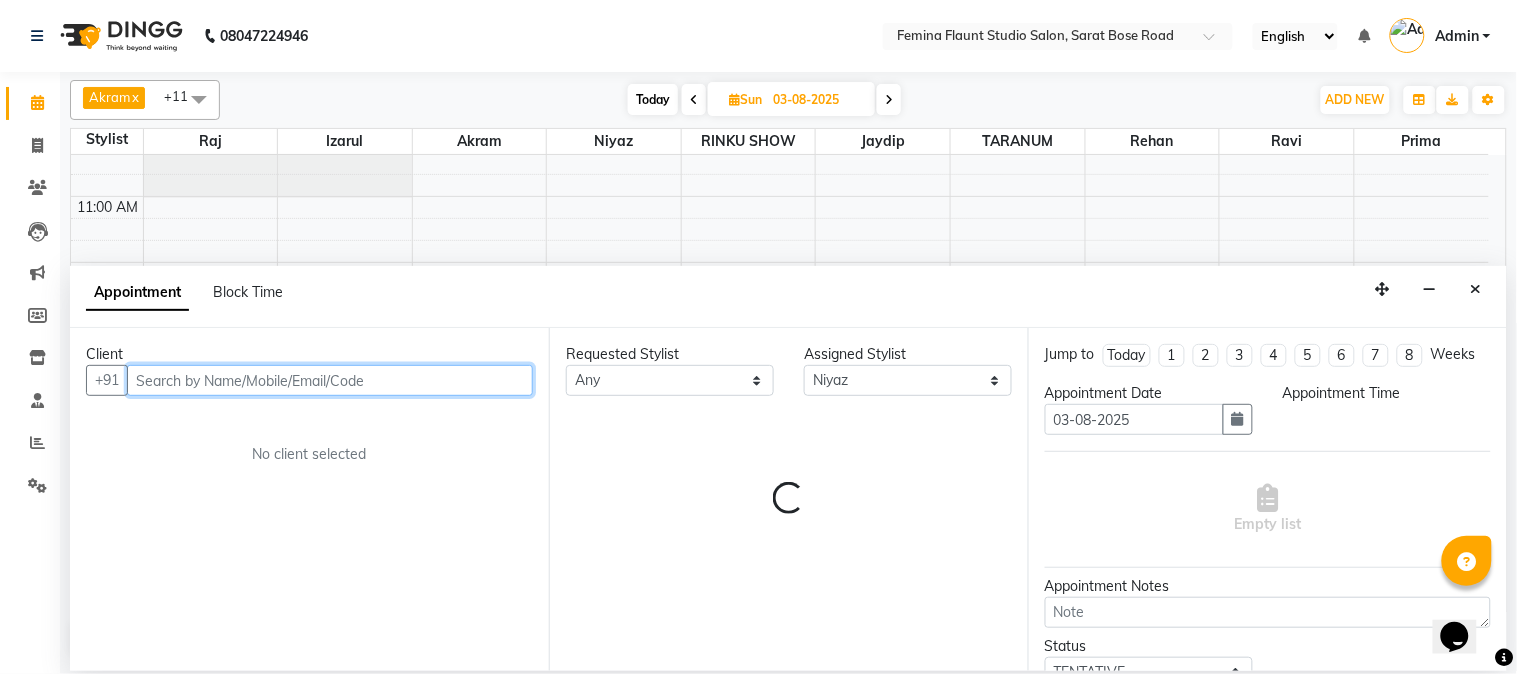 select on "750" 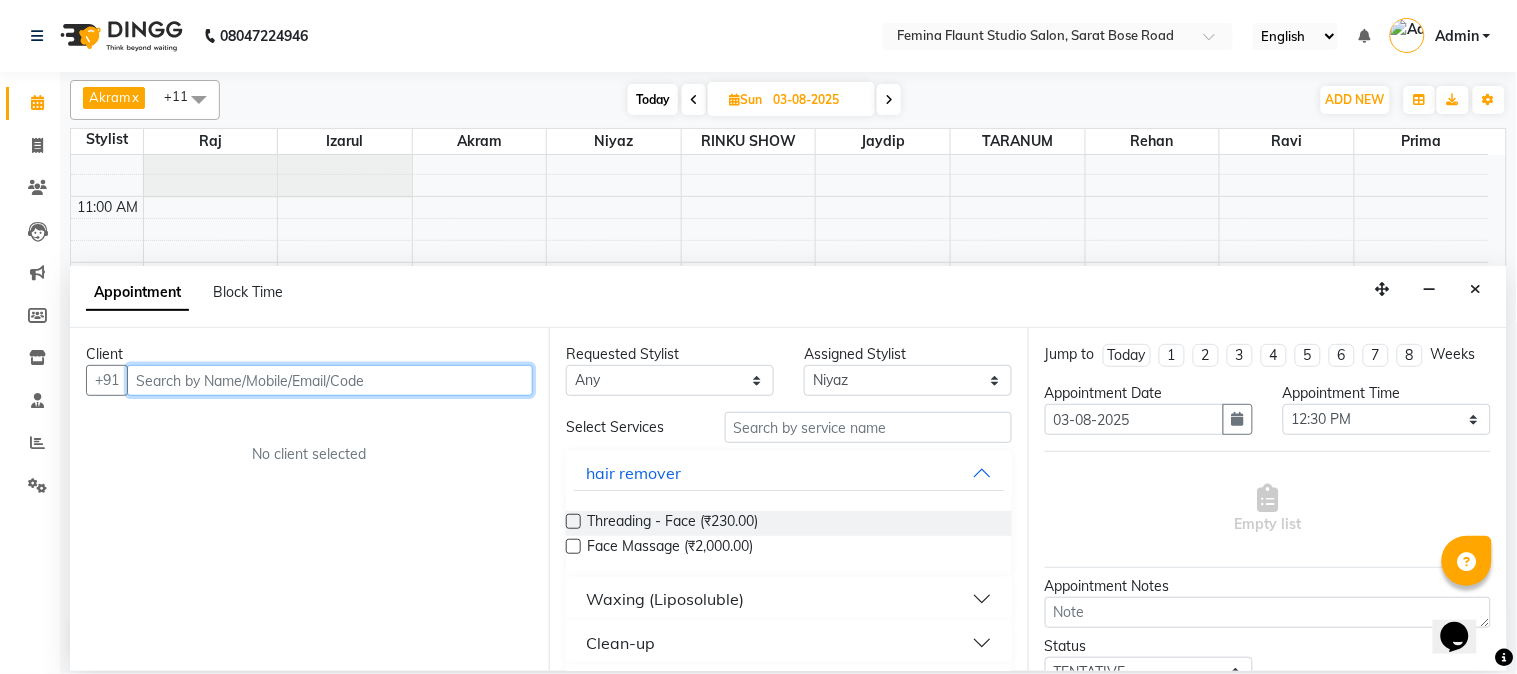 click at bounding box center [330, 380] 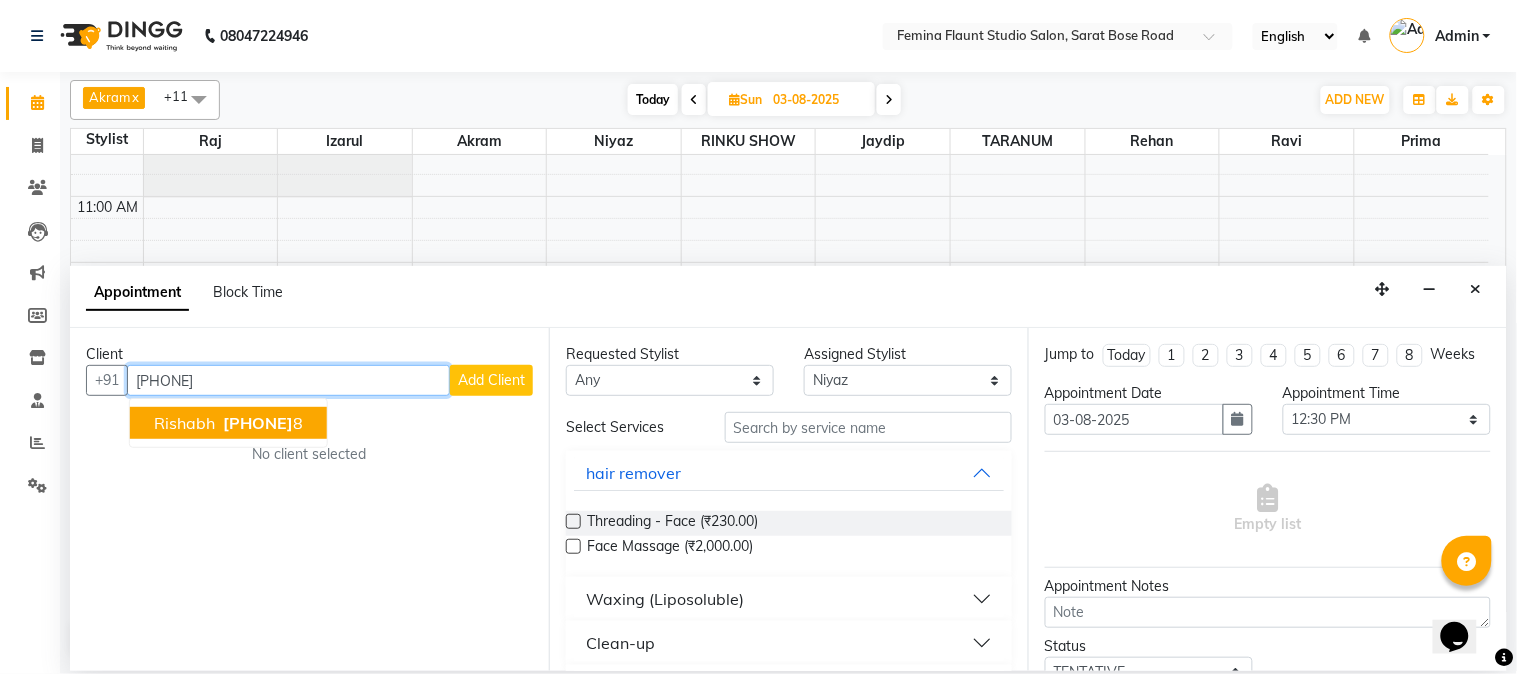 click on "907357133" at bounding box center (258, 423) 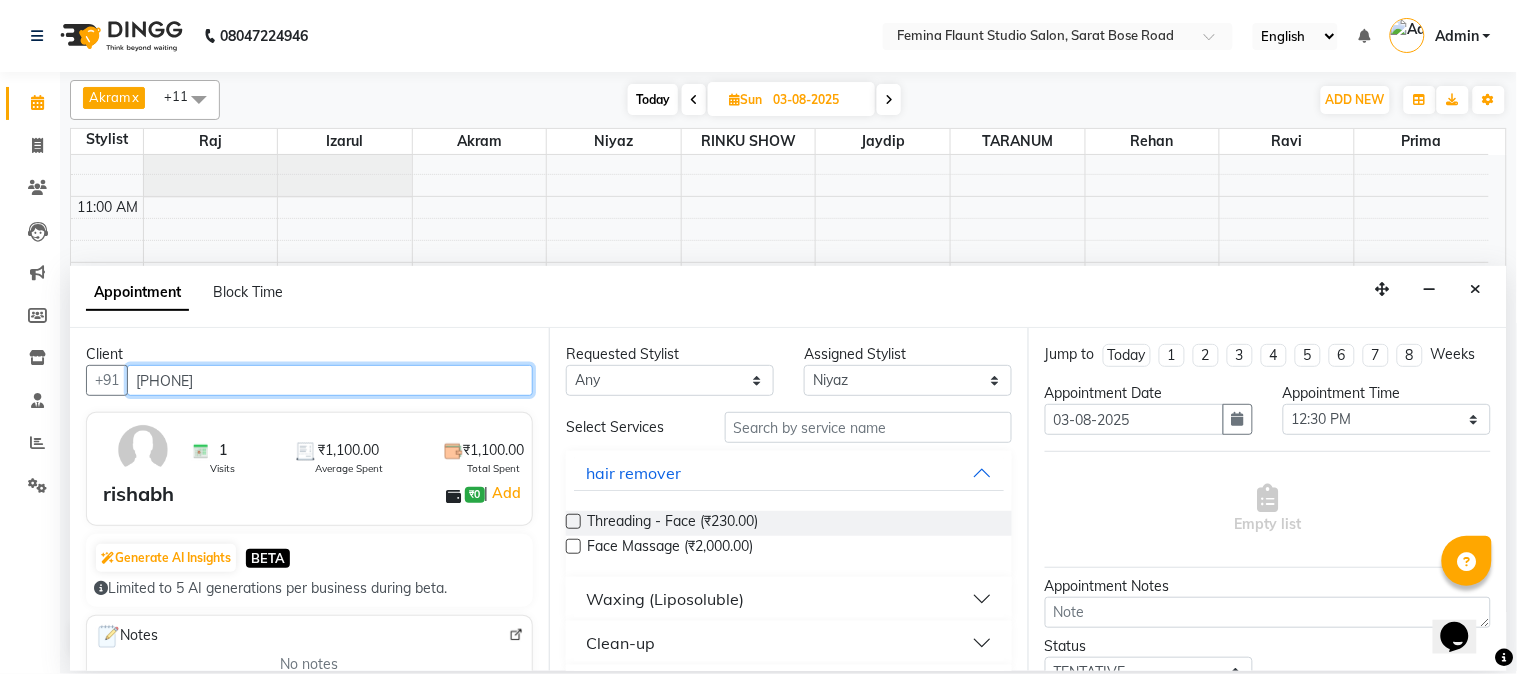 type on "9073571338" 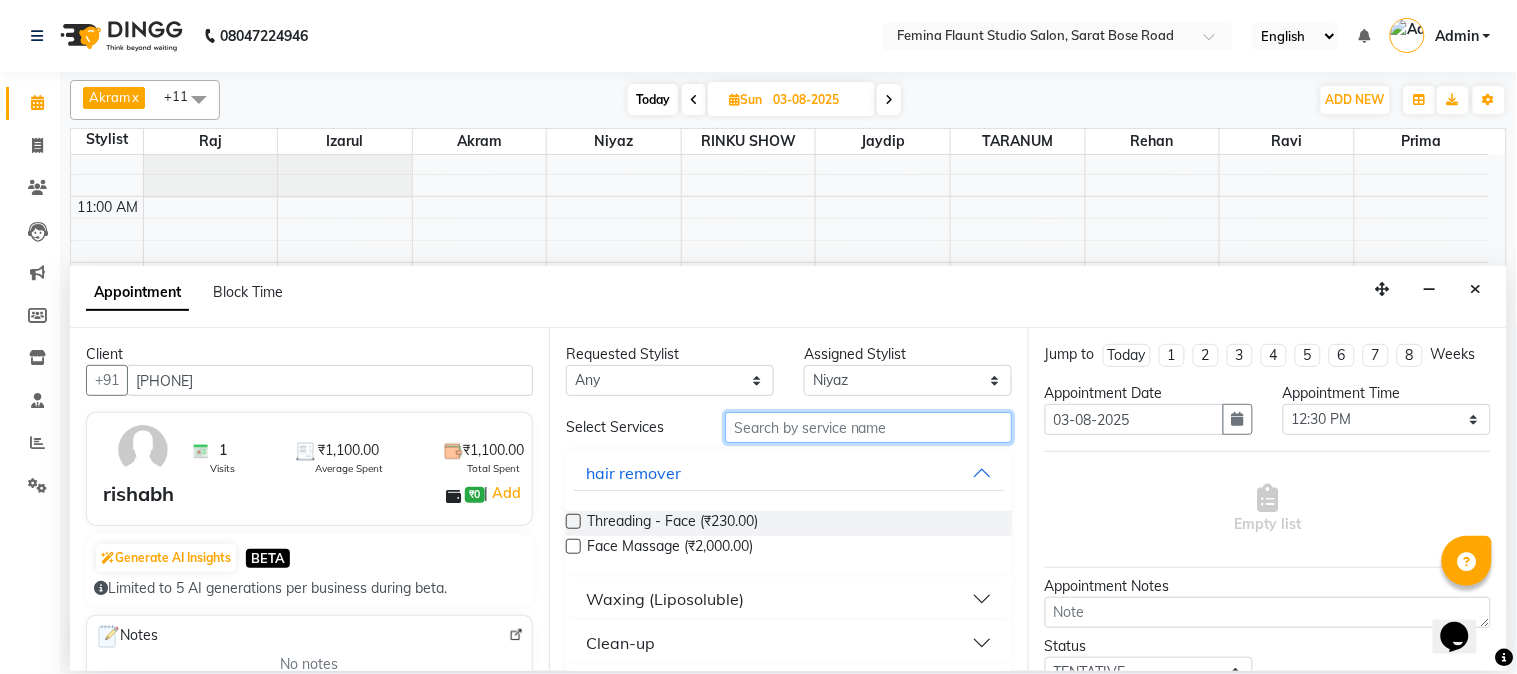 click at bounding box center (868, 427) 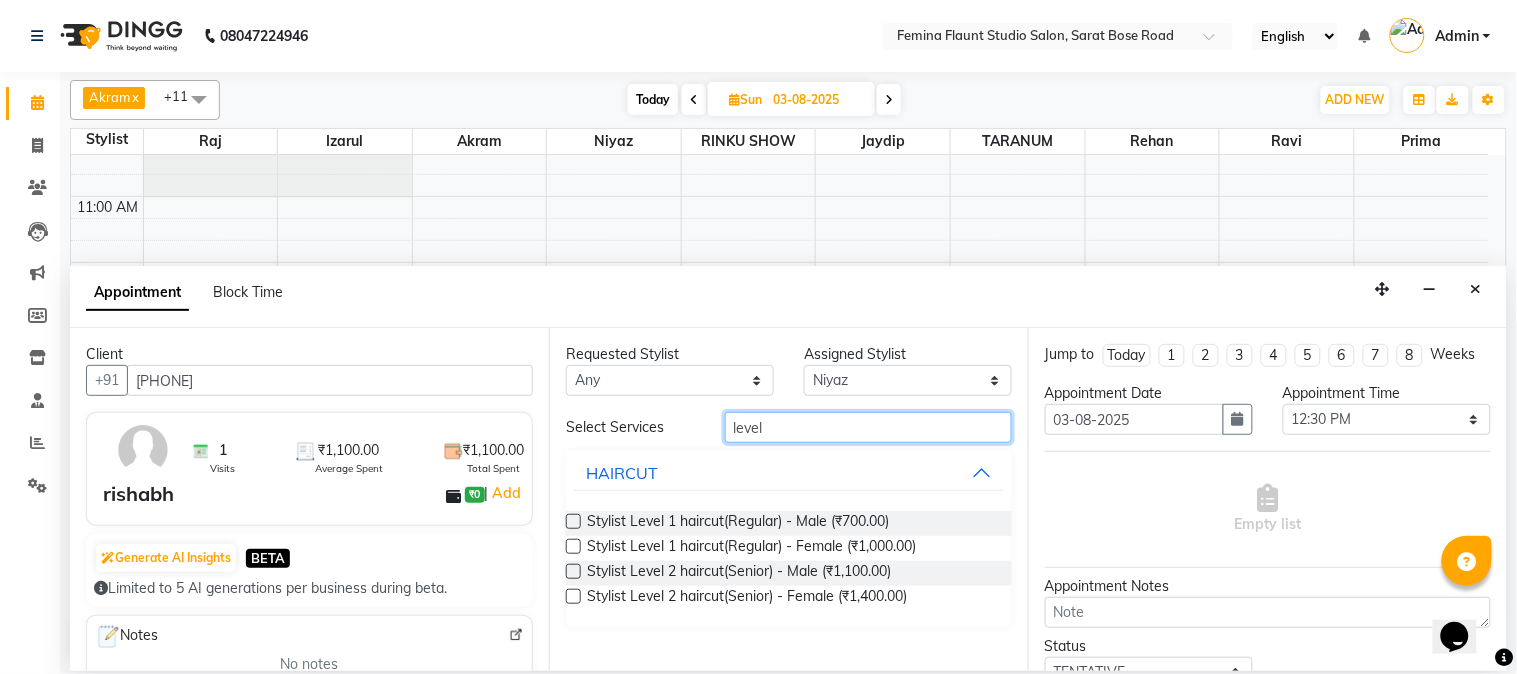 type on "level" 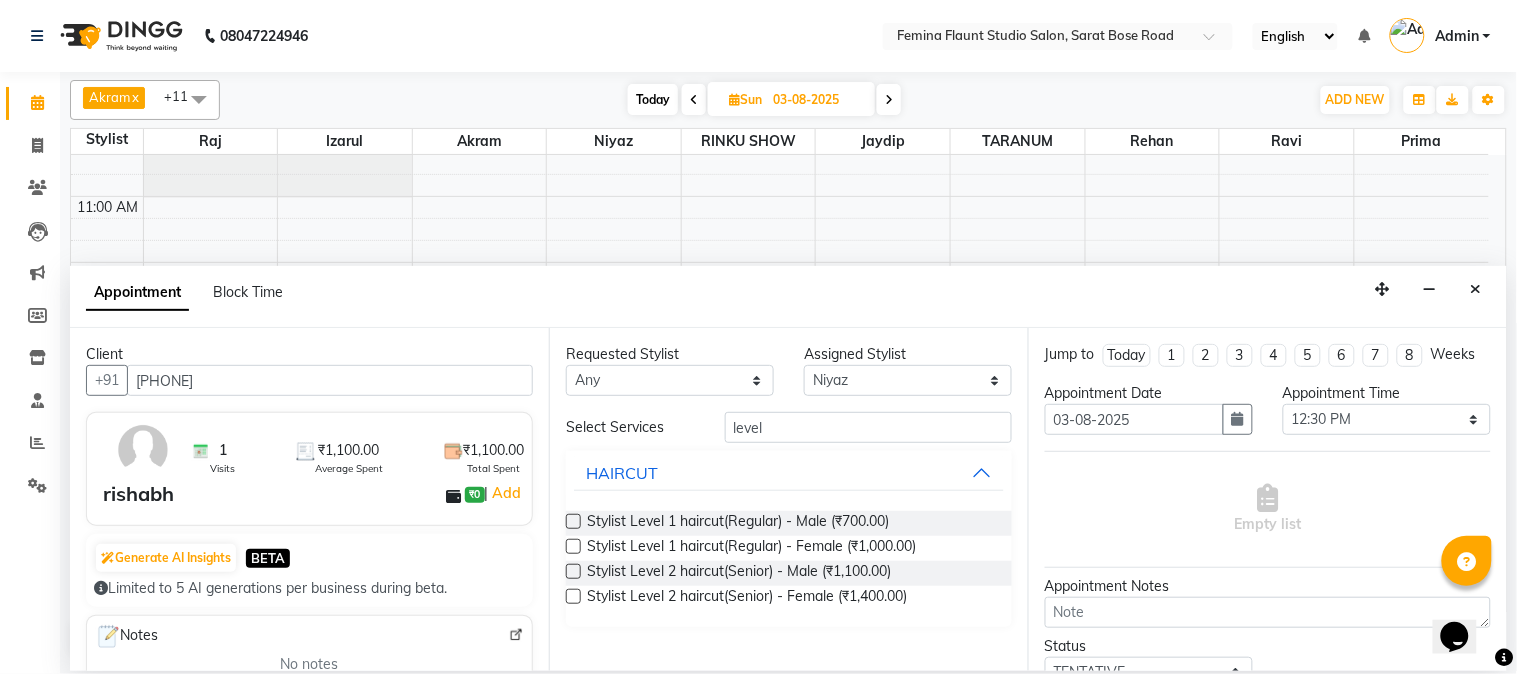 click at bounding box center (573, 571) 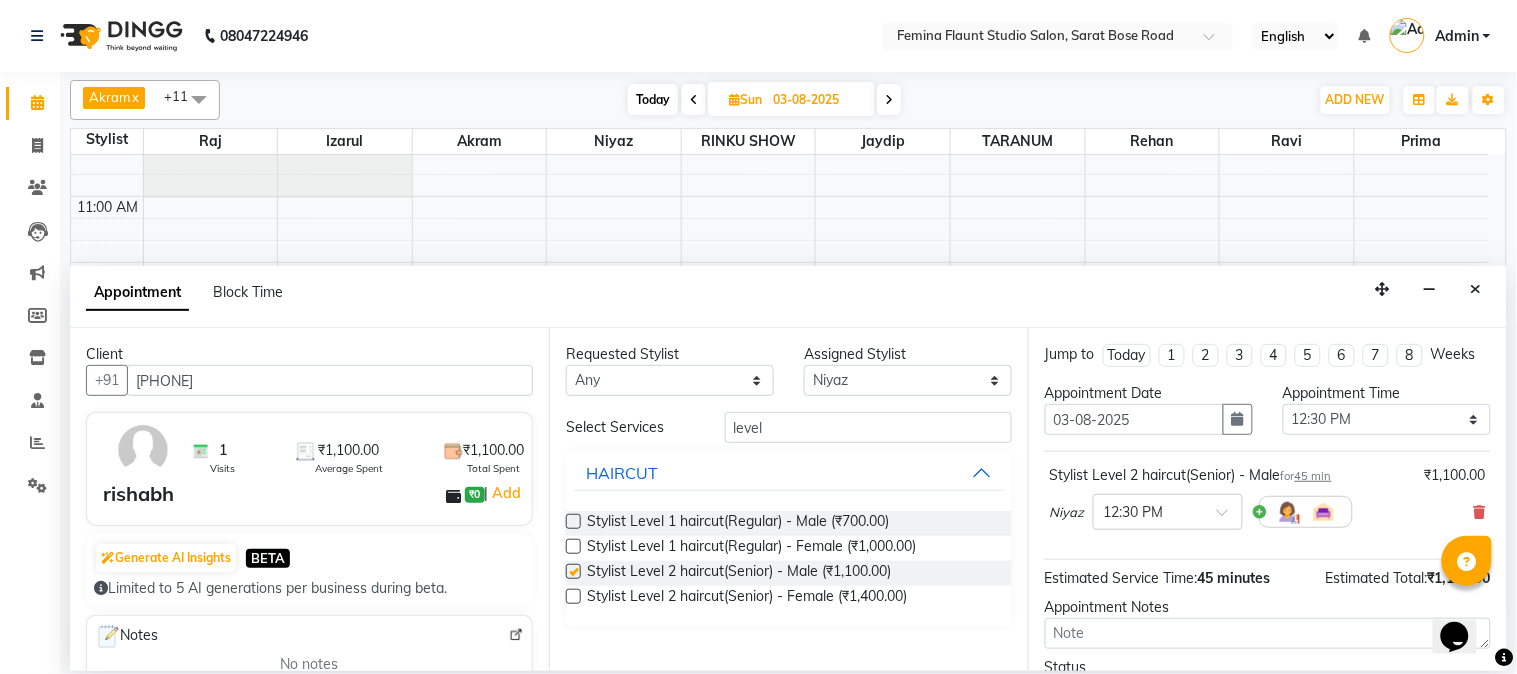 checkbox on "false" 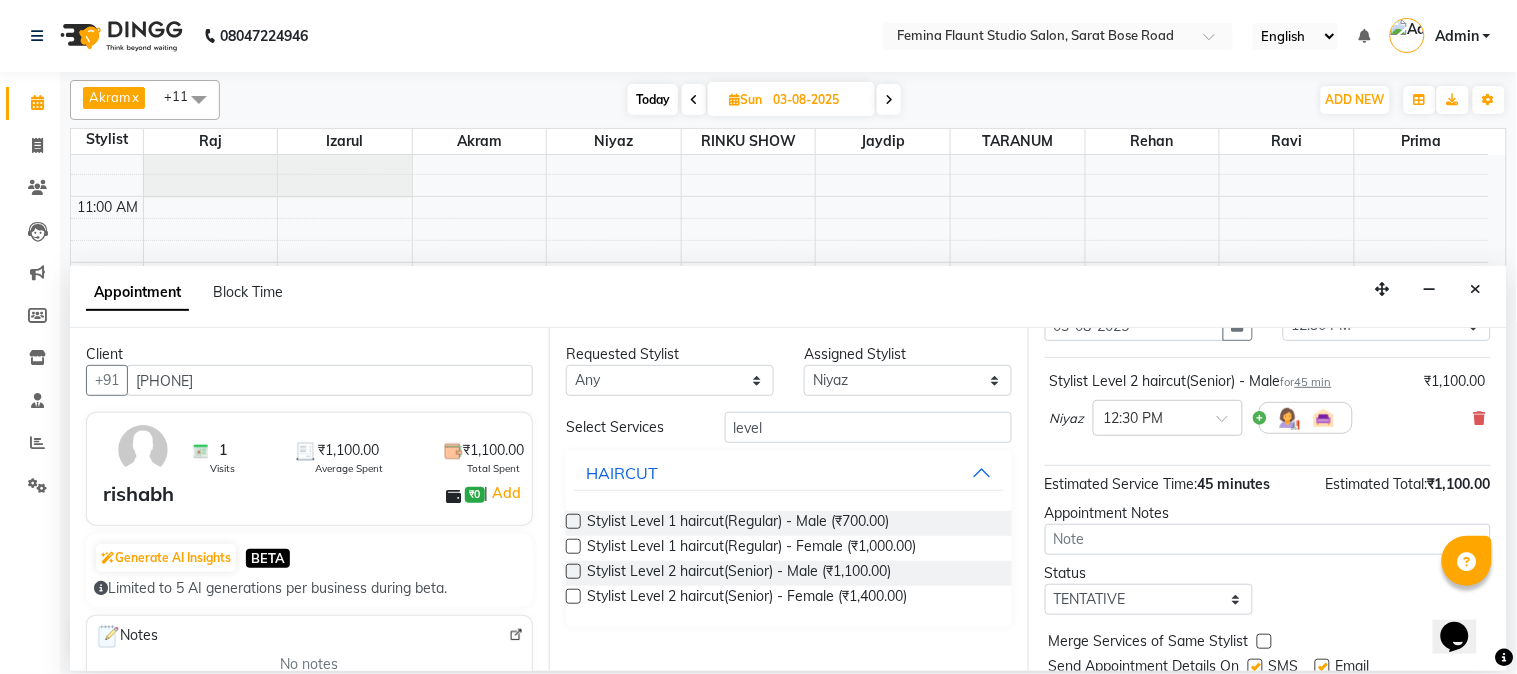 scroll, scrollTop: 183, scrollLeft: 0, axis: vertical 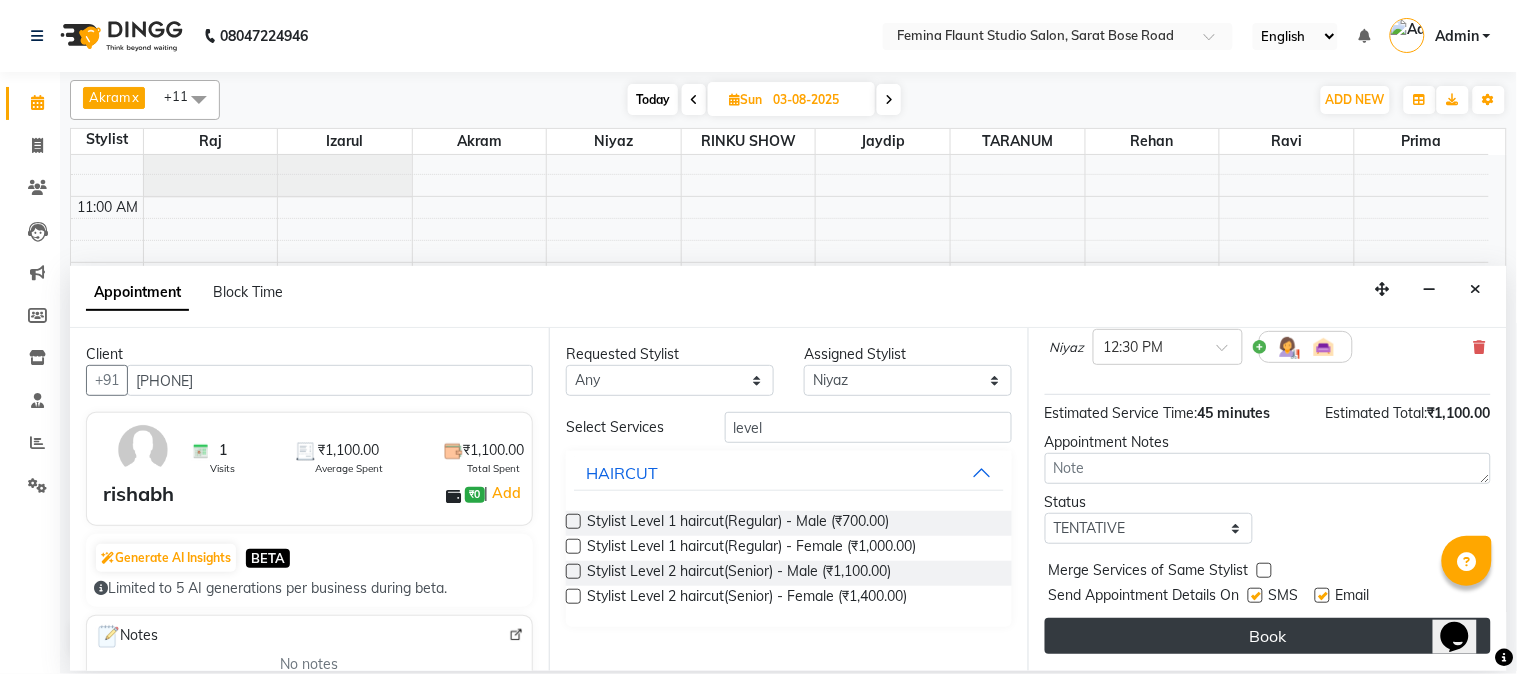 click on "Book" at bounding box center (1268, 636) 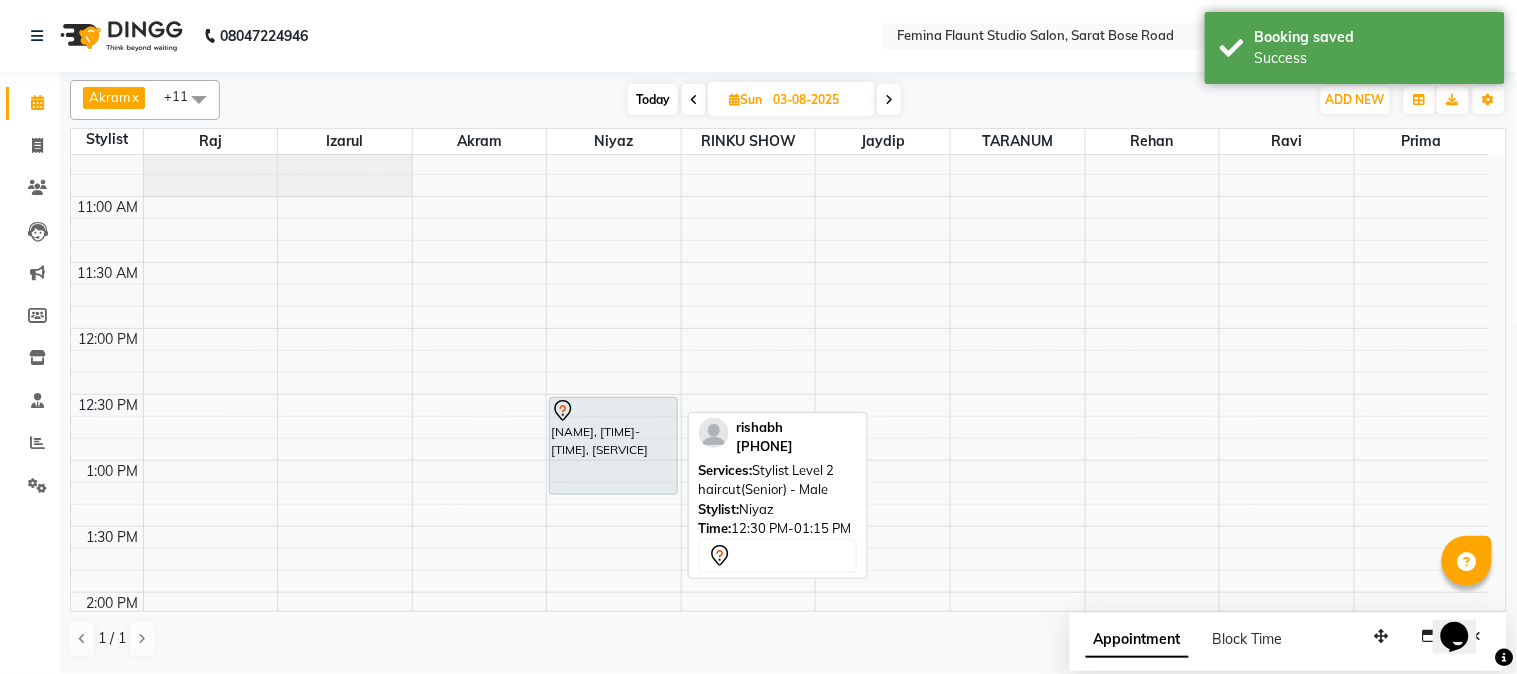 click on "rishabhnull, 12:30 PM-01:15 PM, Stylist Level 2 haircut(Senior) - Male" at bounding box center [613, 446] 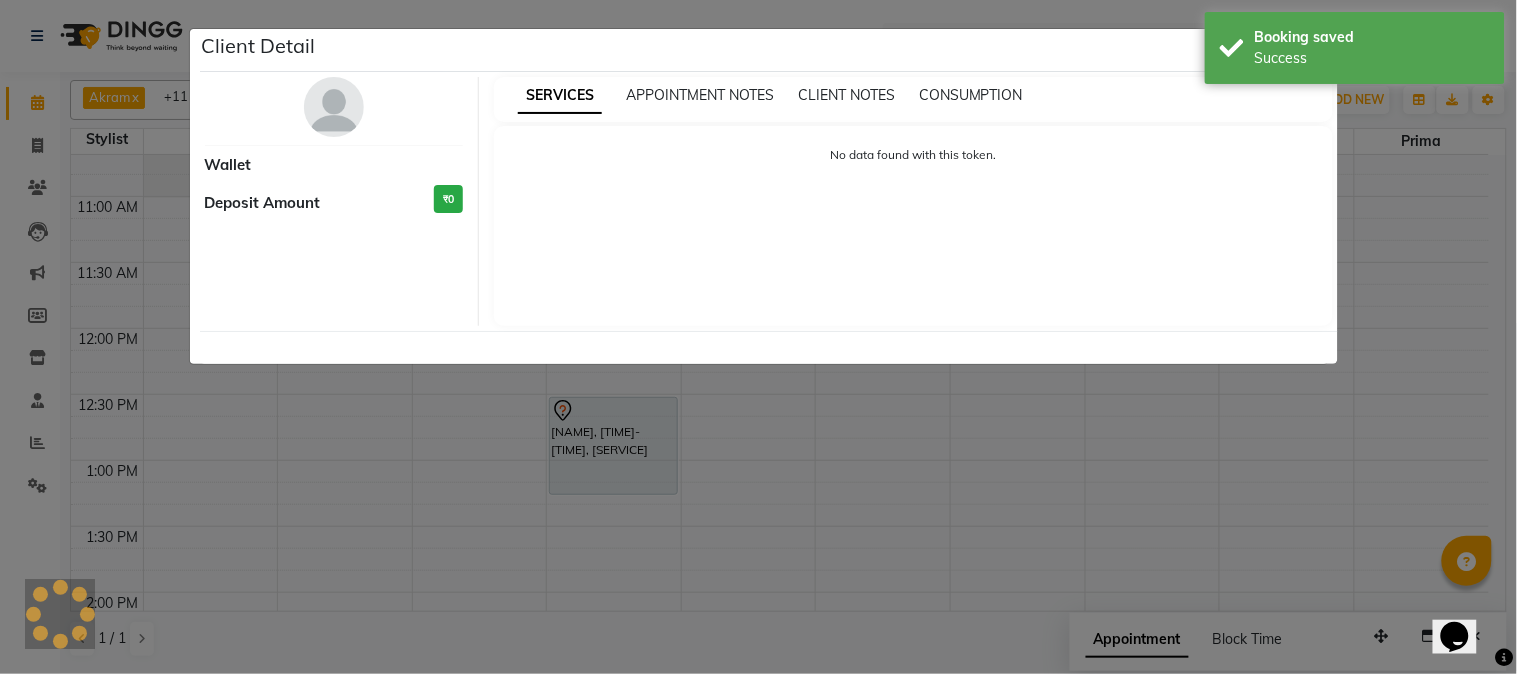 select on "7" 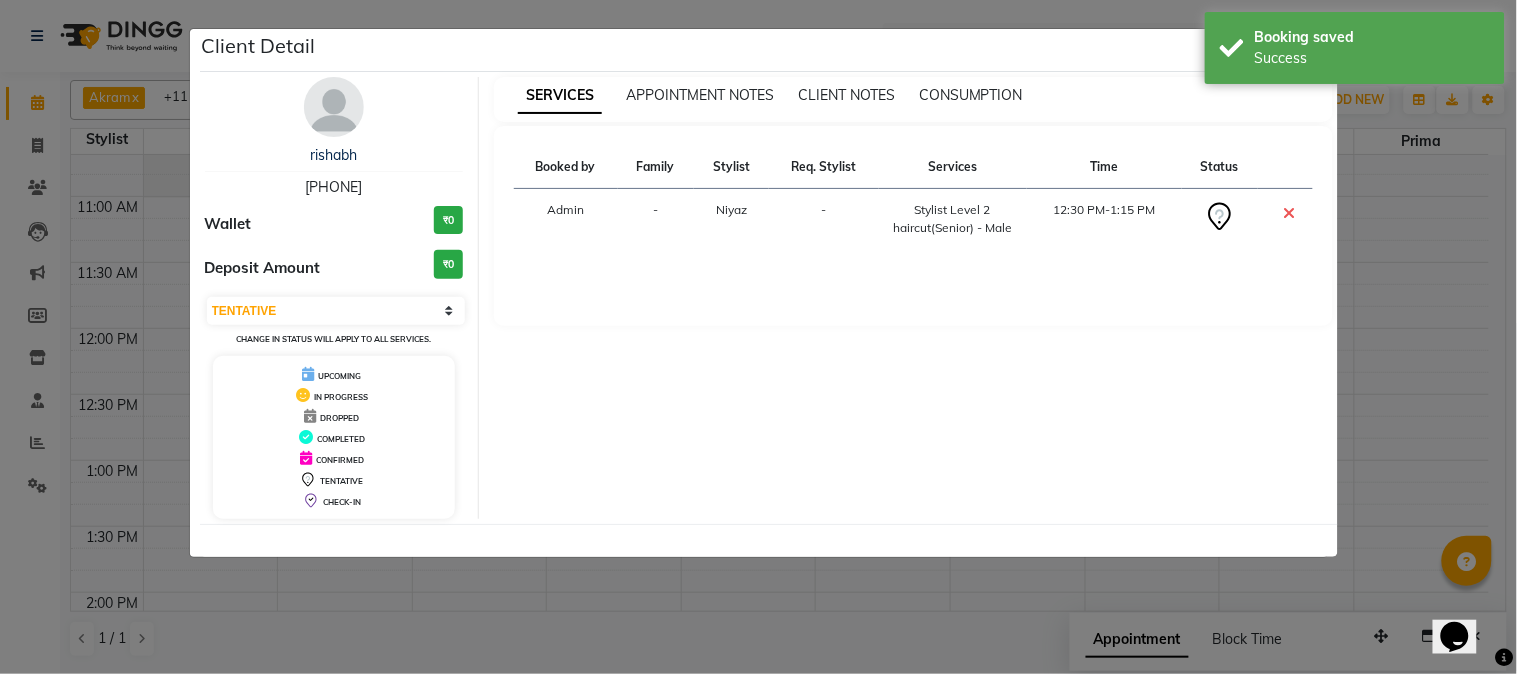 click on "Client Detail  rishabh    9073571338 Wallet ₹0 Deposit Amount  ₹0  Select CONFIRMED TENTATIVE Change in status will apply to all services. UPCOMING IN PROGRESS DROPPED COMPLETED CONFIRMED TENTATIVE CHECK-IN SERVICES APPOINTMENT NOTES CLIENT NOTES CONSUMPTION Booked by Family Stylist Req. Stylist Services Time Status  Admin  - Niyaz -  Stylist Level 2 haircut(Senior) - Male   12:30 PM-1:15 PM" 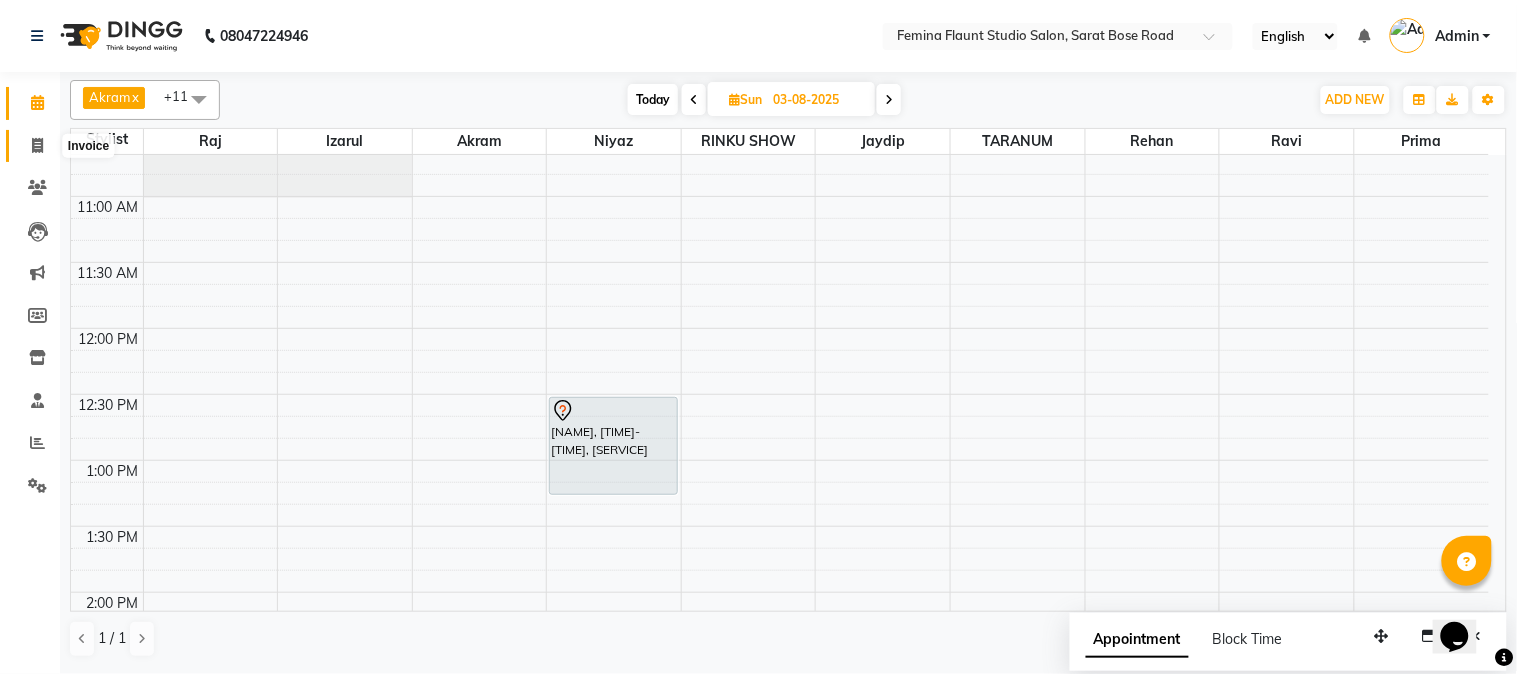 click 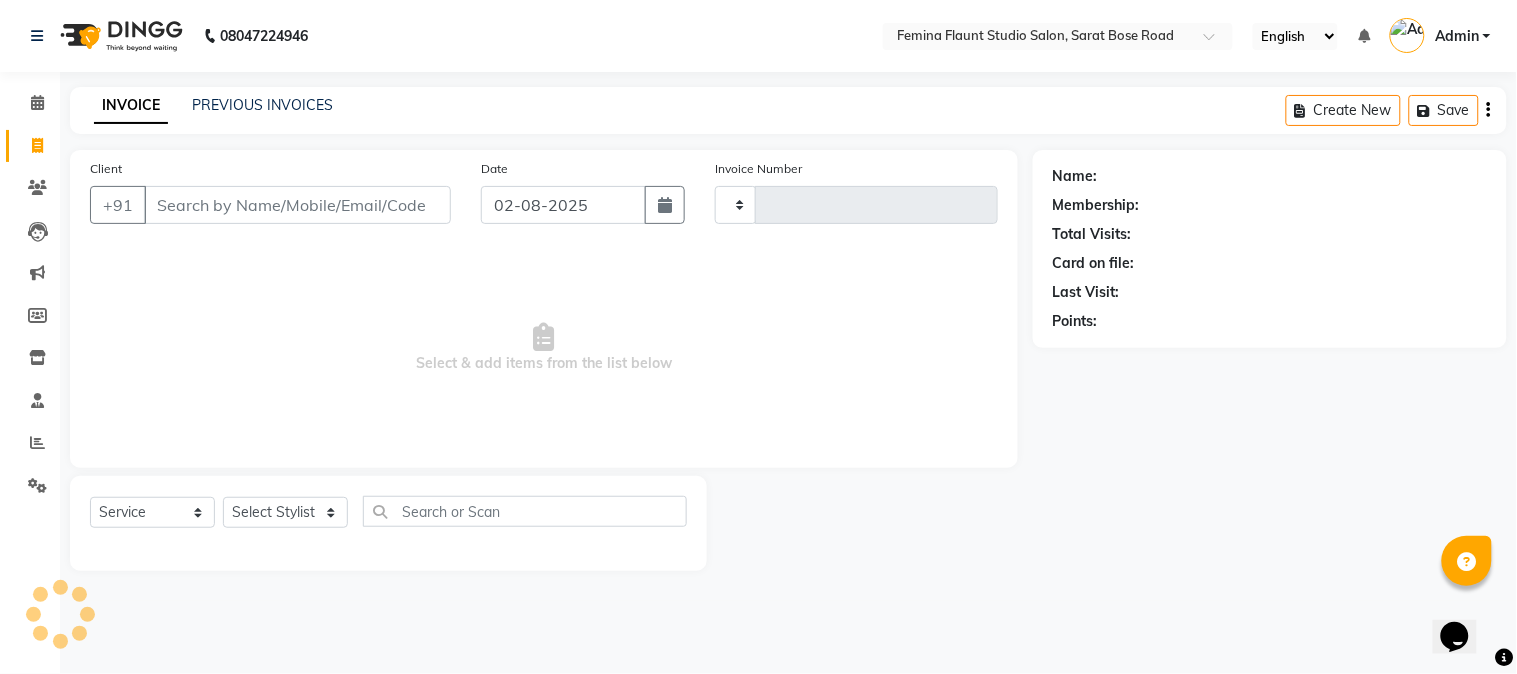 type on "1259" 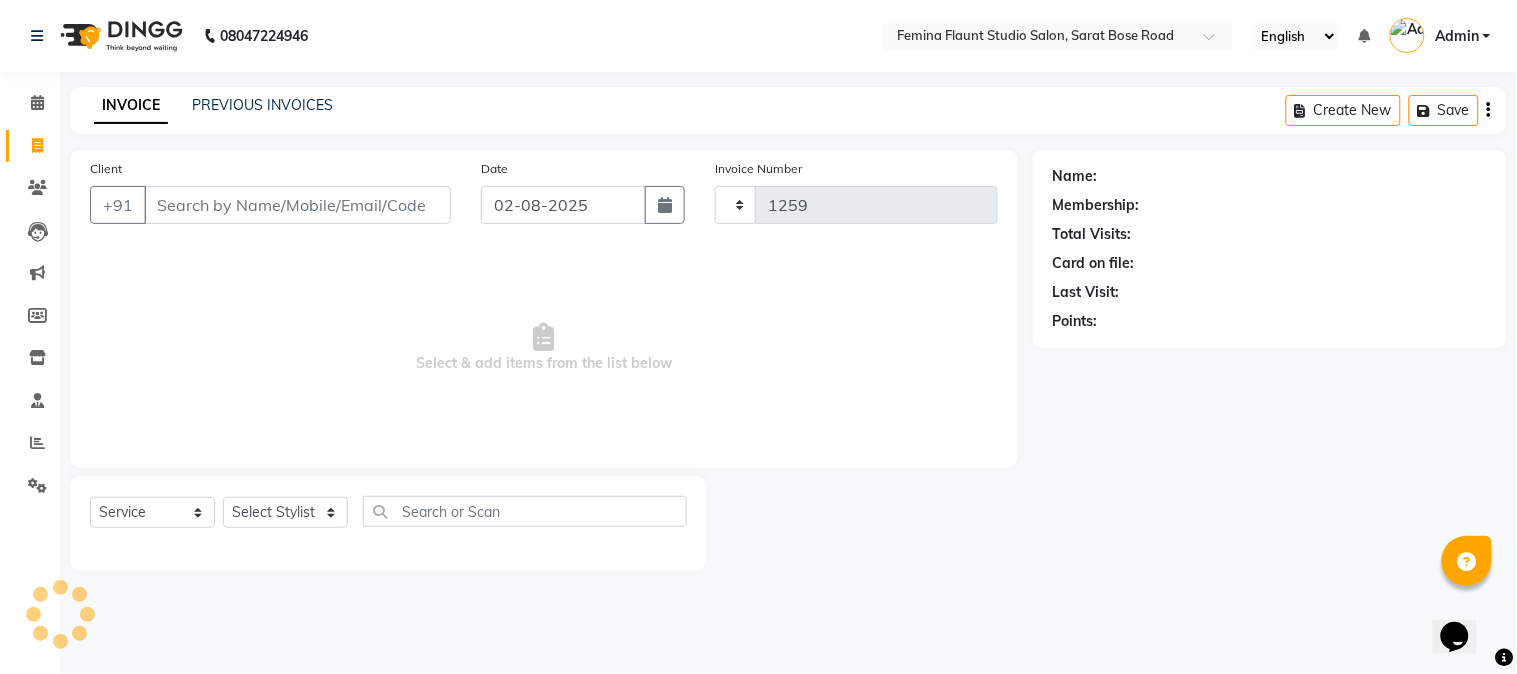 select on "5231" 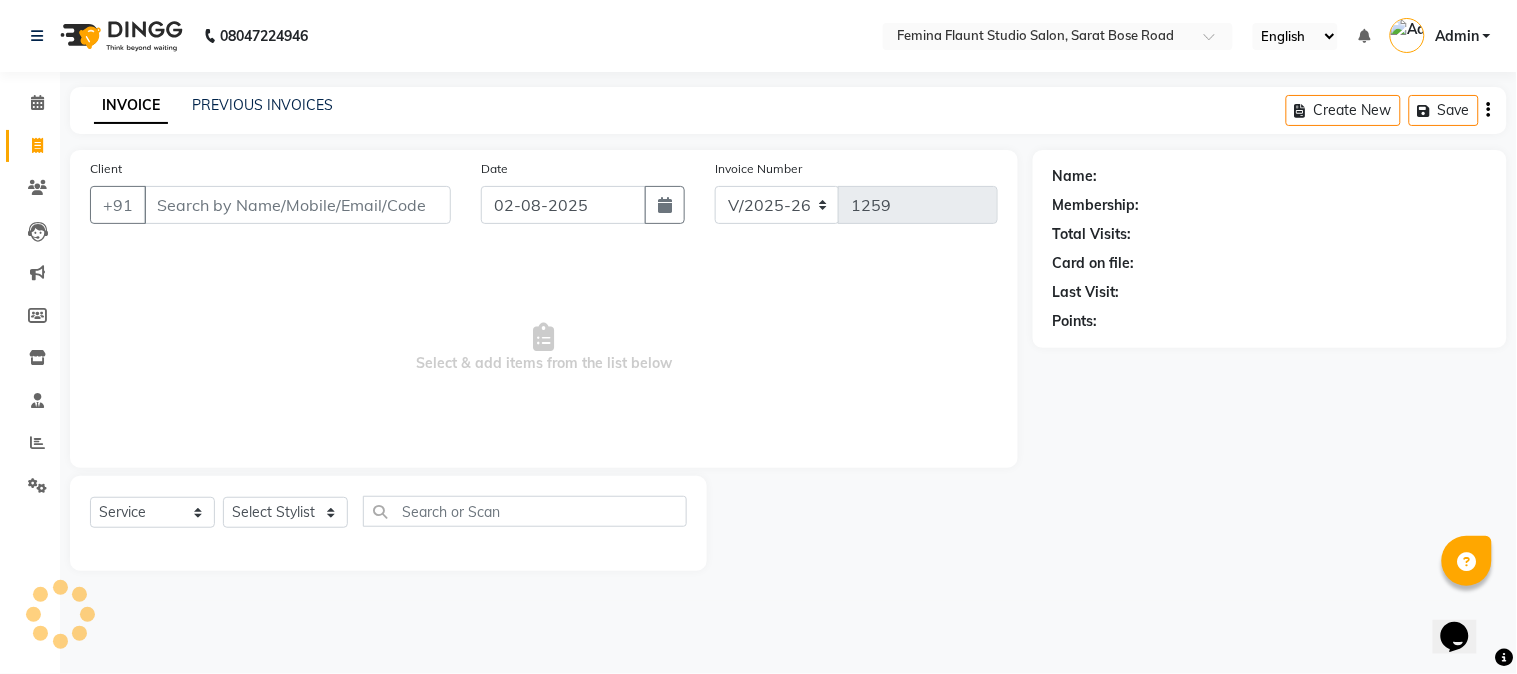 drag, startPoint x: 234, startPoint y: 208, endPoint x: 223, endPoint y: 216, distance: 13.601471 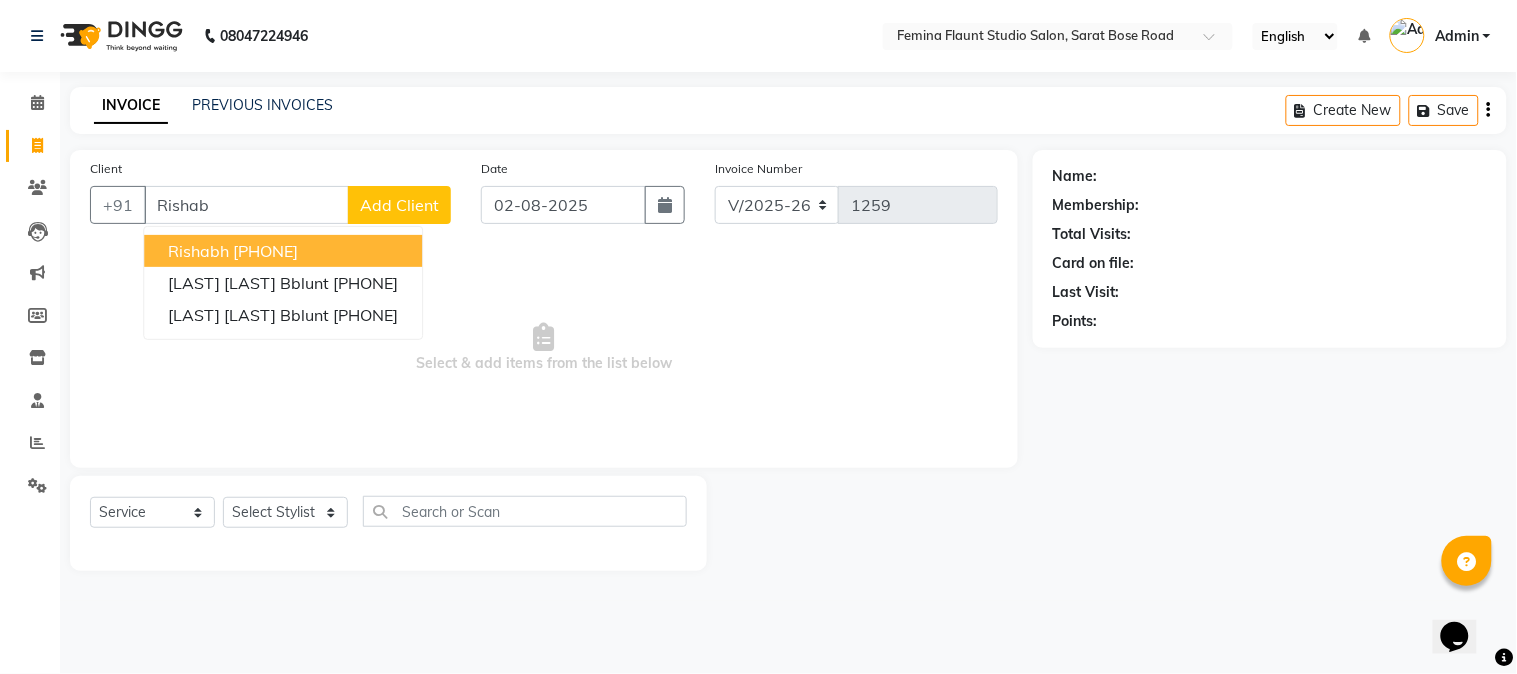click on "rishabh  9073571338 Rishab Goenka Bblunt  9331630033 RISHABH KOTHARI Bblunt  9836758887" at bounding box center (283, 283) 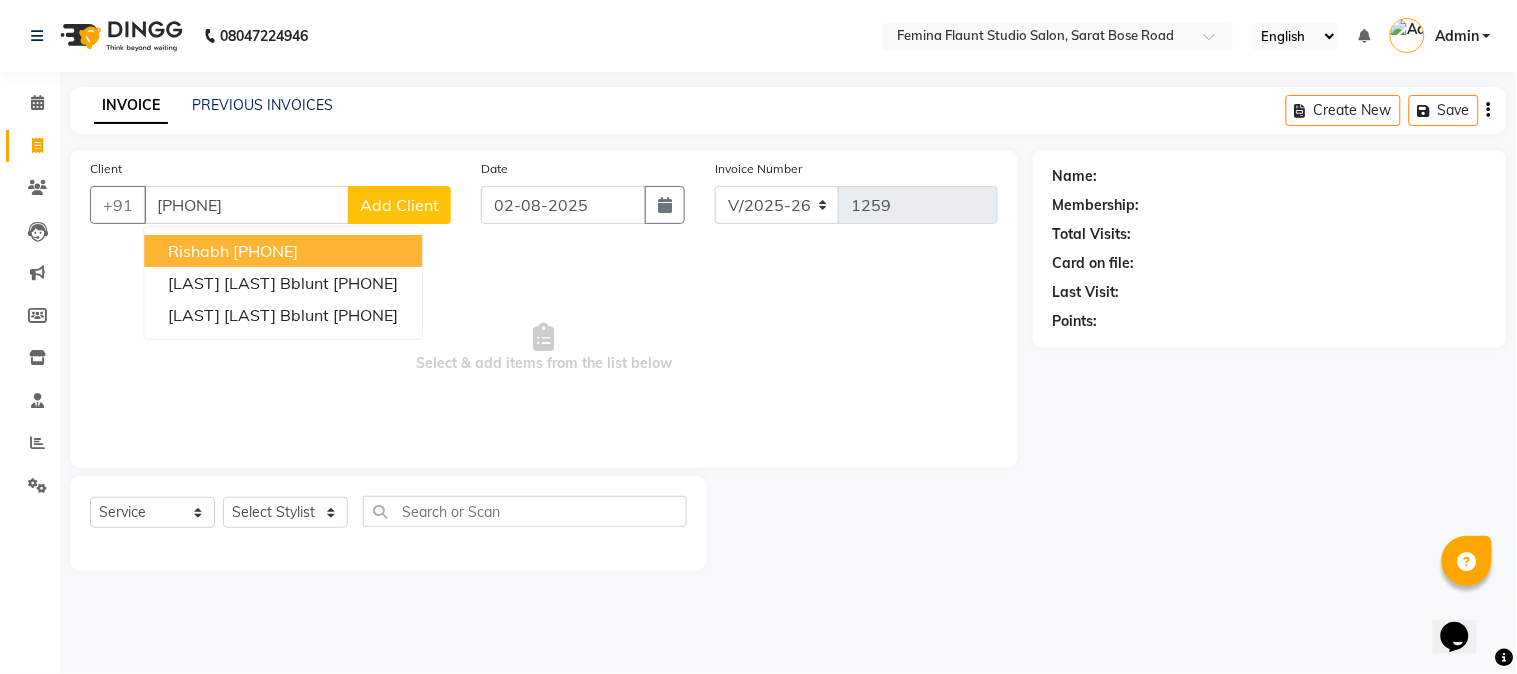 type on "9073571338" 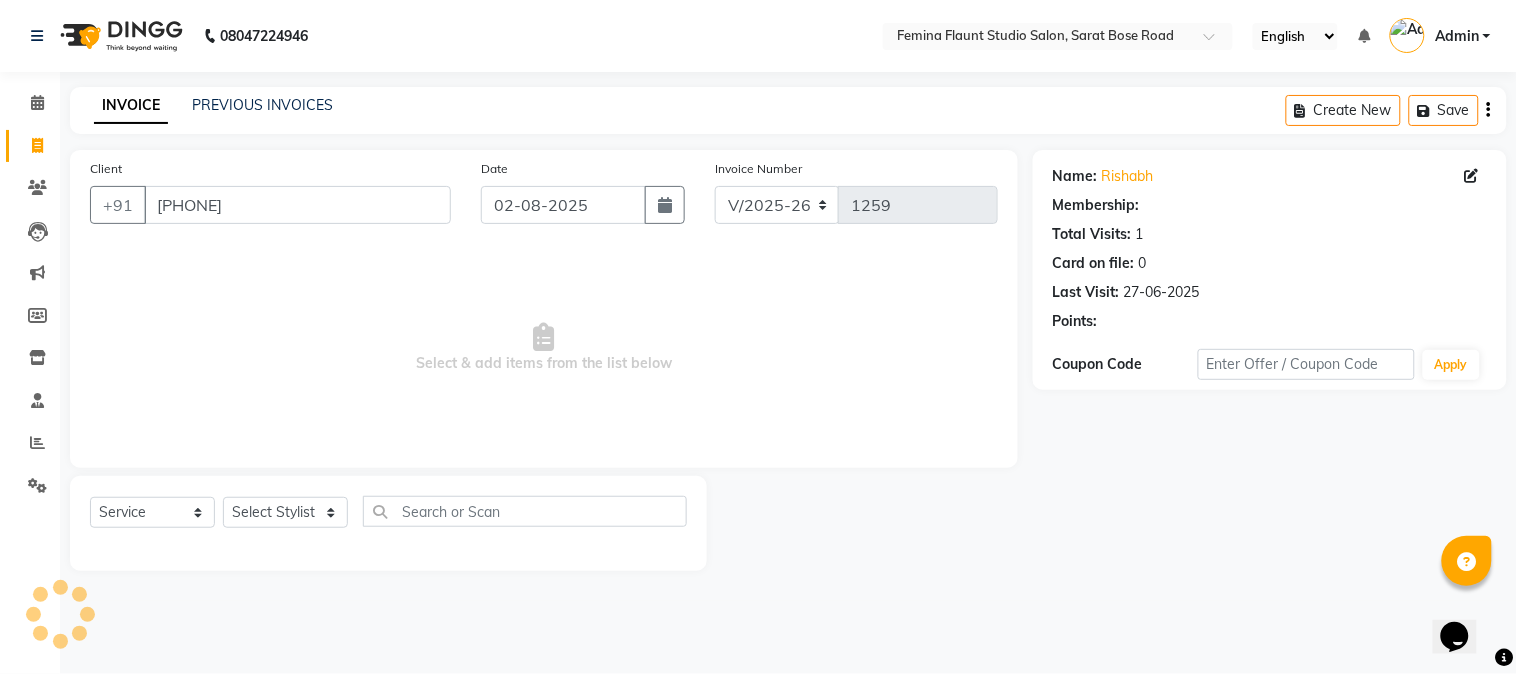 select on "1: Object" 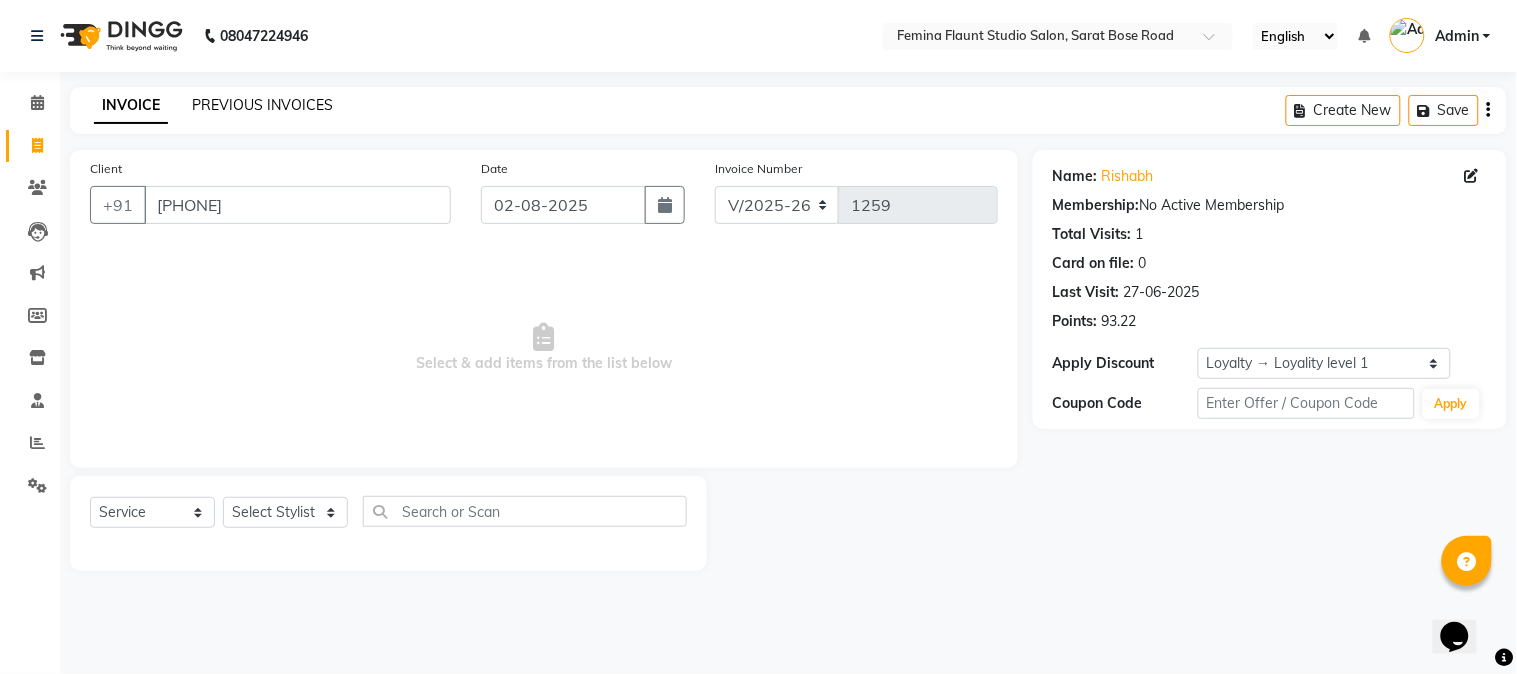 click on "PREVIOUS INVOICES" 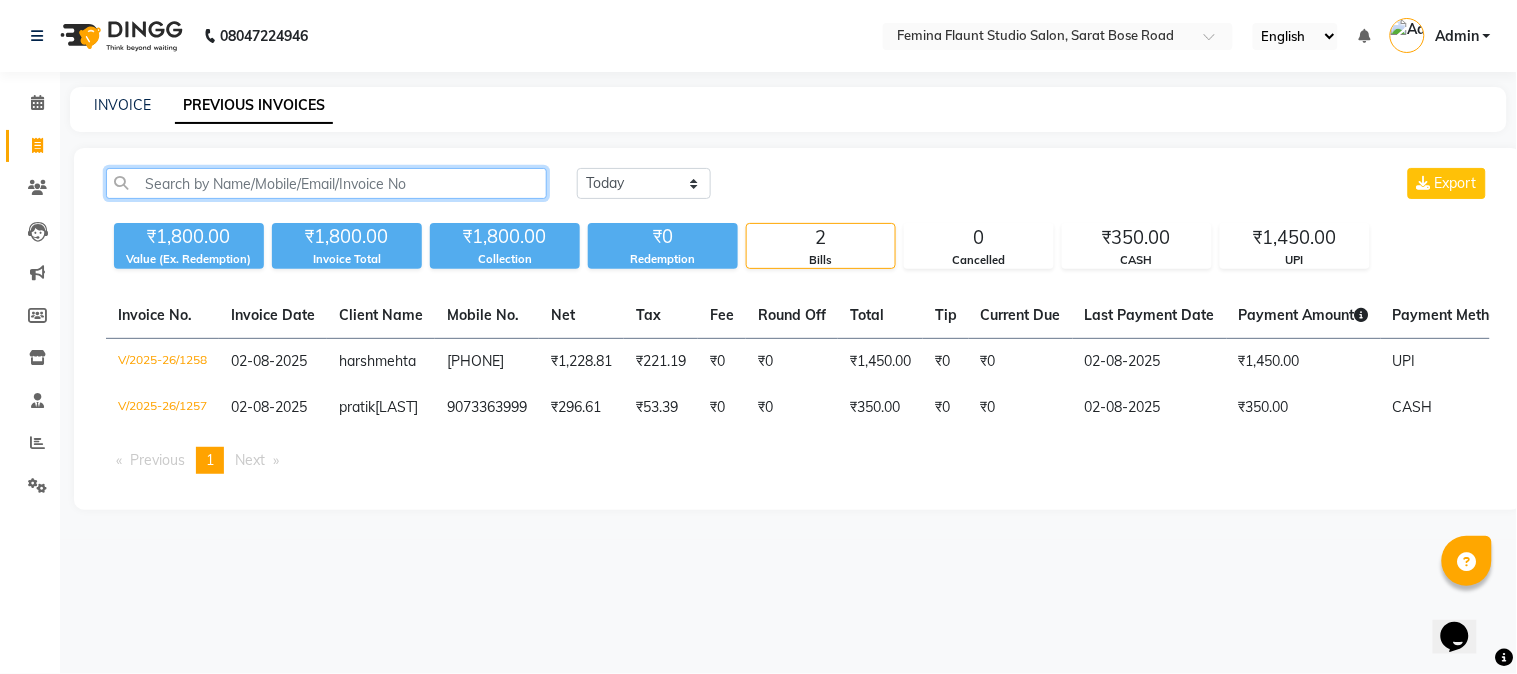 click 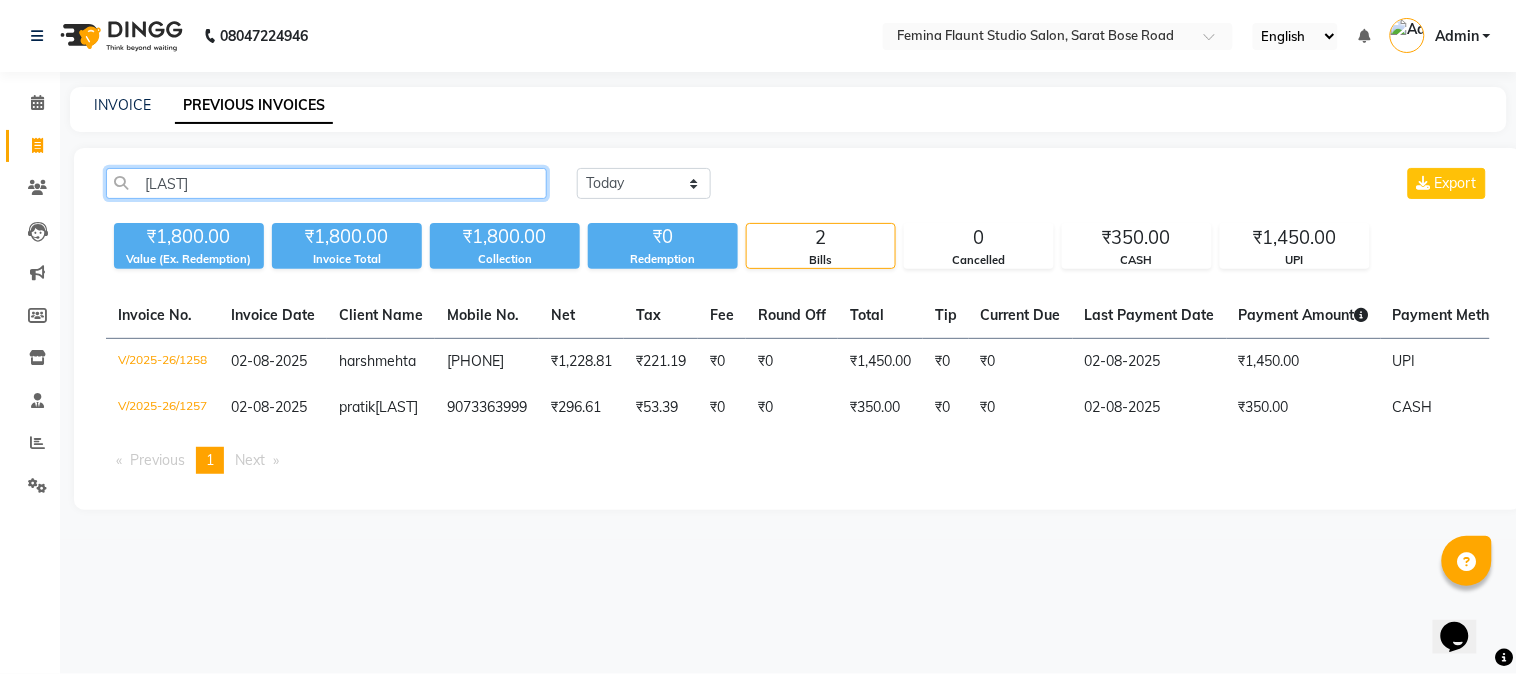 type on "rashab" 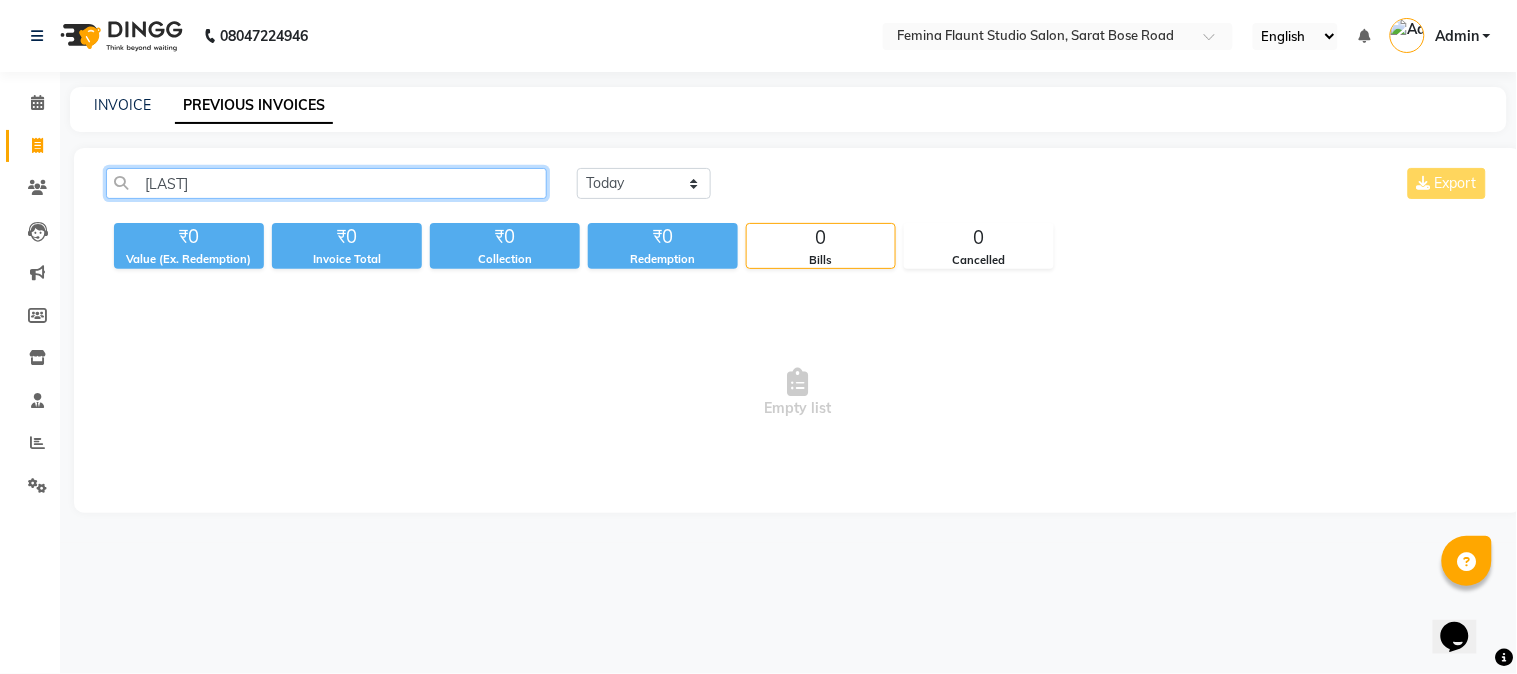 drag, startPoint x: 205, startPoint y: 180, endPoint x: 96, endPoint y: 183, distance: 109.041275 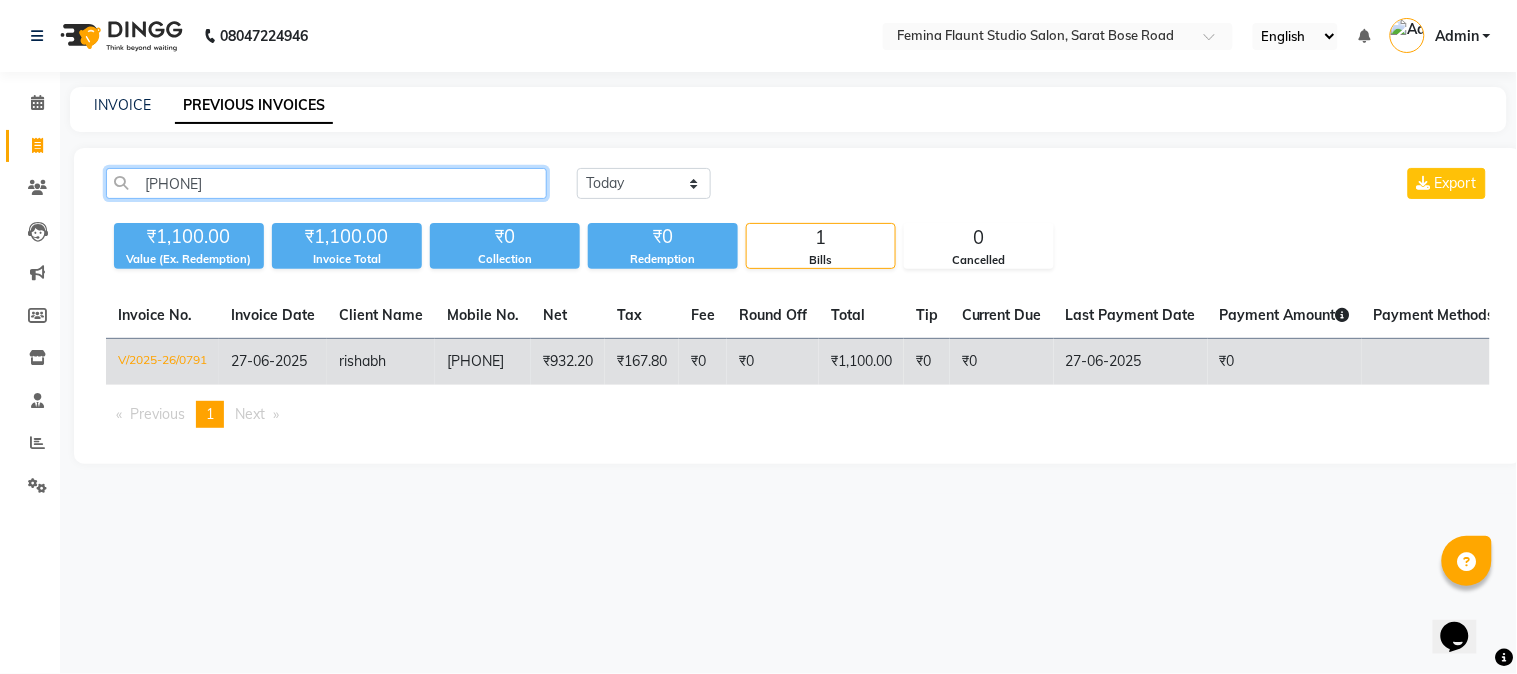 type on "9073571338" 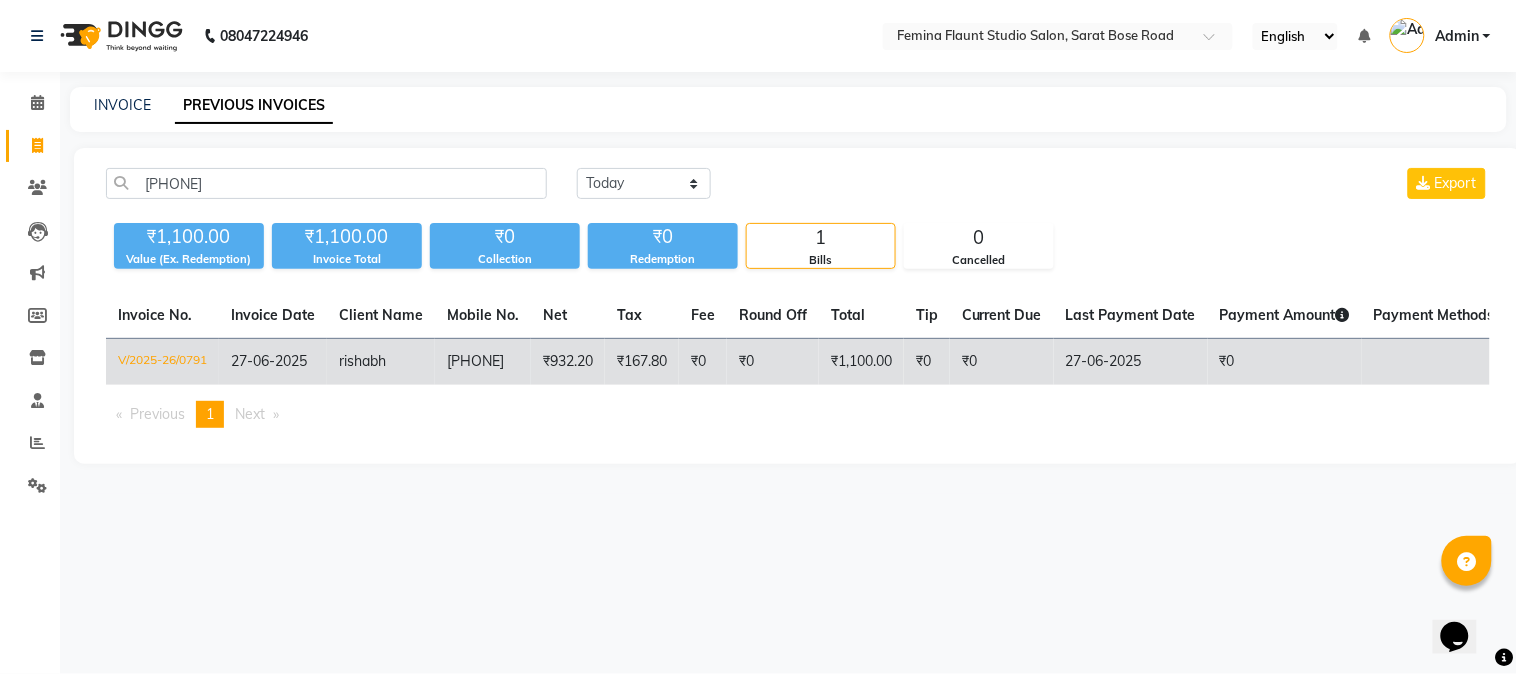 click on "rishabh" 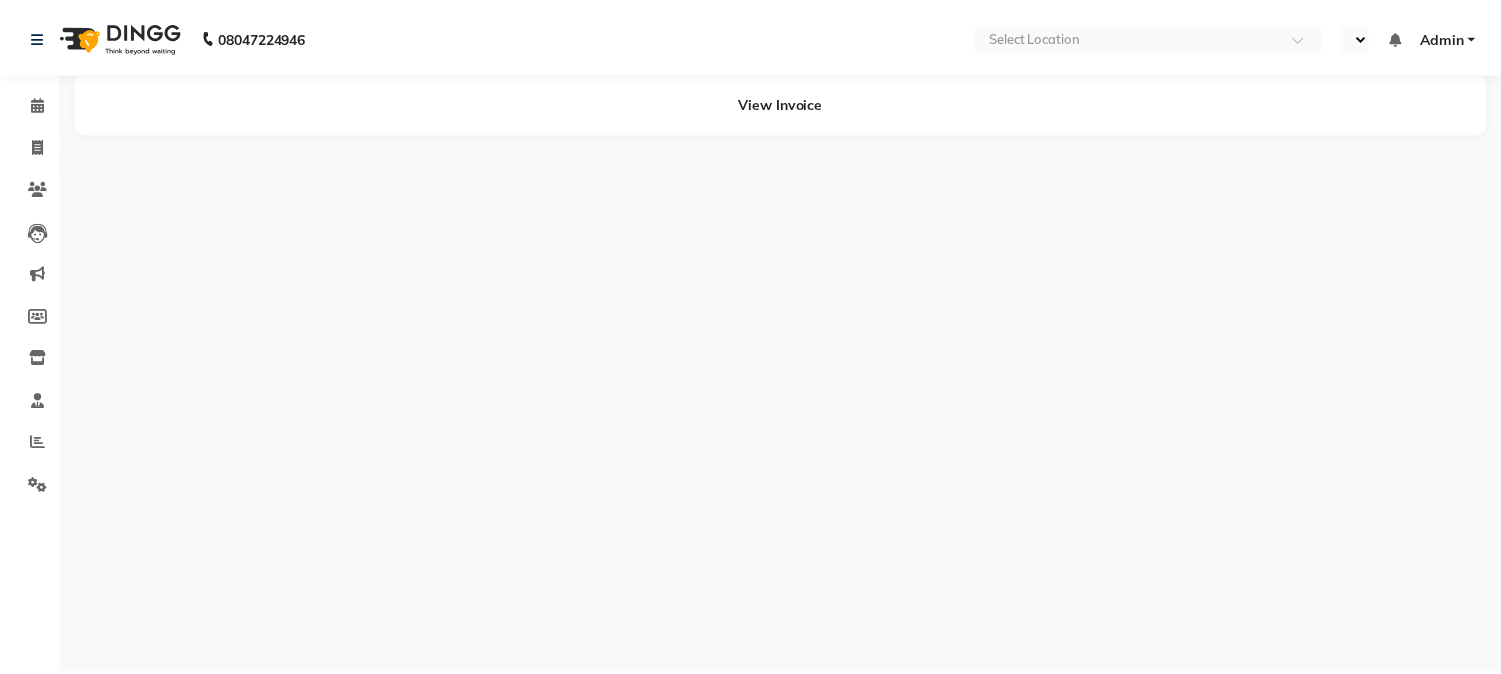 scroll, scrollTop: 0, scrollLeft: 0, axis: both 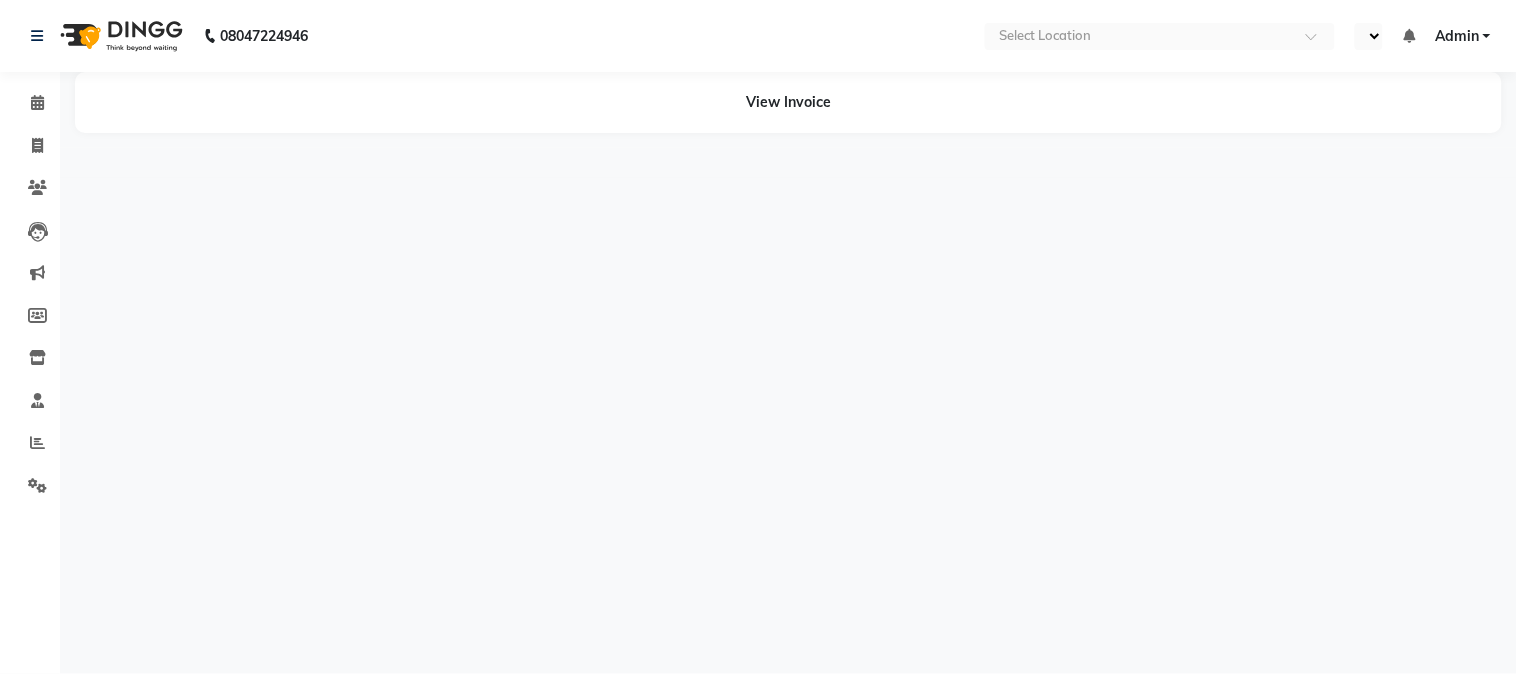 select on "en" 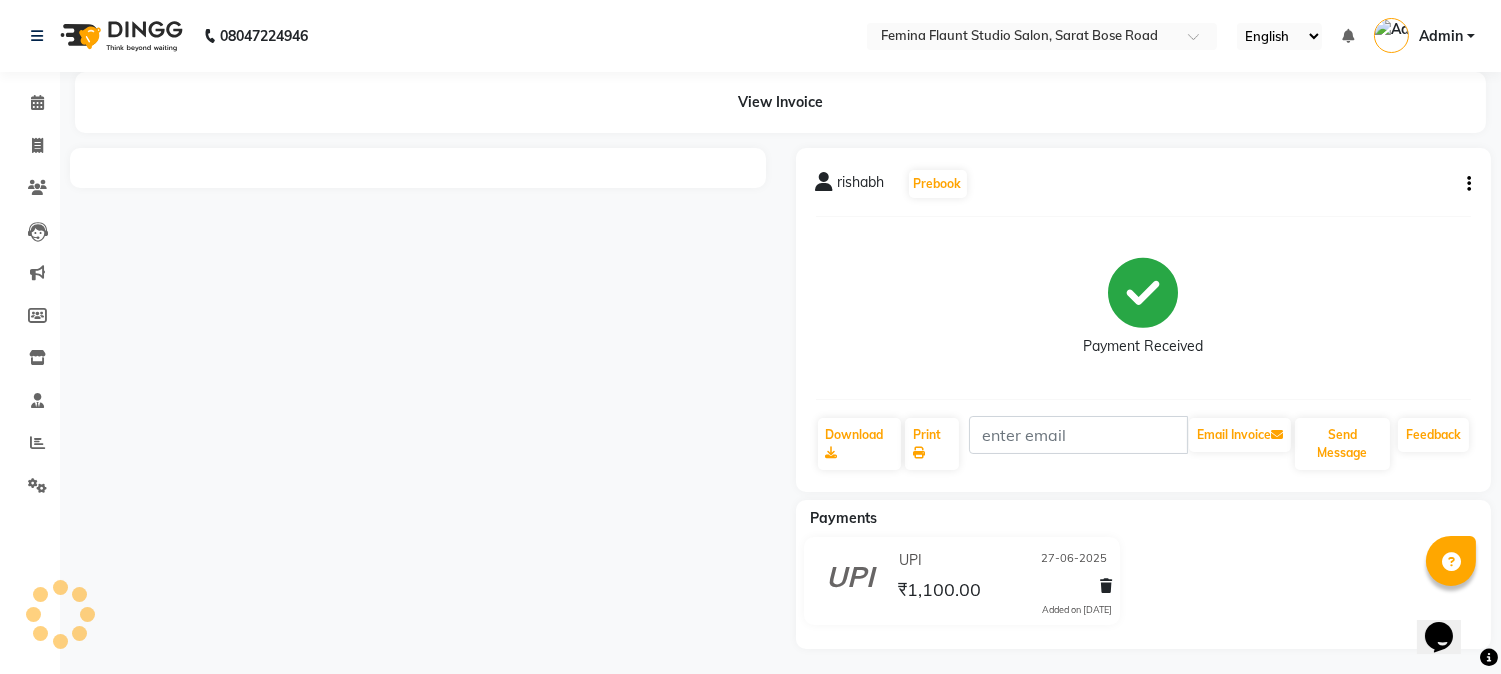 scroll, scrollTop: 0, scrollLeft: 0, axis: both 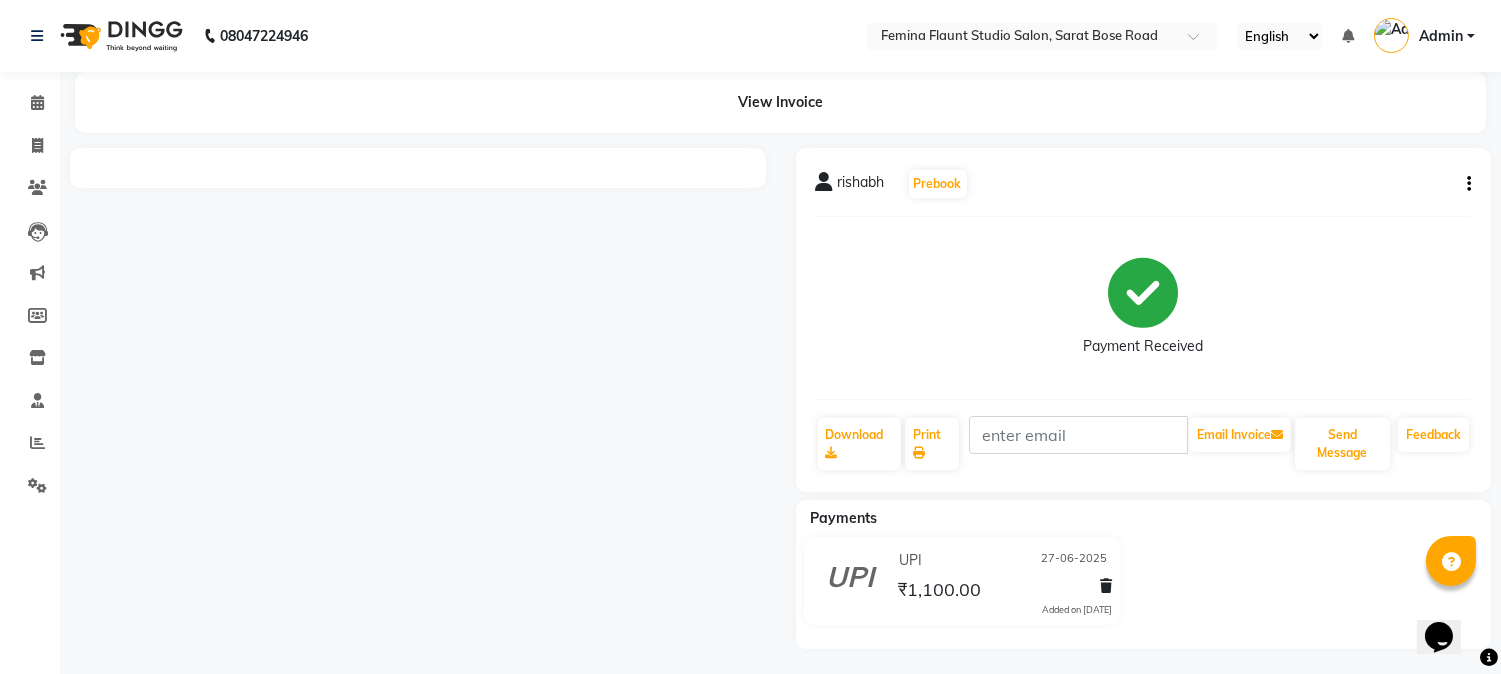 click on "View Invoice" 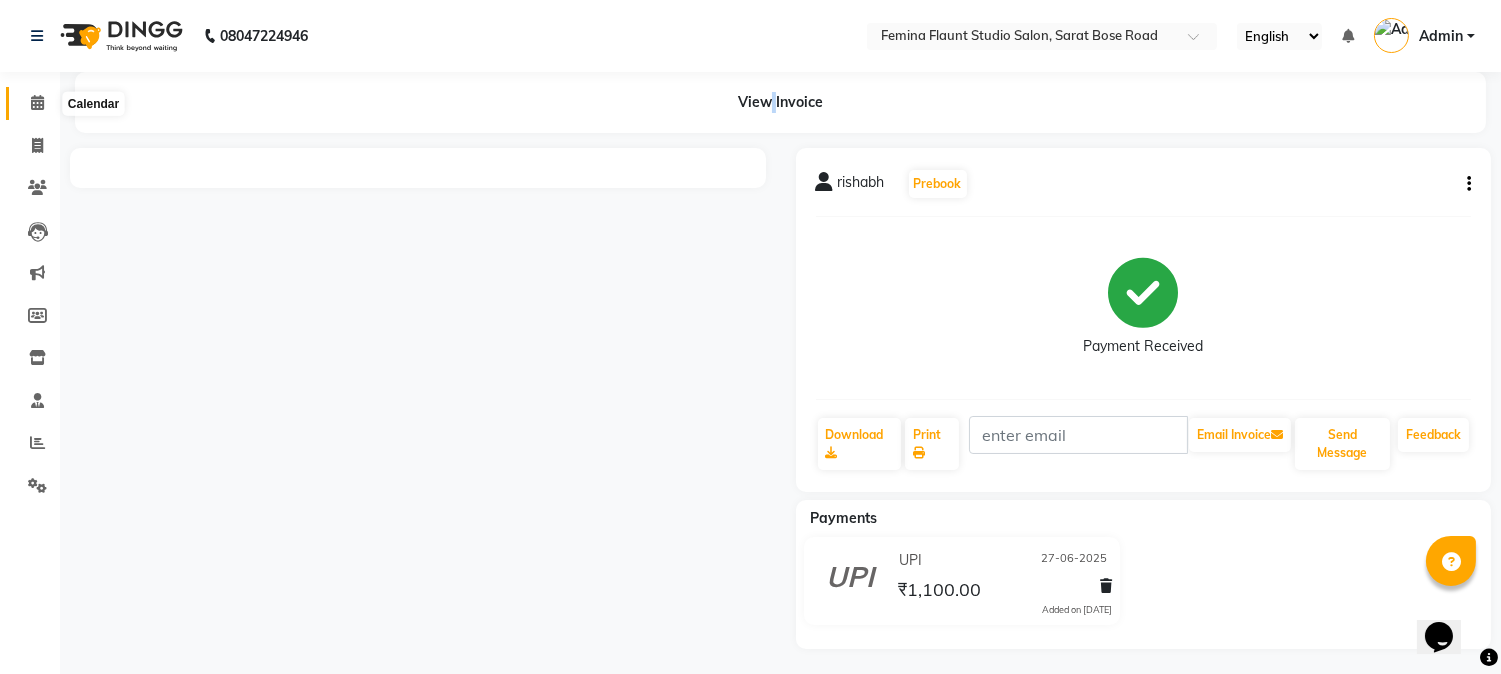 click 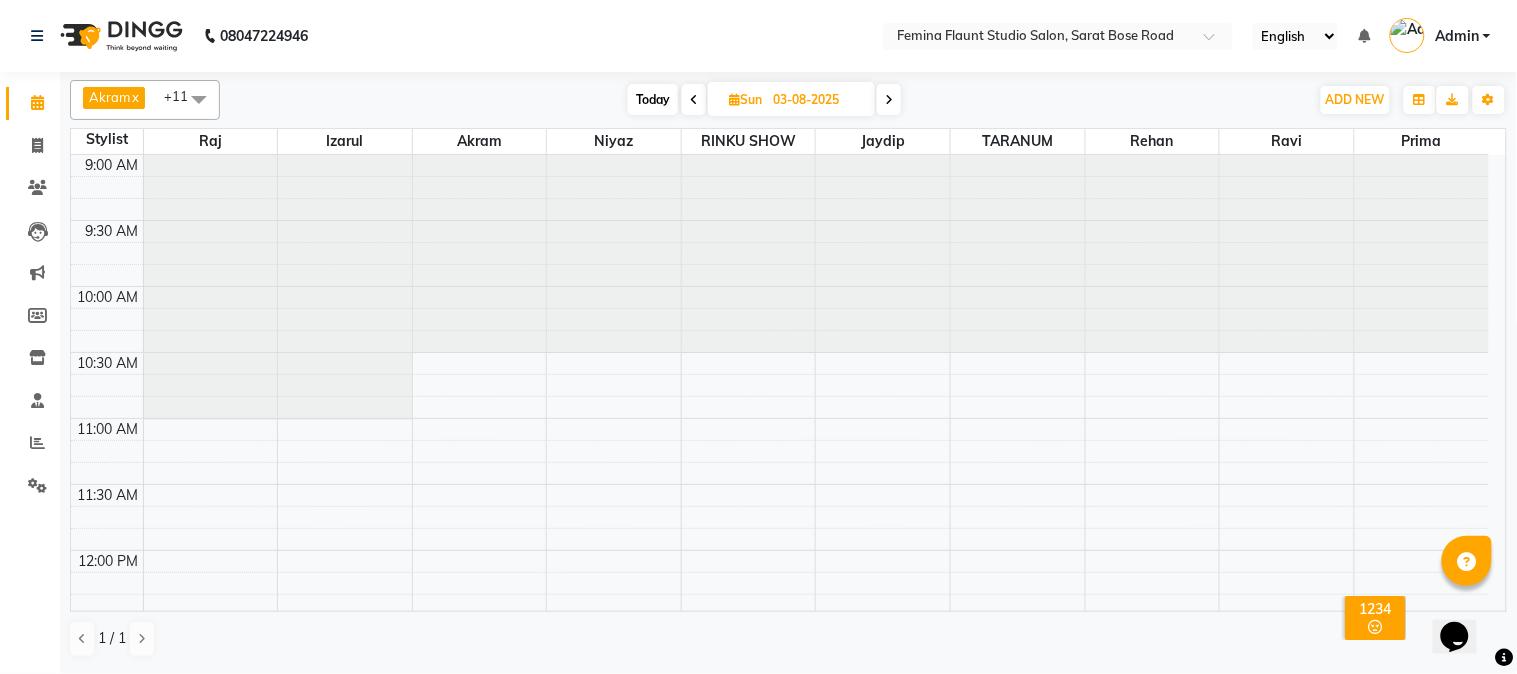 click at bounding box center (694, 99) 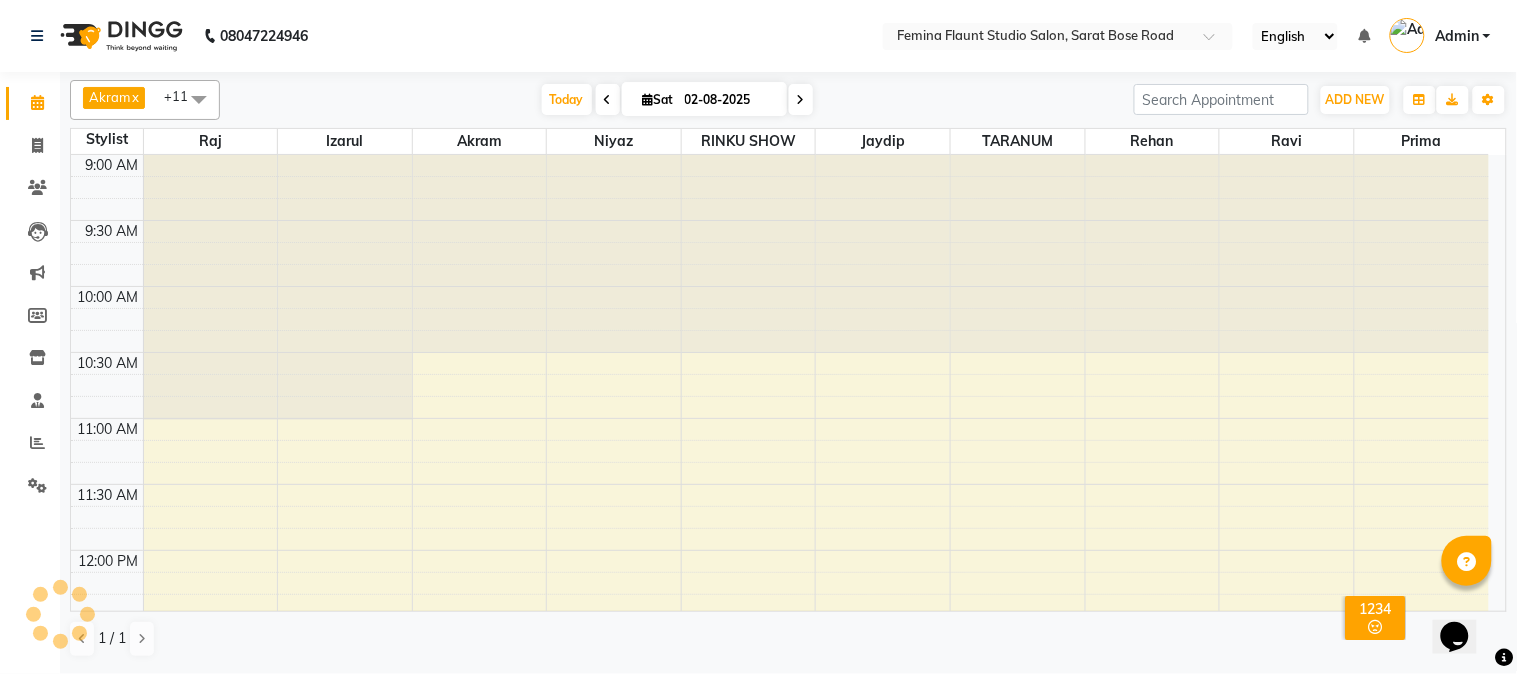 scroll, scrollTop: 664, scrollLeft: 0, axis: vertical 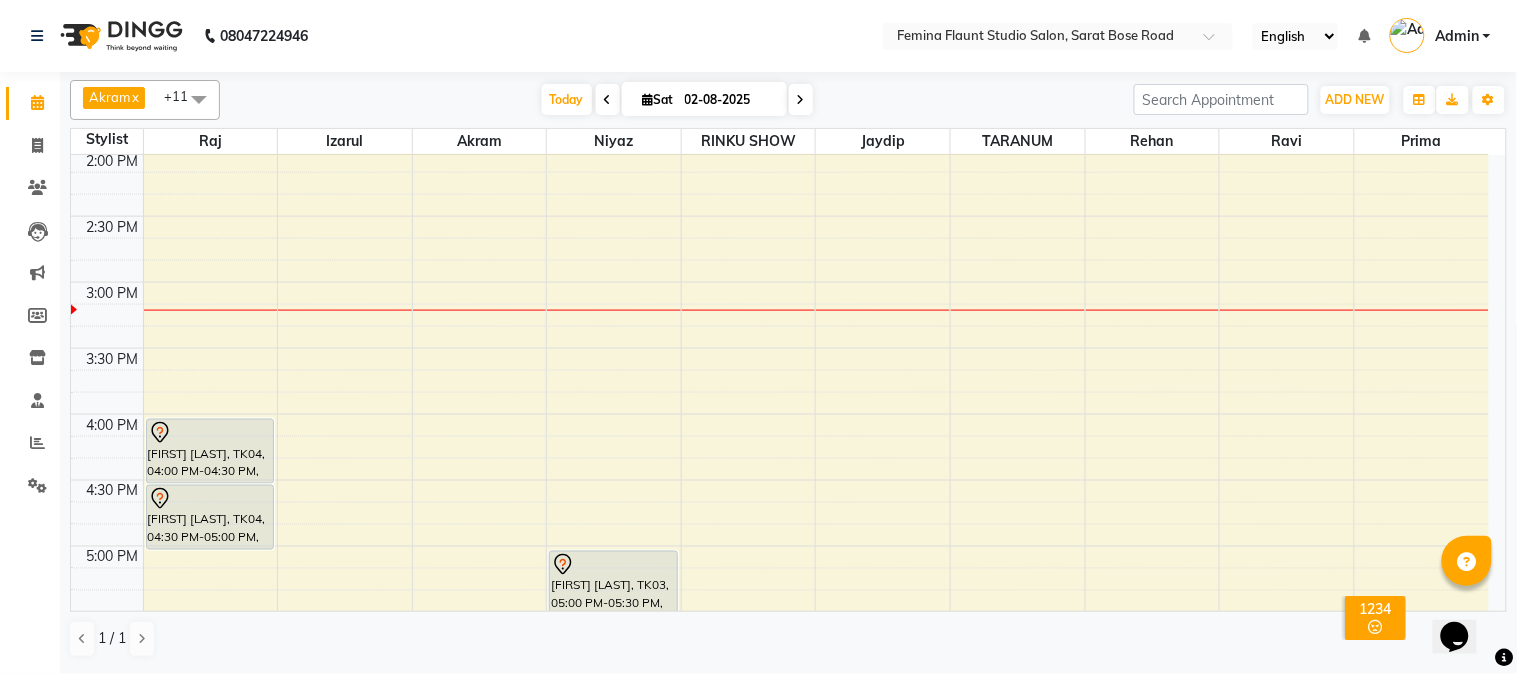 click on "9:00 AM 9:30 AM 10:00 AM 10:30 AM 11:00 AM 11:30 AM 12:00 PM 12:30 PM 1:00 PM 1:30 PM 2:00 PM 2:30 PM 3:00 PM 3:30 PM 4:00 PM 4:30 PM 5:00 PM 5:30 PM 6:00 PM 6:30 PM 7:00 PM 7:30 PM 8:00 PM 8:30 PM 9:00 PM 9:30 PM             [FIRST] [LAST], TK04, 04:00 PM-04:30 PM, Hair Spa Treatment Hair spa - Long              [FIRST] [LAST], TK04, 04:30 PM-05:00 PM, Hair Spa Treatment Hair spa - Long              [FIRST] [LAST], TK01, 06:00 PM-06:45 PM, Stylist Level 2 haircut(Senior) - Male             [FIRST] [LAST], TK01, 06:40 PM-07:10 PM, Beard Trimming     [FIRST] [LAST], TK02, 11:30 AM-12:15 PM, Stylist Level 2 haircut(Senior) - Male             [FIRST] [LAST], TK03, 05:00 PM-05:30 PM, Blow Dry - pH     [FIRST] [LAST], TK05, 11:20 AM-11:50 AM, Beard Trimming     [FIRST] [LAST], TK02, 12:10 PM-12:40 PM, Beard Trimming" at bounding box center (780, 348) 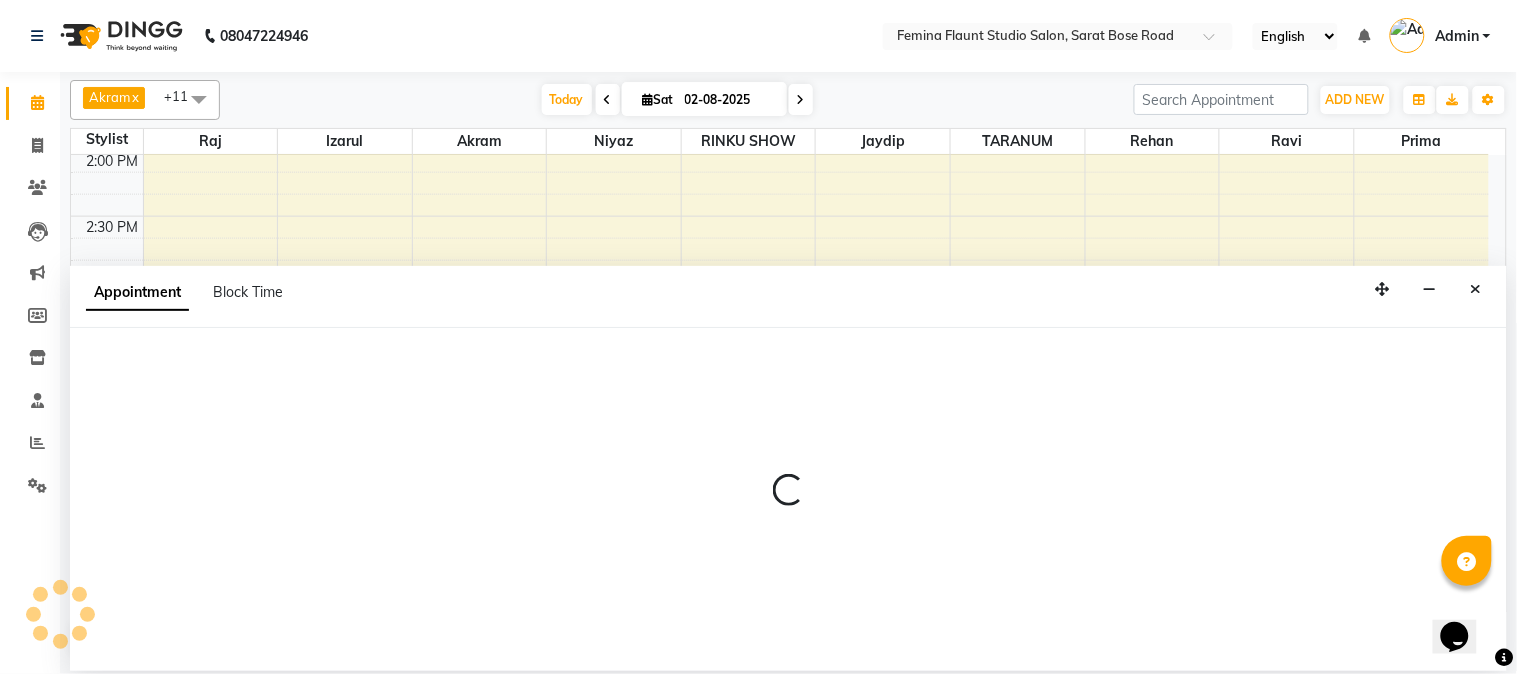 select on "83121" 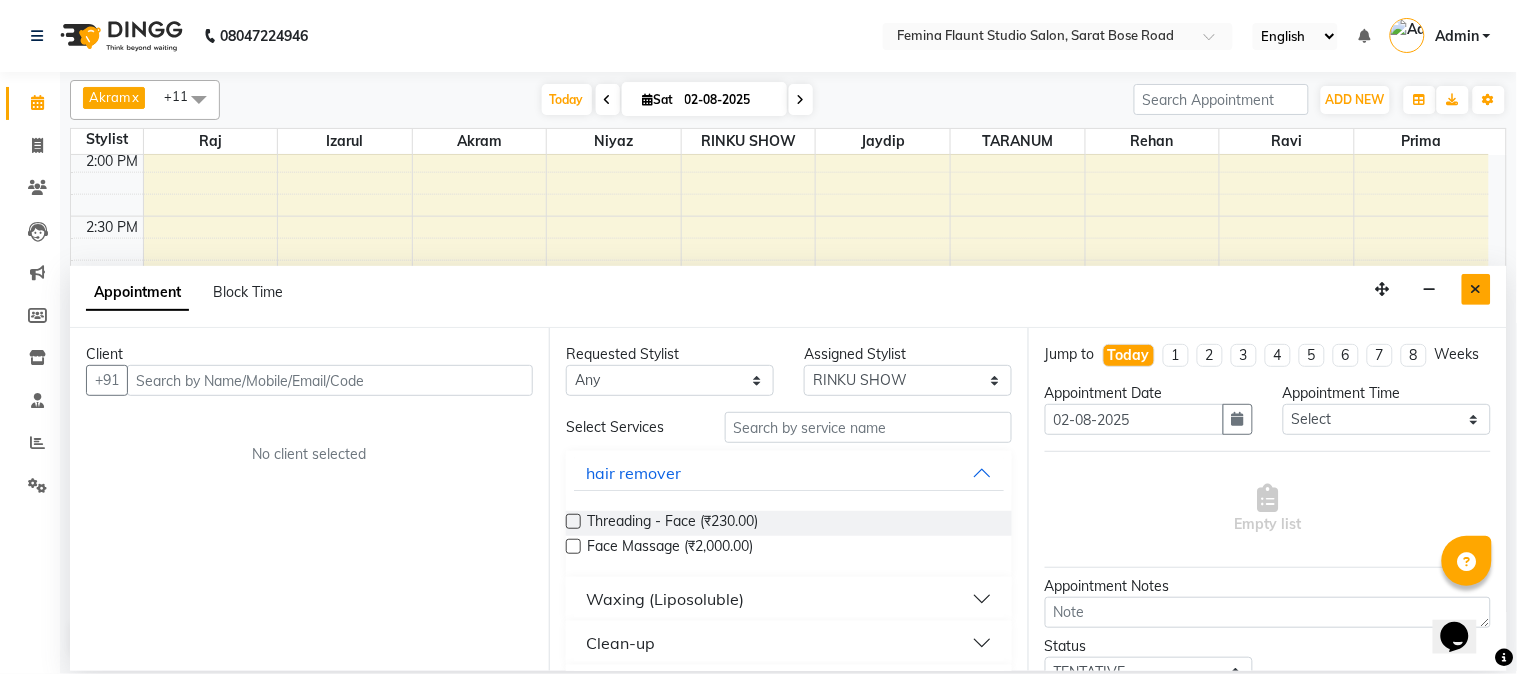 click at bounding box center (1476, 289) 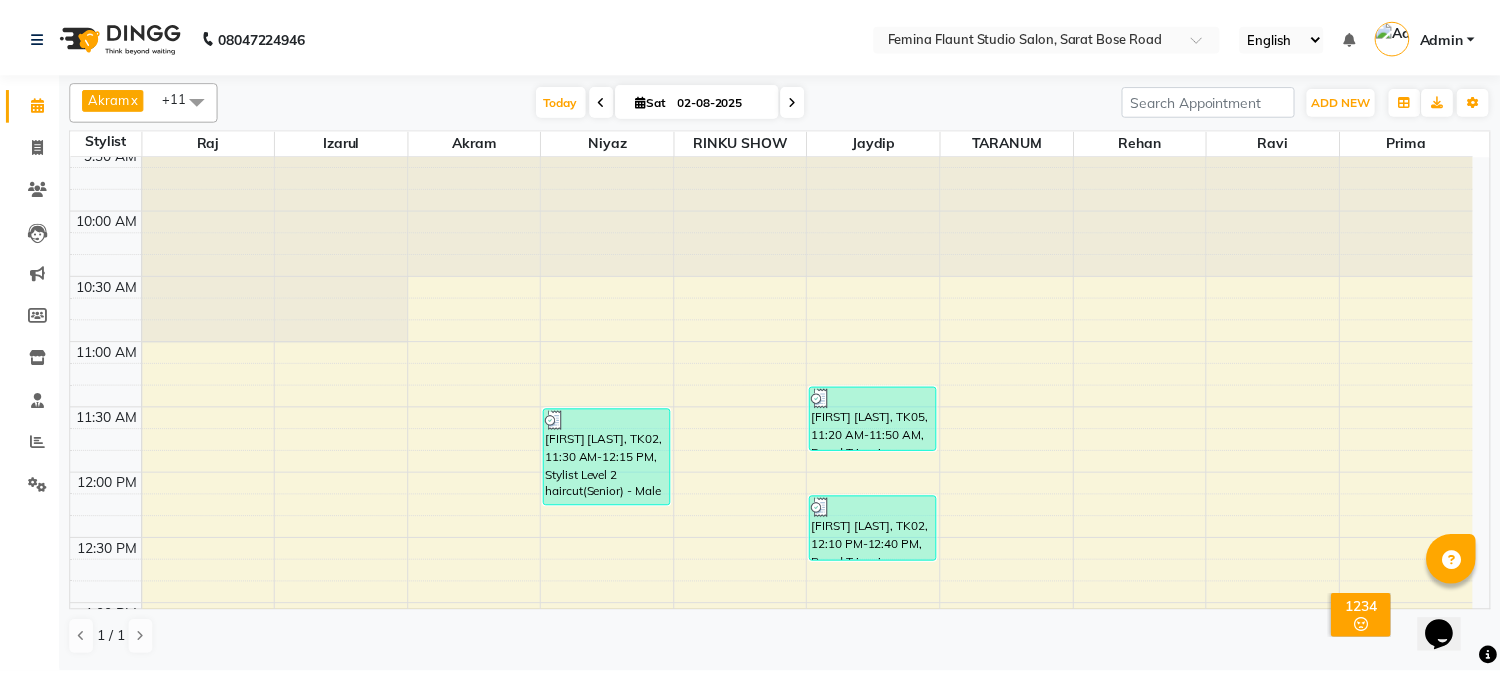 scroll, scrollTop: 0, scrollLeft: 0, axis: both 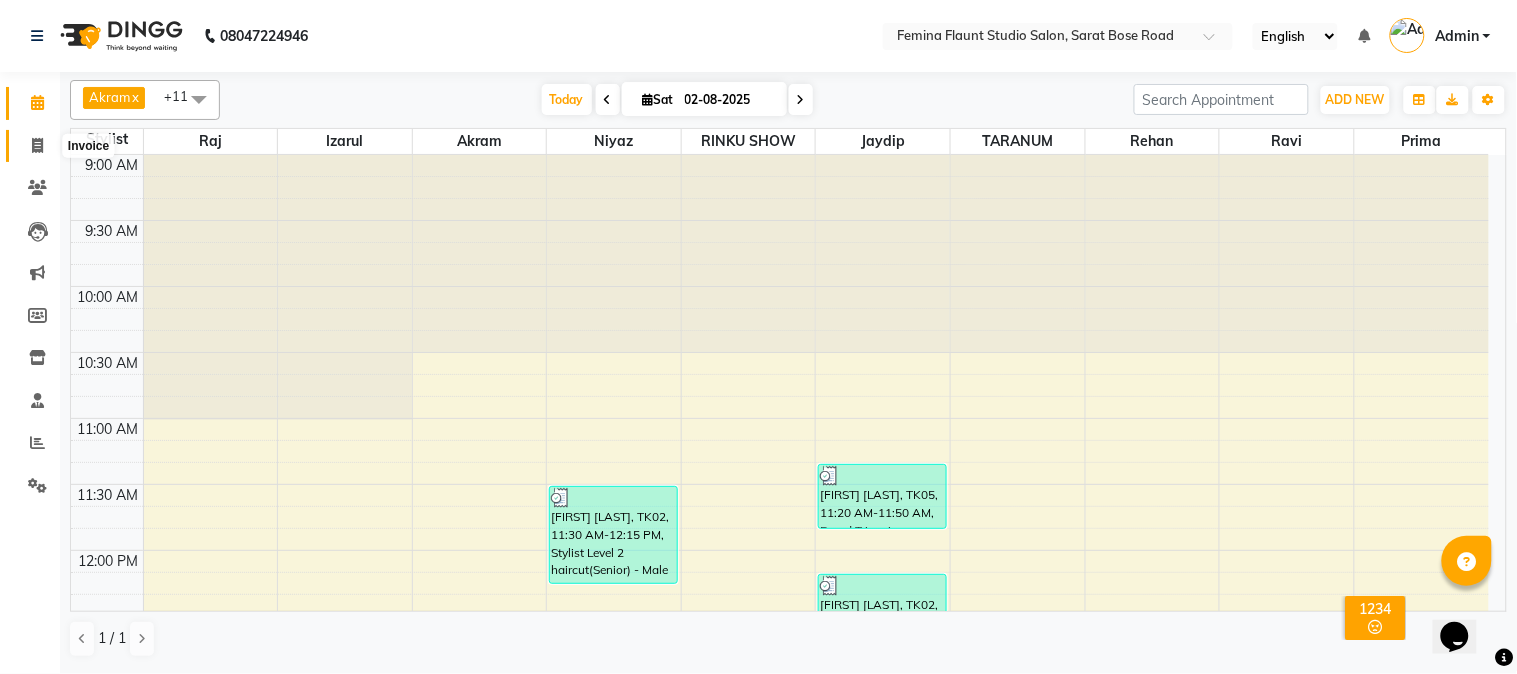 click 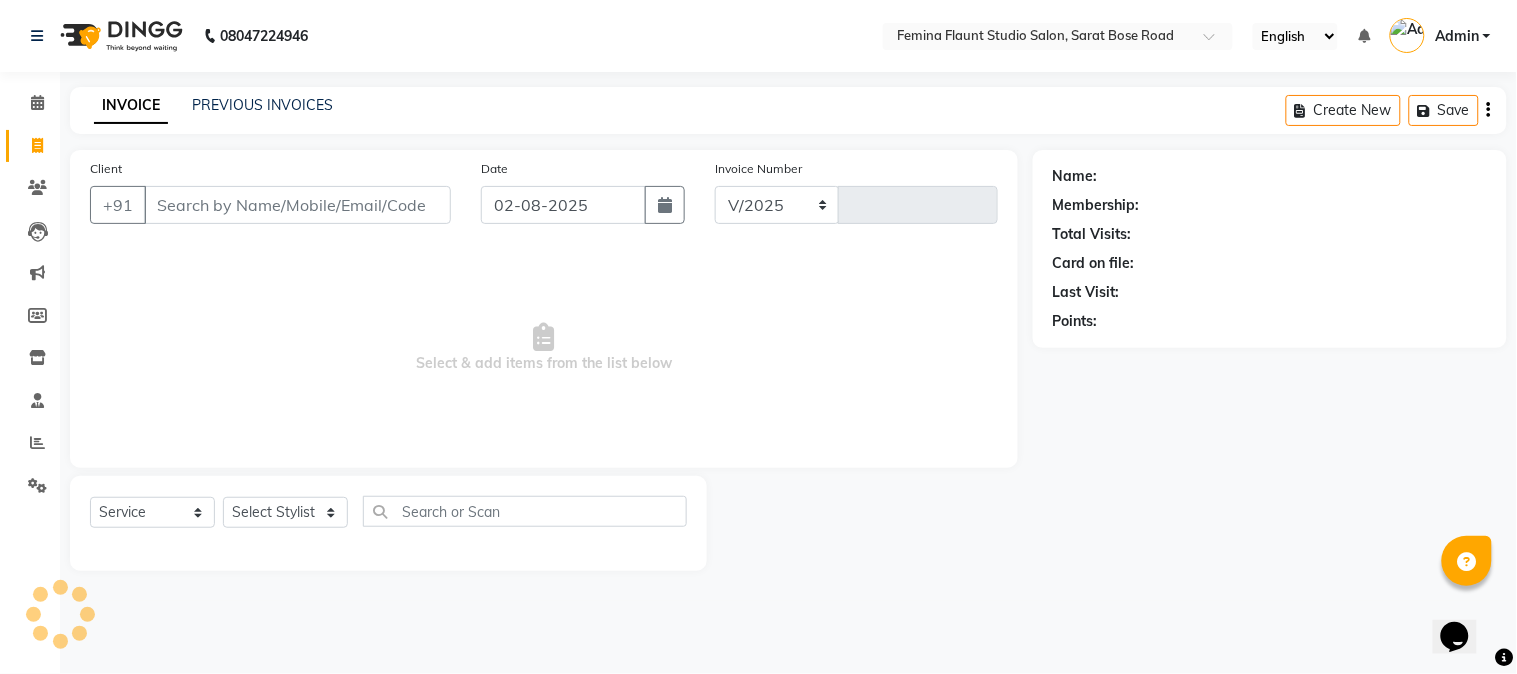 select on "5231" 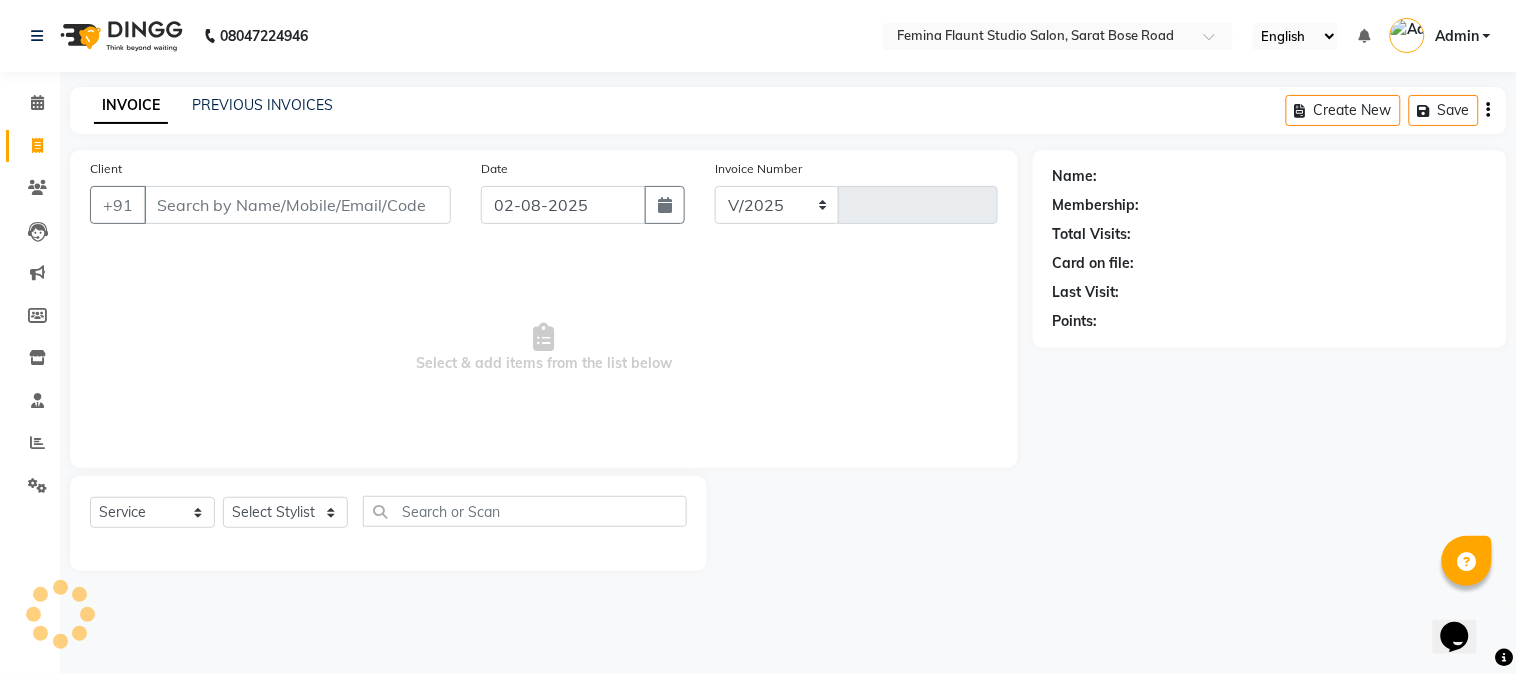 type on "1259" 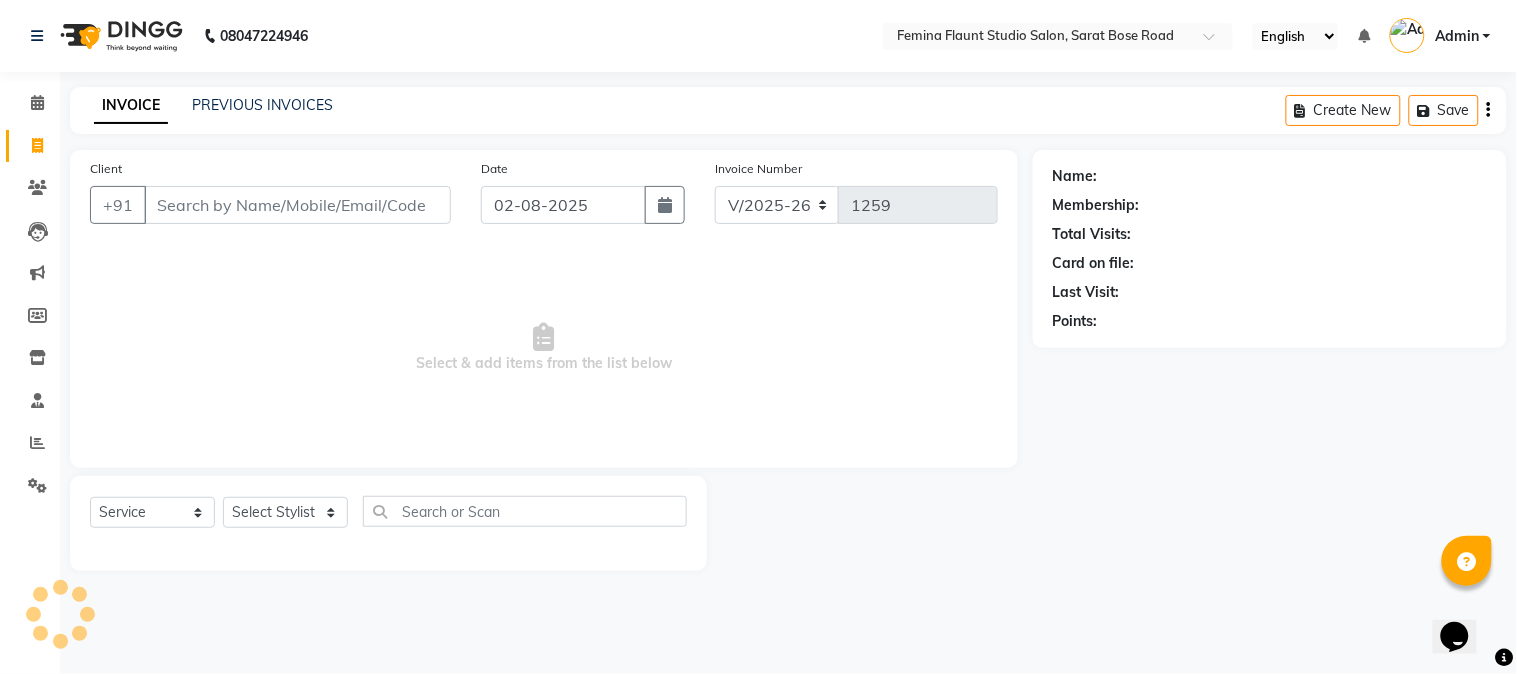 click on "Client" at bounding box center [297, 205] 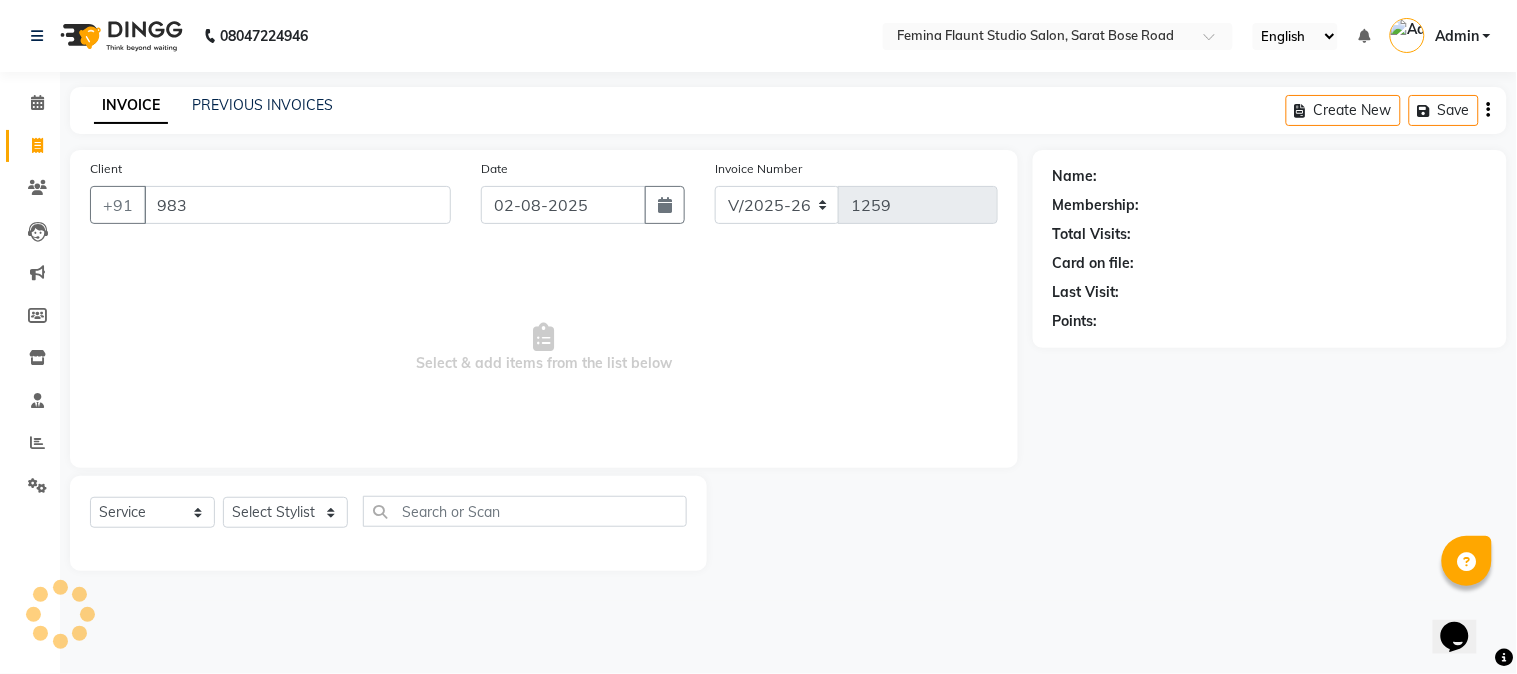 type on "983" 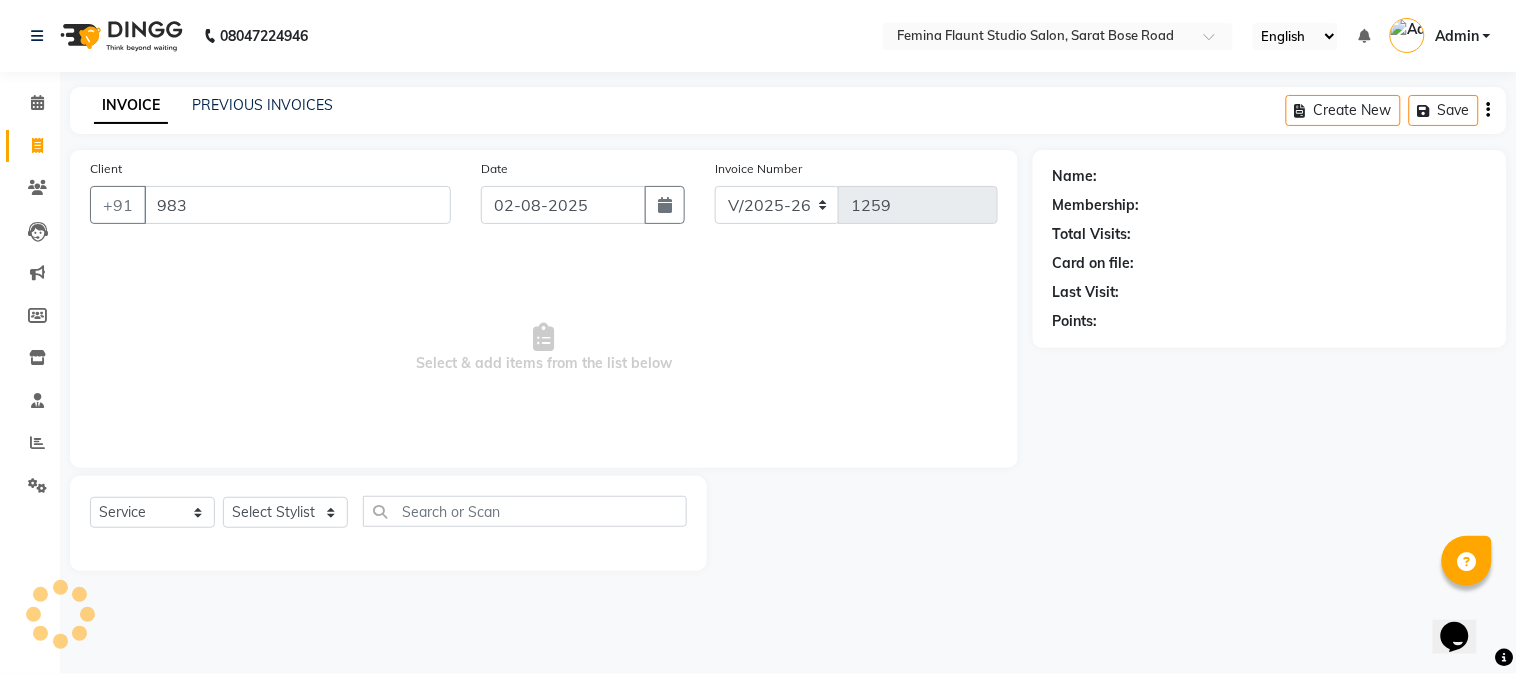 select on "1: Object" 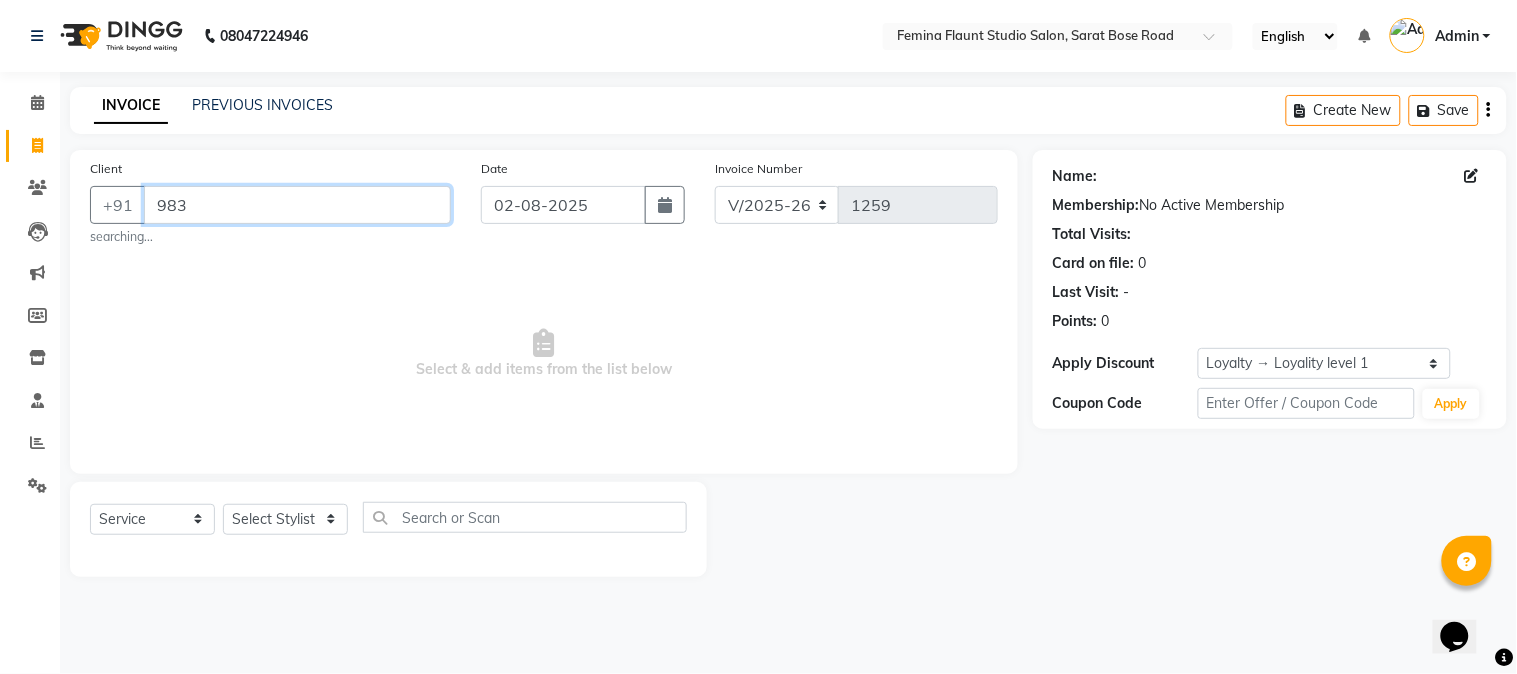 click on "983" at bounding box center [297, 205] 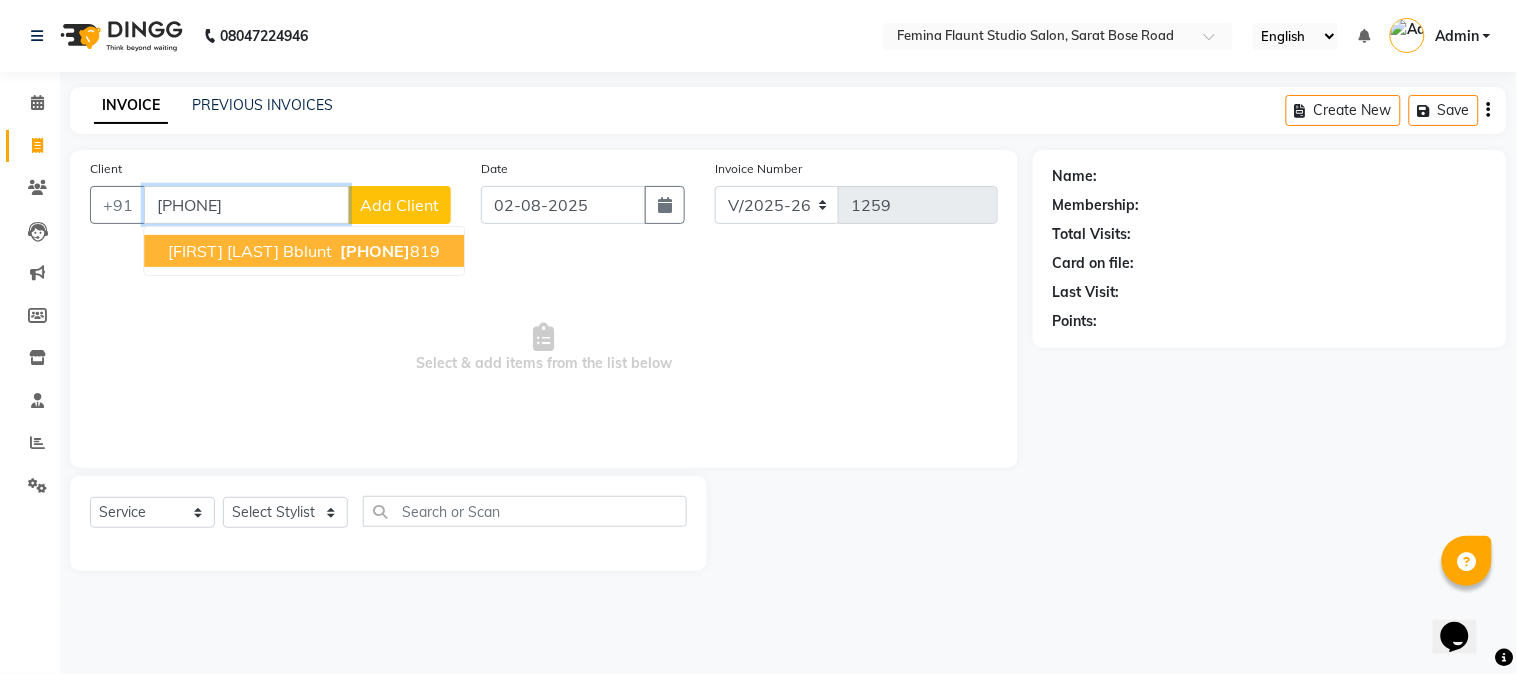 click on "MEGHA BHATIA Bblunt" at bounding box center (250, 251) 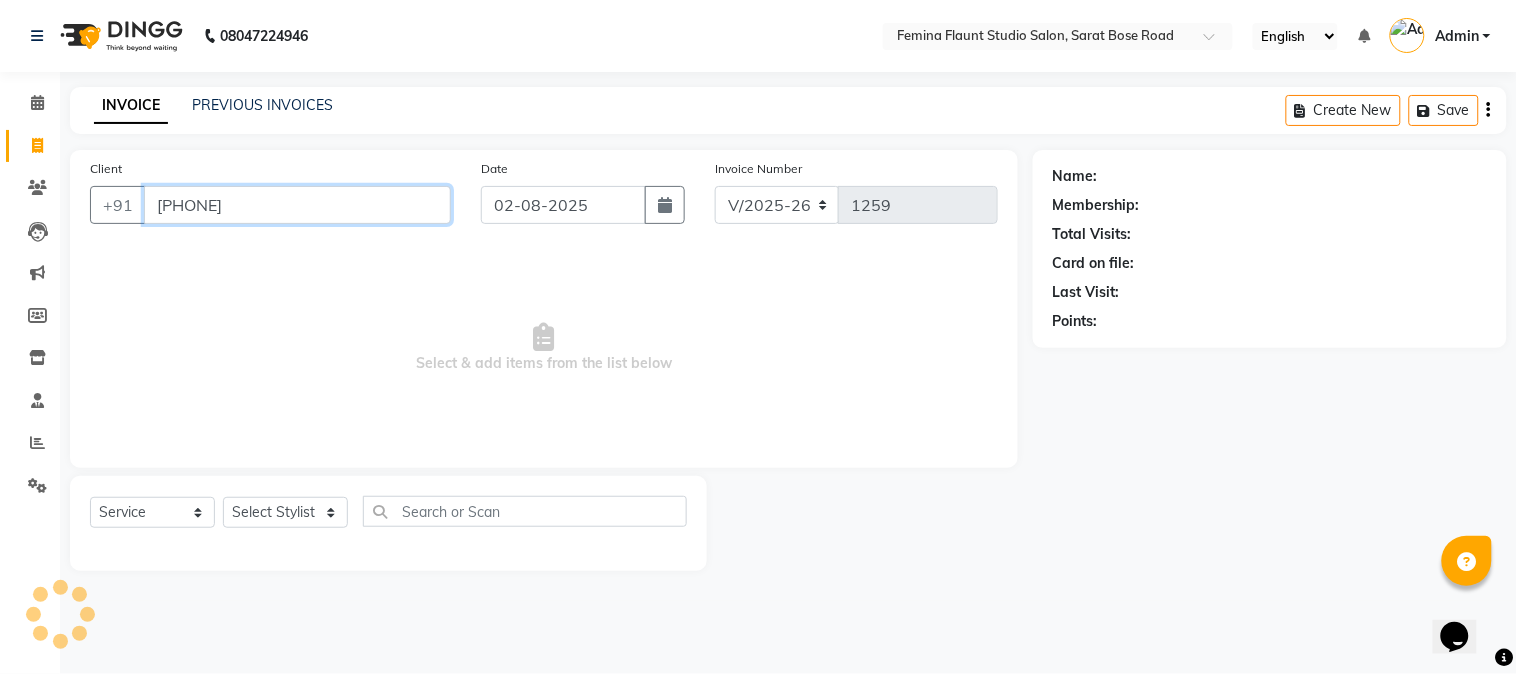 type on "9830925819" 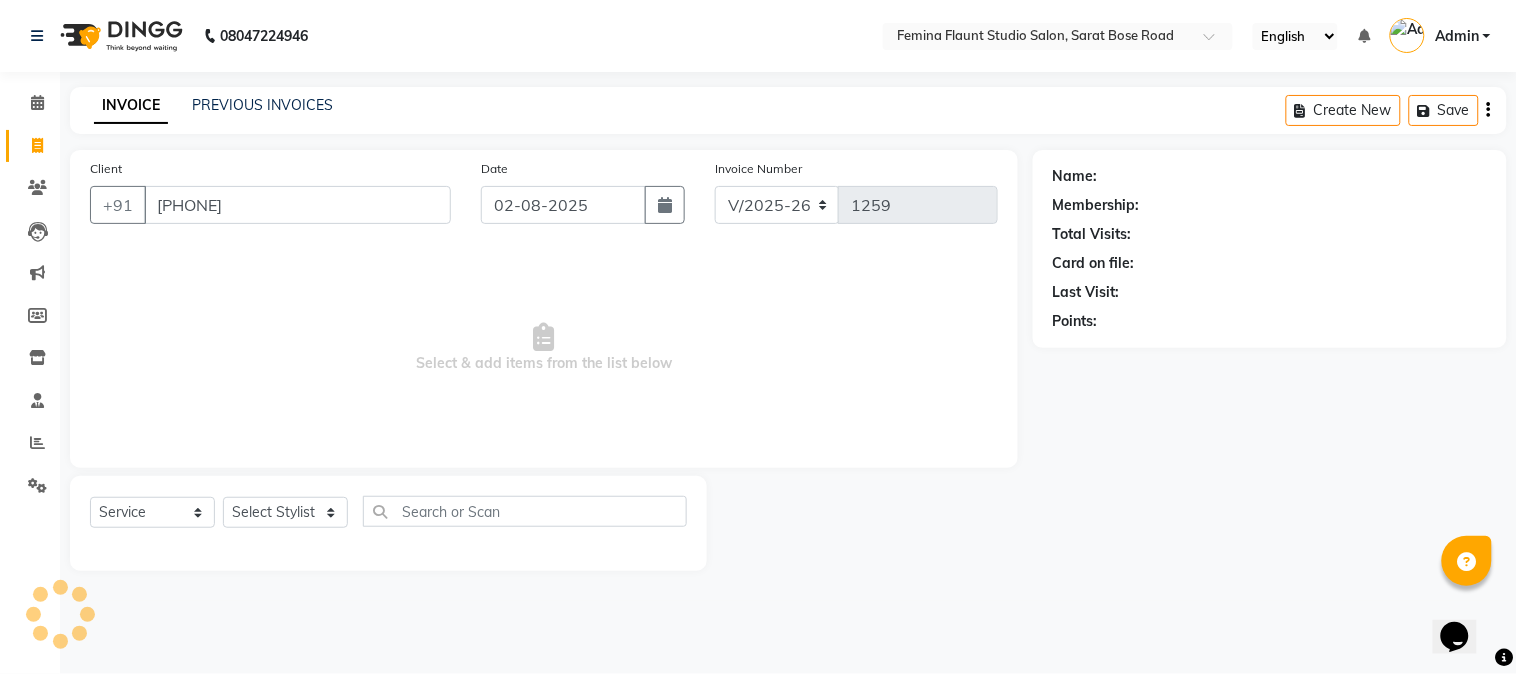 select on "1: Object" 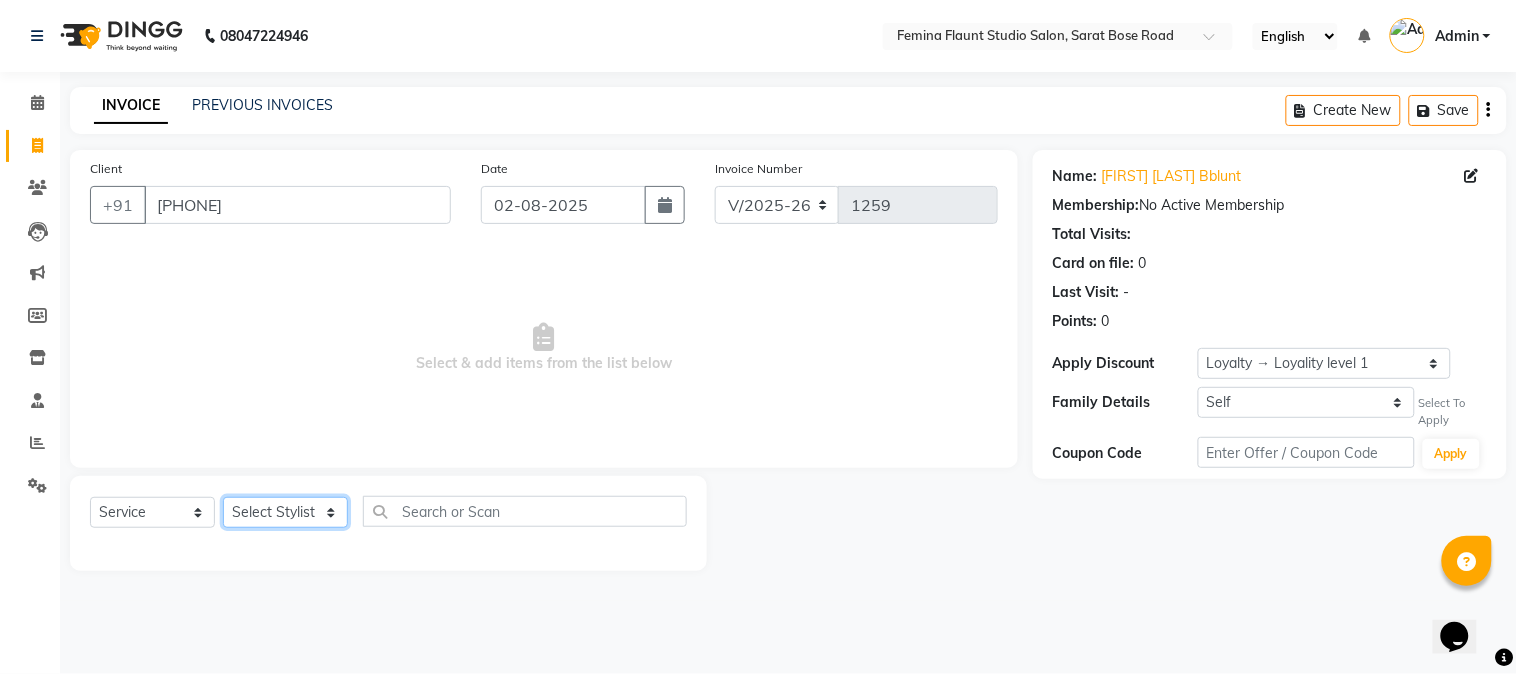click on "Select Stylist Akram Auditor Christina Izarul jaydip Niyaz prima raj ravi rehan RINKU SHOW TARANUM" 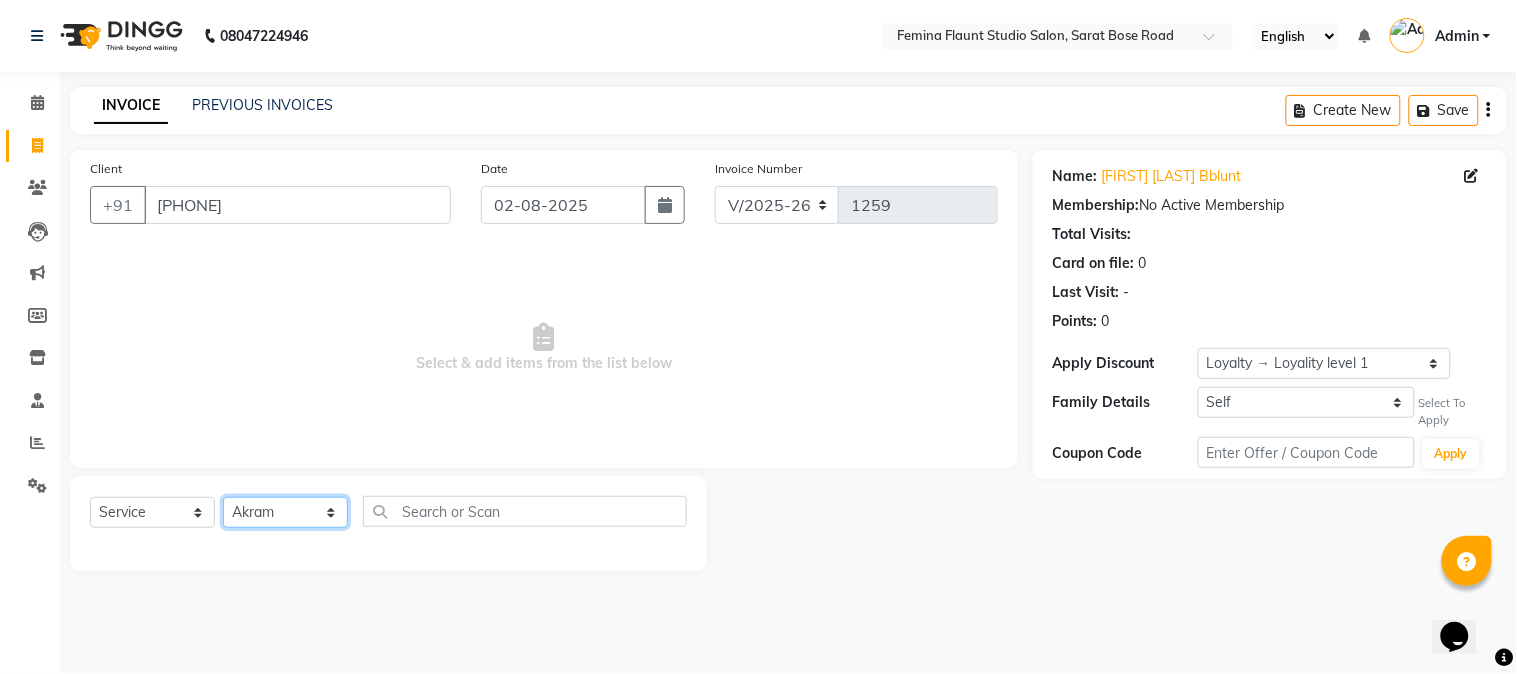 click on "Select Stylist Akram Auditor Christina Izarul jaydip Niyaz prima raj ravi rehan RINKU SHOW TARANUM" 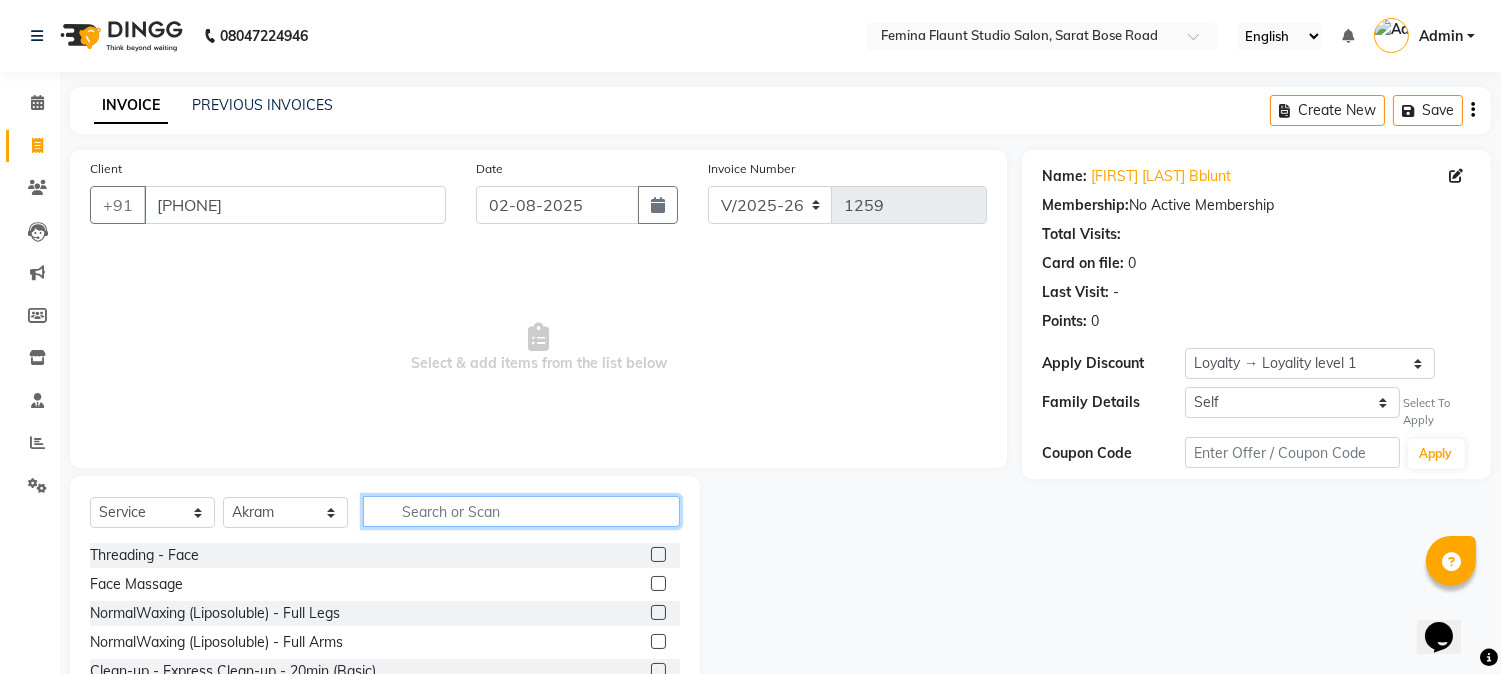 click 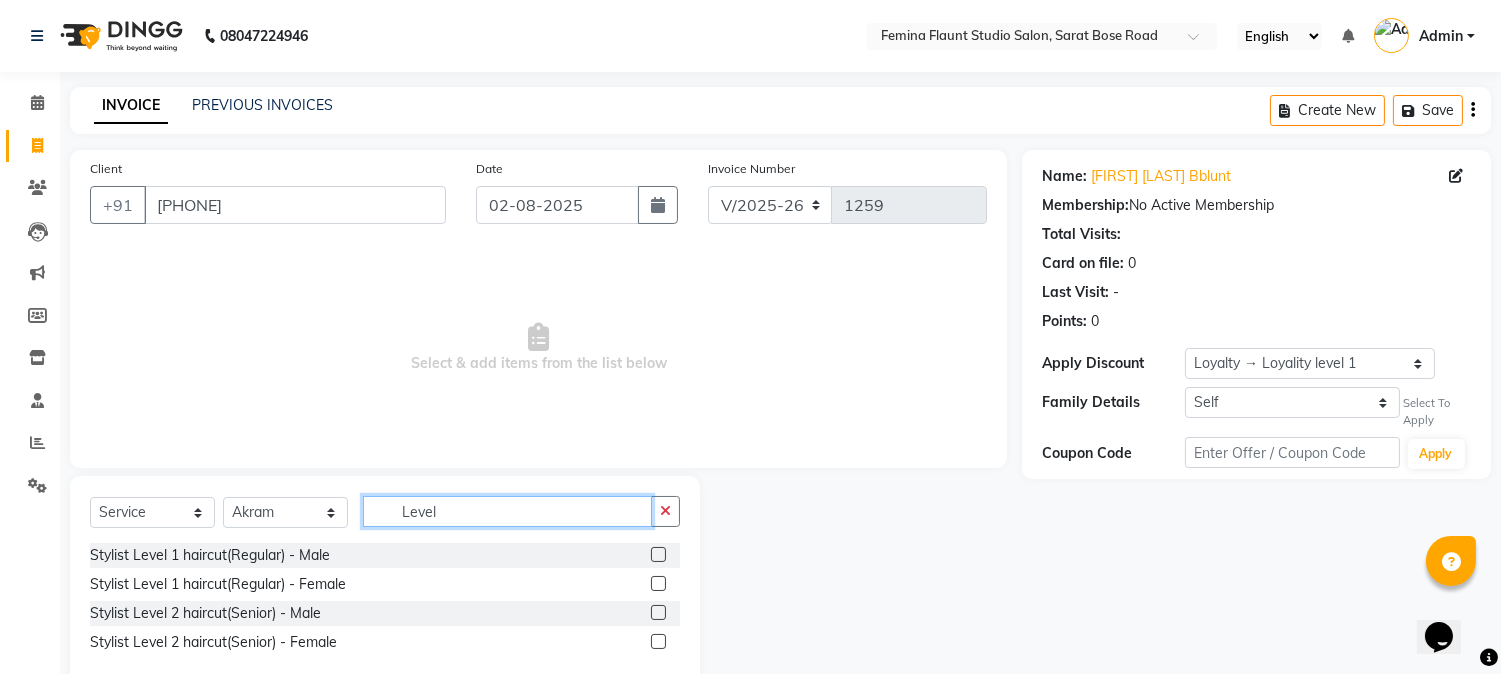 type on "Level" 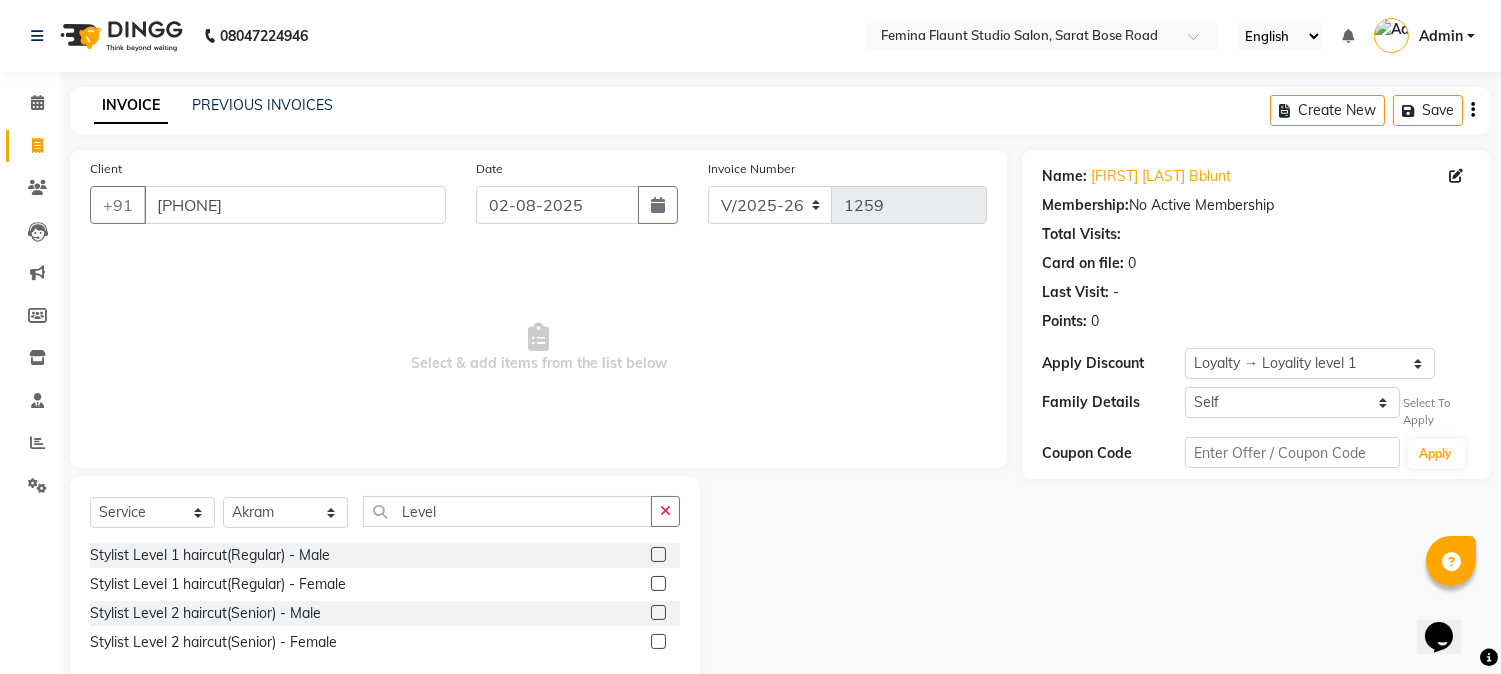 click 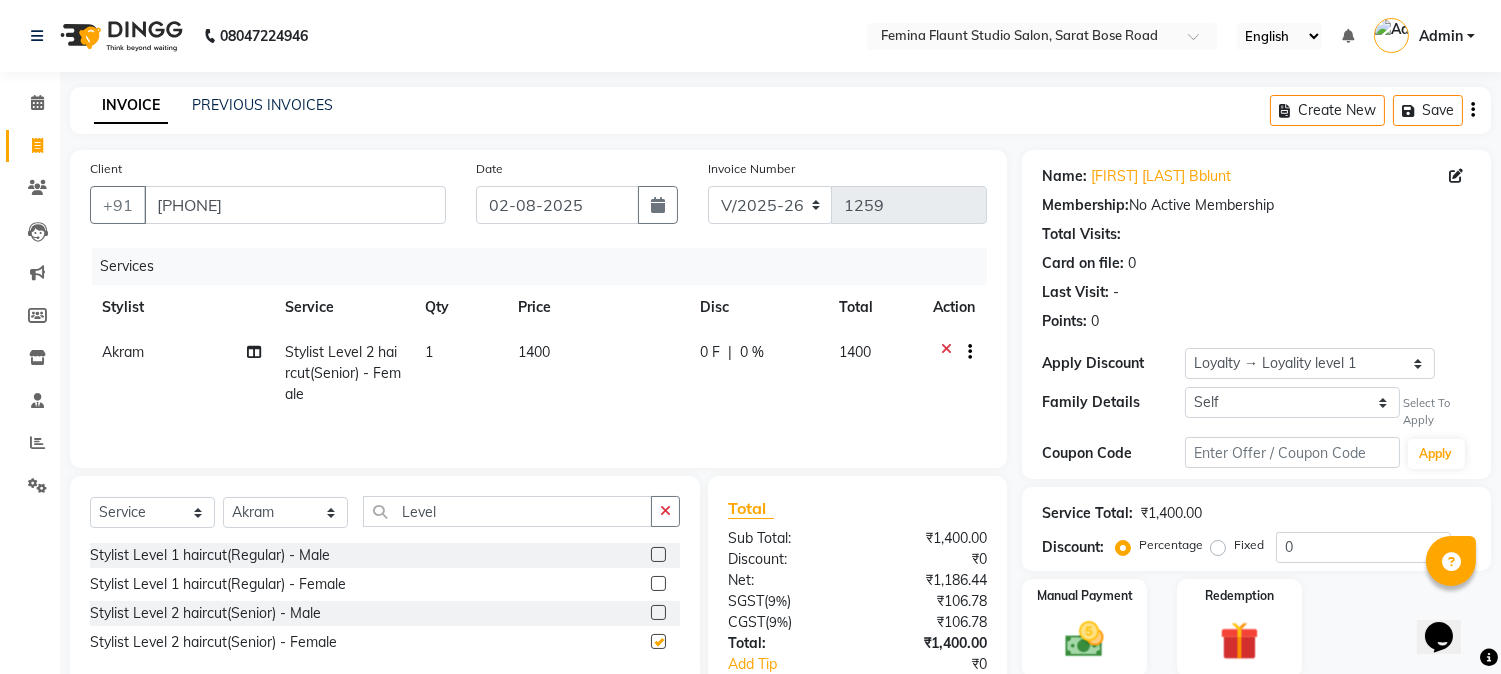 checkbox on "false" 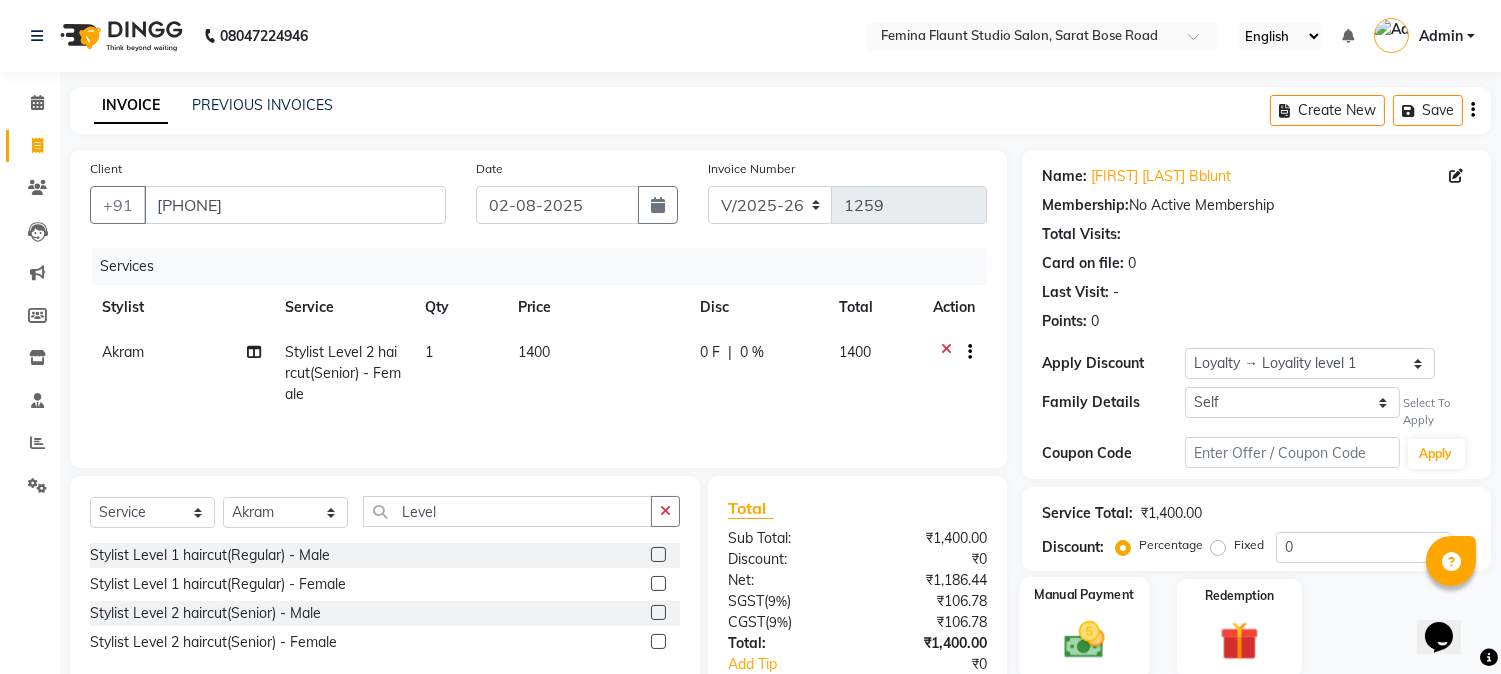 click on "Manual Payment" 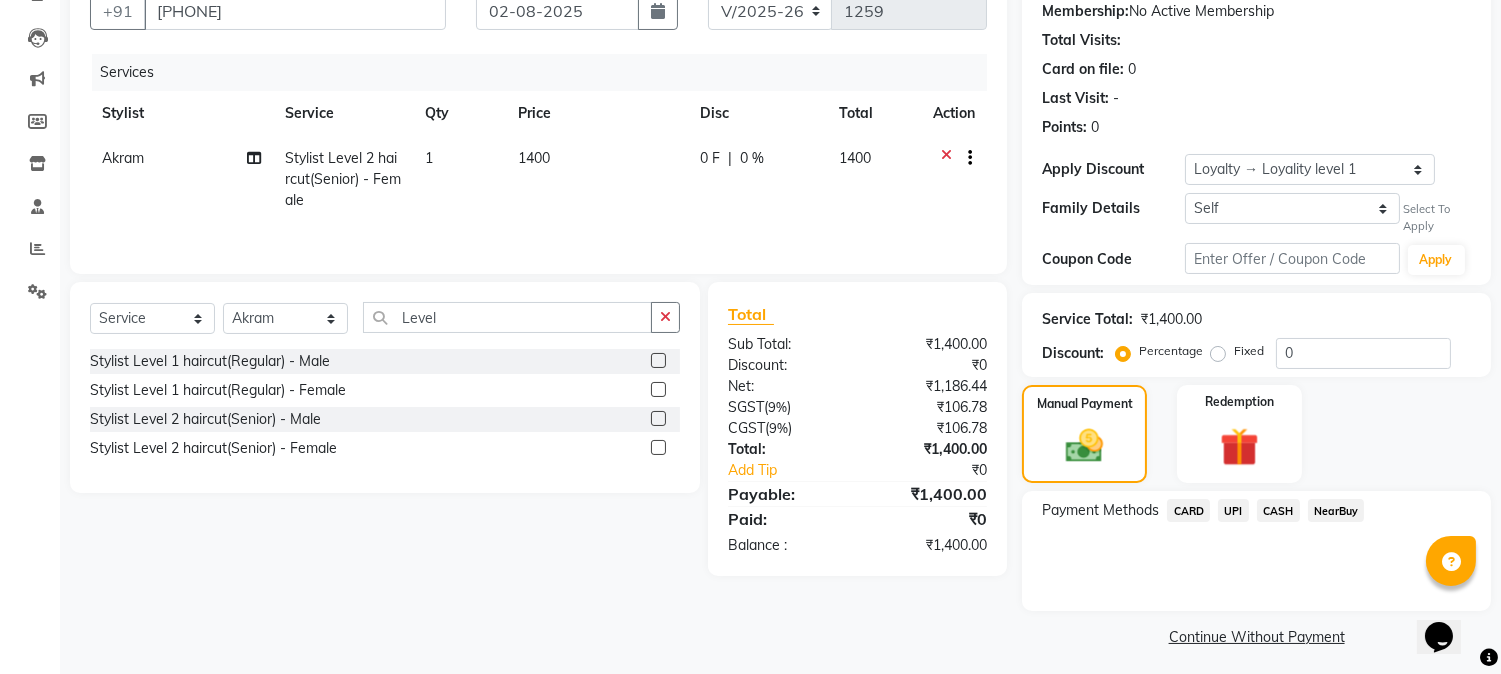 scroll, scrollTop: 202, scrollLeft: 0, axis: vertical 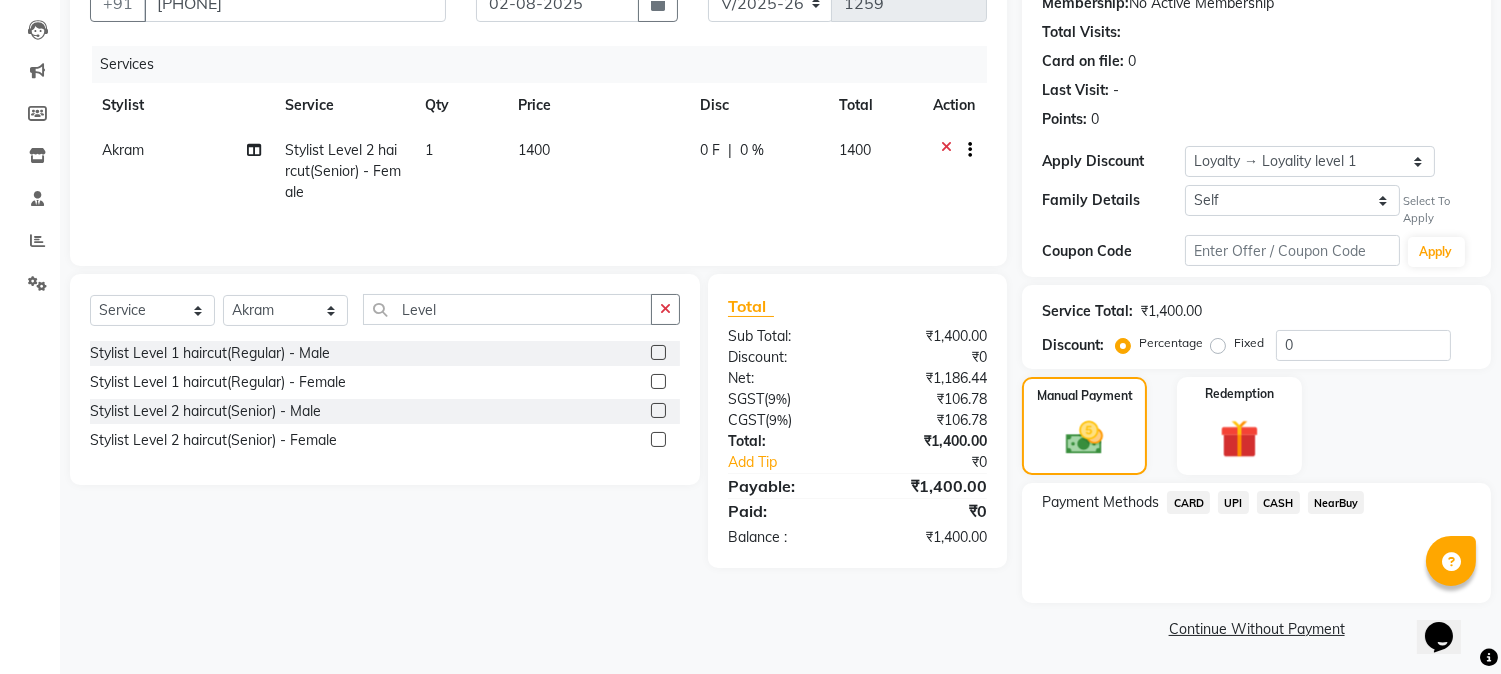 click on "CASH" 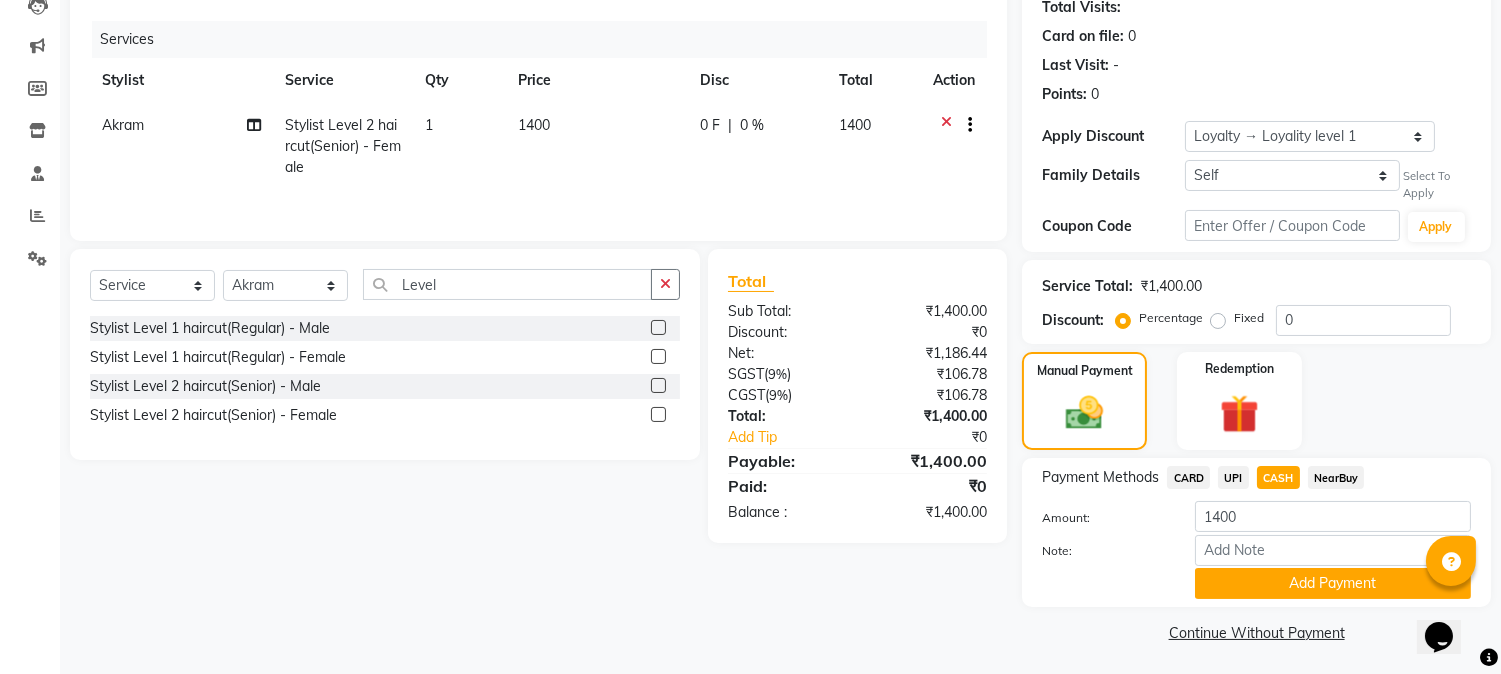 scroll, scrollTop: 231, scrollLeft: 0, axis: vertical 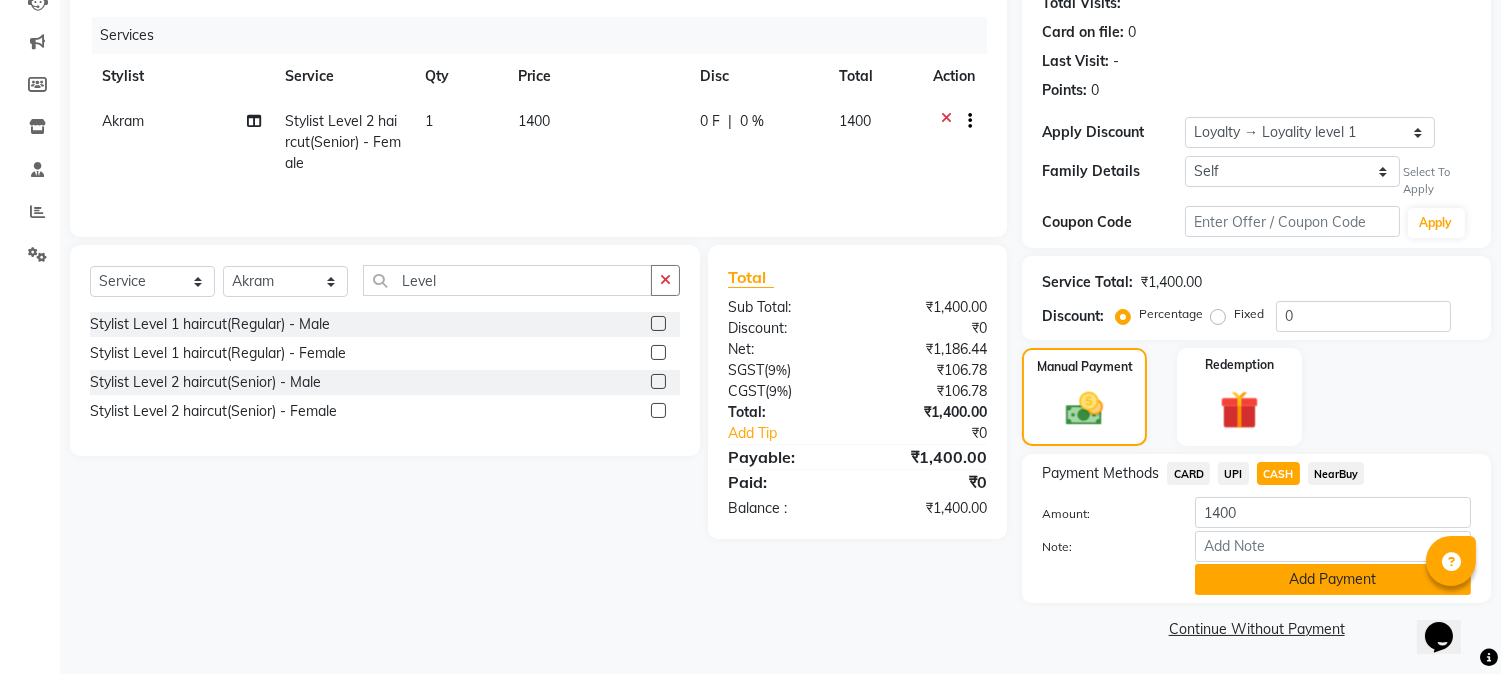 click on "Add Payment" 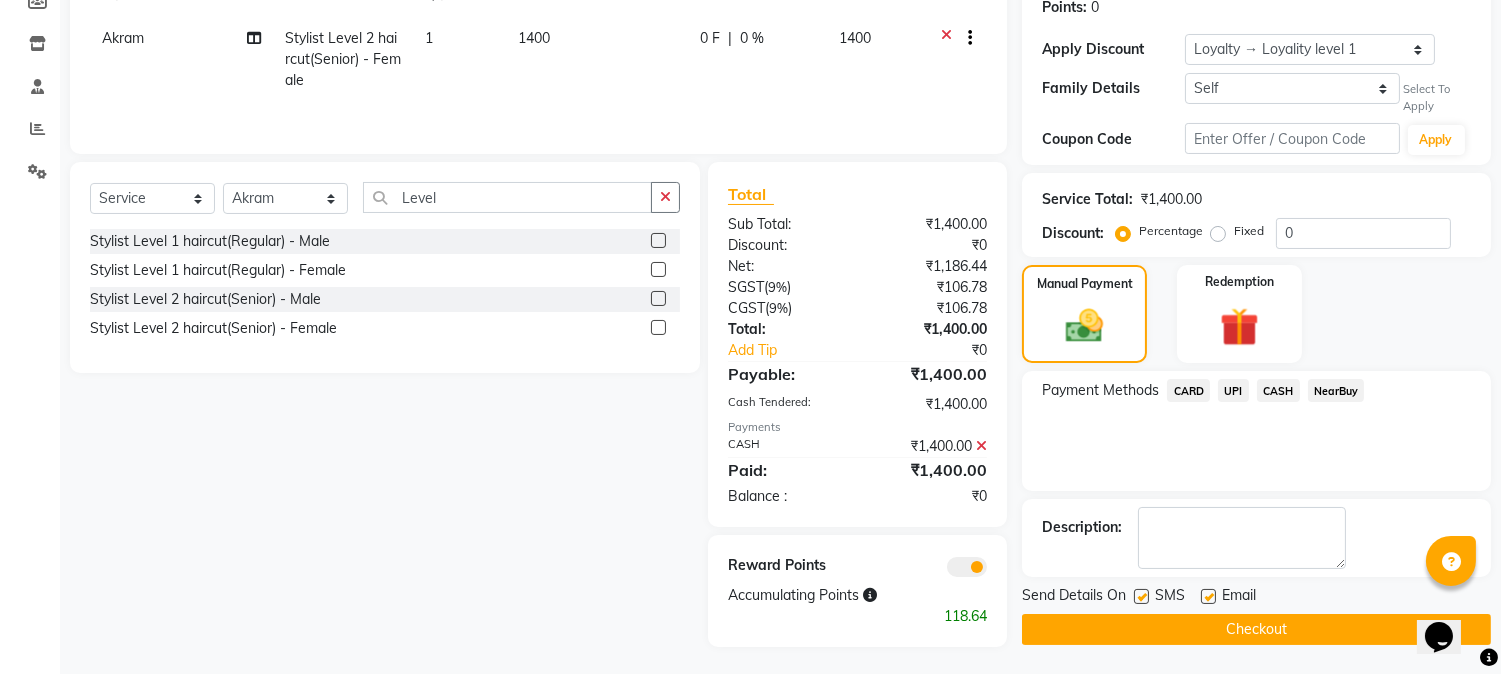 scroll, scrollTop: 318, scrollLeft: 0, axis: vertical 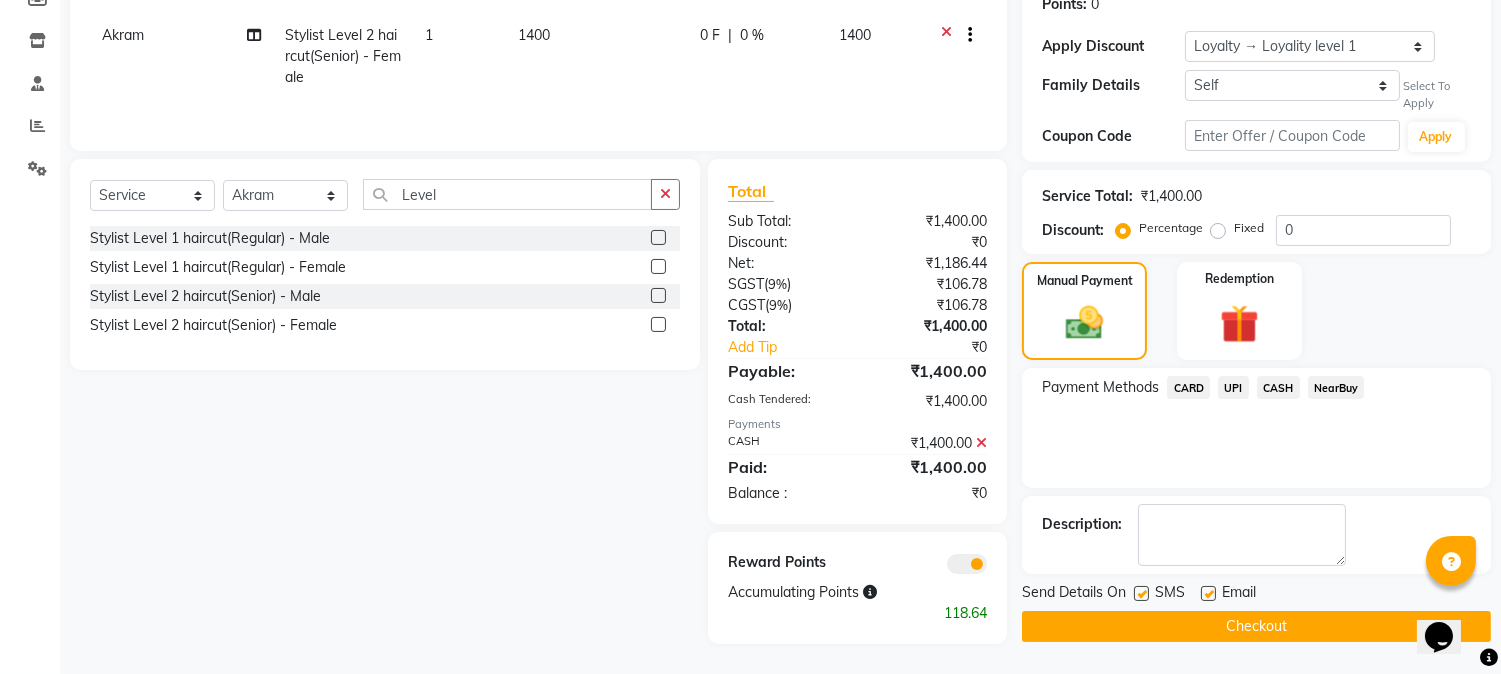 click on "Checkout" 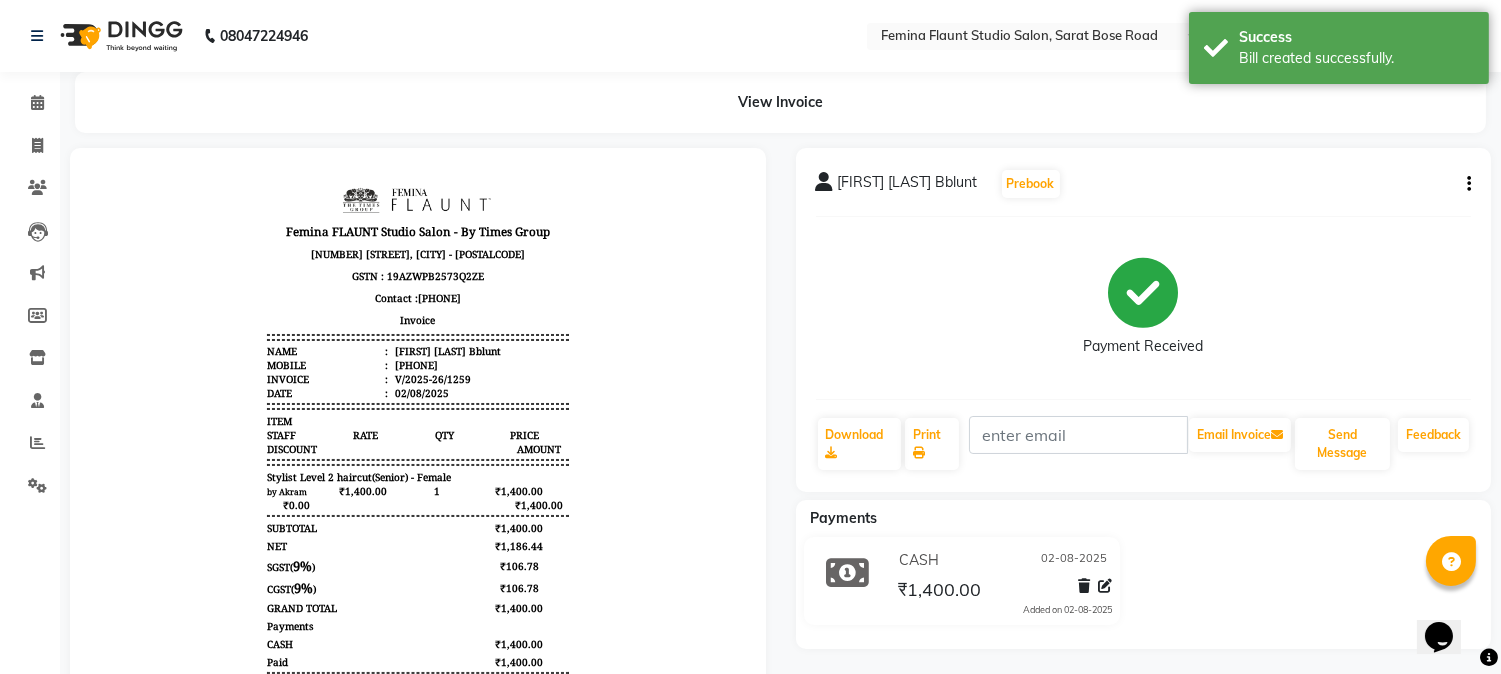 scroll, scrollTop: 0, scrollLeft: 0, axis: both 